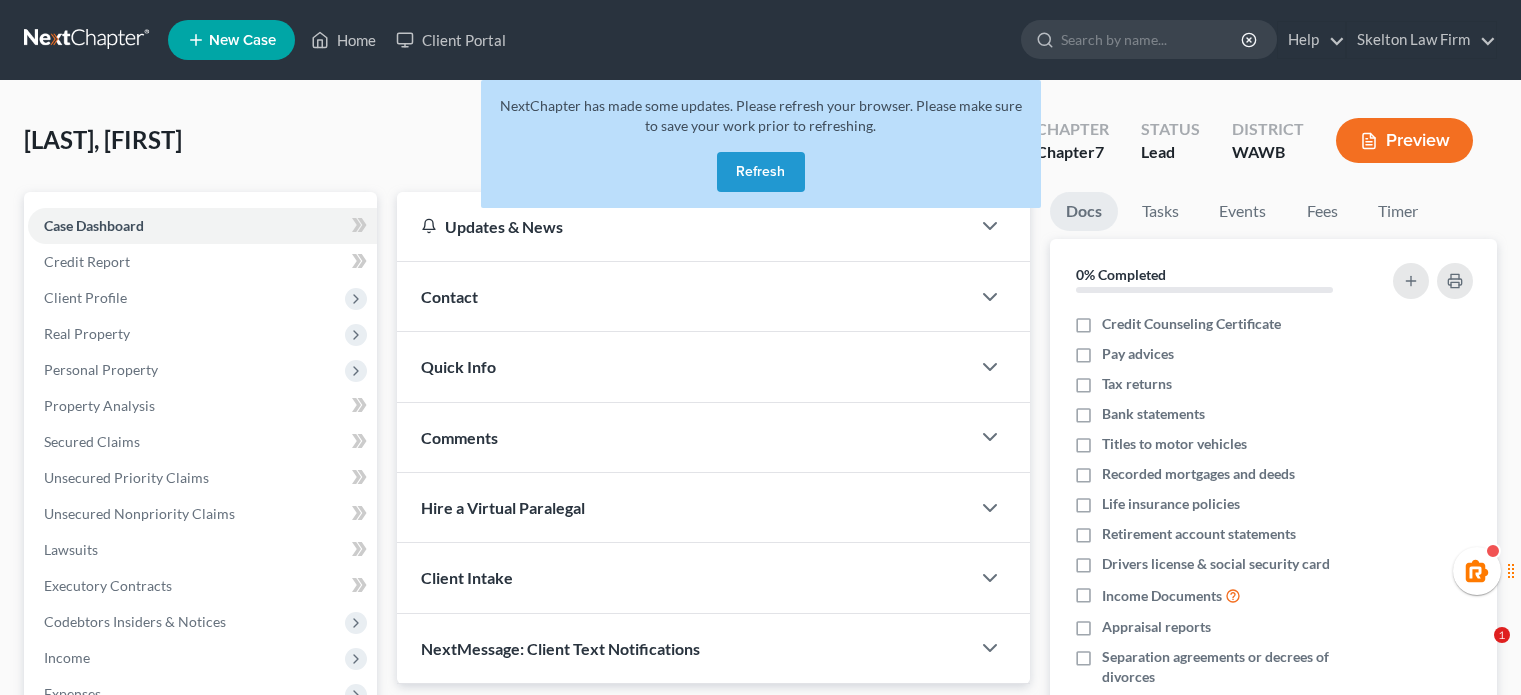 scroll, scrollTop: 0, scrollLeft: 0, axis: both 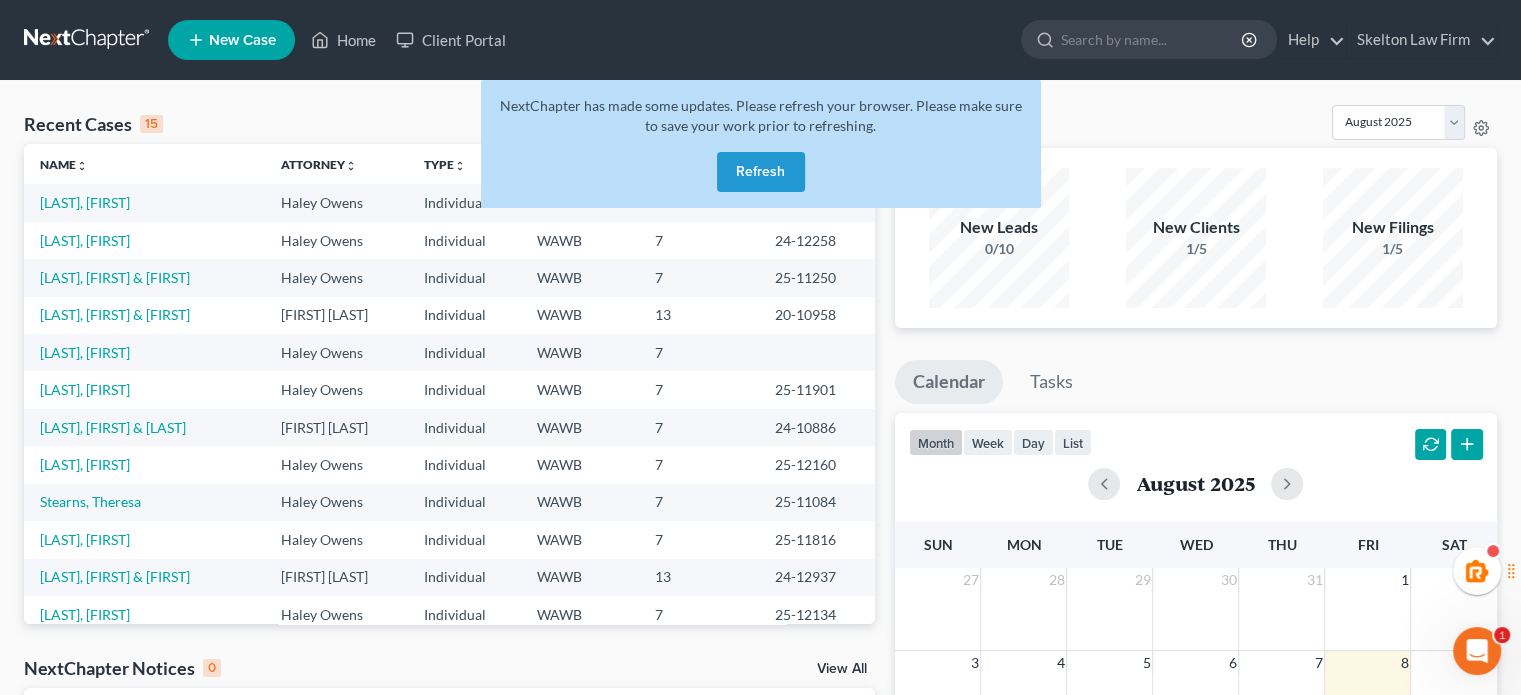 click on "Refresh" at bounding box center (761, 172) 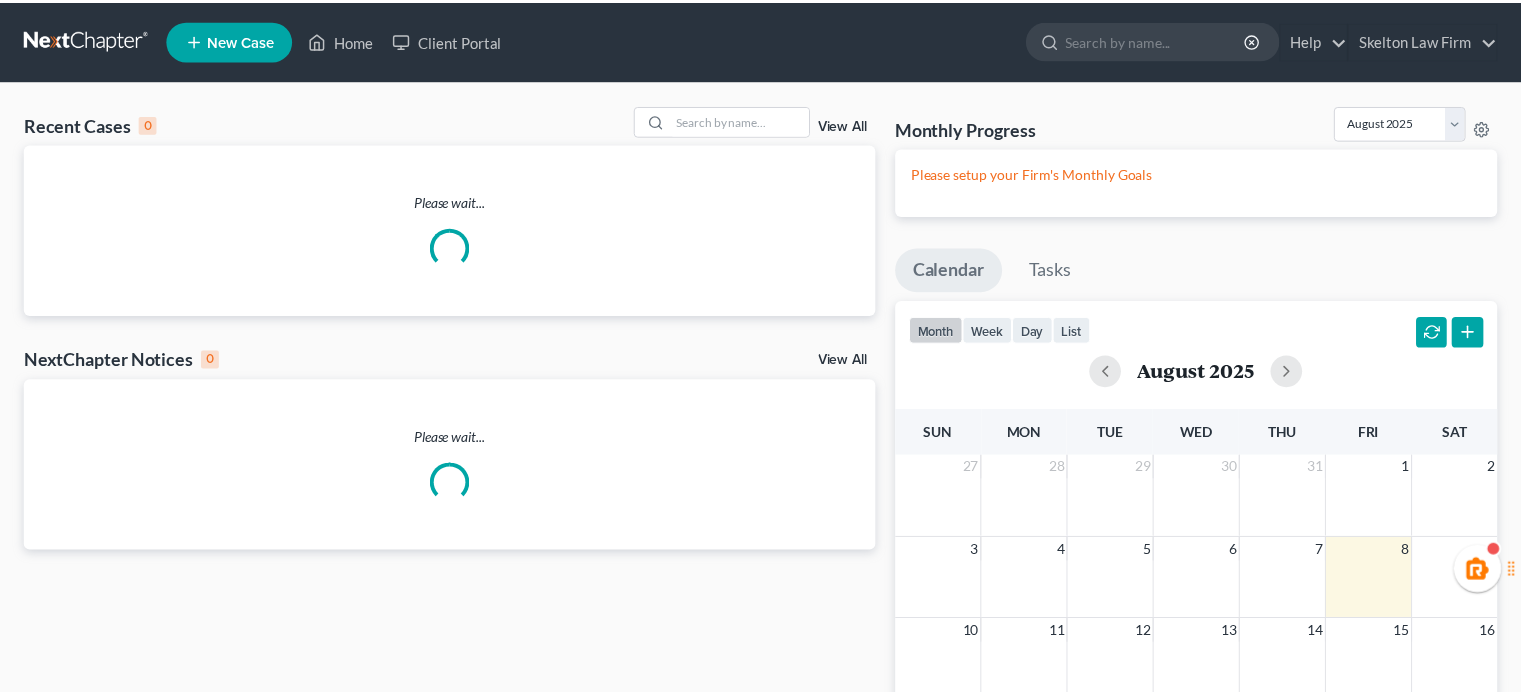 scroll, scrollTop: 0, scrollLeft: 0, axis: both 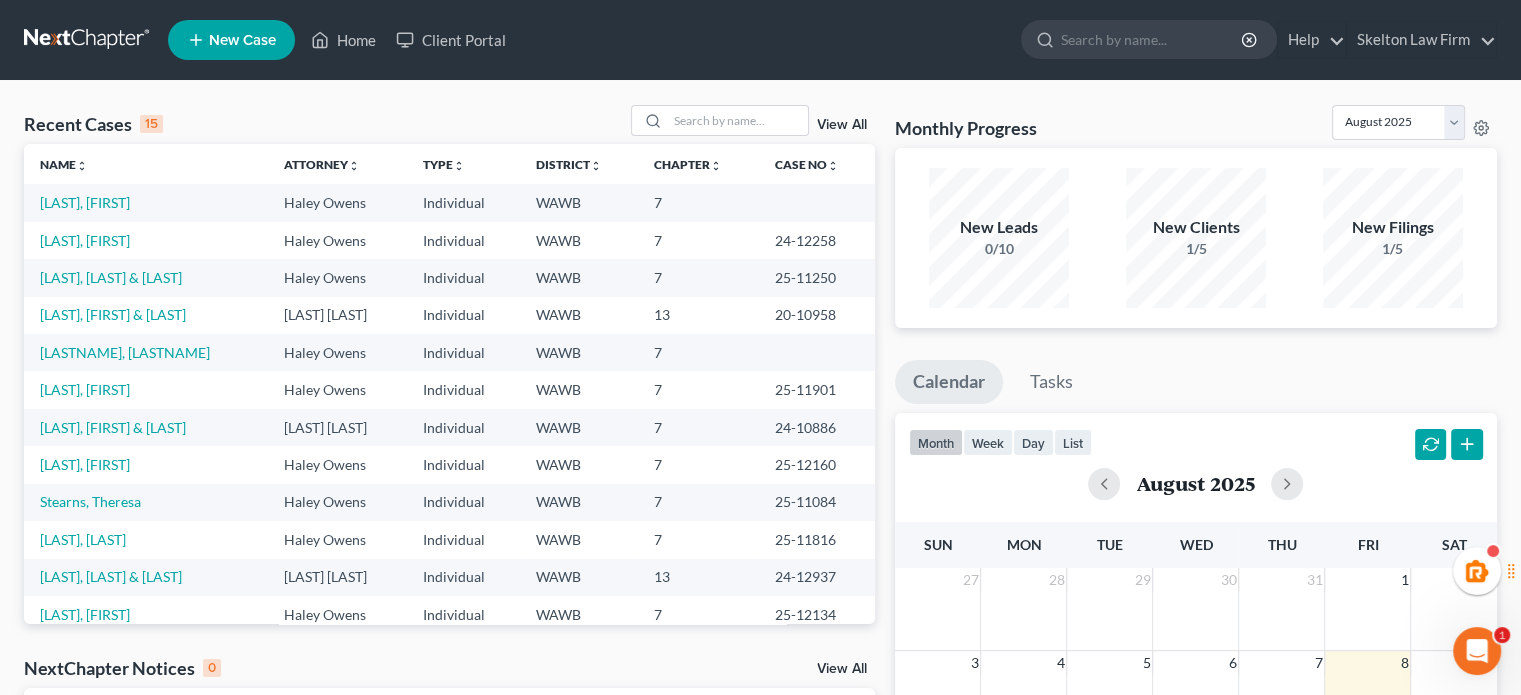 click on "[LAST], [FIRST]" at bounding box center (146, 202) 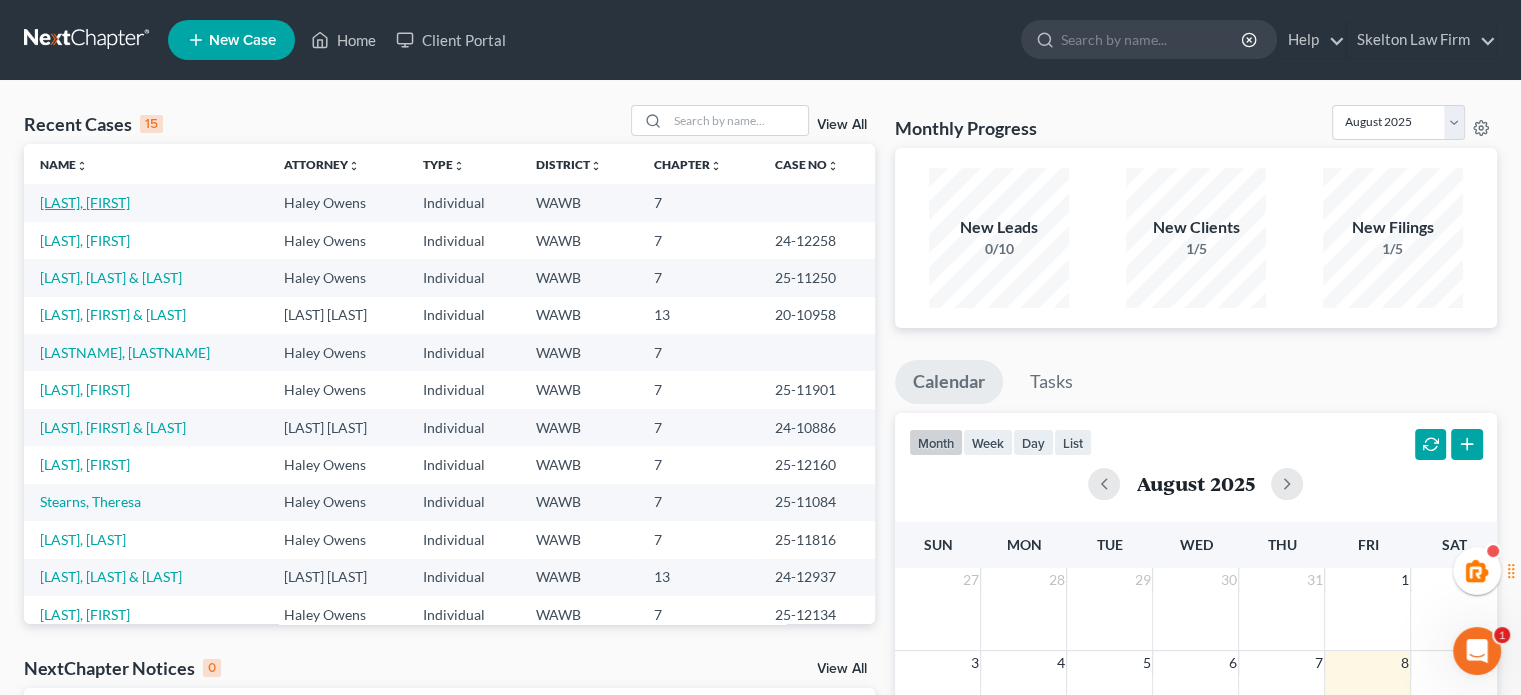 click on "[LAST], [FIRST]" at bounding box center (85, 202) 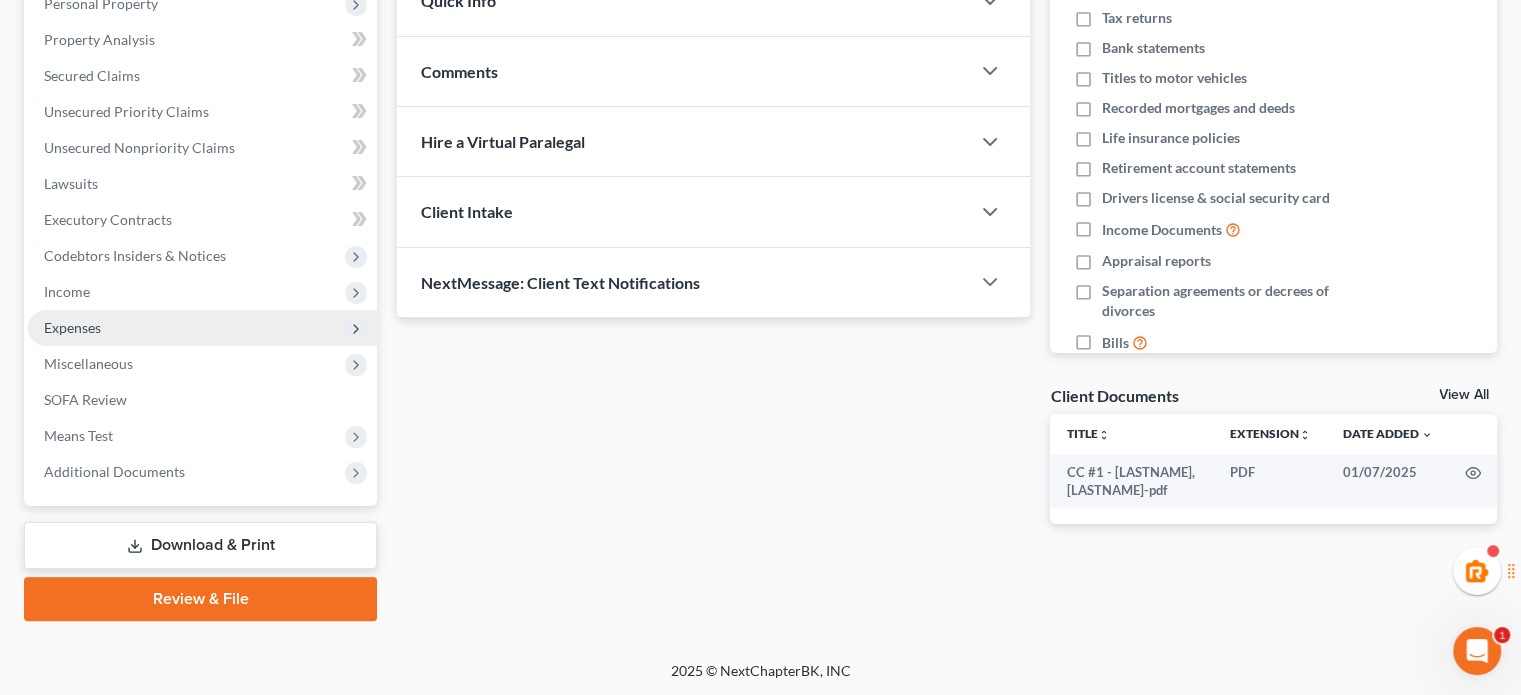 scroll, scrollTop: 32, scrollLeft: 0, axis: vertical 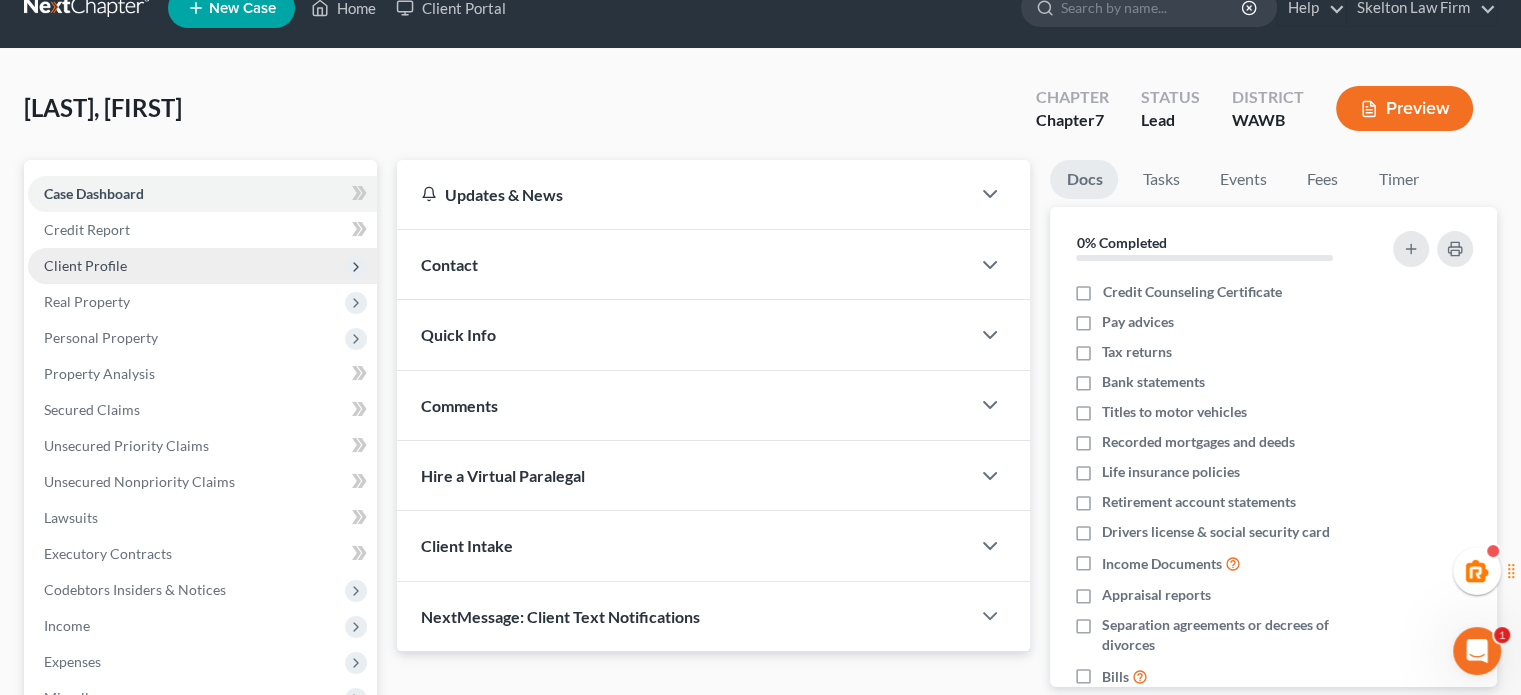click on "Client Profile" at bounding box center (85, 265) 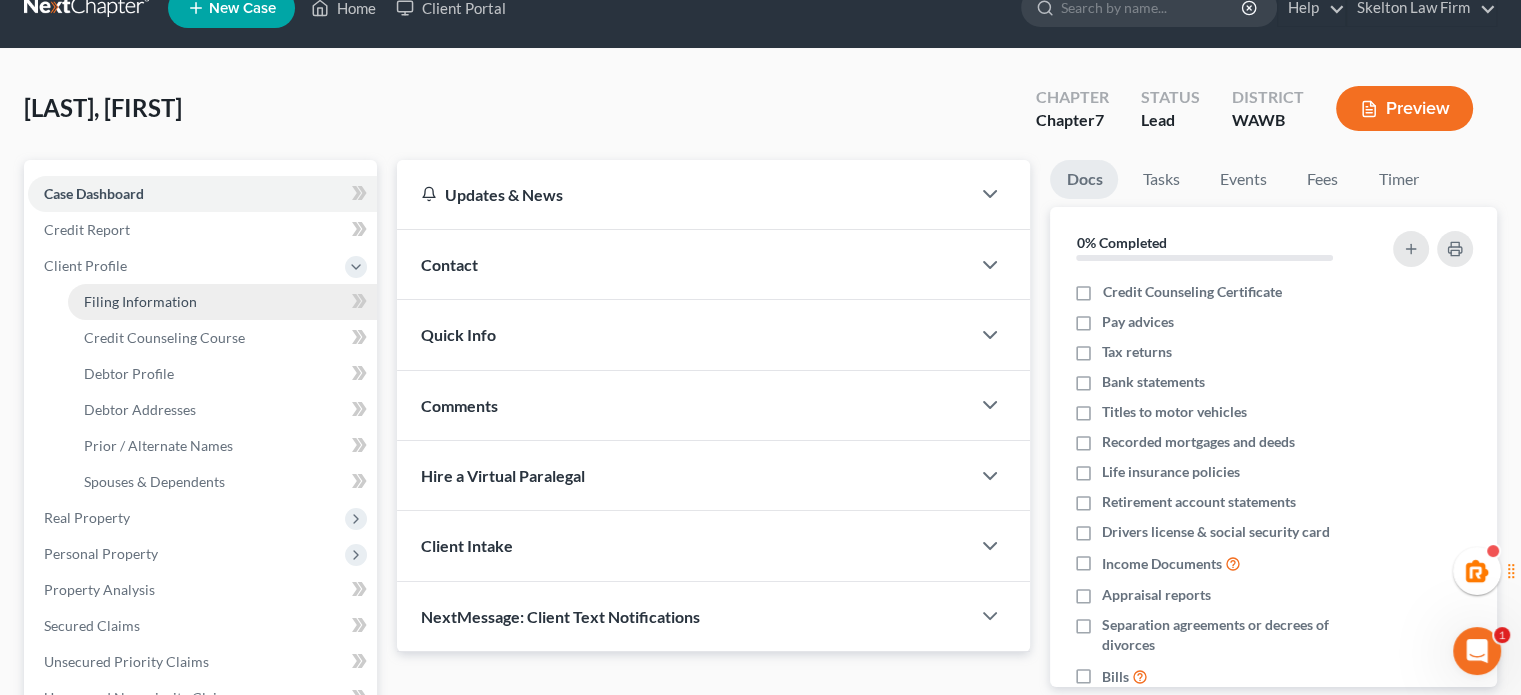 click on "Filing Information" at bounding box center (140, 301) 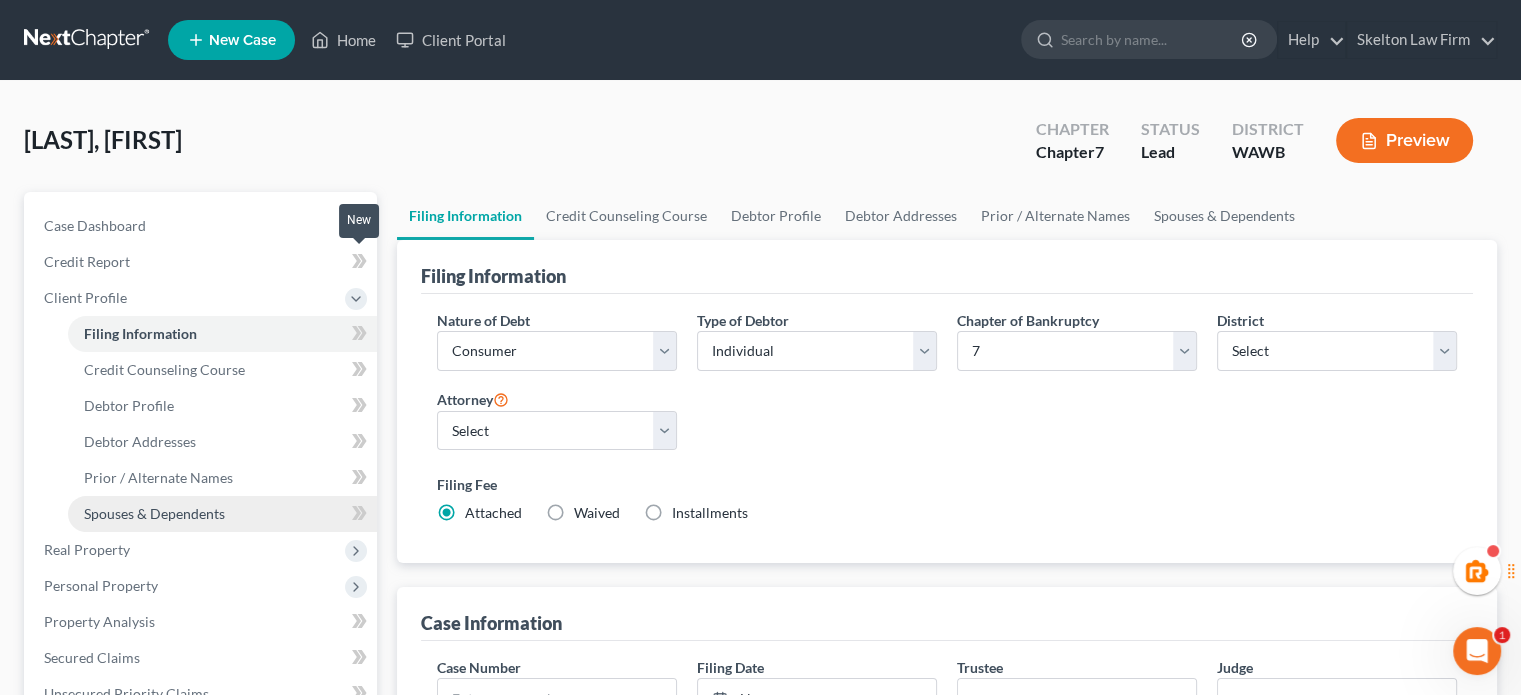 scroll, scrollTop: 333, scrollLeft: 0, axis: vertical 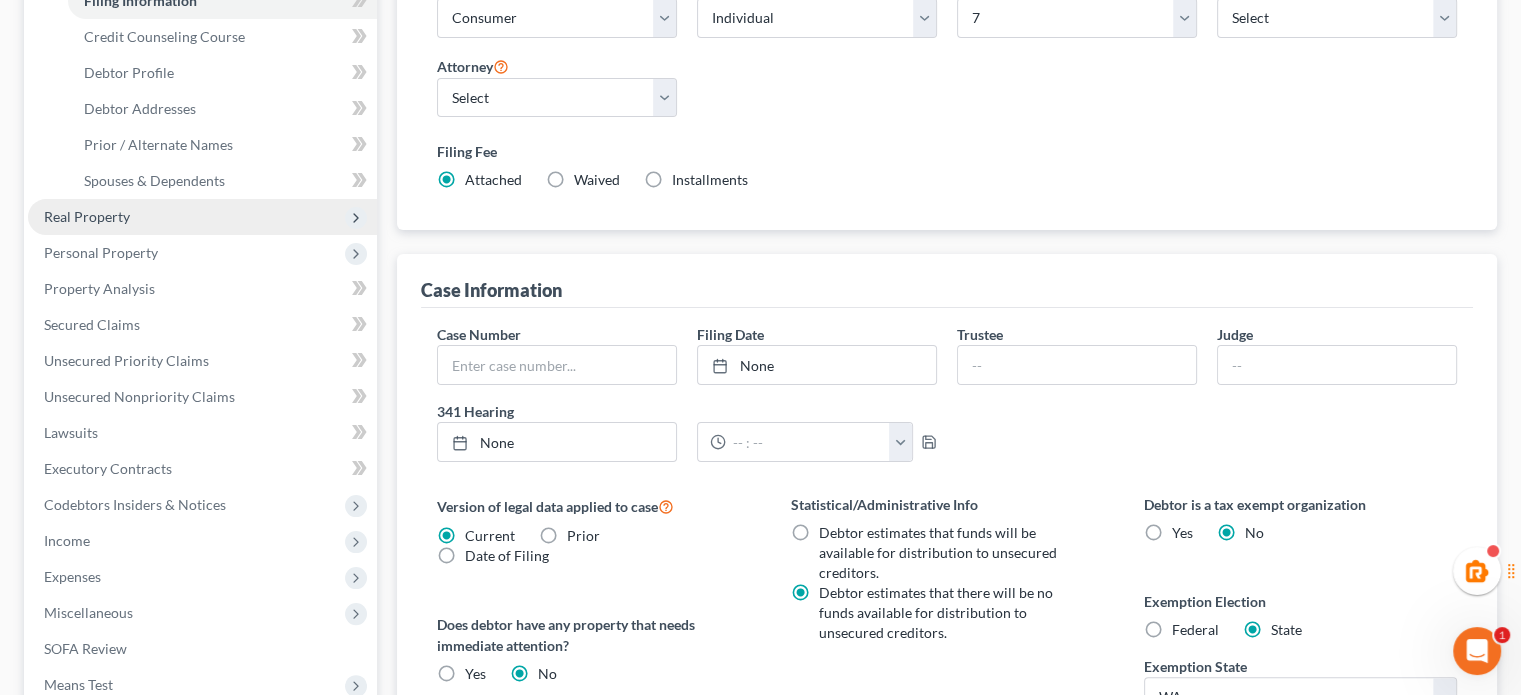 click on "Real Property" at bounding box center [202, 217] 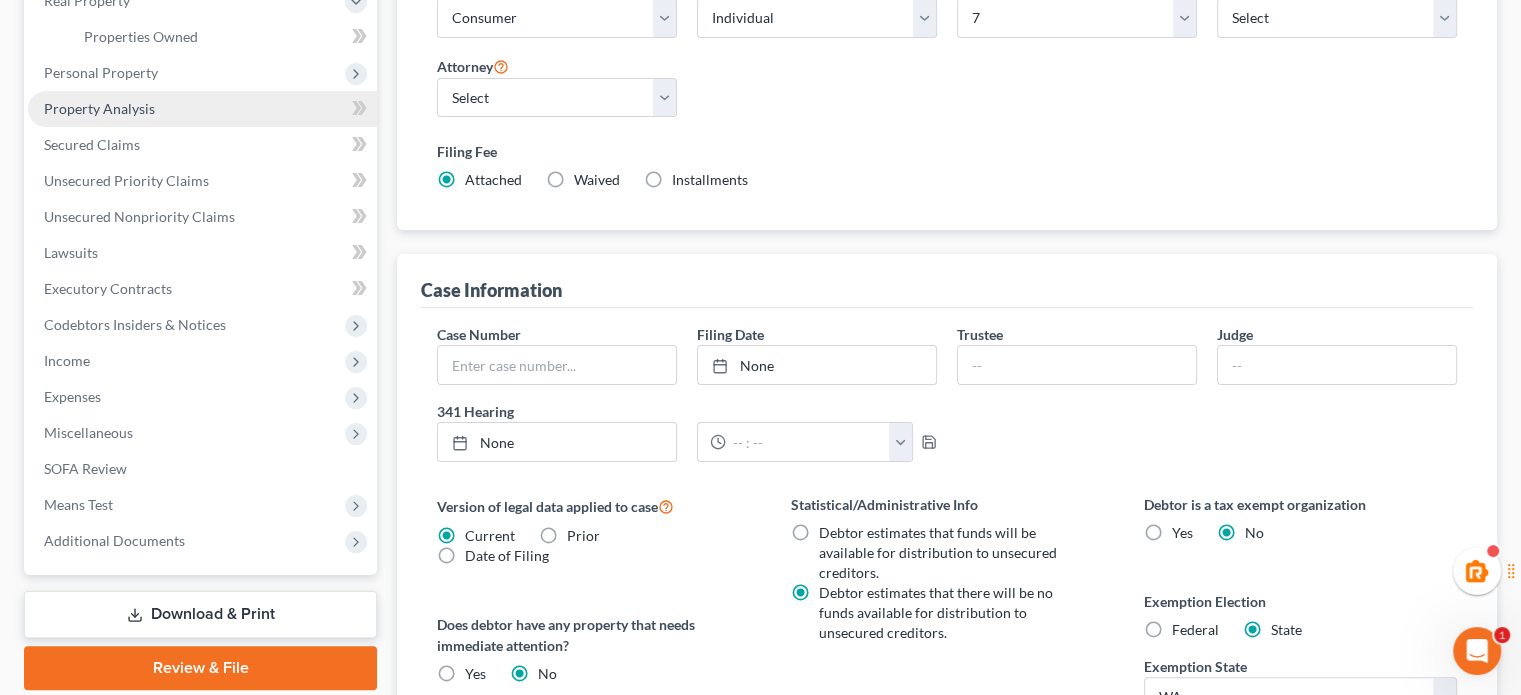 click on "Property Analysis" at bounding box center [202, 109] 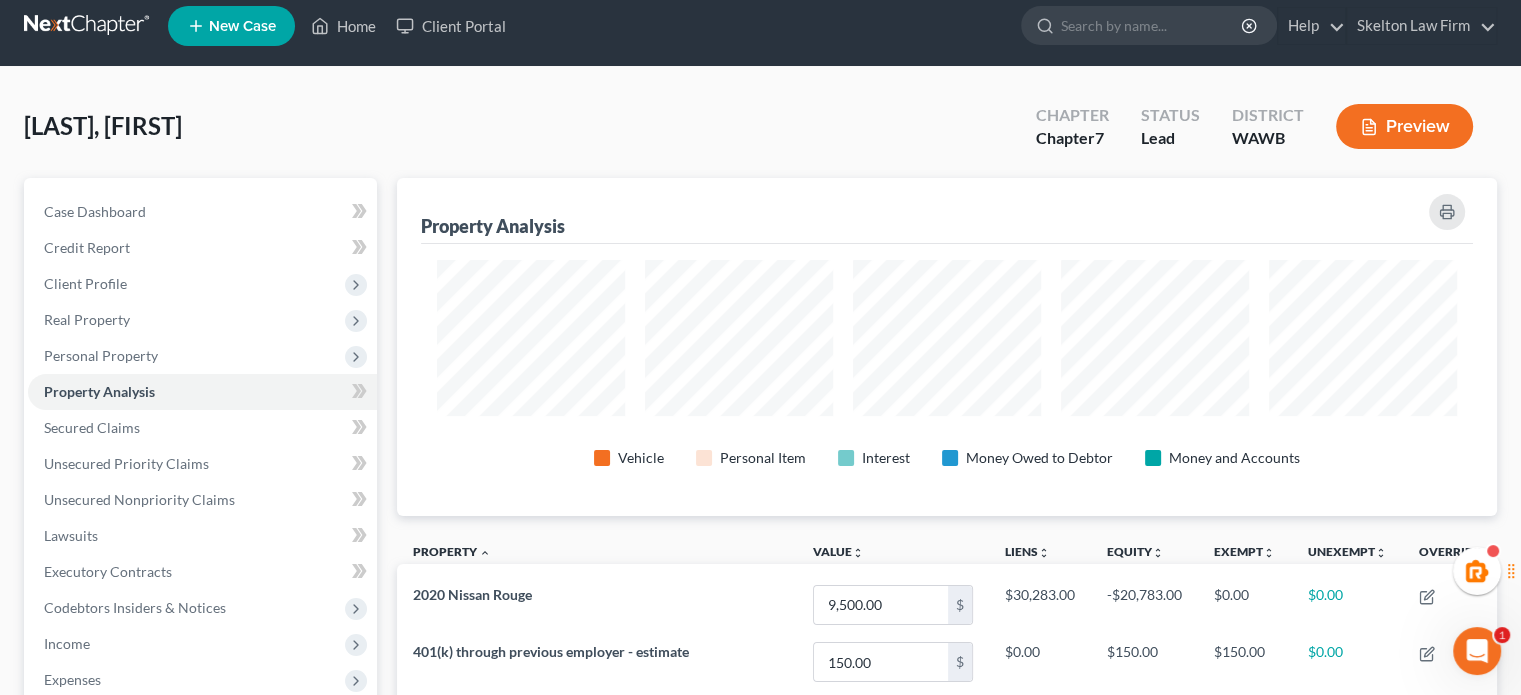 scroll, scrollTop: 0, scrollLeft: 0, axis: both 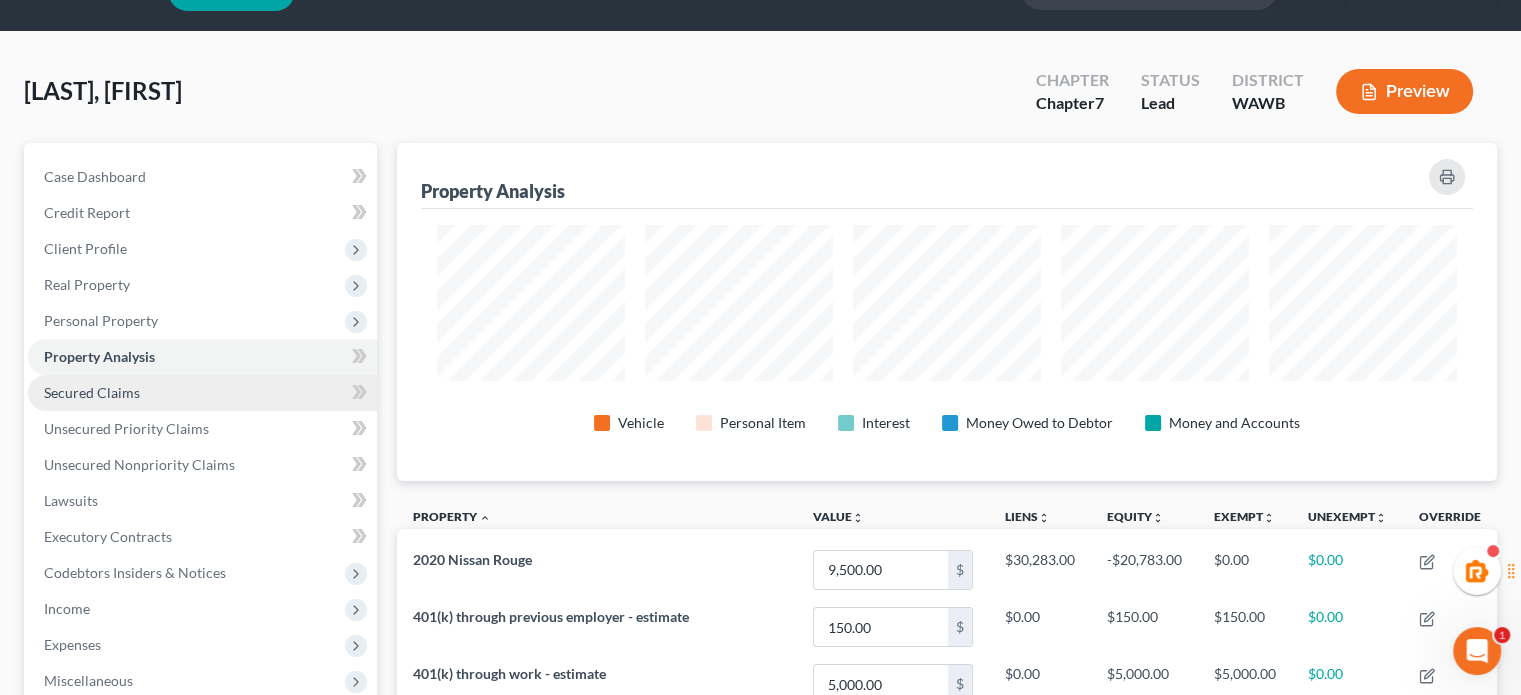 click on "Secured Claims" at bounding box center (202, 393) 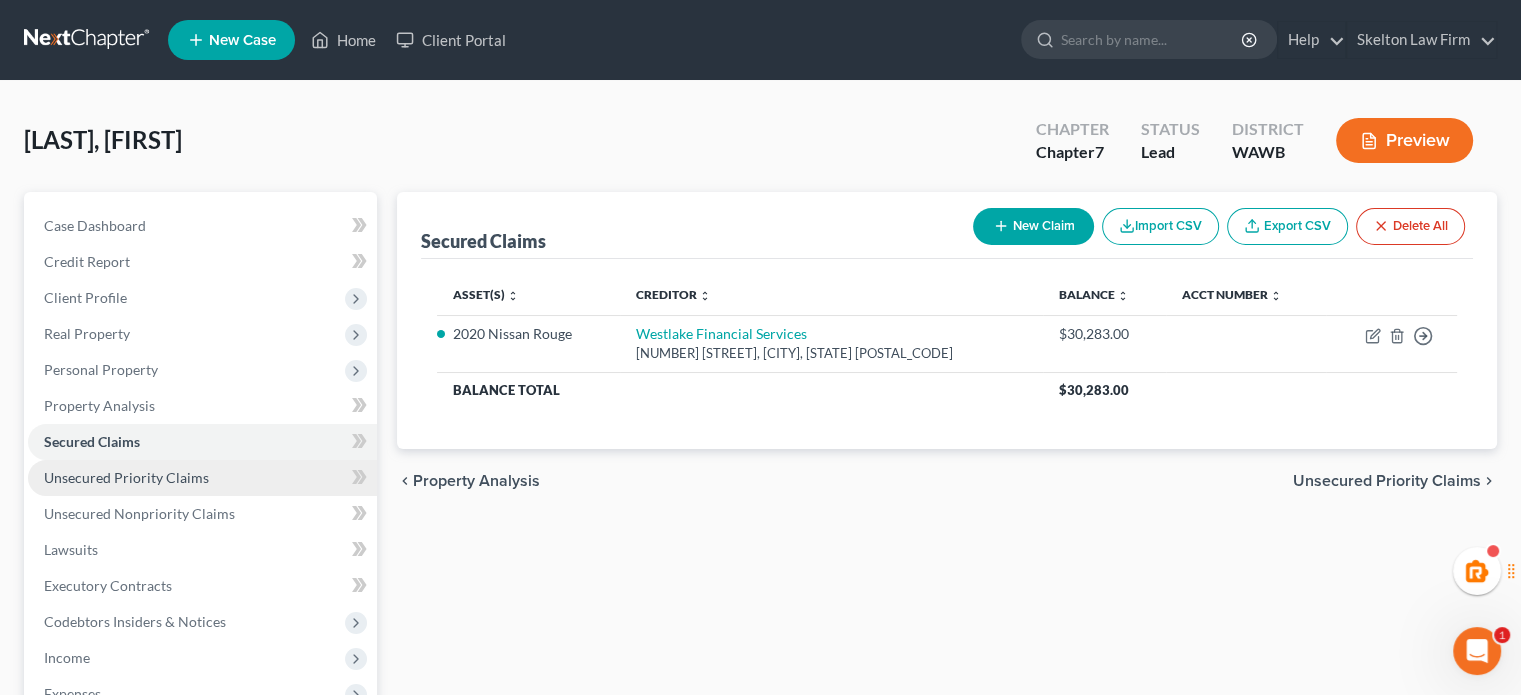 click on "Unsecured Priority Claims" at bounding box center (126, 477) 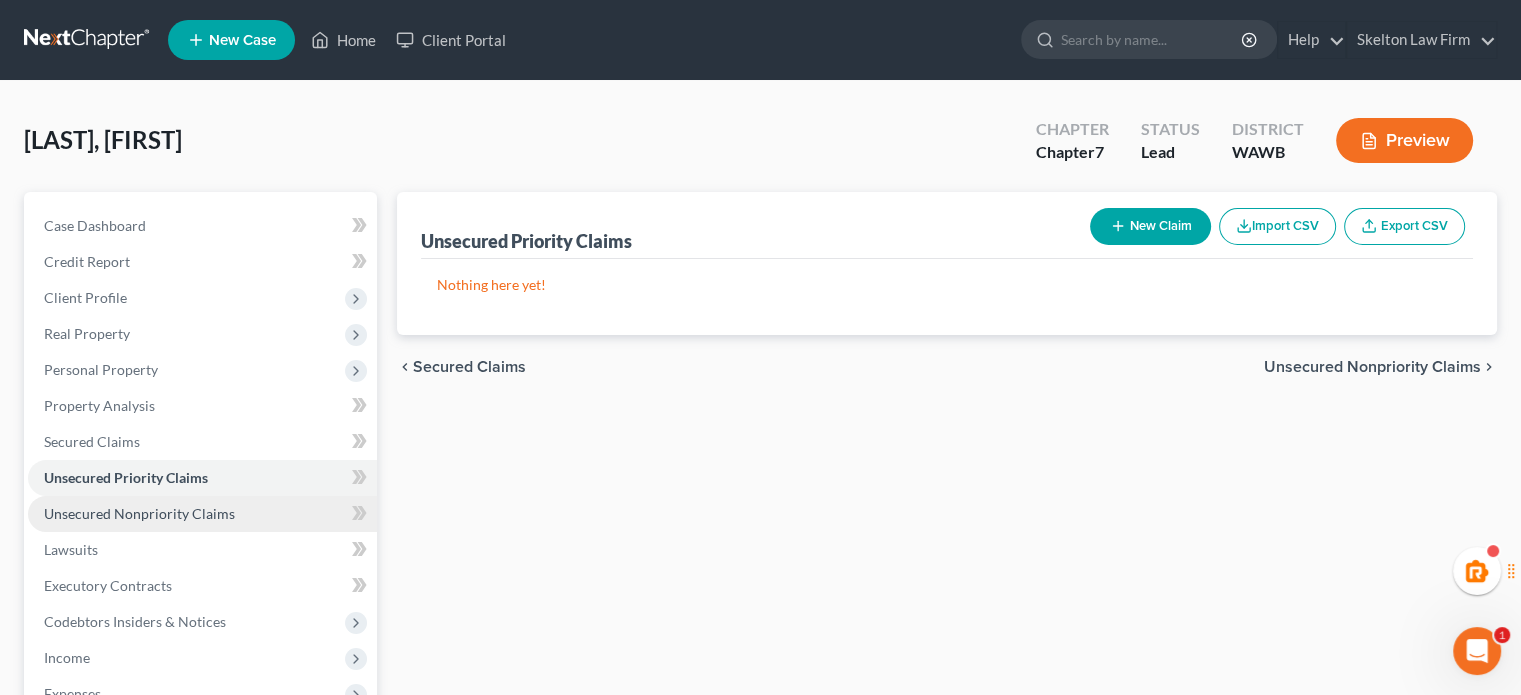 click on "Unsecured Nonpriority Claims" at bounding box center [139, 513] 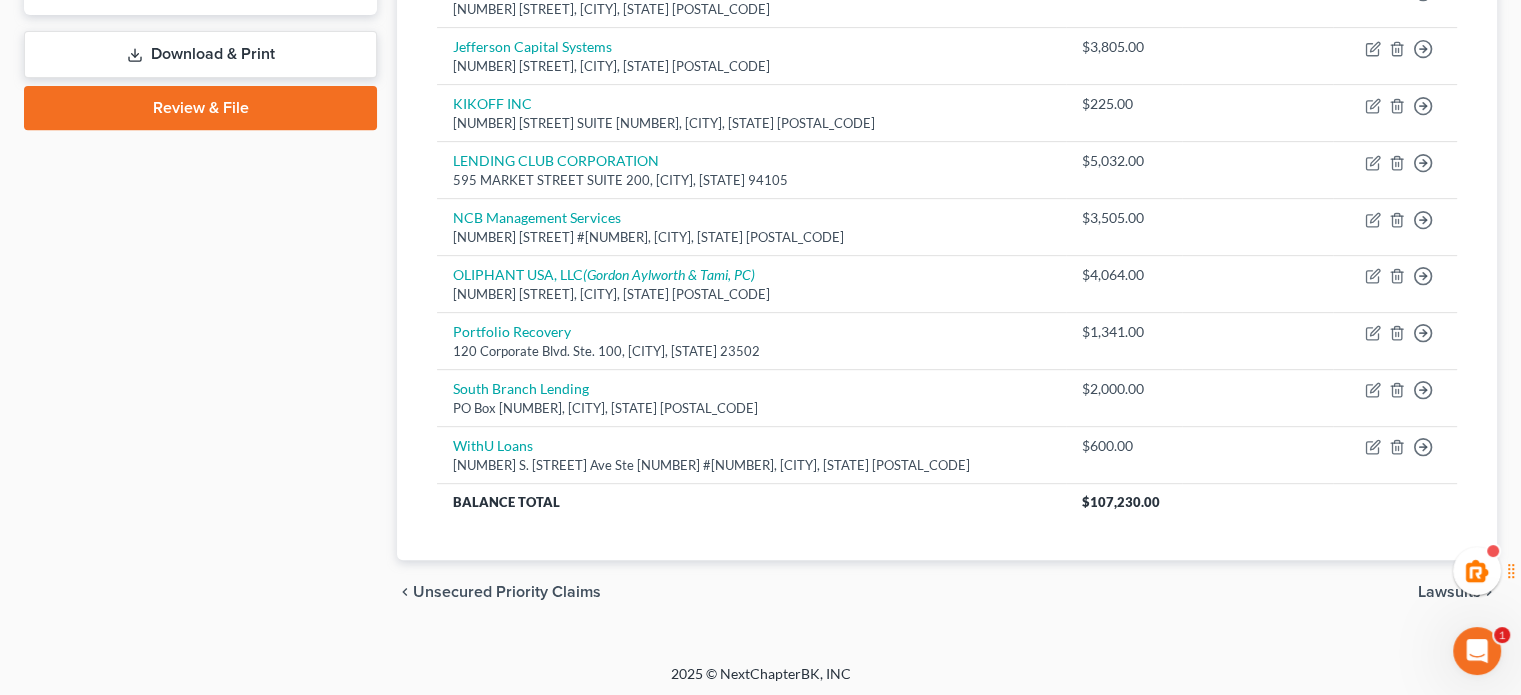 scroll, scrollTop: 191, scrollLeft: 0, axis: vertical 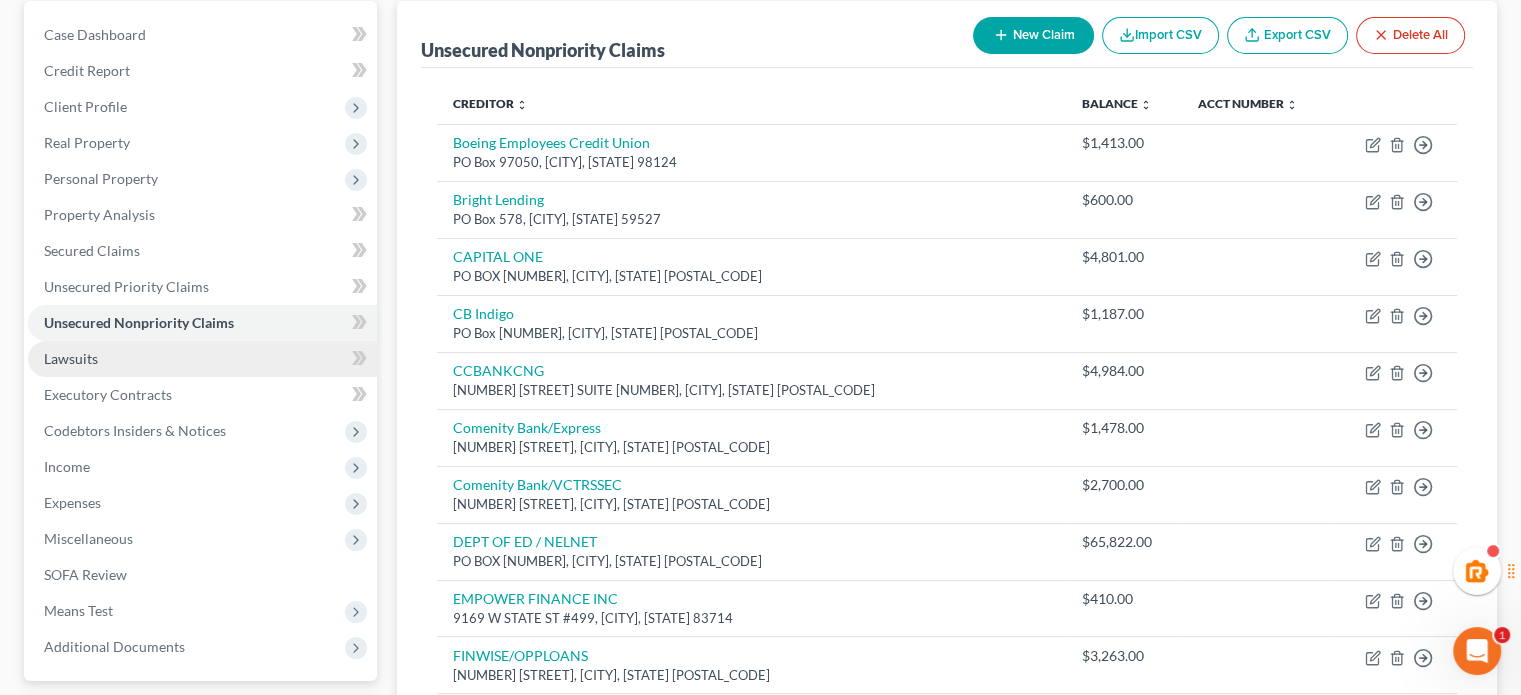 click on "Lawsuits" at bounding box center [202, 359] 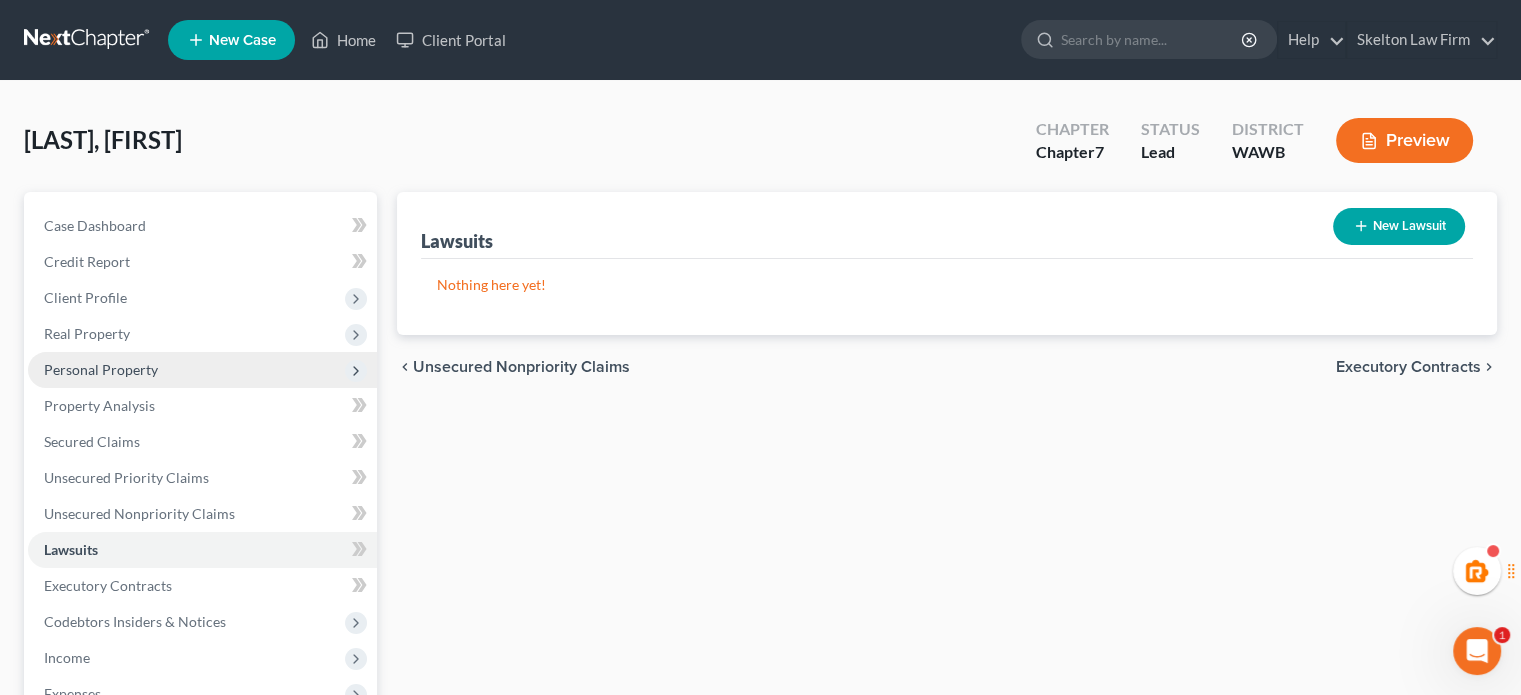 scroll, scrollTop: 0, scrollLeft: 0, axis: both 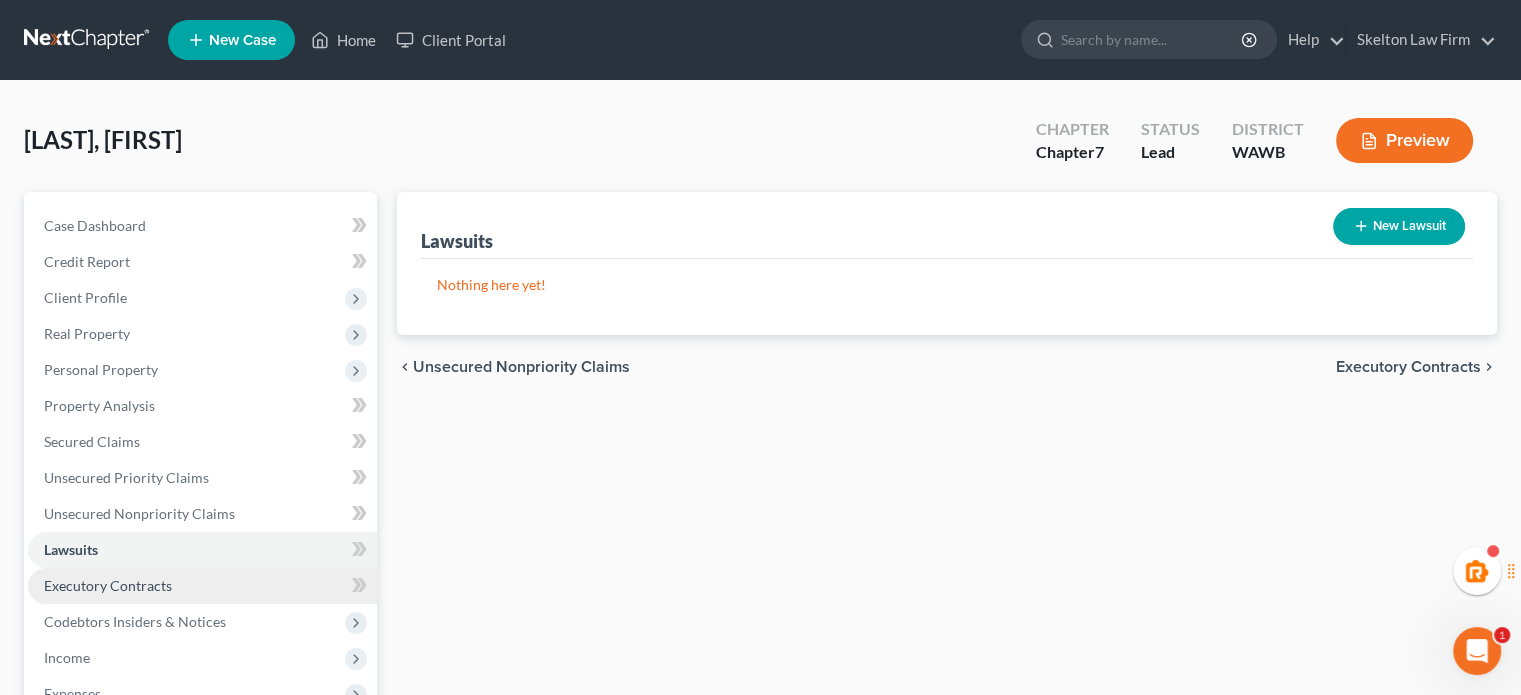 click on "Executory Contracts" at bounding box center (108, 585) 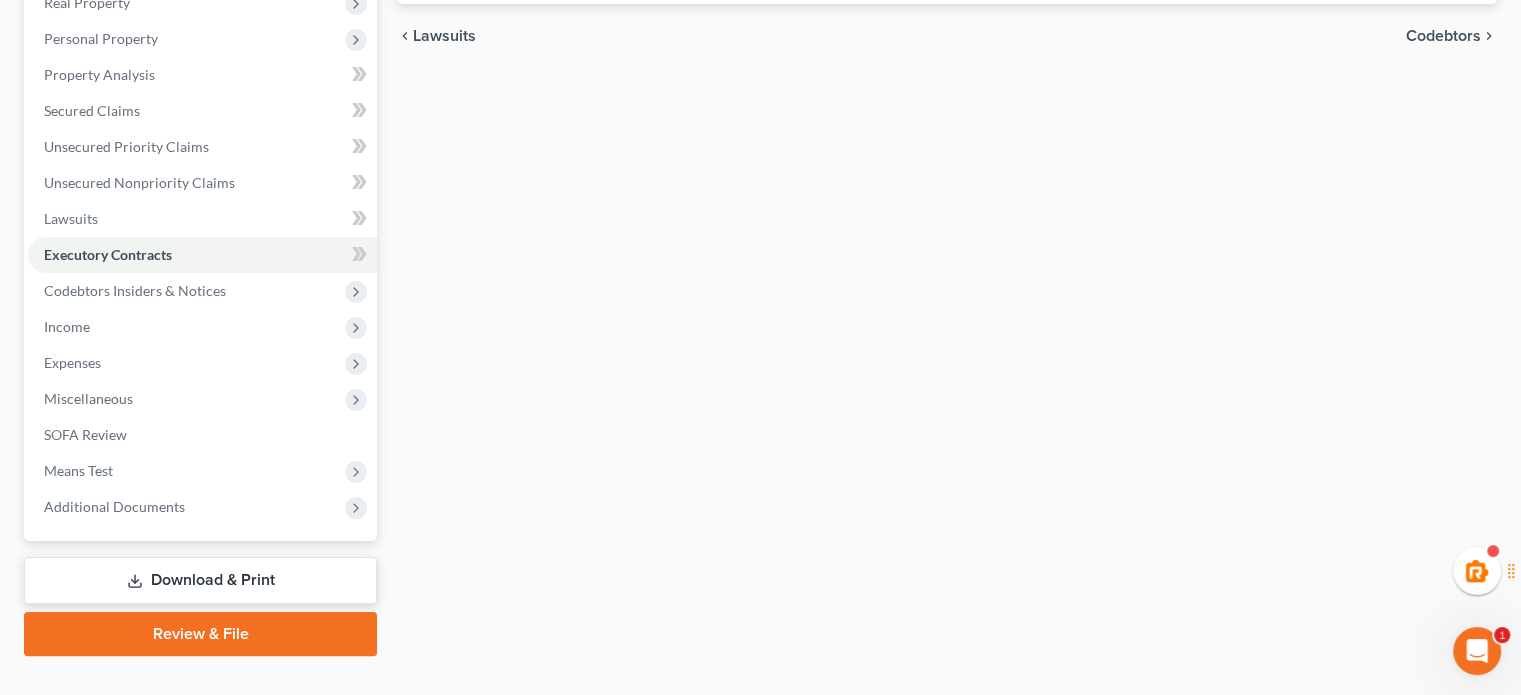 scroll, scrollTop: 333, scrollLeft: 0, axis: vertical 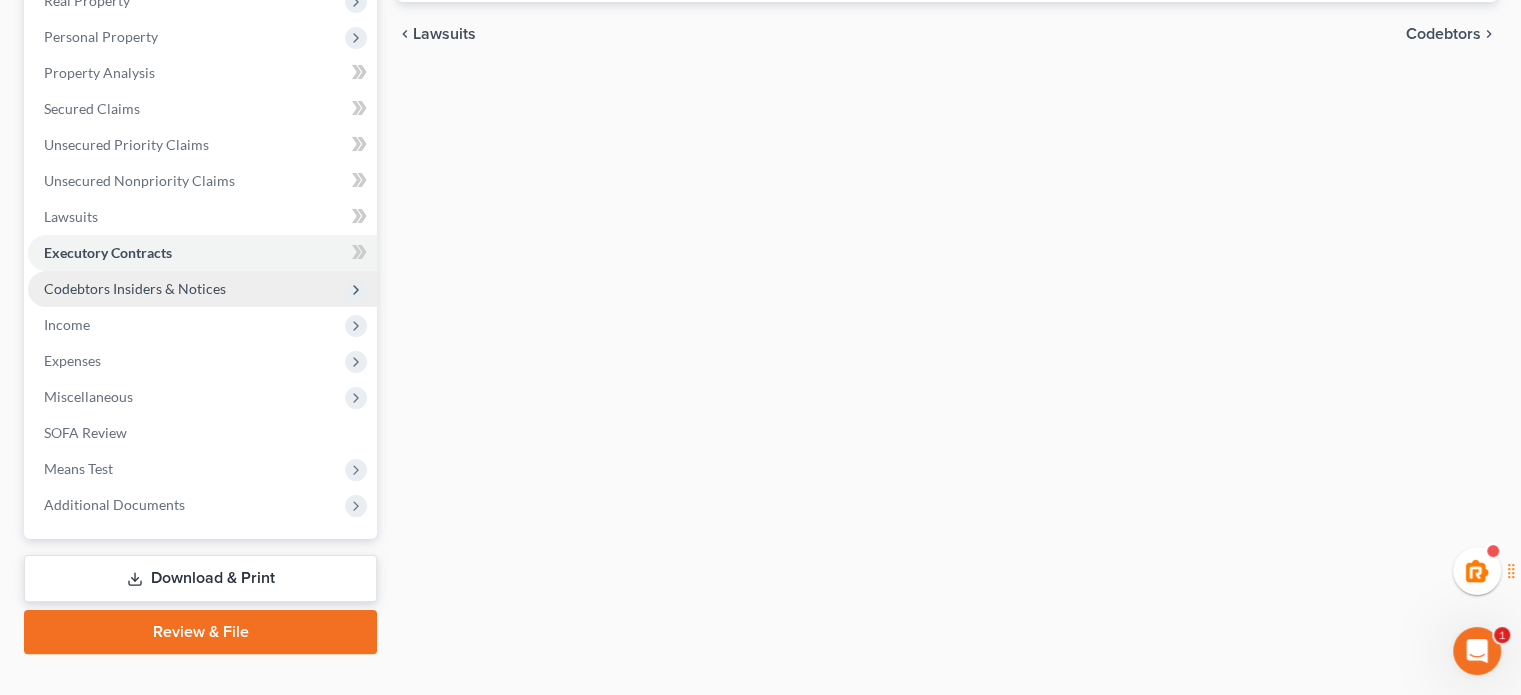 click on "Codebtors Insiders & Notices" at bounding box center (135, 288) 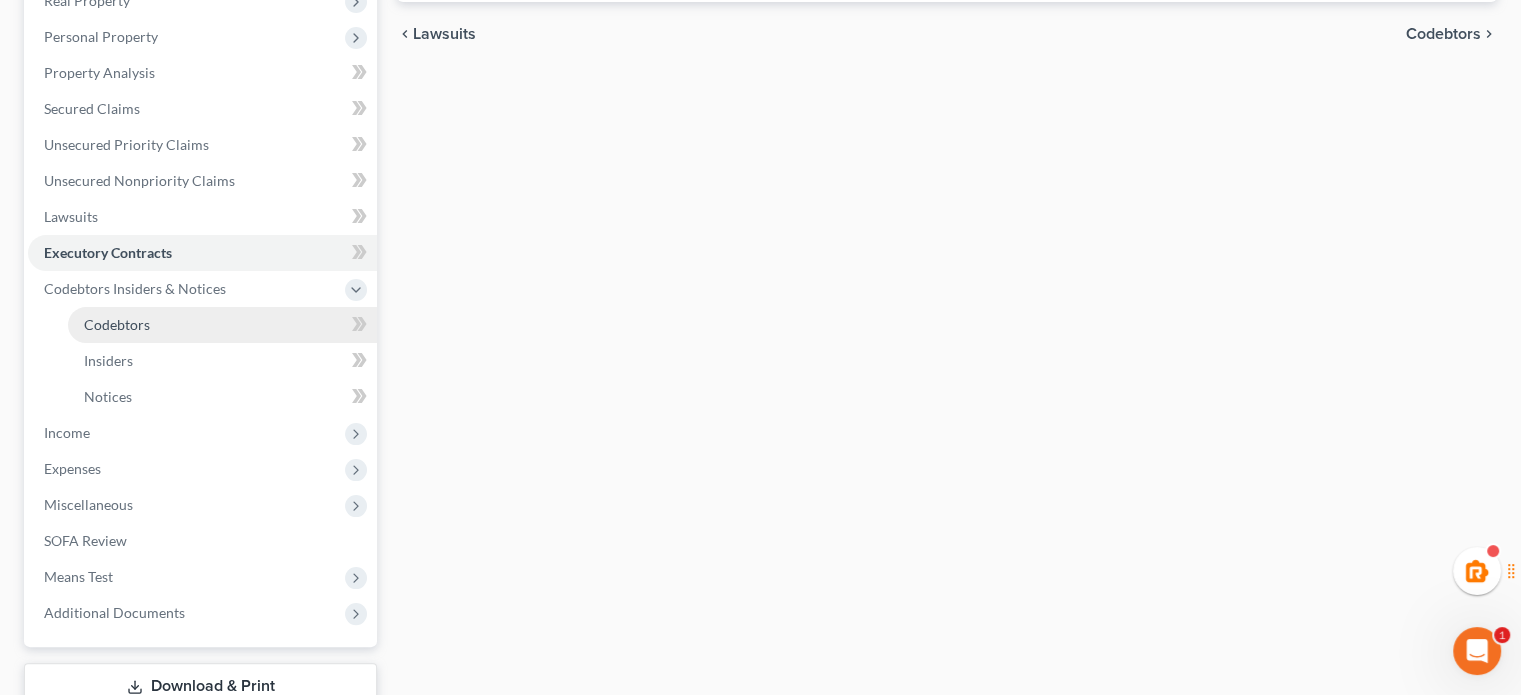 click on "Codebtors" at bounding box center [117, 324] 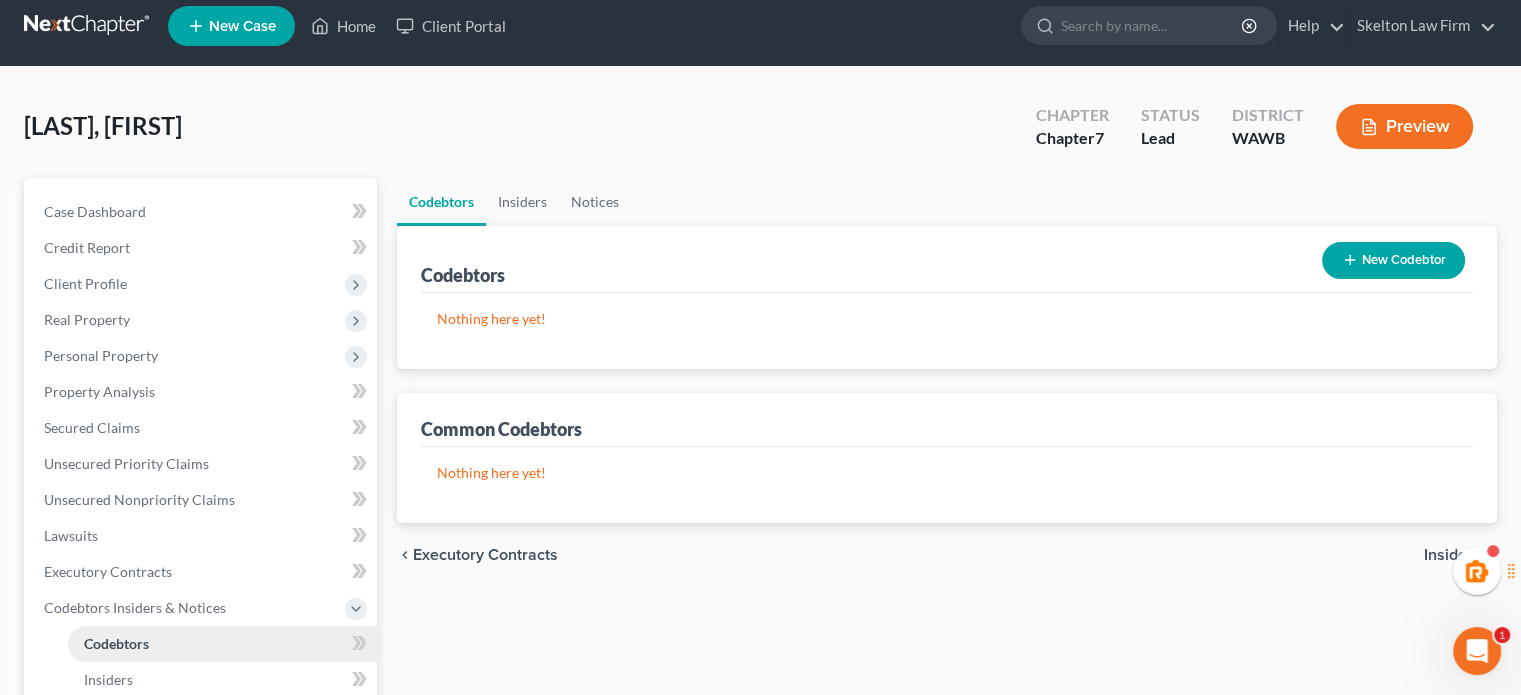 scroll, scrollTop: 0, scrollLeft: 0, axis: both 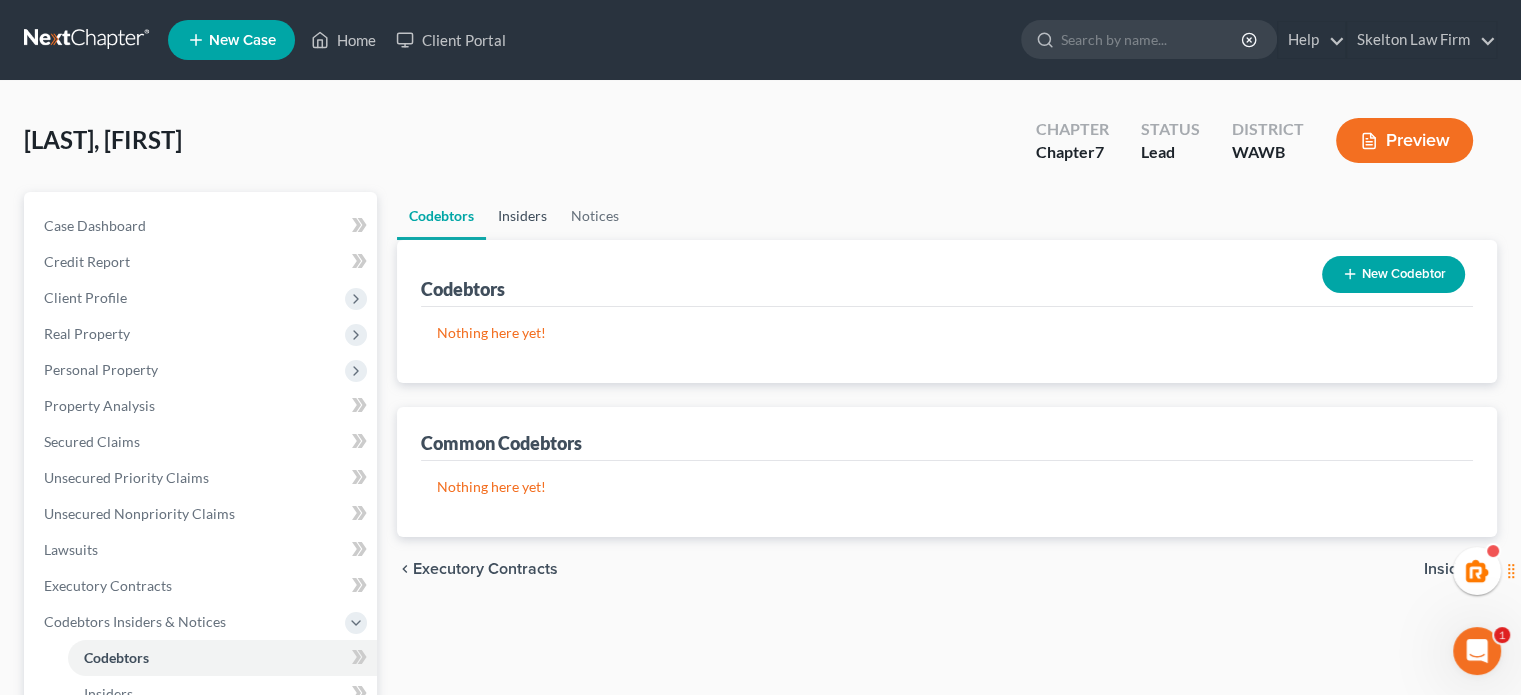 click on "Insiders" at bounding box center (522, 216) 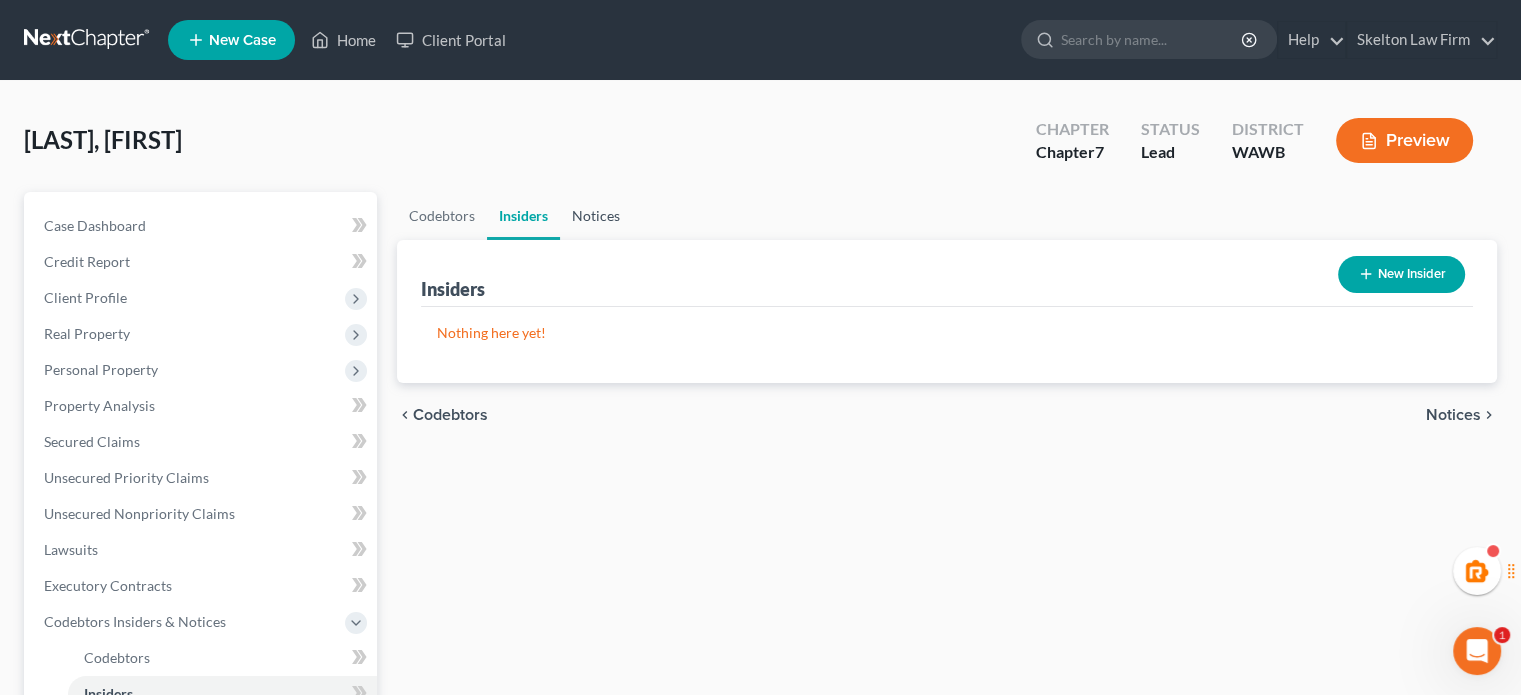 click on "Notices" at bounding box center (596, 216) 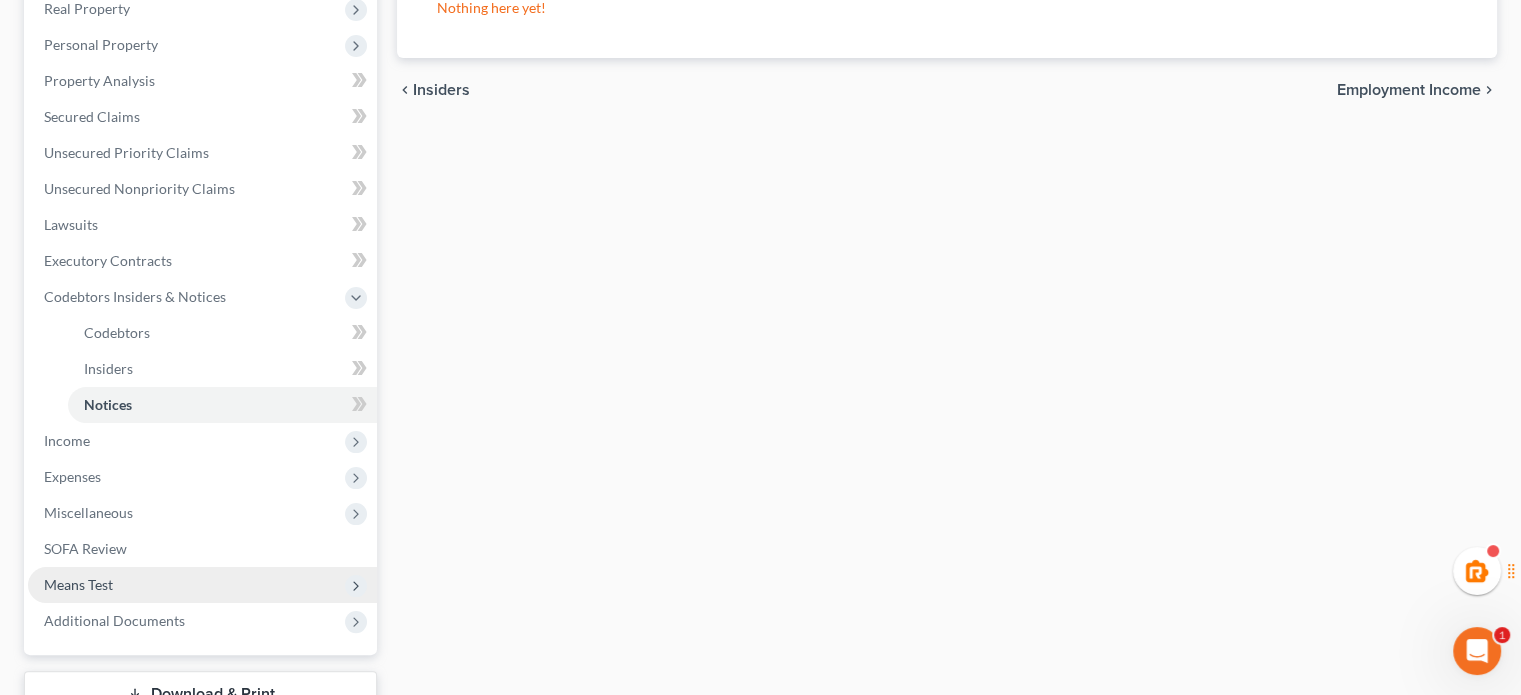 scroll, scrollTop: 474, scrollLeft: 0, axis: vertical 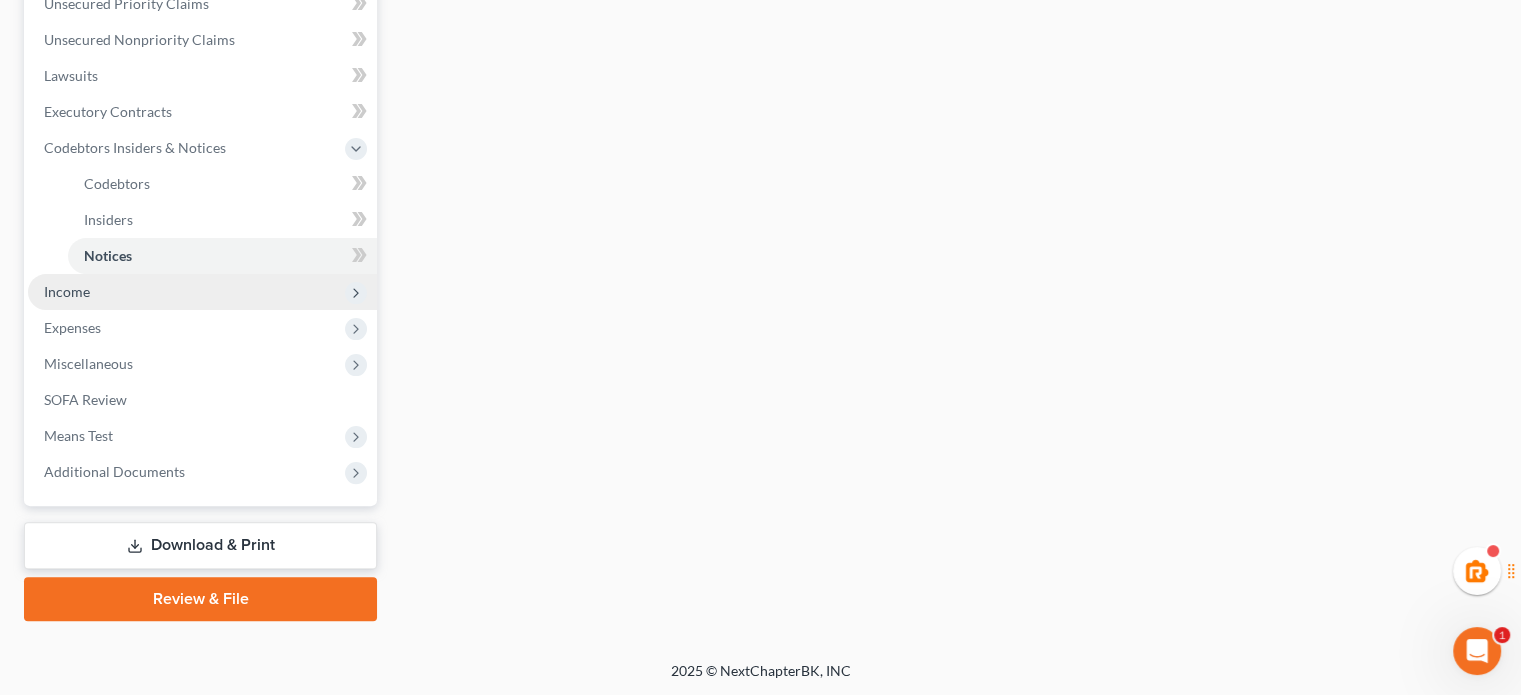 click on "Income" at bounding box center (67, 291) 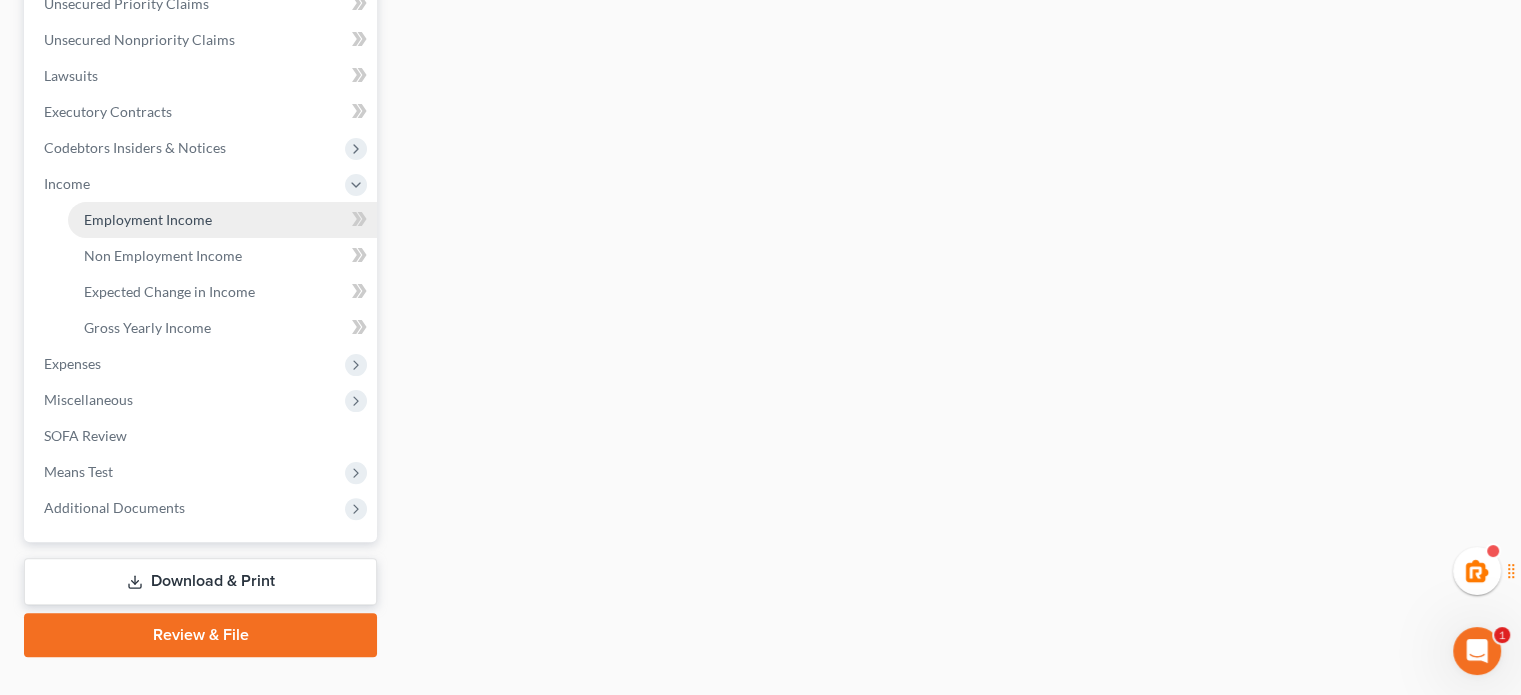 click on "Employment Income" at bounding box center (222, 220) 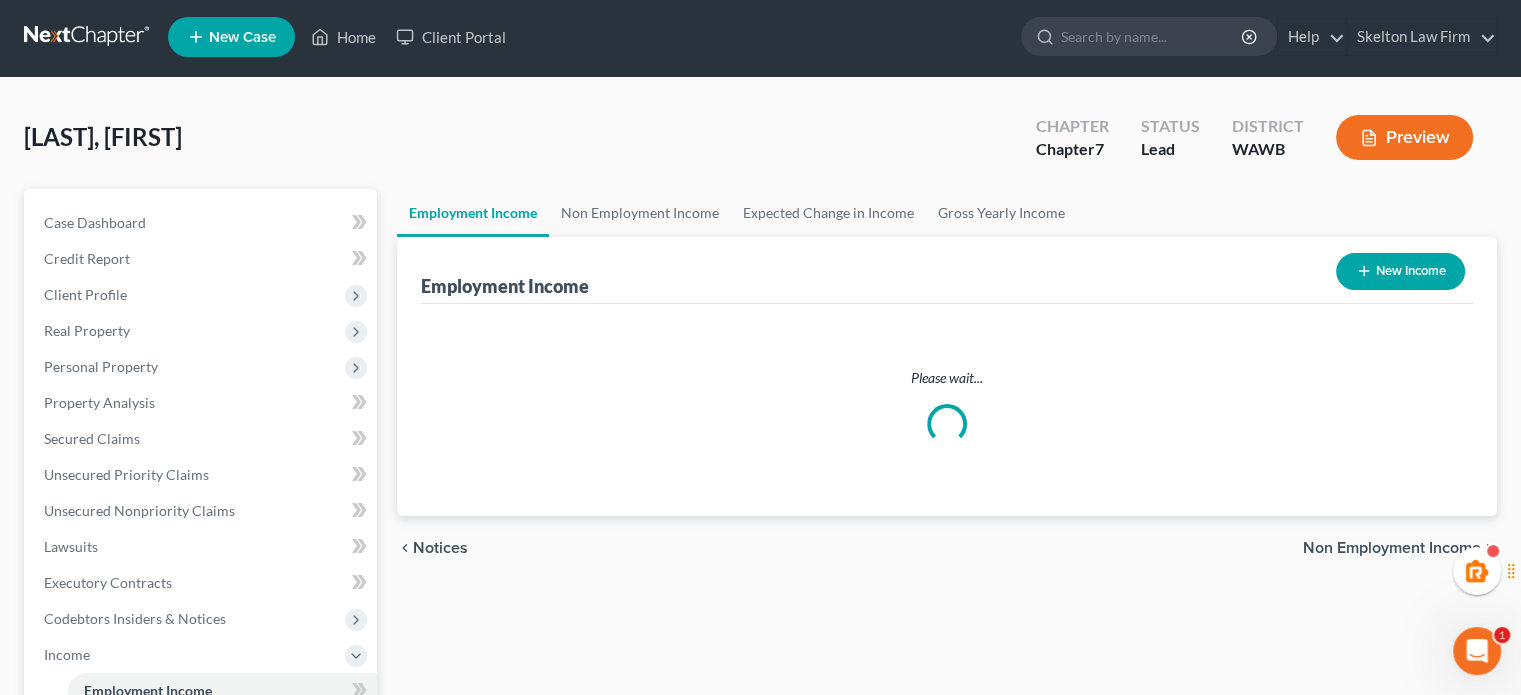scroll, scrollTop: 0, scrollLeft: 0, axis: both 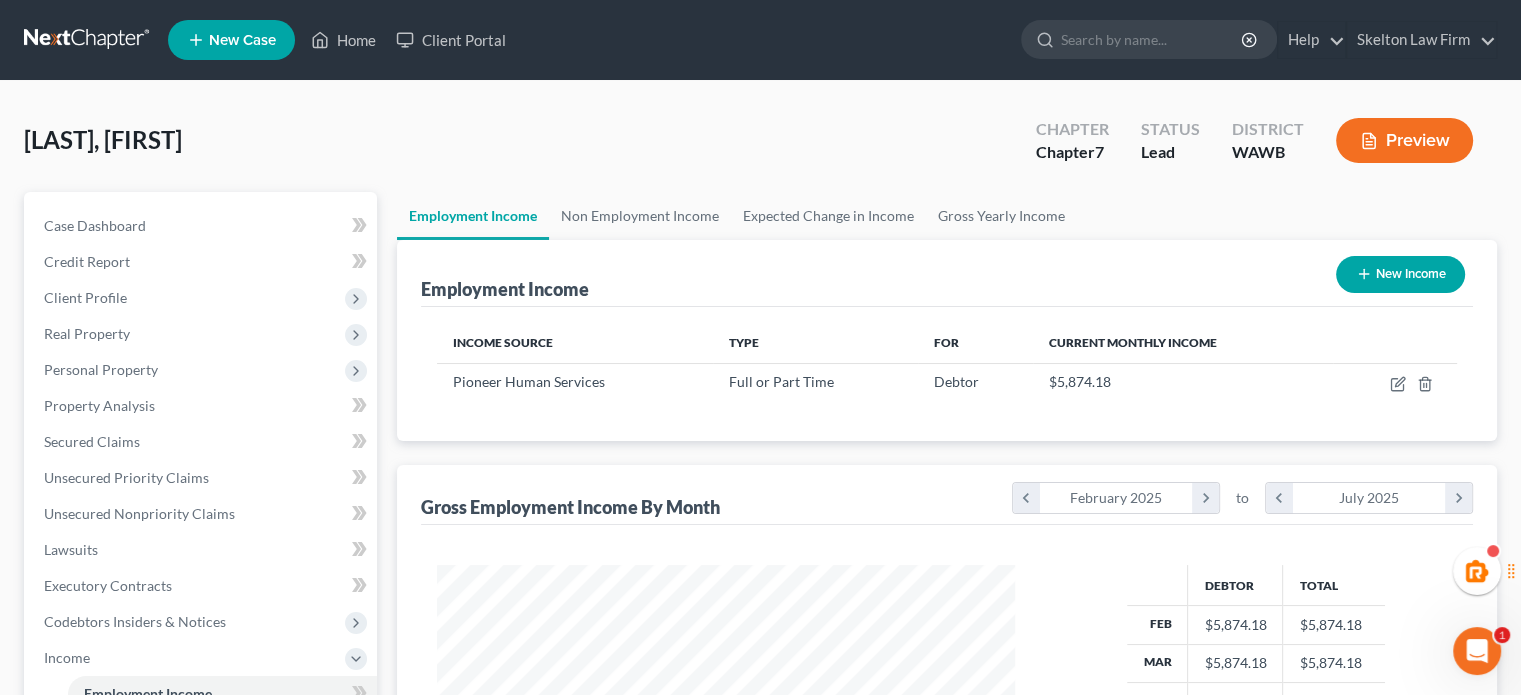 click 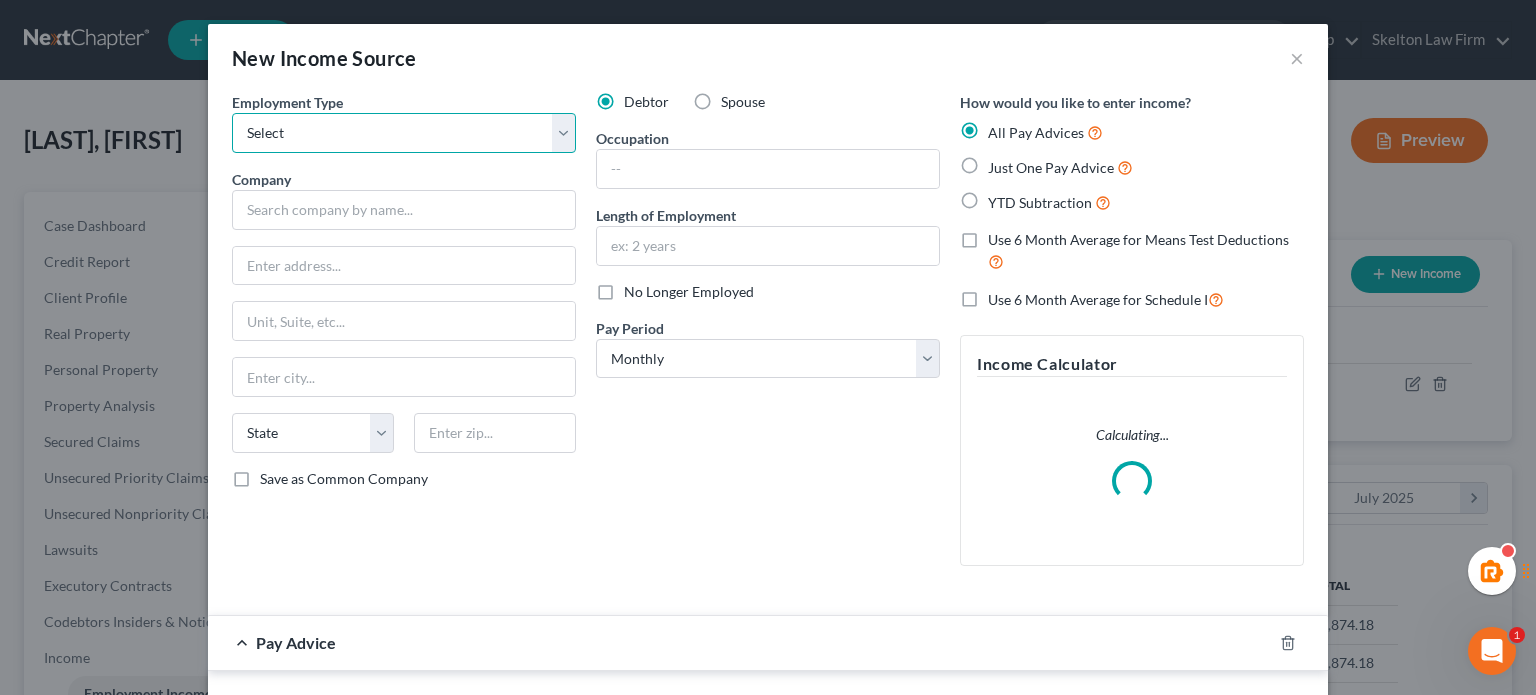 click on "Select Full or Part Time Employment Self Employment" at bounding box center [404, 133] 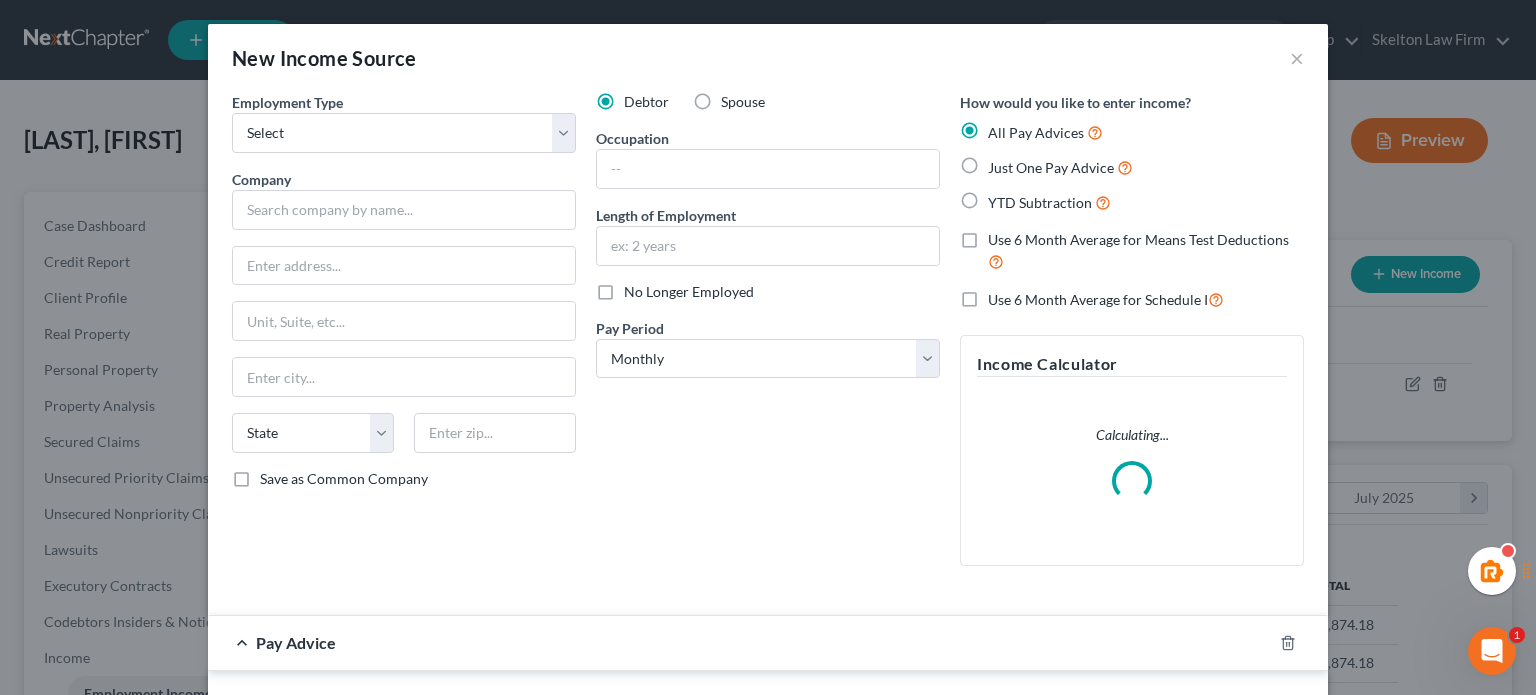 click on "New Income Source ×" at bounding box center [768, 58] 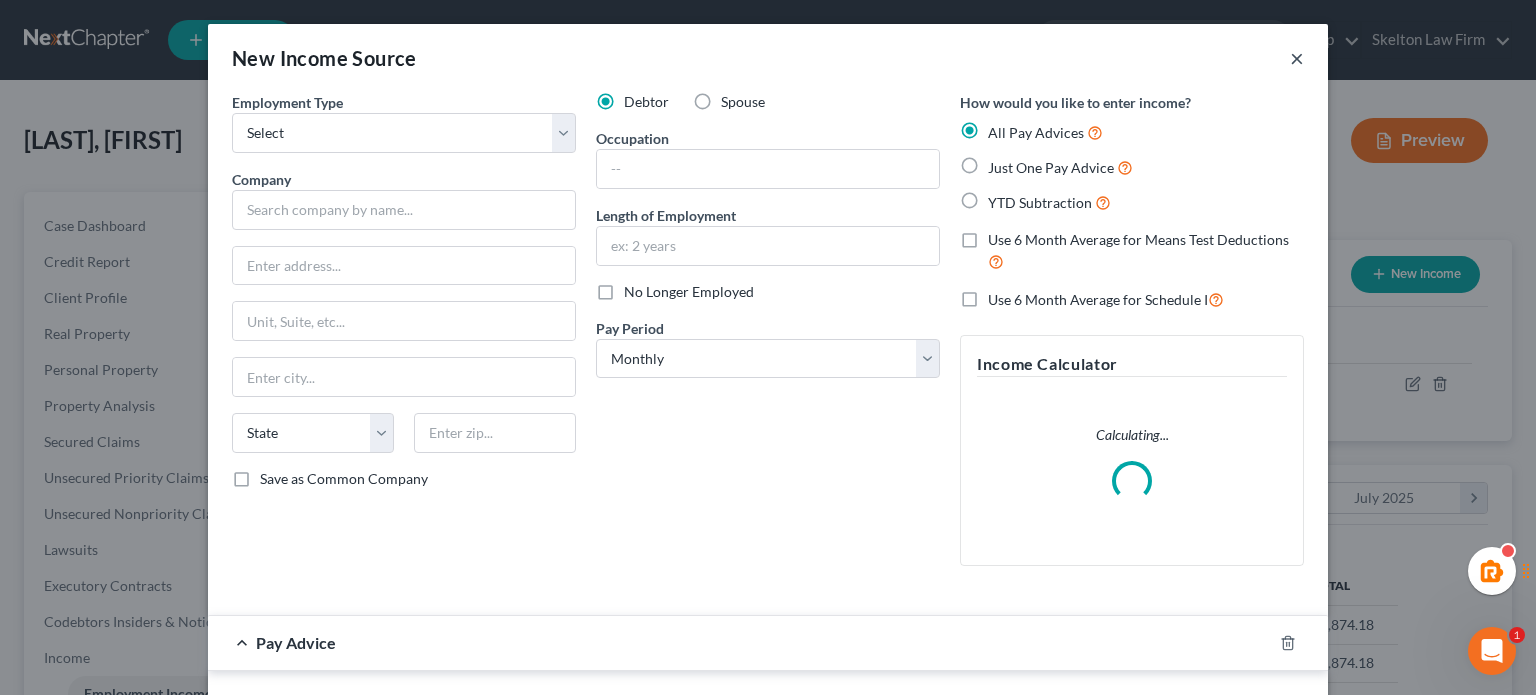 click on "×" at bounding box center [1297, 58] 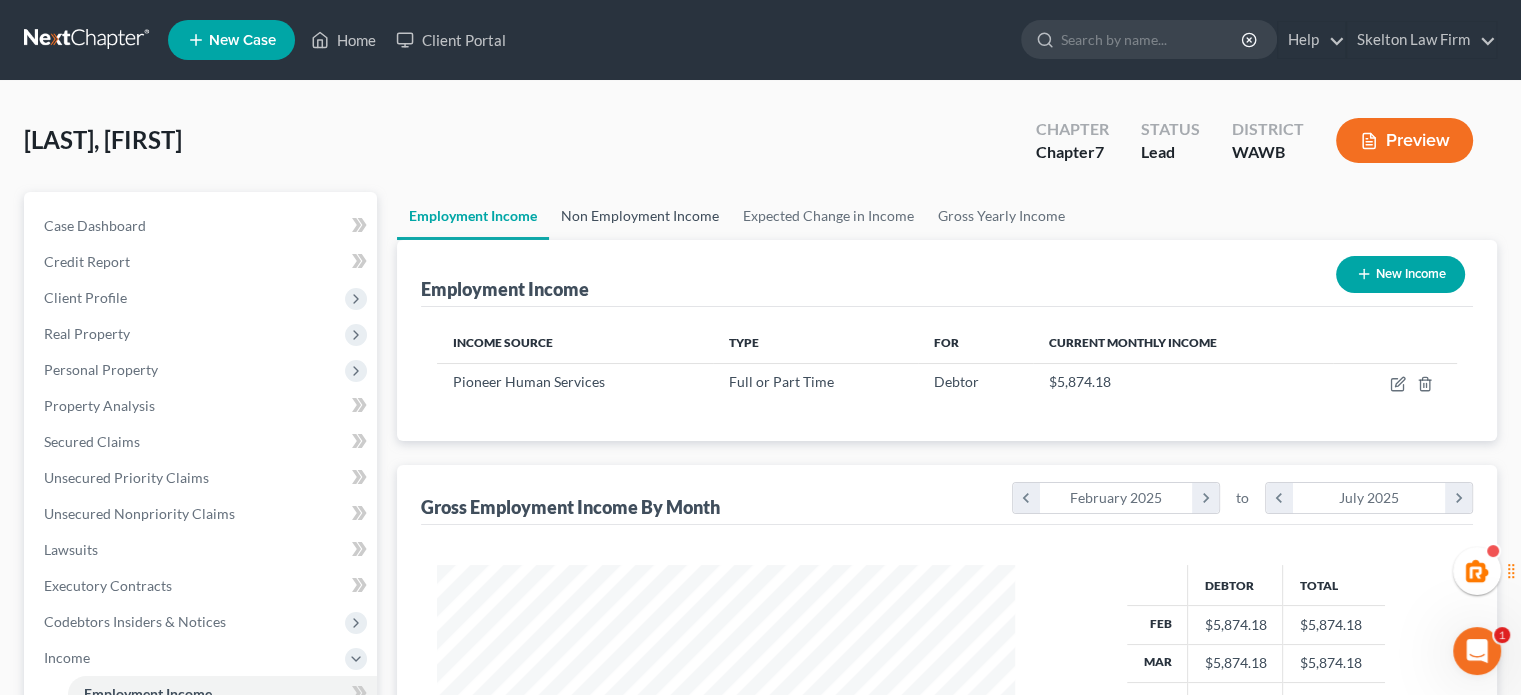 click on "Non Employment Income" at bounding box center [640, 216] 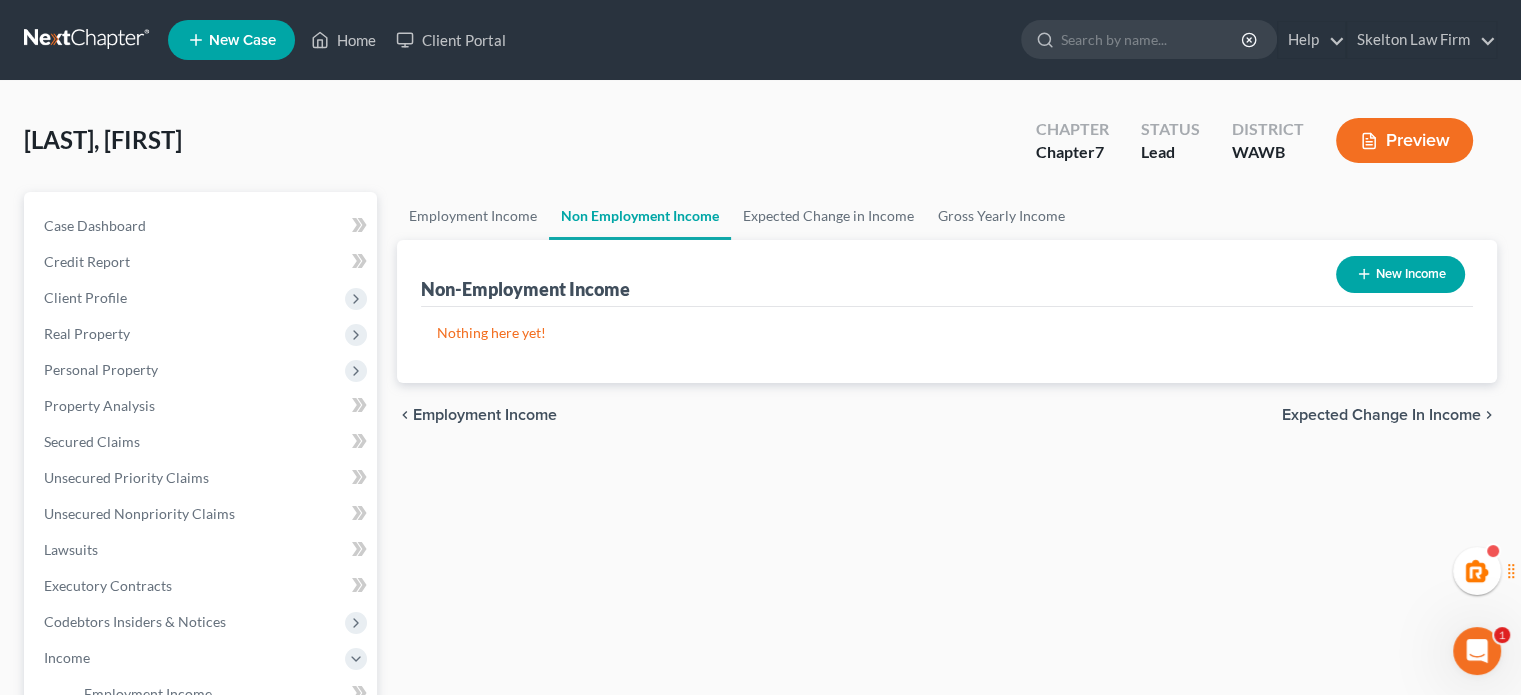 click on "New Income" at bounding box center (1400, 274) 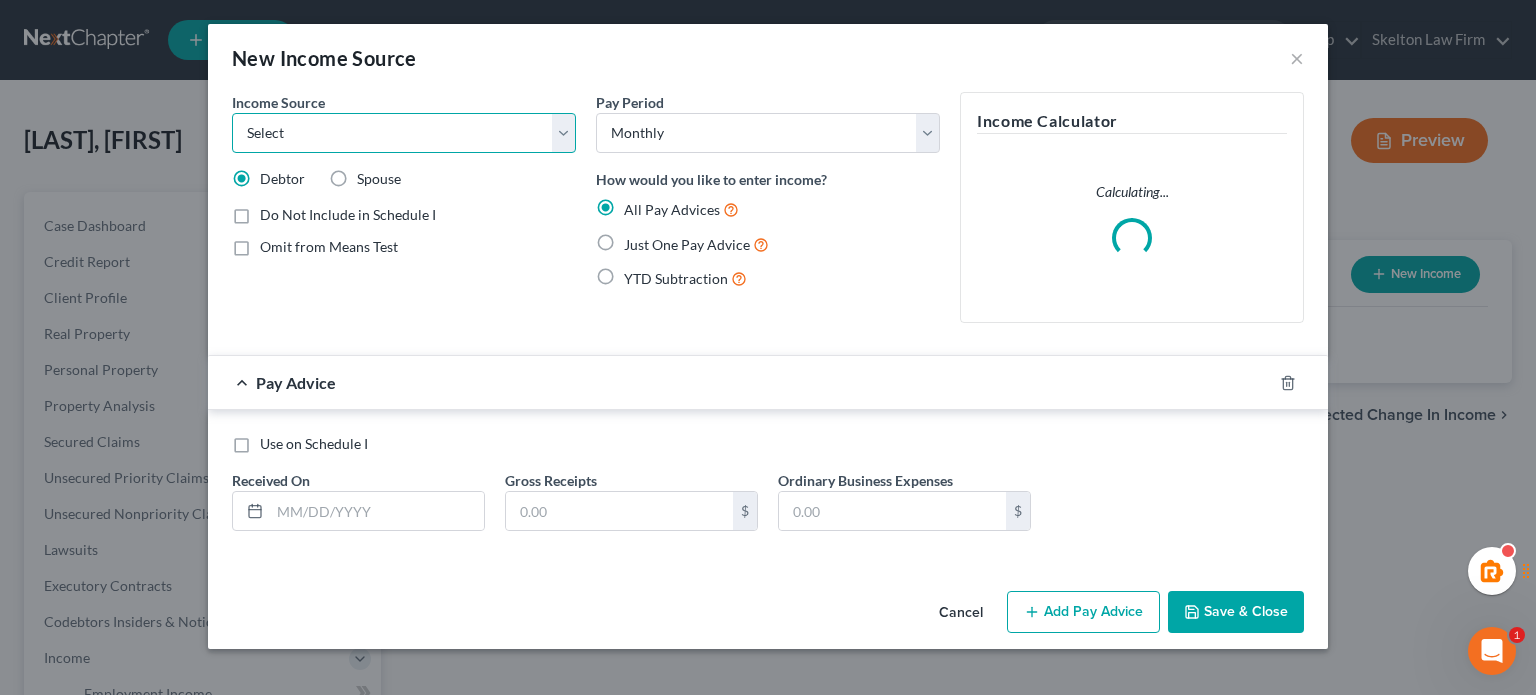 click on "Select Unemployment Disability (from employer) Pension Retirement Social Security / Social Security Disability Other Government Assistance Interests, Dividends or Royalties Child / Family Support Contributions to Household Property / Rental Business, Professional or Farm Alimony / Maintenance Payments Military Disability Benefits Other Monthly Income" at bounding box center (404, 133) 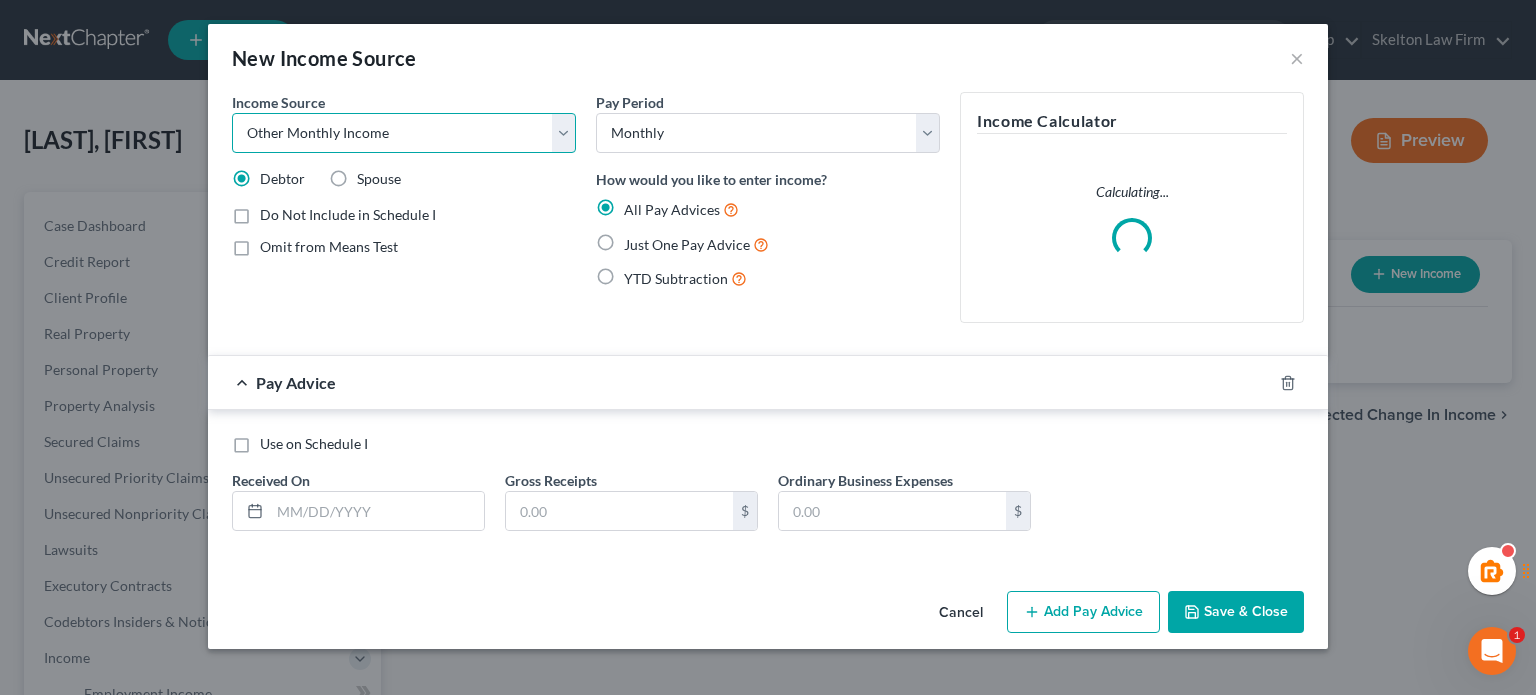 click on "Select Unemployment Disability (from employer) Pension Retirement Social Security / Social Security Disability Other Government Assistance Interests, Dividends or Royalties Child / Family Support Contributions to Household Property / Rental Business, Professional or Farm Alimony / Maintenance Payments Military Disability Benefits Other Monthly Income" at bounding box center (404, 133) 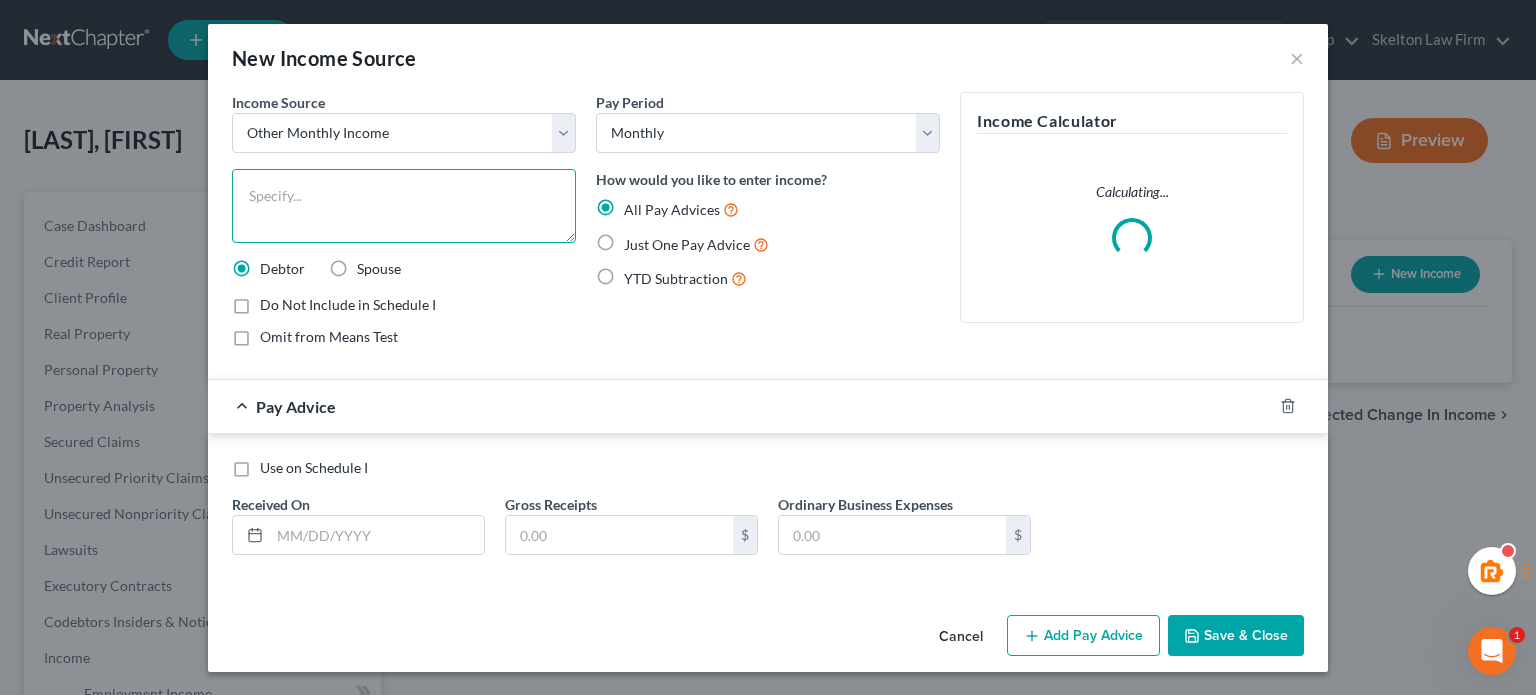 click at bounding box center (404, 206) 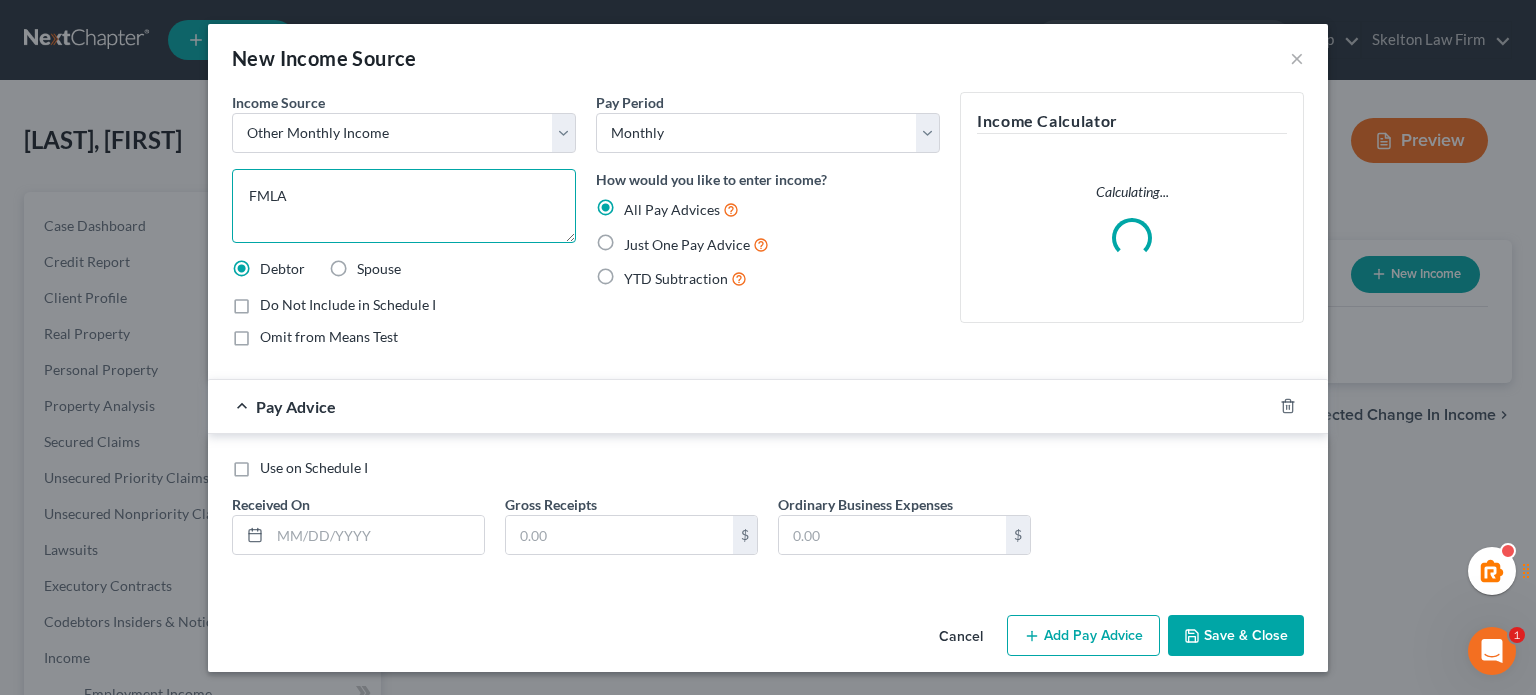 type on "FMLA" 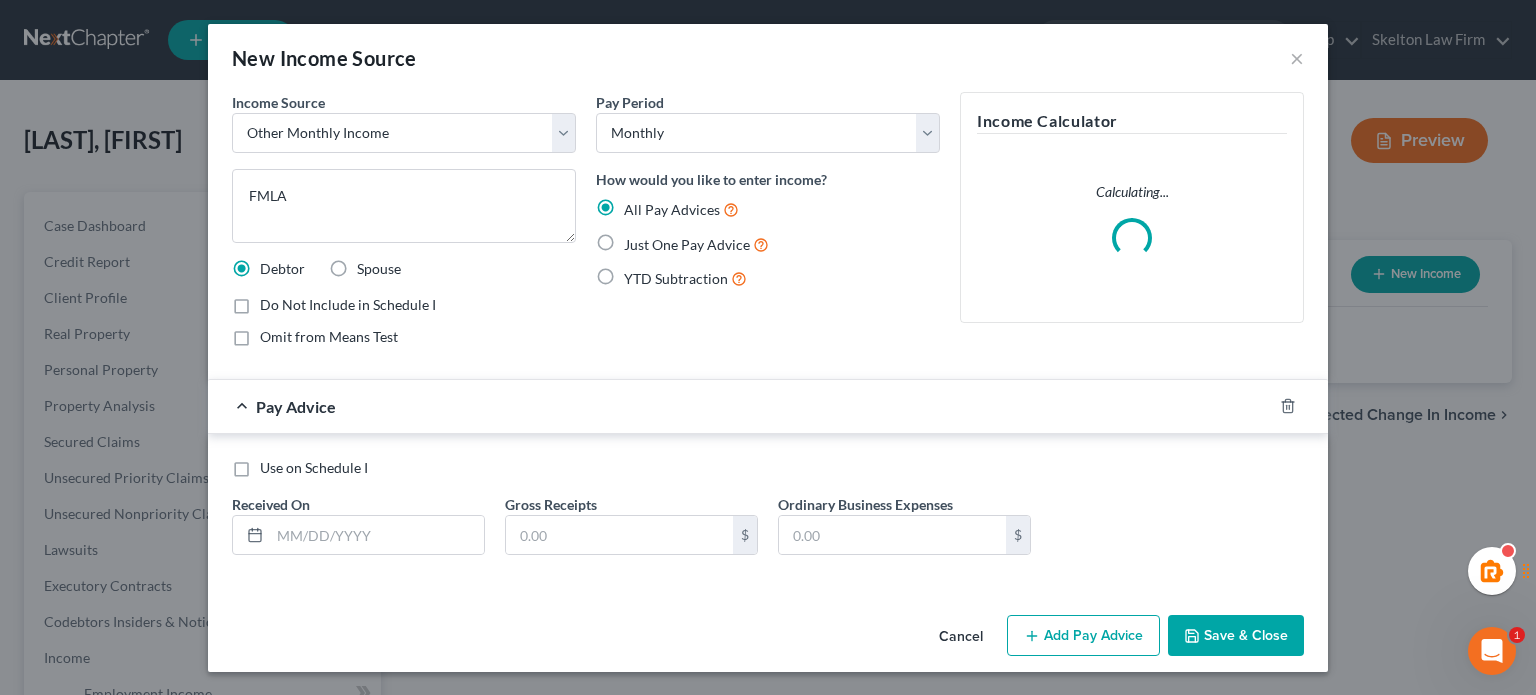 click on "Do Not Include in Schedule I" at bounding box center [348, 304] 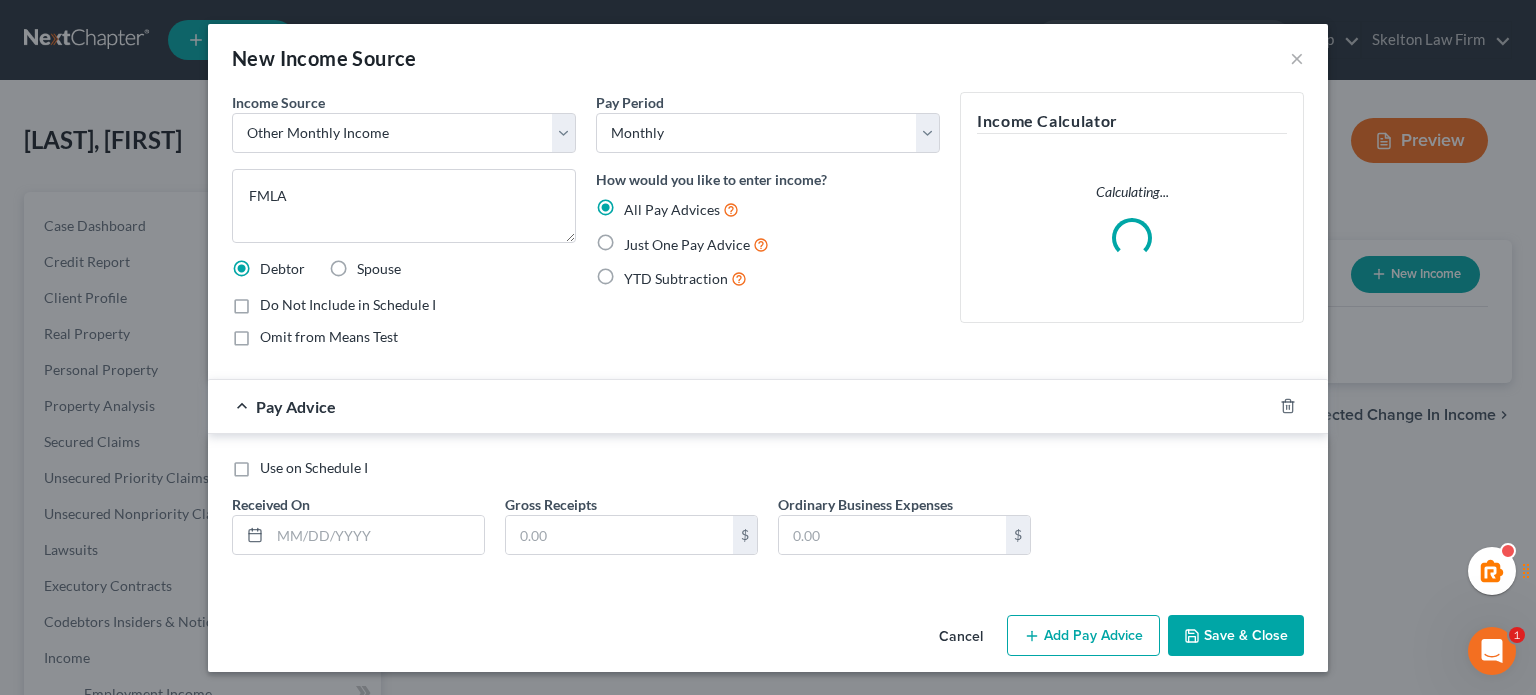 click on "Do Not Include in Schedule I" at bounding box center [274, 301] 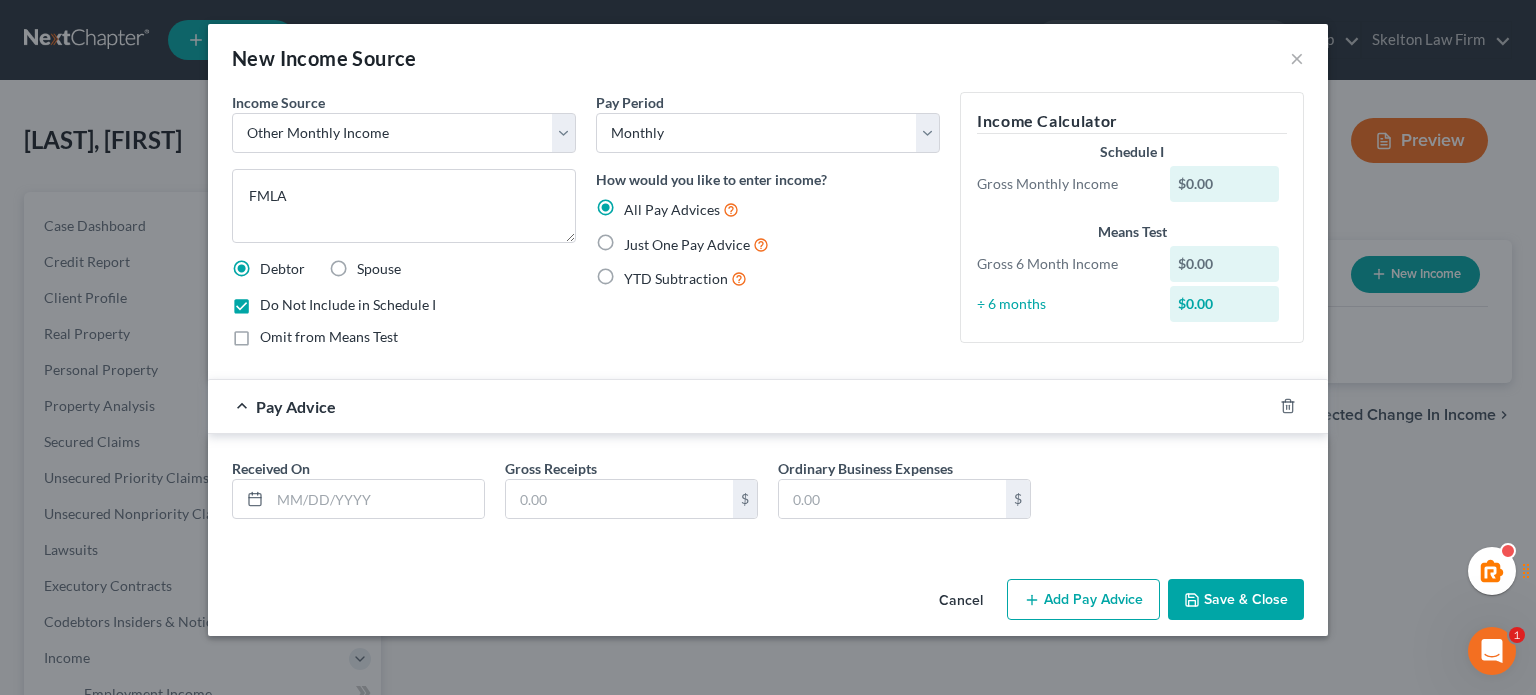 click on "Received On
*
Gross Receipts $ Ordinary Business Expenses $" at bounding box center (768, 496) 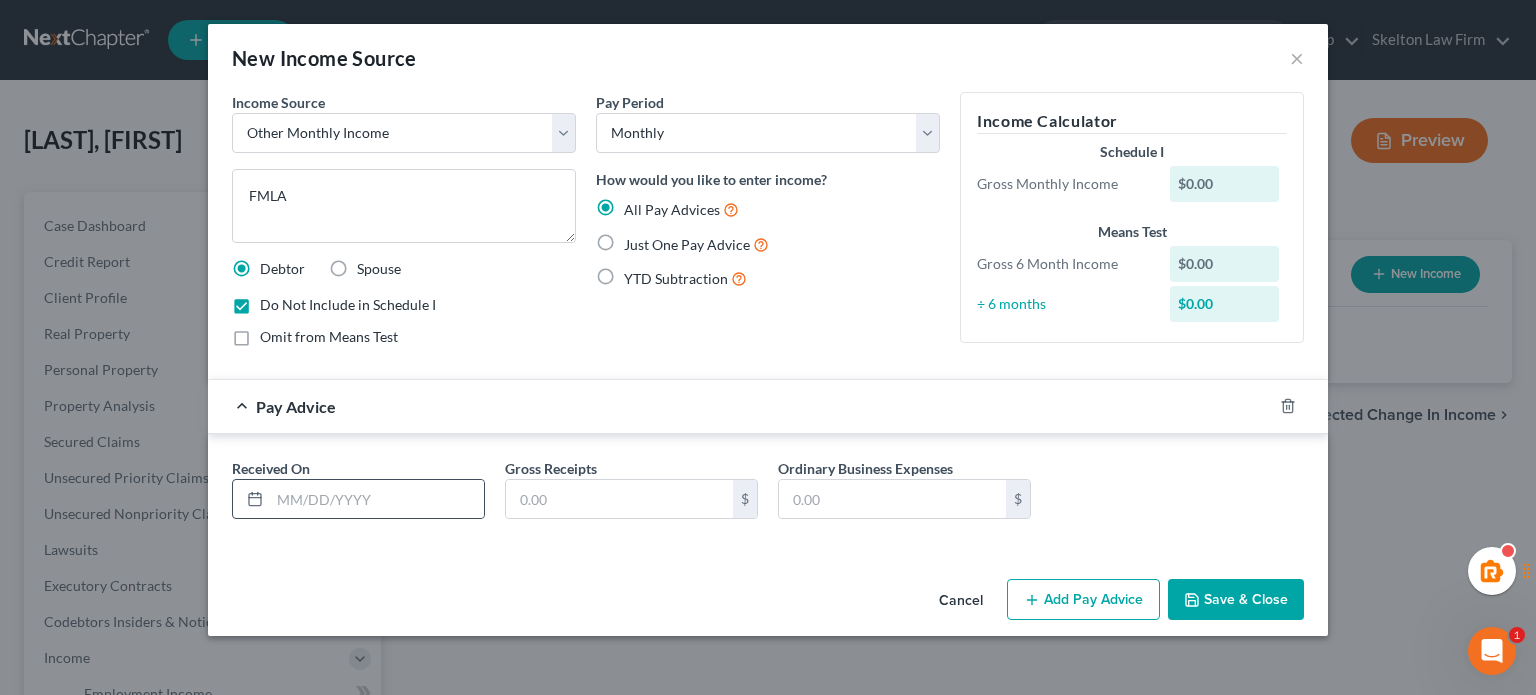 click at bounding box center [358, 499] 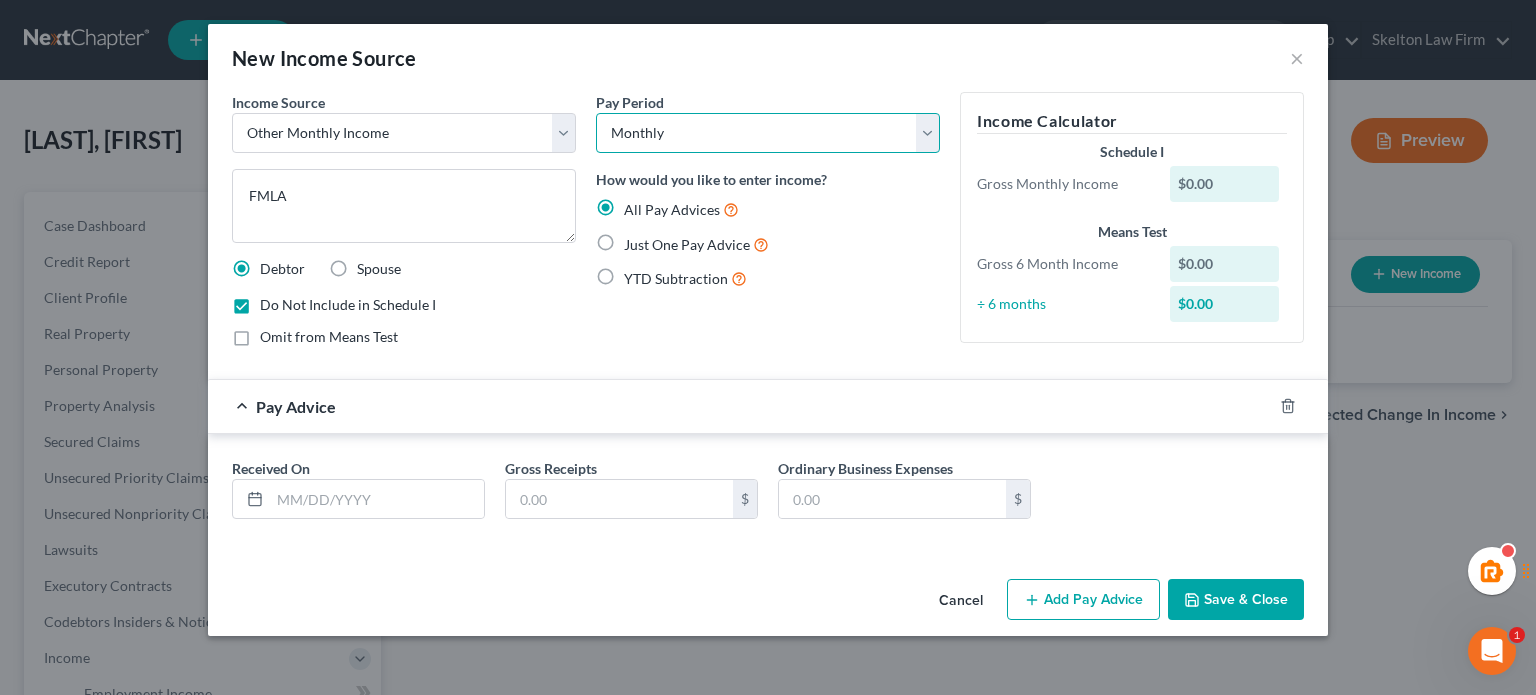 click on "Select Monthly Twice Monthly Every Other Week Weekly" at bounding box center [768, 133] 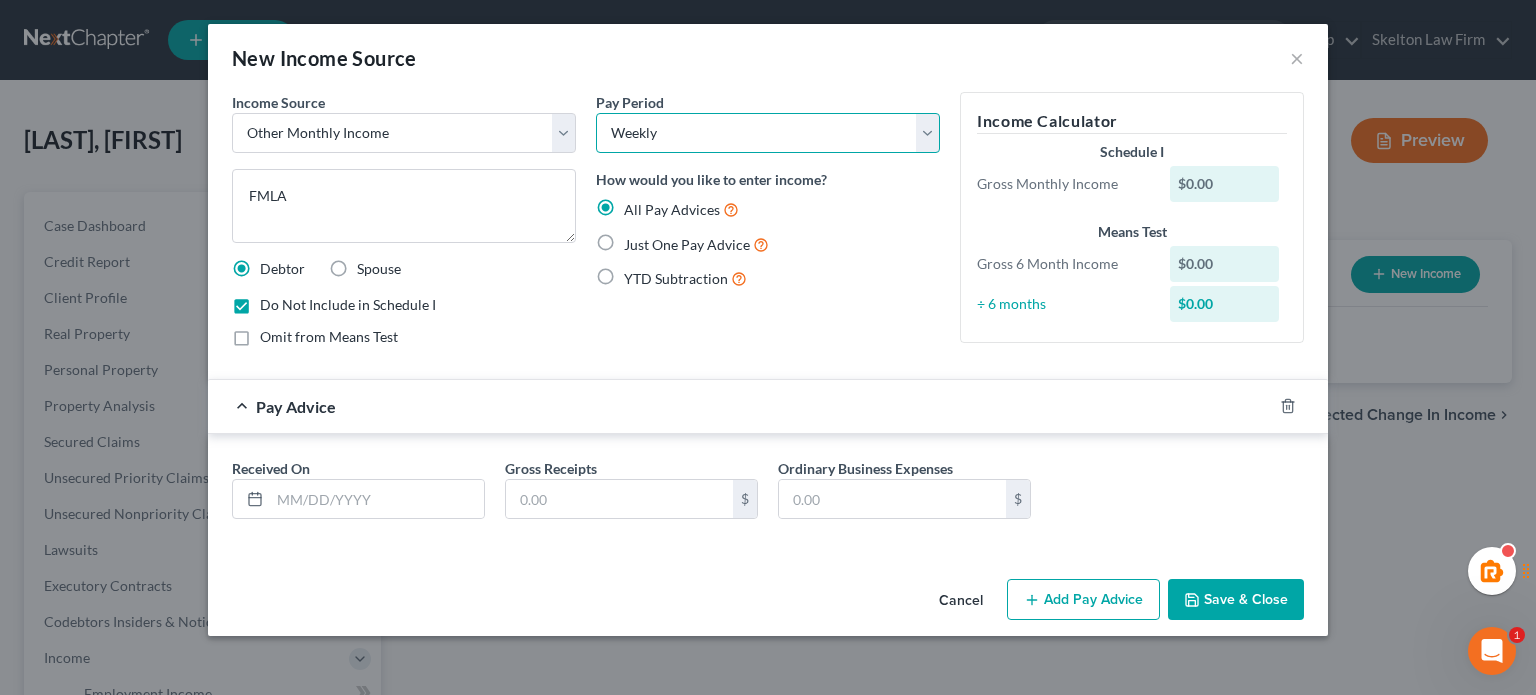 click on "Select Monthly Twice Monthly Every Other Week Weekly" at bounding box center (768, 133) 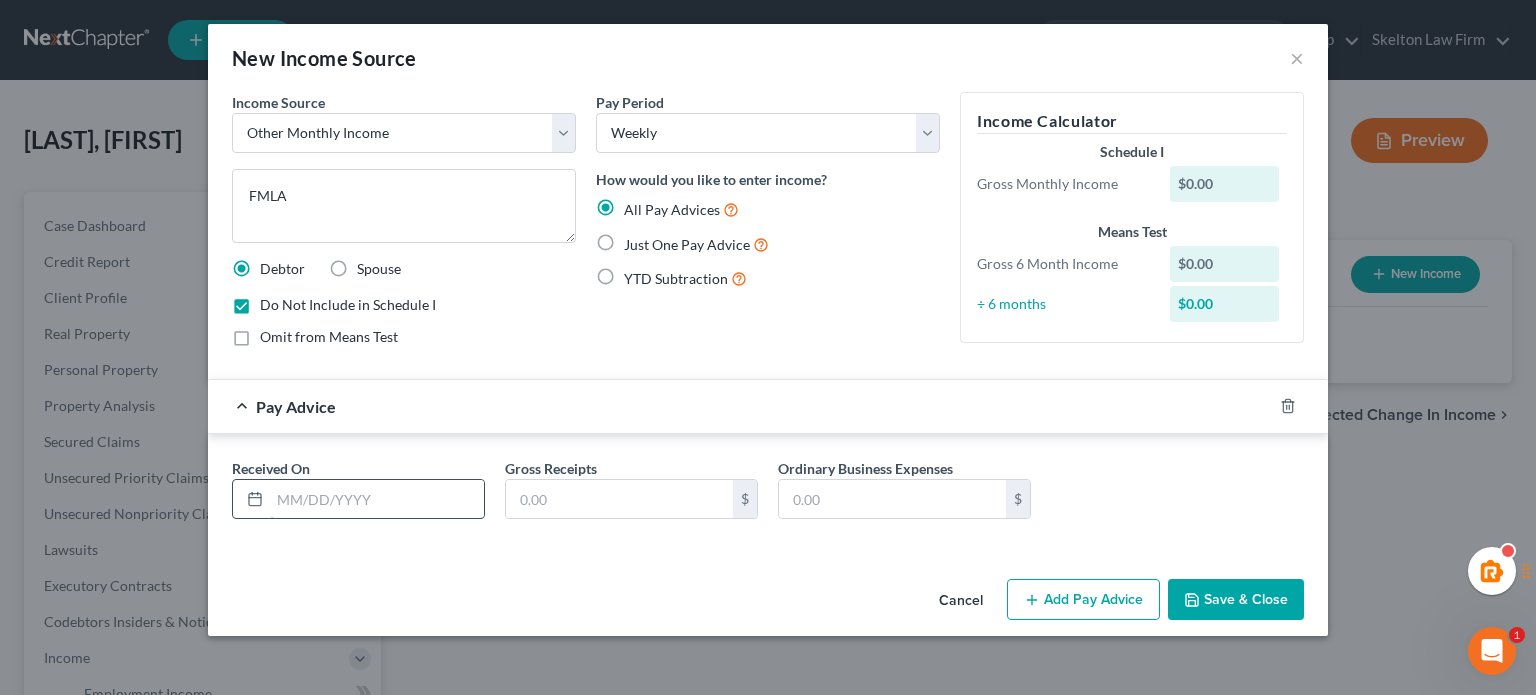 click at bounding box center [377, 499] 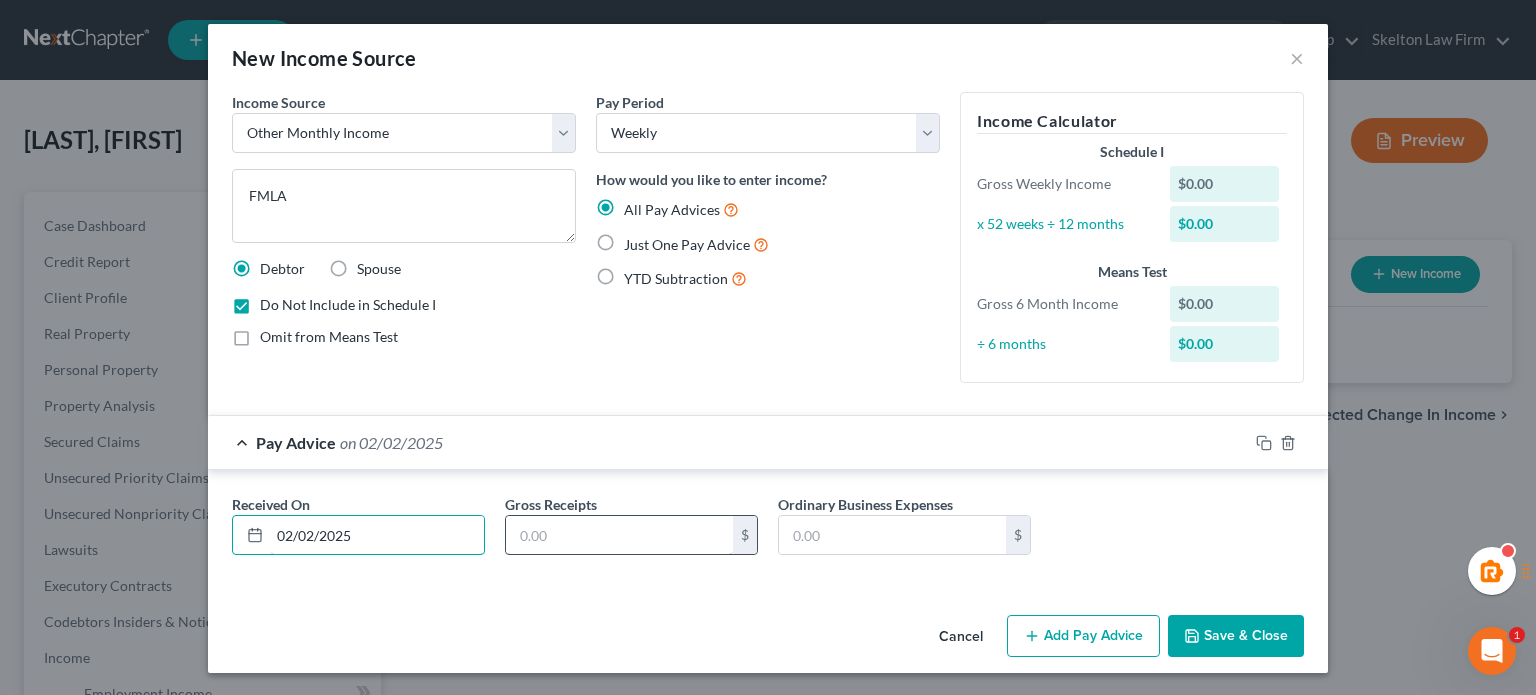 type on "02/02/2025" 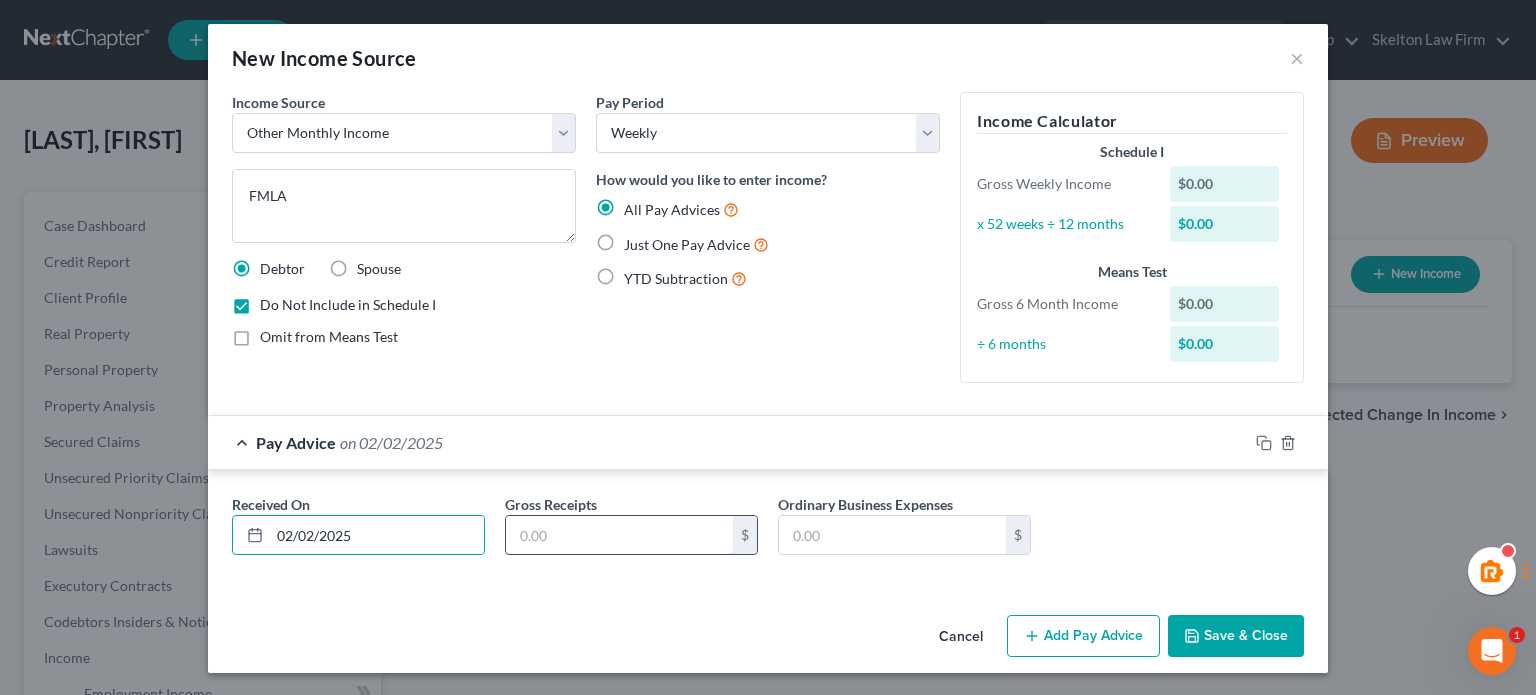 click at bounding box center (619, 535) 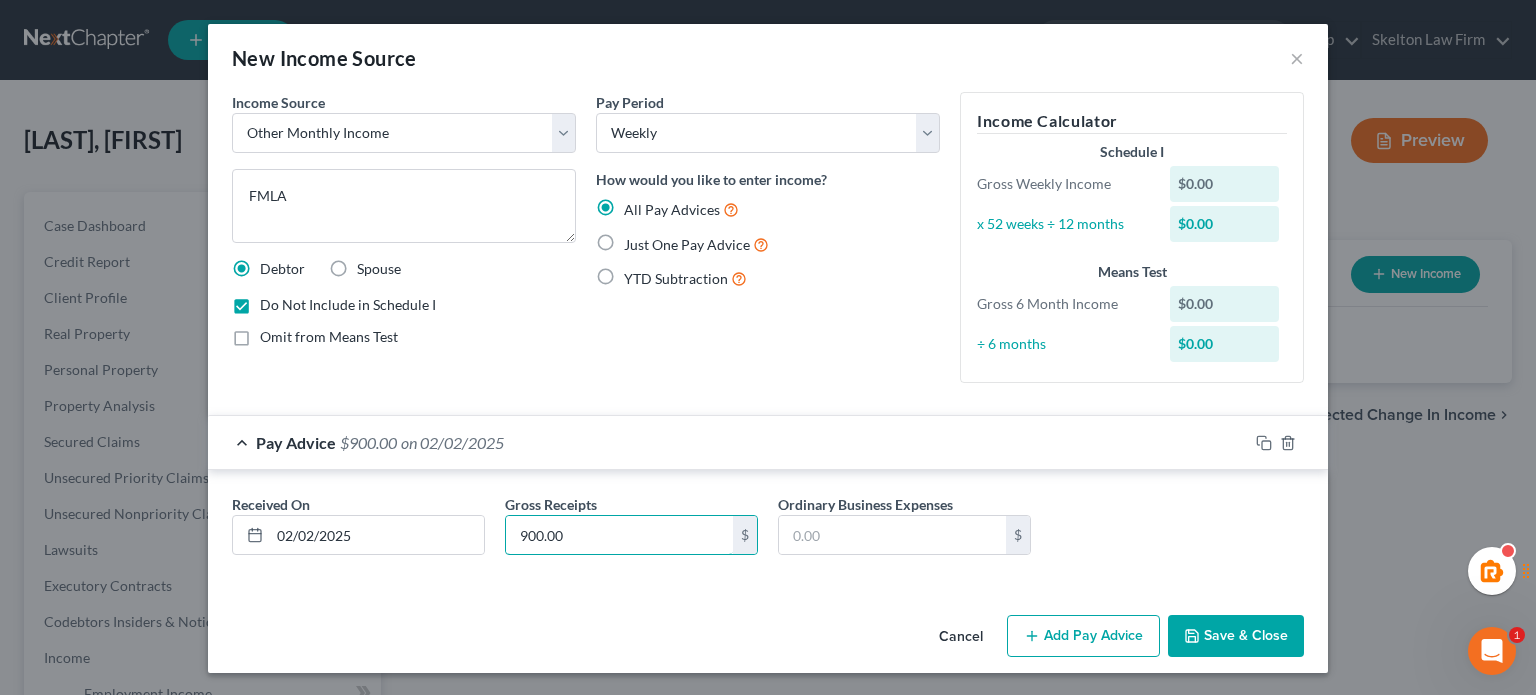 type on "900.00" 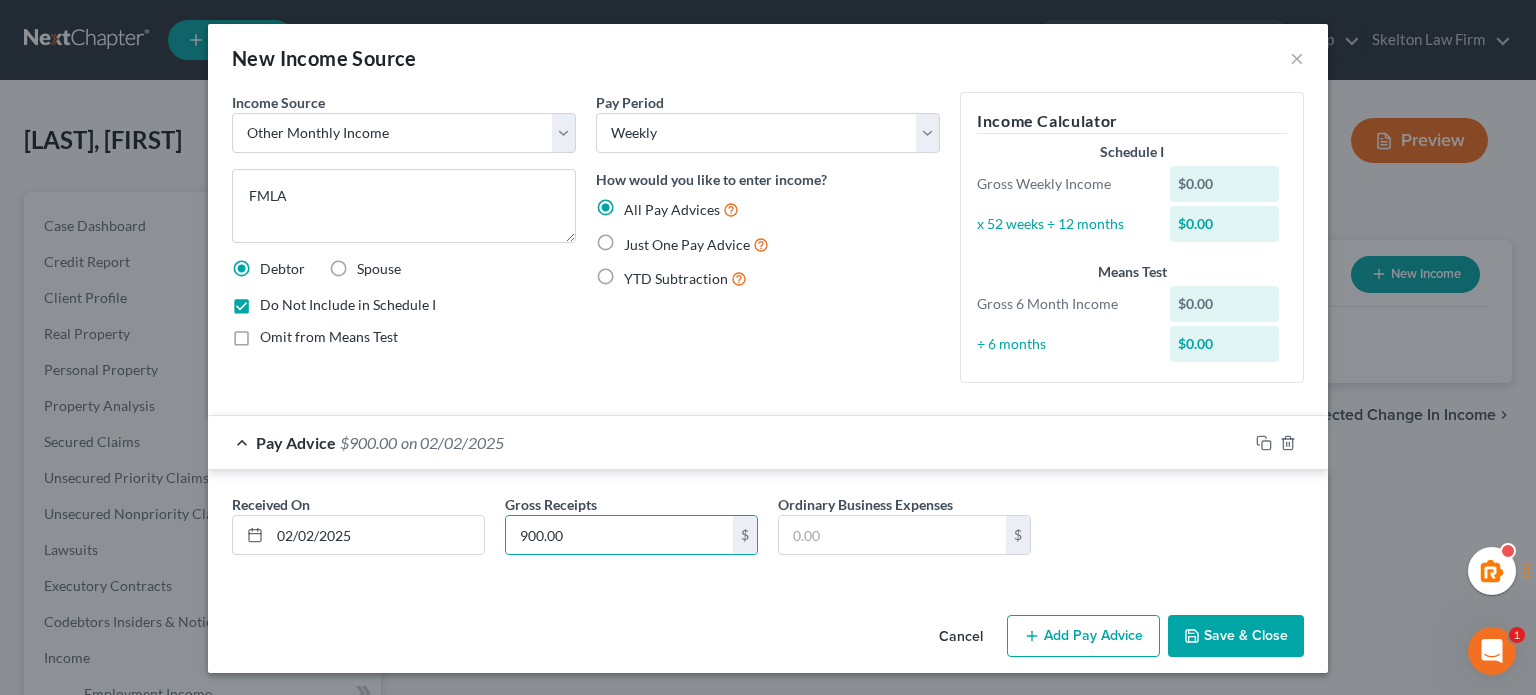 click on "Add Pay Advice" at bounding box center (1083, 636) 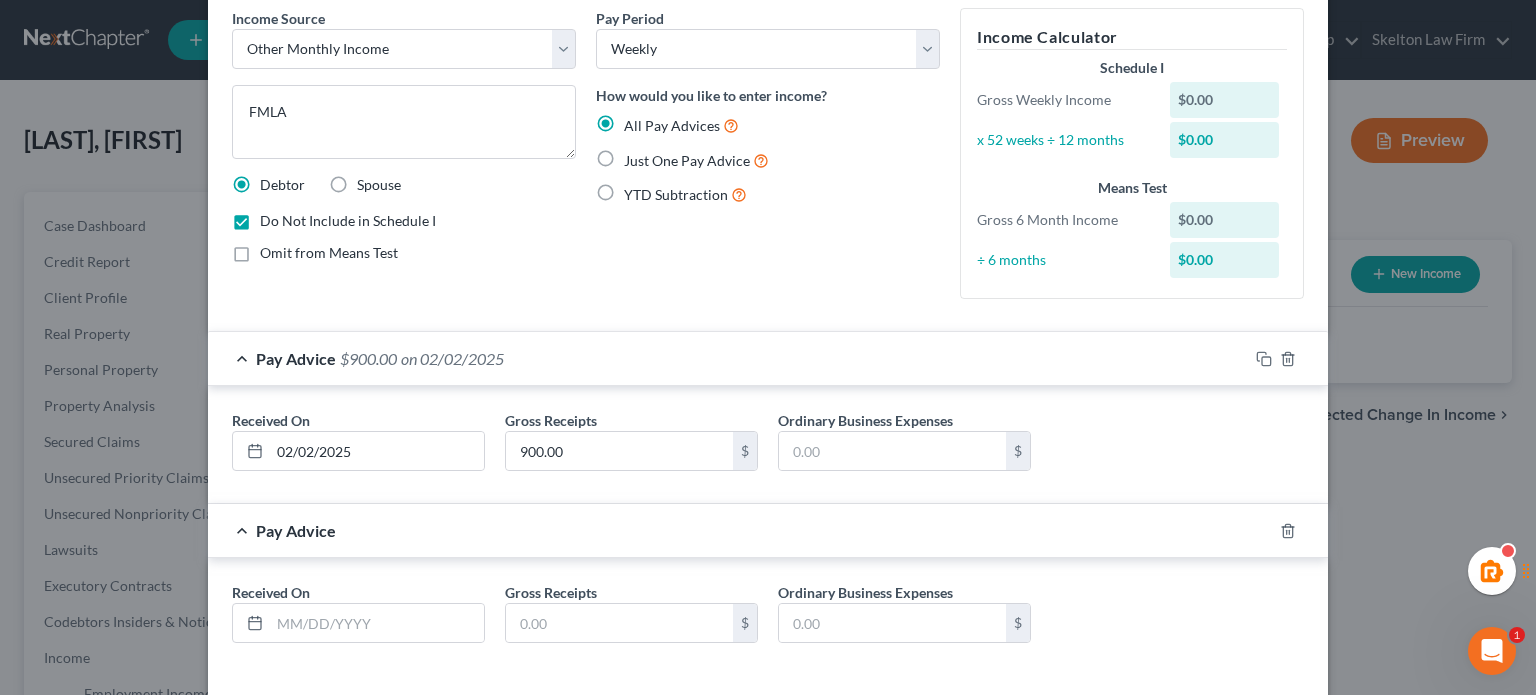 scroll, scrollTop: 171, scrollLeft: 0, axis: vertical 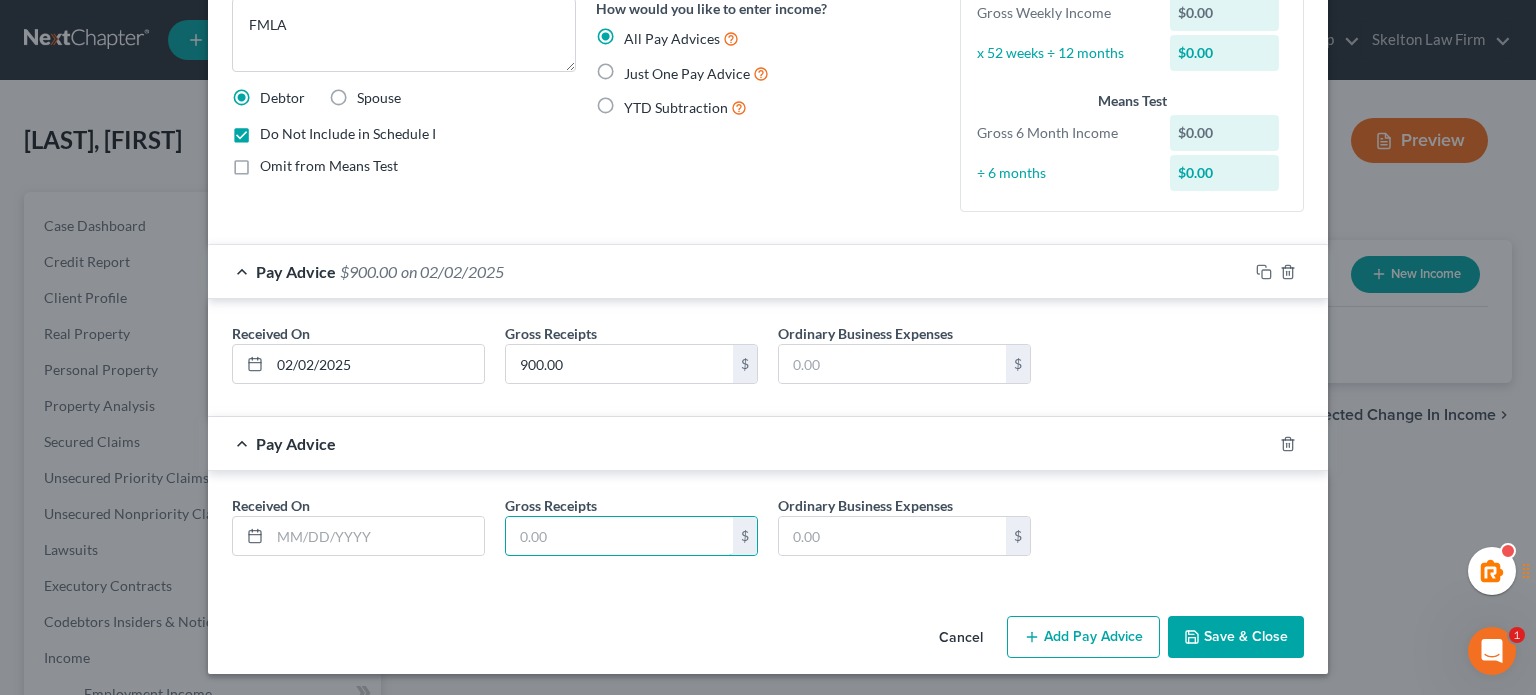 drag, startPoint x: 615, startPoint y: 514, endPoint x: 602, endPoint y: 510, distance: 13.601471 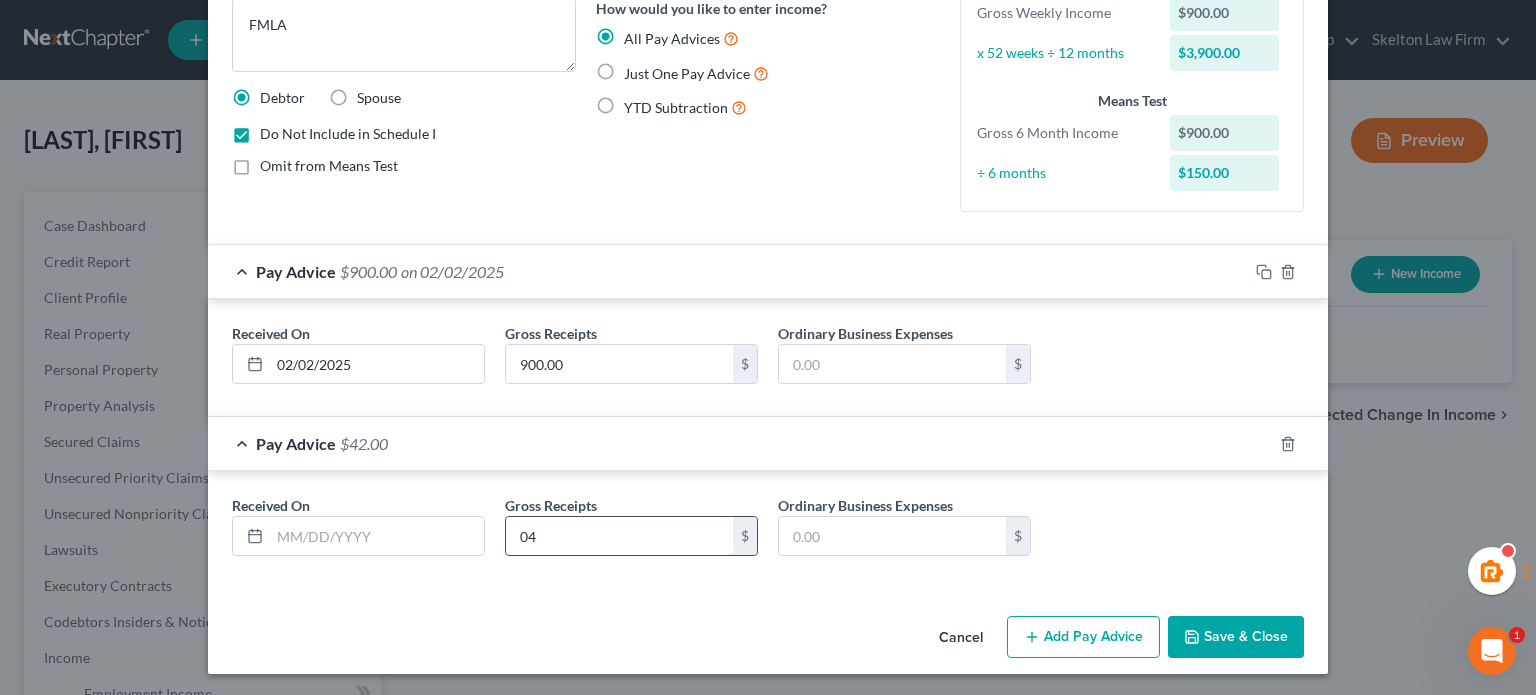 type on "0" 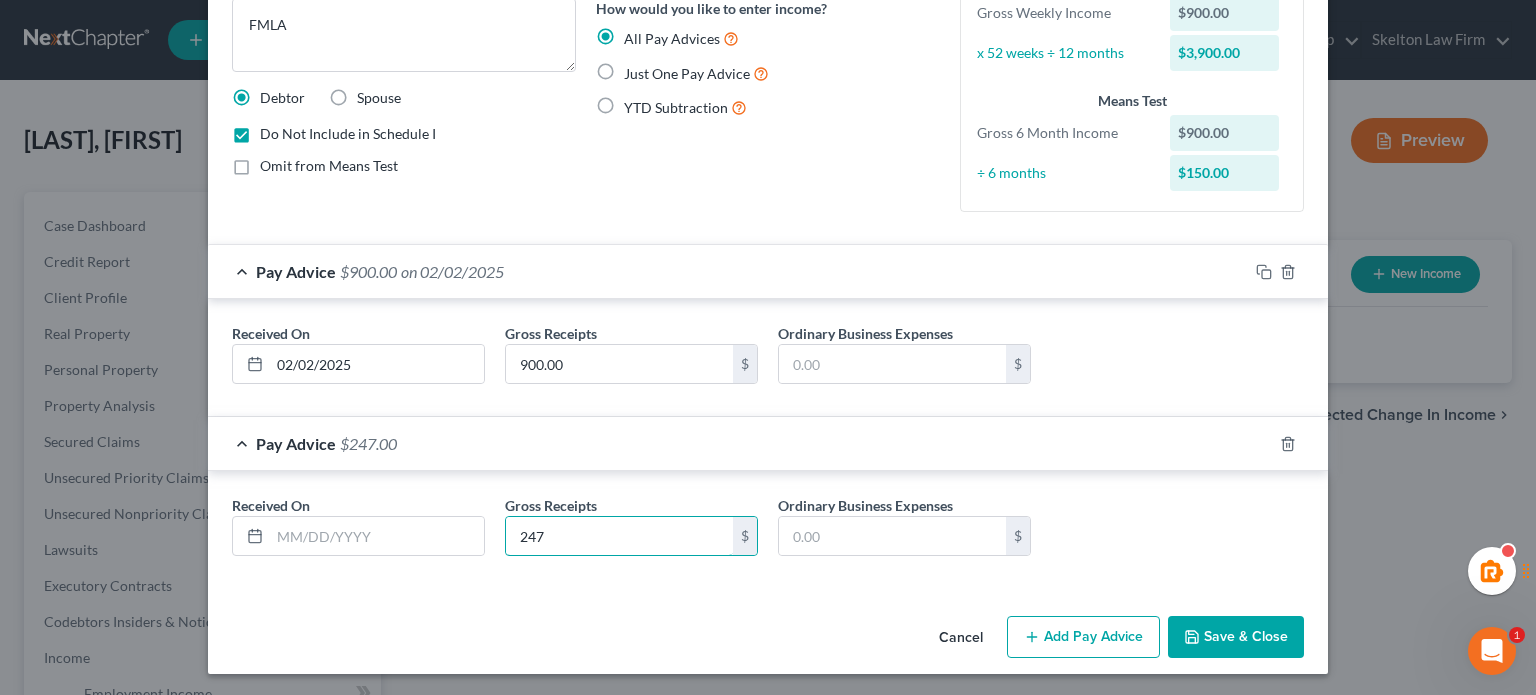 type on "247" 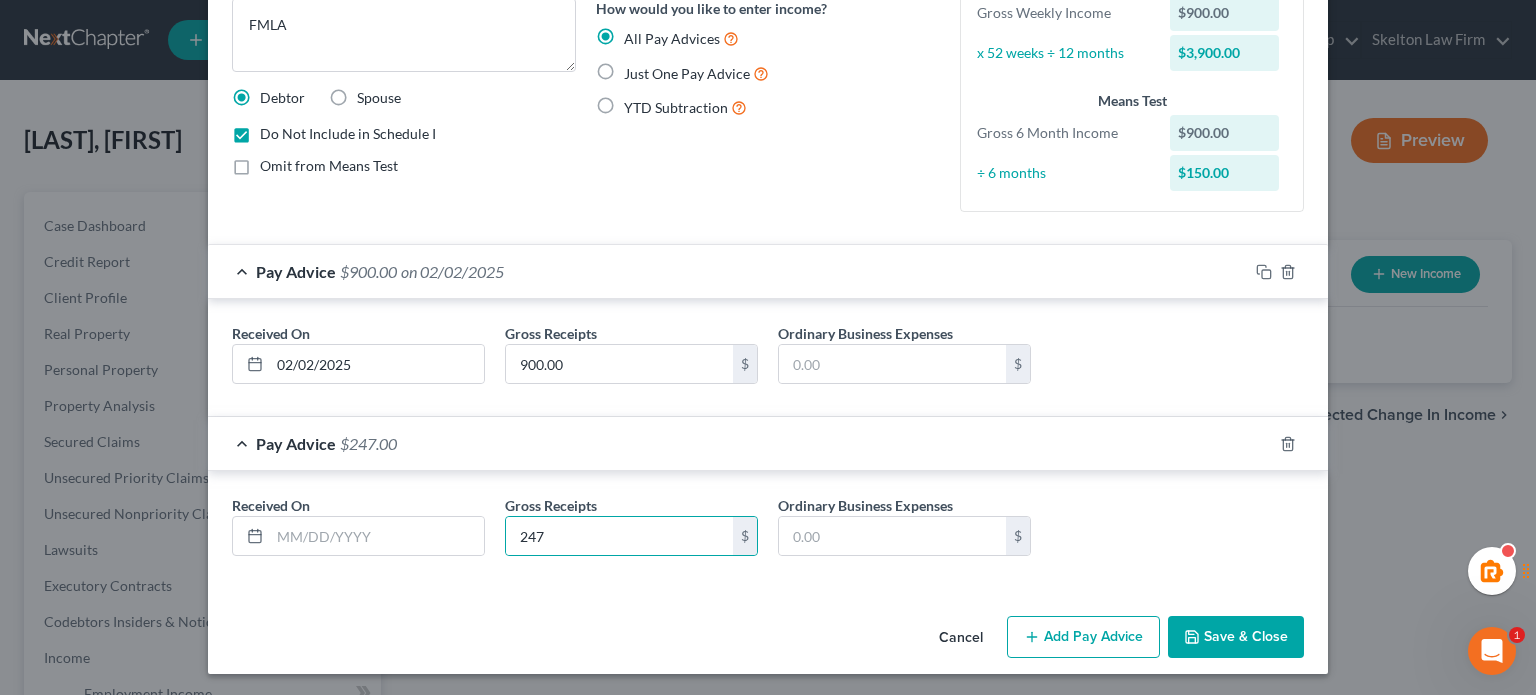 click on "Received On
*" at bounding box center [358, 525] 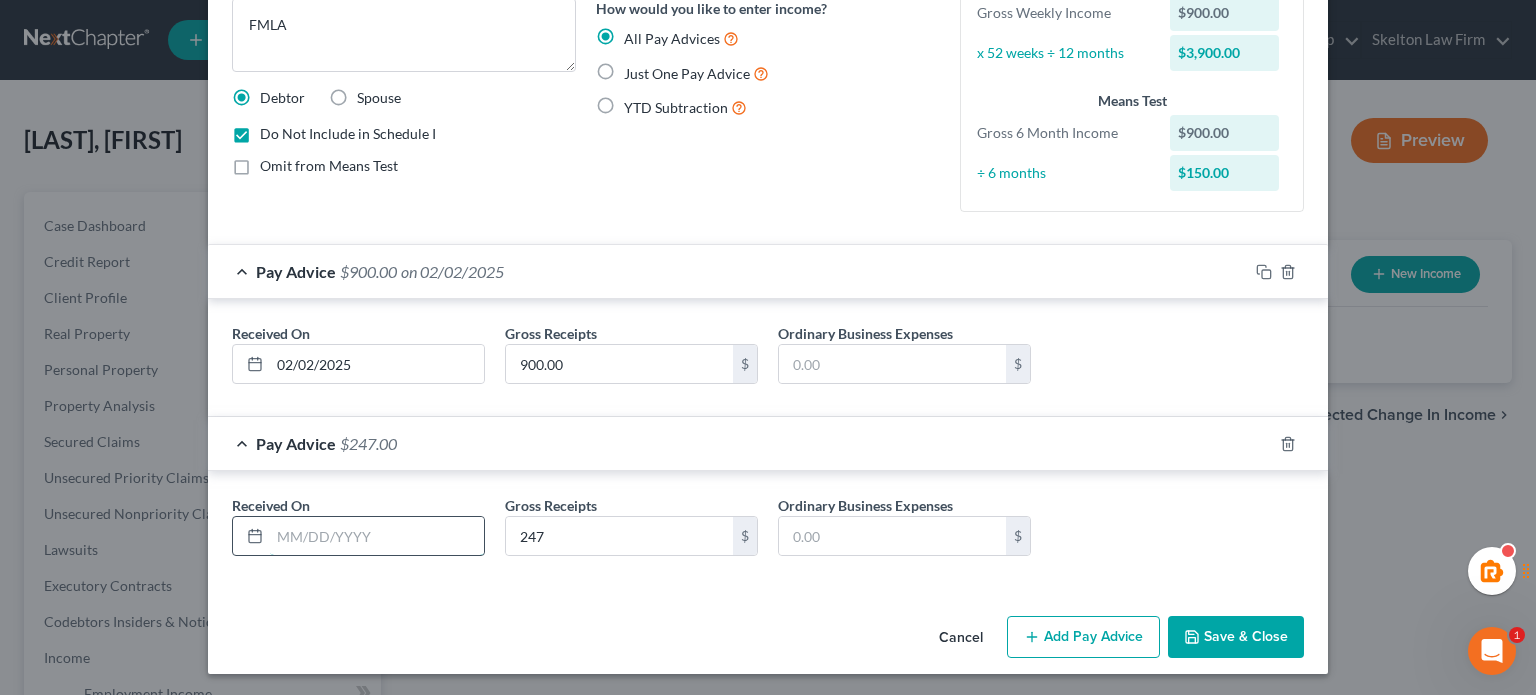 click at bounding box center [377, 536] 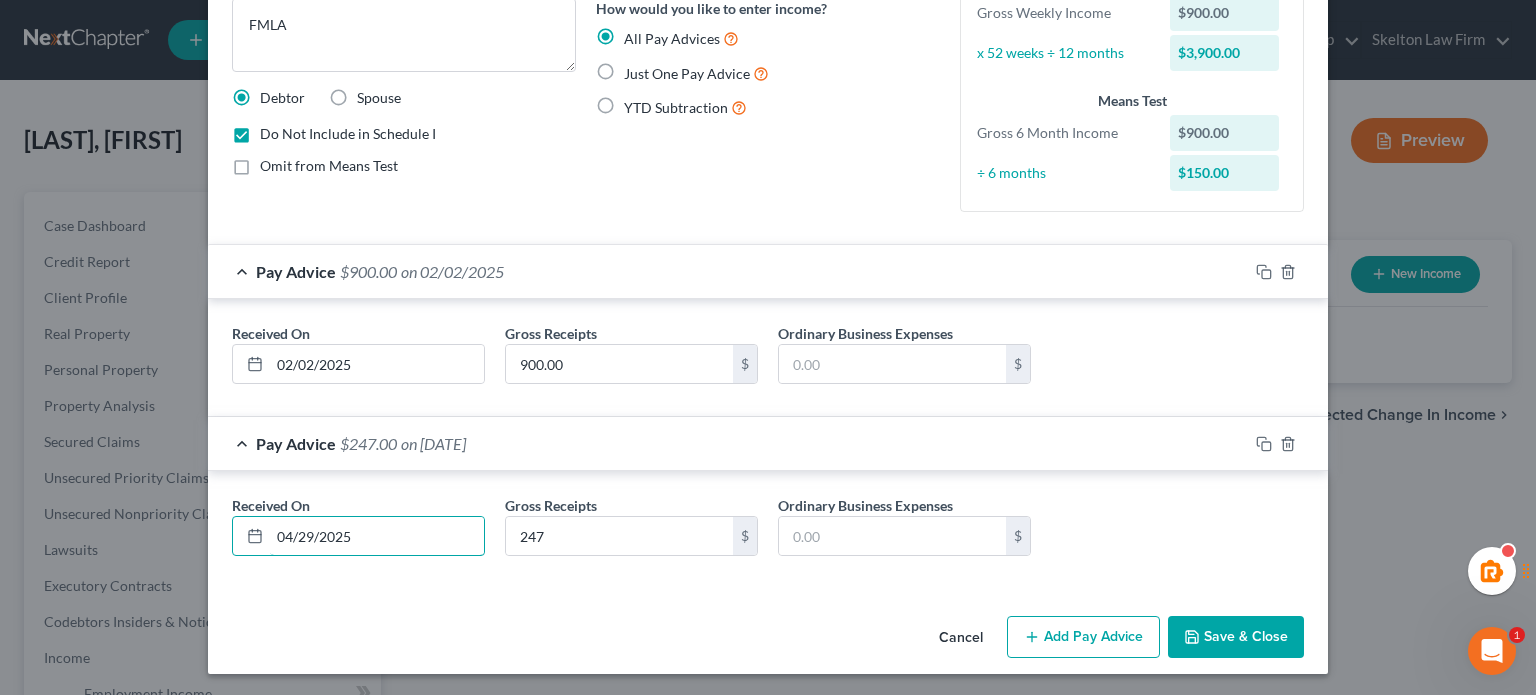 type on "04/29/2025" 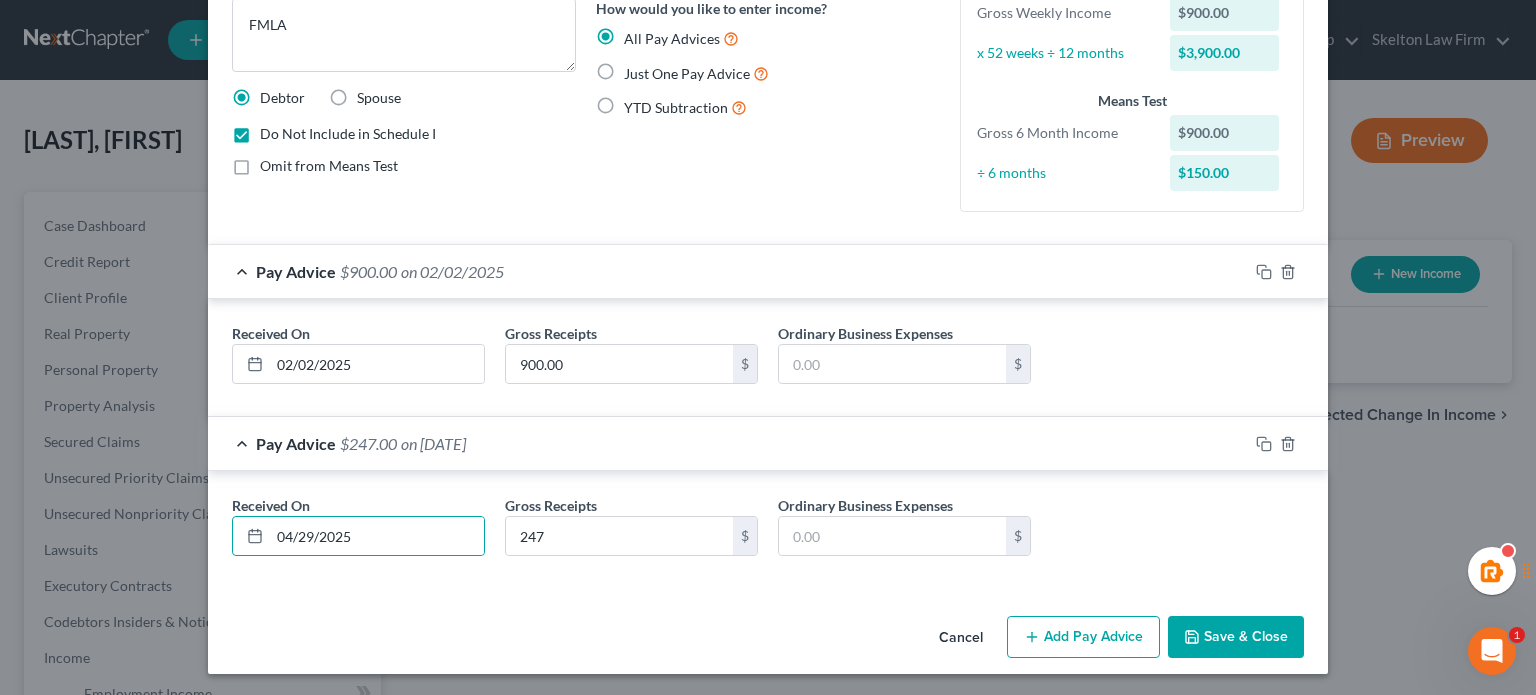 click on "Add Pay Advice" at bounding box center [1083, 765] 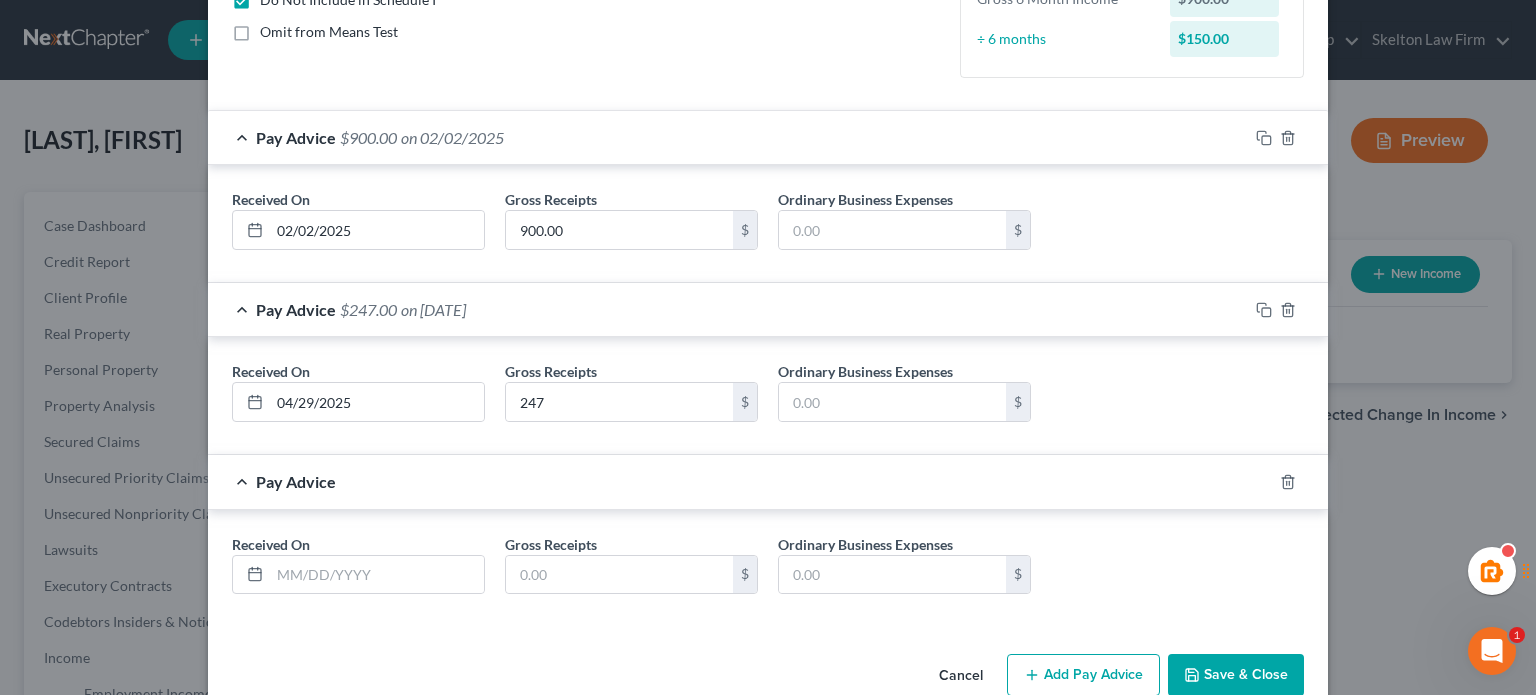 scroll, scrollTop: 342, scrollLeft: 0, axis: vertical 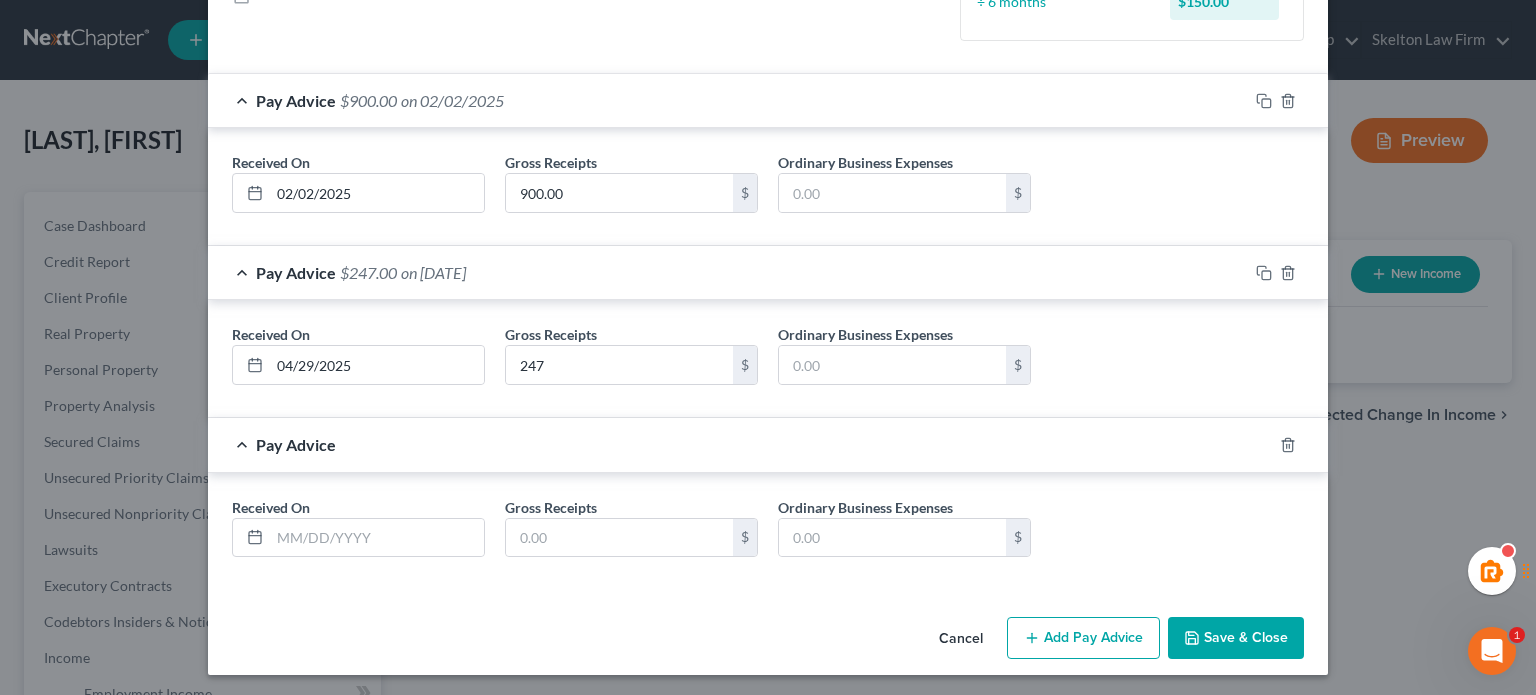 click on "Gross Receipts" at bounding box center [551, 462] 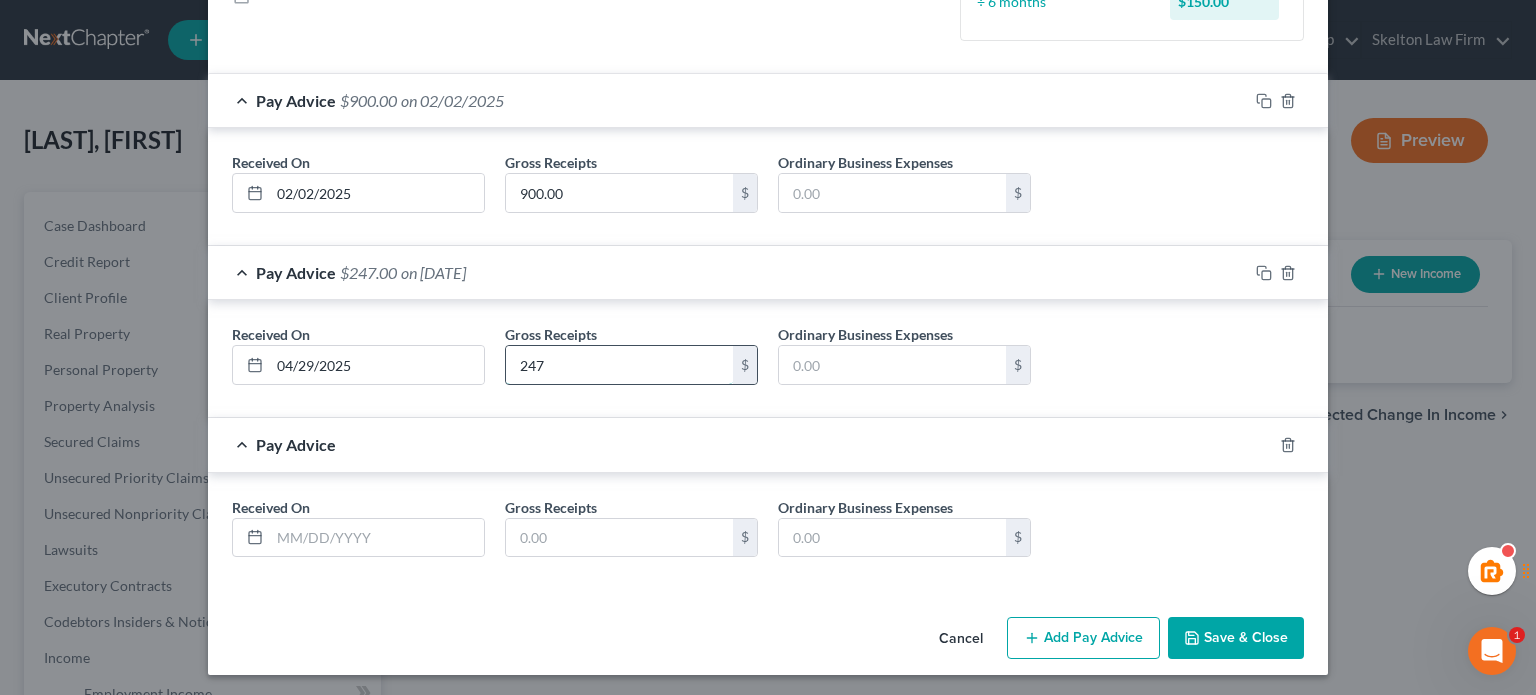 click on "247" at bounding box center (619, 493) 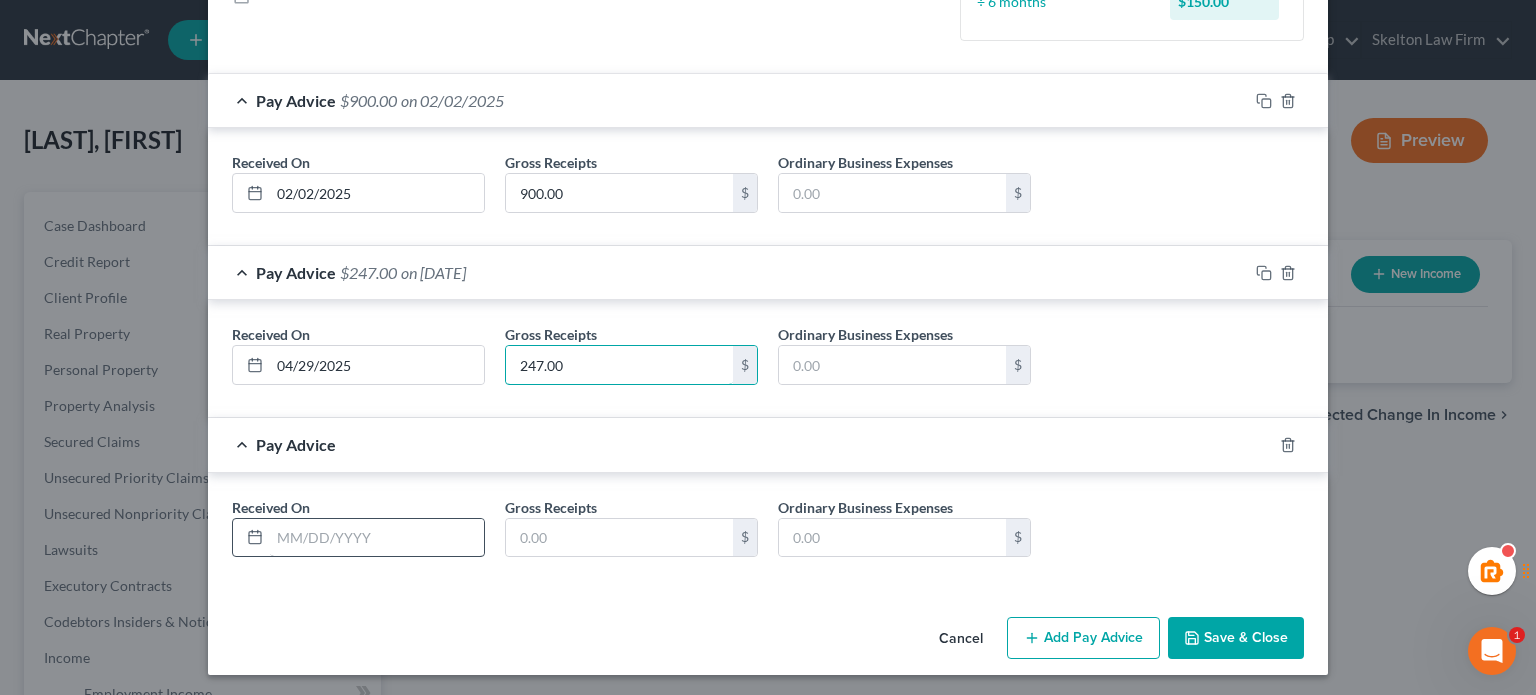type on "247.00" 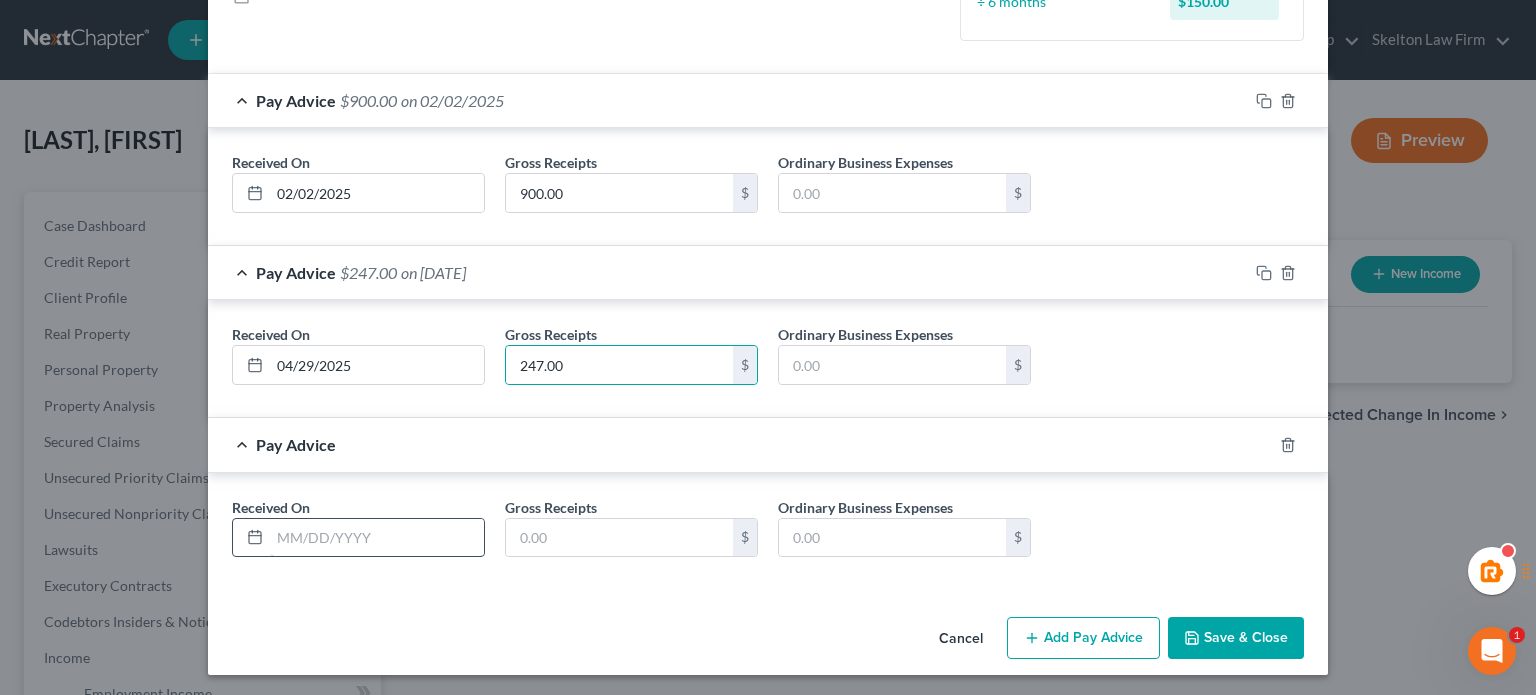 click at bounding box center (377, 666) 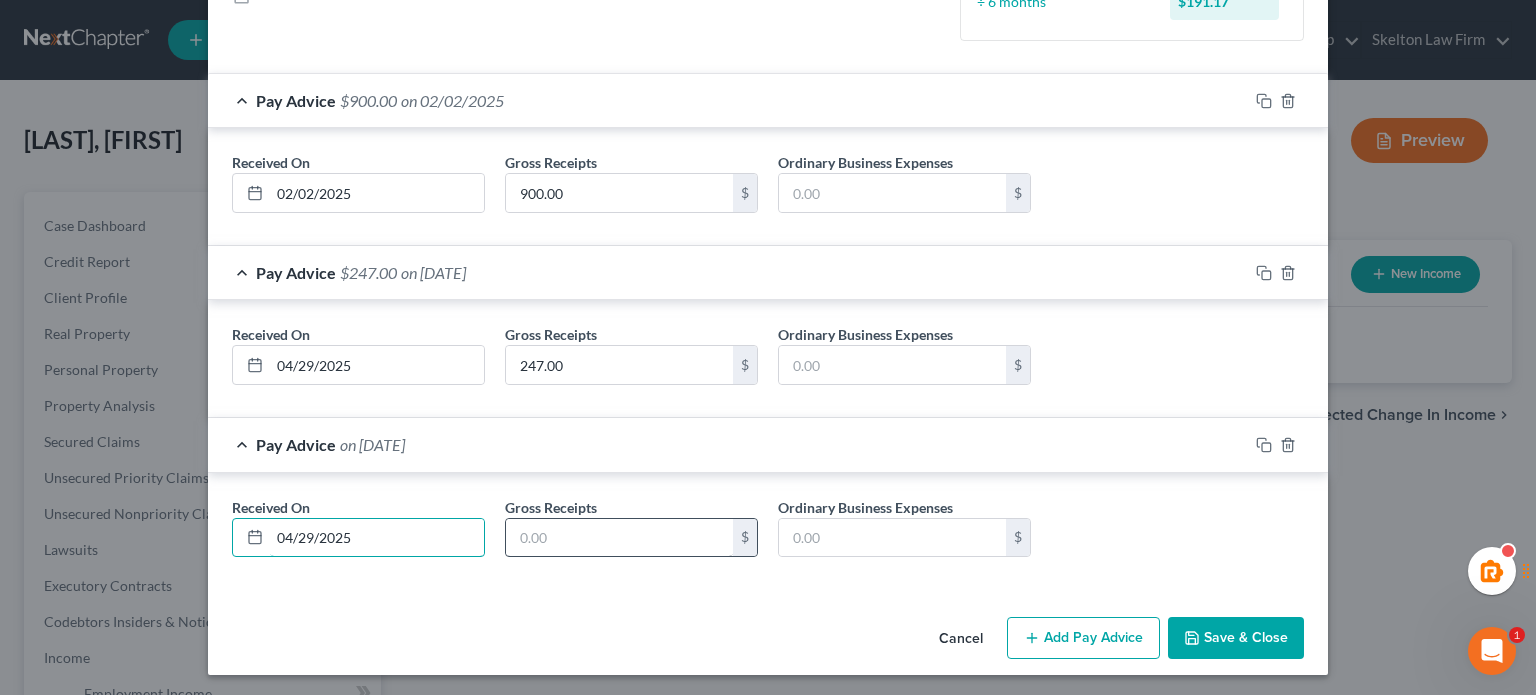 type on "04/29/2025" 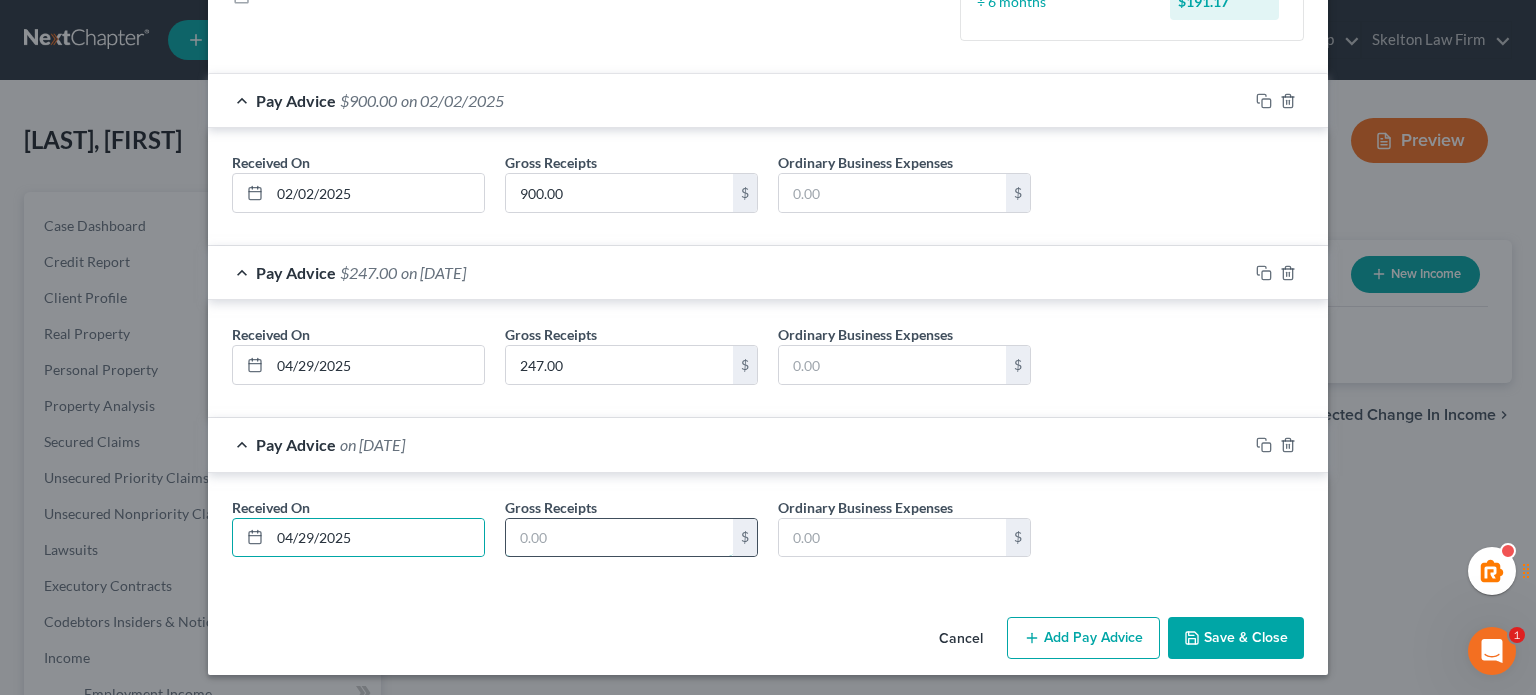 click at bounding box center [619, 793] 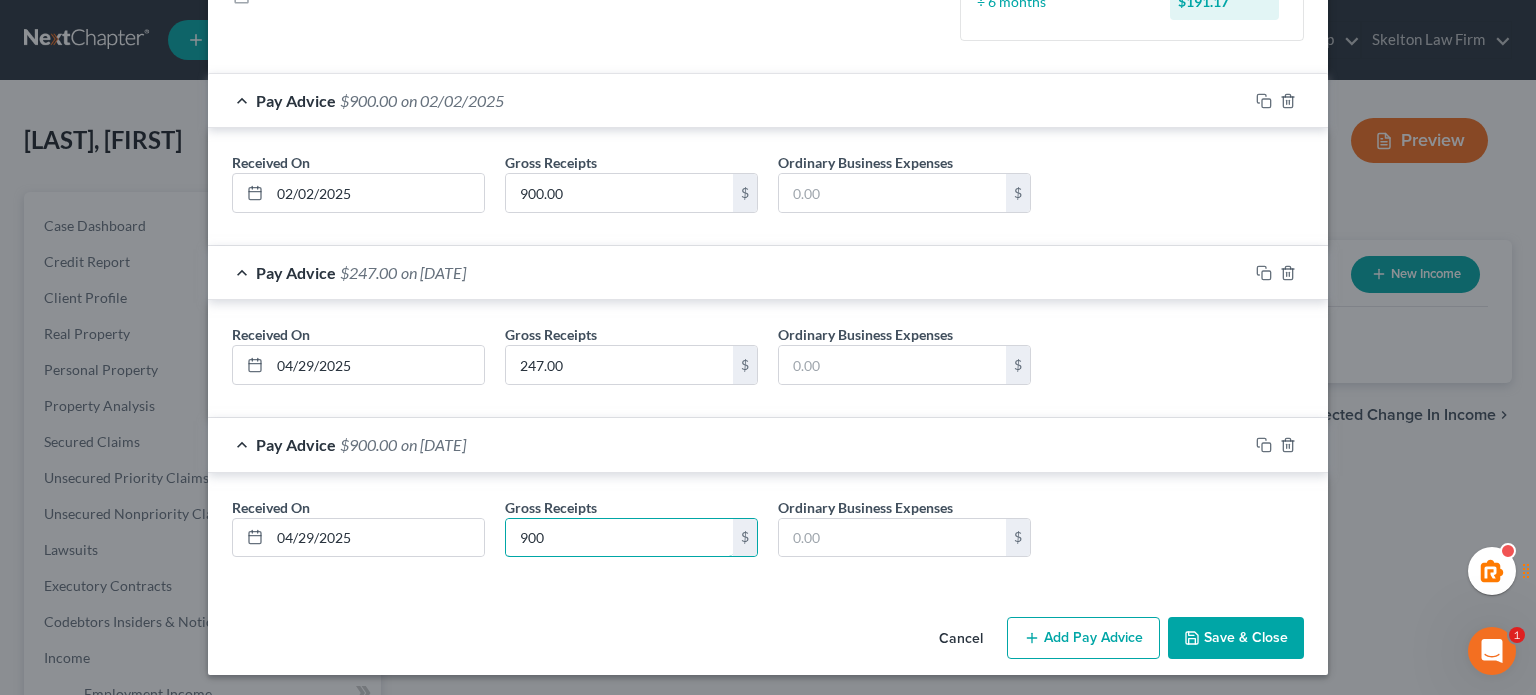 type on "900" 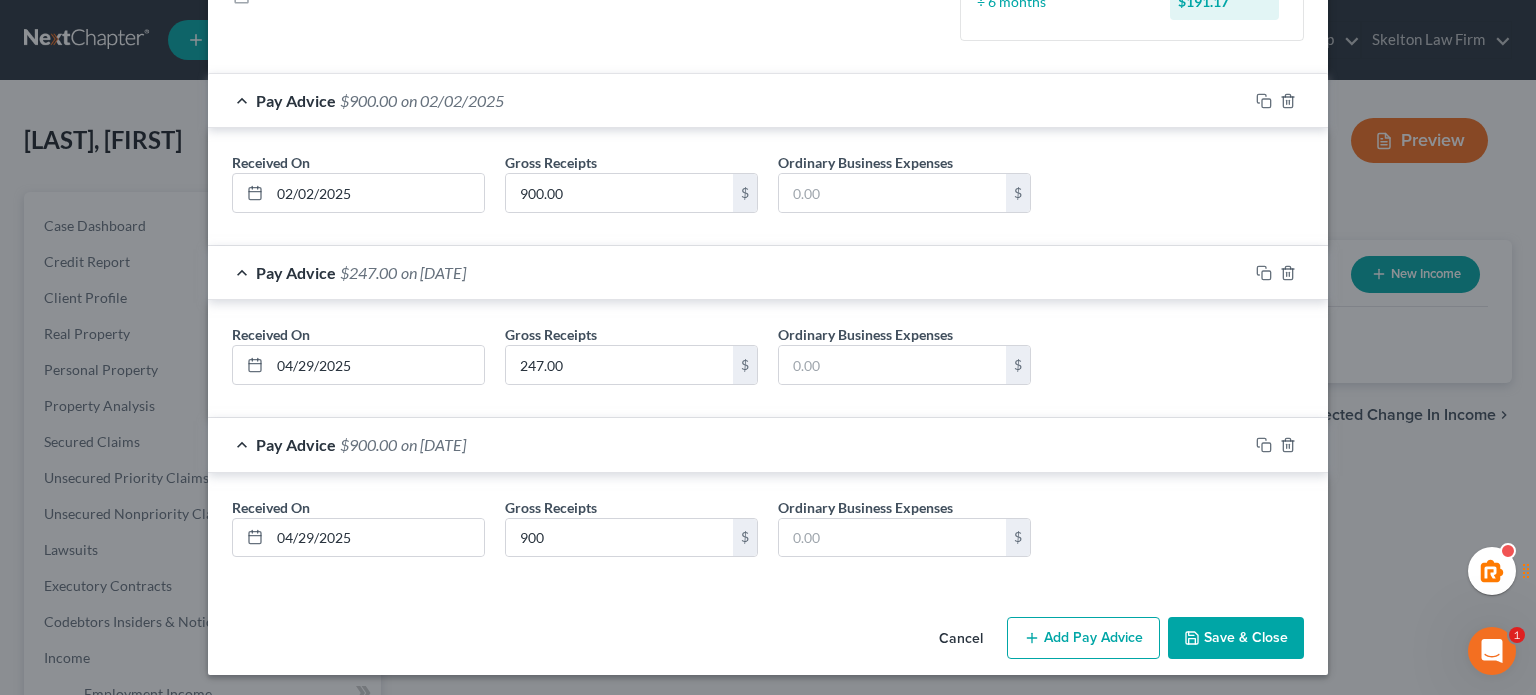 click on "Cancel Add Pay Advice Save & Close" at bounding box center (768, 898) 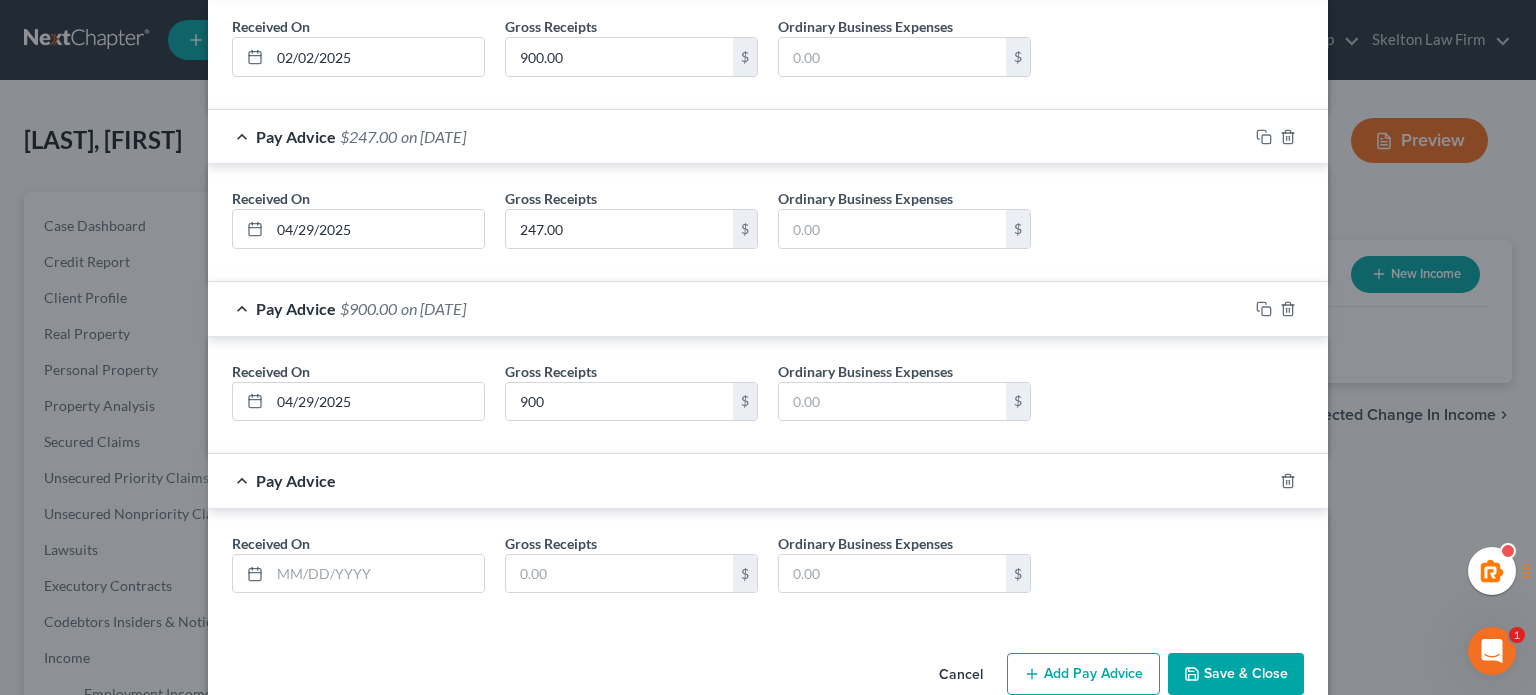 scroll, scrollTop: 514, scrollLeft: 0, axis: vertical 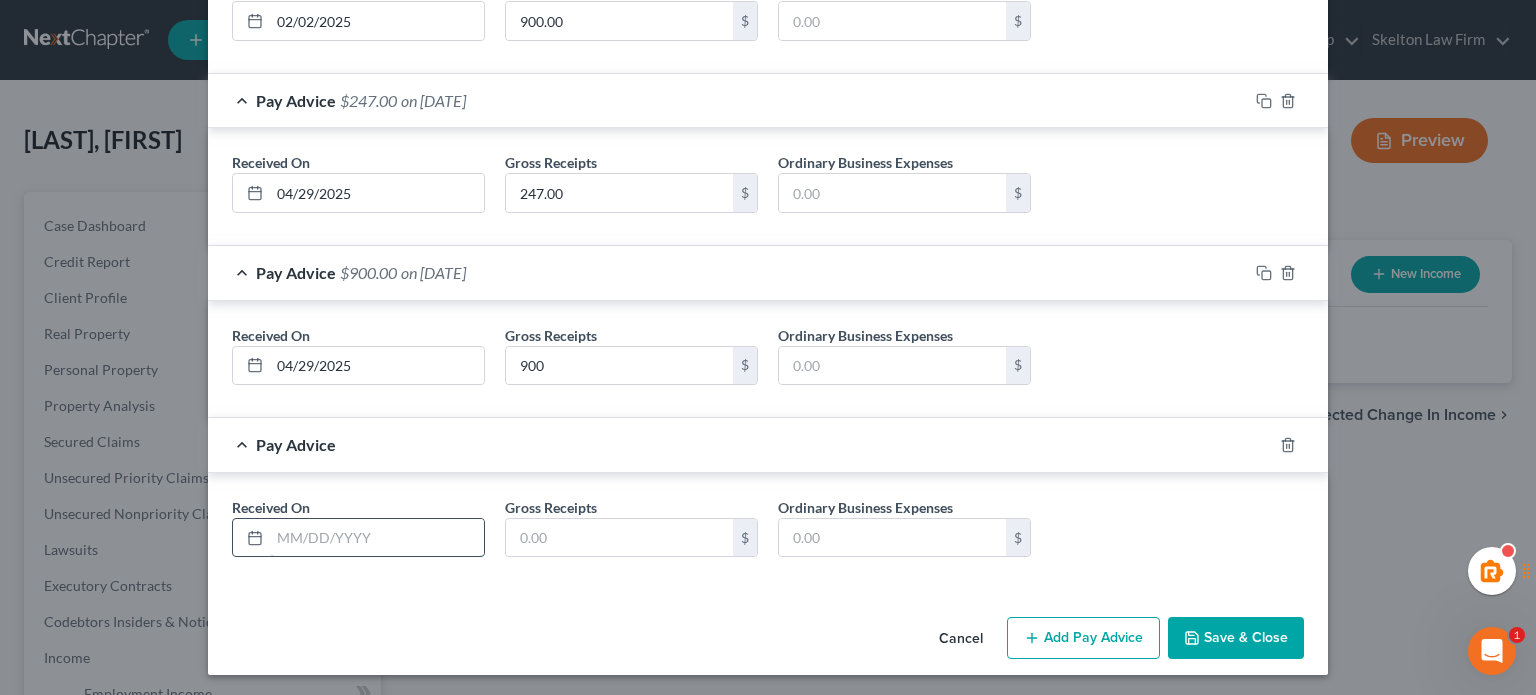 click at bounding box center (377, 794) 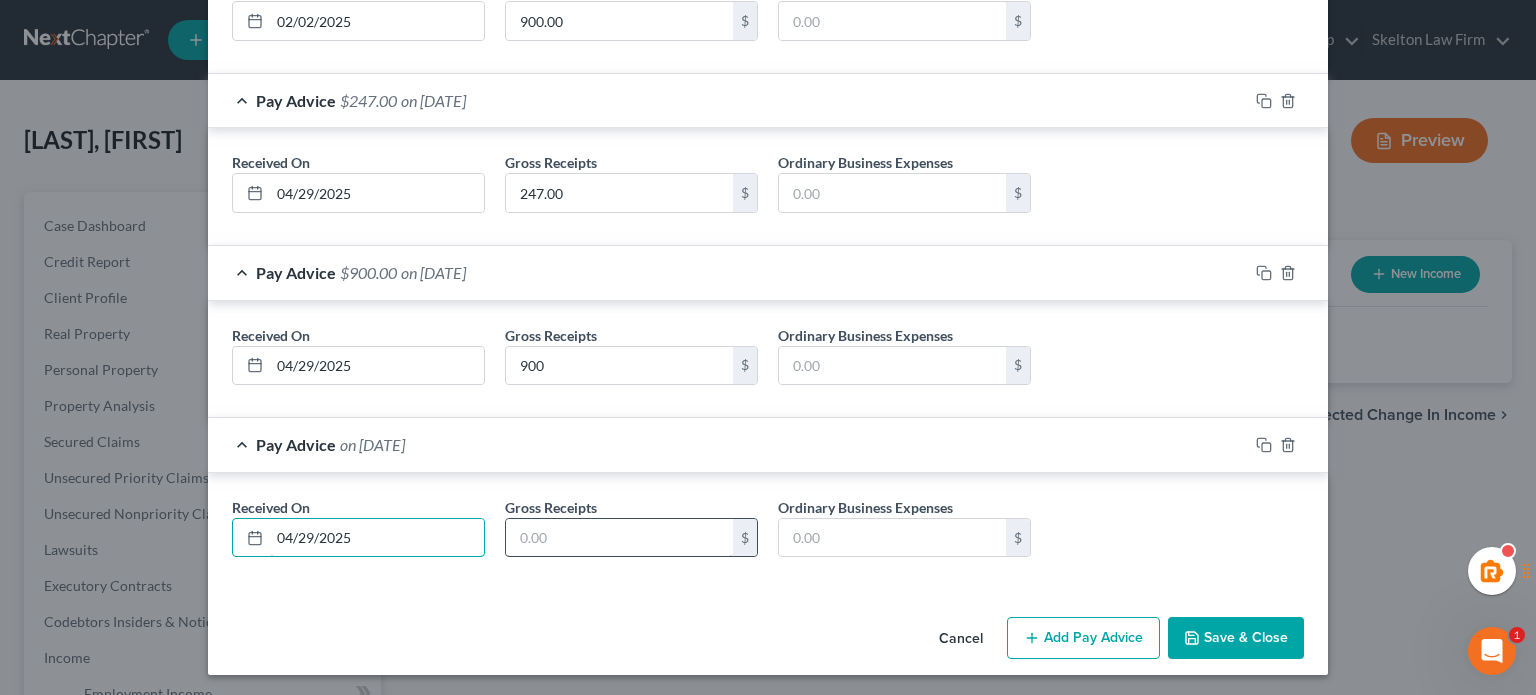 type on "04/29/2025" 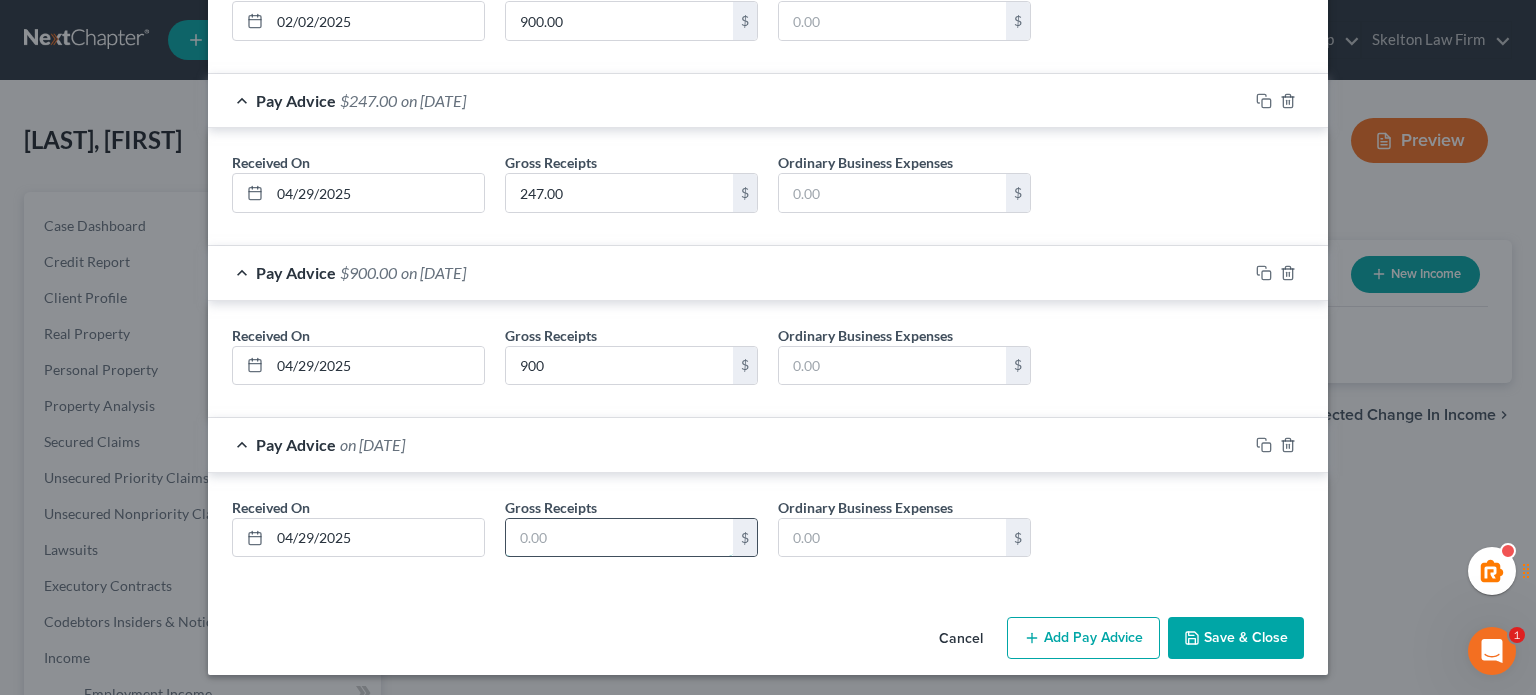 click at bounding box center [619, 922] 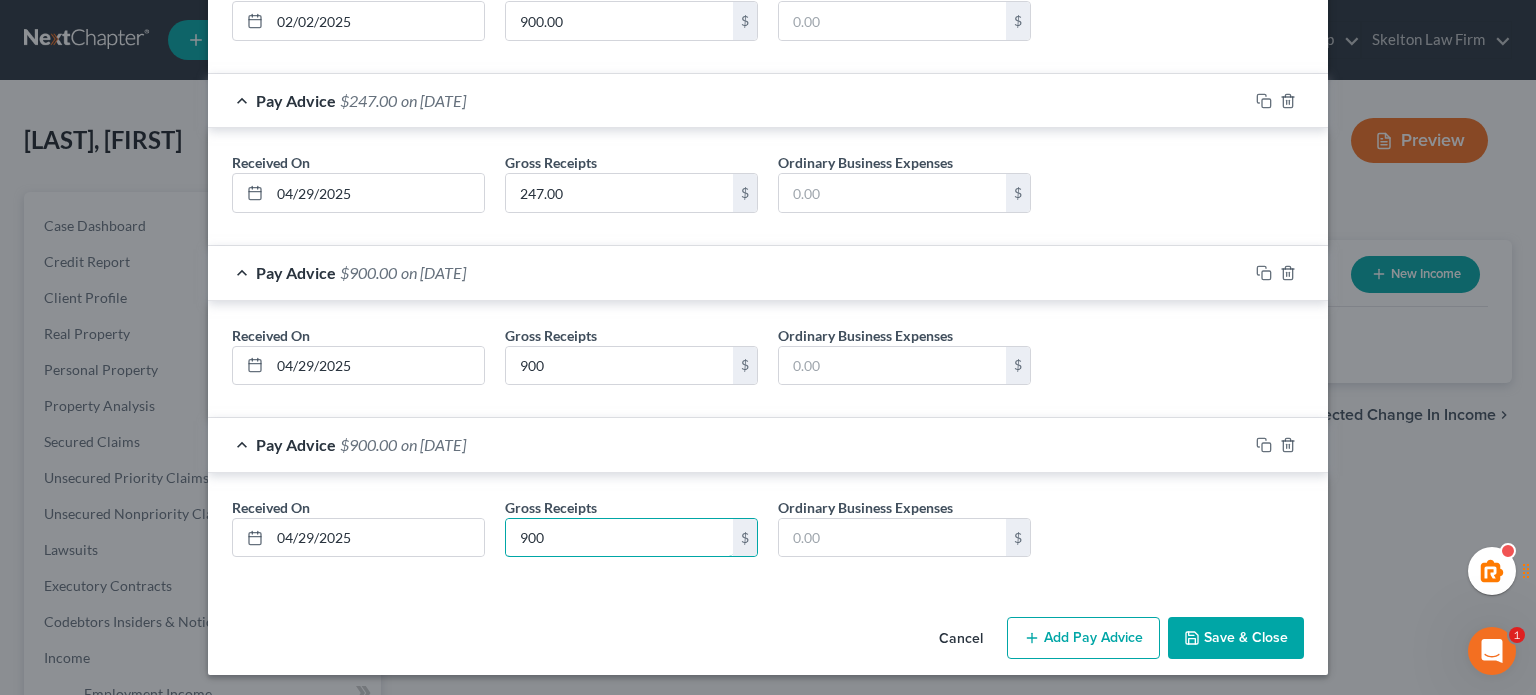 type on "900" 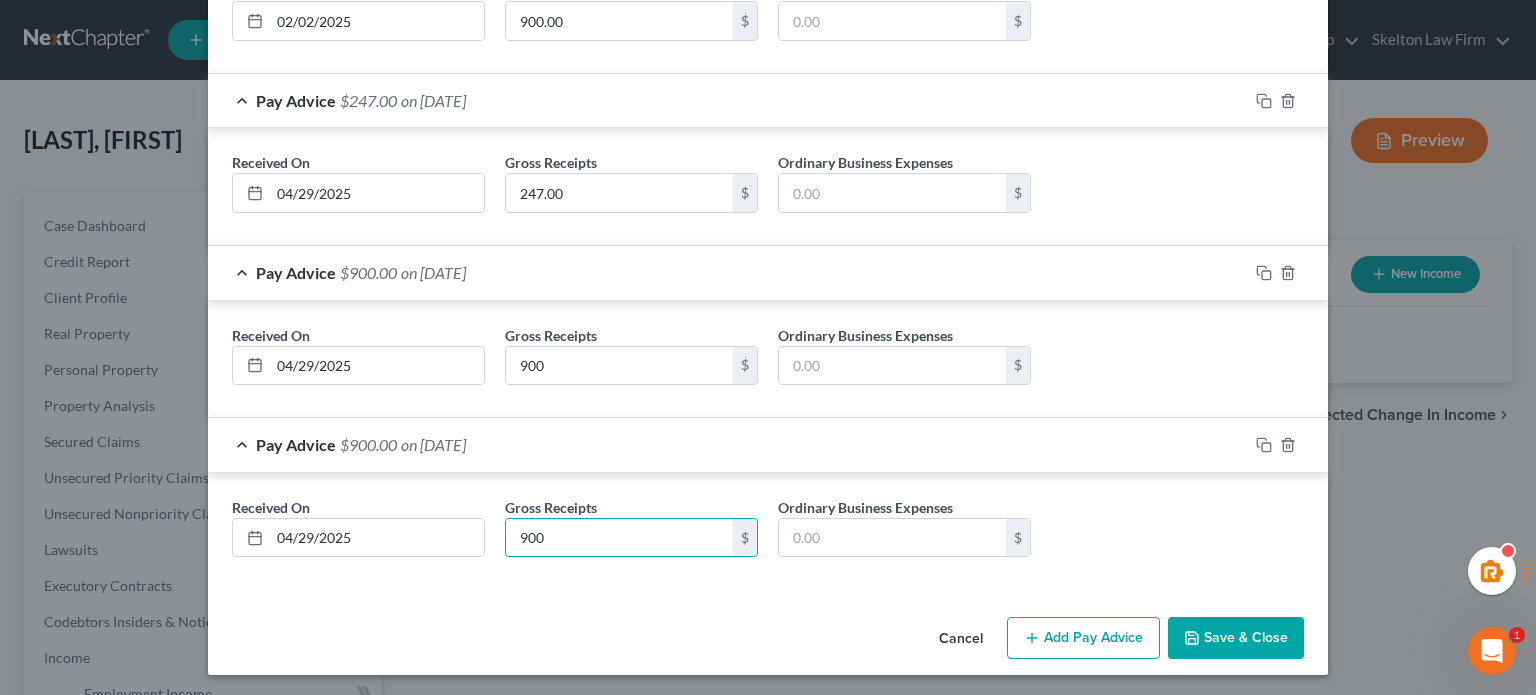 click on "Income Source
*
Select Unemployment Disability (from employer) Pension Retirement Social Security / Social Security Disability Other Government Assistance Interests, Dividends or Royalties Child / Family Support Contributions to Household Property / Rental Business, Professional or Farm Alimony / Maintenance Payments Military Disability Benefits Other Monthly Income FMLA Debtor Spouse Do Not Include in Schedule I Omit from Means Test Pay Period Select Monthly Twice Monthly Every Other Week Weekly How would you like to enter income?
All Pay Advices
Just One Pay Advice
YTD Subtraction
Income Calculator
Schedule I Gross Weekly Income $900.00 x 52 weeks ÷ 12 months $3,900.00 Means Test Gross 6 Month Income $2,047.00 ÷ 6 months $341.17
Pay Advice $900.00 on 02/02/2025
Received On
*
02/02/2025 Gross Receipts 900.00 $ Ordinary Business Expenses" at bounding box center [768, 285] 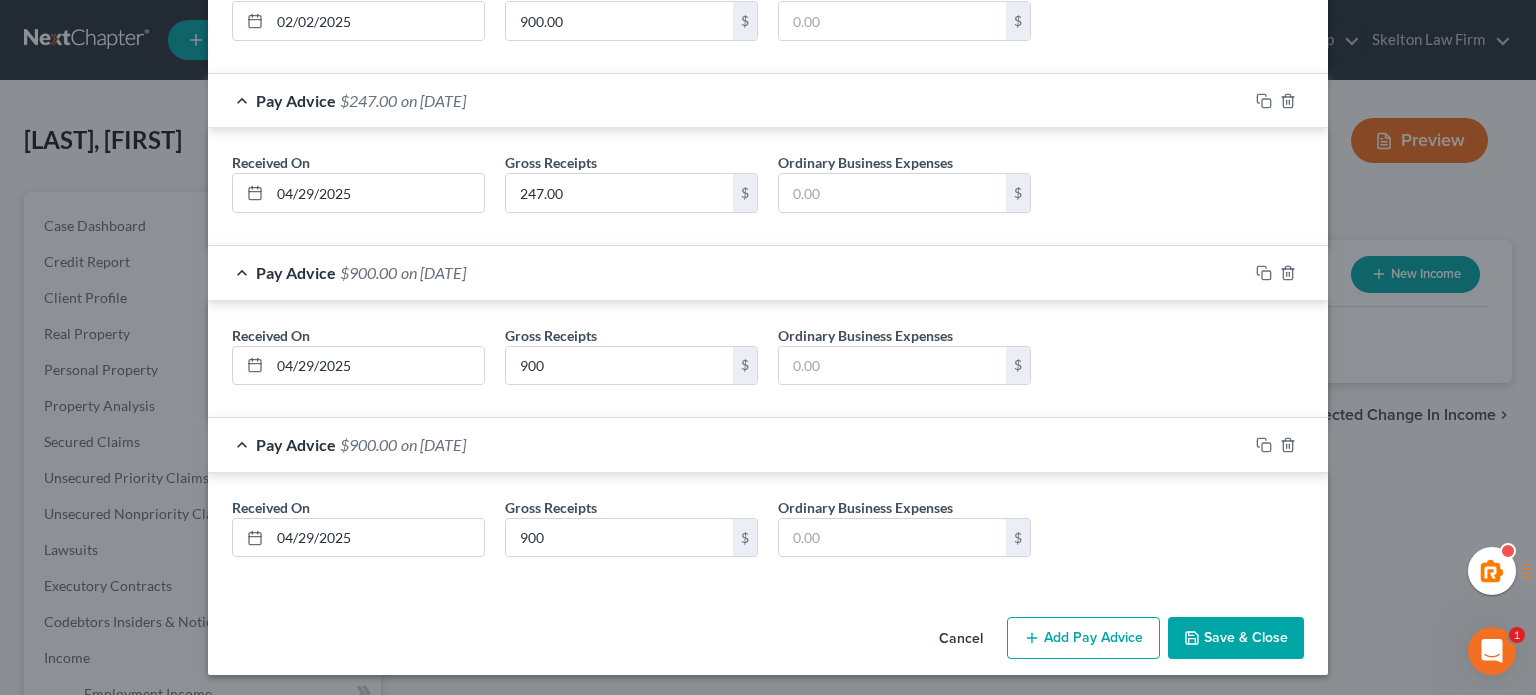 click on "Add Pay Advice" at bounding box center [1083, 1022] 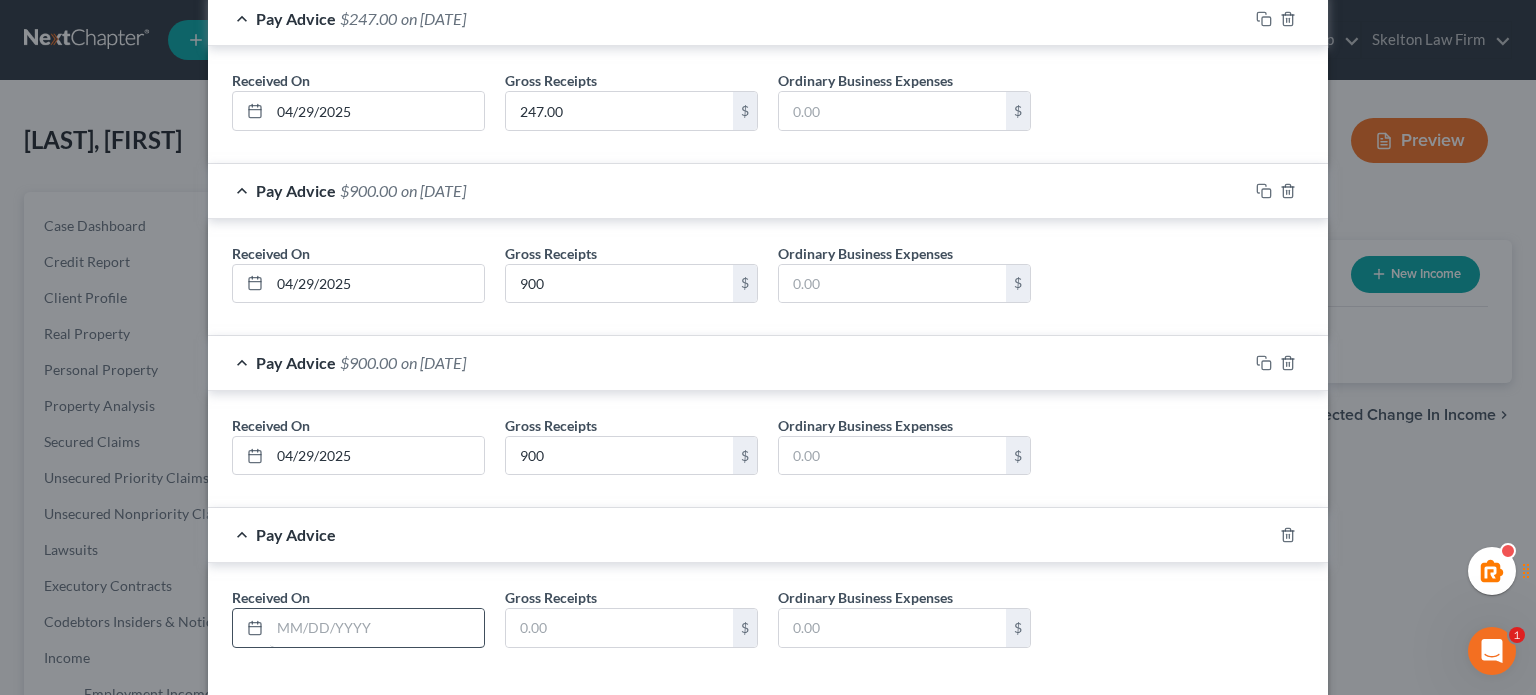 scroll, scrollTop: 685, scrollLeft: 0, axis: vertical 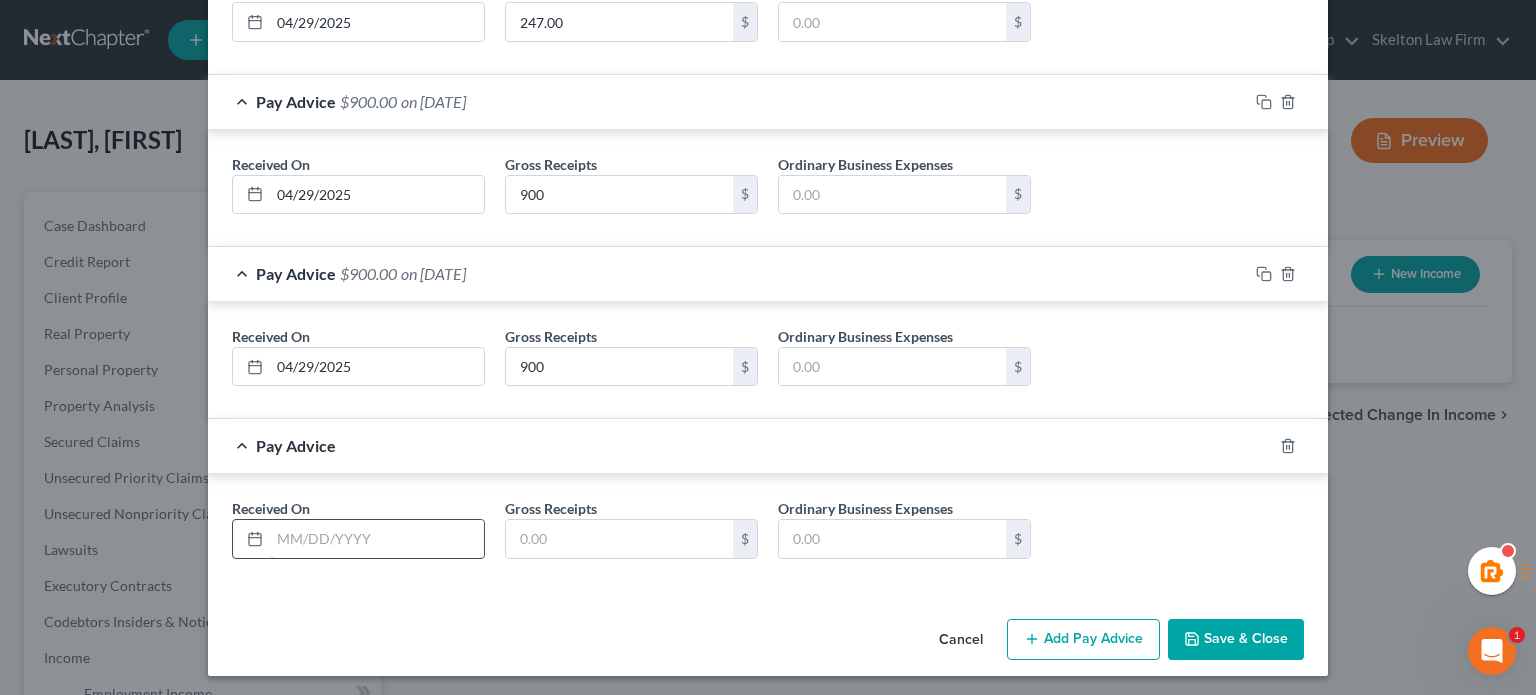 click at bounding box center (377, 923) 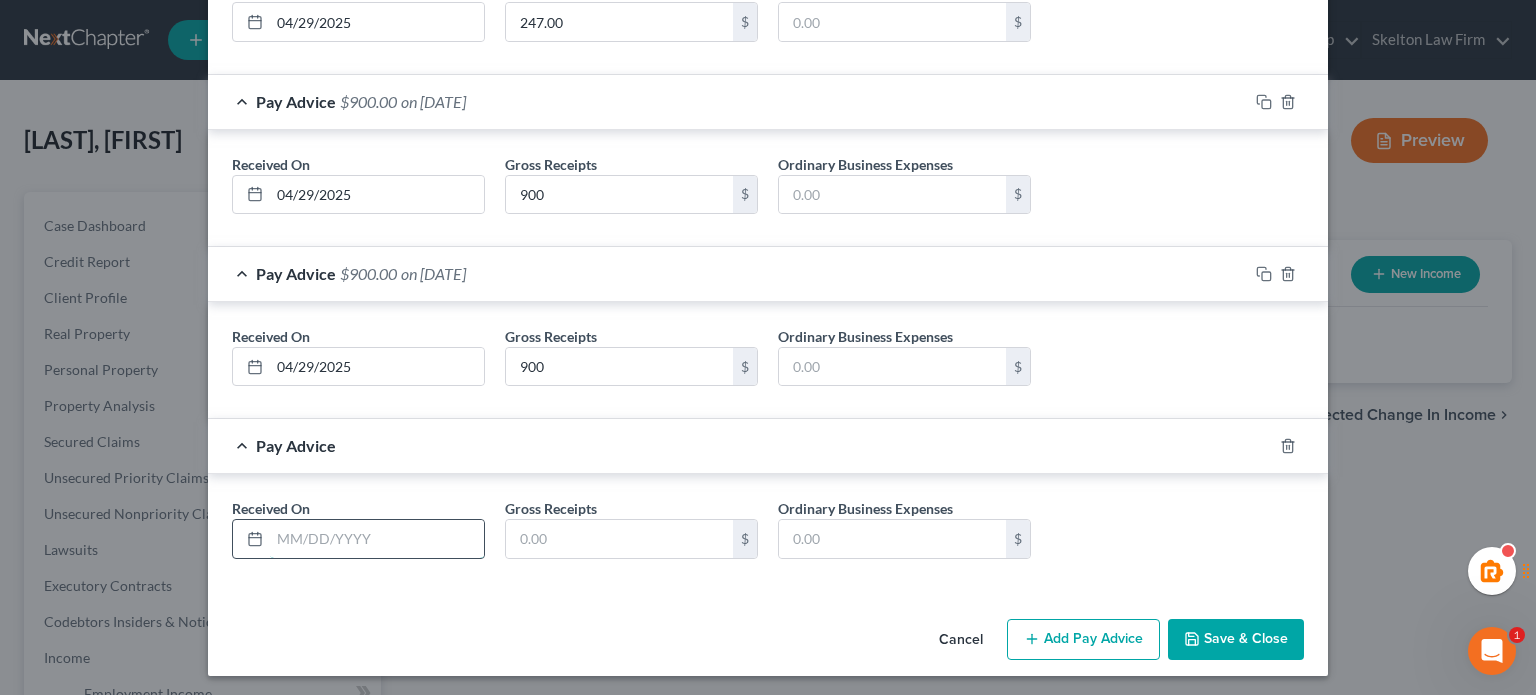 click at bounding box center (377, 923) 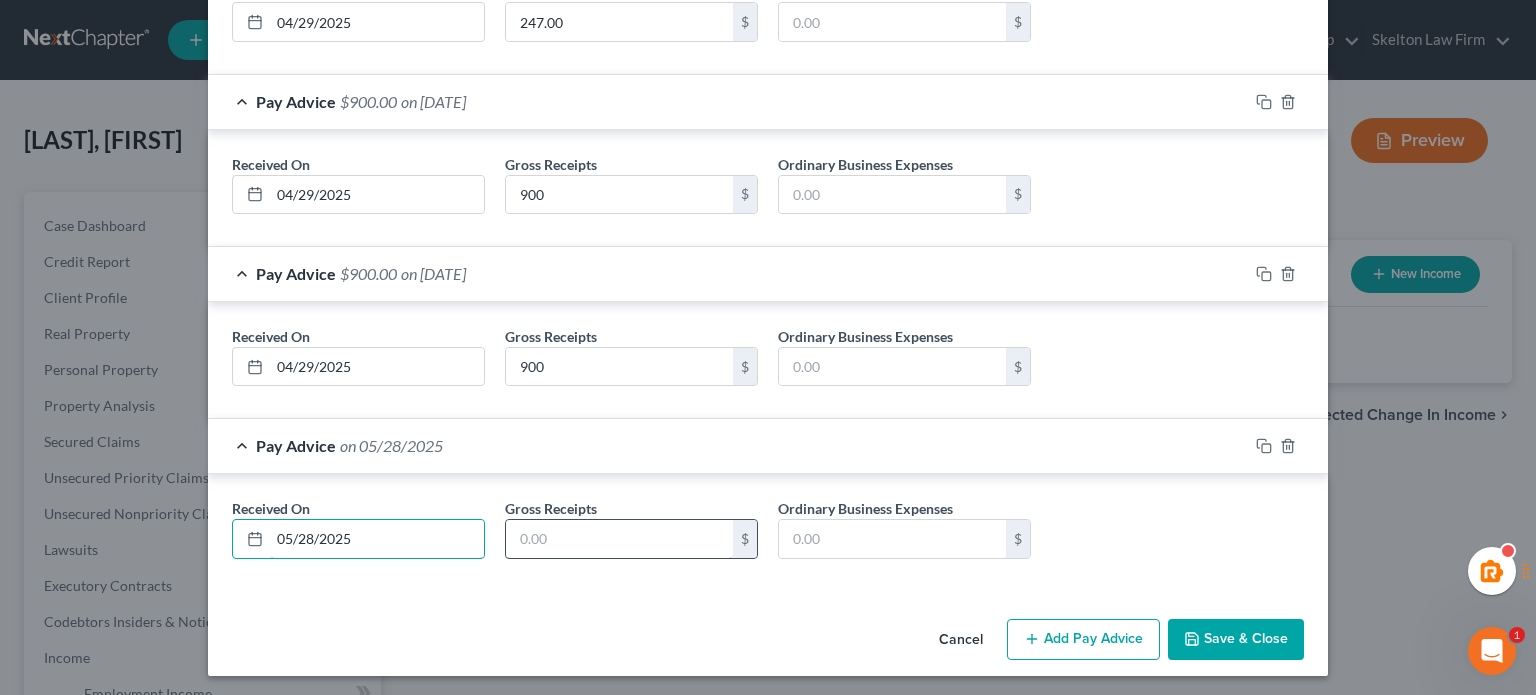 type on "05/28/2025" 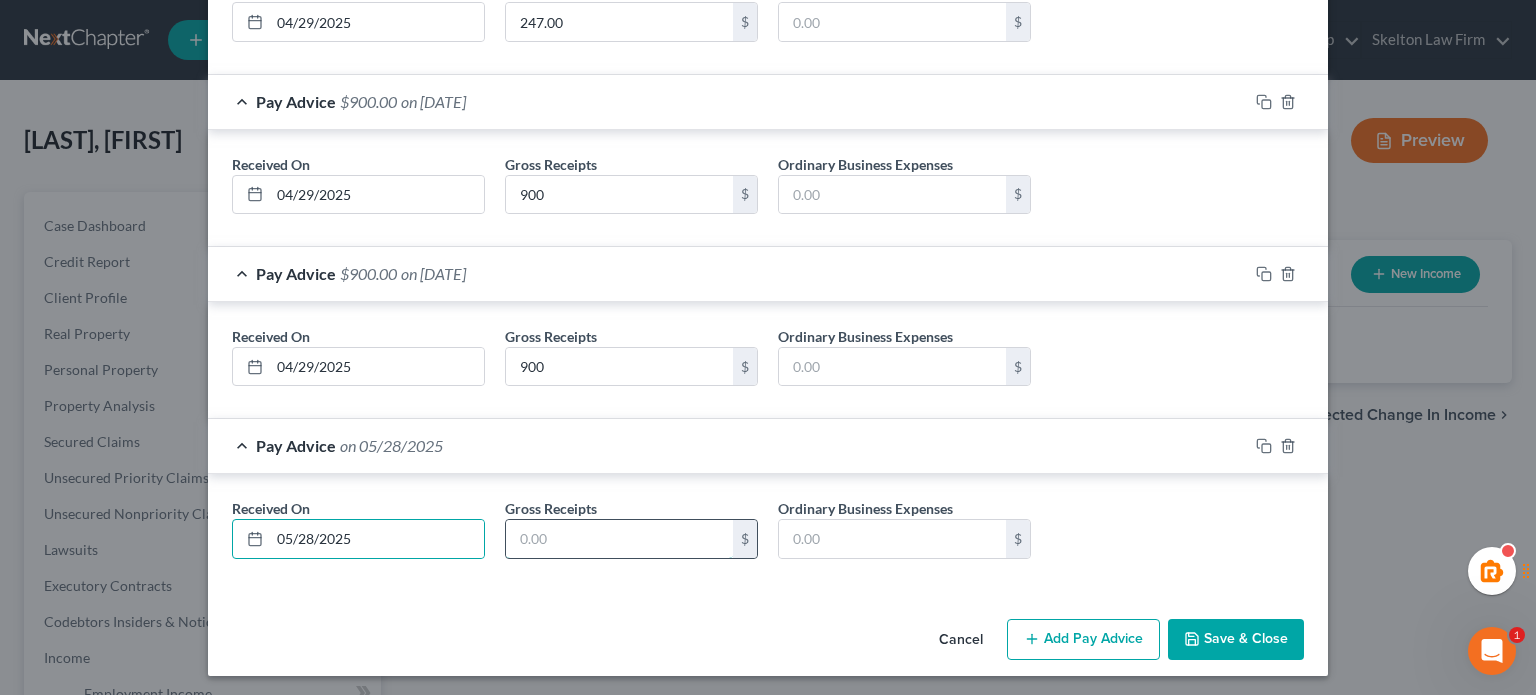 click at bounding box center [619, 923] 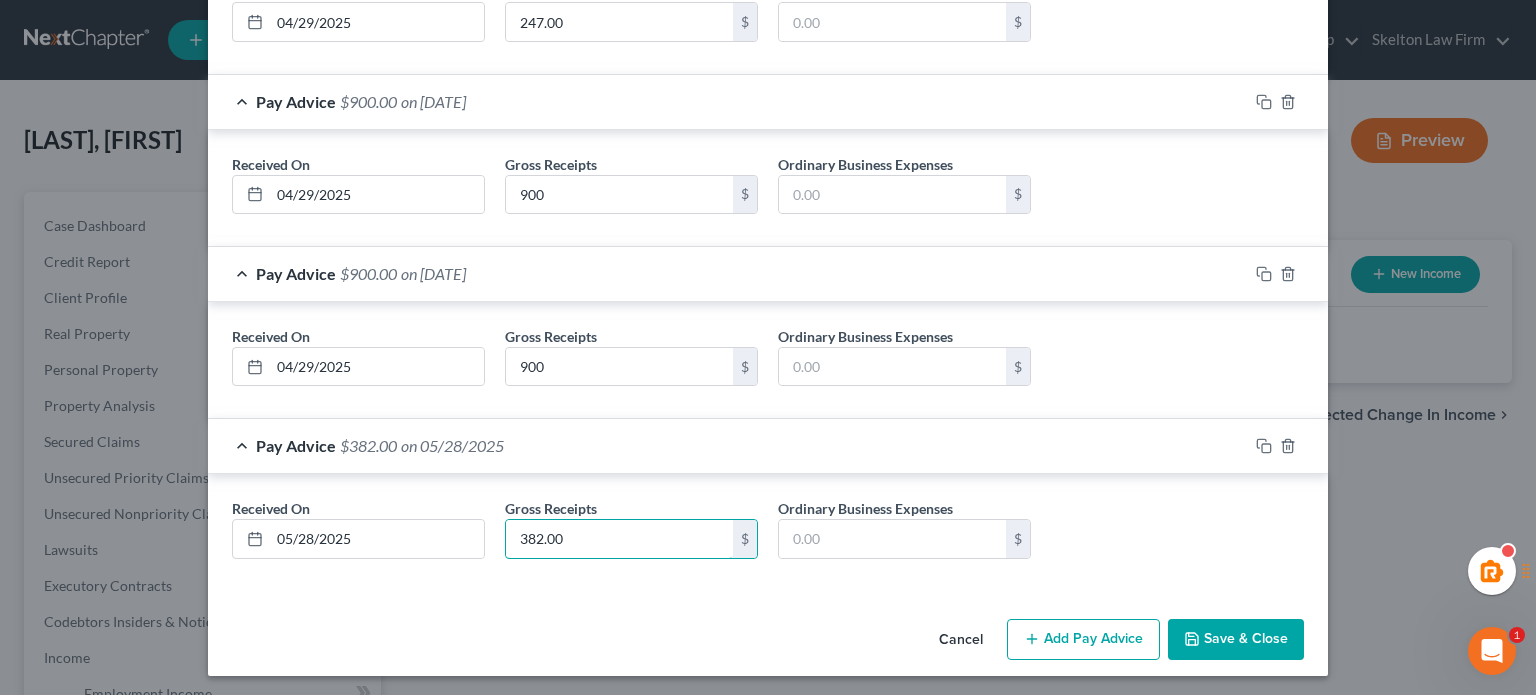 type on "382.00" 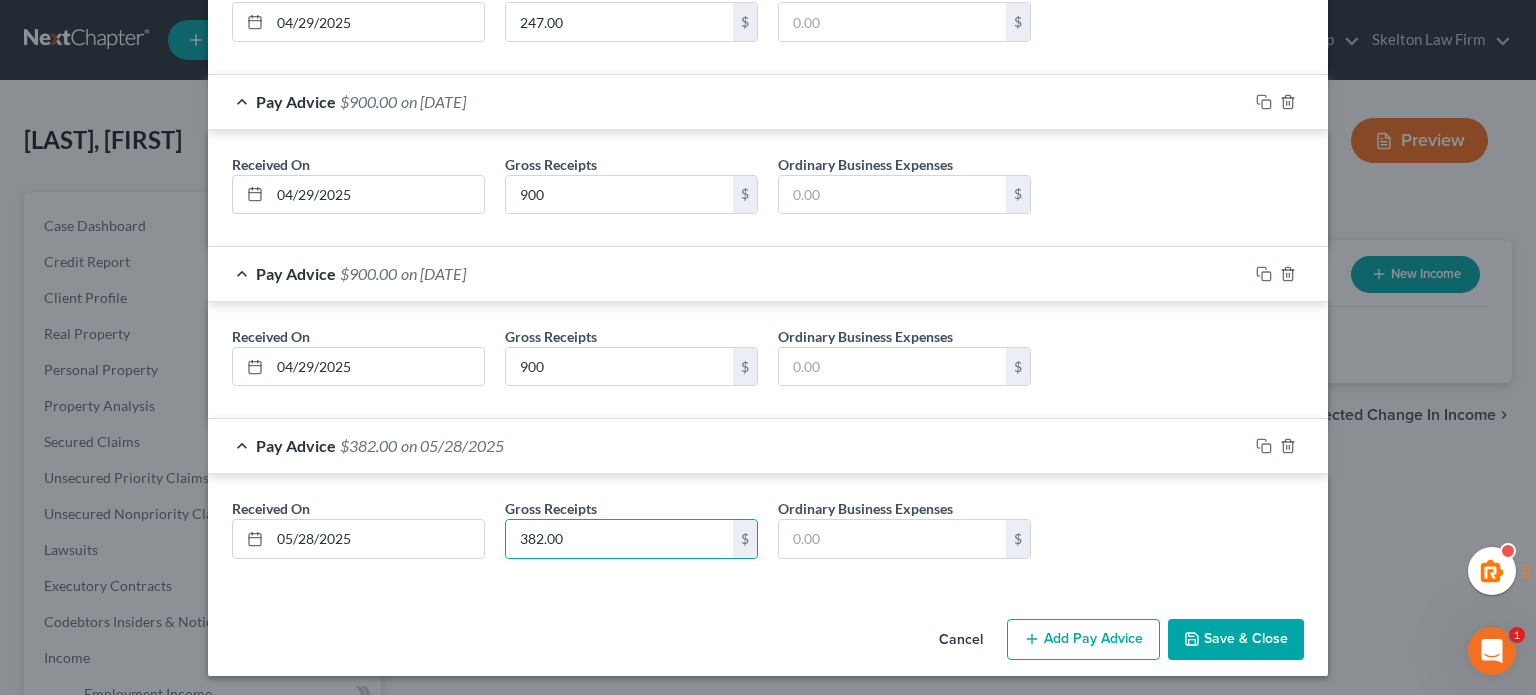 click on "Add Pay Advice" at bounding box center (1083, 1023) 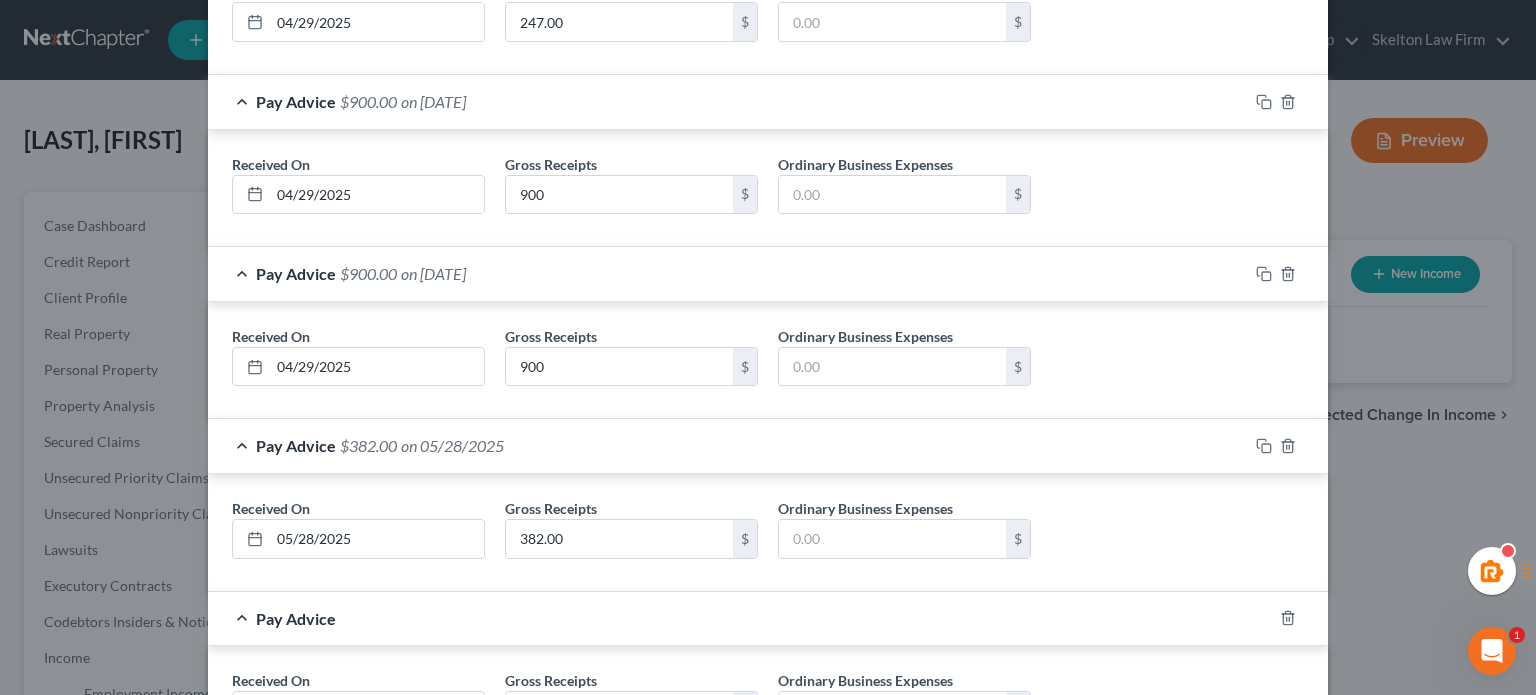 scroll, scrollTop: 856, scrollLeft: 0, axis: vertical 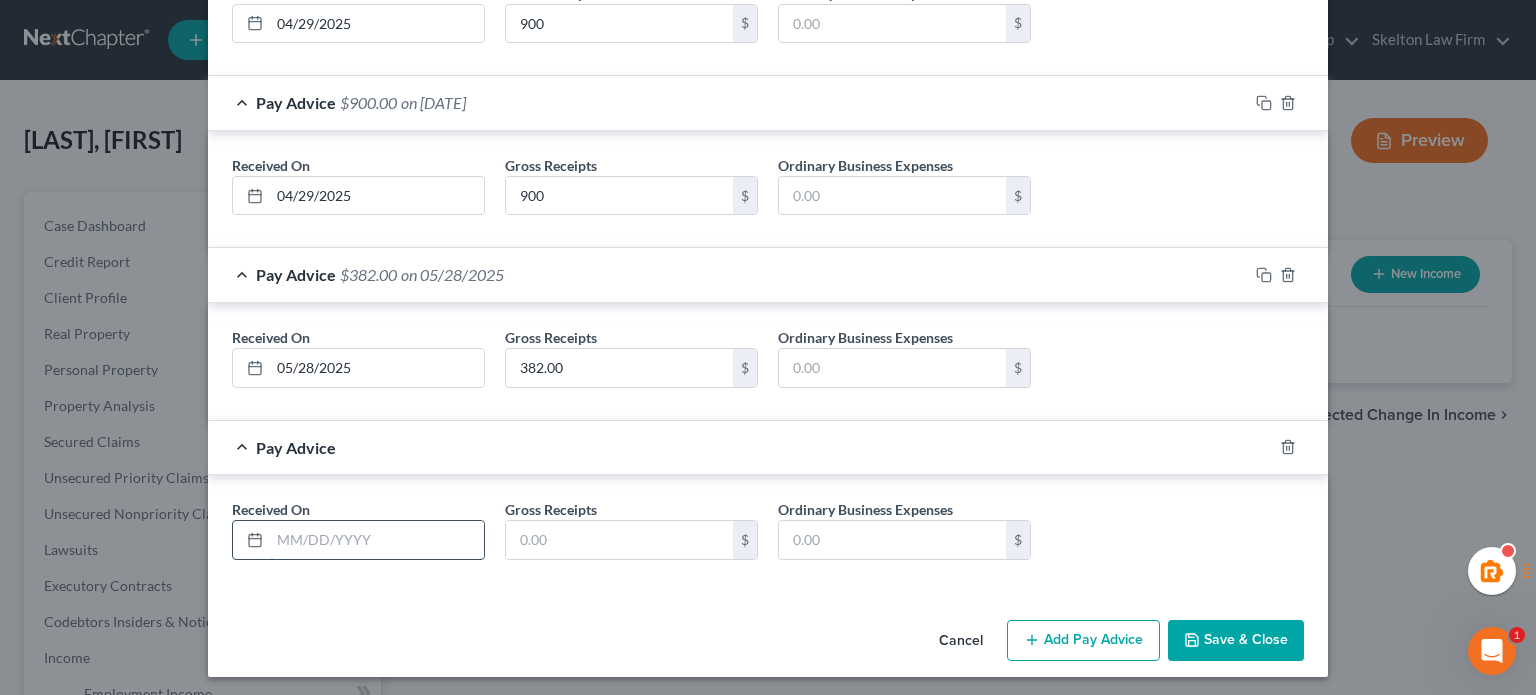 click at bounding box center (377, 924) 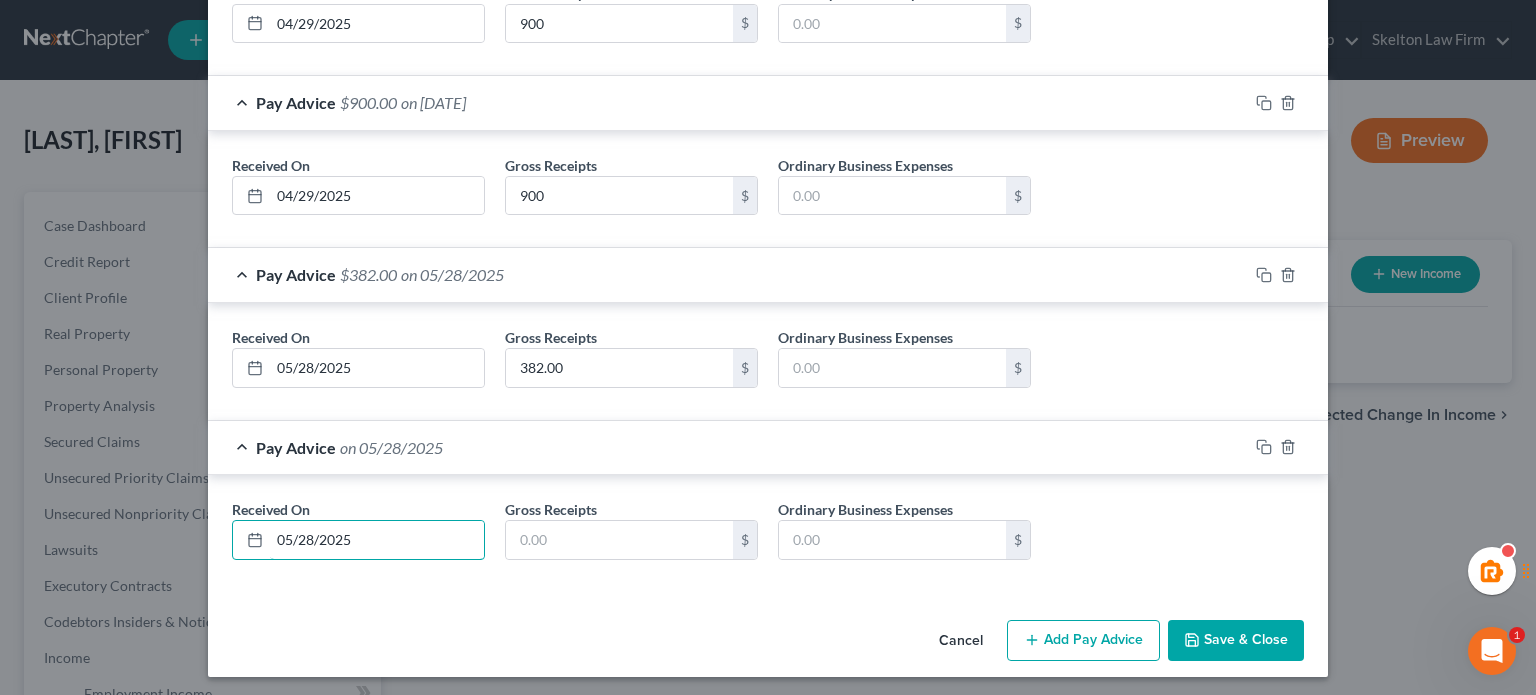 type on "05/28/2025" 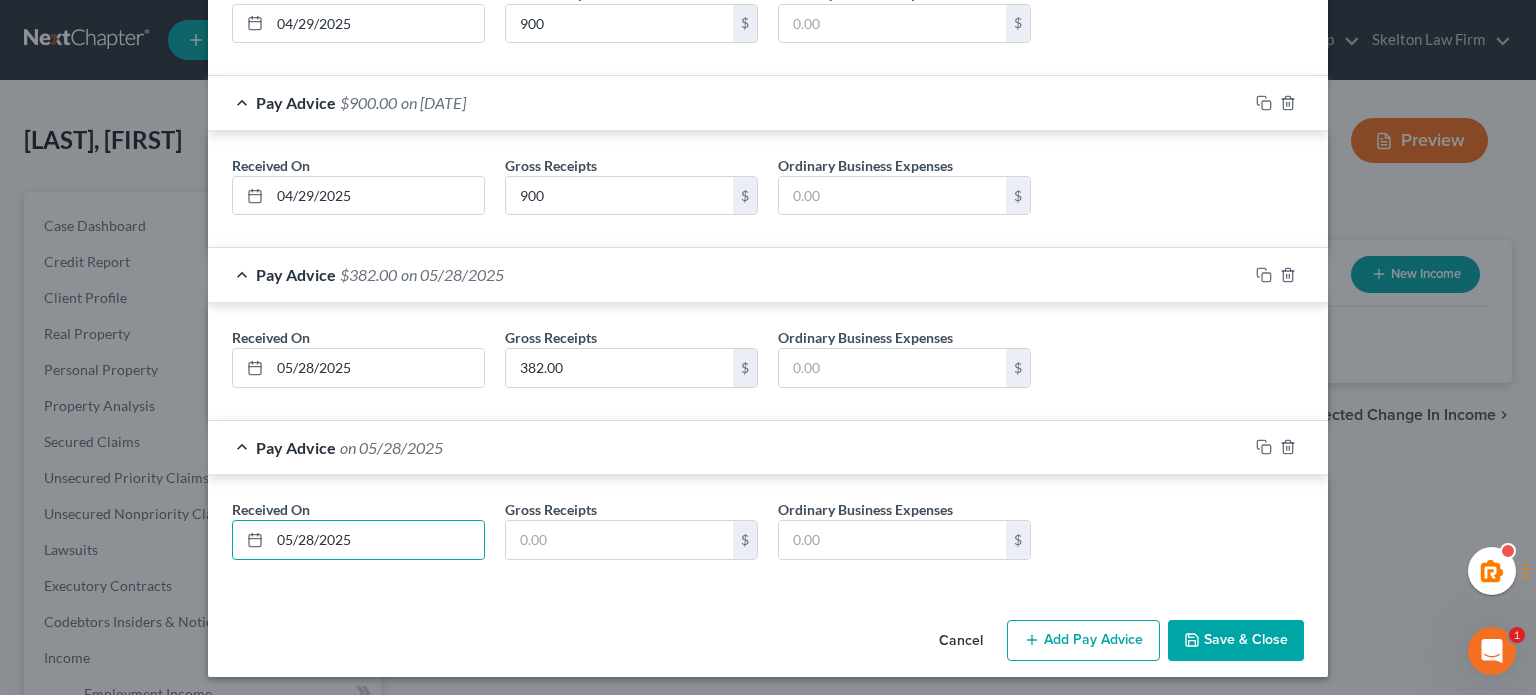 click on "Gross Receipts" at bounding box center [551, 893] 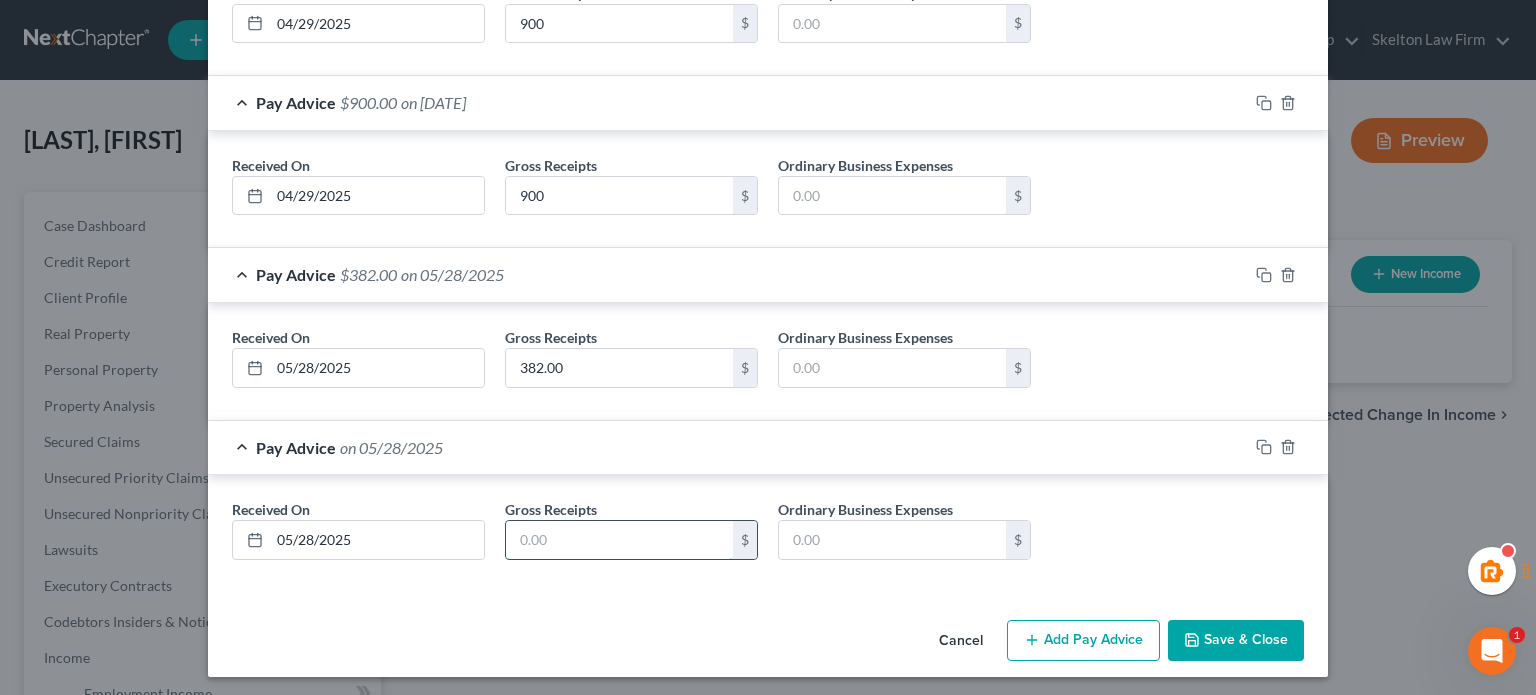 click at bounding box center (619, 924) 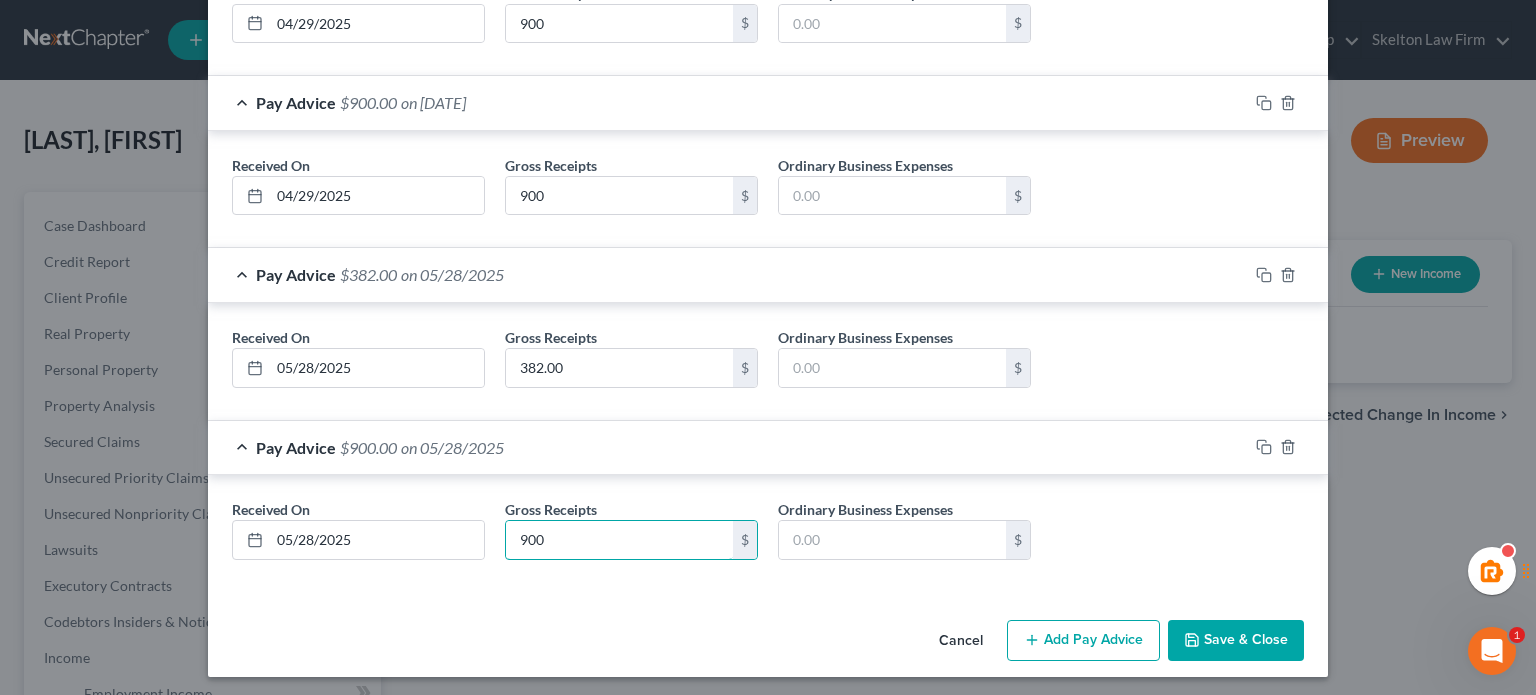 type on "900" 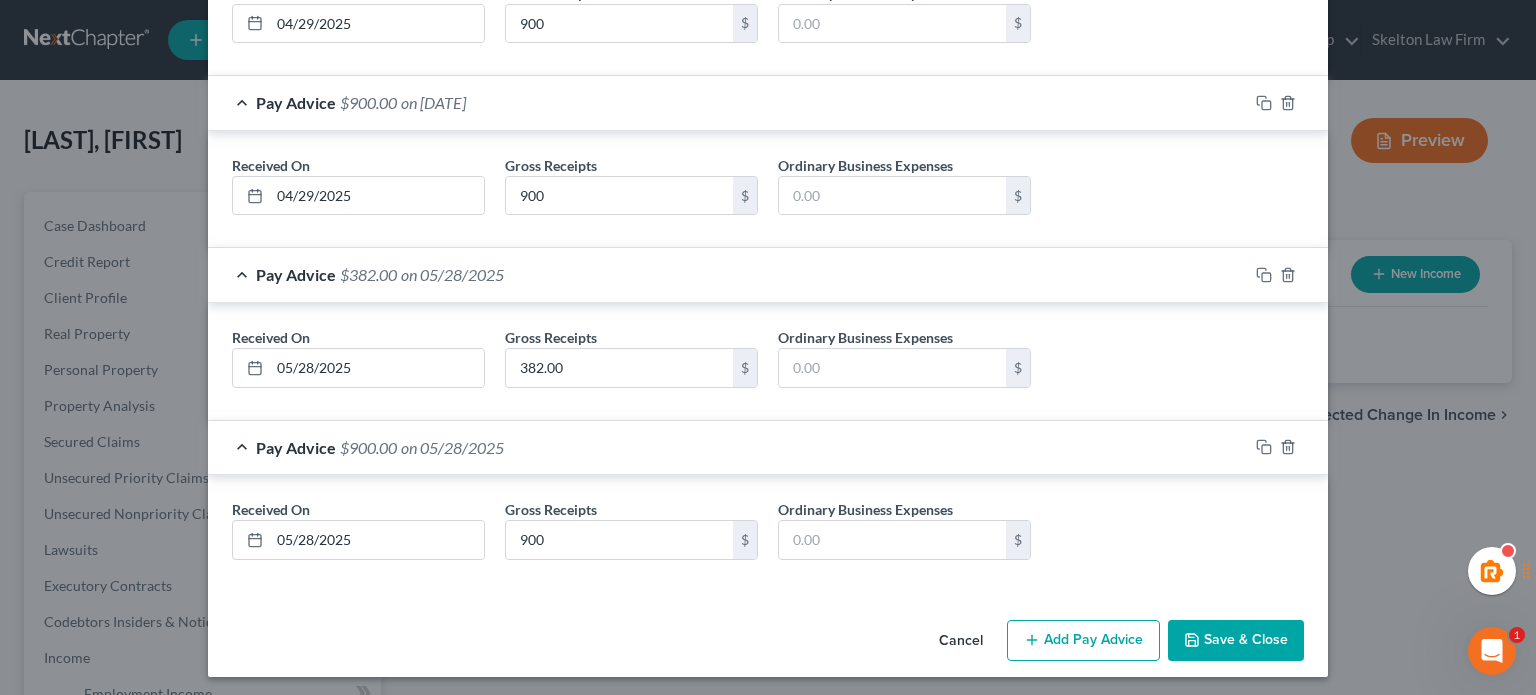 click on "Cancel Add Pay Advice Save & Close" at bounding box center (768, 1029) 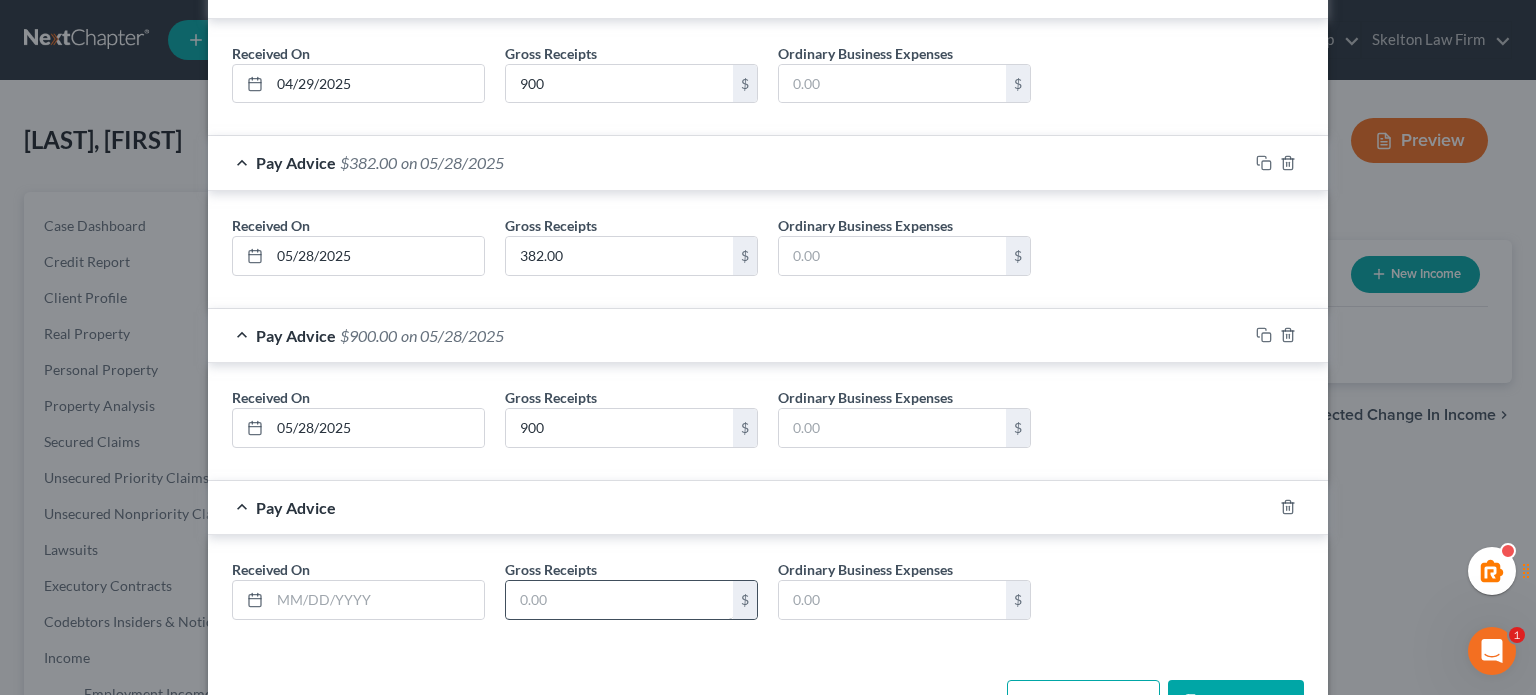 scroll, scrollTop: 1028, scrollLeft: 0, axis: vertical 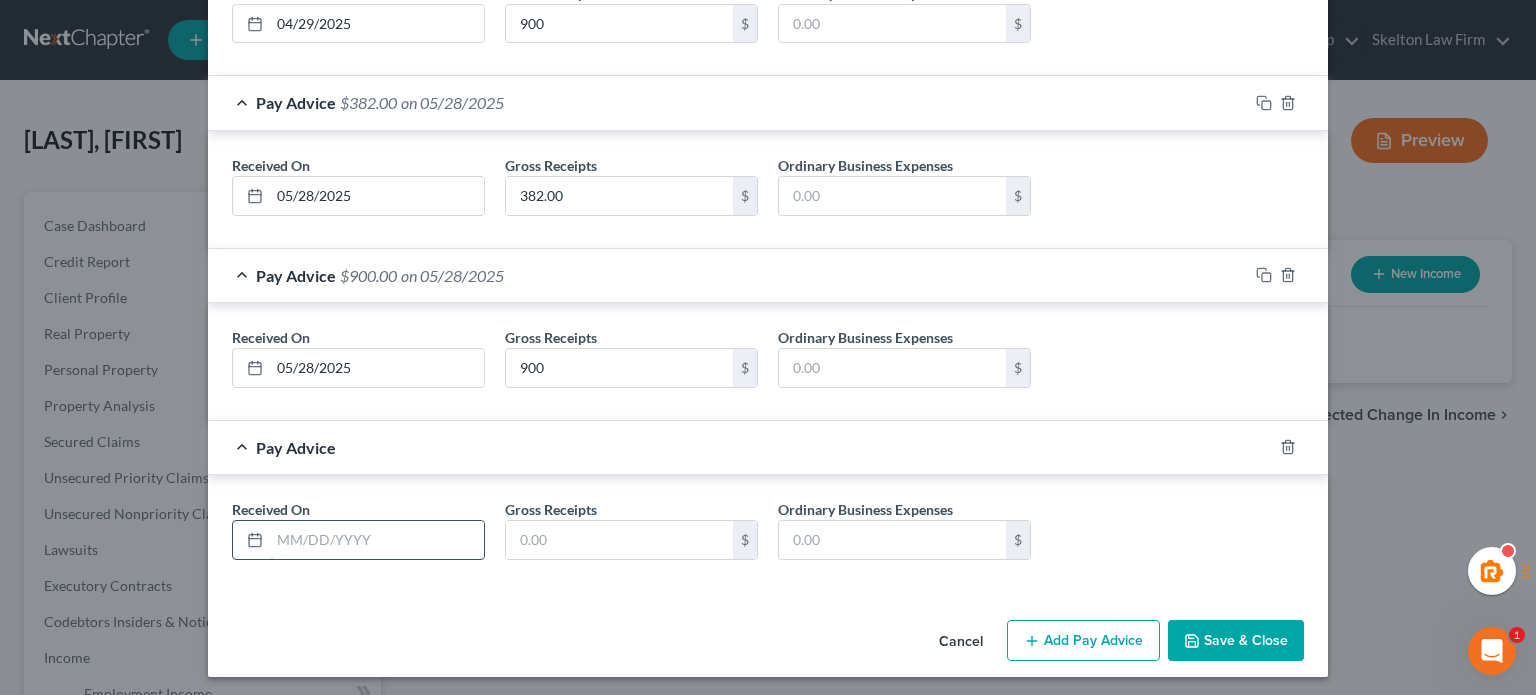 click at bounding box center [377, 924] 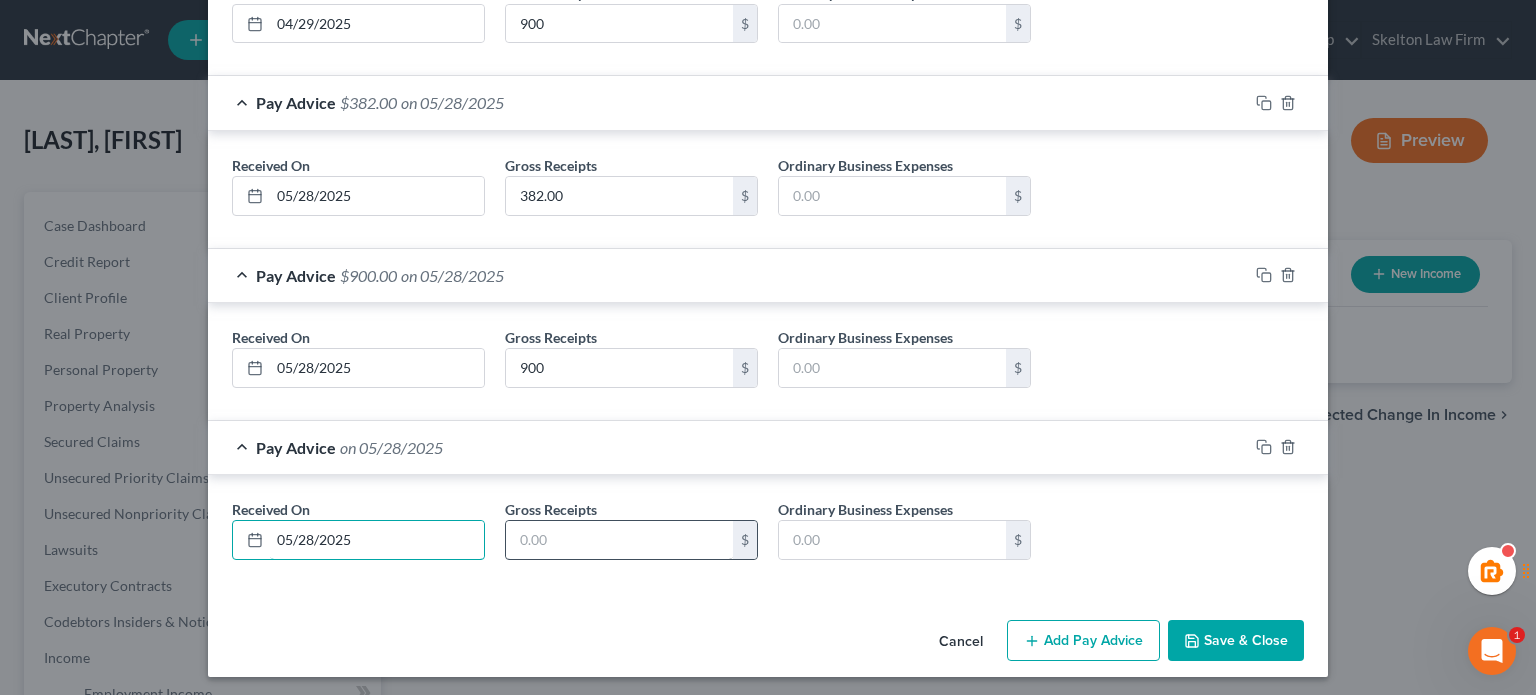 type on "05/28/2025" 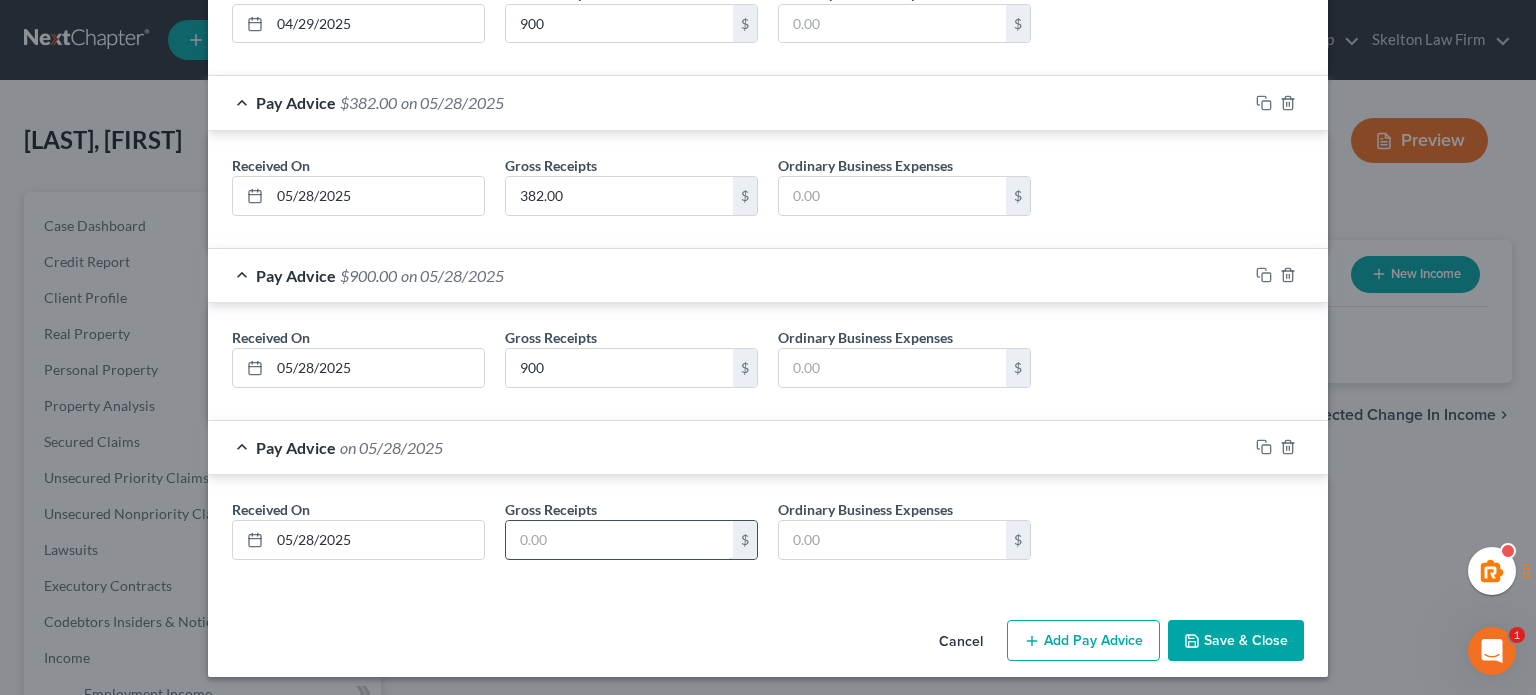 click at bounding box center [619, 924] 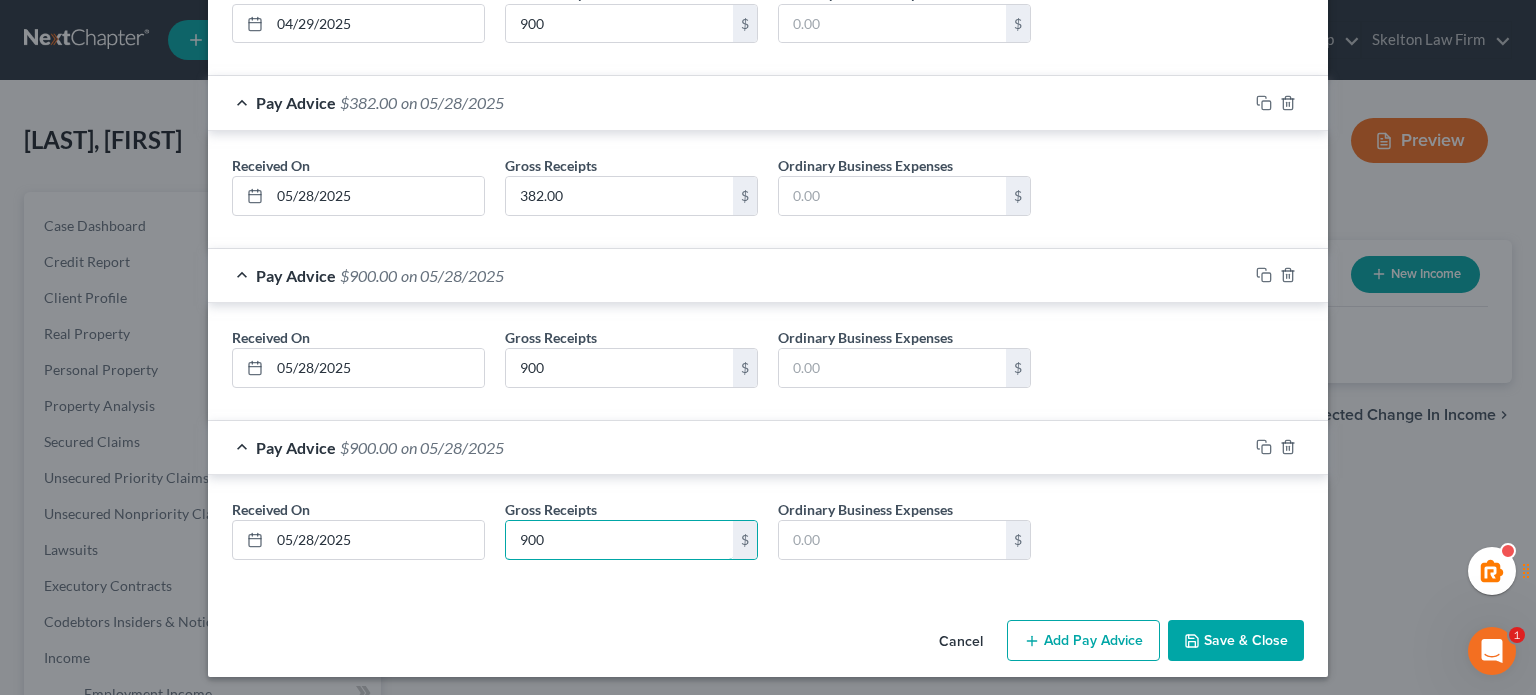 type on "900" 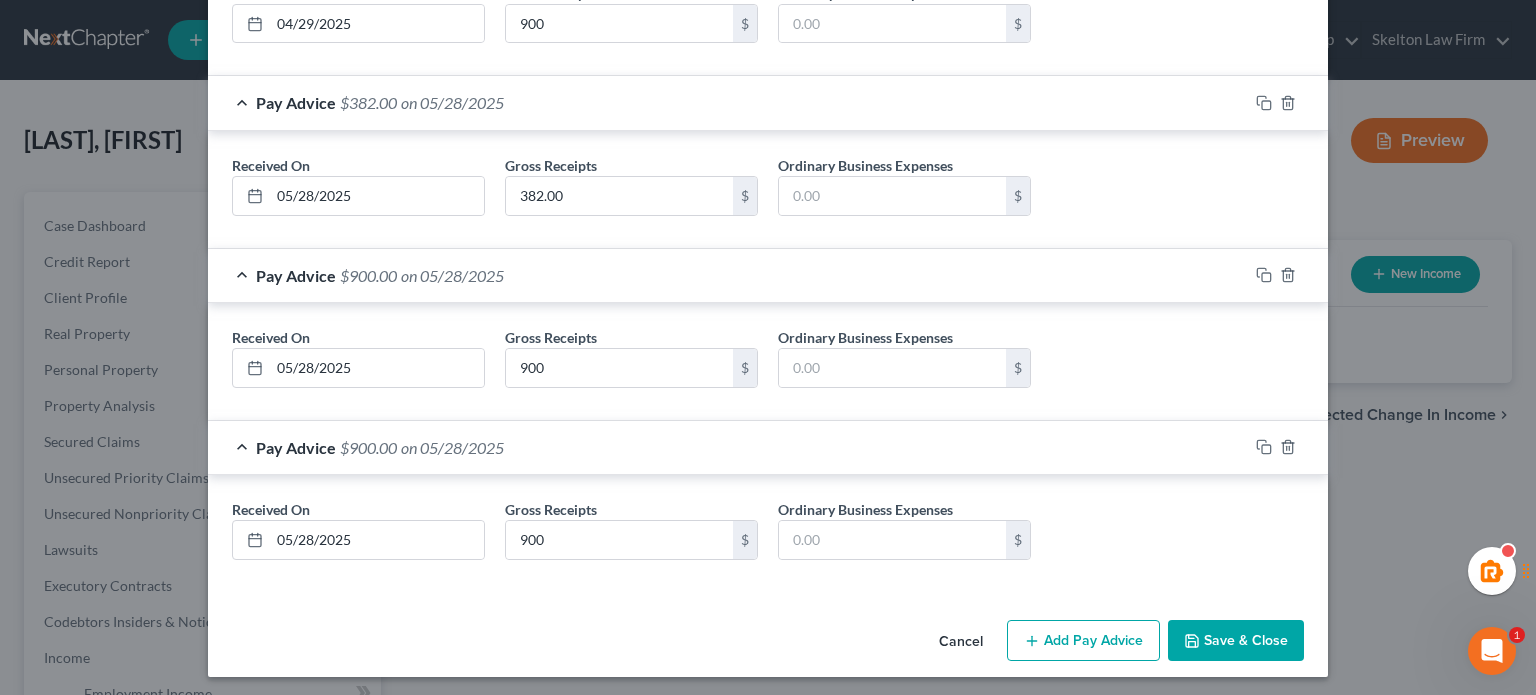 click on "Cancel Add Pay Advice Save & Close" at bounding box center [768, 1029] 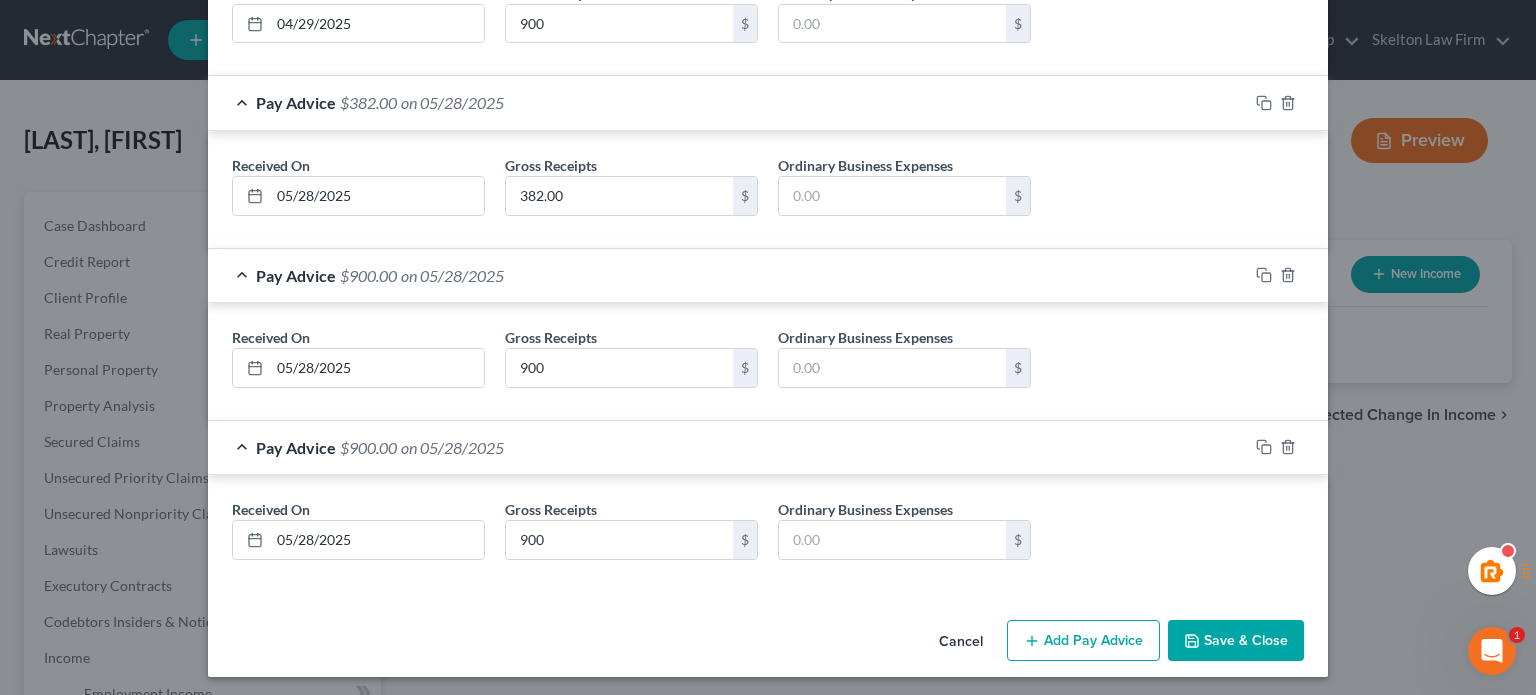 click on "Cancel Add Pay Advice Save & Close" at bounding box center (768, 1029) 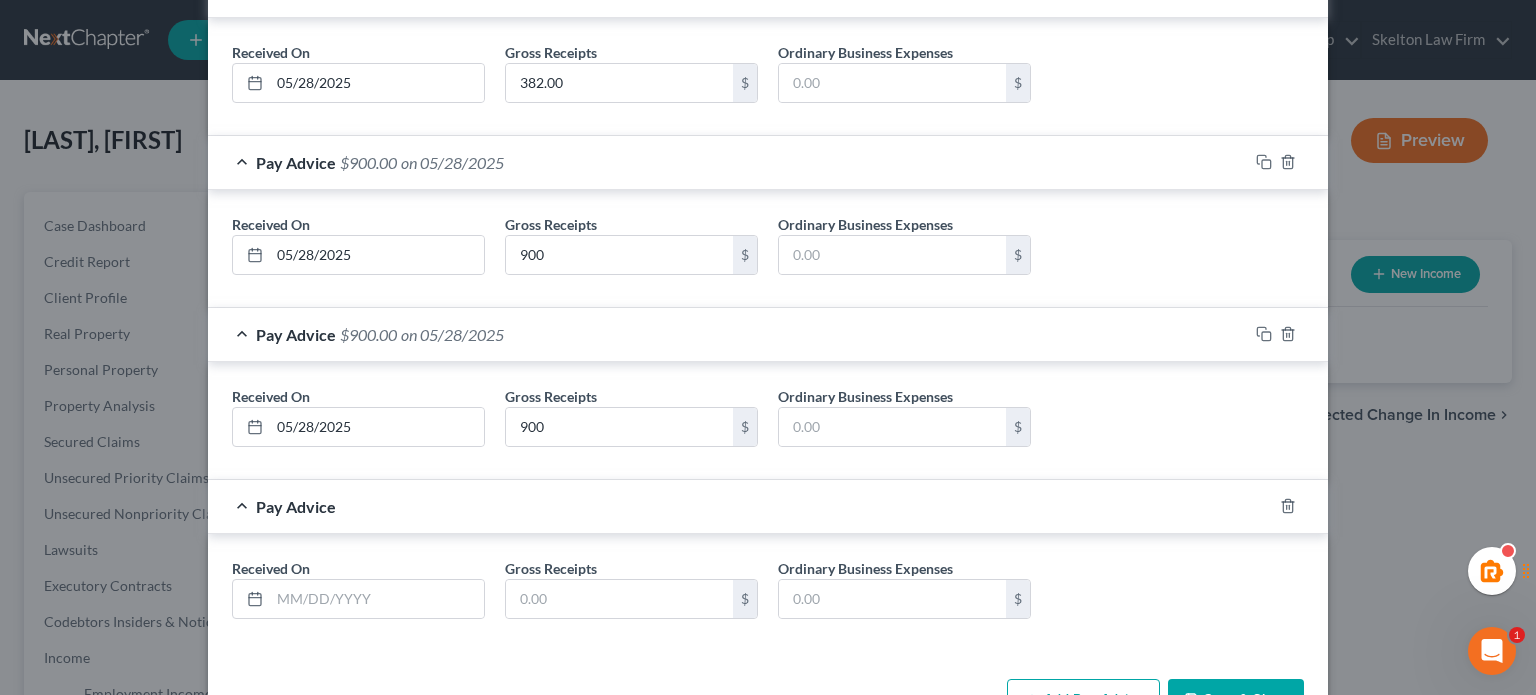 scroll, scrollTop: 1199, scrollLeft: 0, axis: vertical 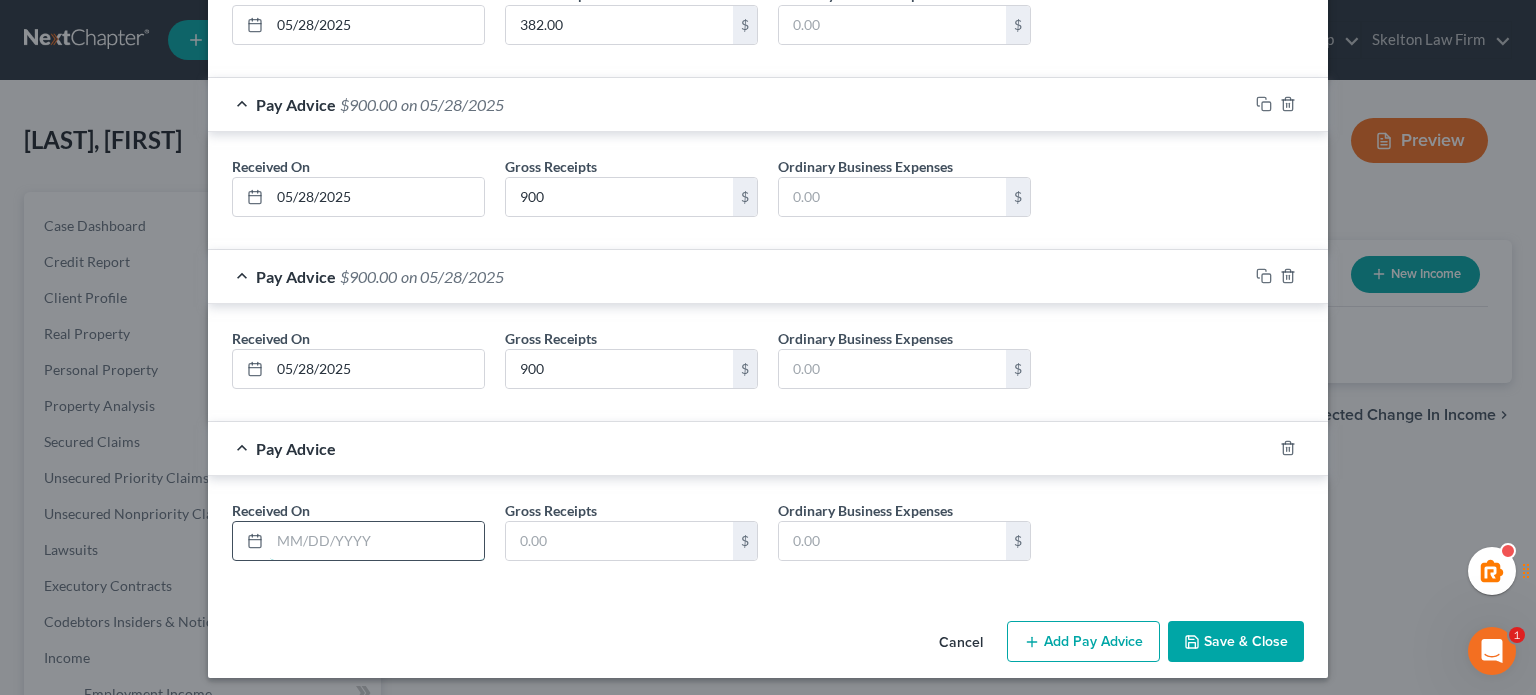 click at bounding box center [377, 925] 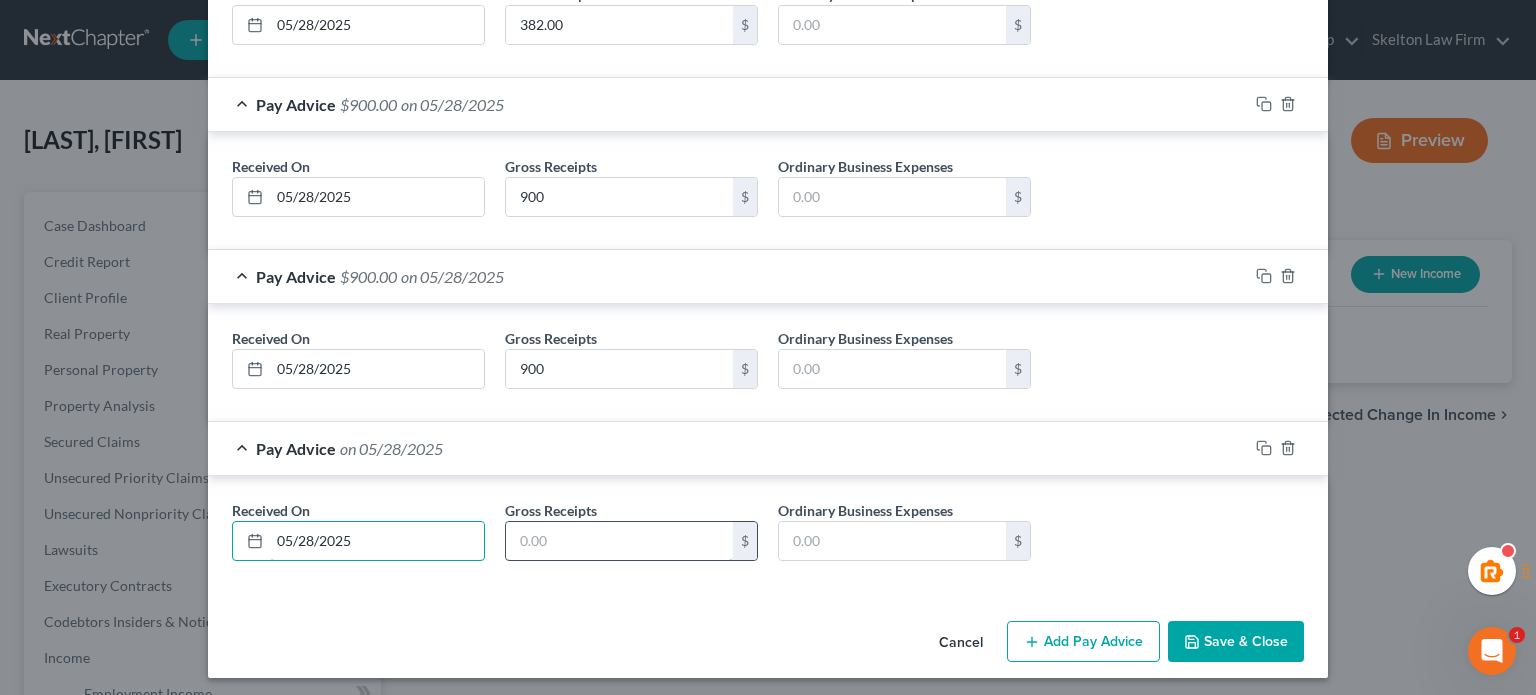 type on "05/28/2025" 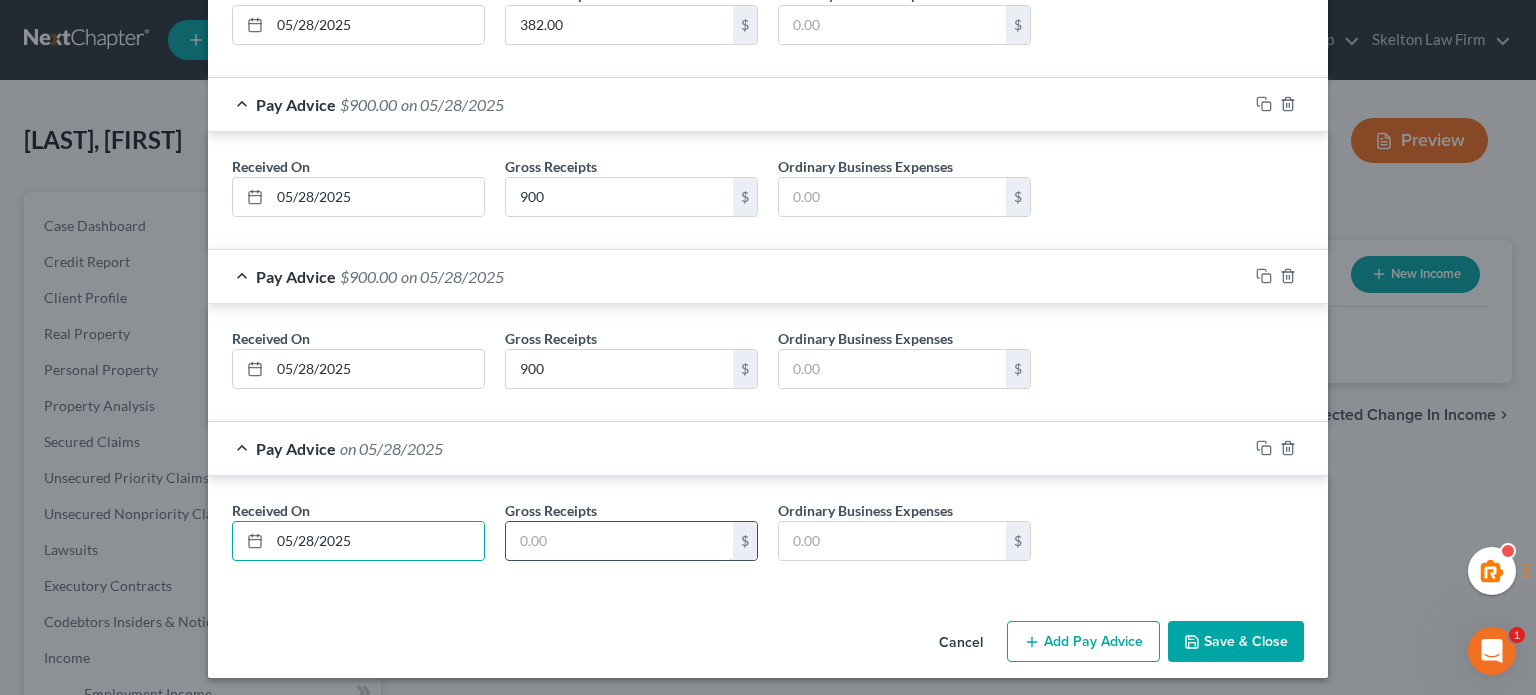 click at bounding box center (619, 925) 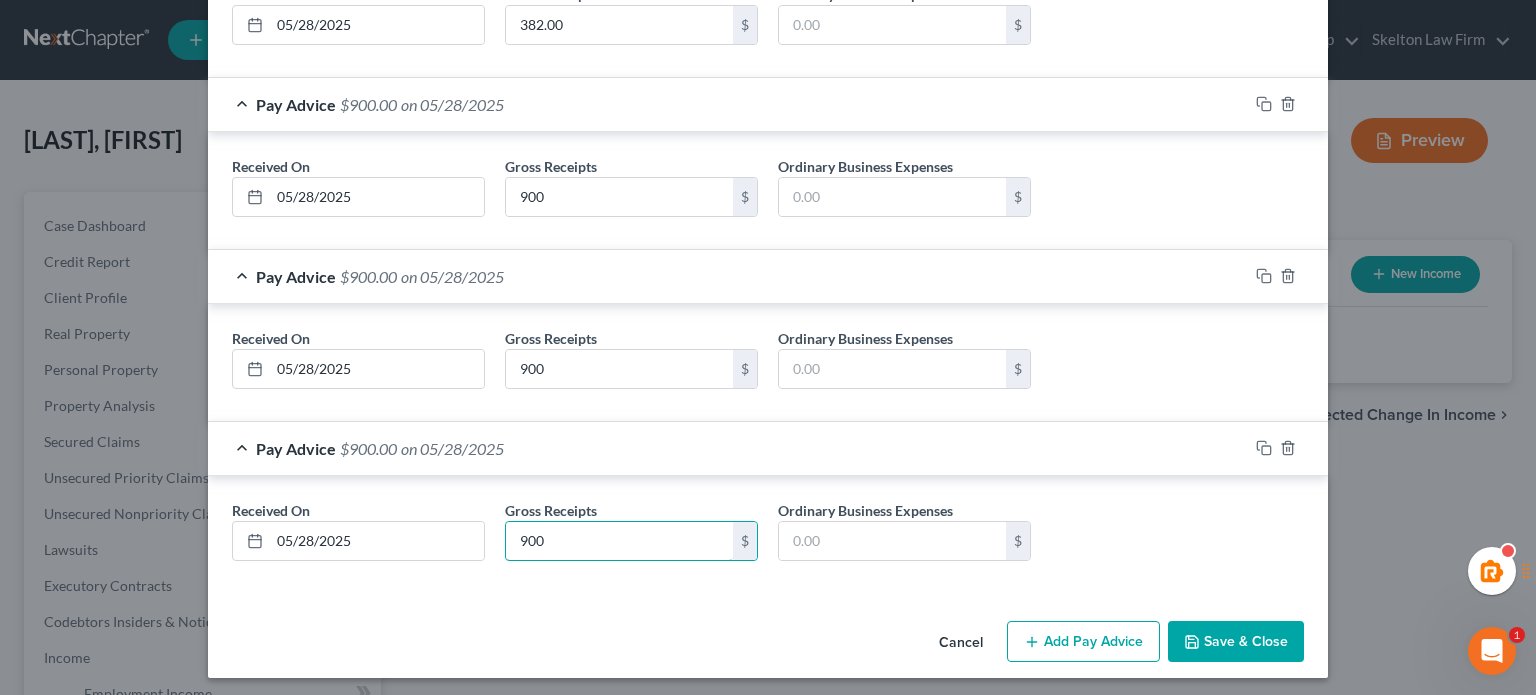 type on "900" 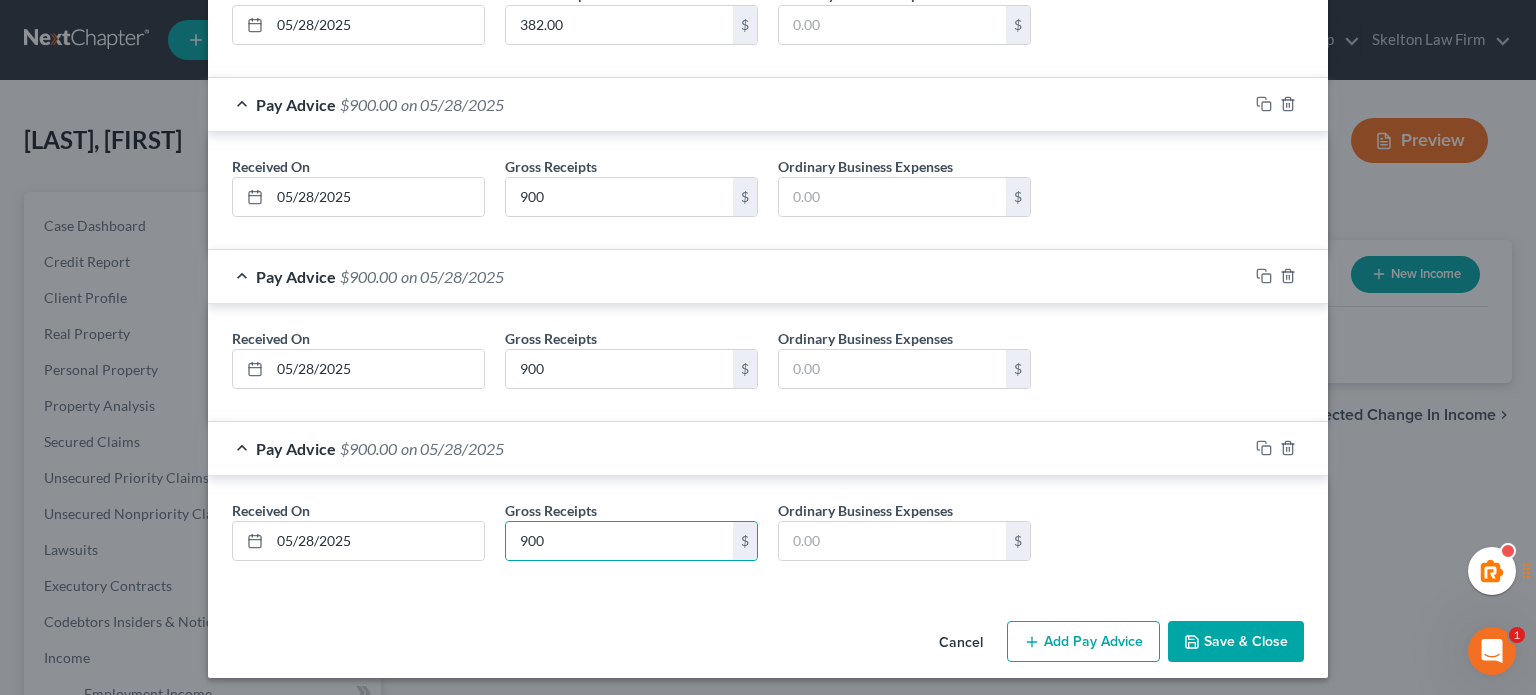 click on "Cancel Add Pay Advice Save & Close" at bounding box center (768, 1030) 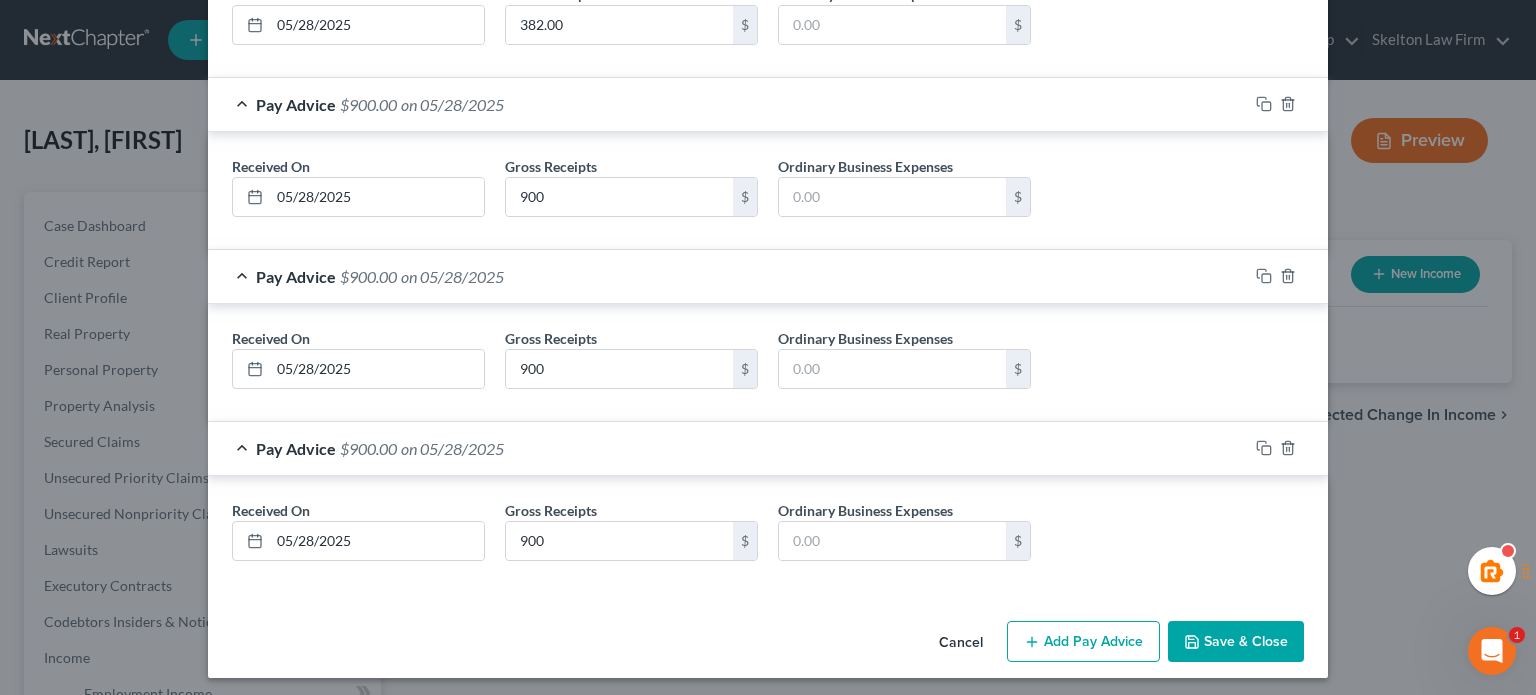 click on "Add Pay Advice" at bounding box center (1083, 1026) 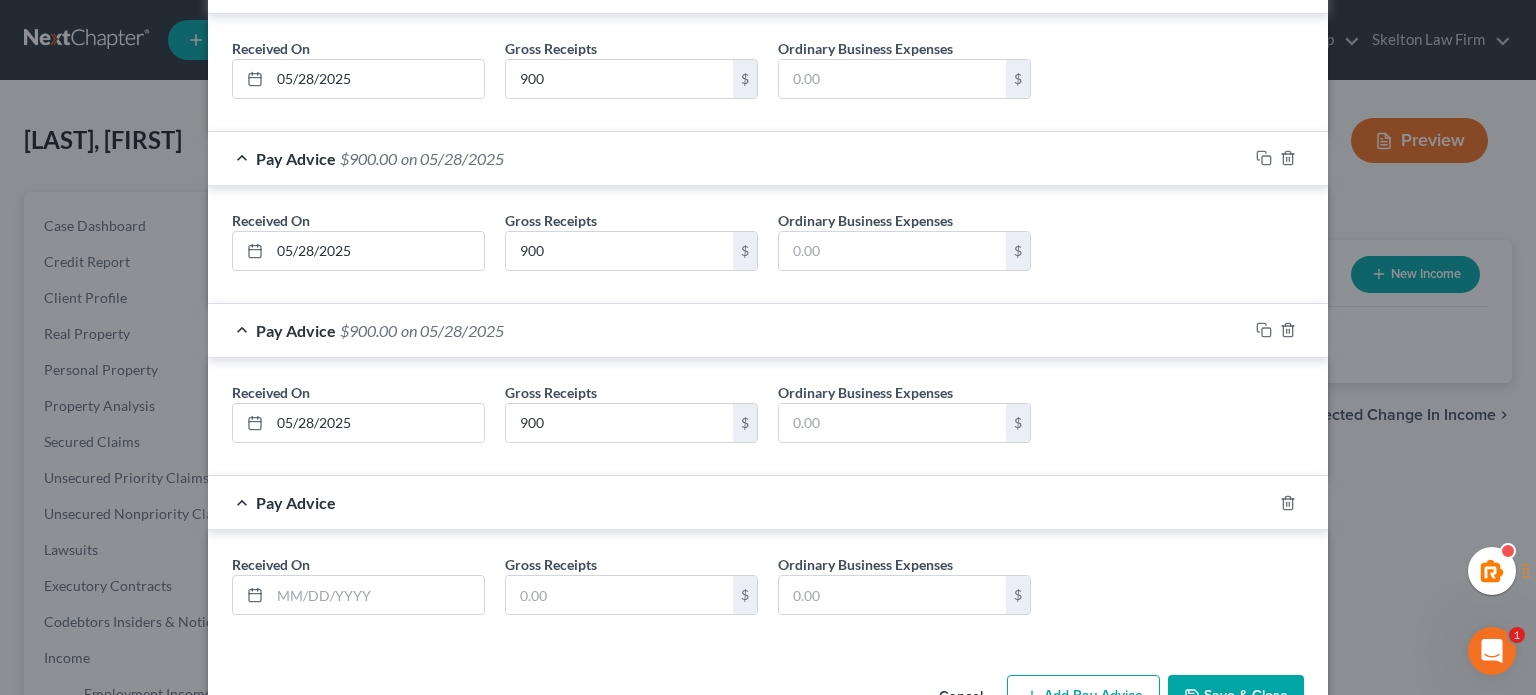 scroll, scrollTop: 1370, scrollLeft: 0, axis: vertical 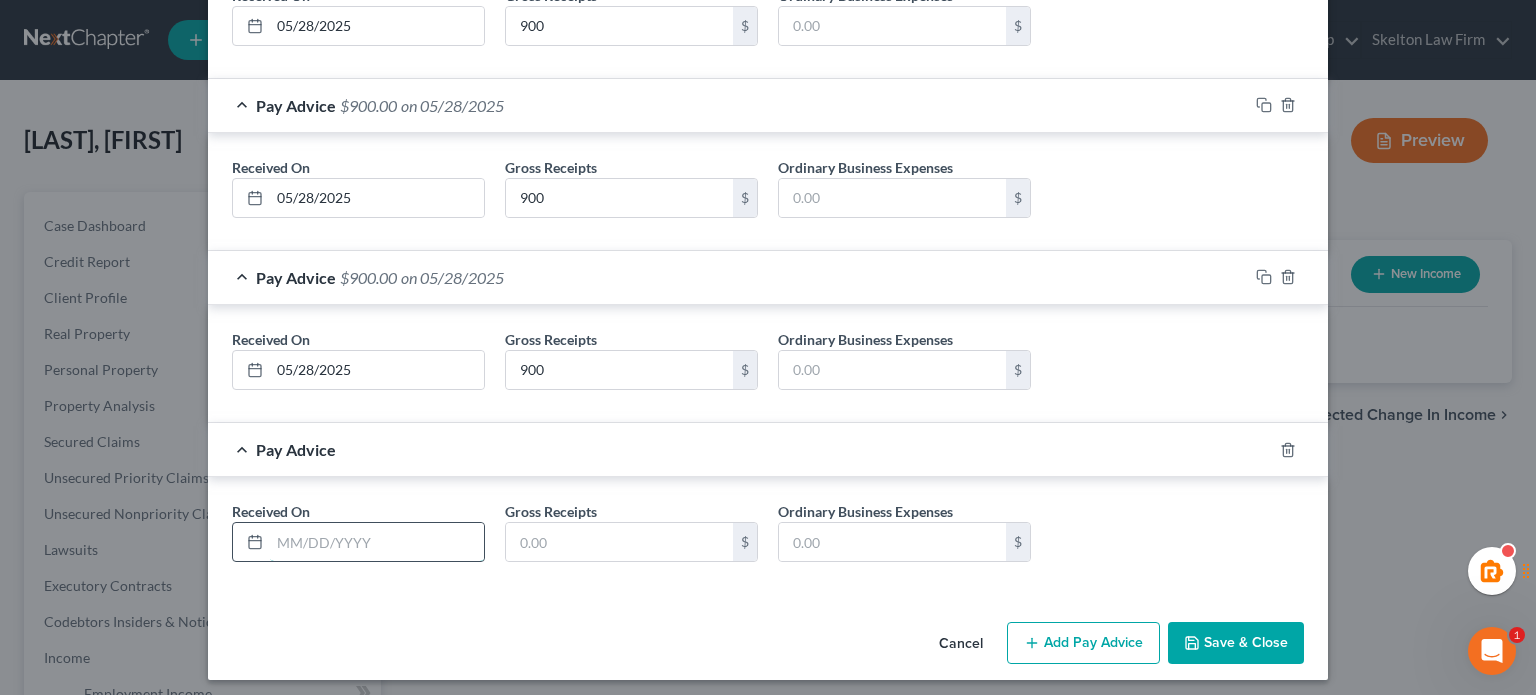 click at bounding box center [377, 926] 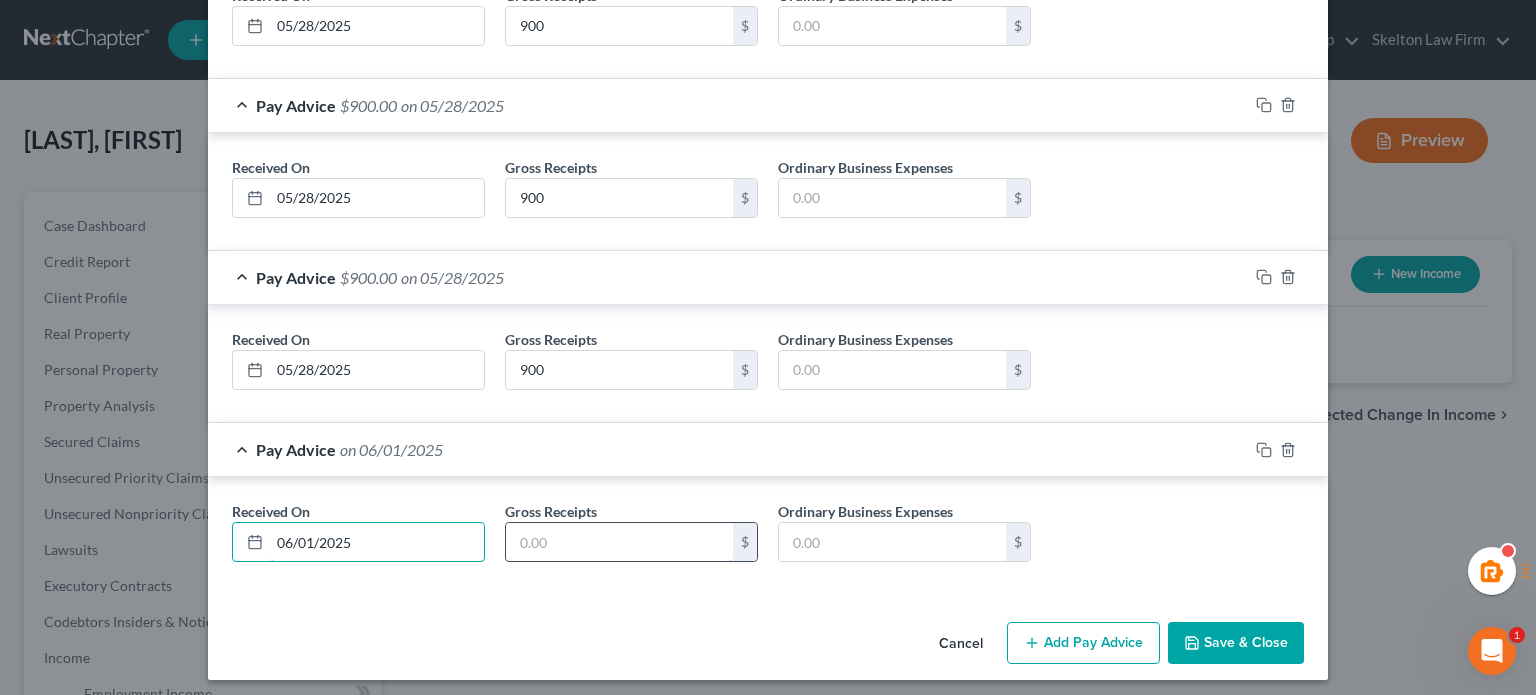 type on "06/01/2025" 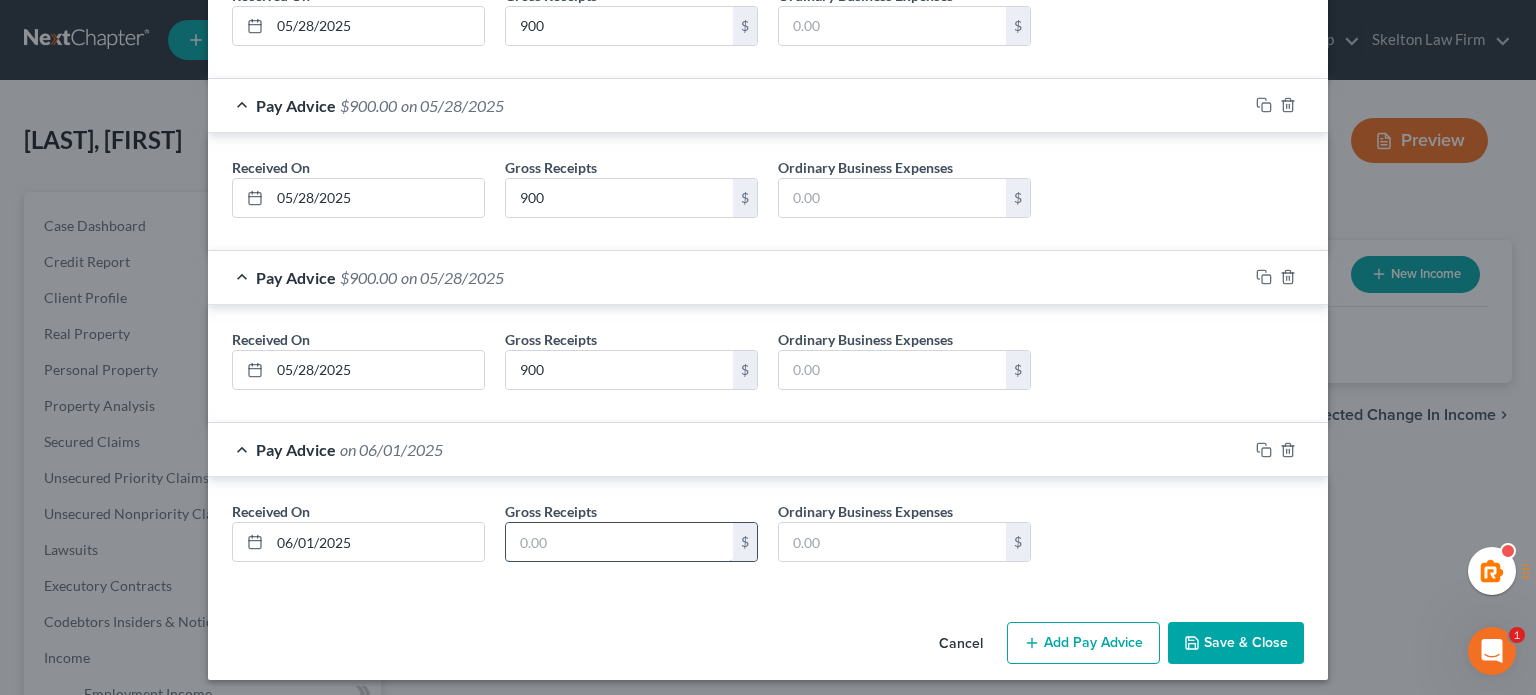click at bounding box center [619, 926] 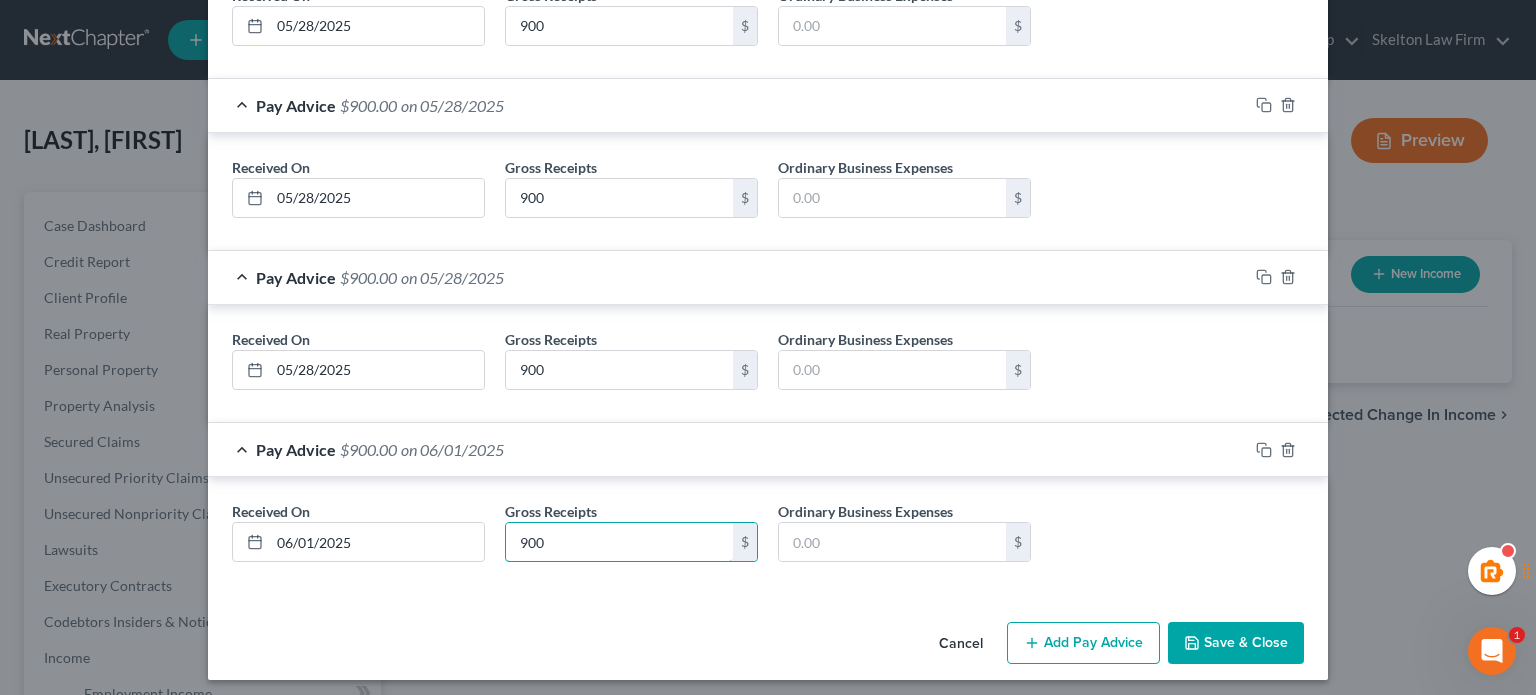 type on "900" 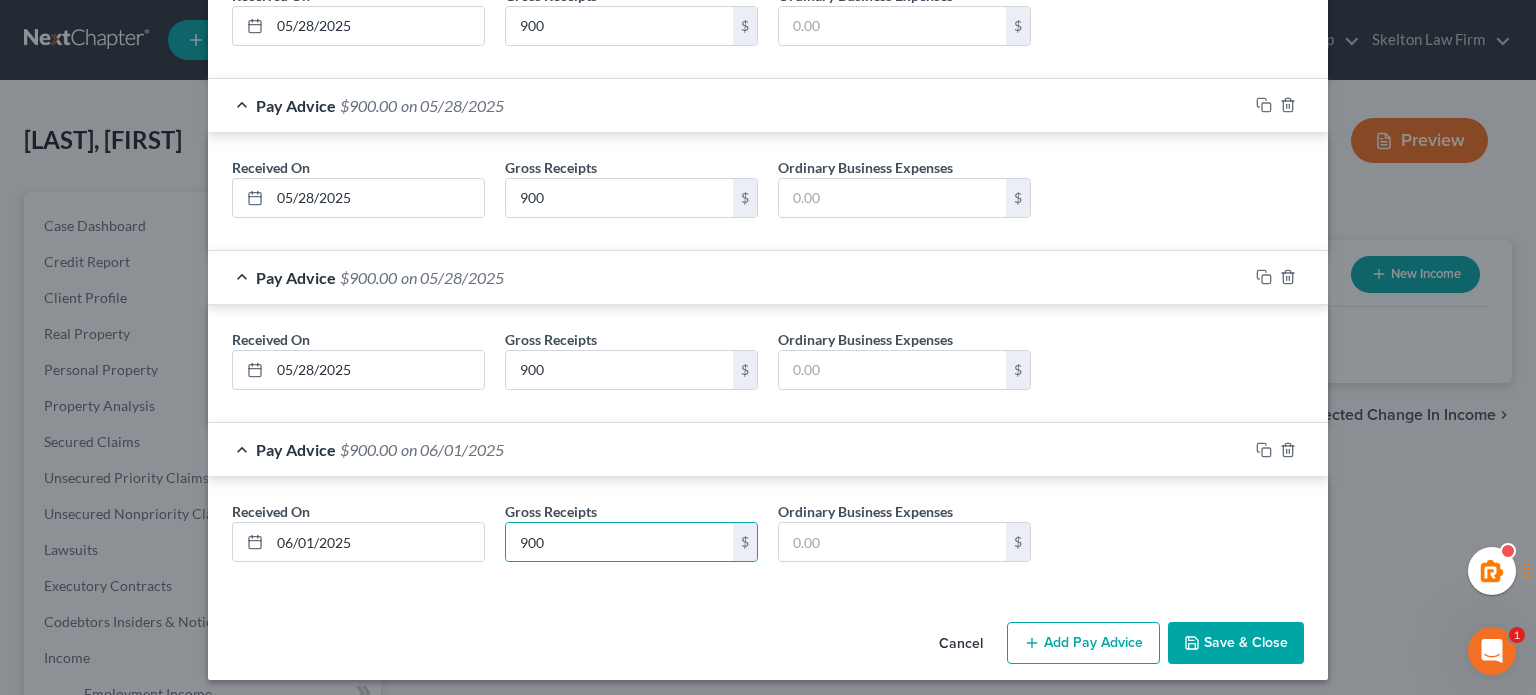 click on "Cancel Add Pay Advice Save & Close" at bounding box center [768, 1031] 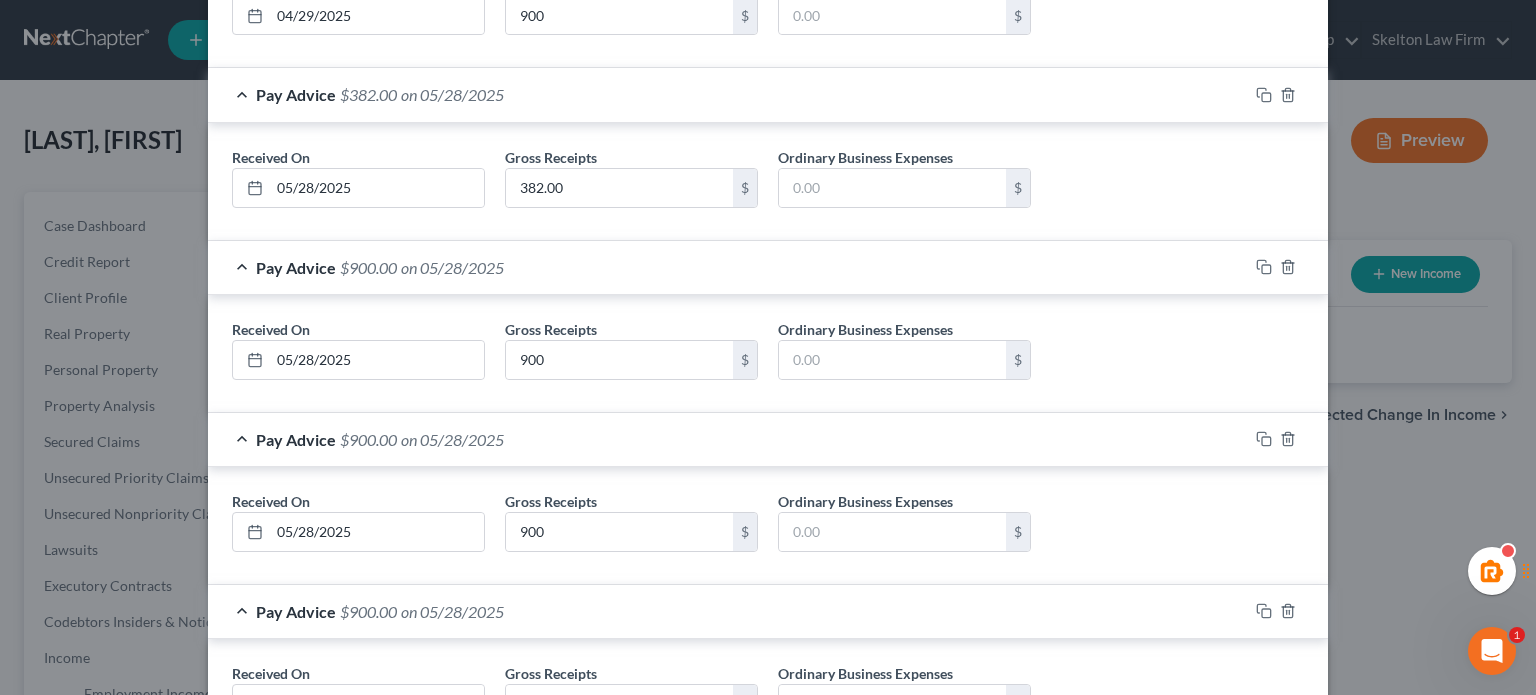 scroll, scrollTop: 1370, scrollLeft: 0, axis: vertical 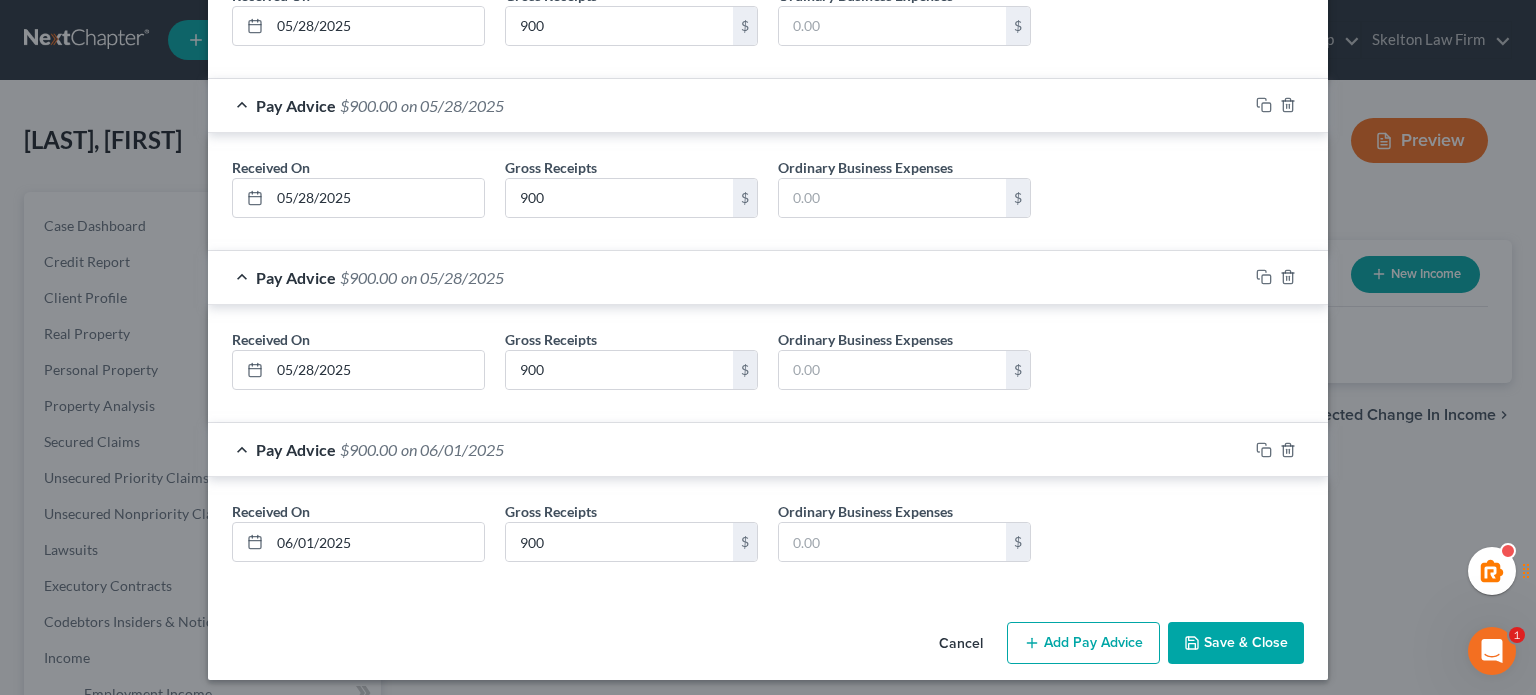 click on "Save & Close" at bounding box center [1236, 1027] 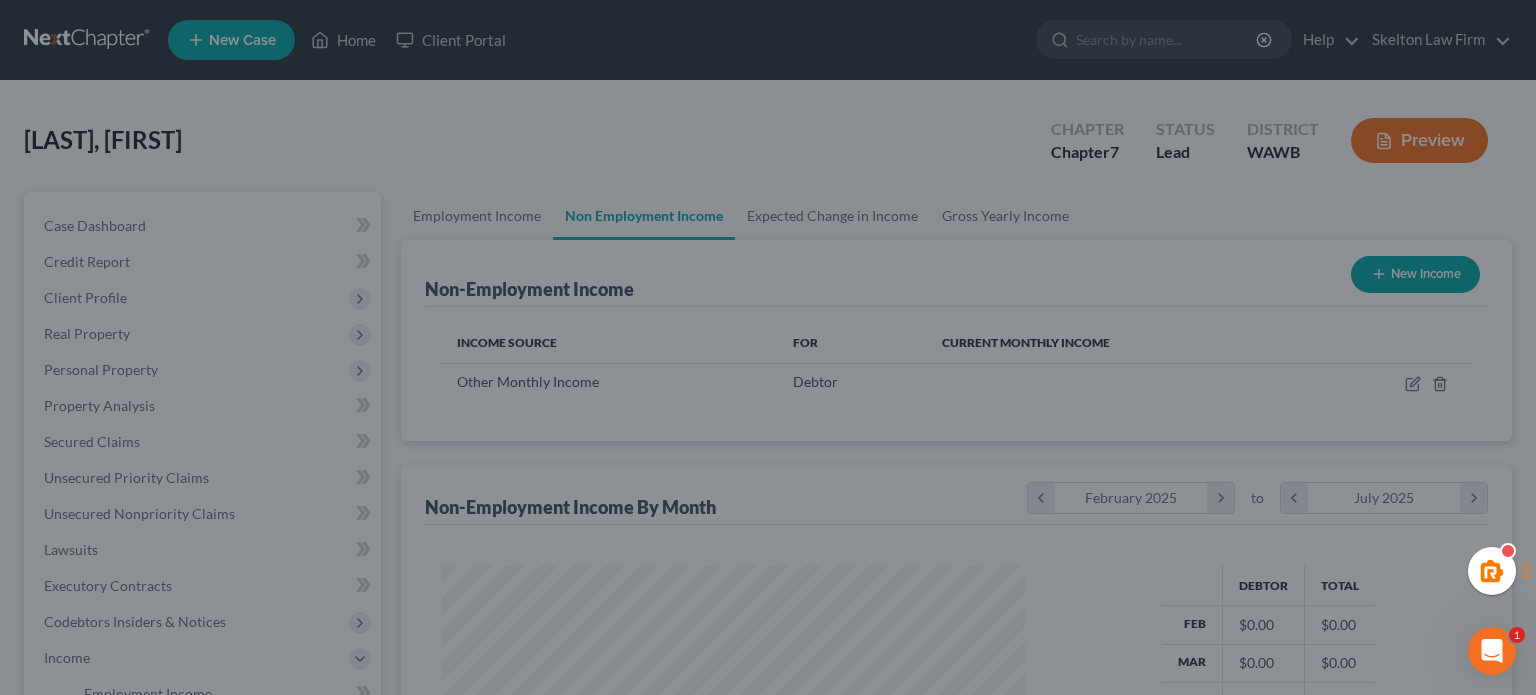 scroll, scrollTop: 999643, scrollLeft: 999375, axis: both 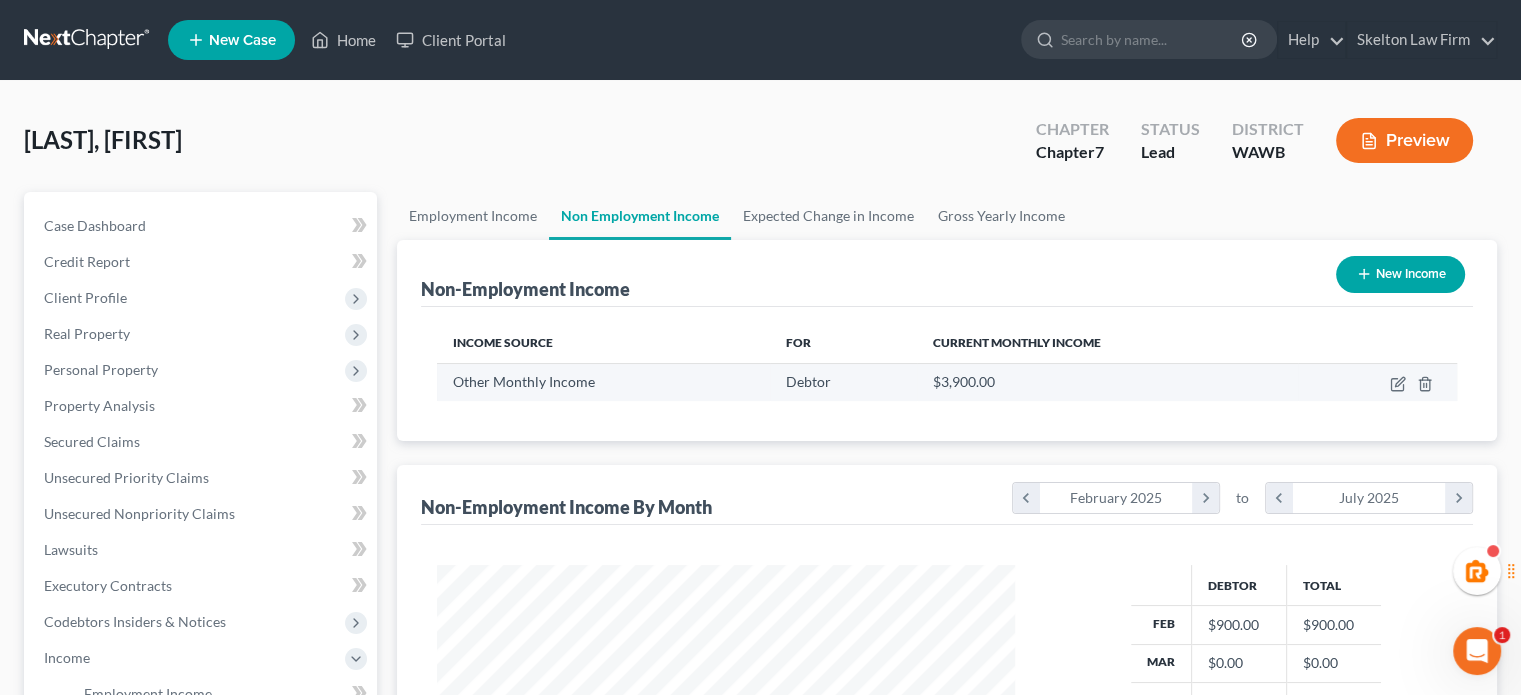 click at bounding box center [1377, 382] 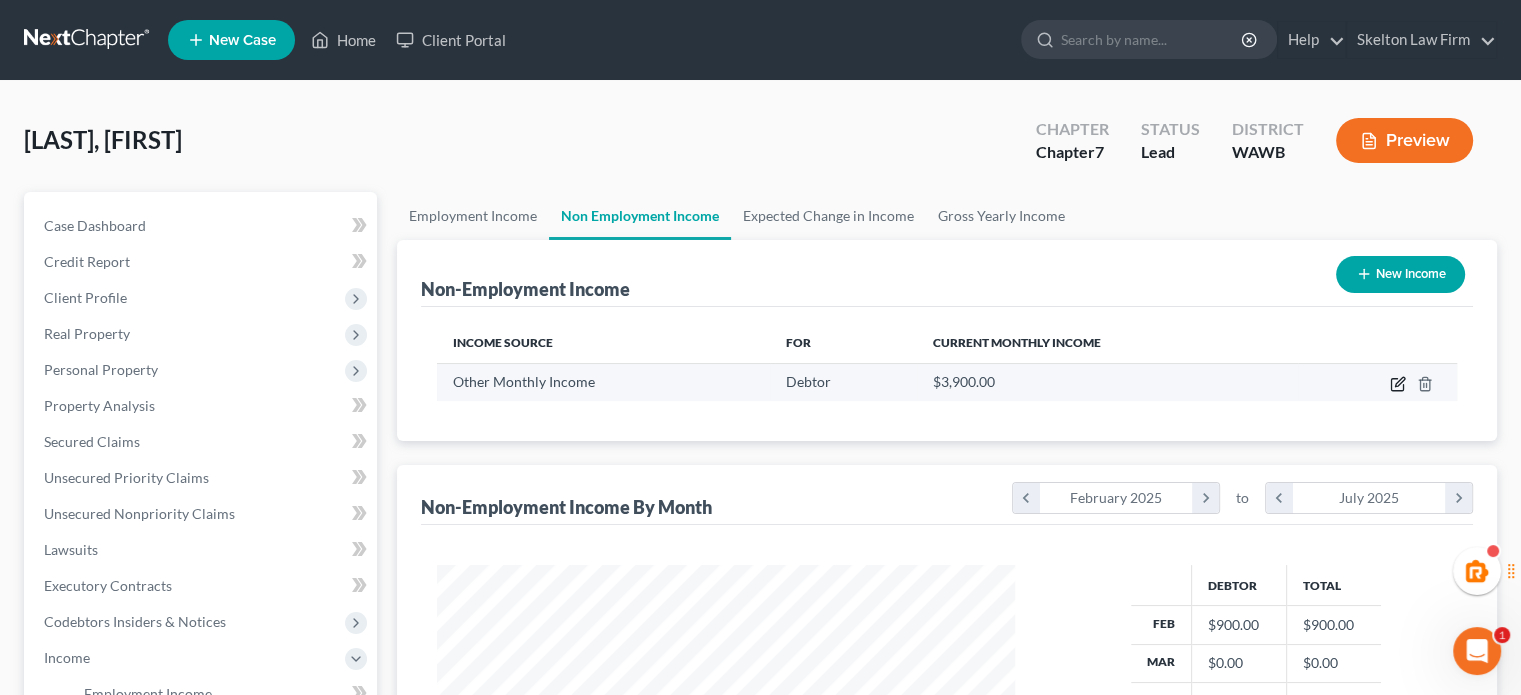 click 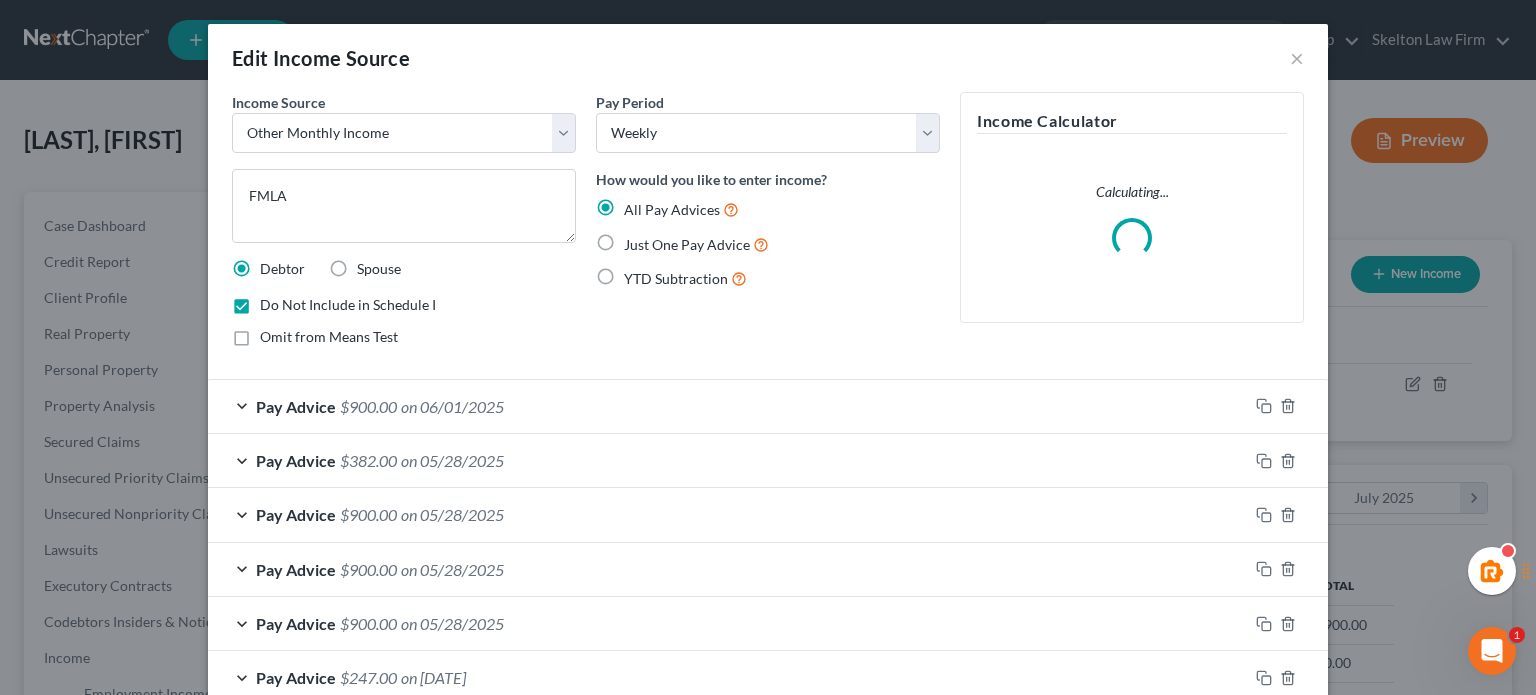 scroll, scrollTop: 999643, scrollLeft: 999375, axis: both 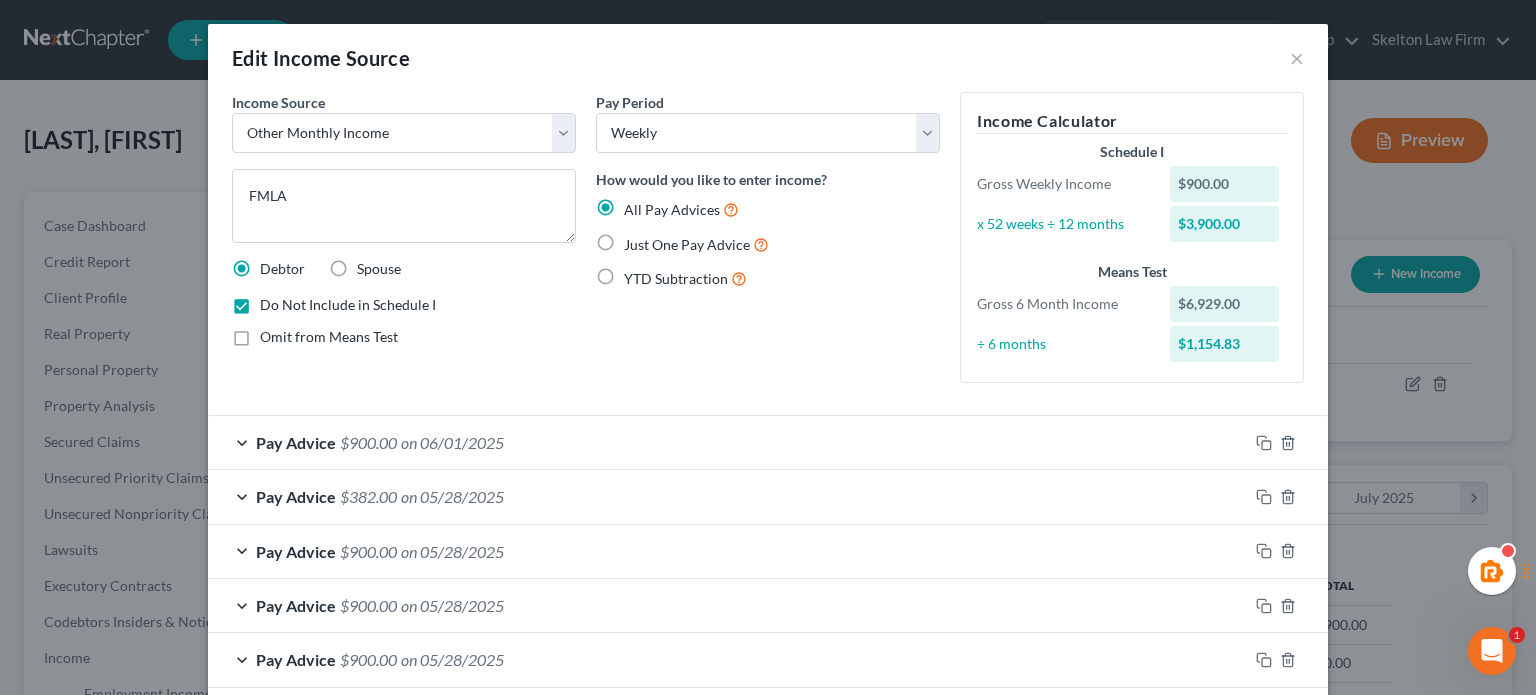 click on "Edit Income Source ×" at bounding box center (768, 58) 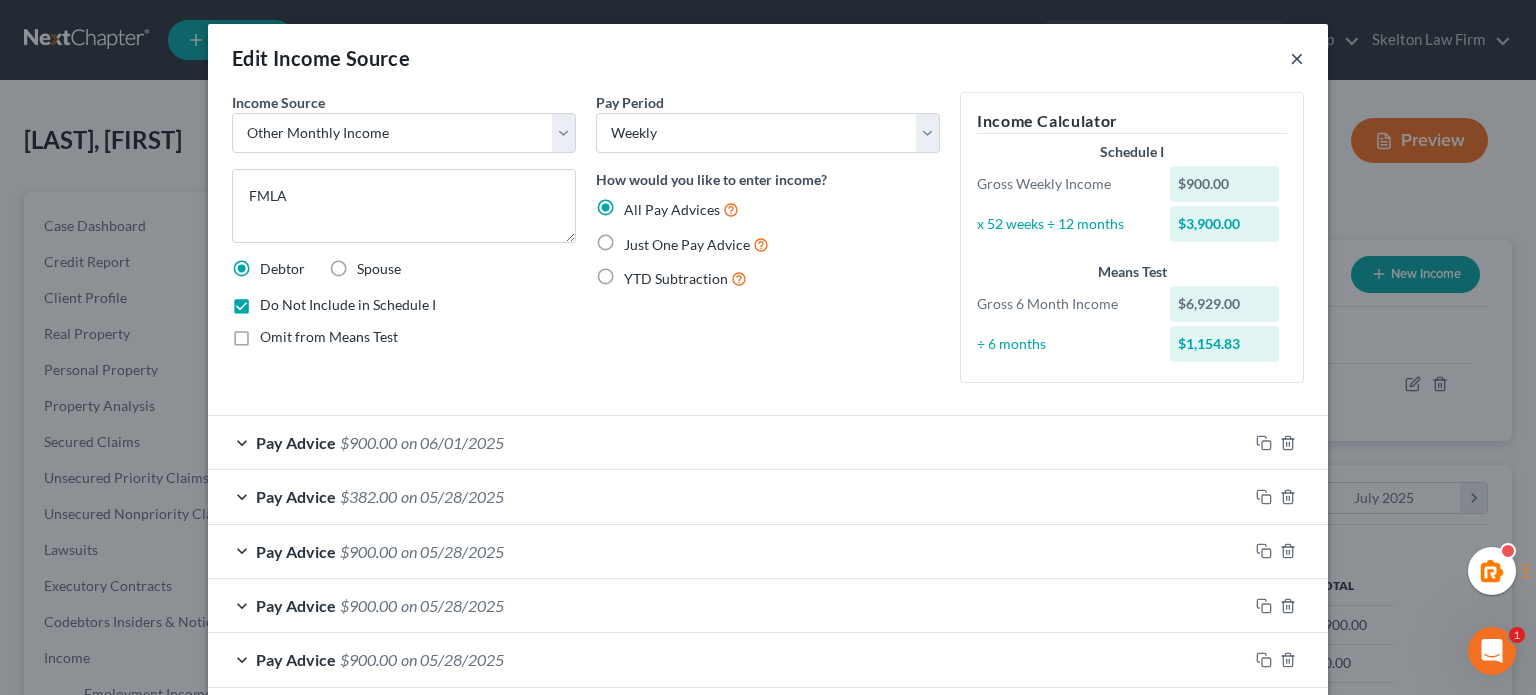 click on "×" at bounding box center [1297, 58] 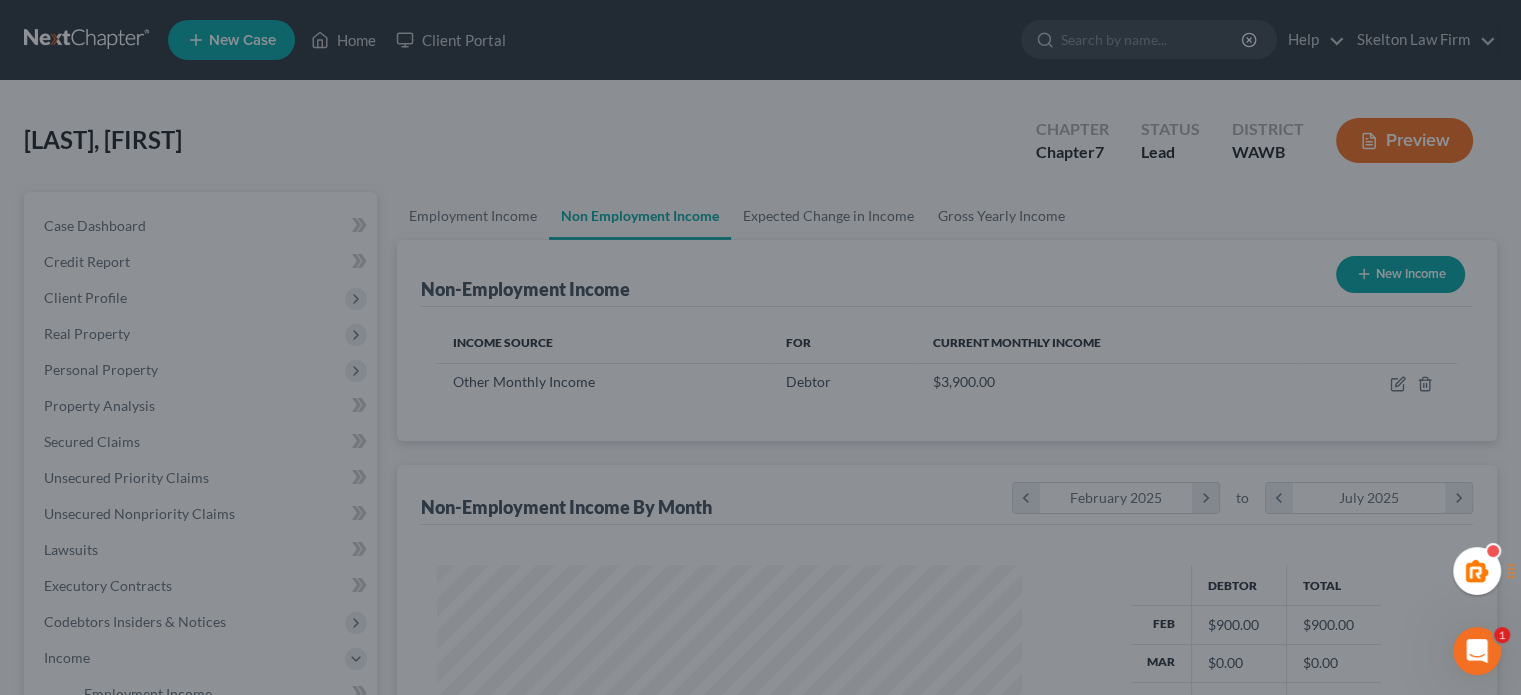 scroll, scrollTop: 356, scrollLeft: 617, axis: both 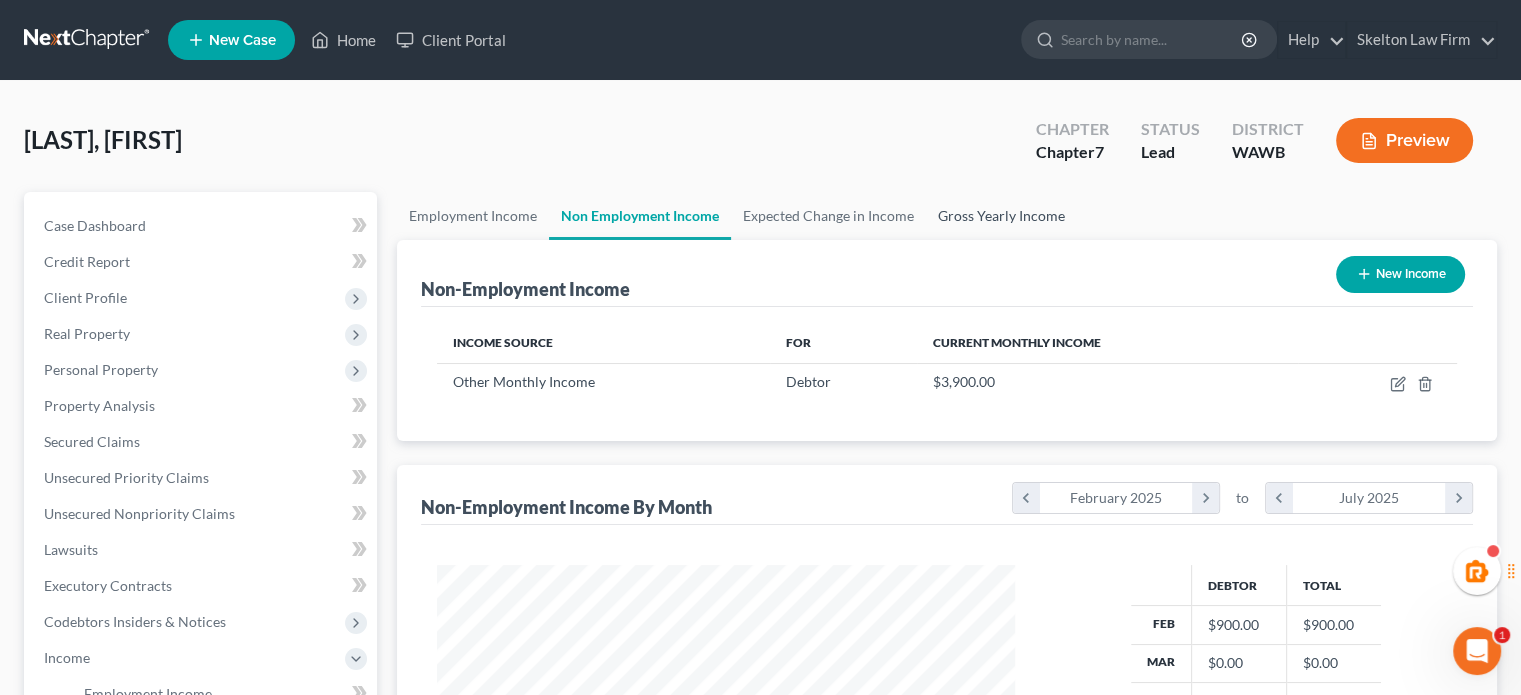 click on "Gross Yearly Income" at bounding box center [1001, 216] 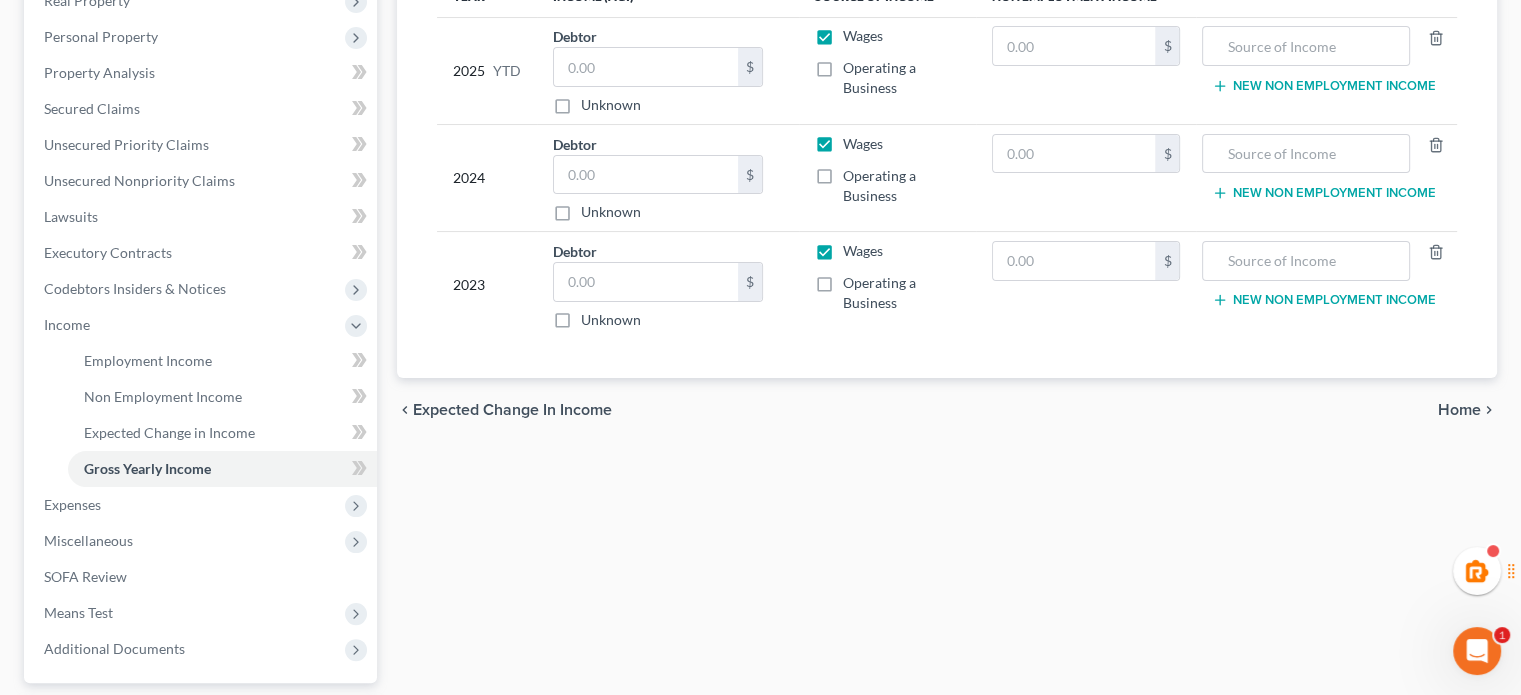 scroll, scrollTop: 0, scrollLeft: 0, axis: both 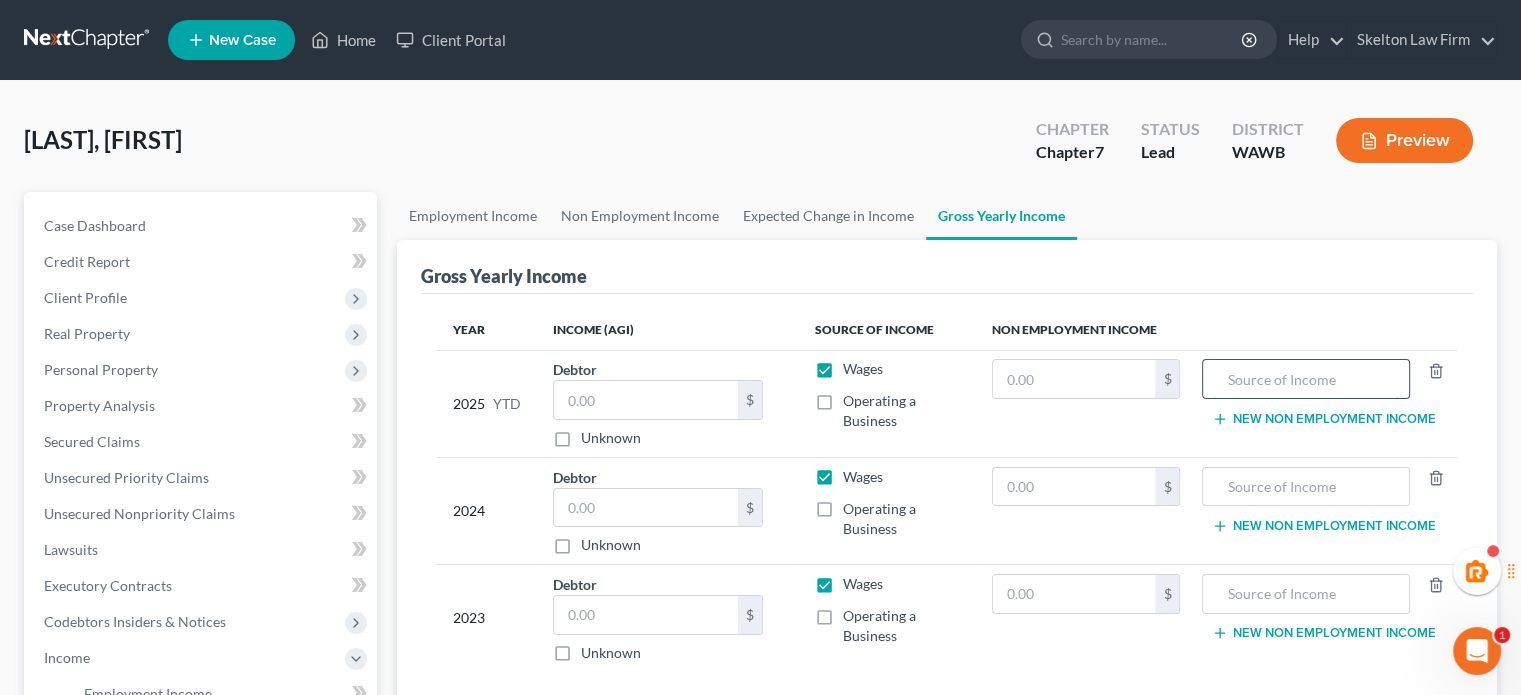 click at bounding box center (1305, 379) 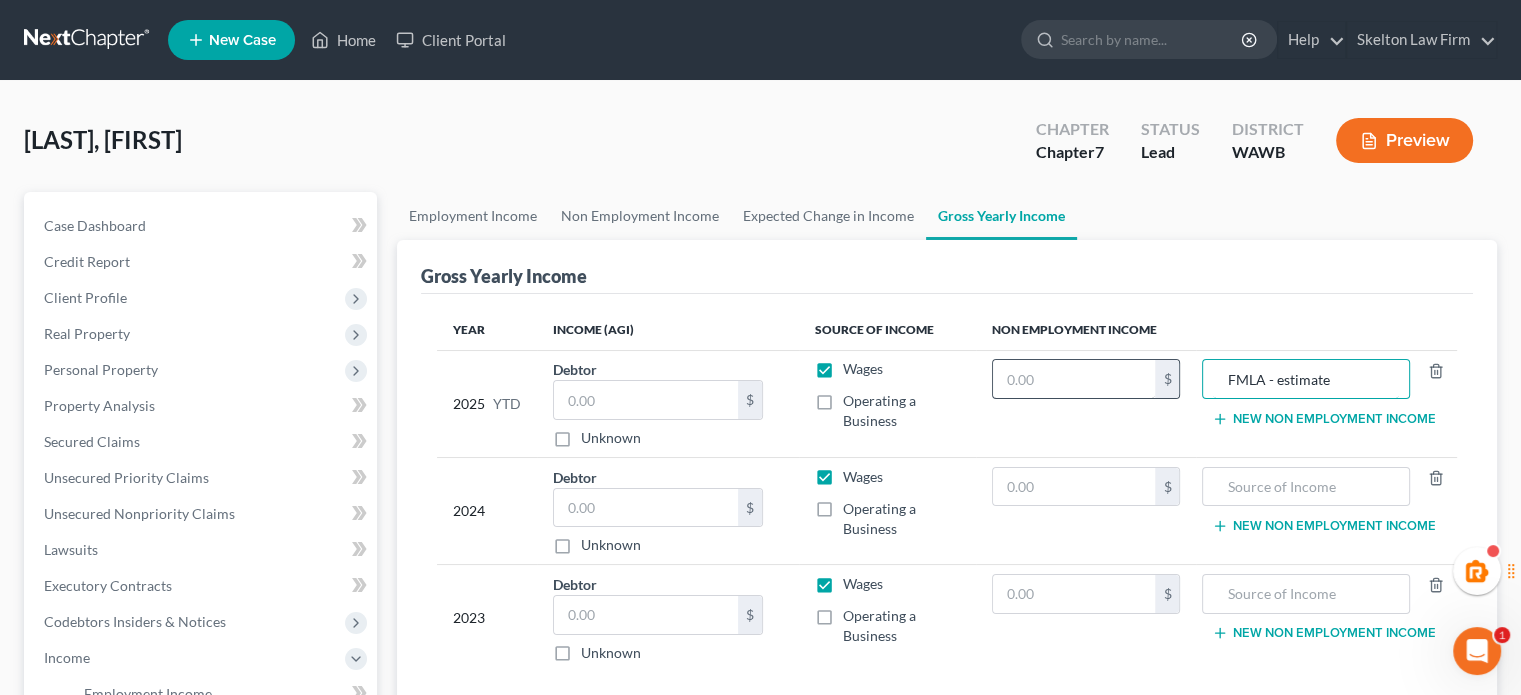 type on "FMLA - estimate" 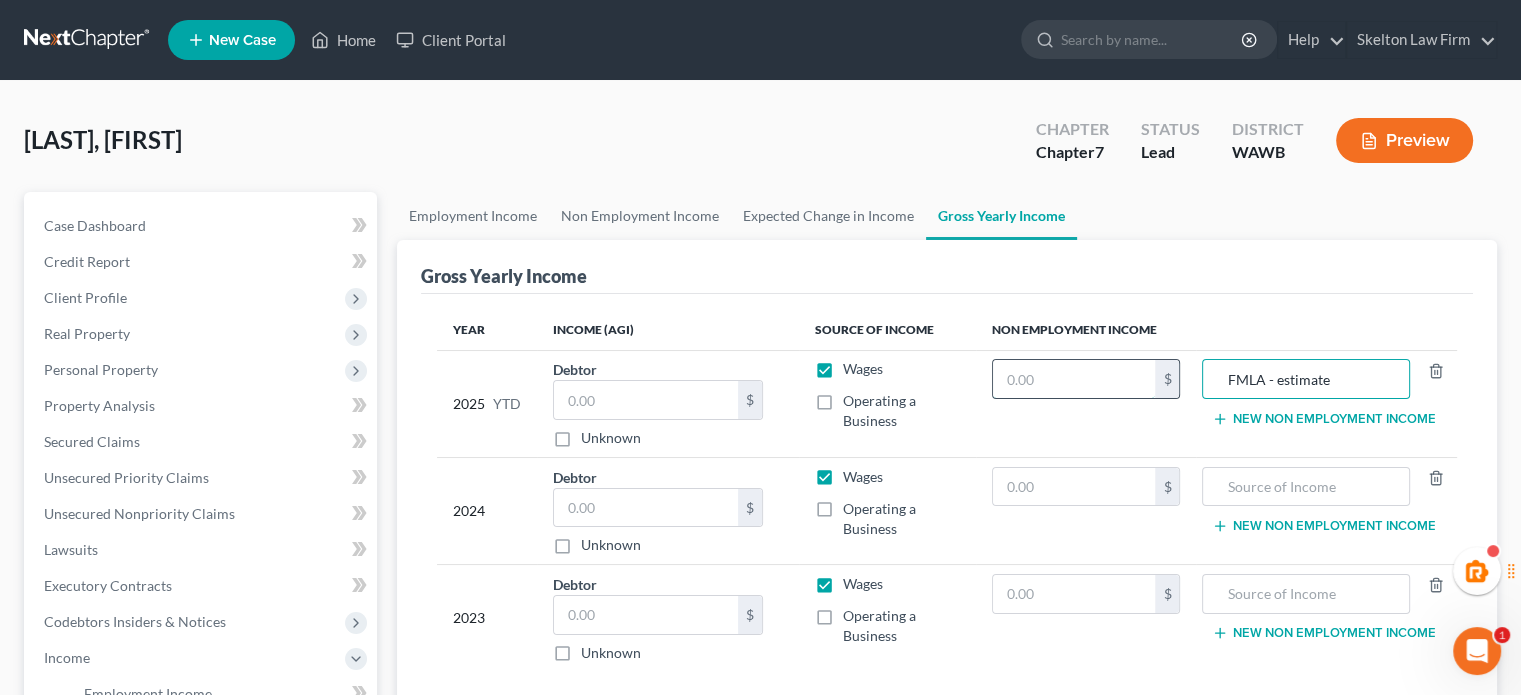 click at bounding box center (1074, 379) 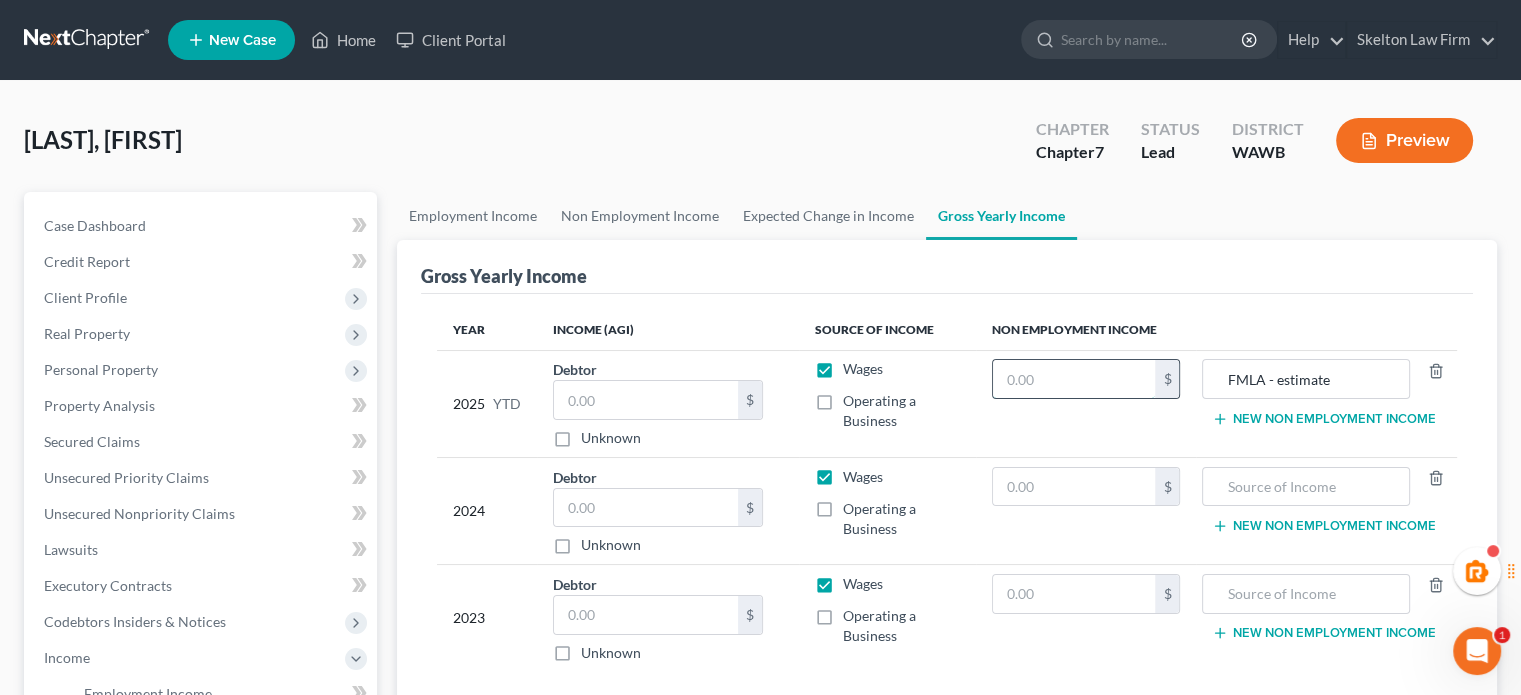 click at bounding box center [1074, 379] 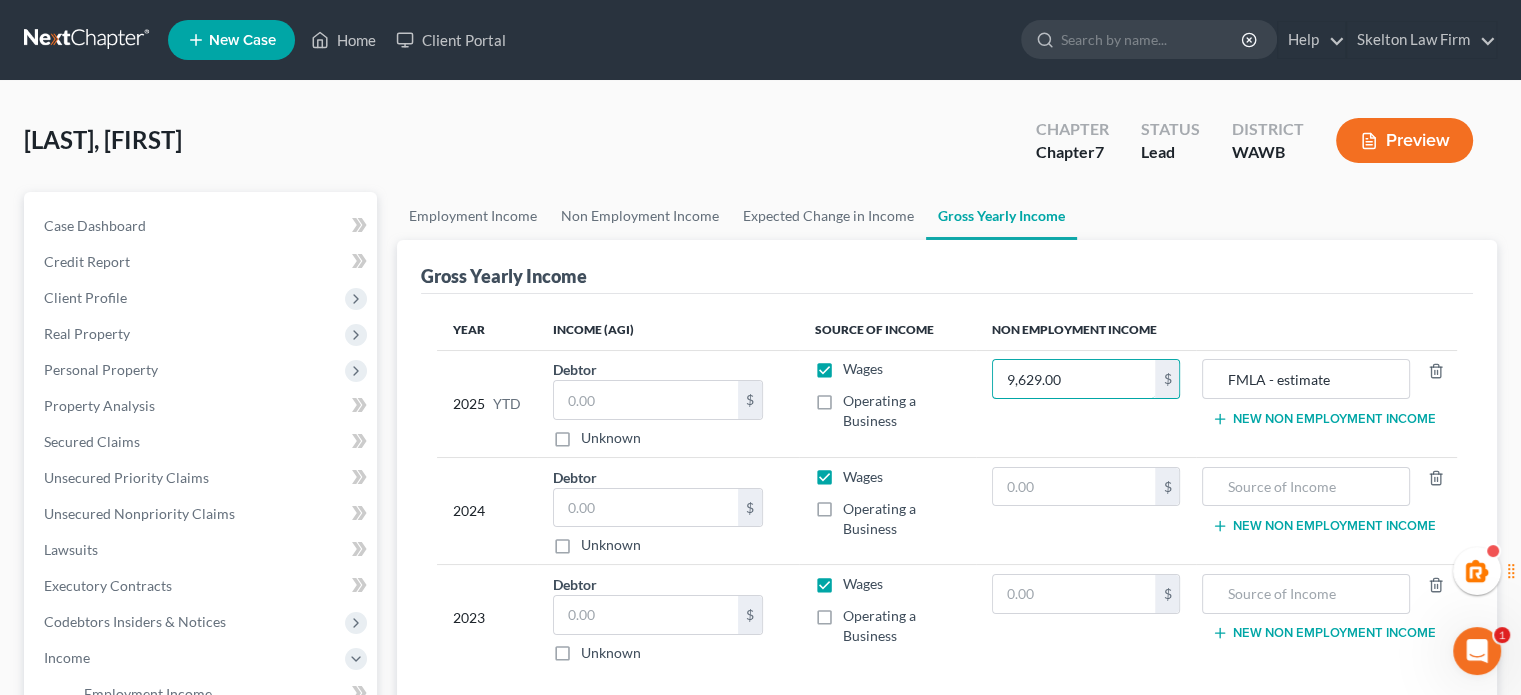 type on "9,629.00" 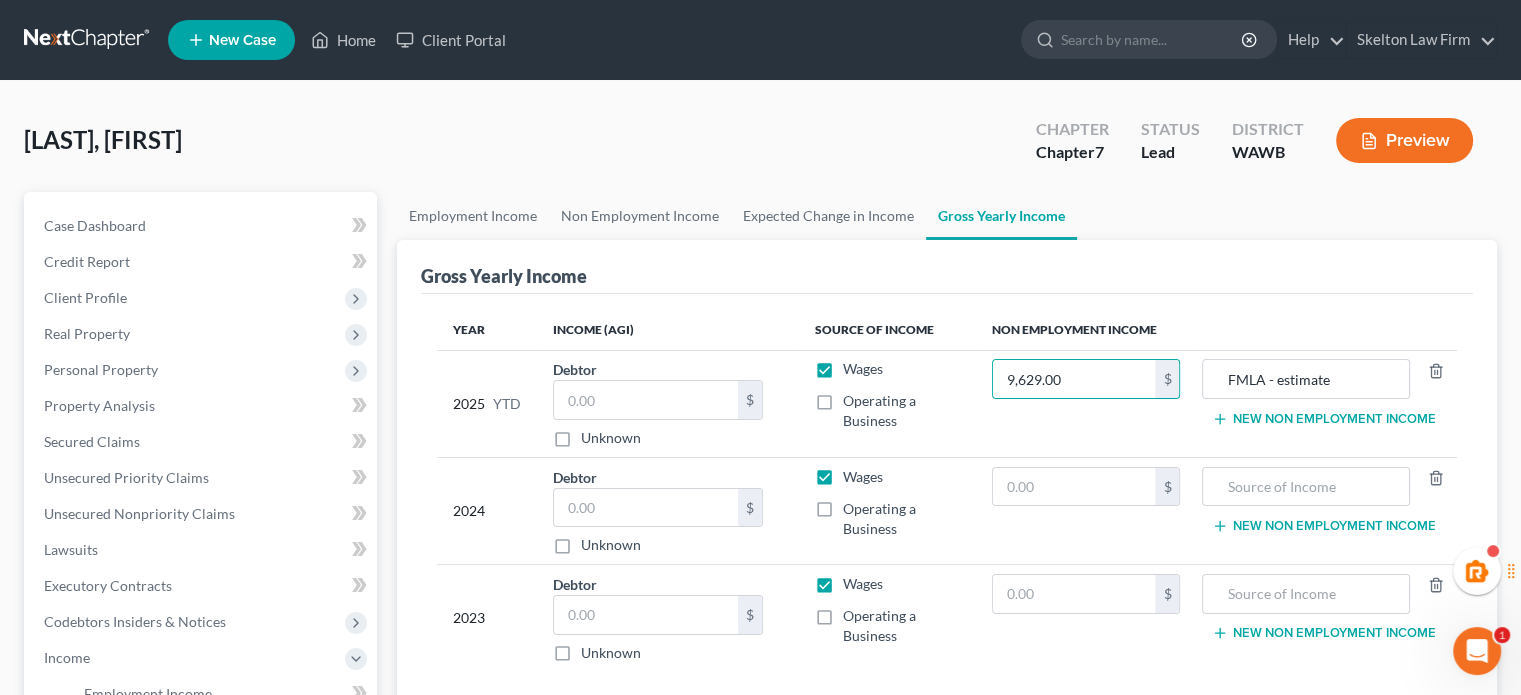 click on "Gross Yearly Income" at bounding box center (947, 267) 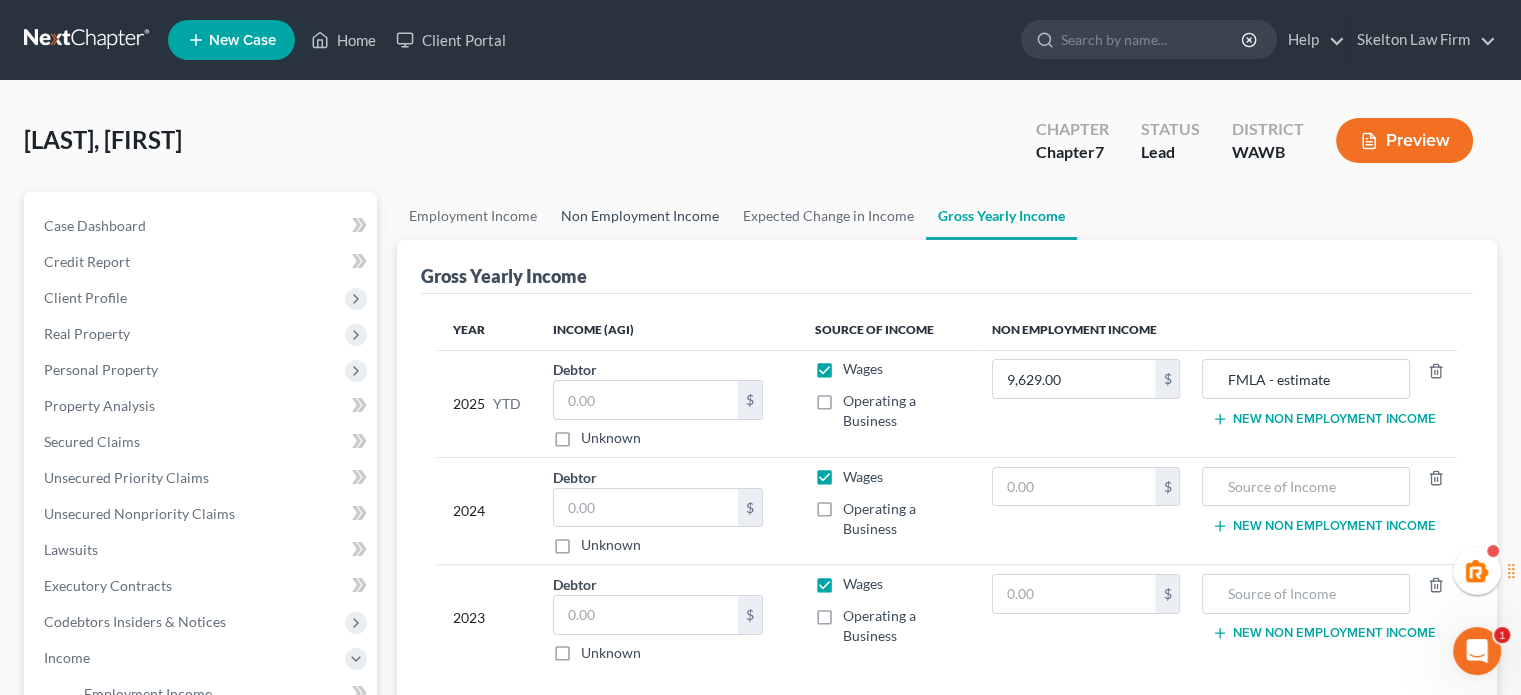 click on "Non Employment Income" at bounding box center [640, 216] 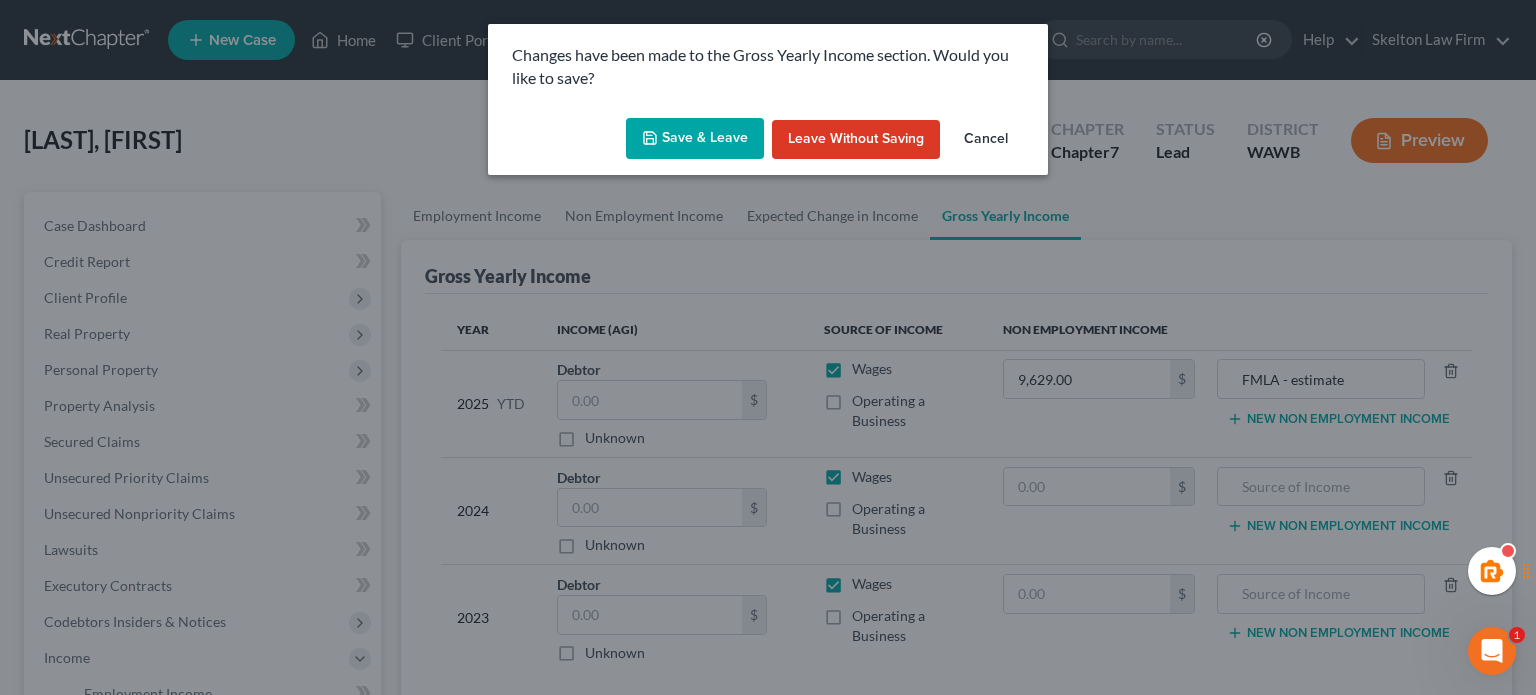 click on "Save & Leave" at bounding box center (695, 139) 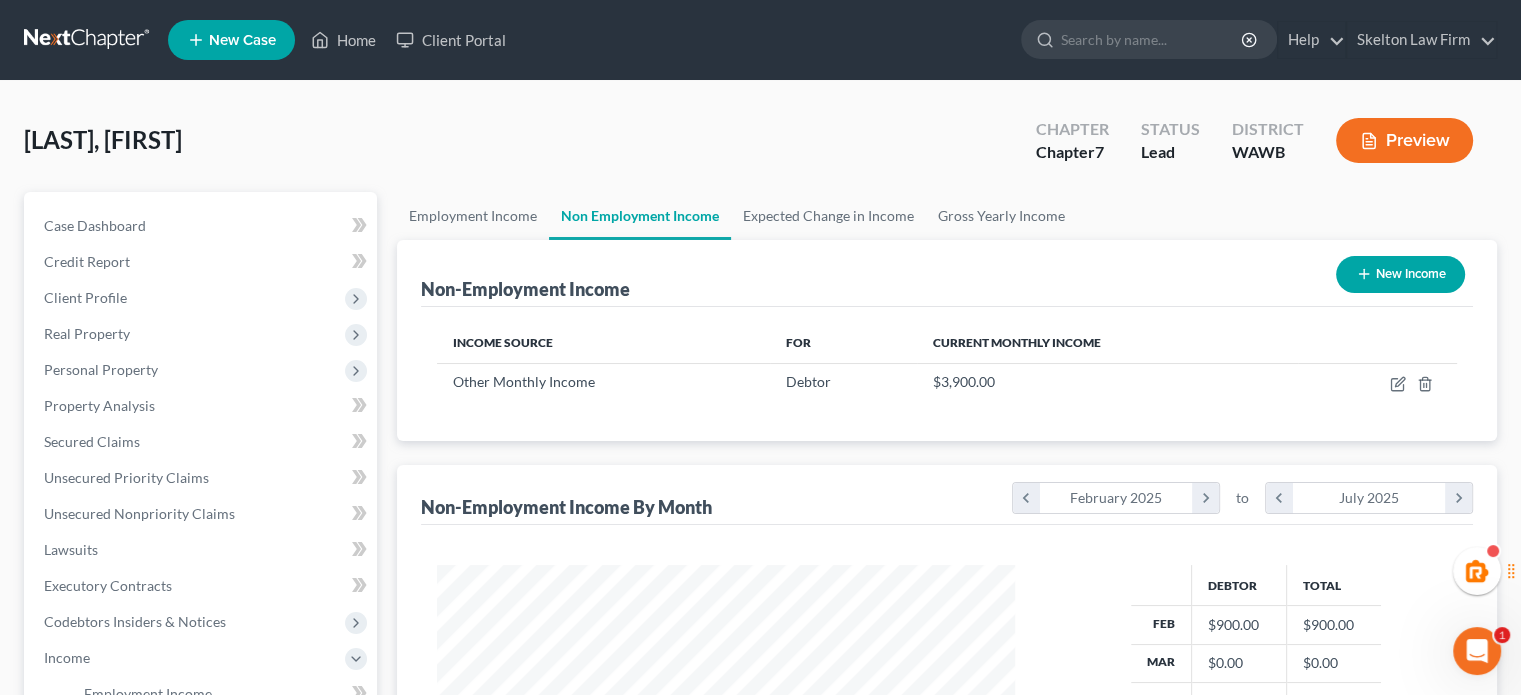 scroll, scrollTop: 999643, scrollLeft: 999381, axis: both 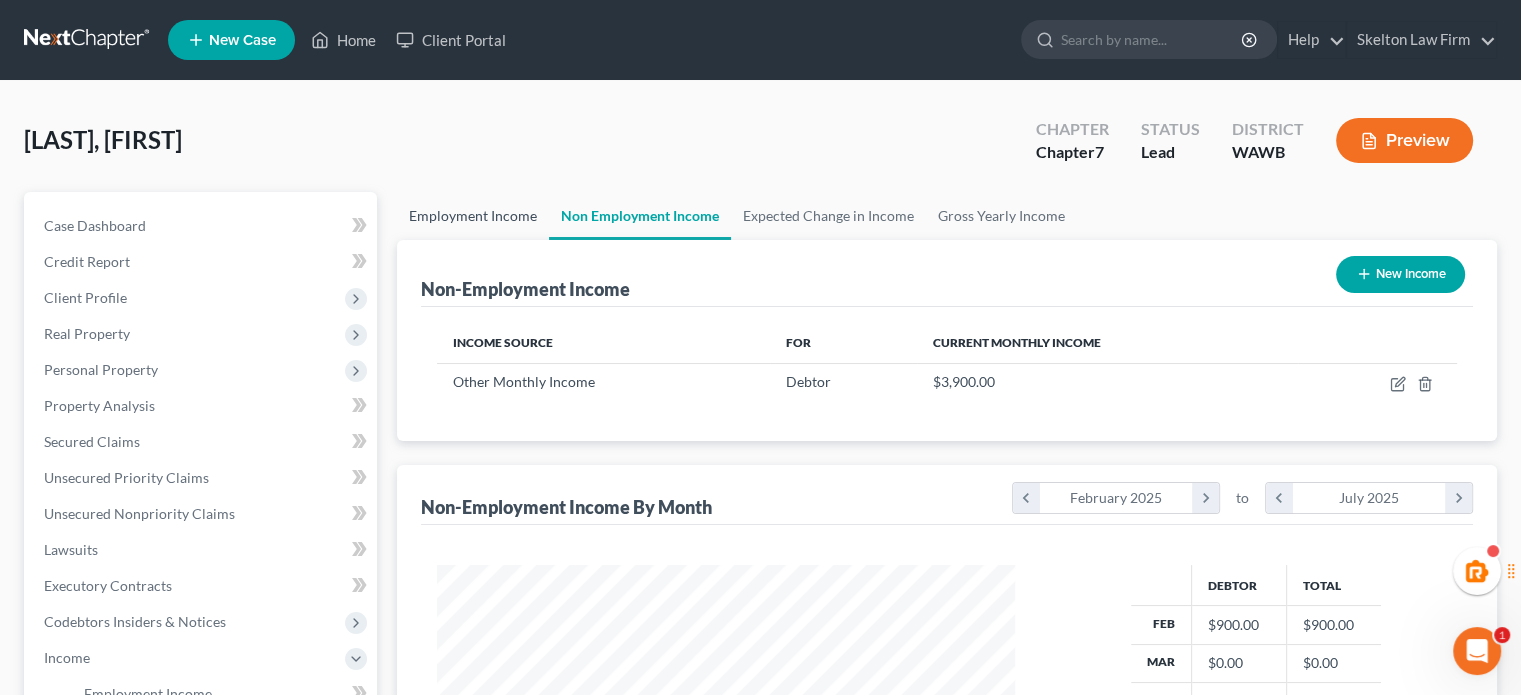 click on "Employment Income" at bounding box center [473, 216] 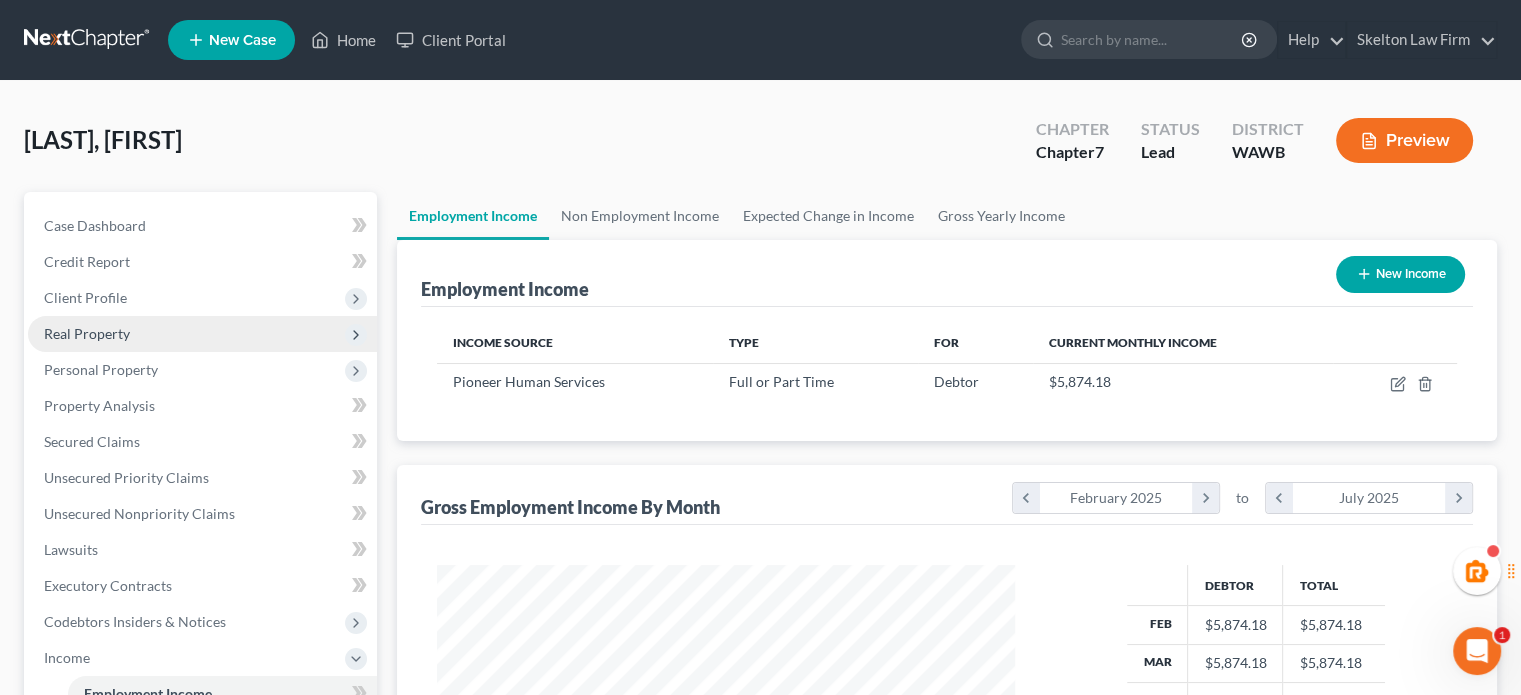 scroll, scrollTop: 999643, scrollLeft: 999381, axis: both 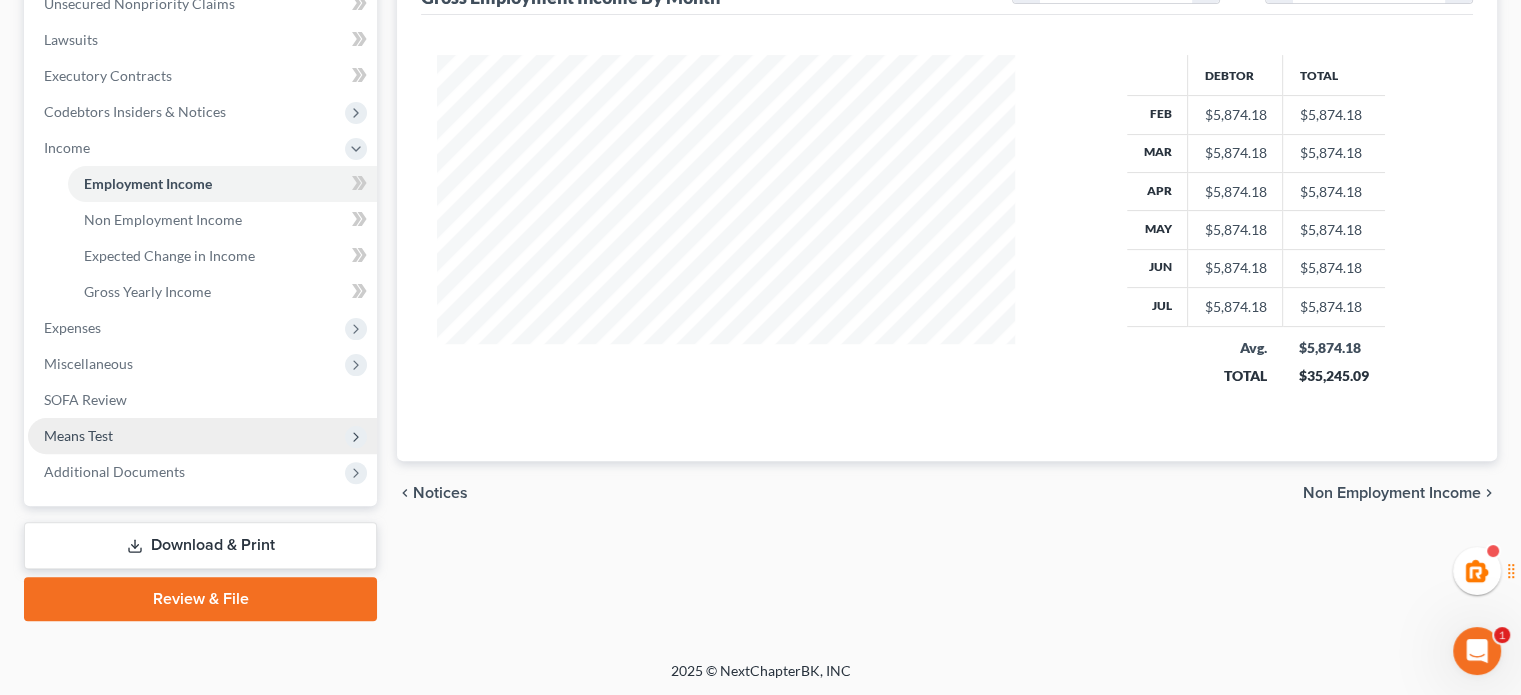 click on "Means Test" at bounding box center (202, 436) 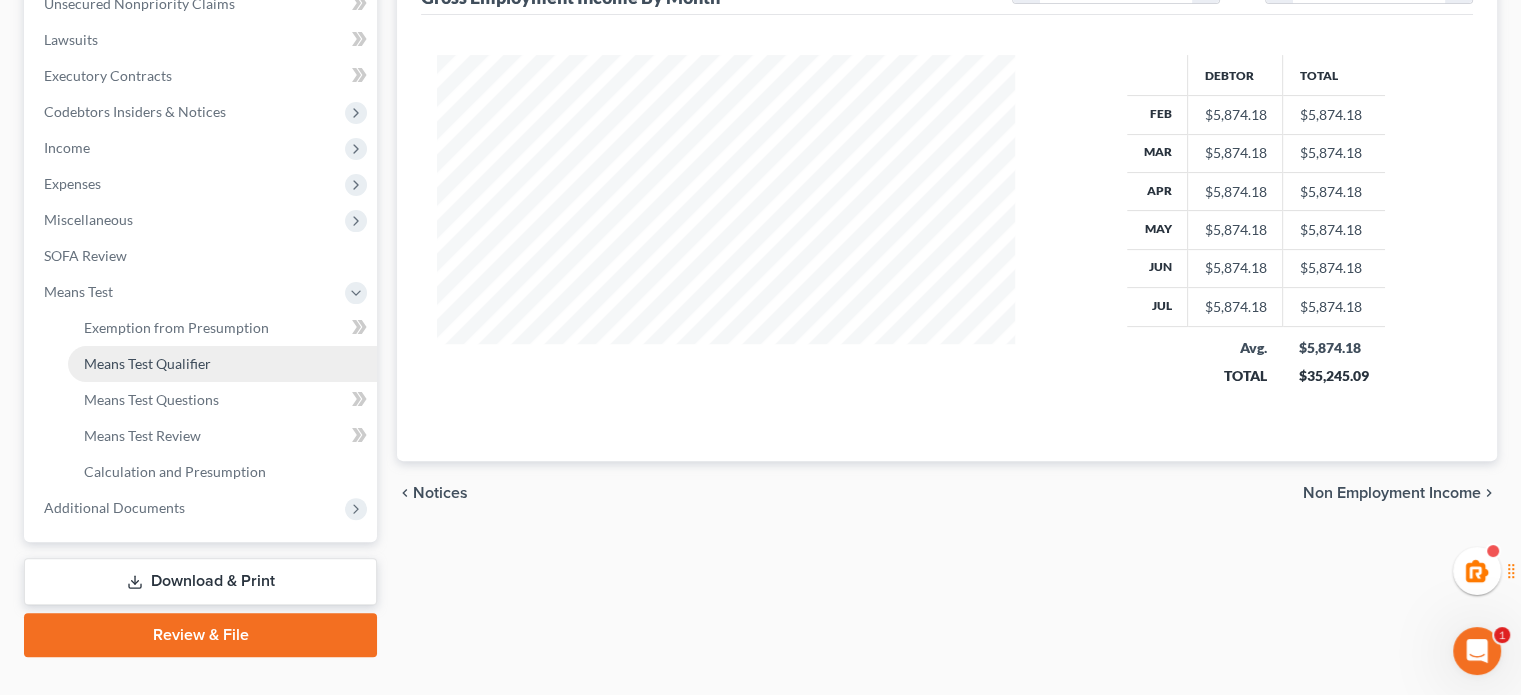 click on "Means Test Qualifier" at bounding box center (222, 364) 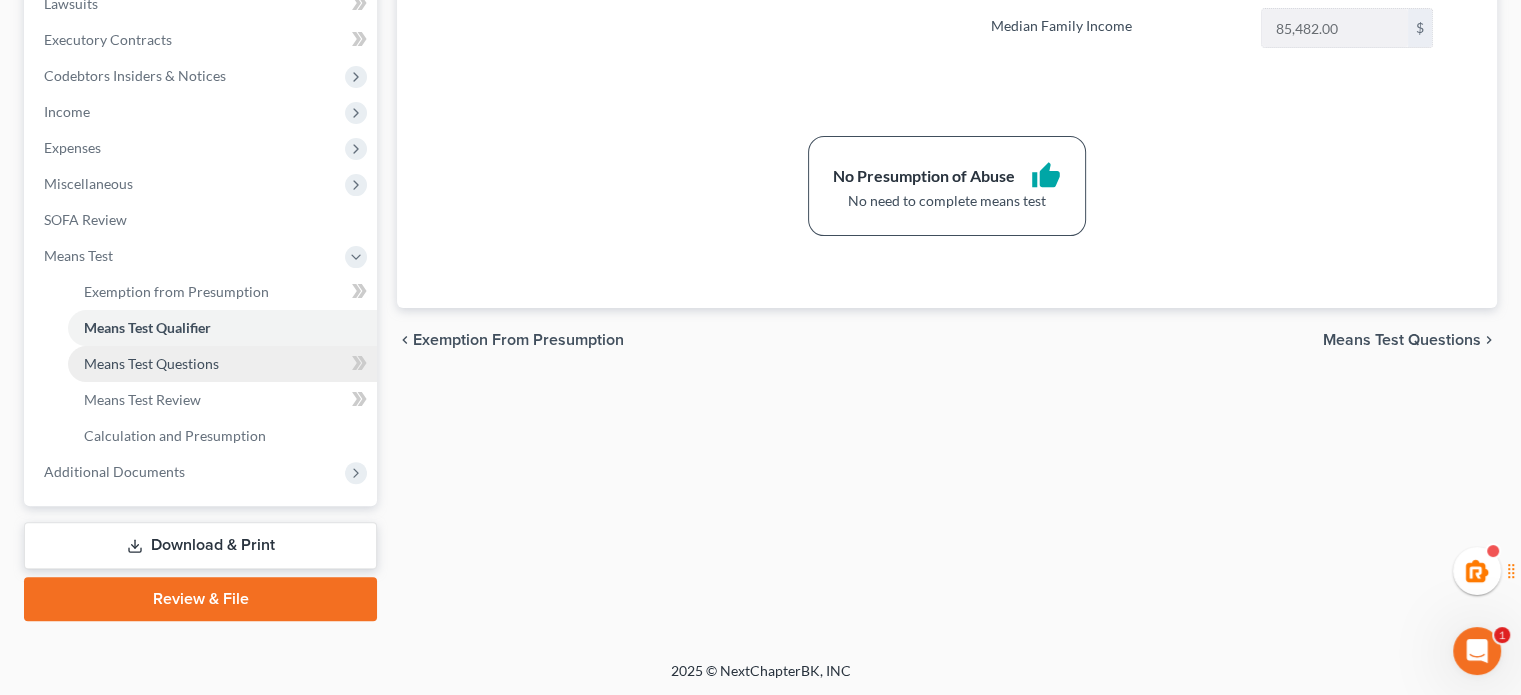 scroll, scrollTop: 212, scrollLeft: 0, axis: vertical 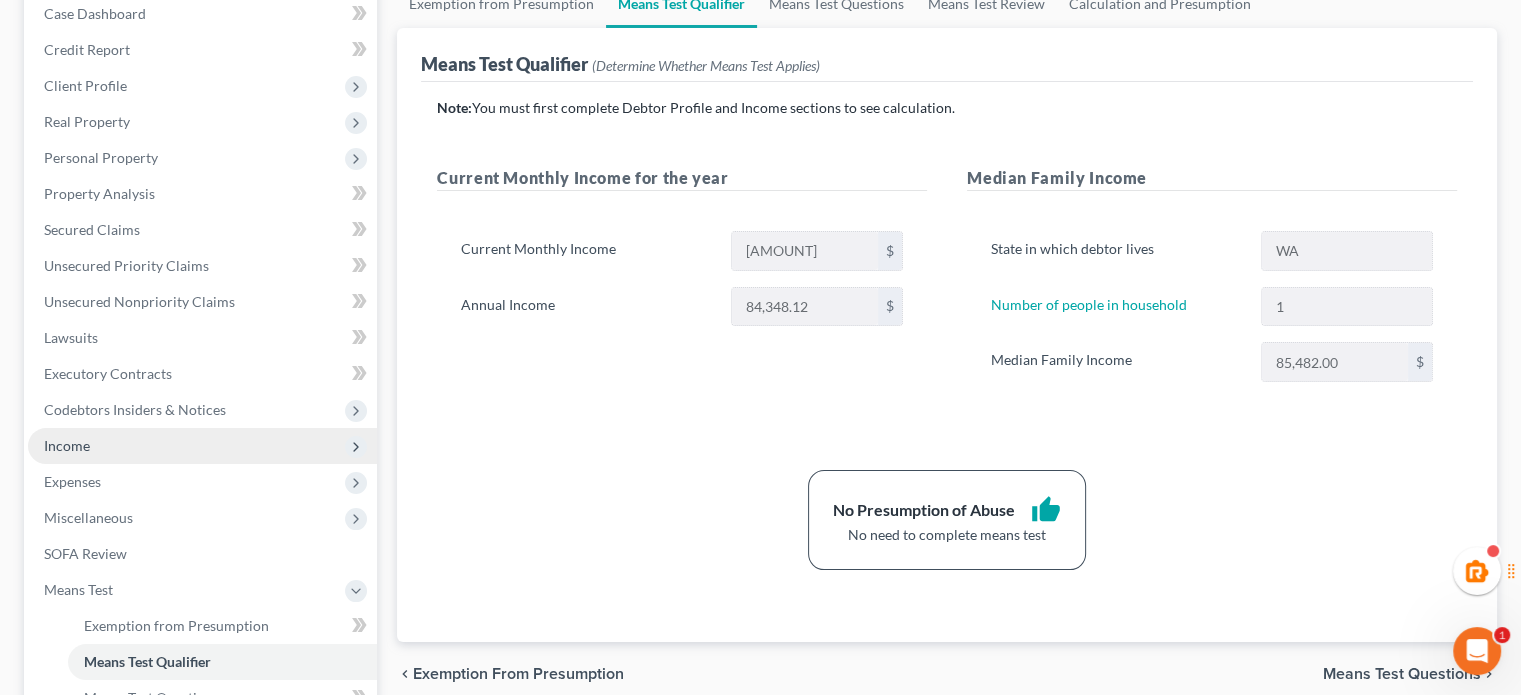 click on "Income" at bounding box center [202, 446] 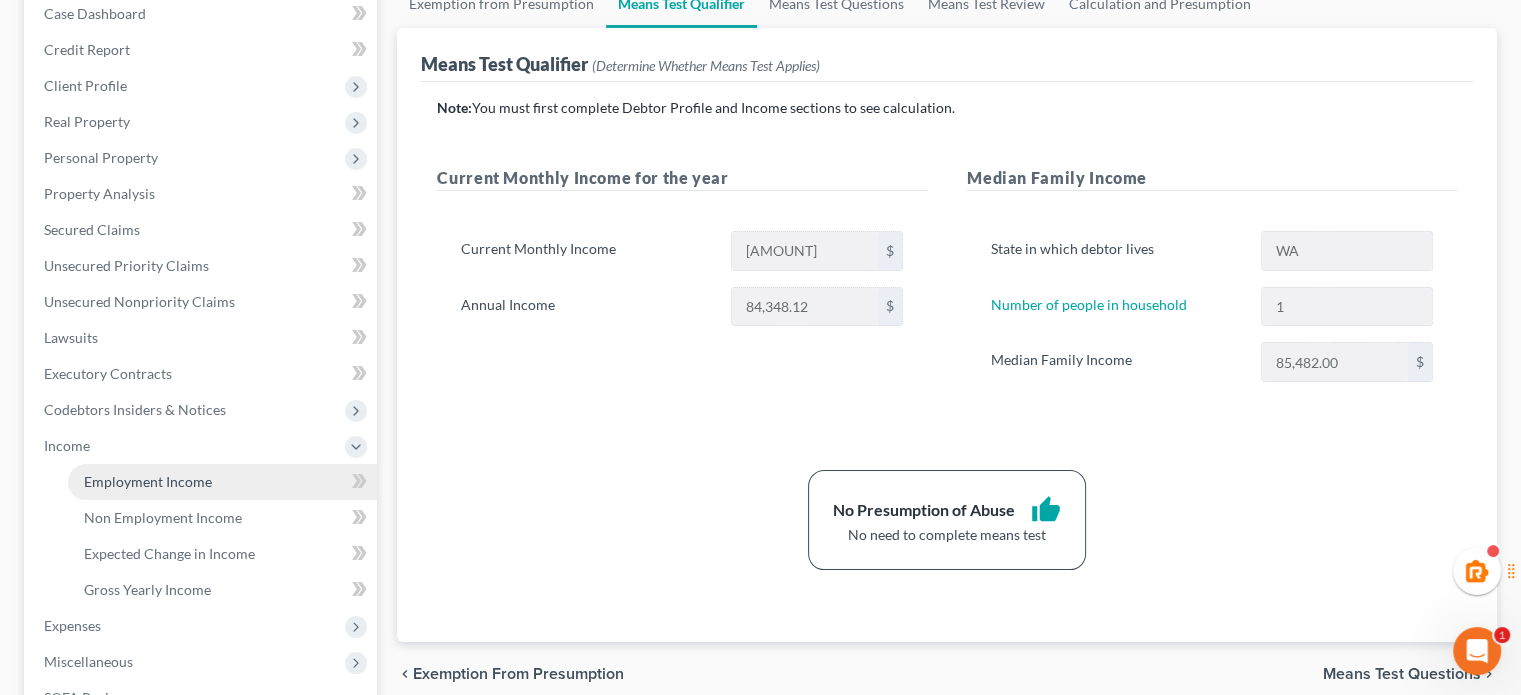 click on "Employment Income" at bounding box center (148, 481) 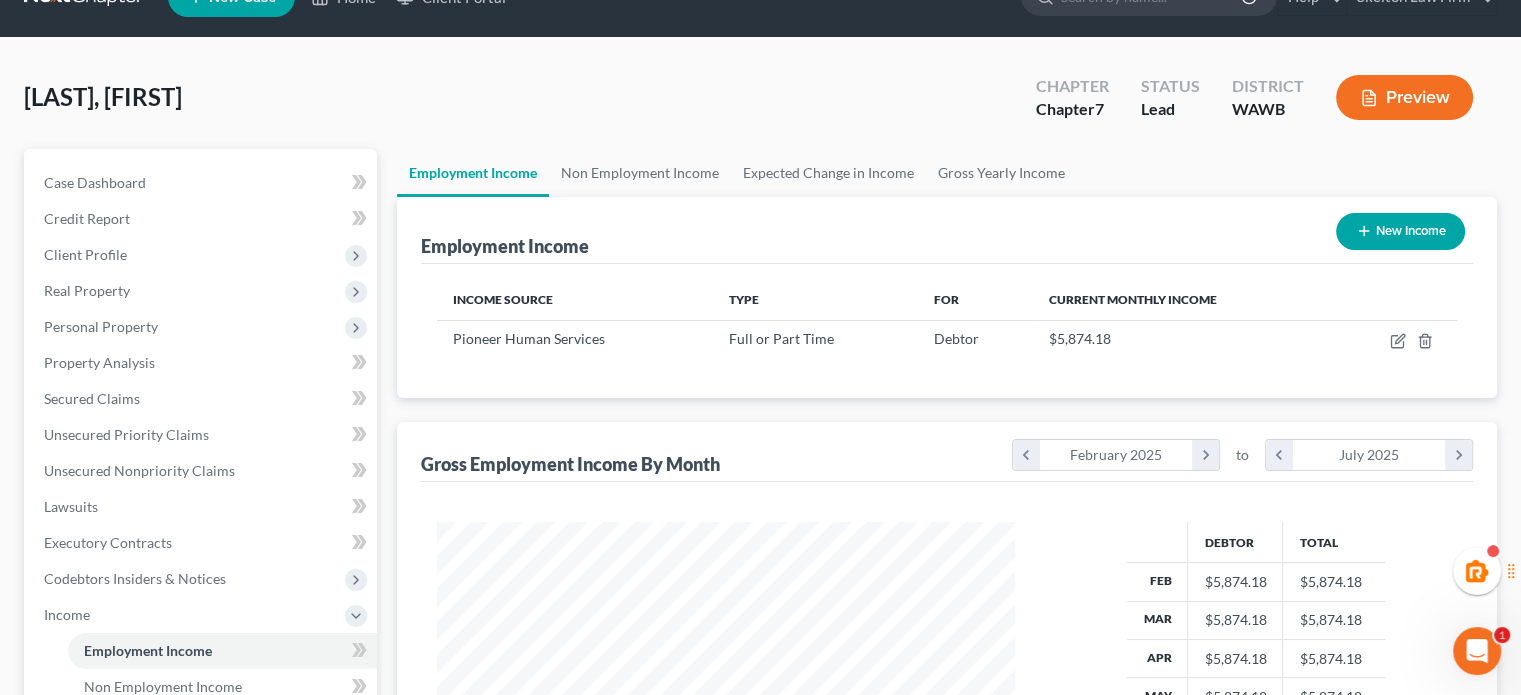 scroll, scrollTop: 1, scrollLeft: 0, axis: vertical 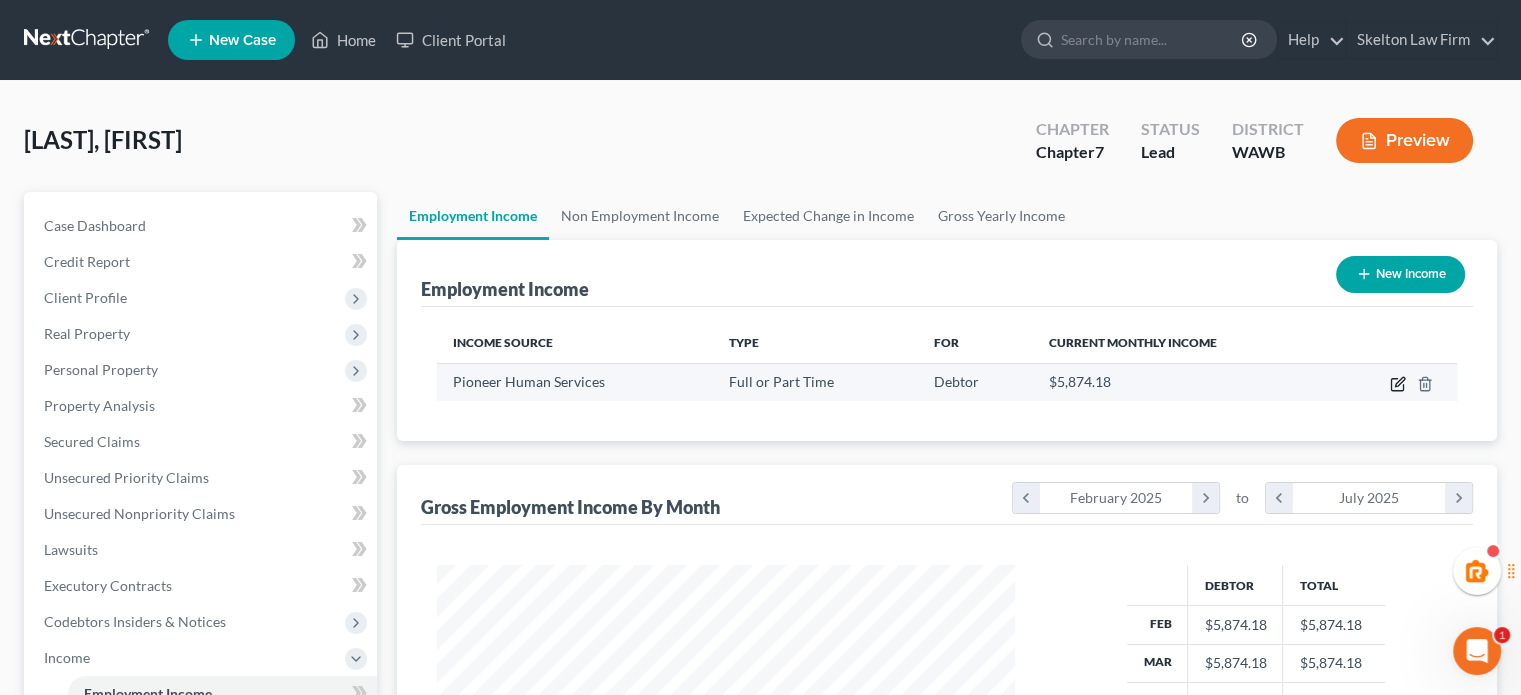 click 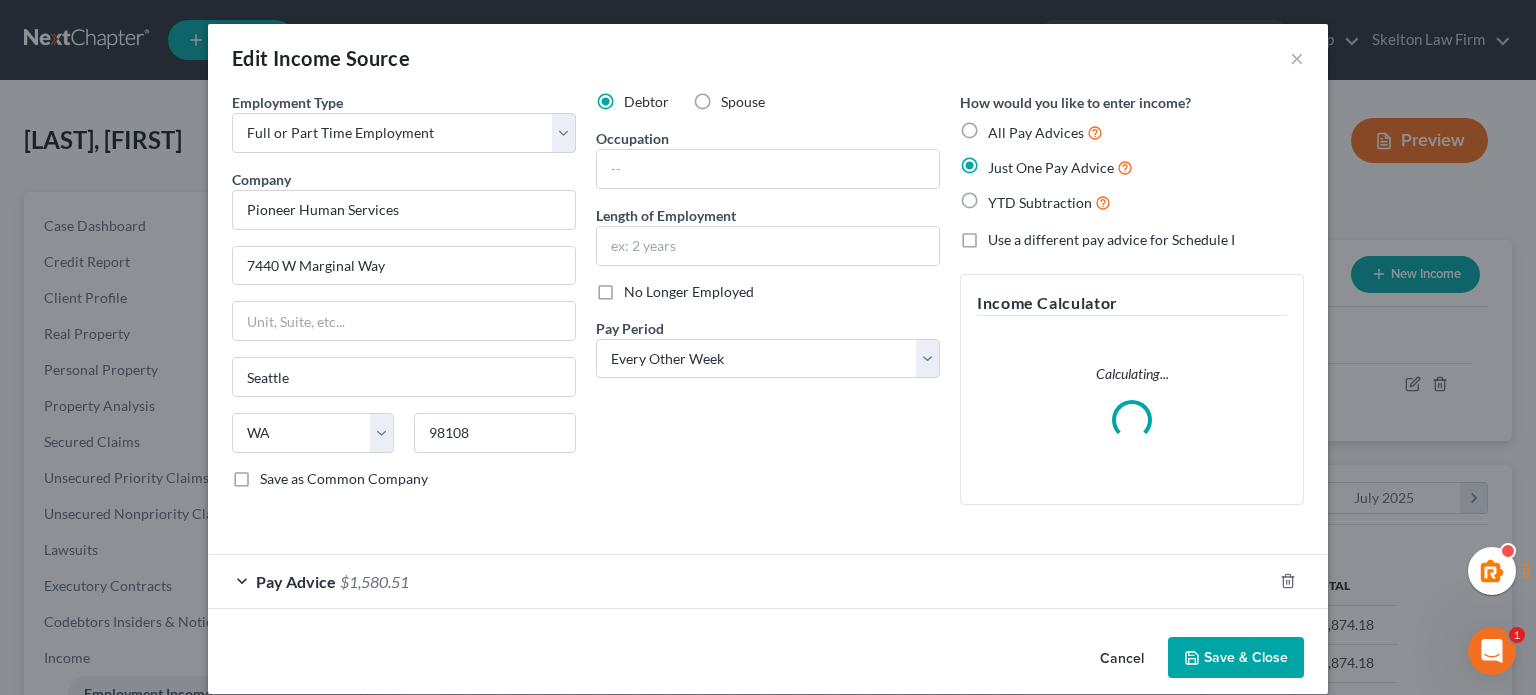 scroll, scrollTop: 999643, scrollLeft: 999375, axis: both 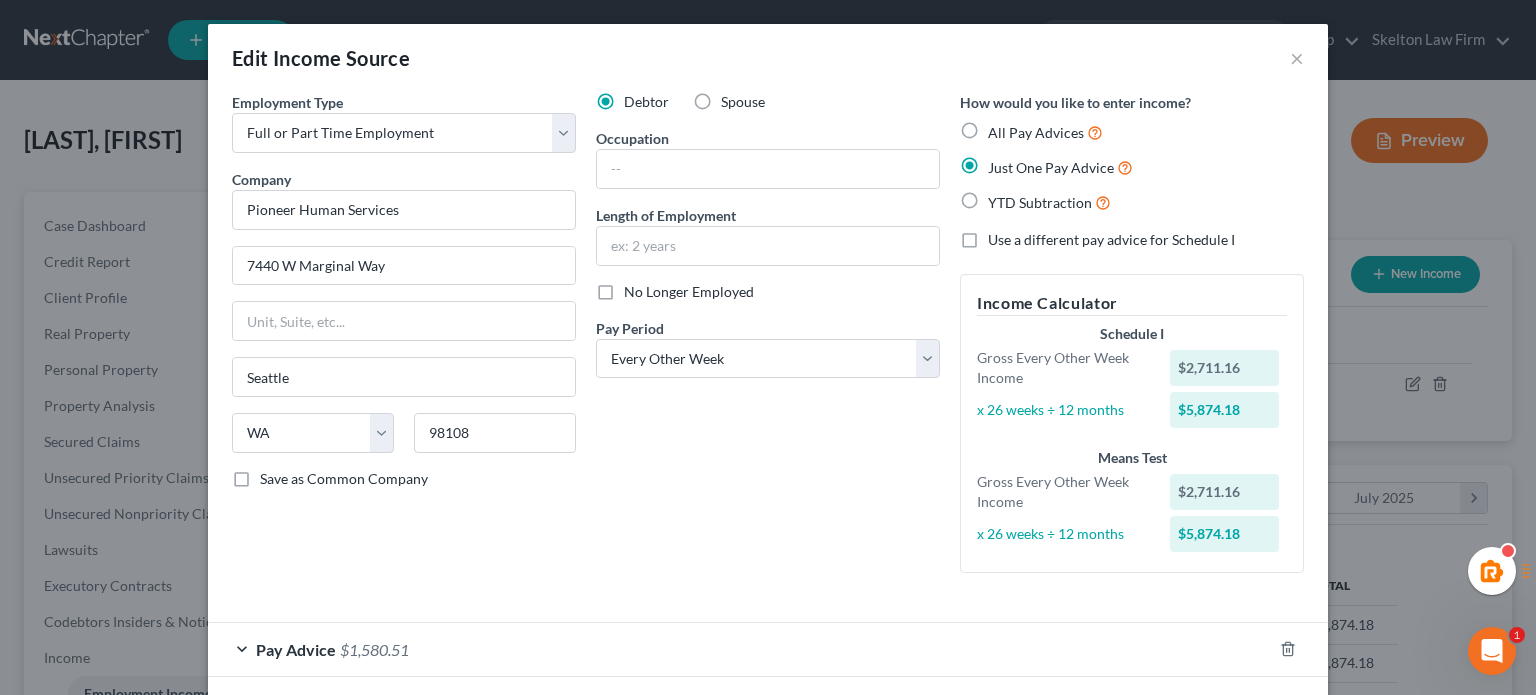 click on "Edit Income Source ×" at bounding box center [768, 58] 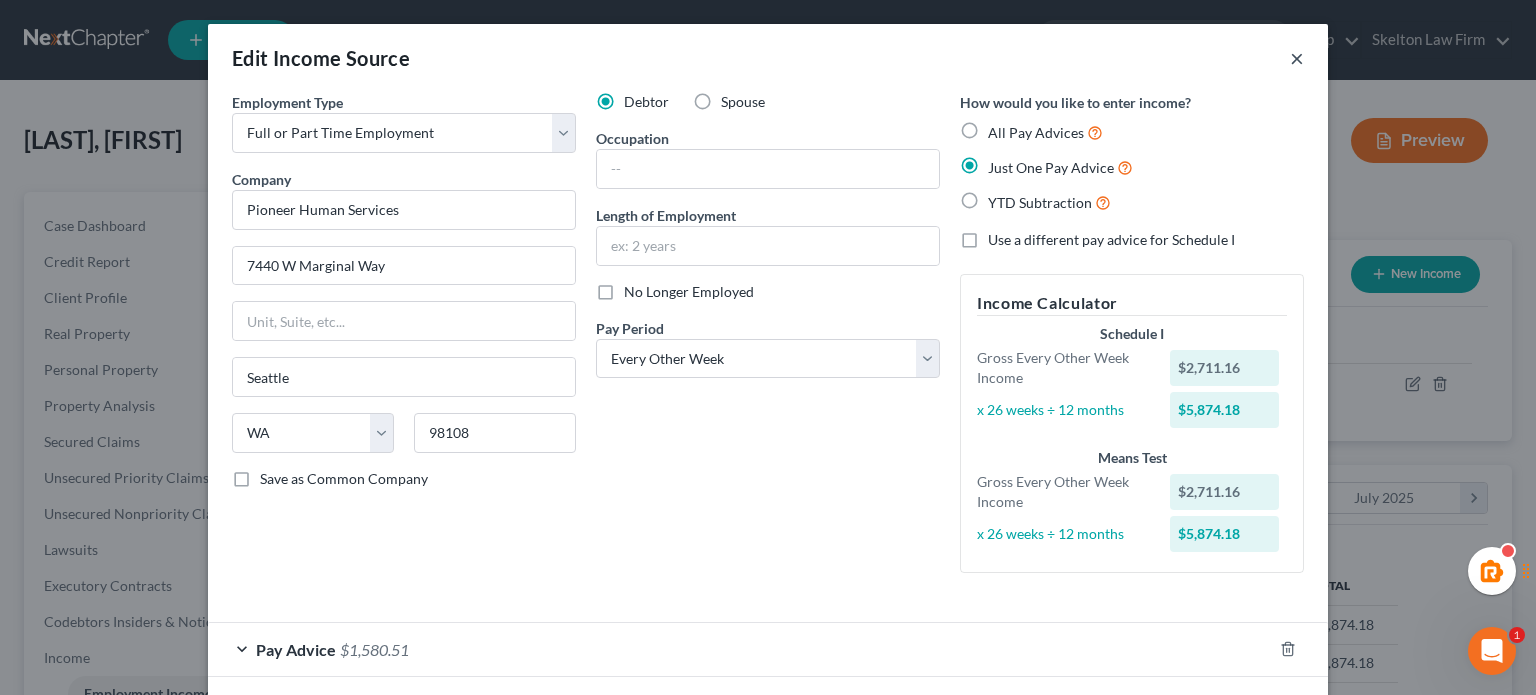 click on "×" at bounding box center [1297, 58] 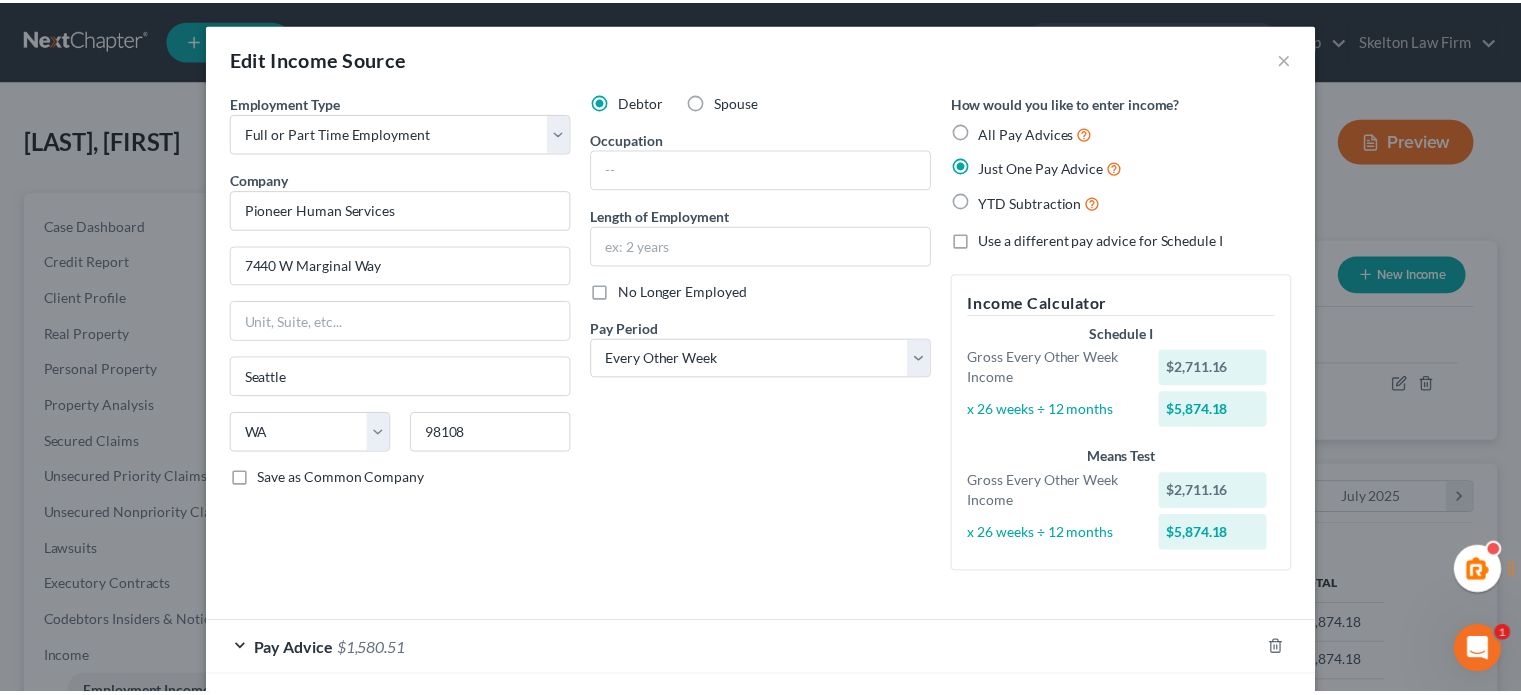 scroll, scrollTop: 356, scrollLeft: 617, axis: both 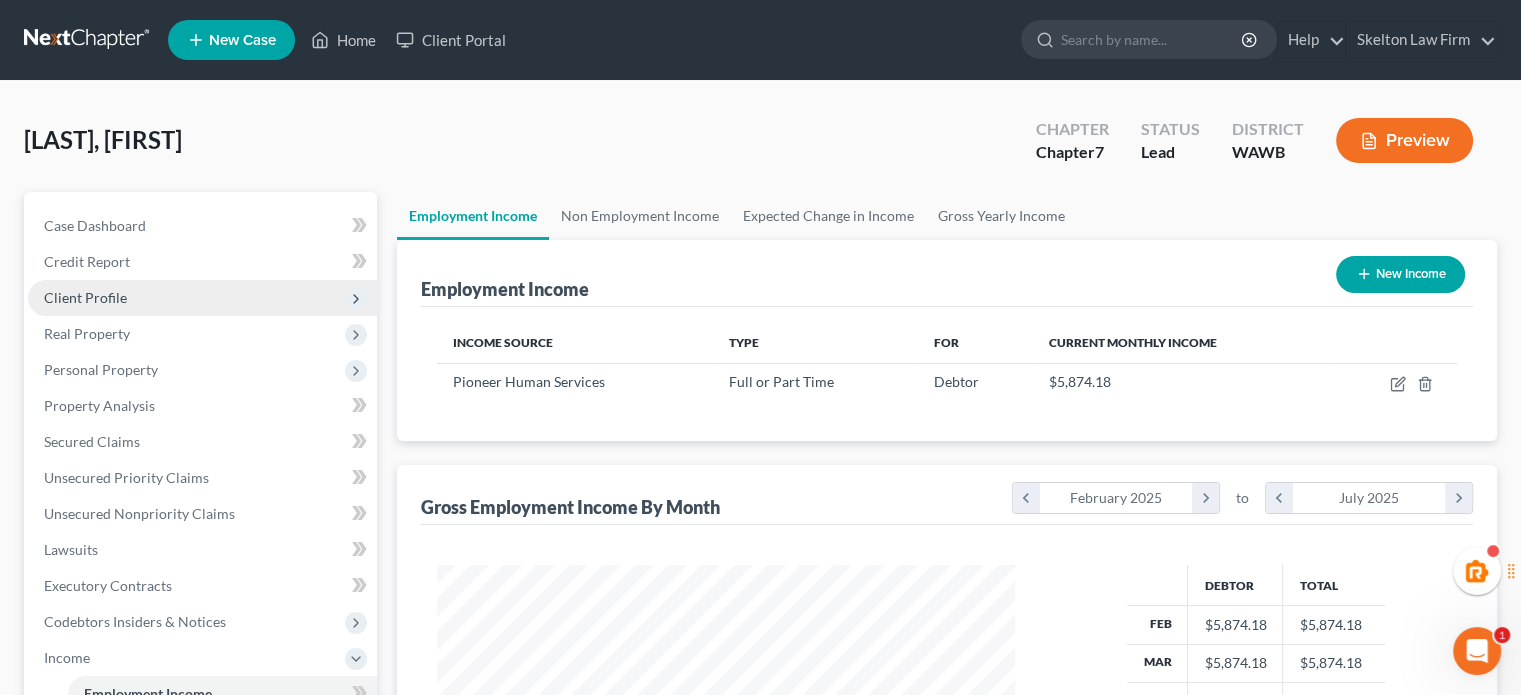 click on "Client Profile" at bounding box center (202, 298) 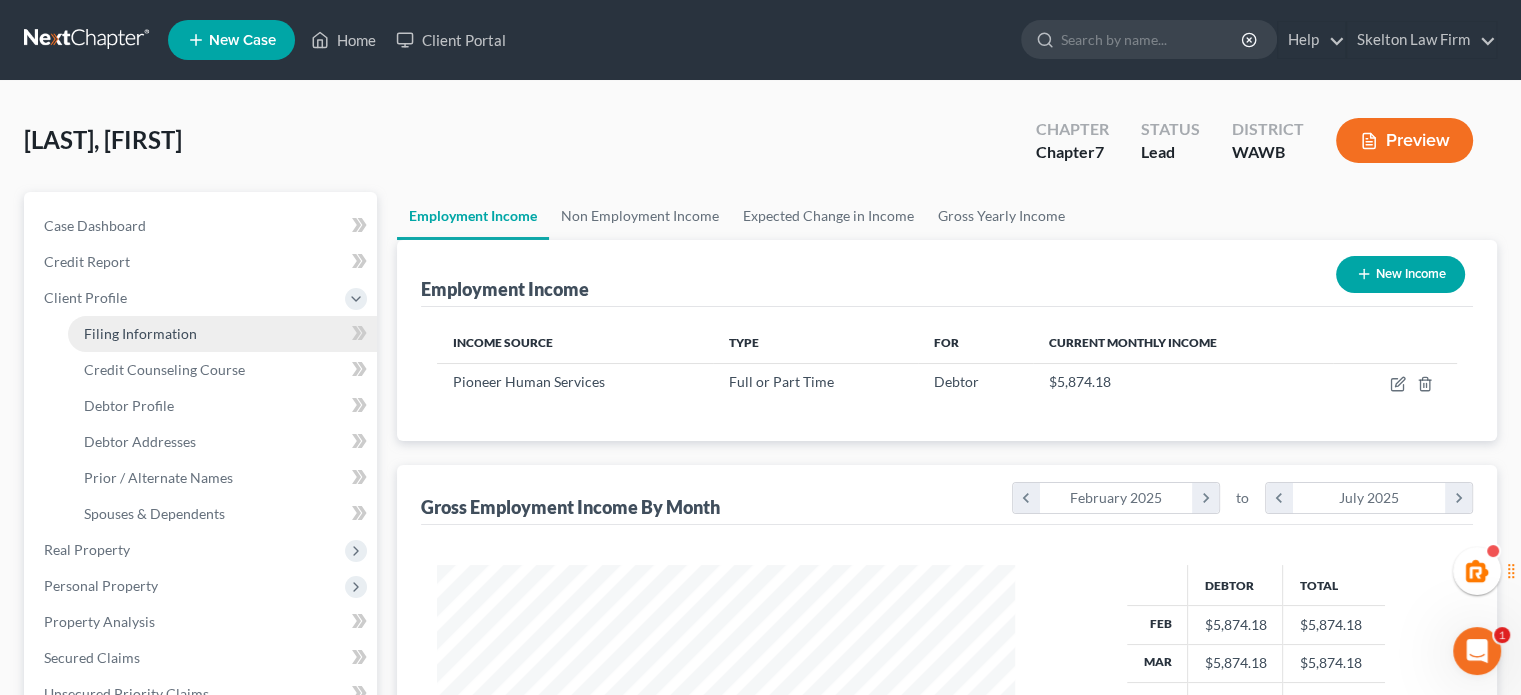 click on "Filing Information" at bounding box center (222, 334) 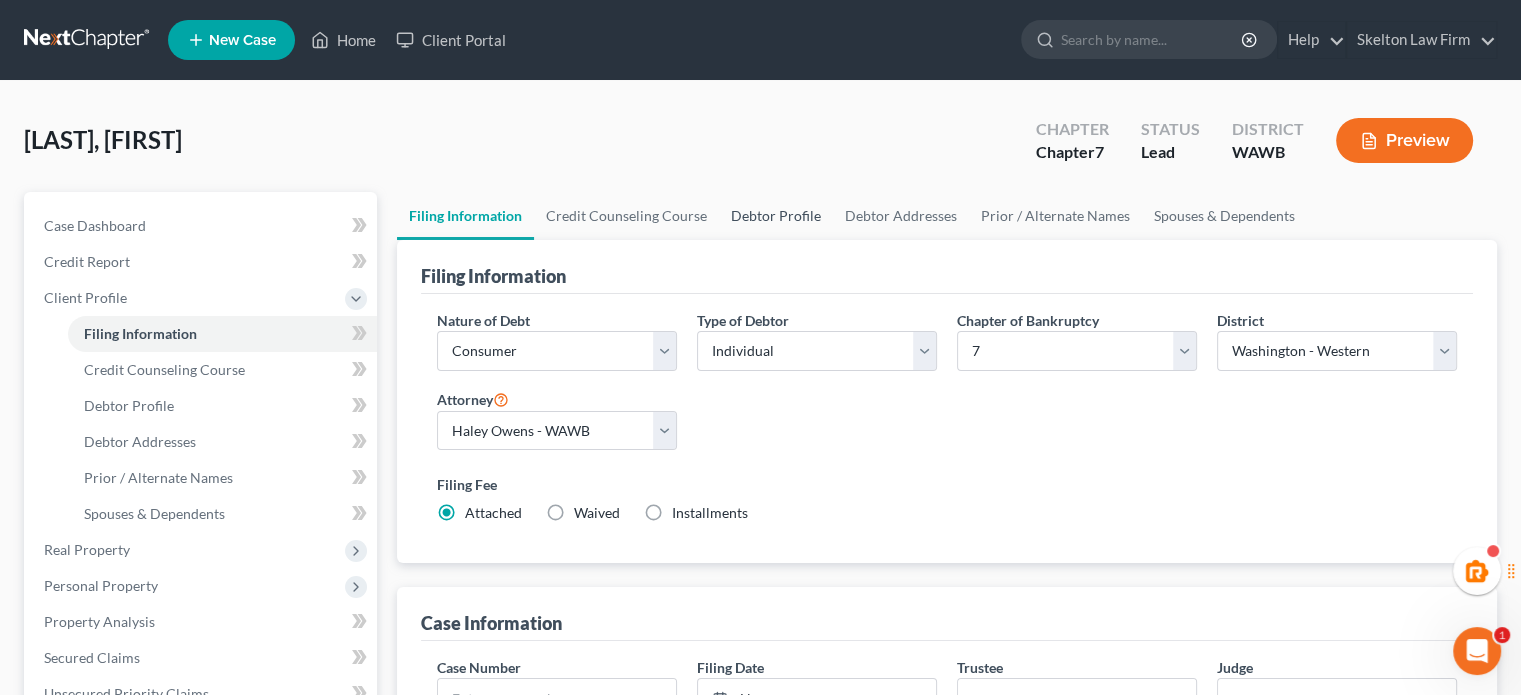 click on "Debtor Profile" at bounding box center (776, 216) 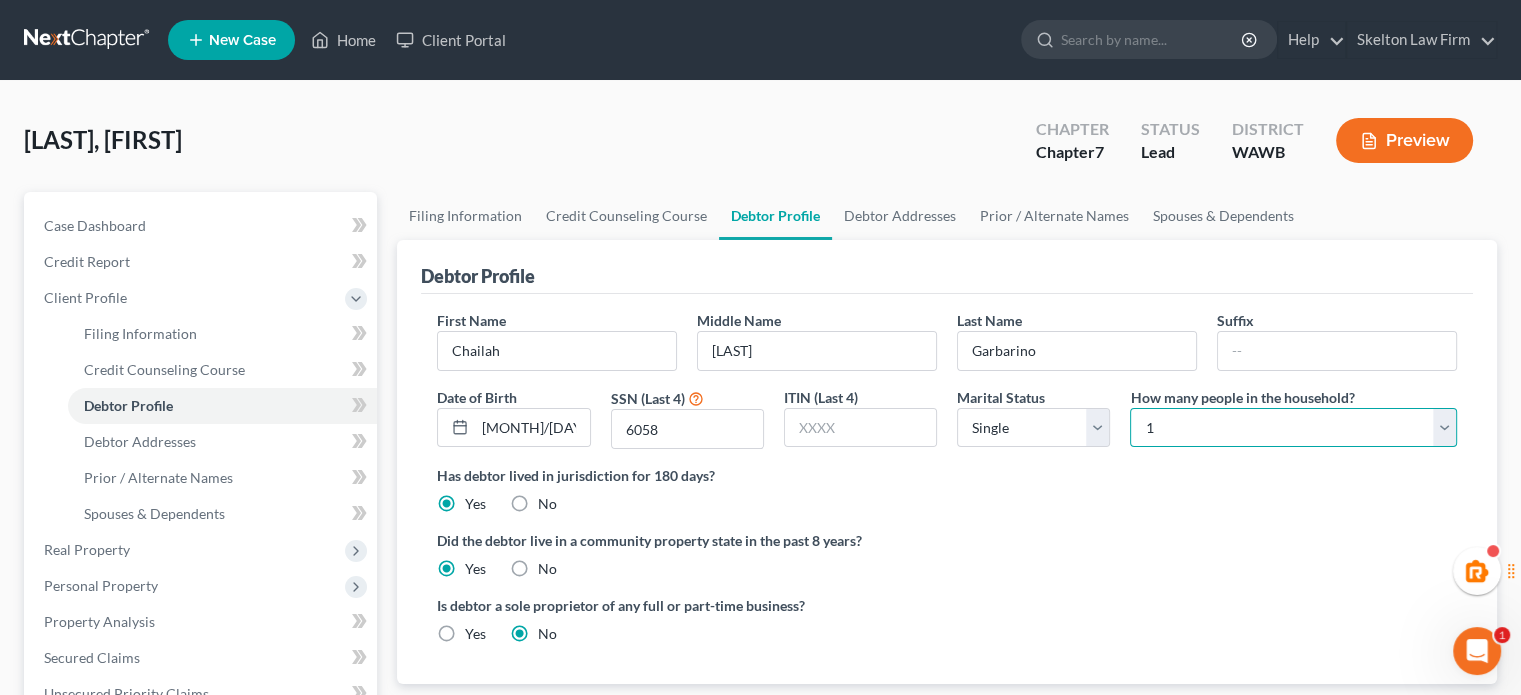 click on "Select 1 2 3 4 5 6 7 8 9 10 11 12 13 14 15 16 17 18 19 20" at bounding box center [1293, 428] 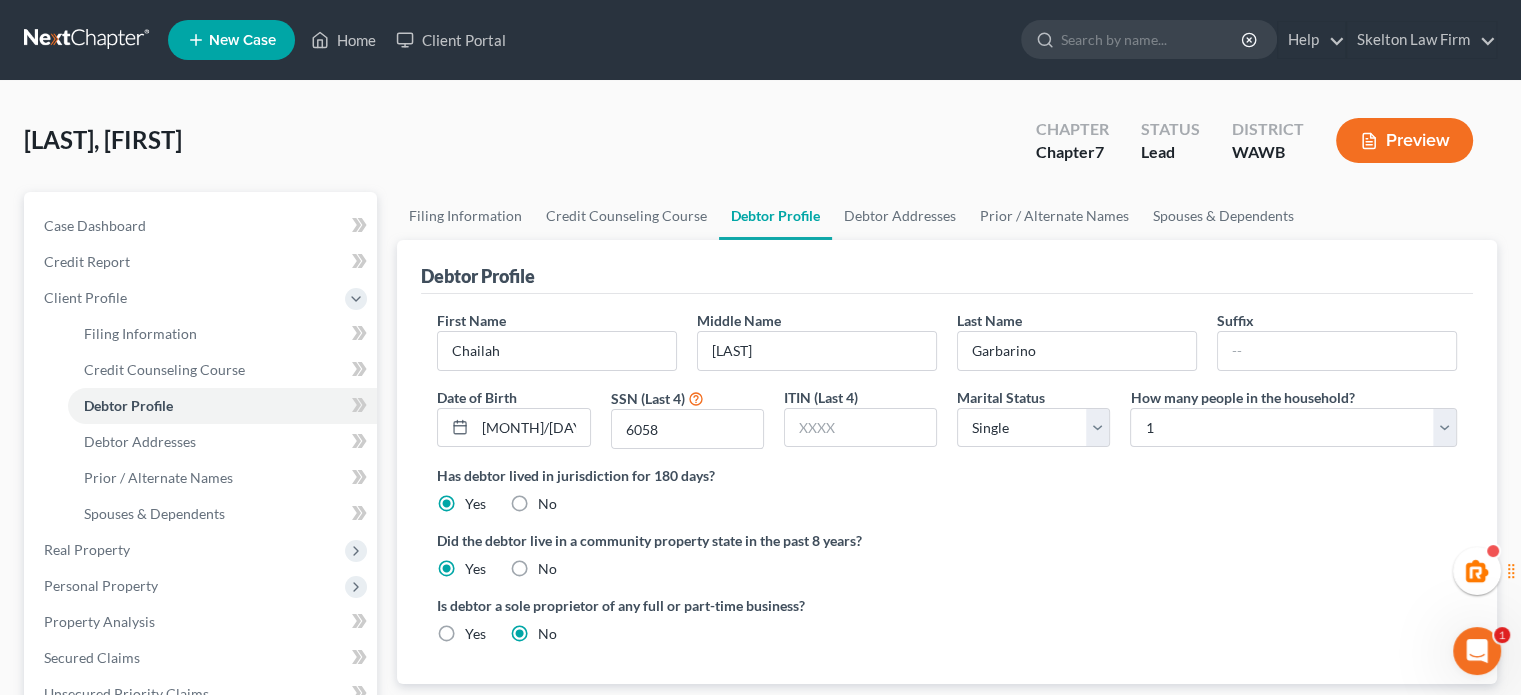 click on "[NAME], [NAME] Upgraded Chapter Chapter  7 Status Lead District WAWB Preview Petition Navigation
Case Dashboard
Payments
Invoices
Payments
Payments
Credit Report" at bounding box center [760, 662] 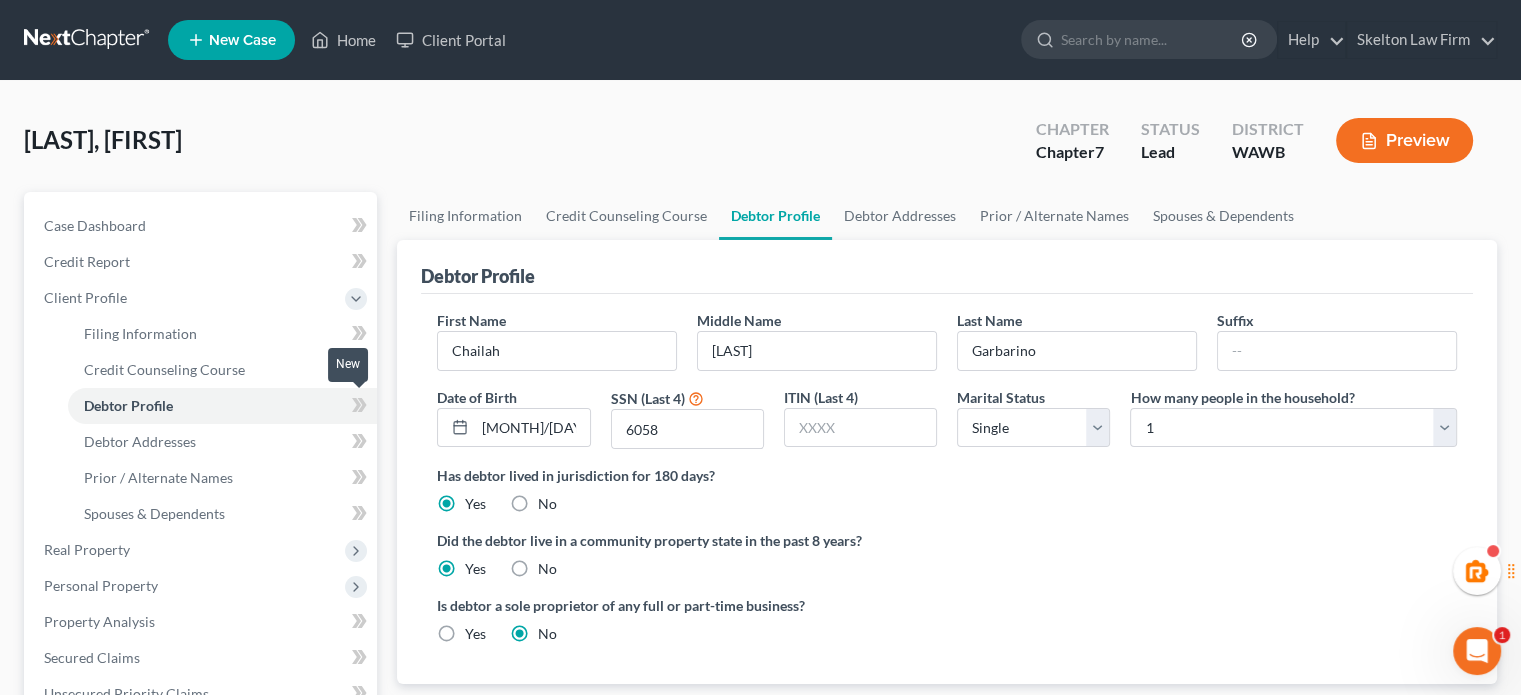 scroll, scrollTop: 333, scrollLeft: 0, axis: vertical 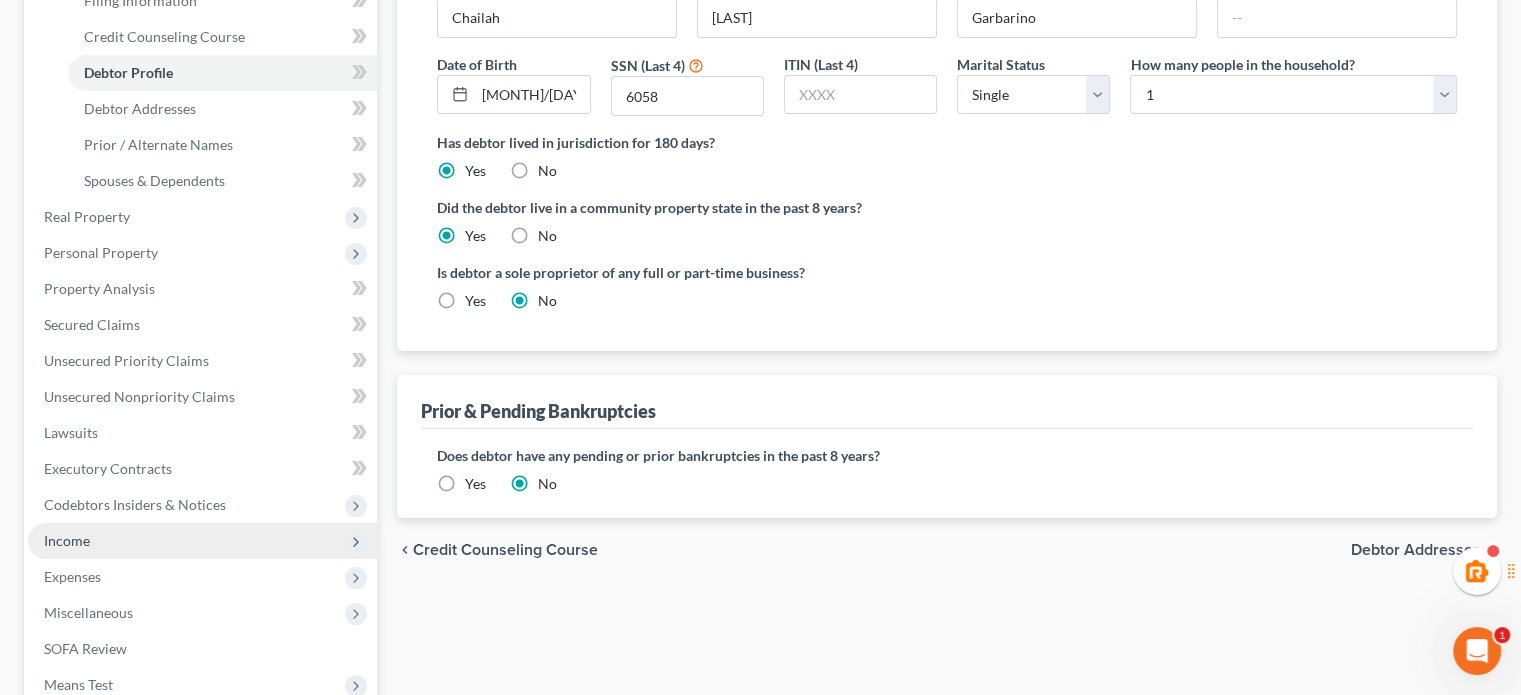 click on "Income" at bounding box center [202, 541] 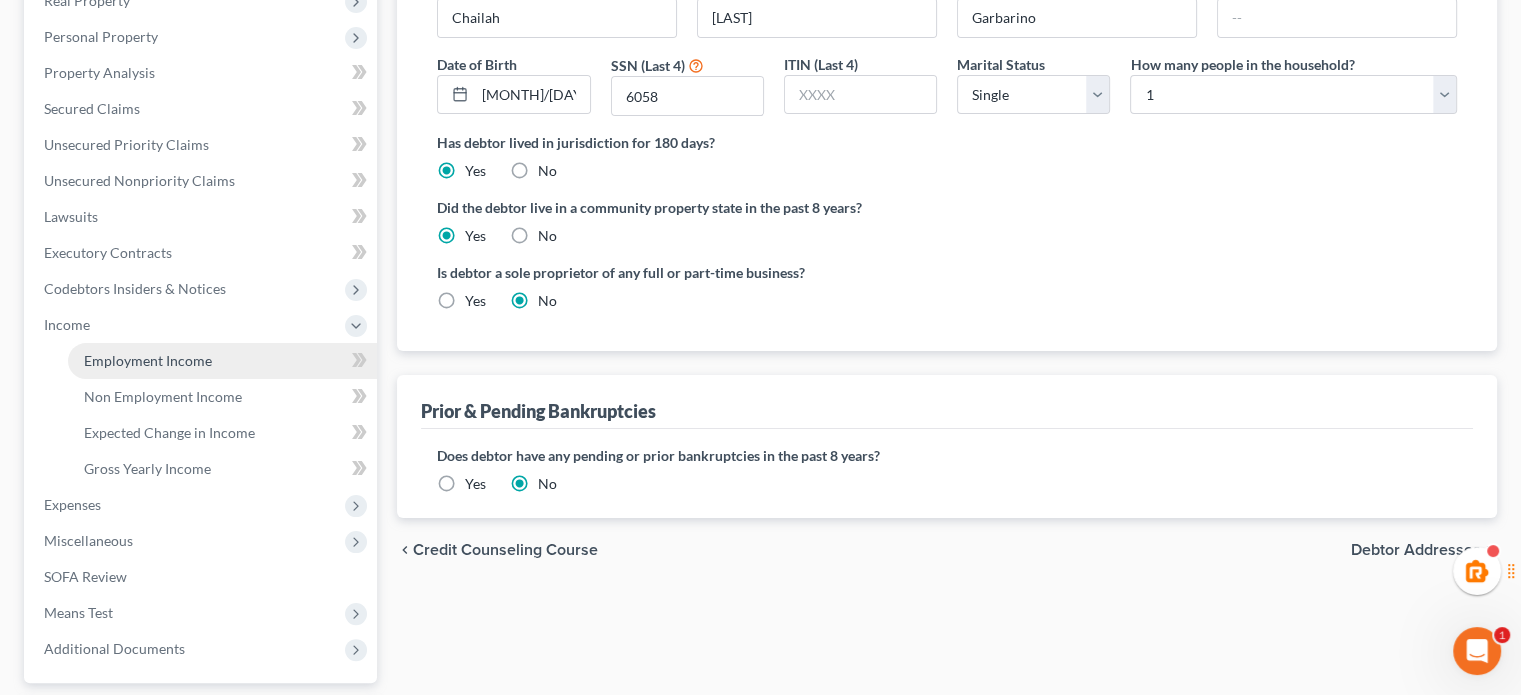 click on "Employment Income" at bounding box center [148, 360] 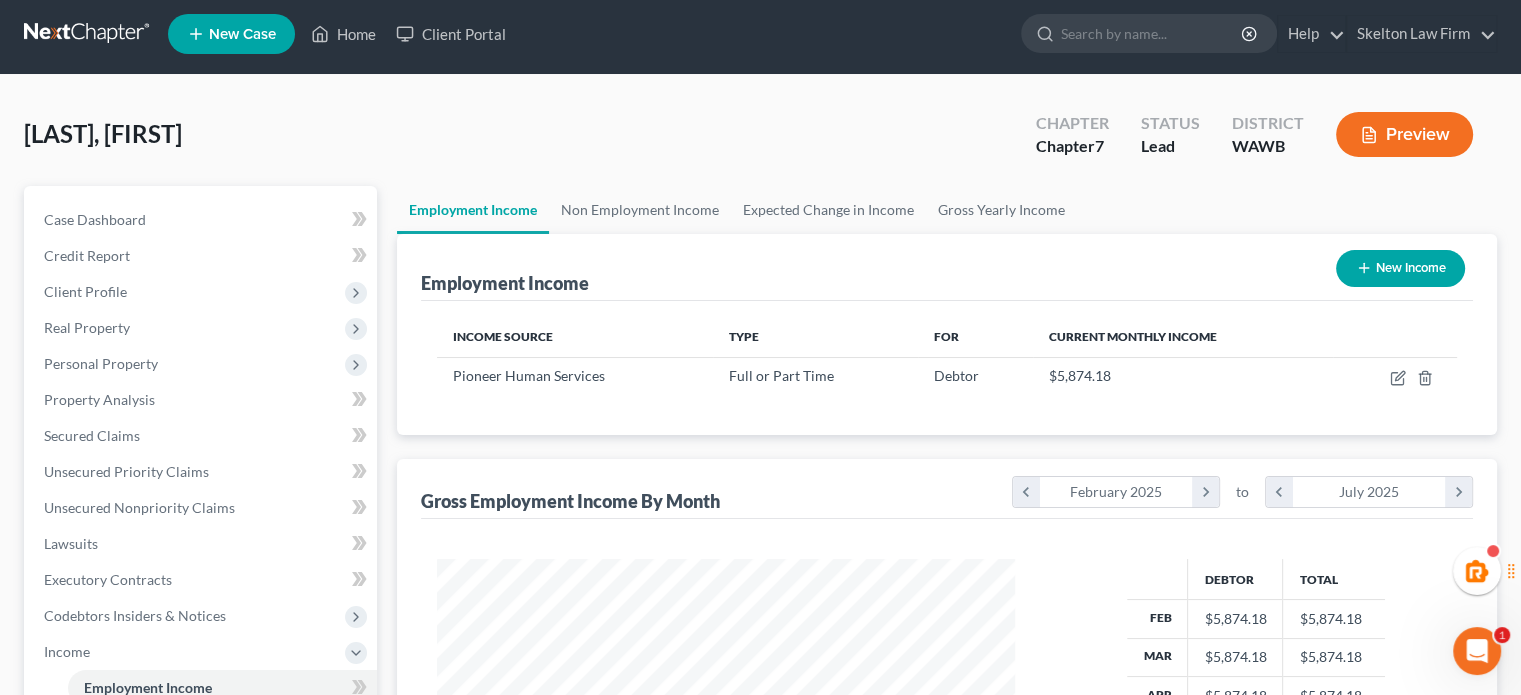 scroll, scrollTop: 0, scrollLeft: 0, axis: both 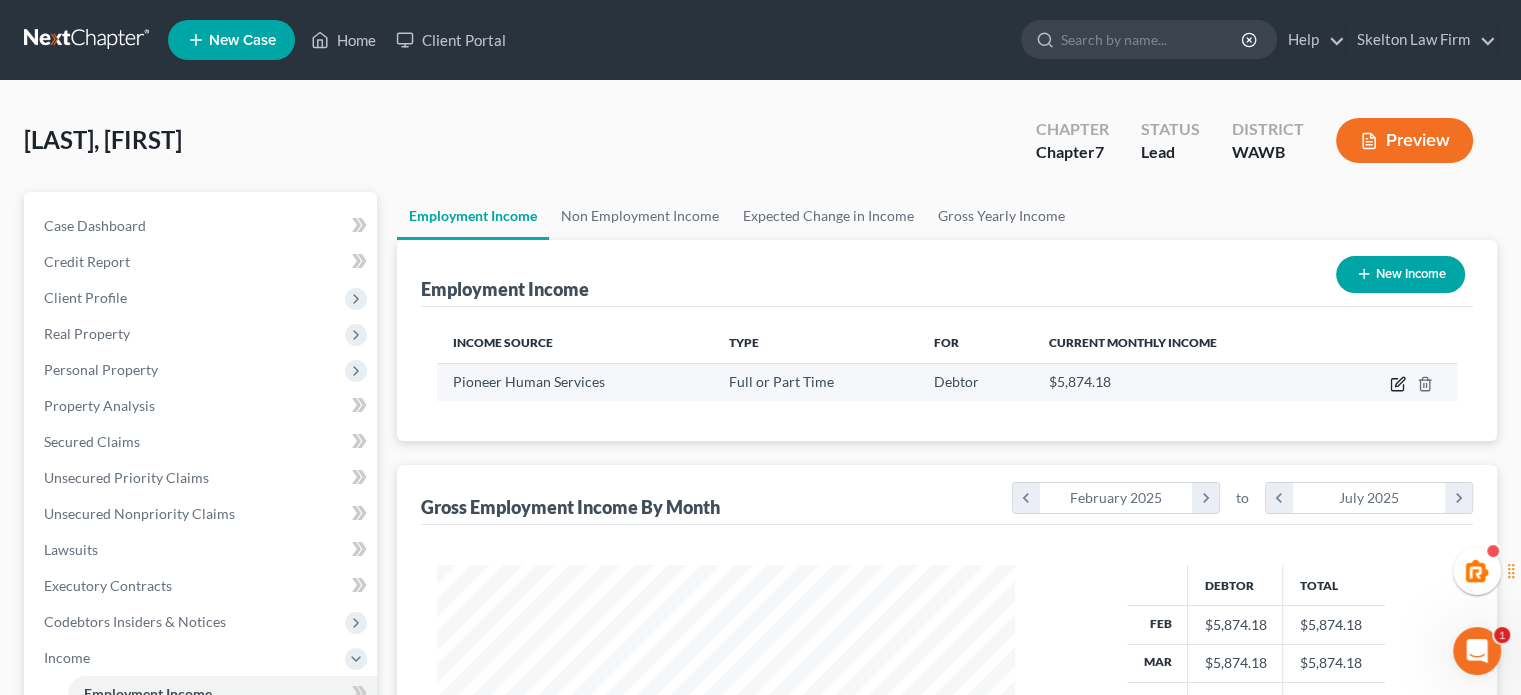 click 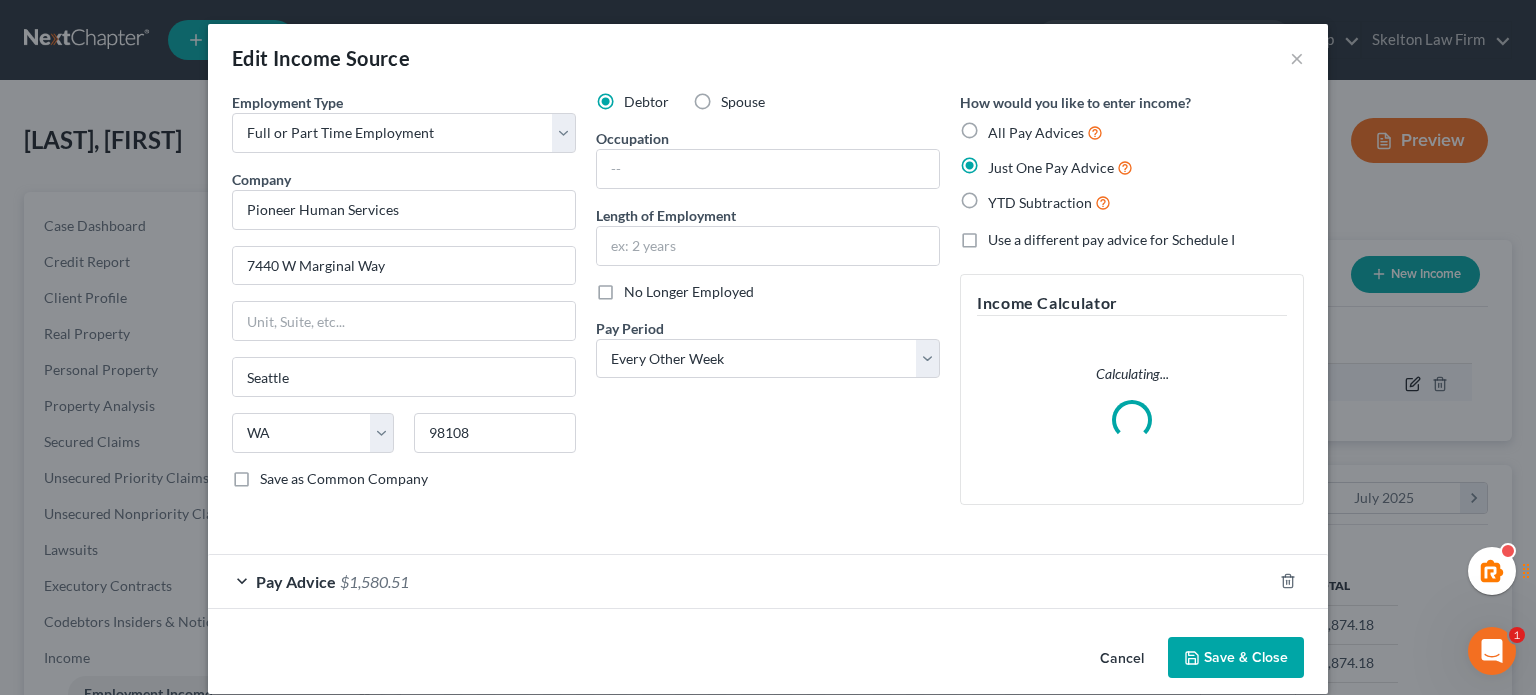 scroll, scrollTop: 999643, scrollLeft: 999375, axis: both 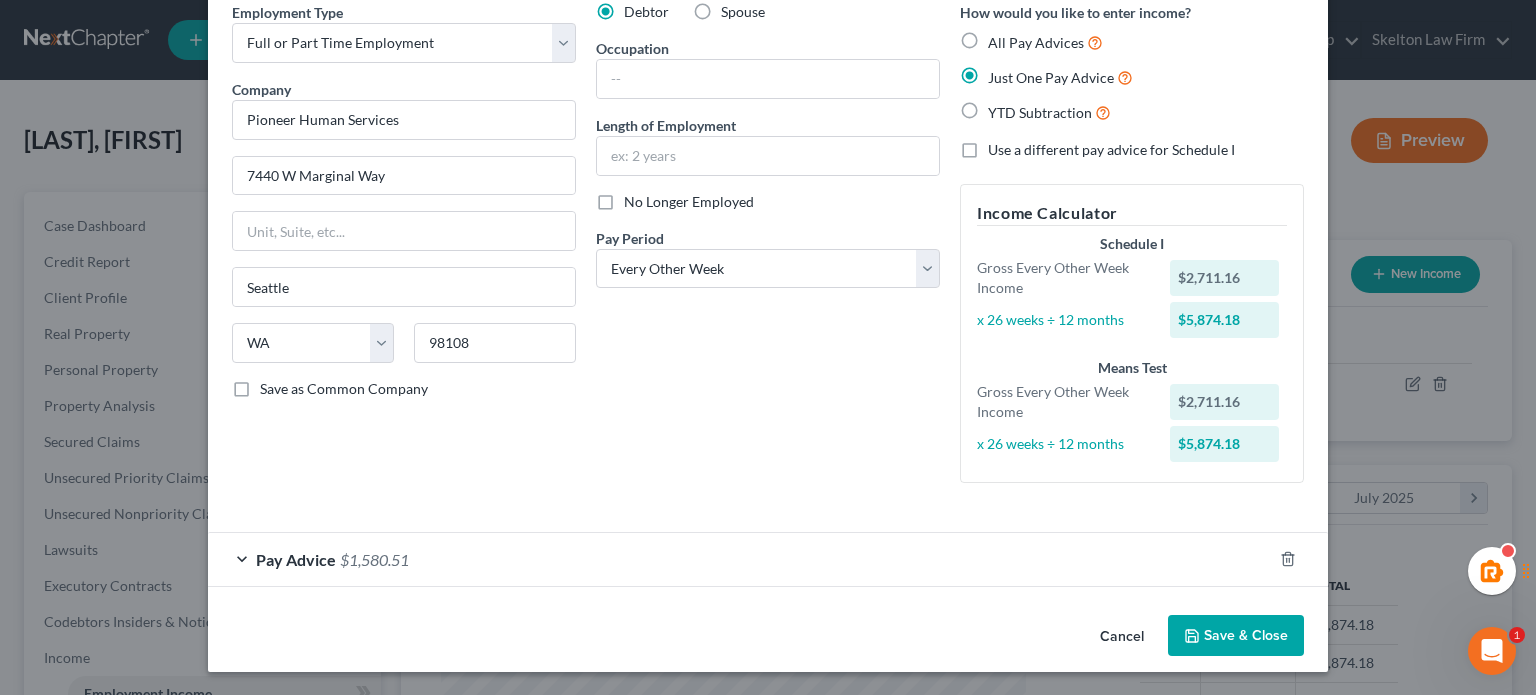 click on "All Pay Advices" at bounding box center [1045, 42] 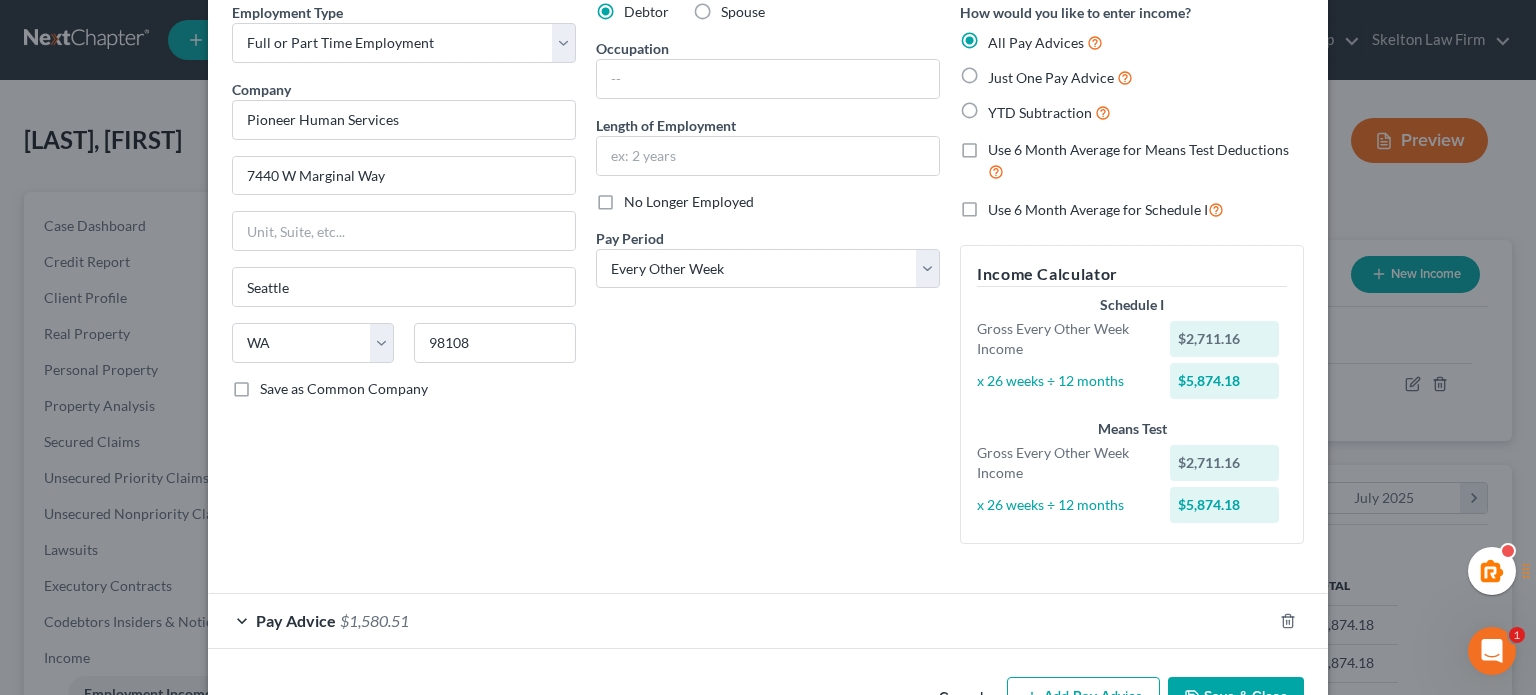 click on "Use 6 Month Average for Means Test Deductions" at bounding box center (1146, 161) 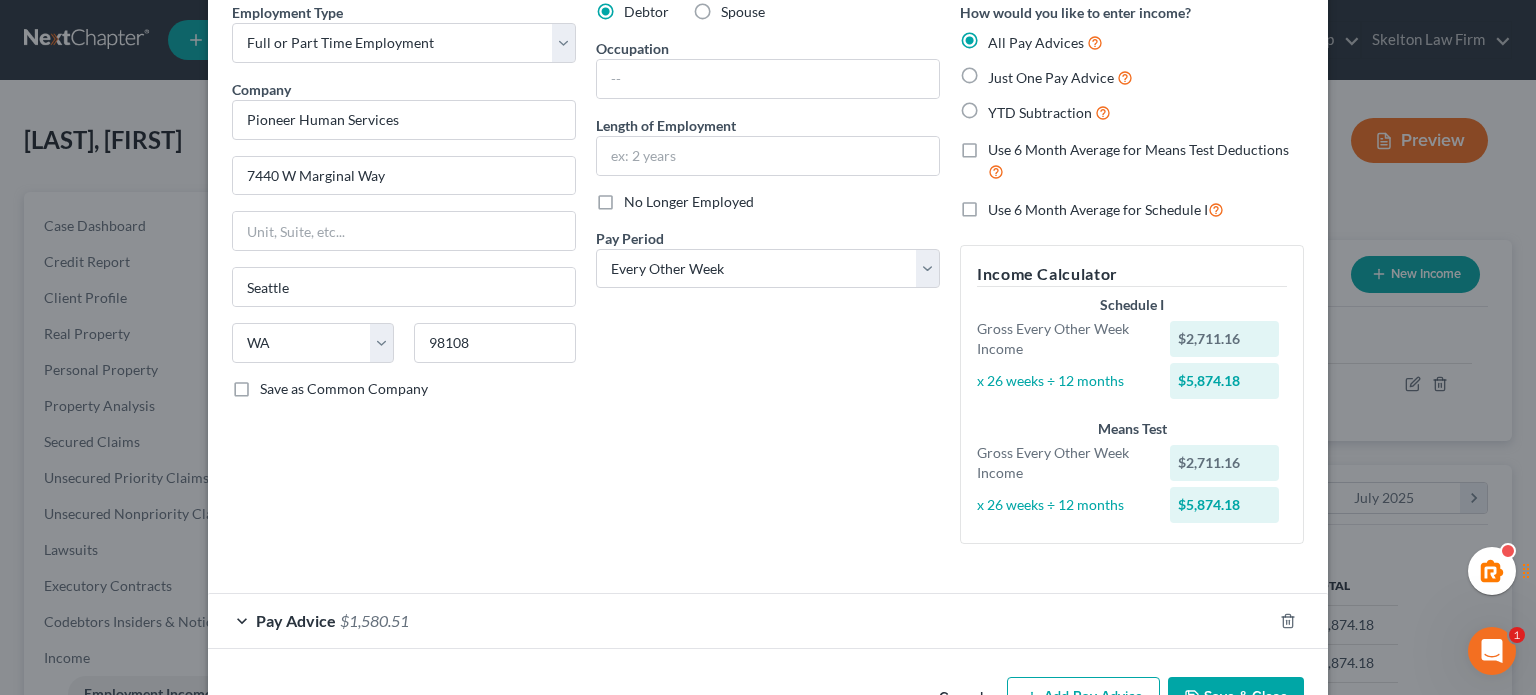 click on "Use 6 Month Average for Means Test Deductions" at bounding box center (1002, 146) 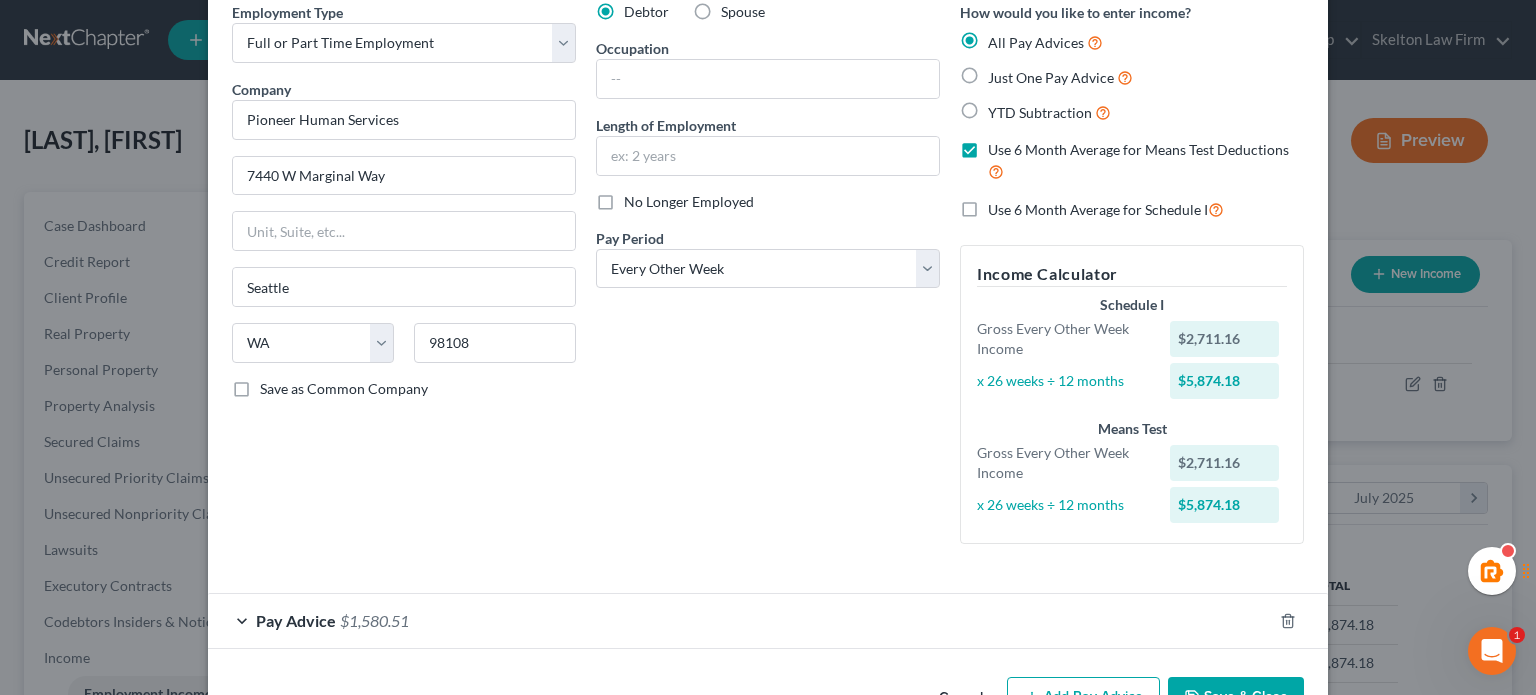 click on "Use 6 Month Average for Schedule I" at bounding box center [1106, 209] 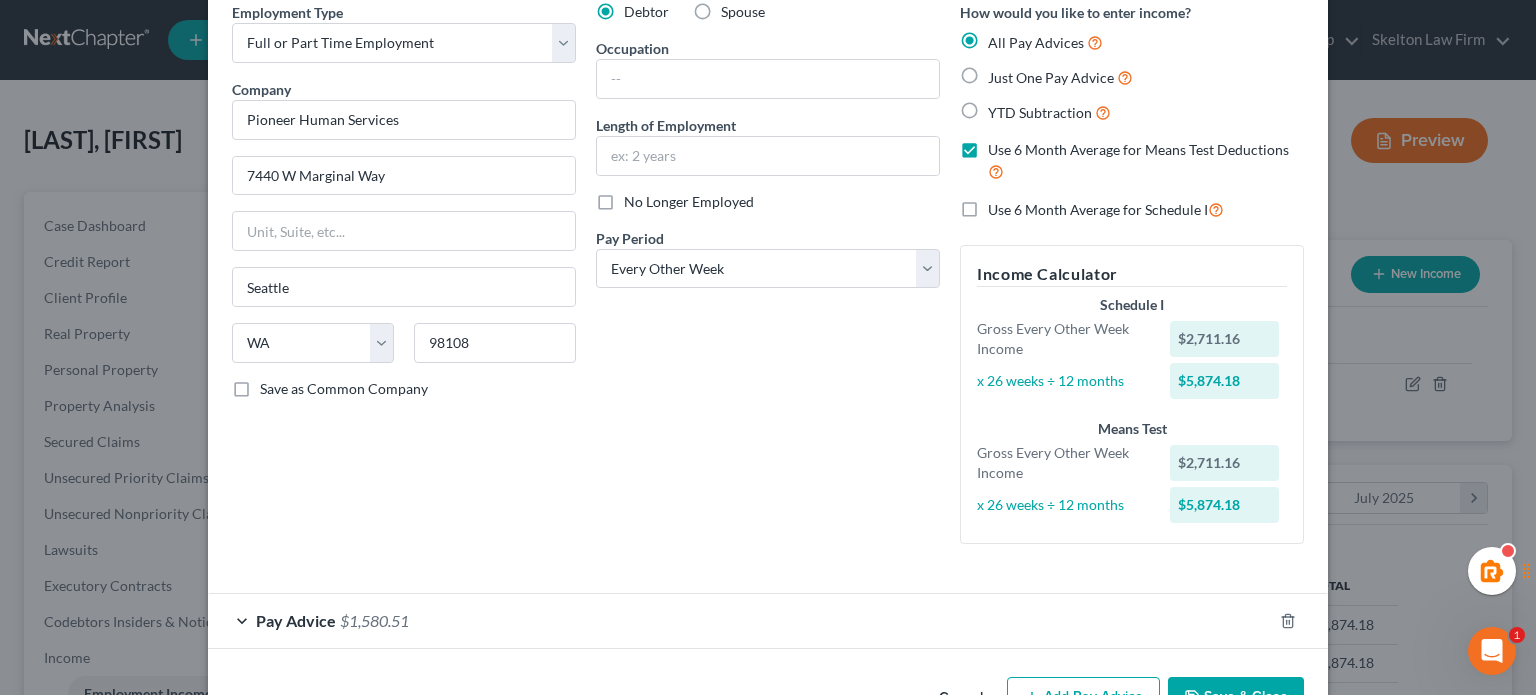 click on "Use 6 Month Average for Schedule I" at bounding box center [1002, 204] 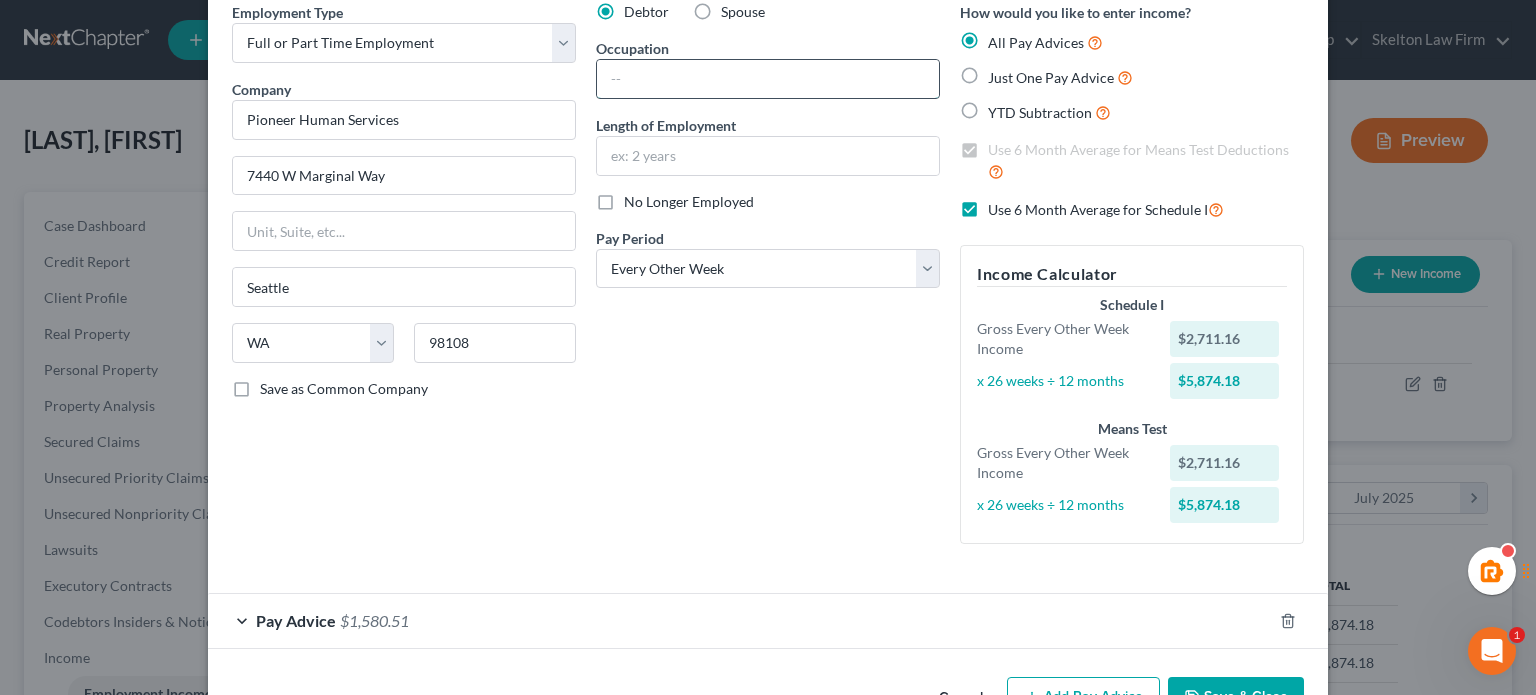 click at bounding box center (768, 79) 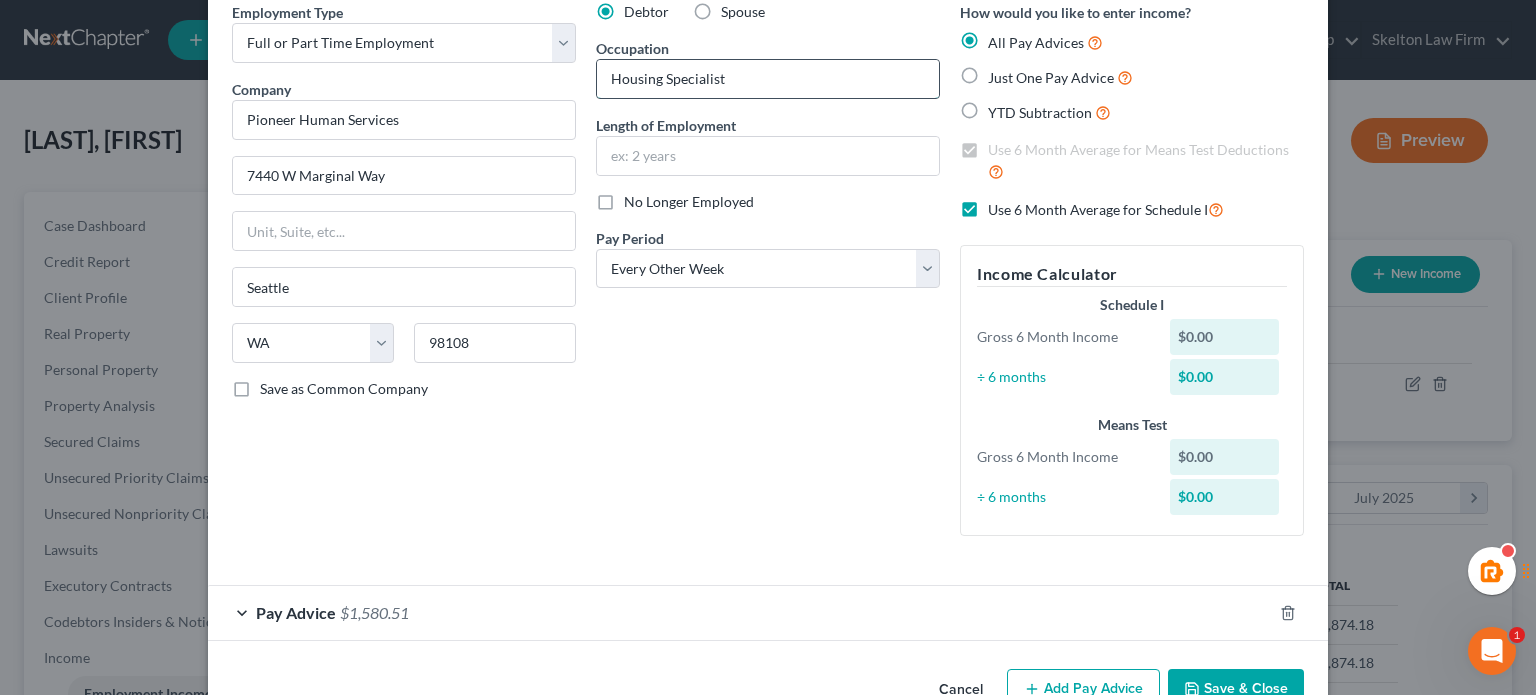 type on "Housing Specialist" 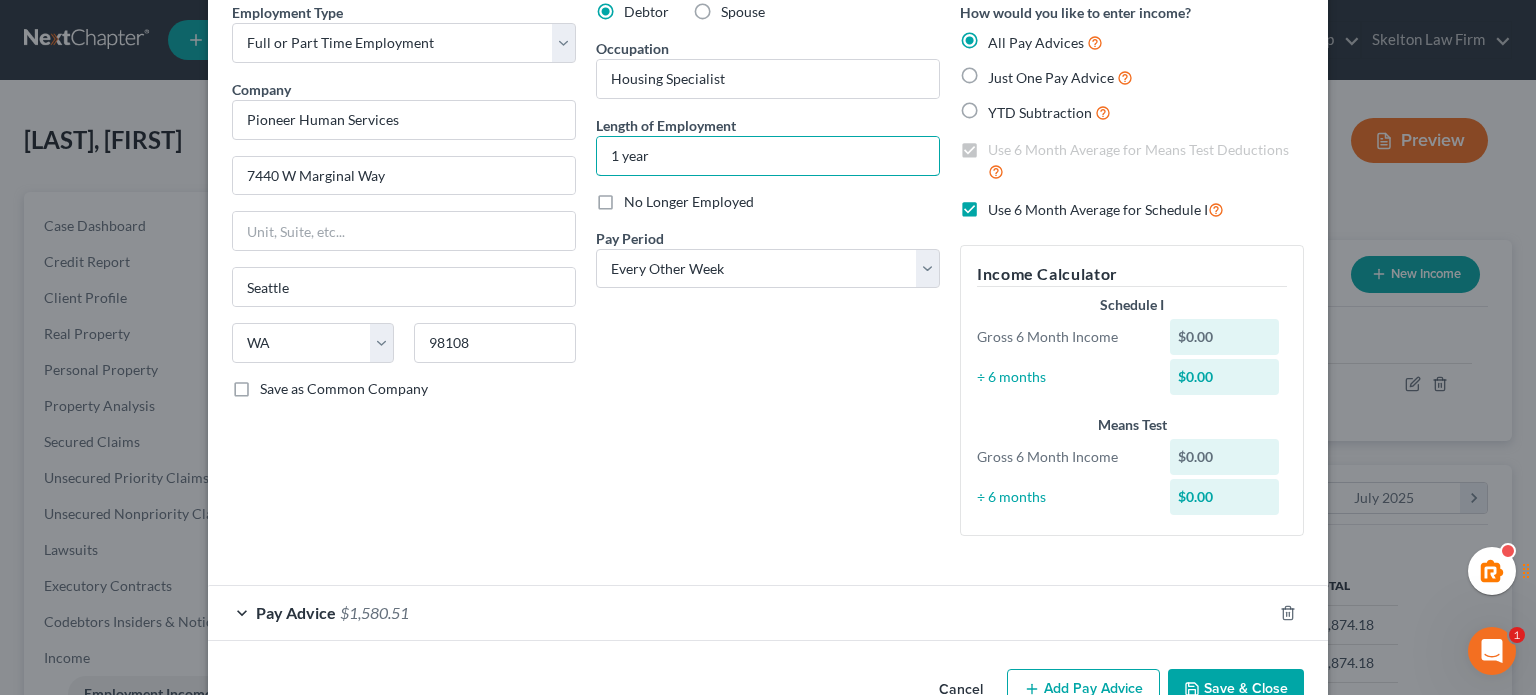 drag, startPoint x: 646, startPoint y: 159, endPoint x: 481, endPoint y: 147, distance: 165.43579 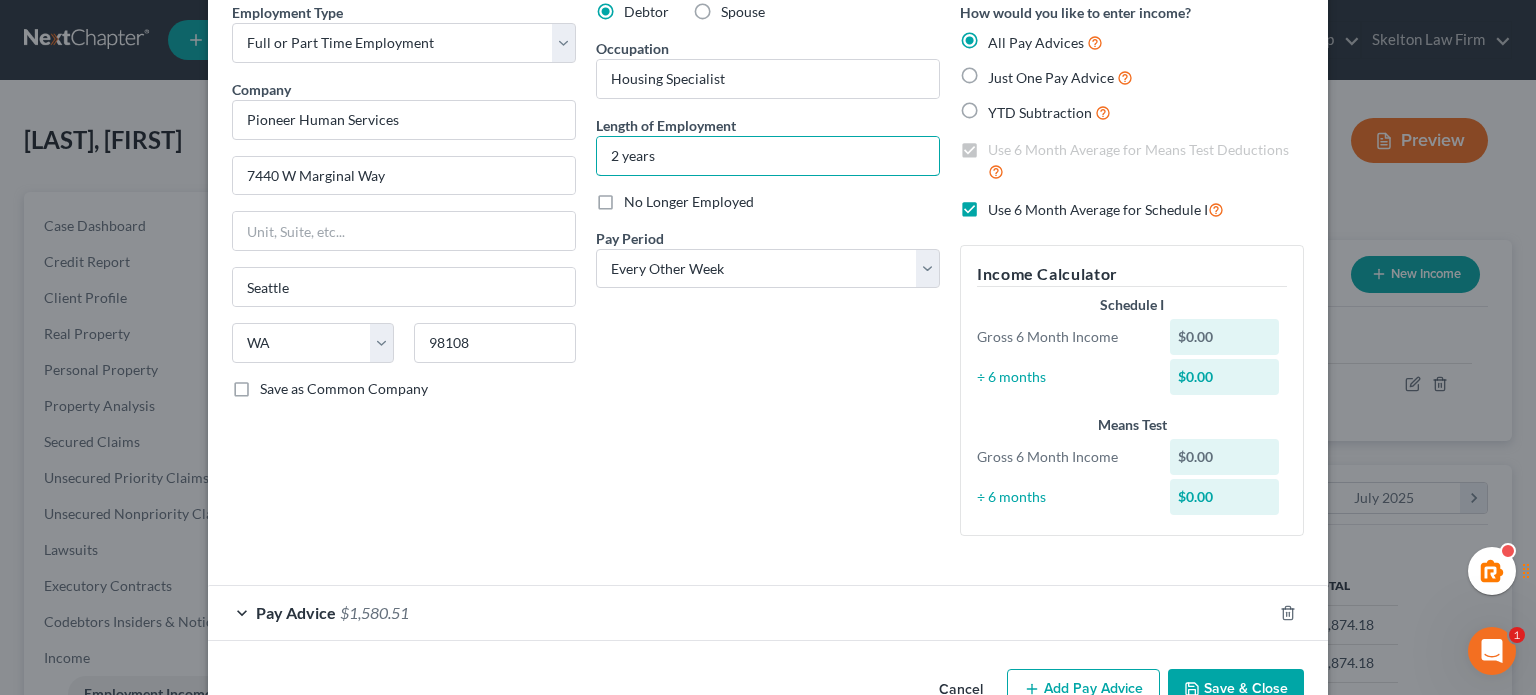type on "2 years" 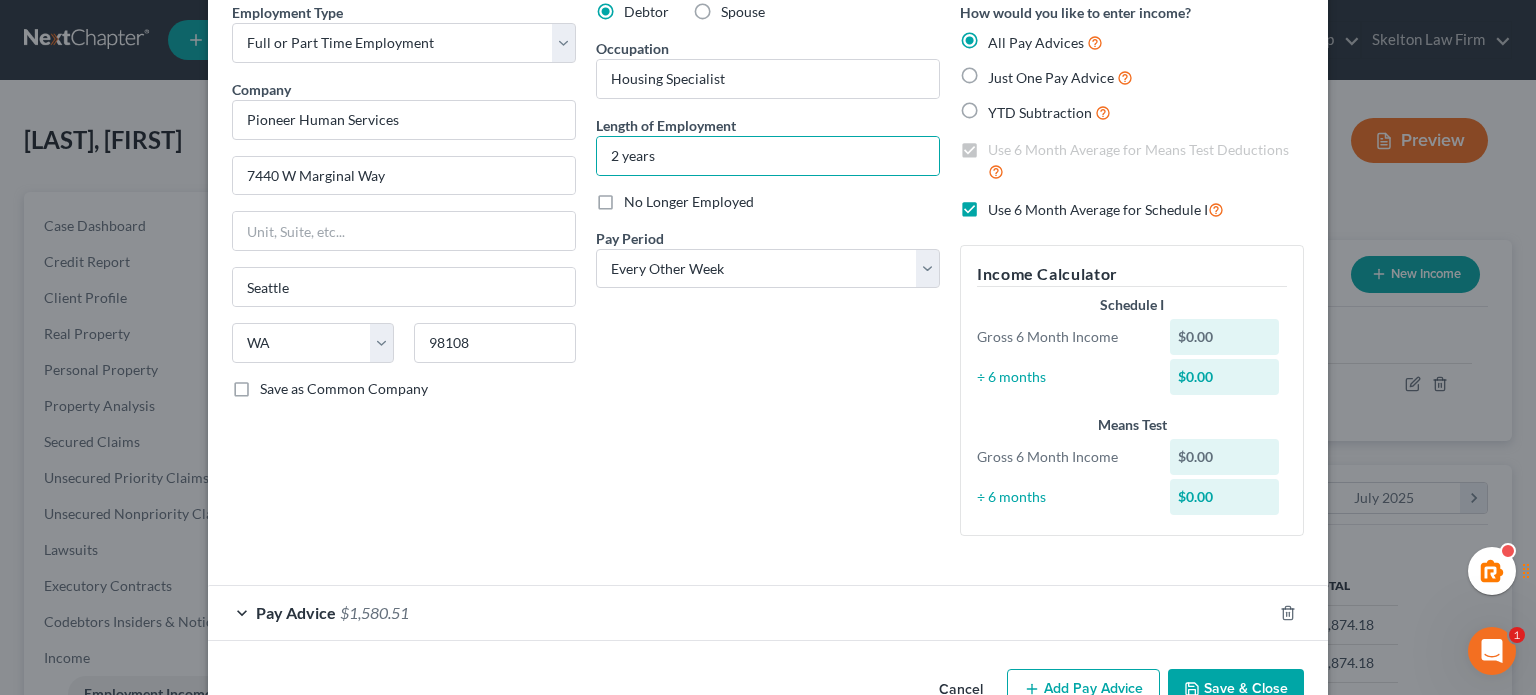 click on "Debtor Spouse Occupation Housing Specialist Length of Employment 2 years No Longer Employed
Pay Period
*
Select Monthly Twice Monthly Every Other Week Weekly" at bounding box center [768, 277] 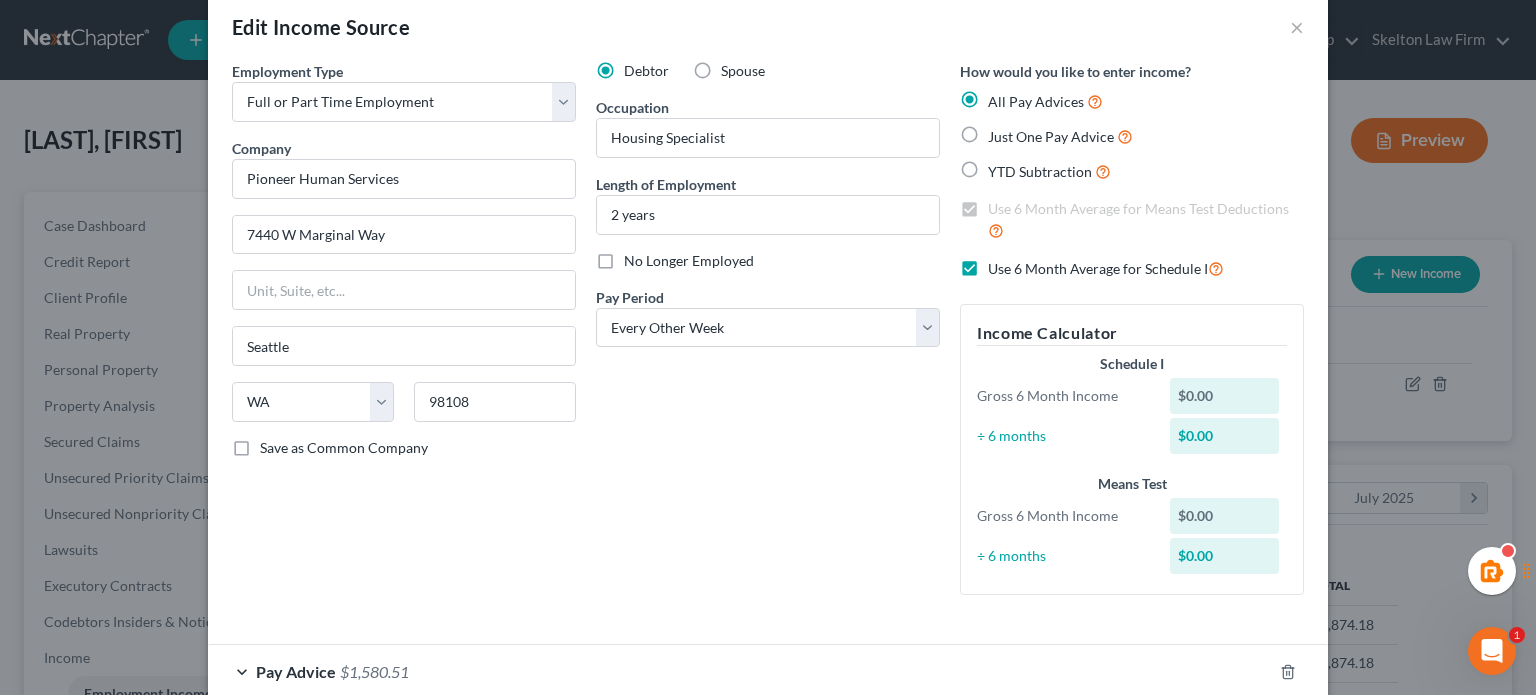 scroll, scrollTop: 0, scrollLeft: 0, axis: both 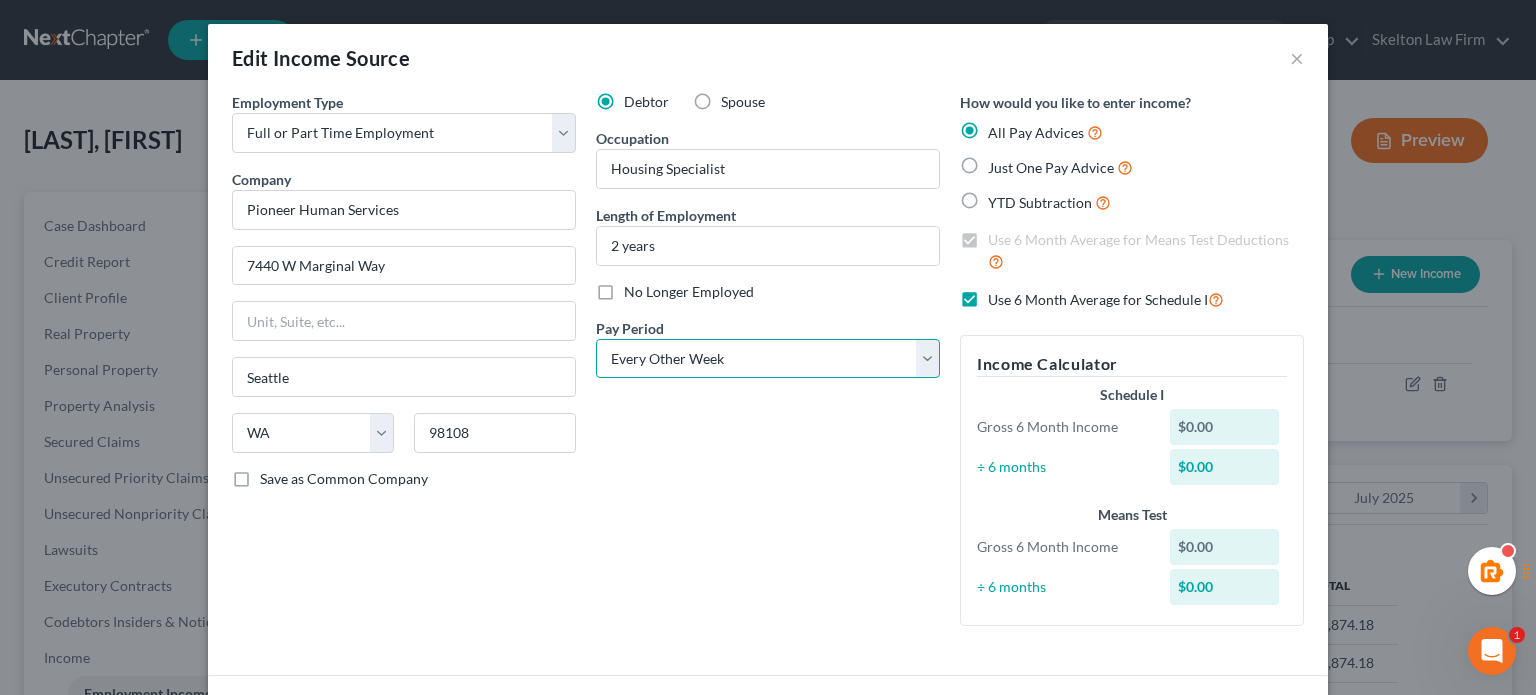 click on "Select Monthly Twice Monthly Every Other Week Weekly" at bounding box center [768, 359] 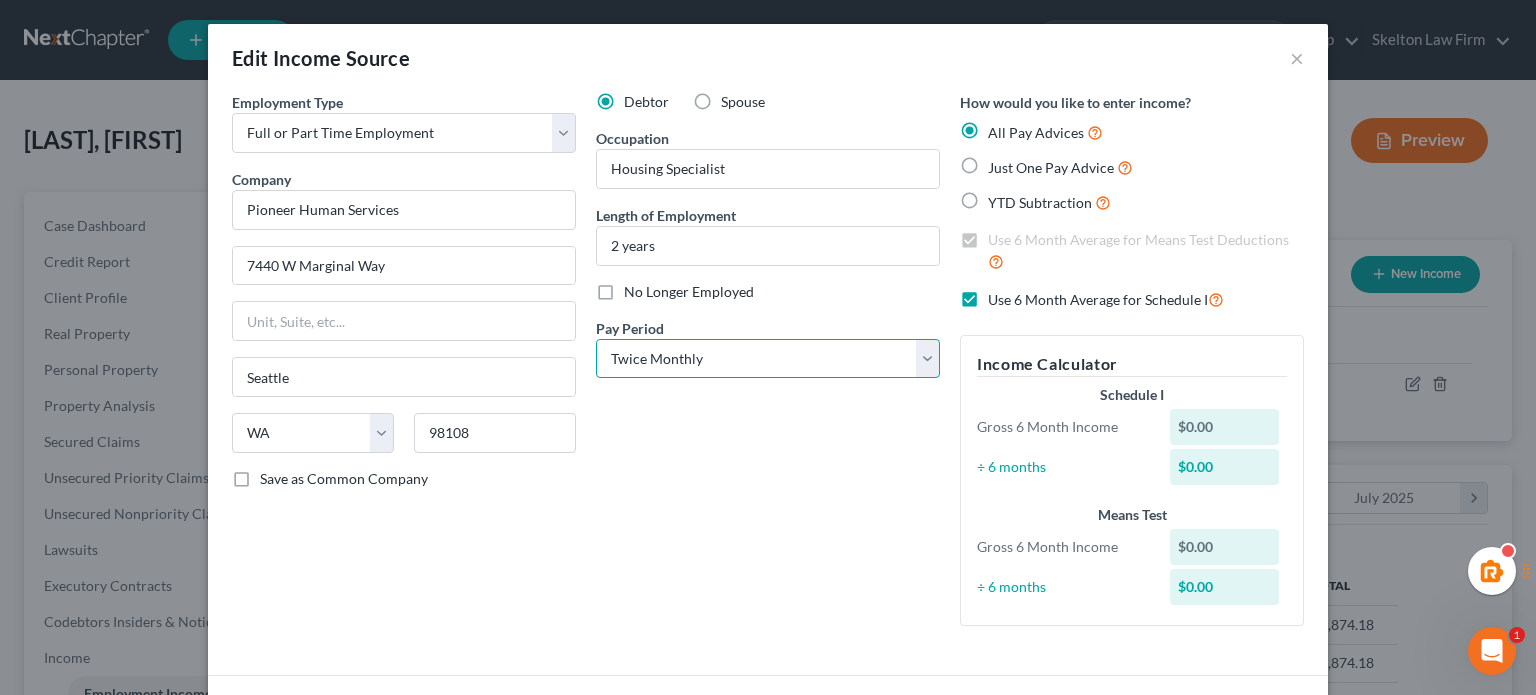 click on "Select Monthly Twice Monthly Every Other Week Weekly" at bounding box center (768, 359) 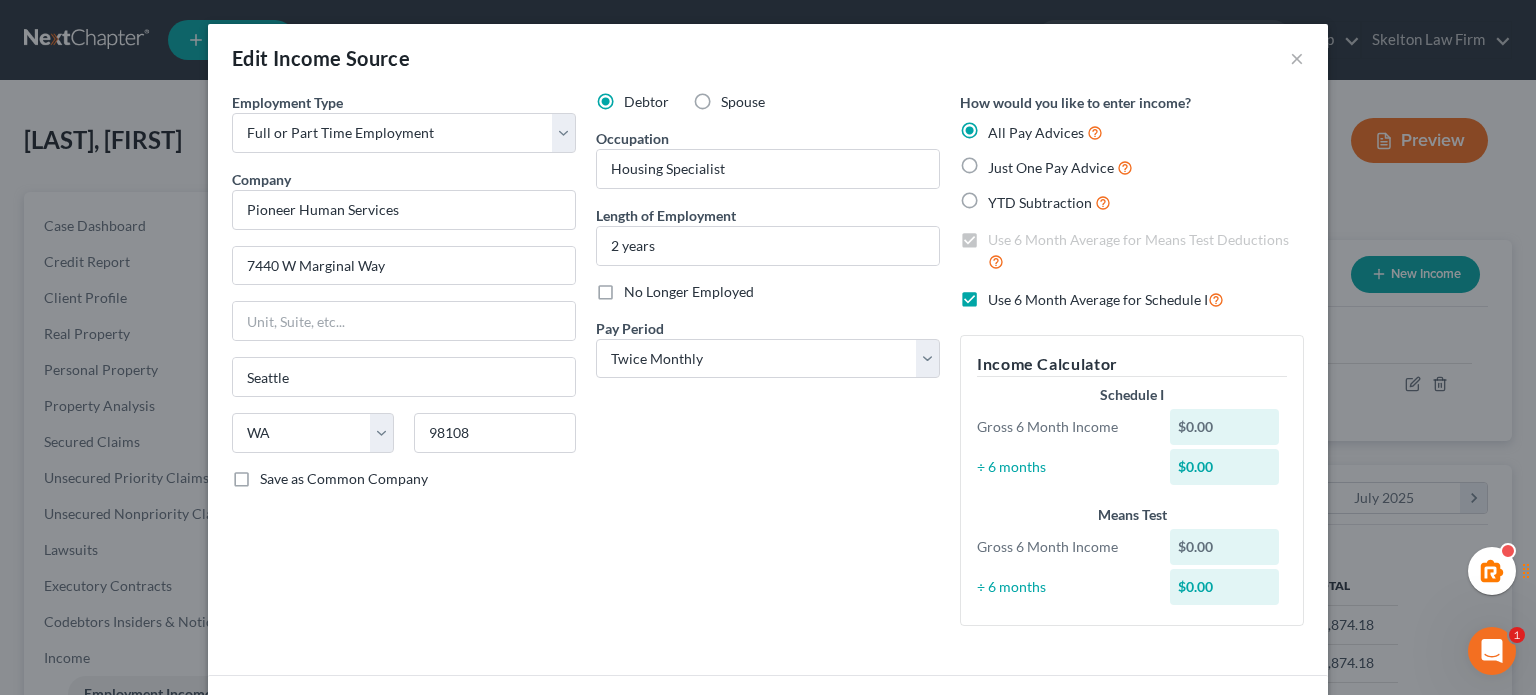 click on "Debtor Spouse Occupation Housing Specialist Length of Employment 2 years No Longer Employed
Pay Period
*
Select Monthly Twice Monthly Every Other Week Weekly" at bounding box center [768, 367] 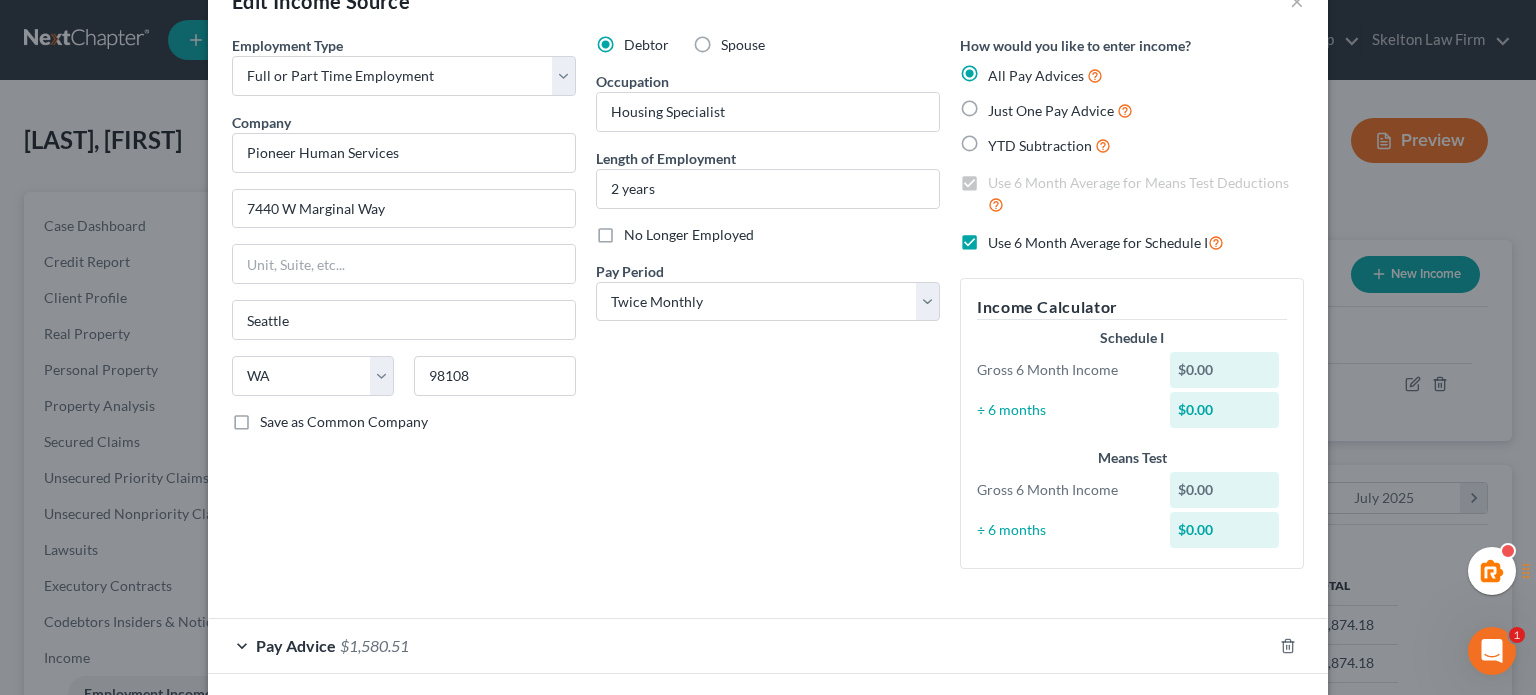 scroll, scrollTop: 0, scrollLeft: 0, axis: both 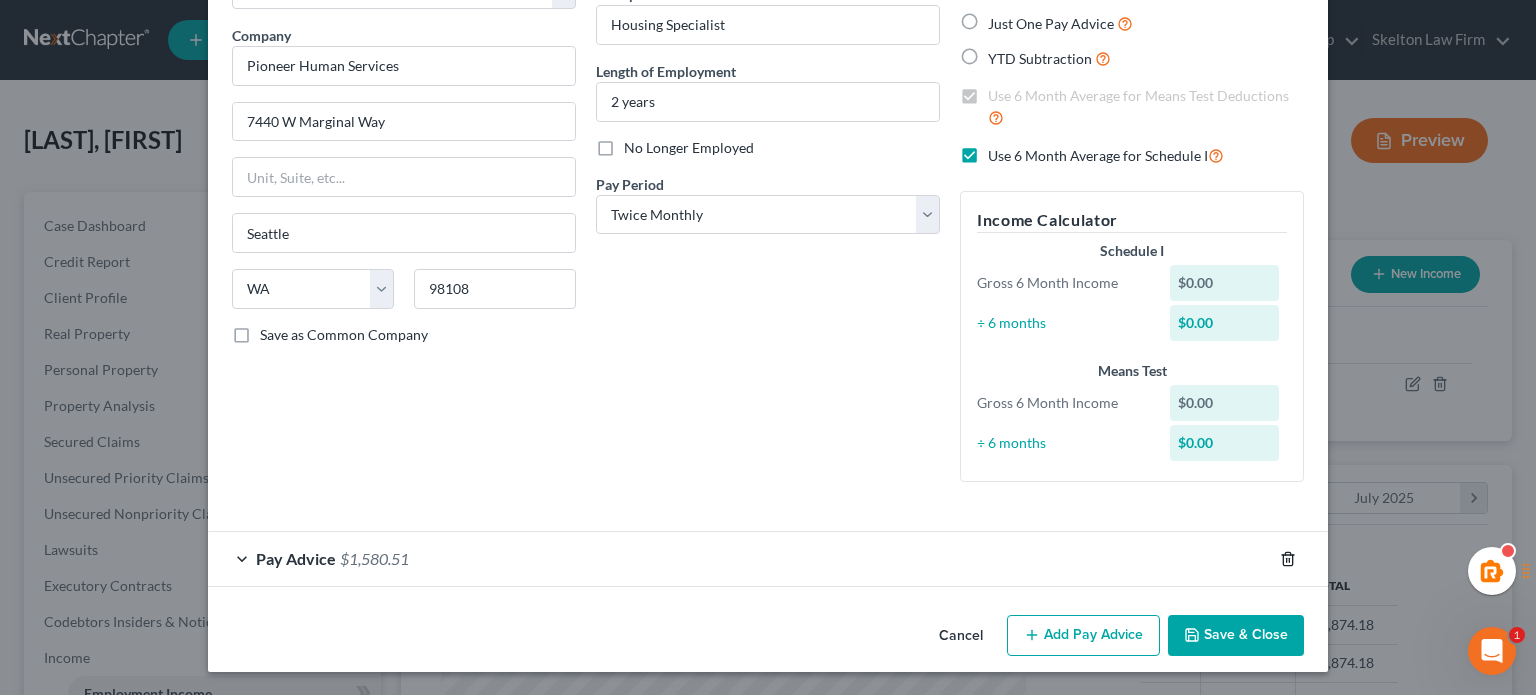 click 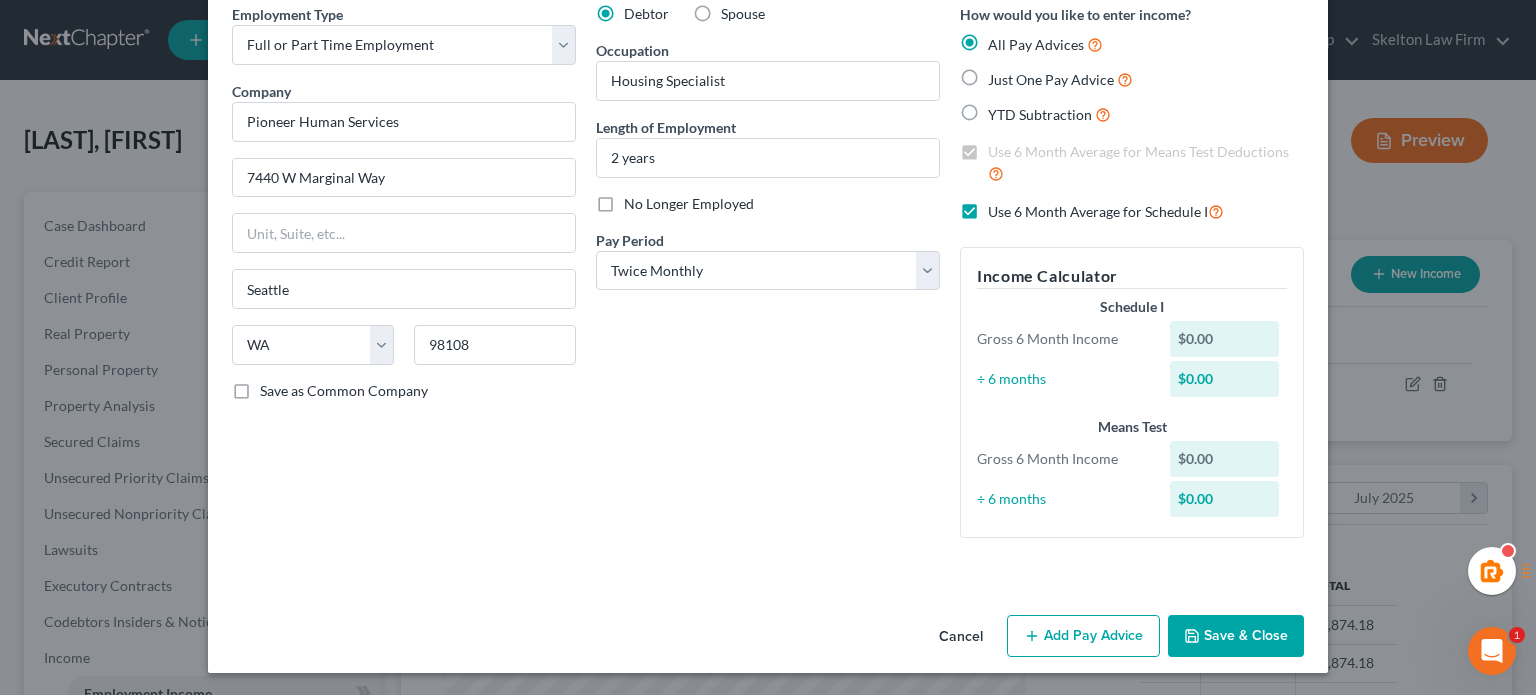 click on "Add Pay Advice" at bounding box center [1083, 636] 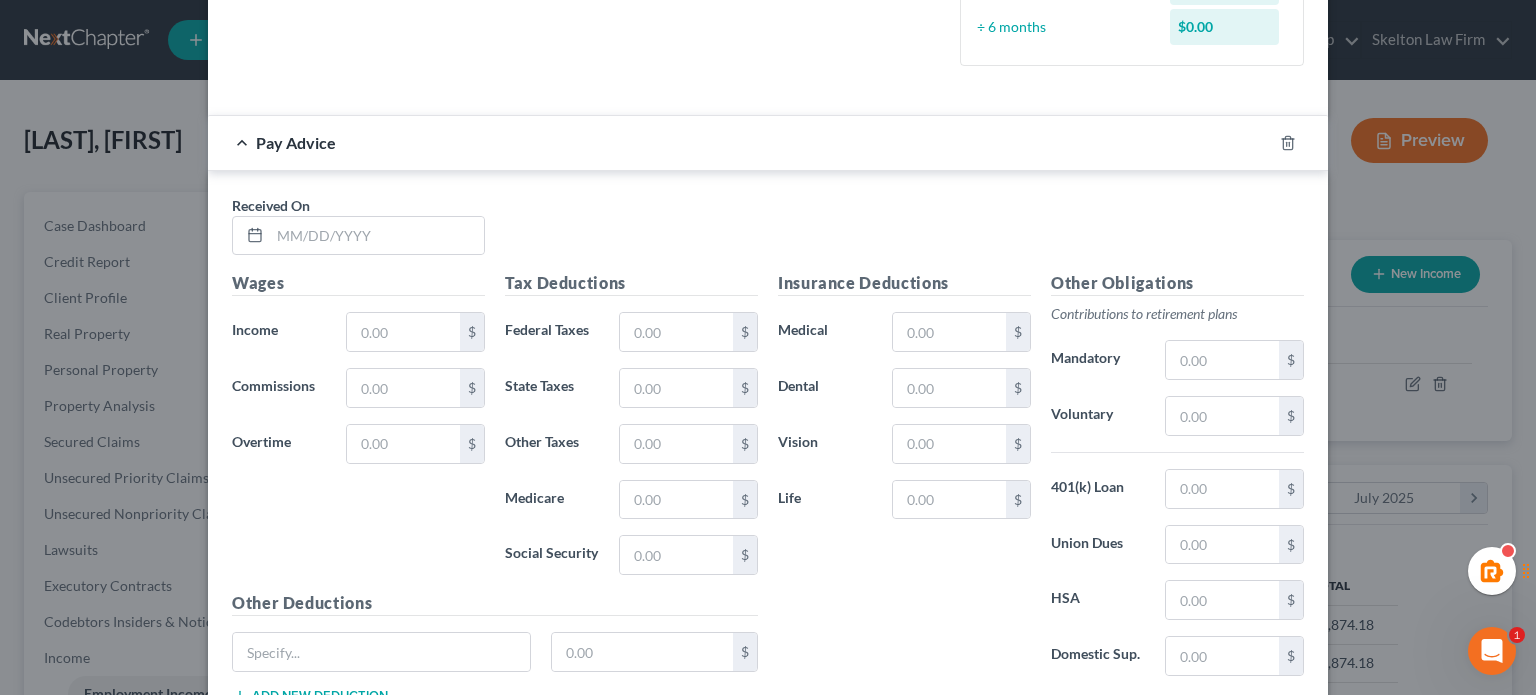 scroll, scrollTop: 706, scrollLeft: 0, axis: vertical 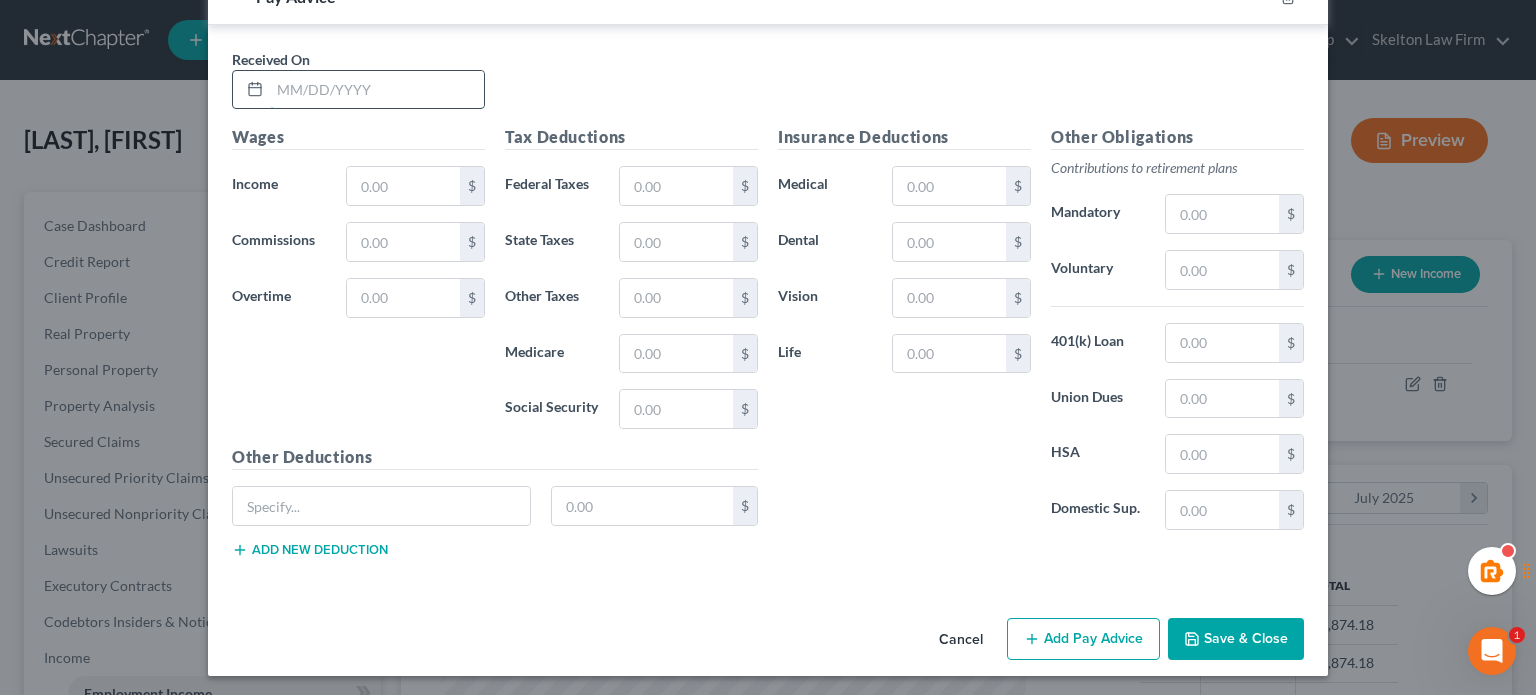 click at bounding box center [377, 90] 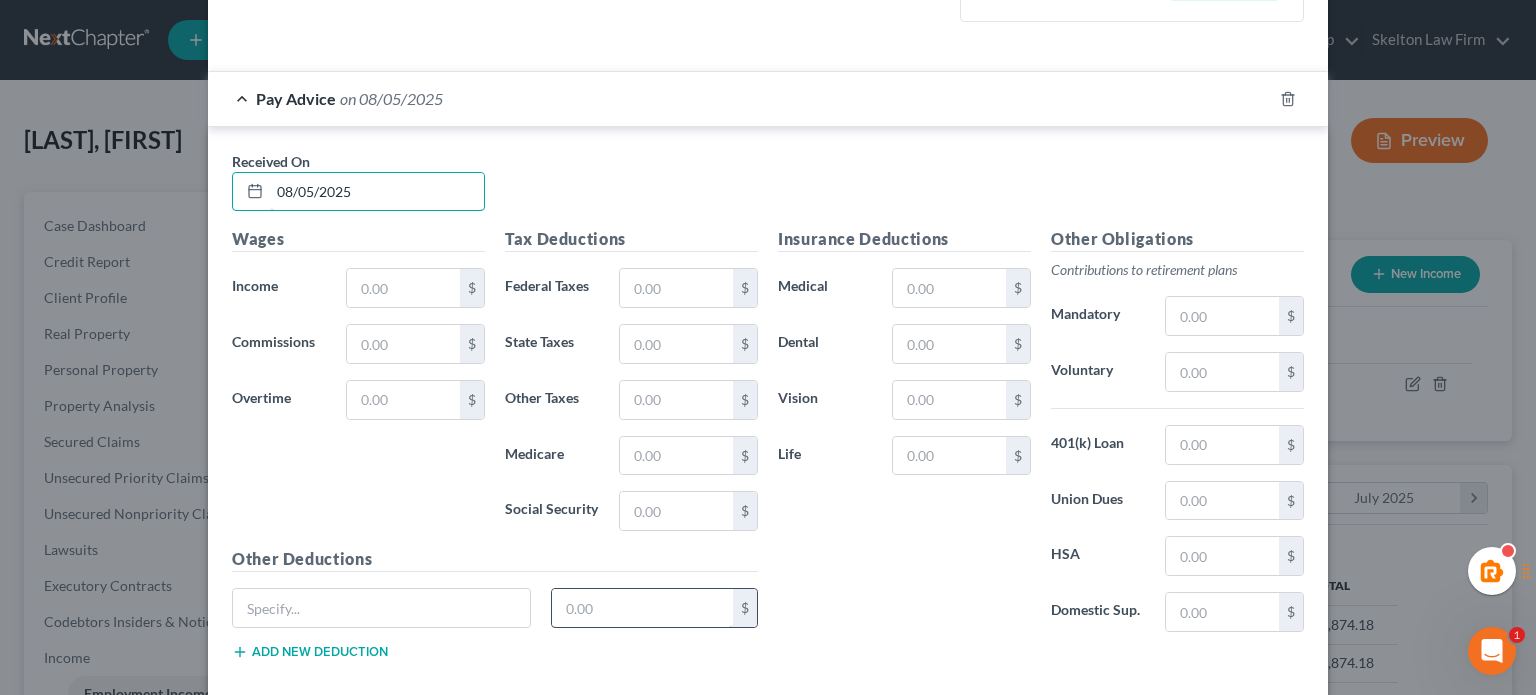 scroll, scrollTop: 706, scrollLeft: 0, axis: vertical 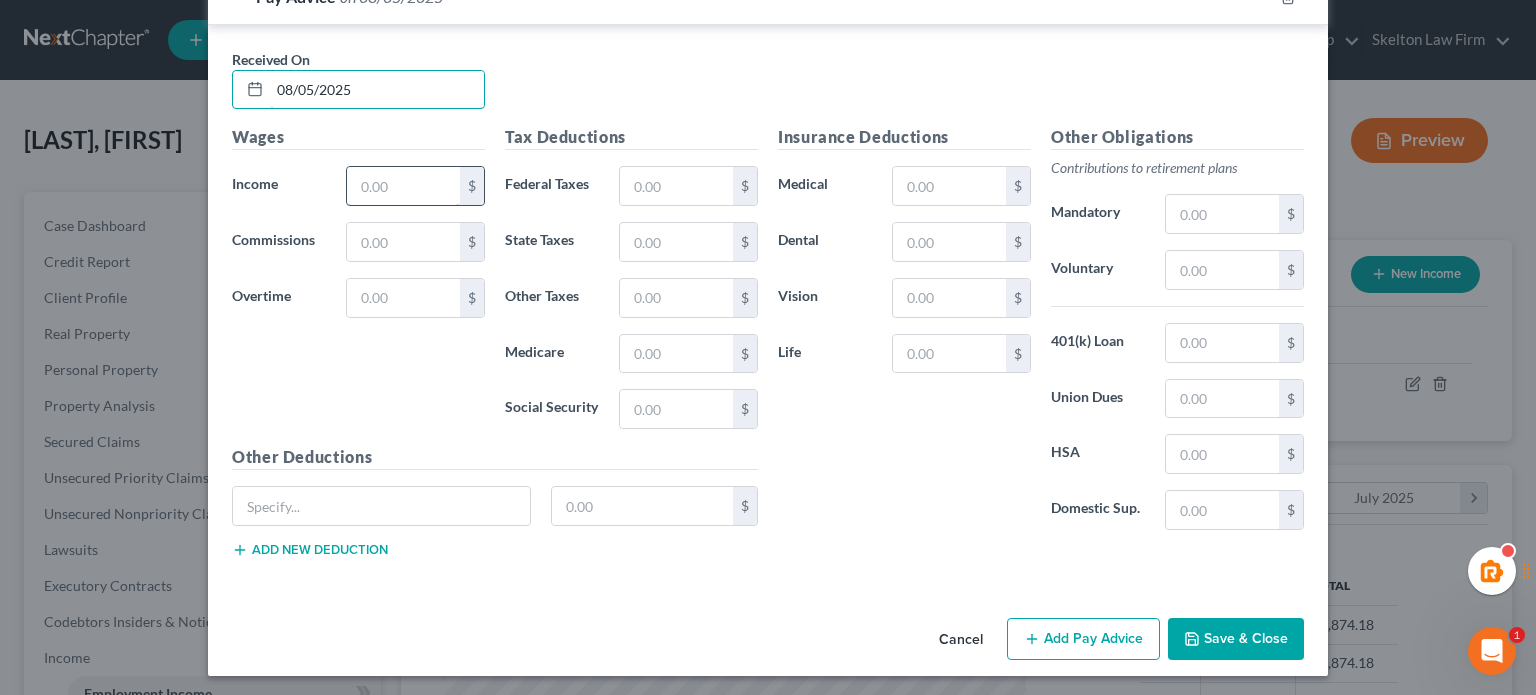 type on "08/05/2025" 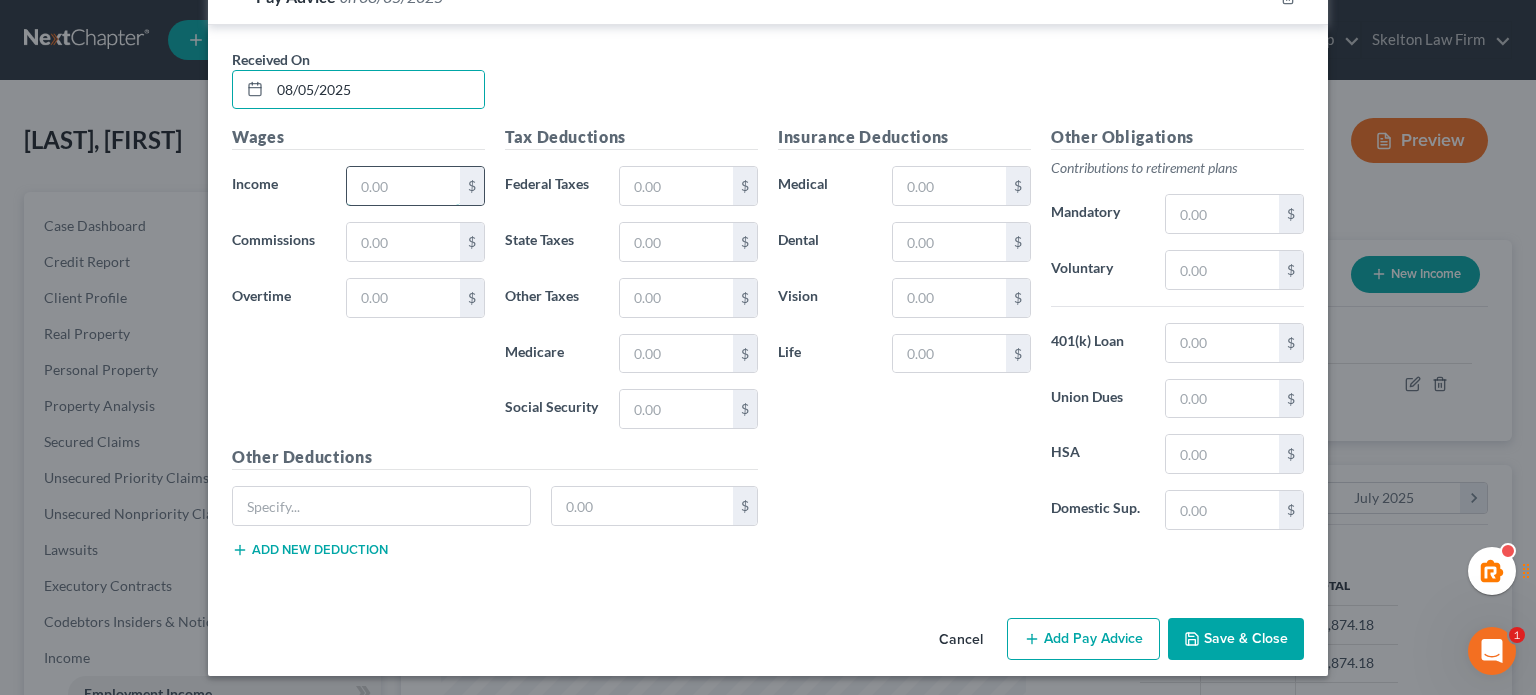 click at bounding box center (403, 186) 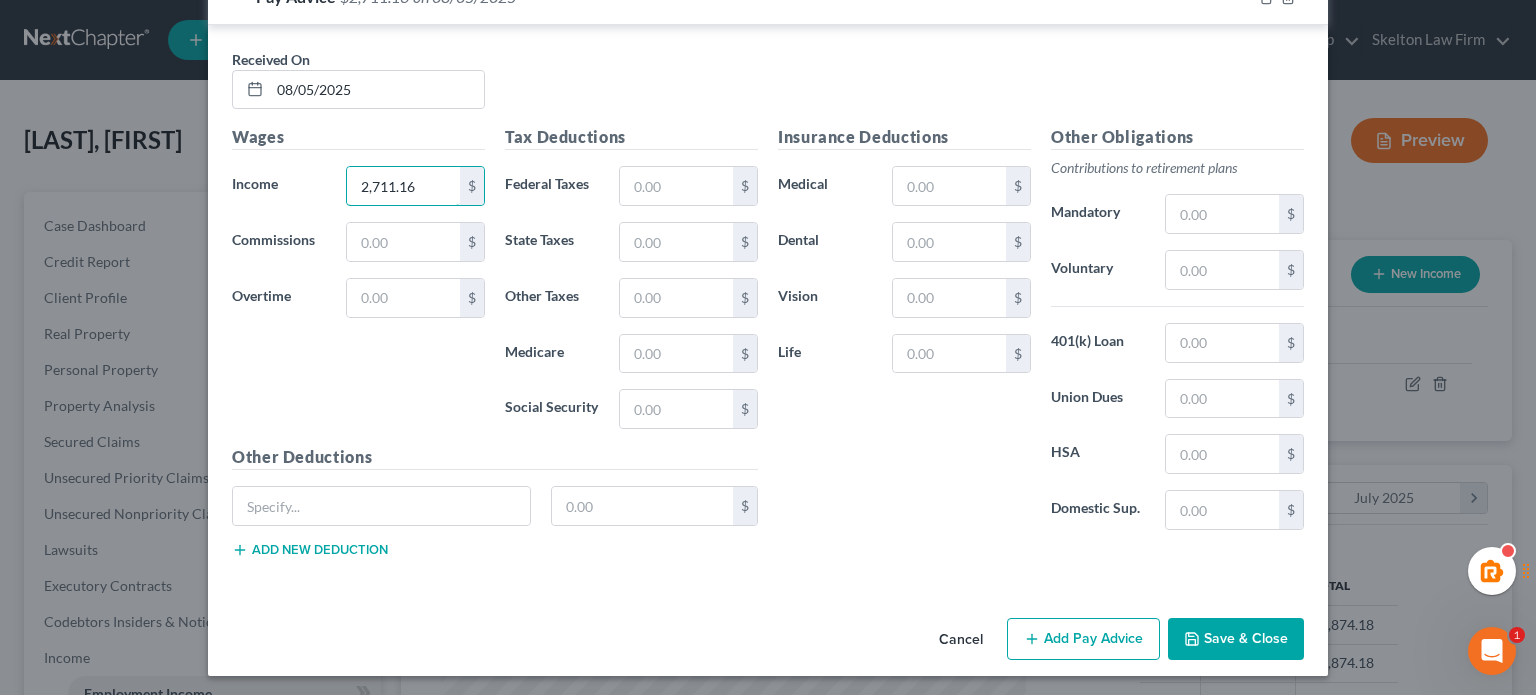 type on "2,711.16" 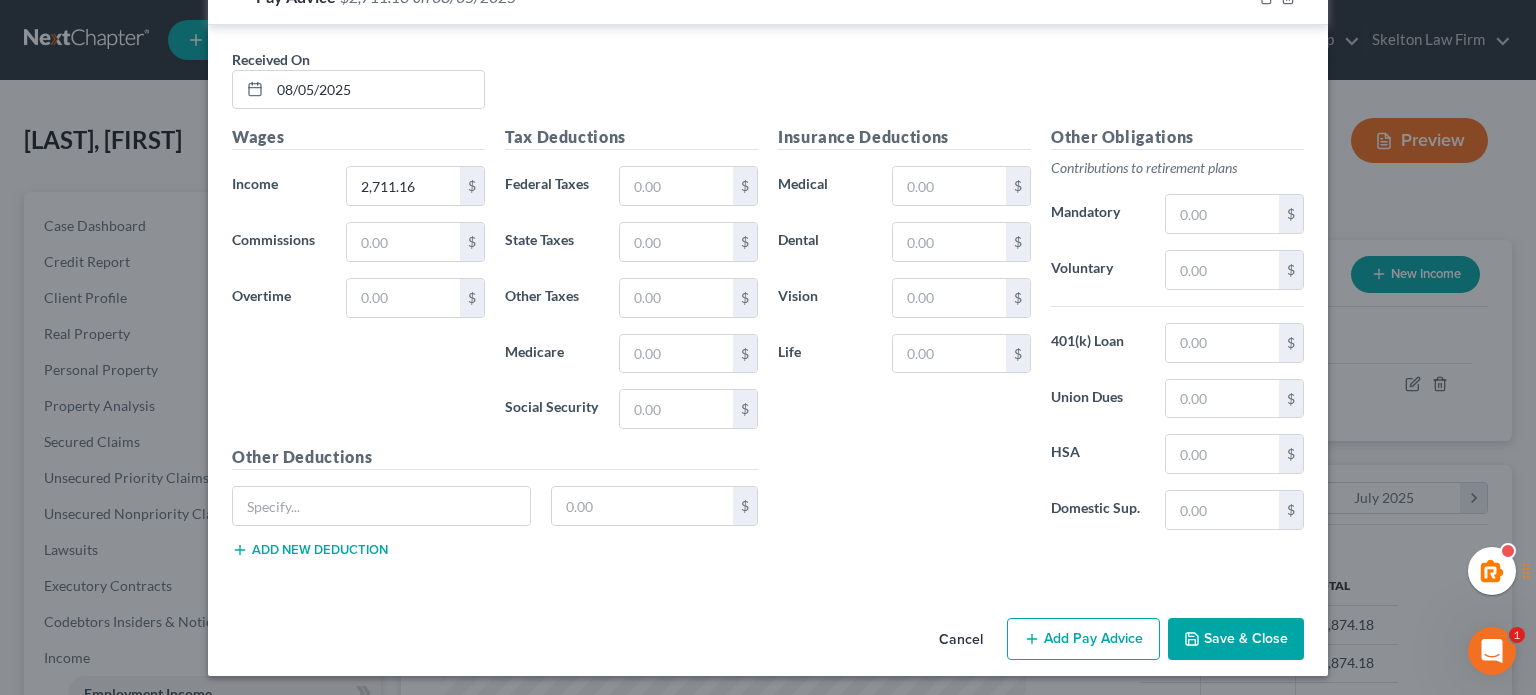 click on "Tax Deductions Federal Taxes $ State Taxes $ Other Taxes $ Medicare $ Social Security $" at bounding box center [631, 285] 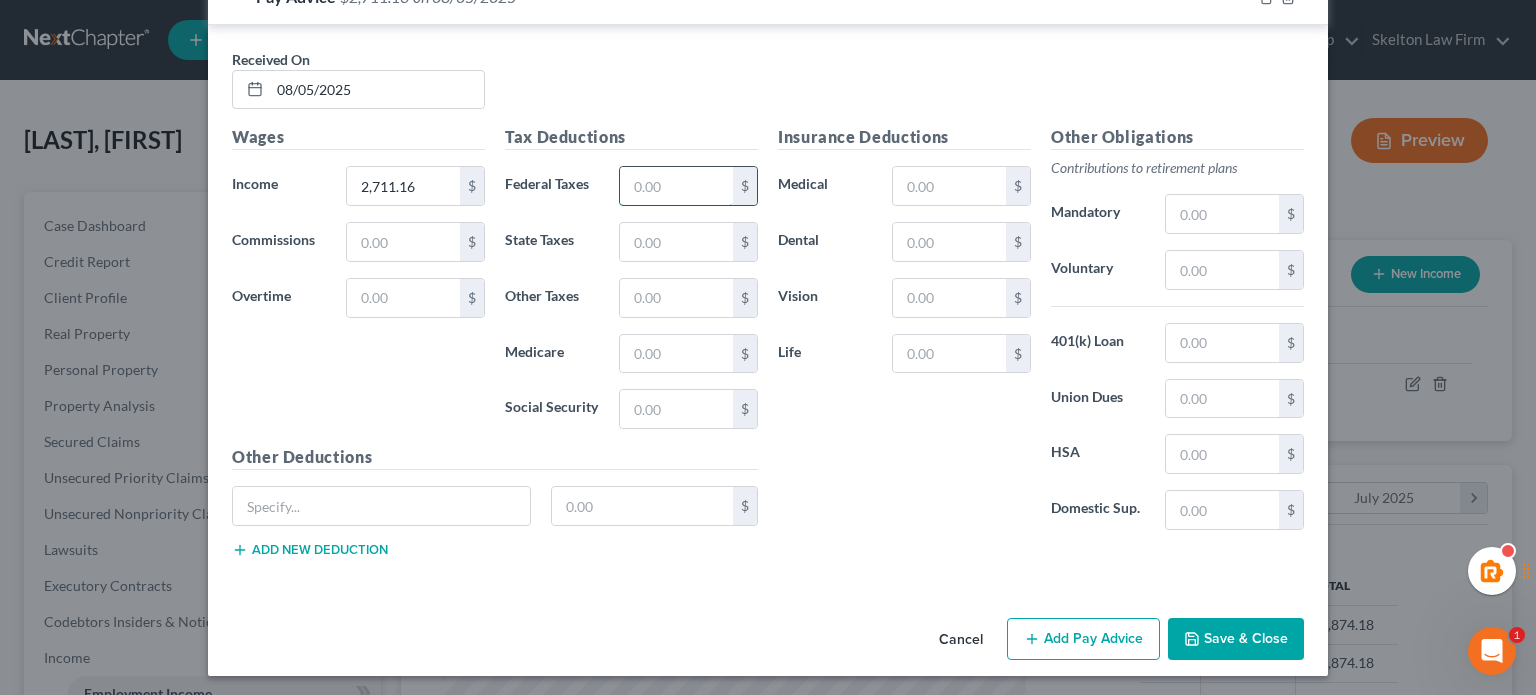 click at bounding box center (676, 186) 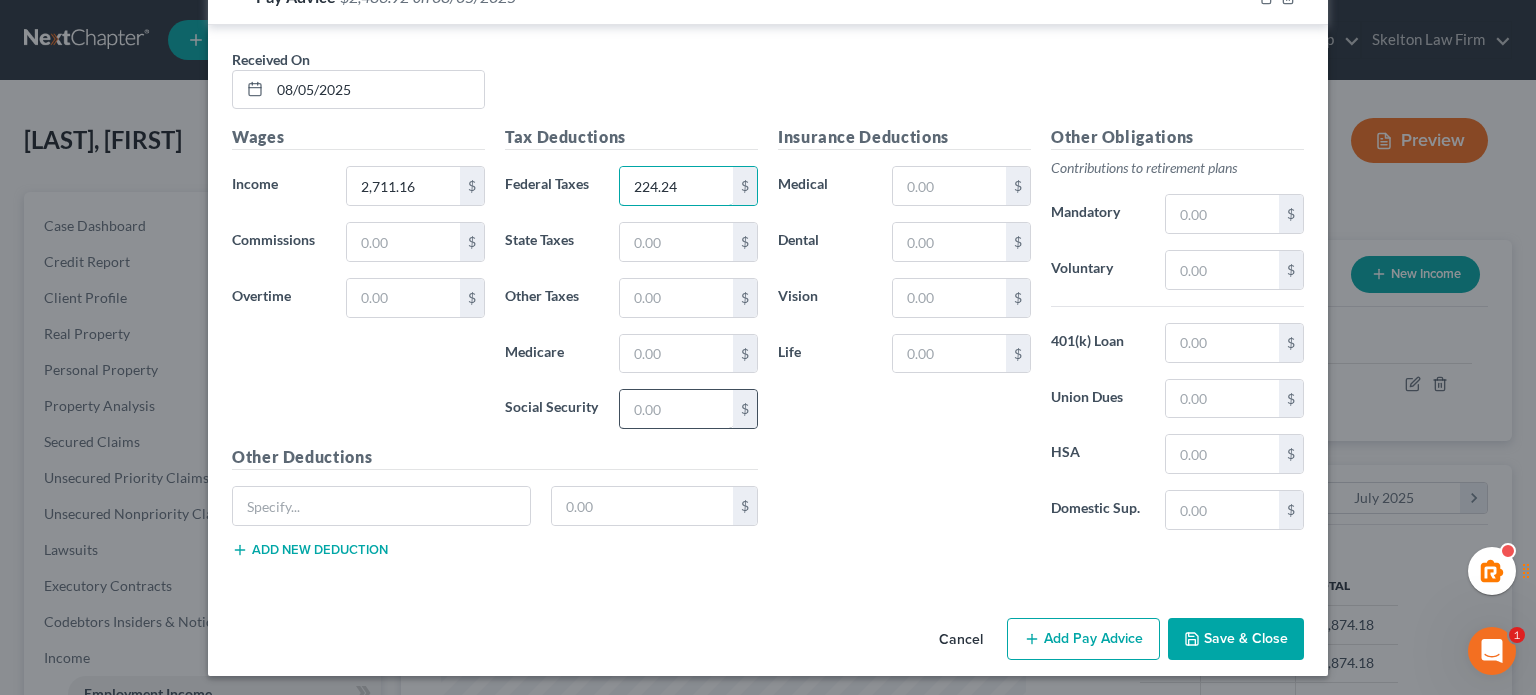 type on "224.24" 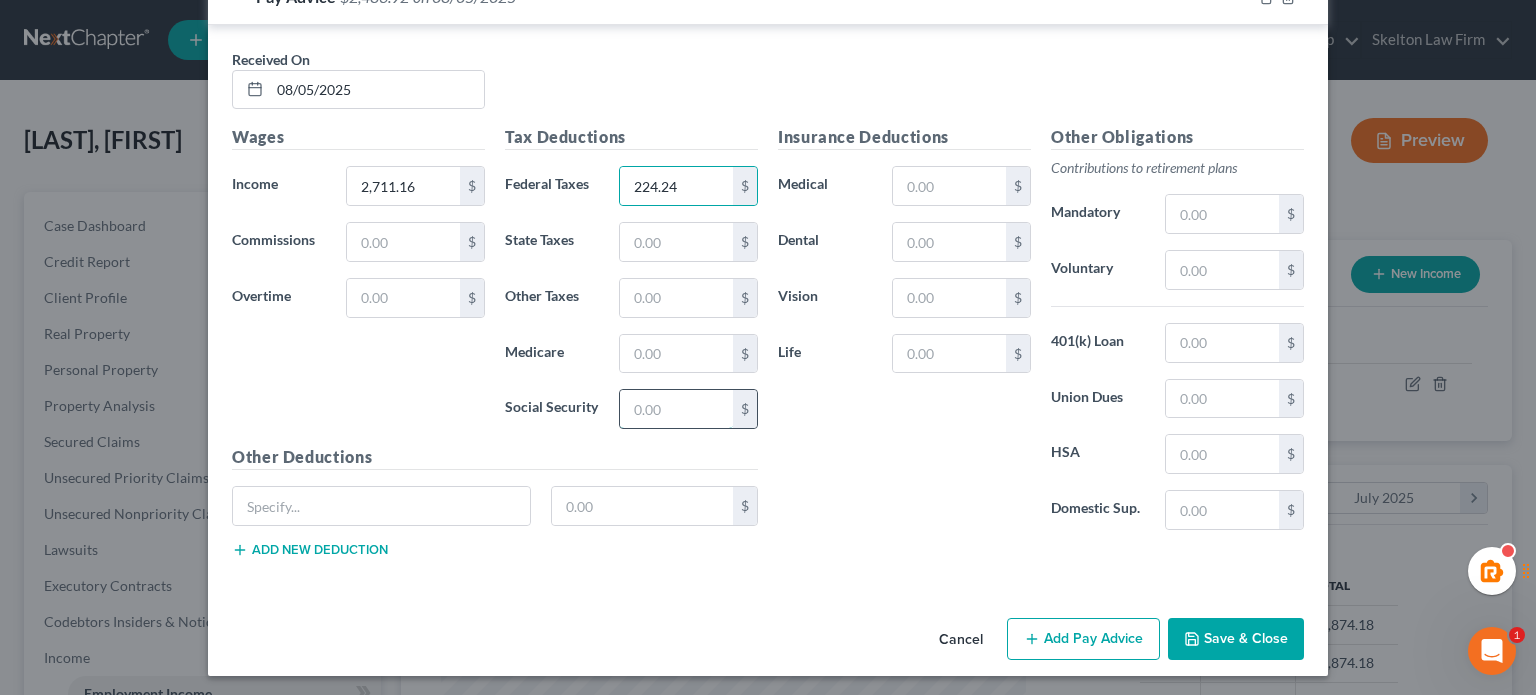 click at bounding box center (676, 409) 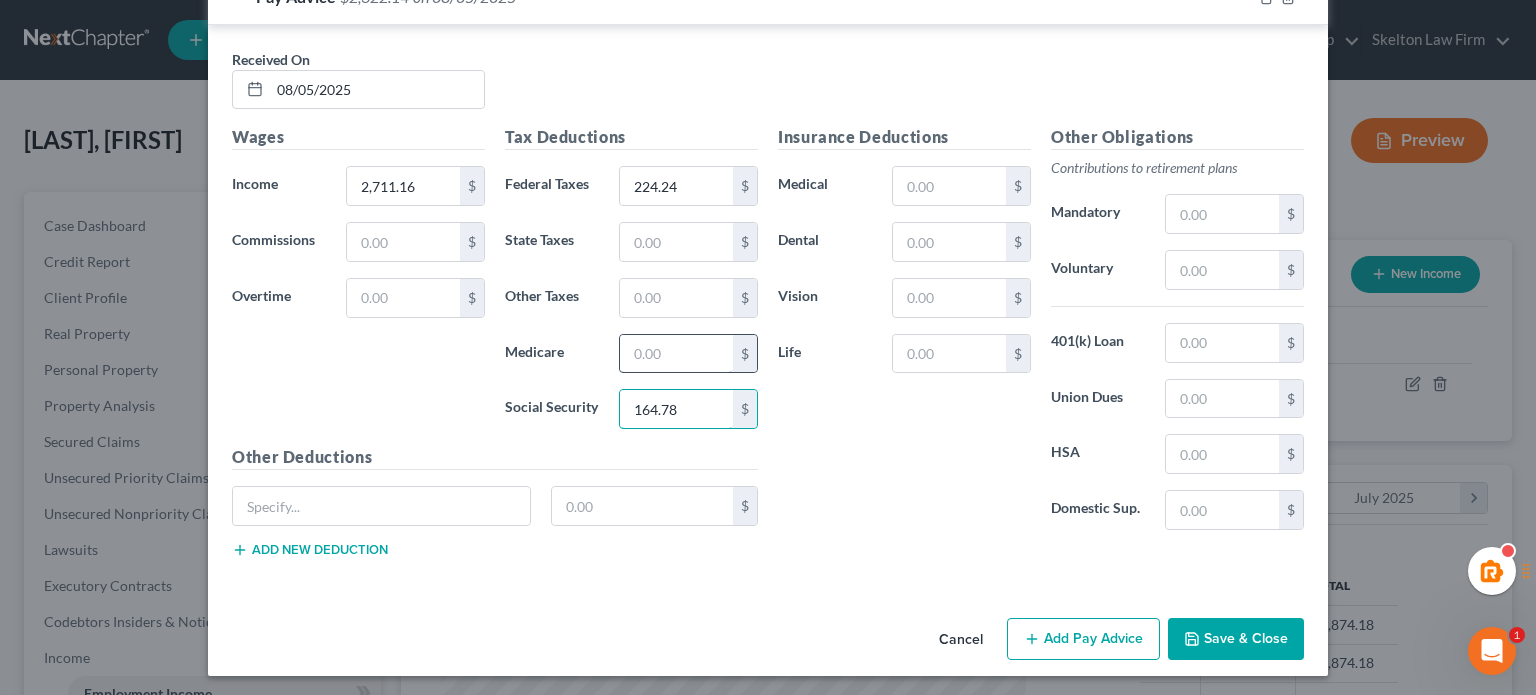 type on "164.78" 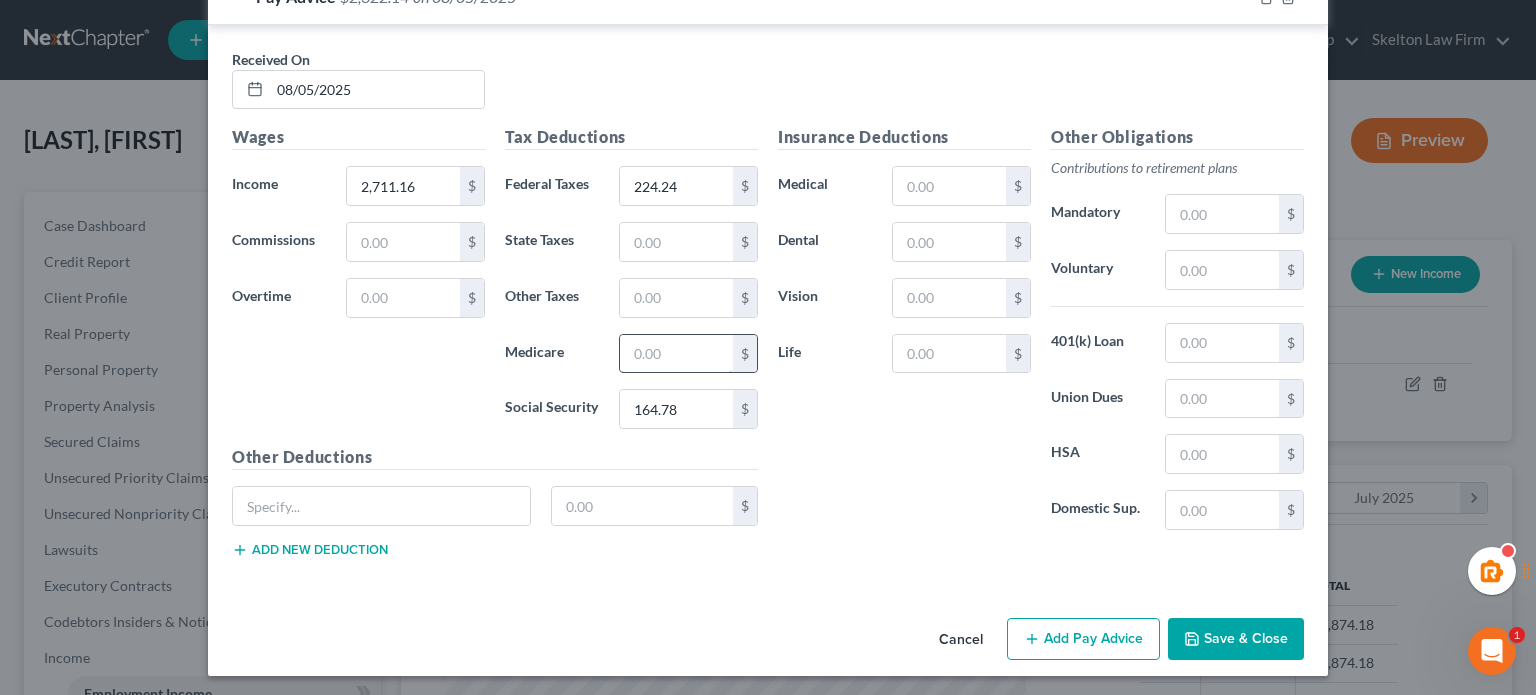 click at bounding box center [676, 354] 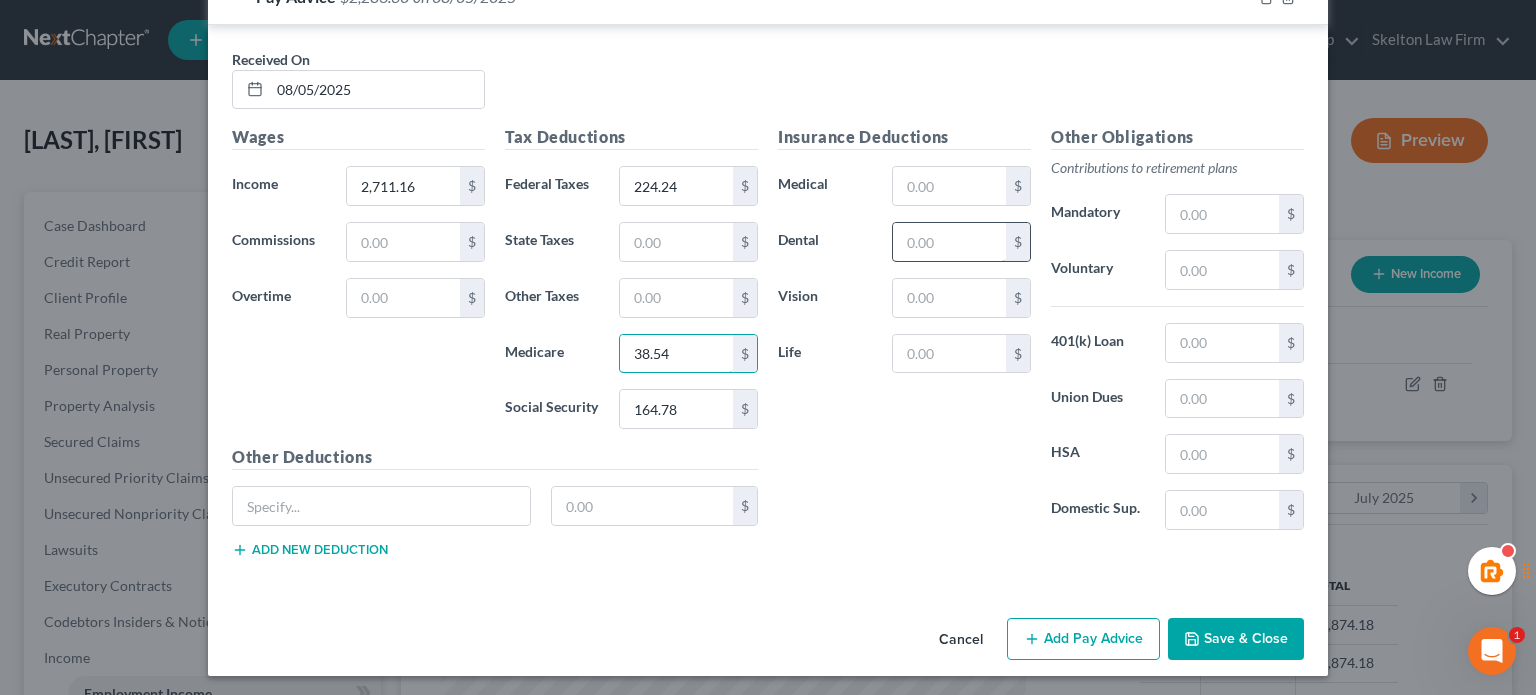 type on "38.54" 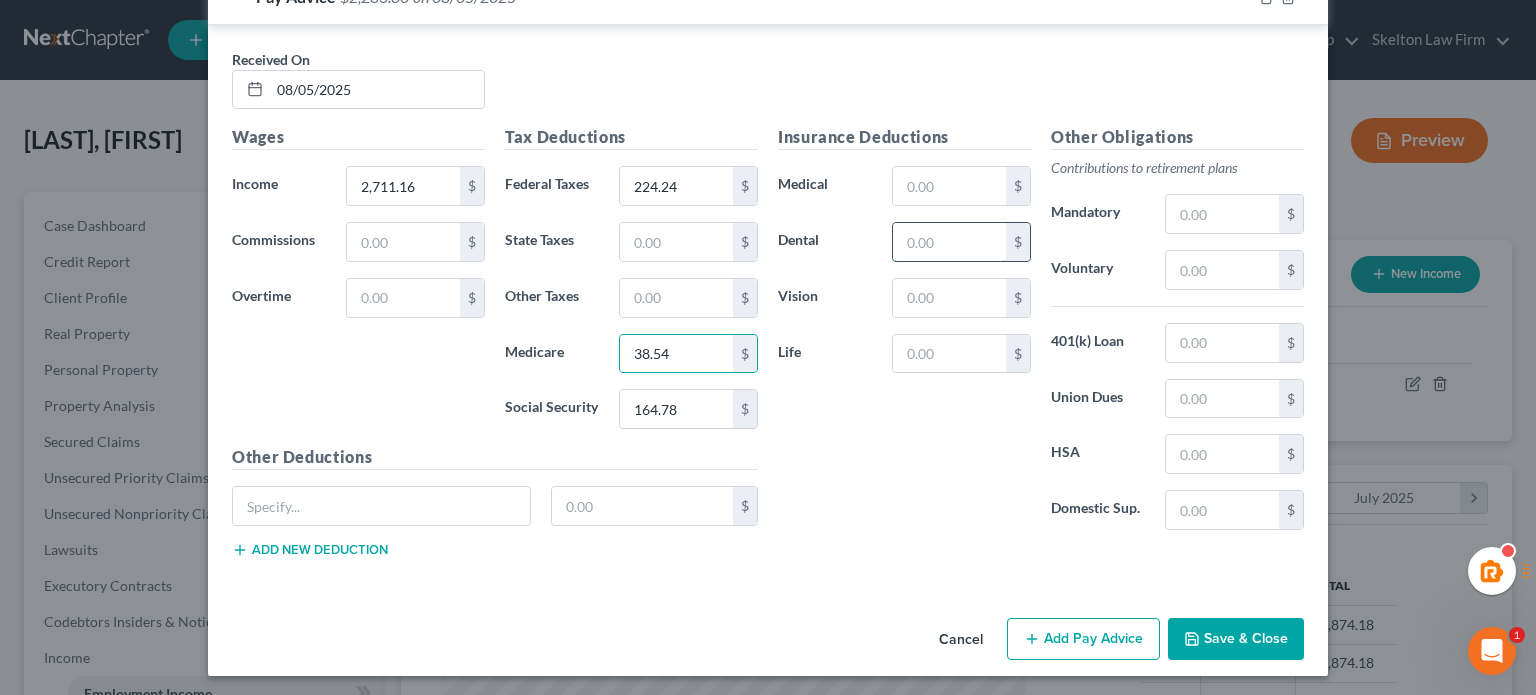 drag, startPoint x: 914, startPoint y: 238, endPoint x: 921, endPoint y: 251, distance: 14.764823 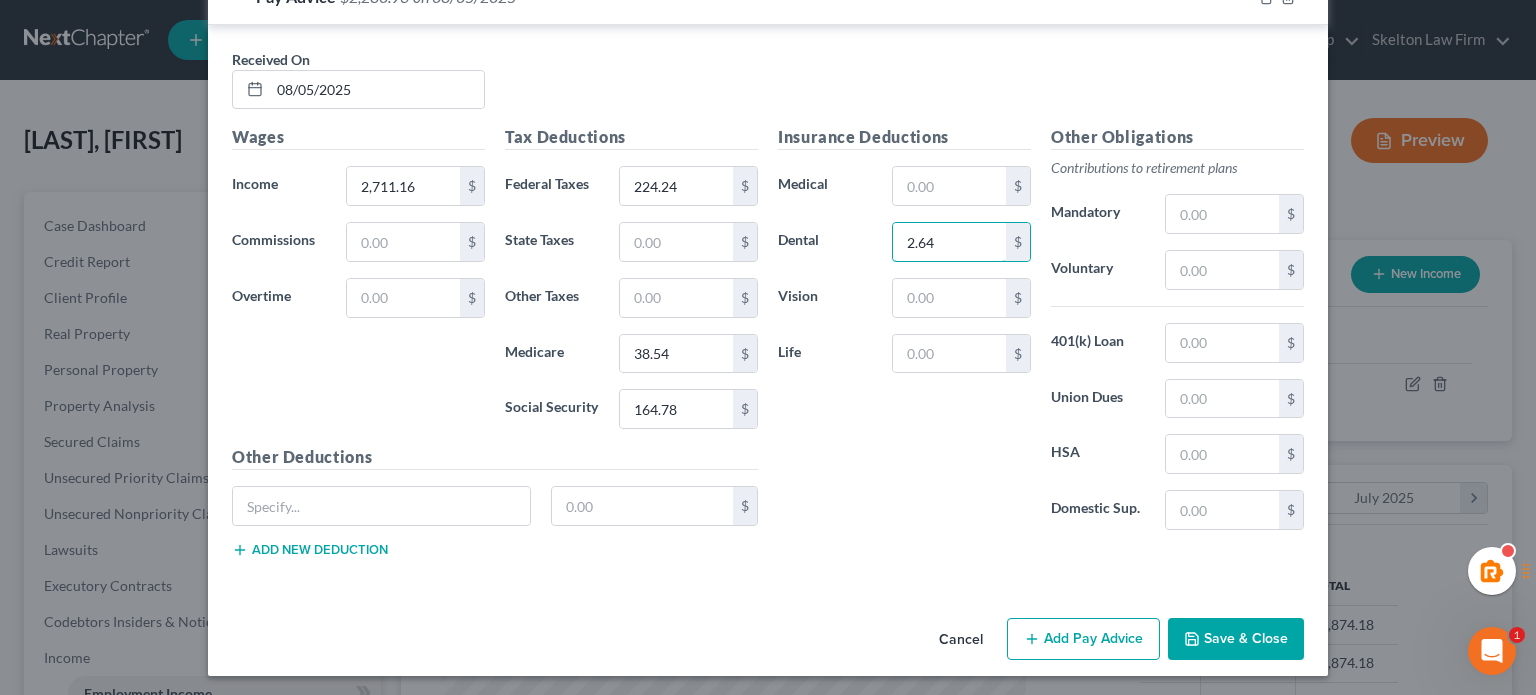 type on "2.64" 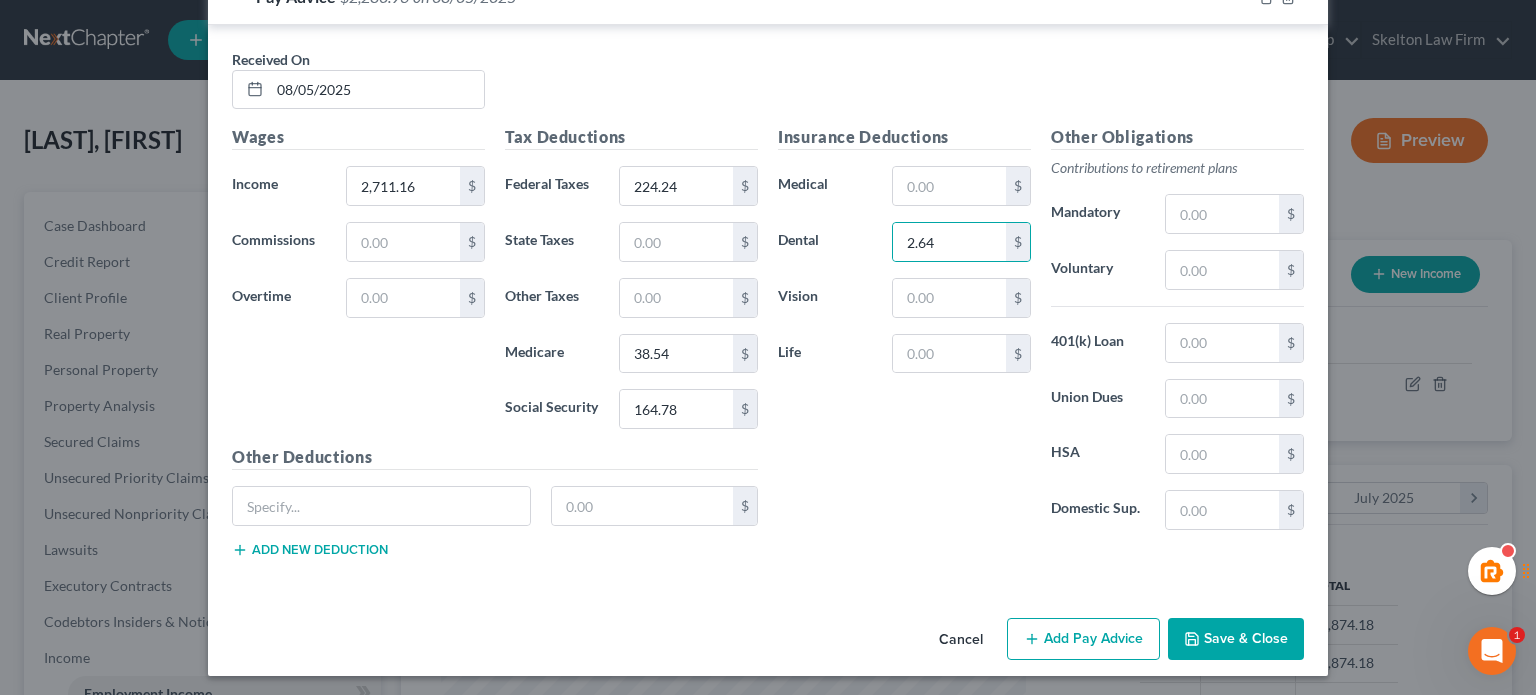 click on "Insurance Deductions Medical $ Dental 2.64 $ Vision $ Life $" at bounding box center [904, 335] 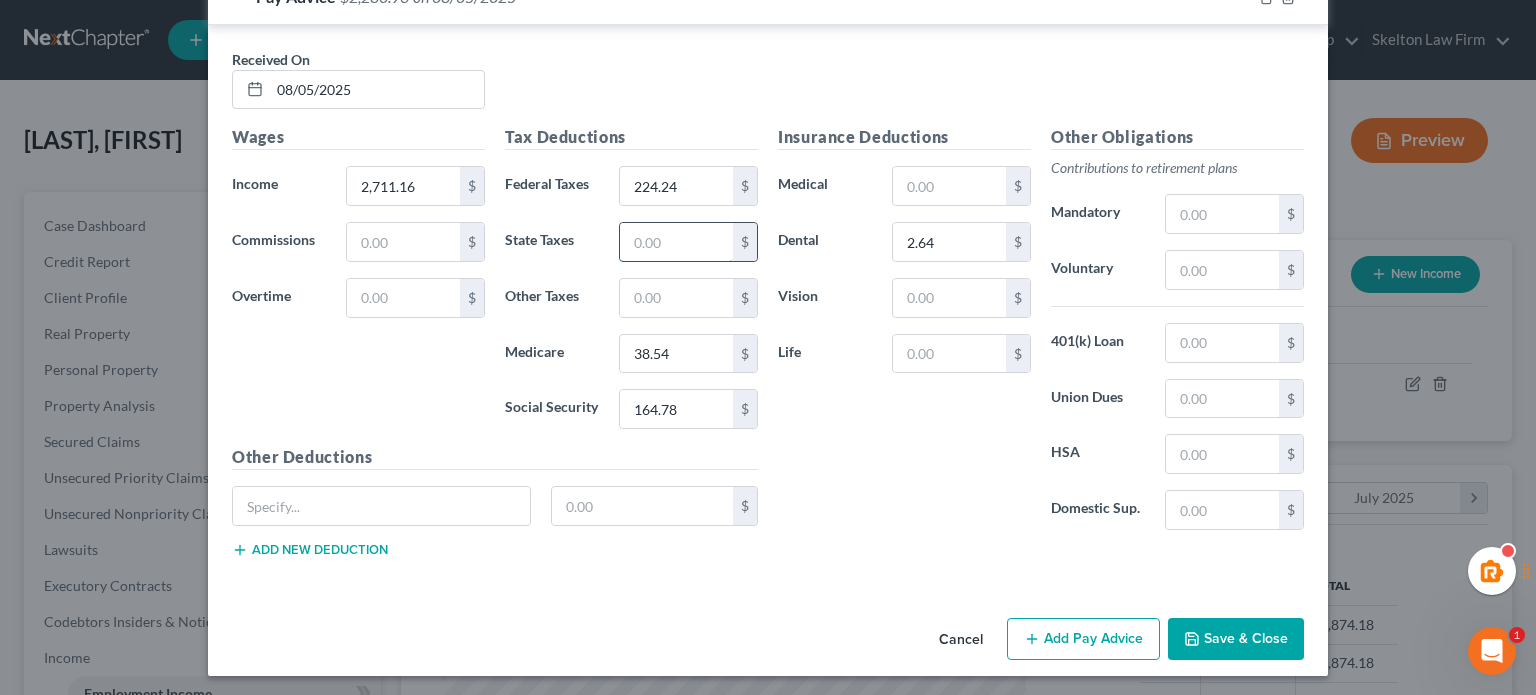 click at bounding box center (676, 242) 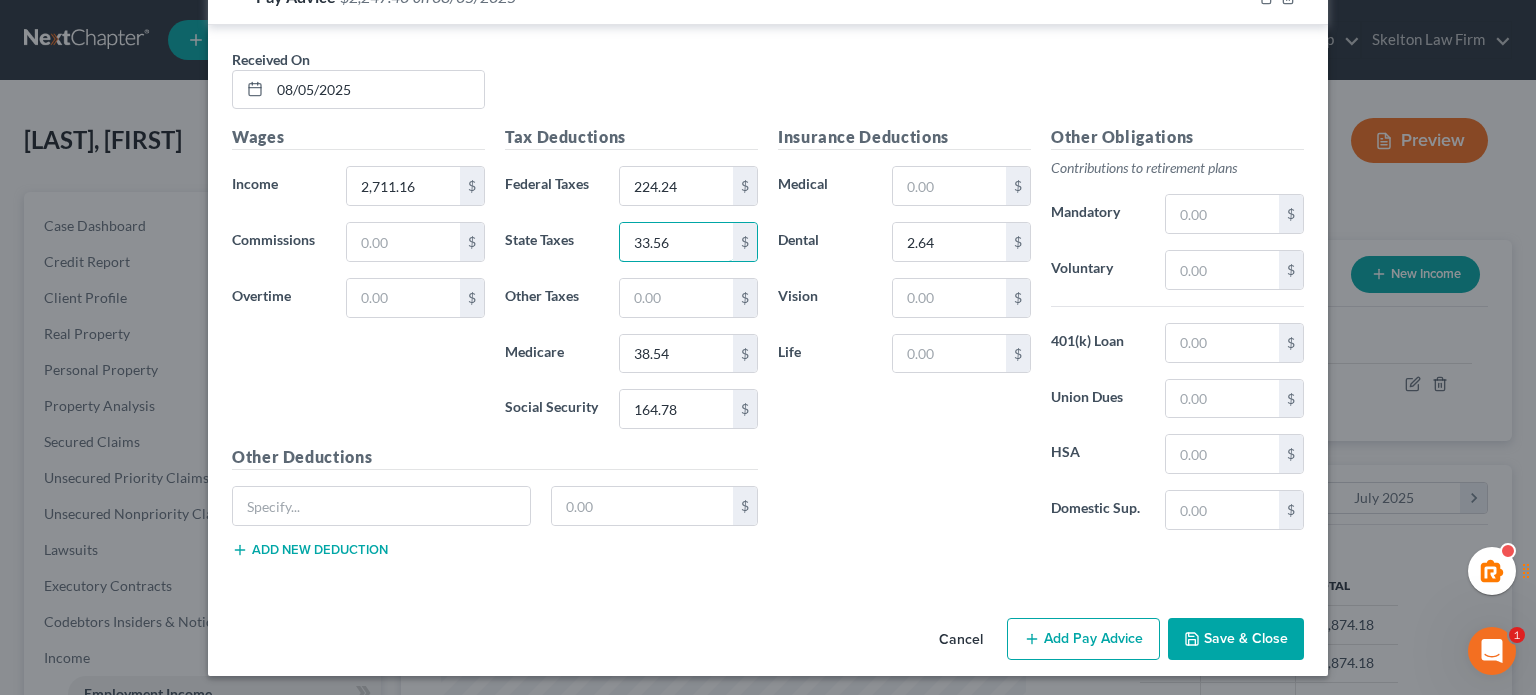 type on "33.56" 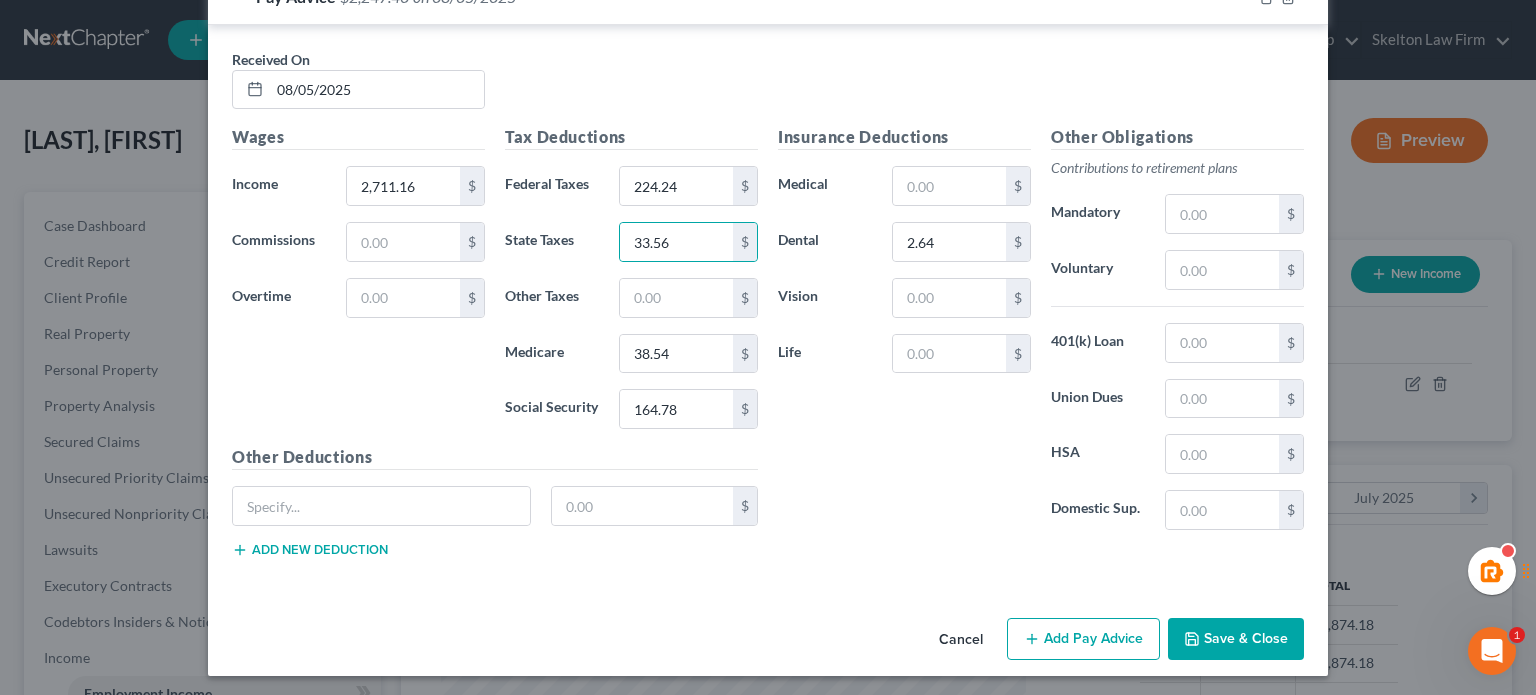 click on "Insurance Deductions Medical $ Dental 2.64 $ Vision $ Life $" at bounding box center [904, 335] 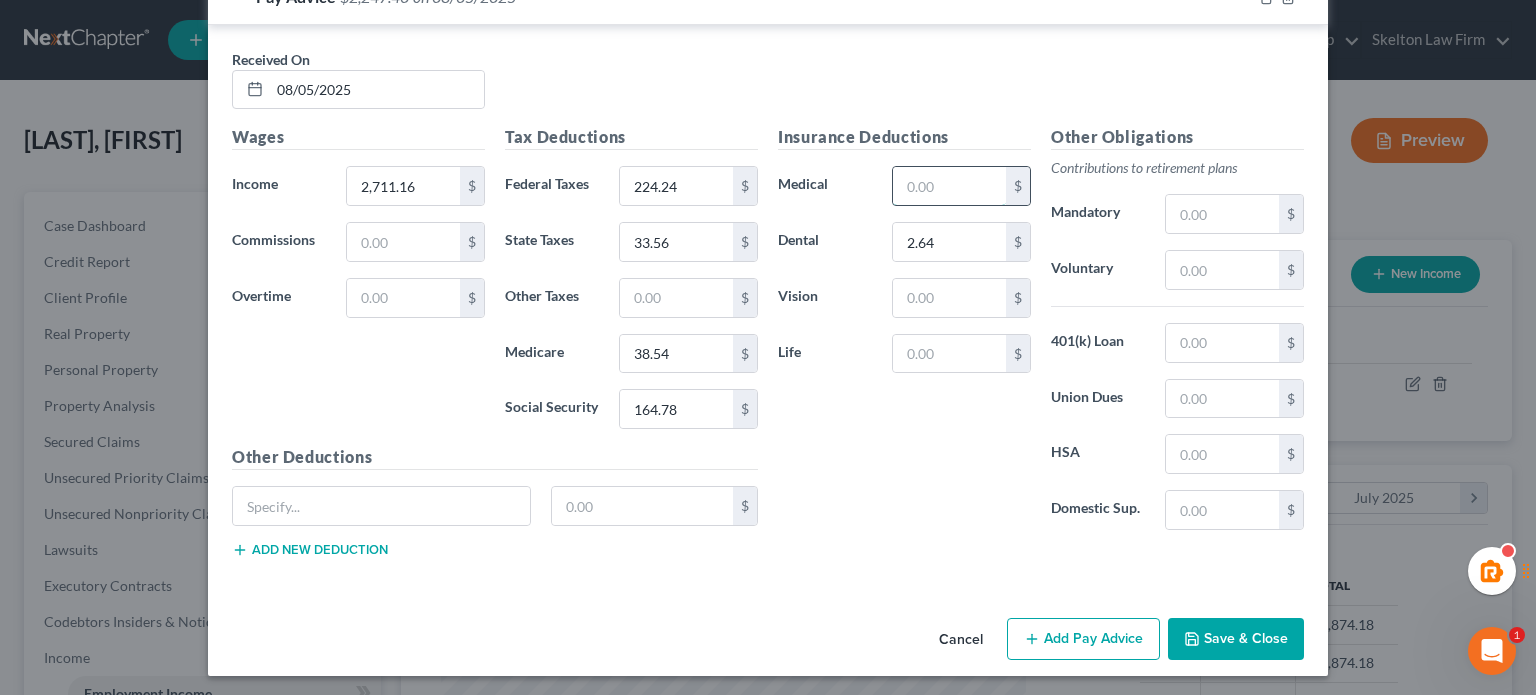 click at bounding box center [949, 186] 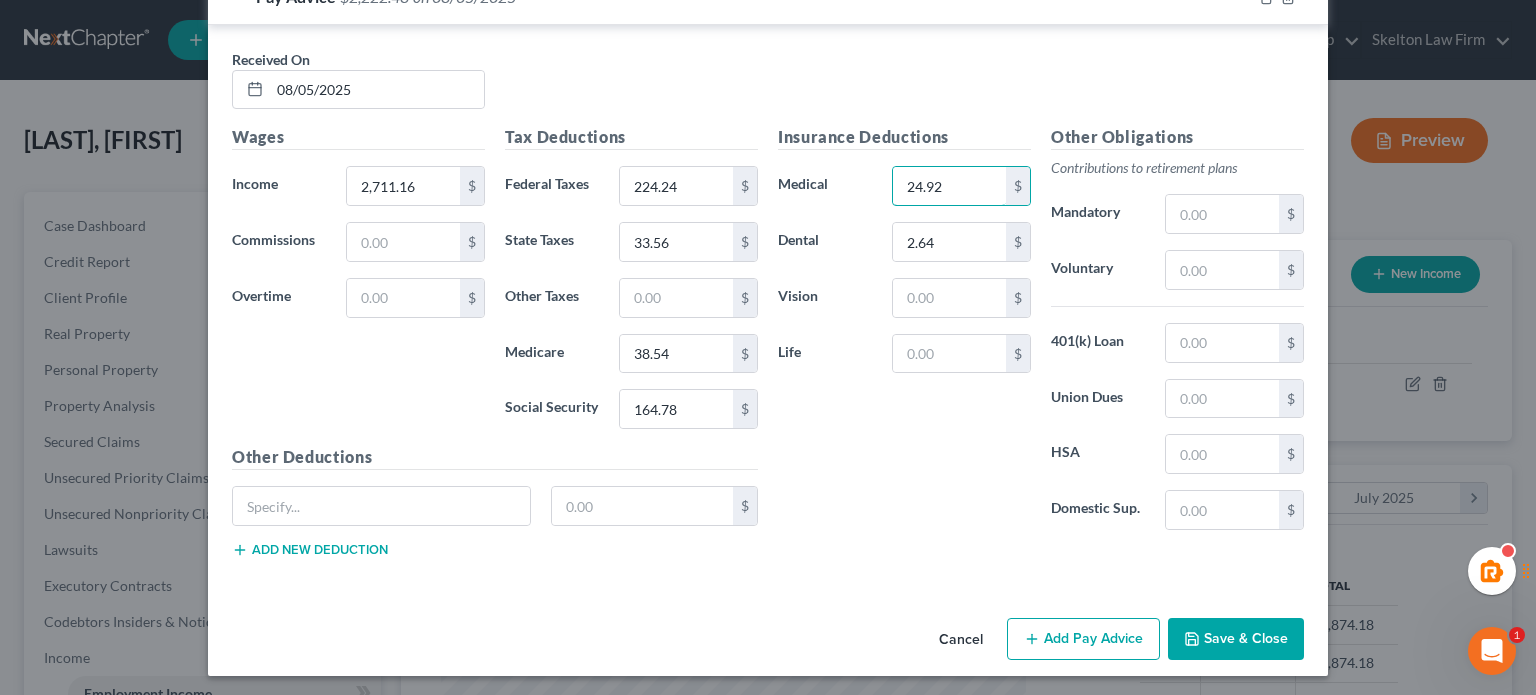 type on "24.92" 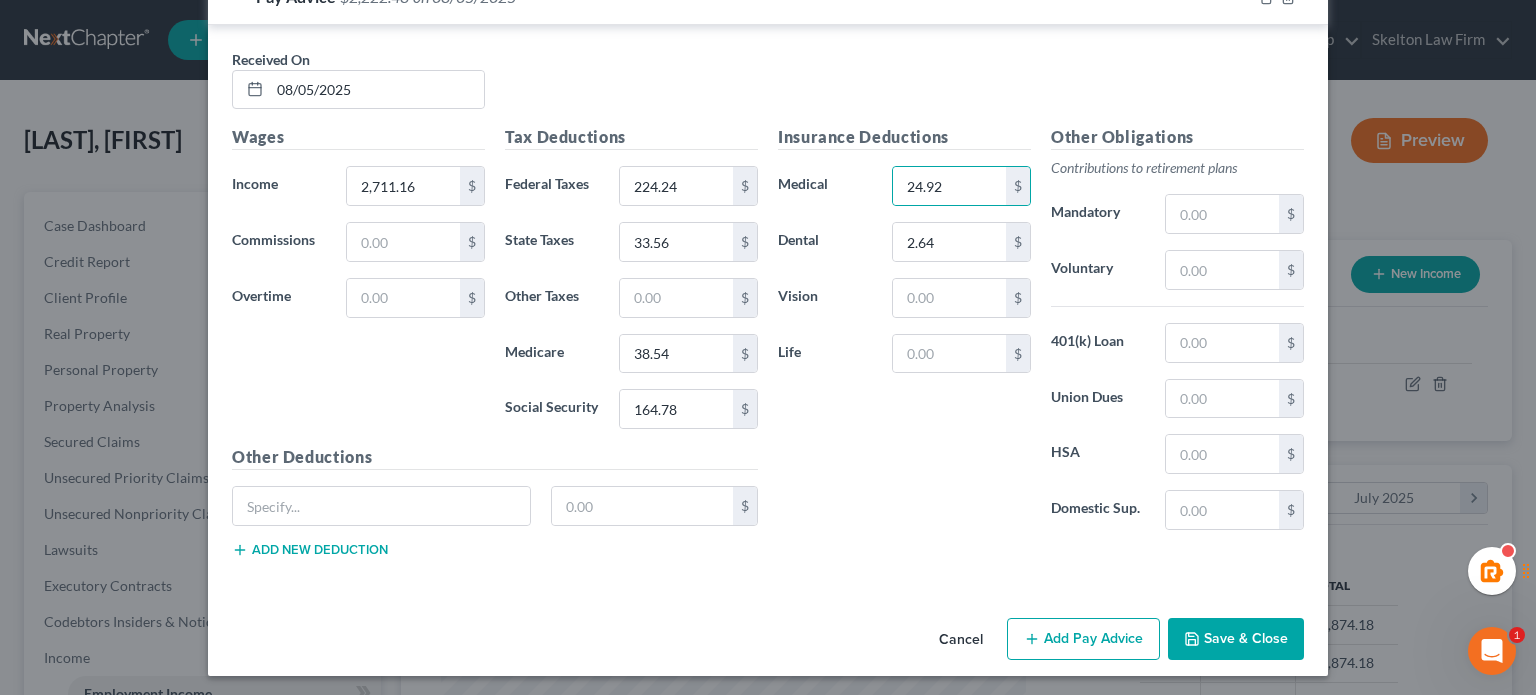 click on "Insurance Deductions Medical 24.92 $ Dental 2.64 $ Vision $ Life $" at bounding box center [904, 335] 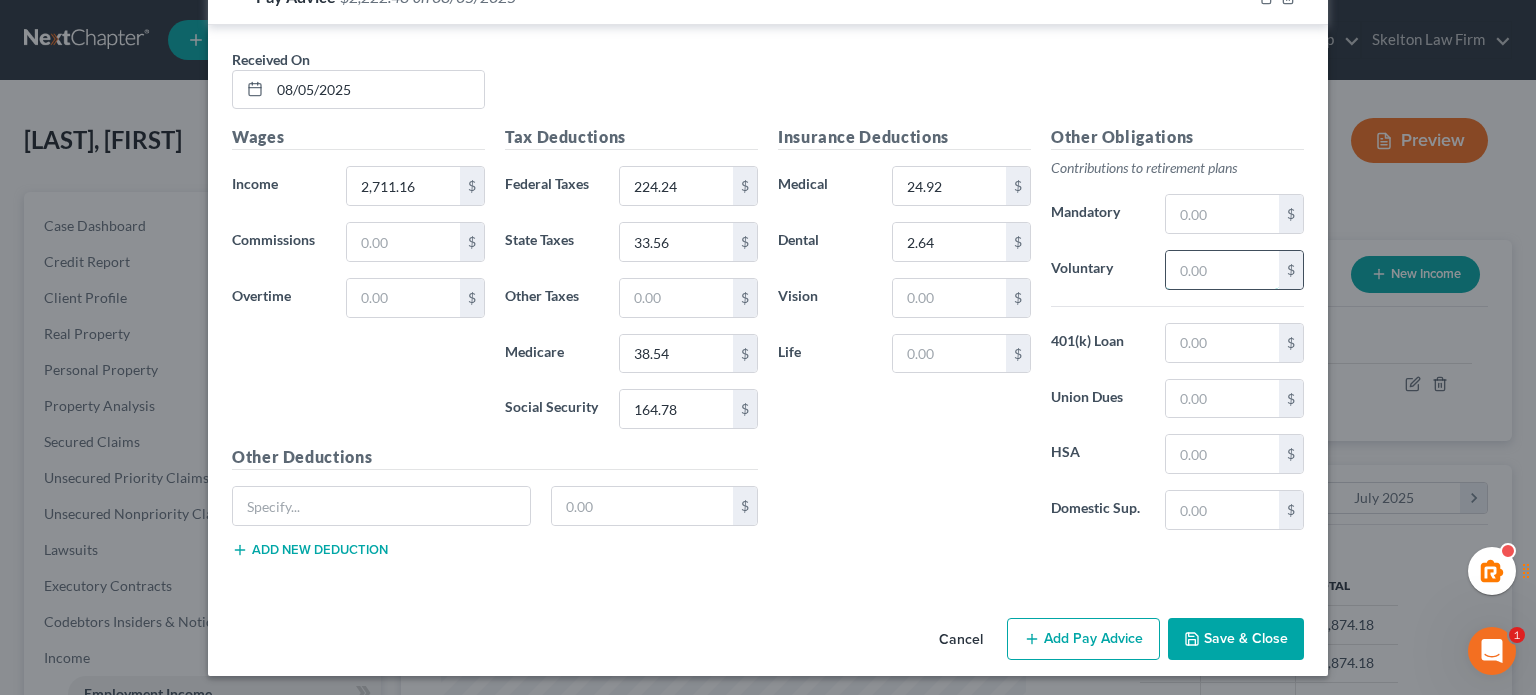 drag, startPoint x: 1250, startPoint y: 266, endPoint x: 1239, endPoint y: 270, distance: 11.7046995 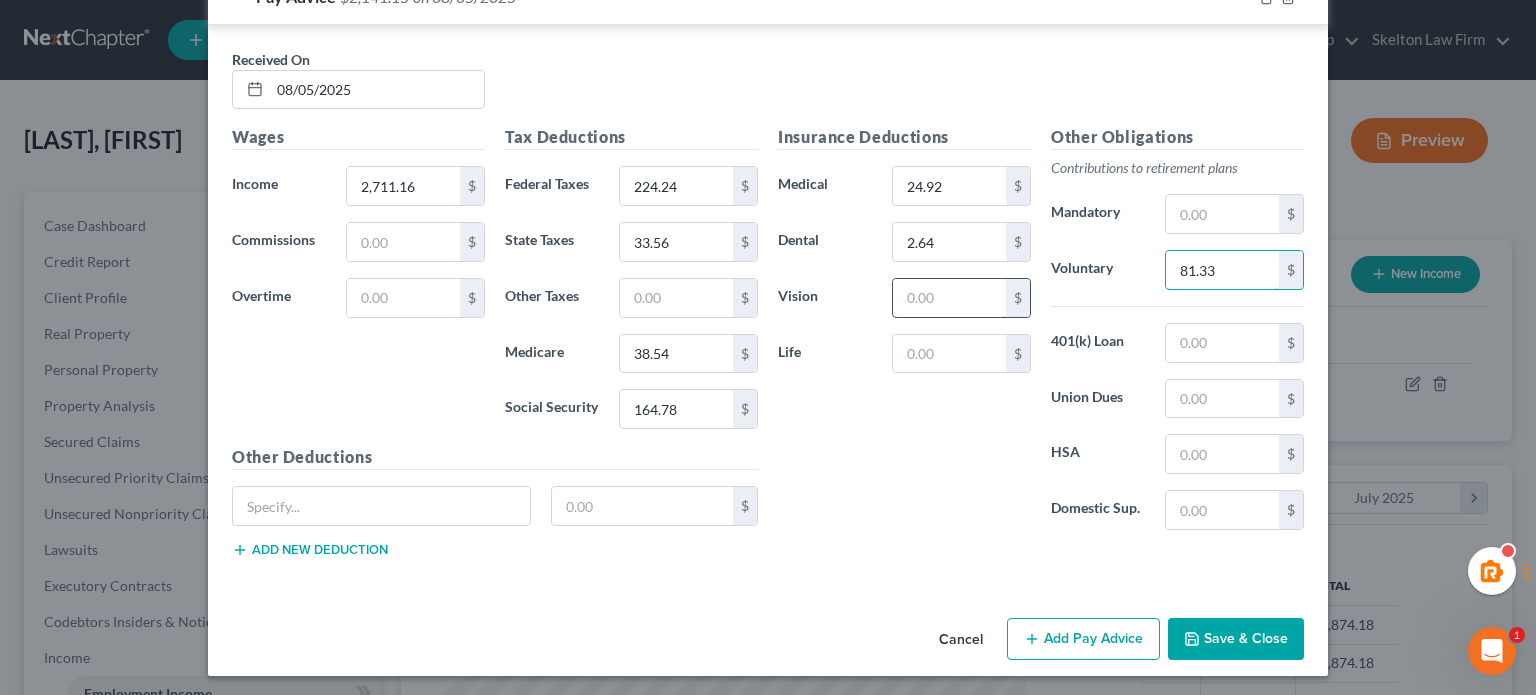 type on "81.33" 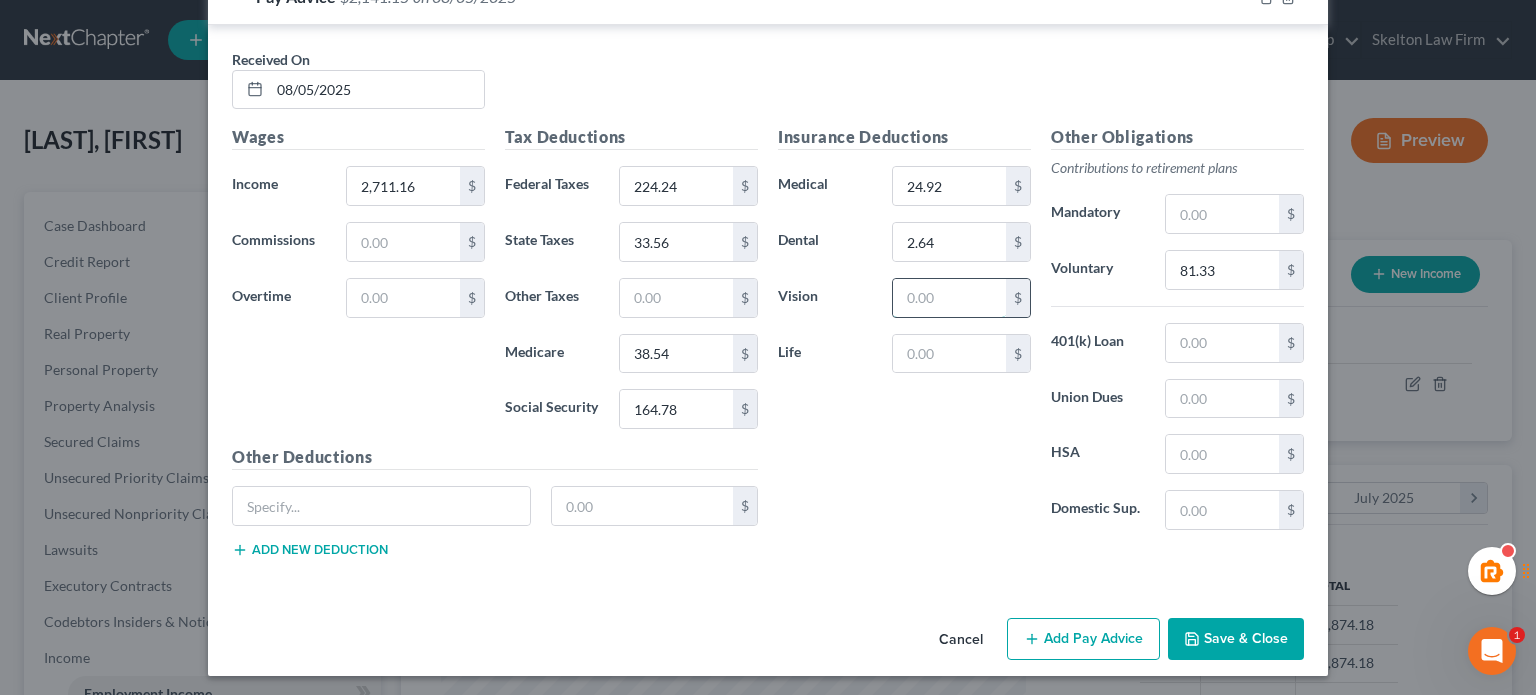 click at bounding box center (949, 298) 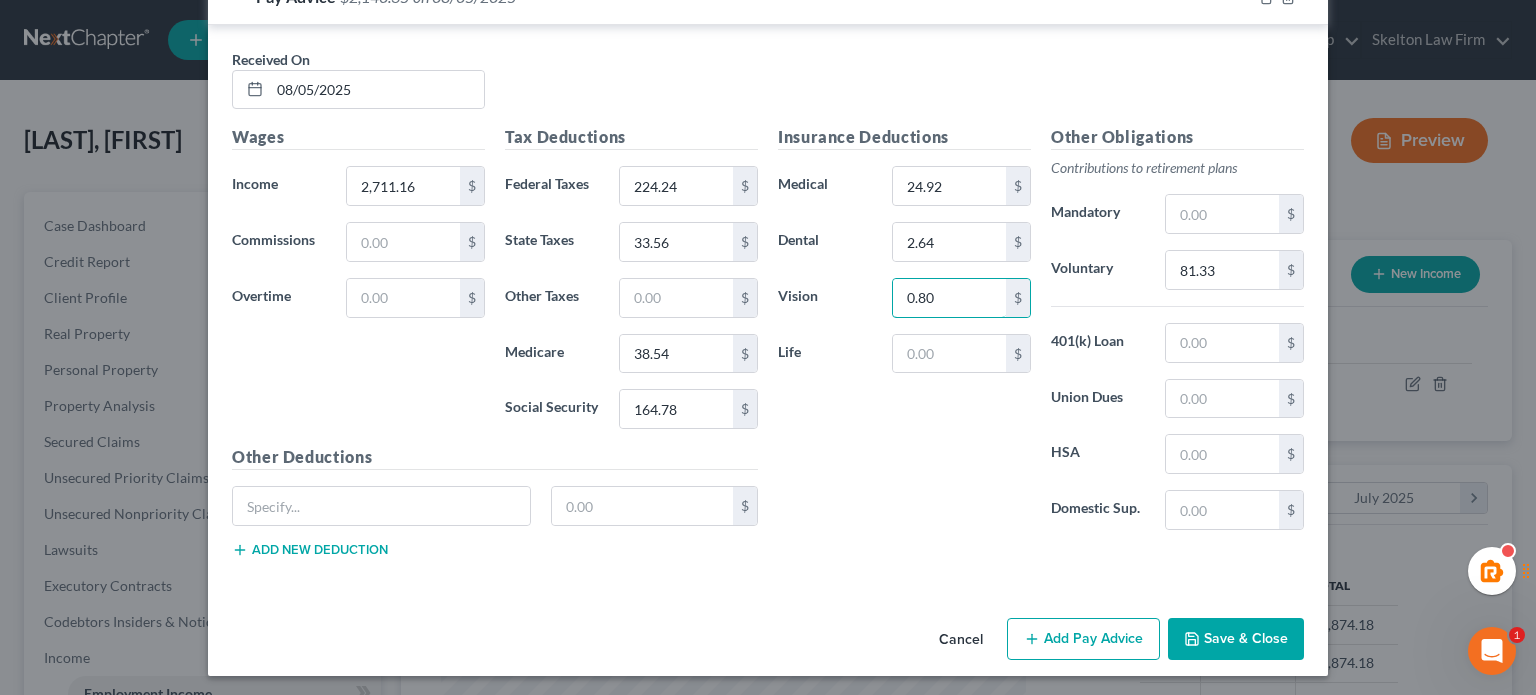 type on "0.80" 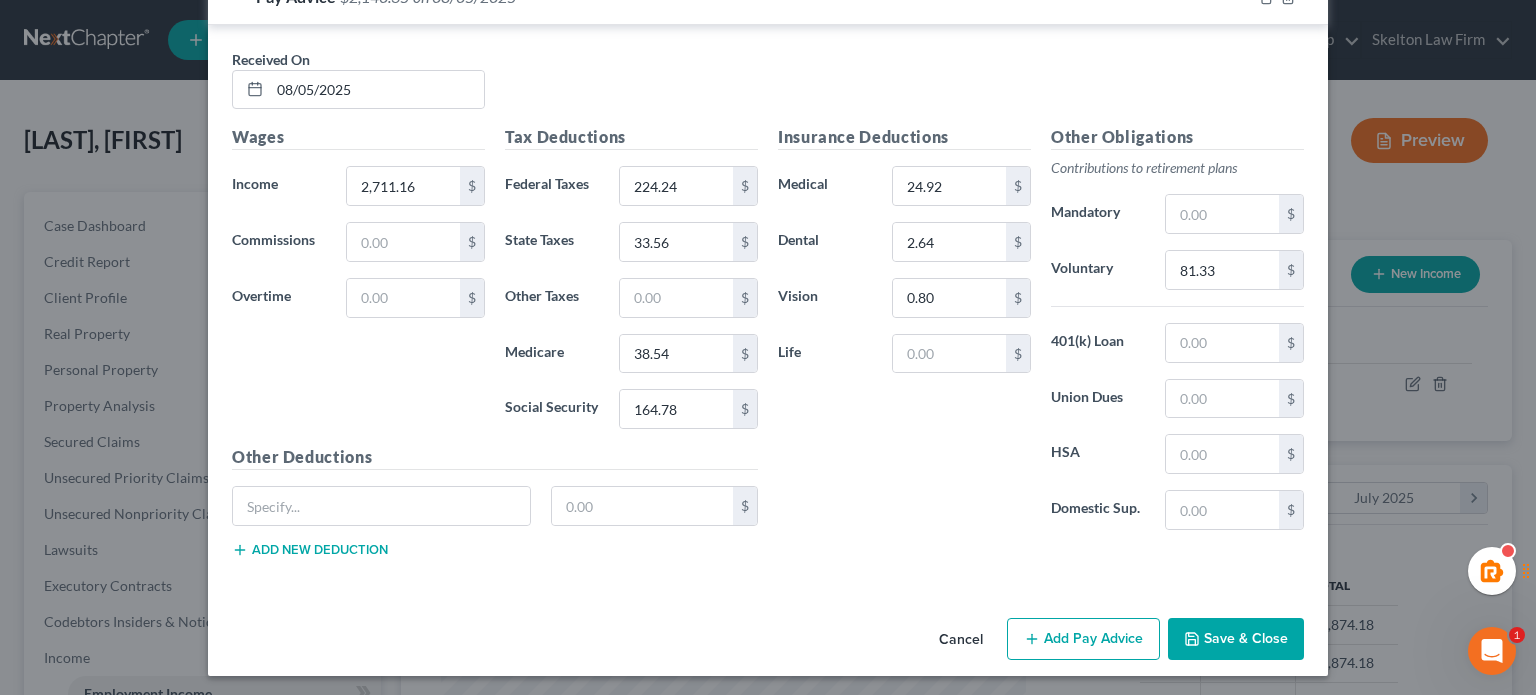 click on "Insurance Deductions Medical 24.92 $ Dental 2.64 $ Vision 0.80 $ Life $" at bounding box center (904, 335) 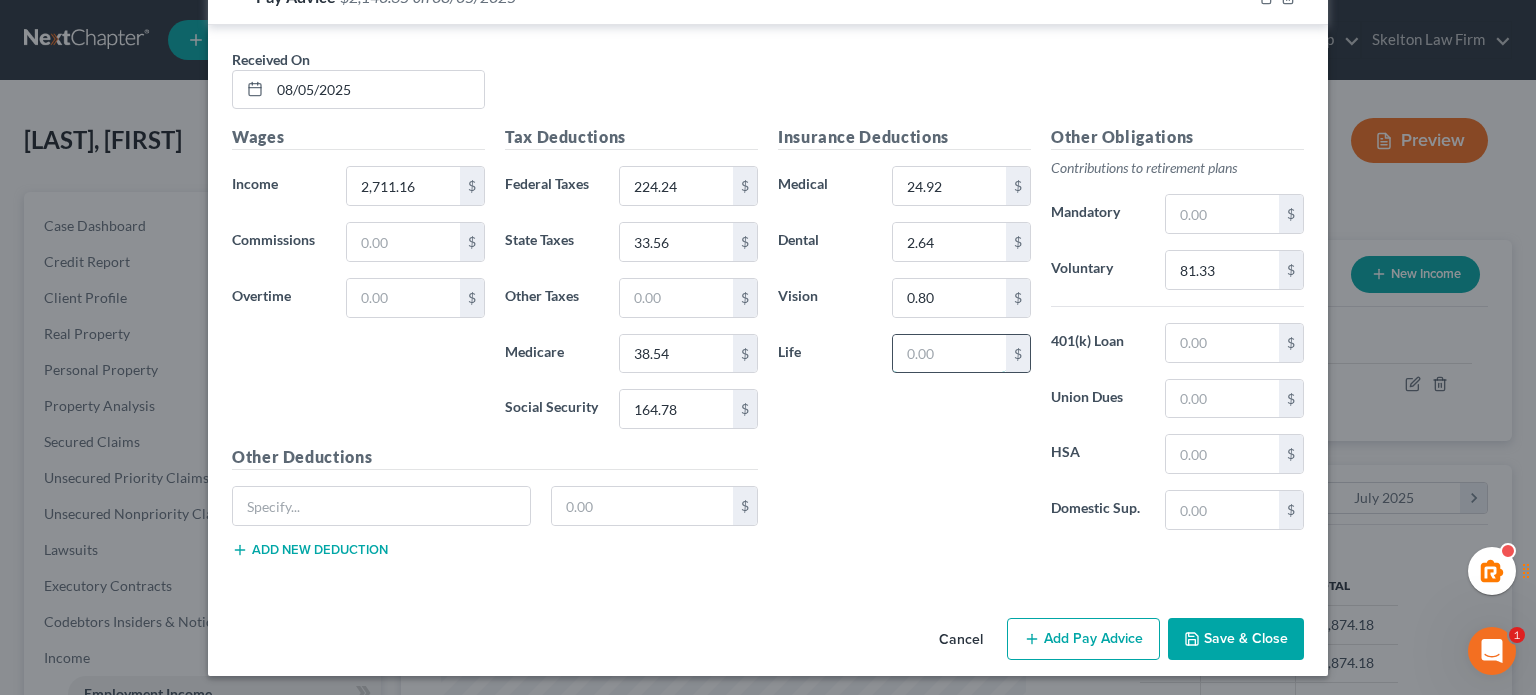 click at bounding box center [949, 354] 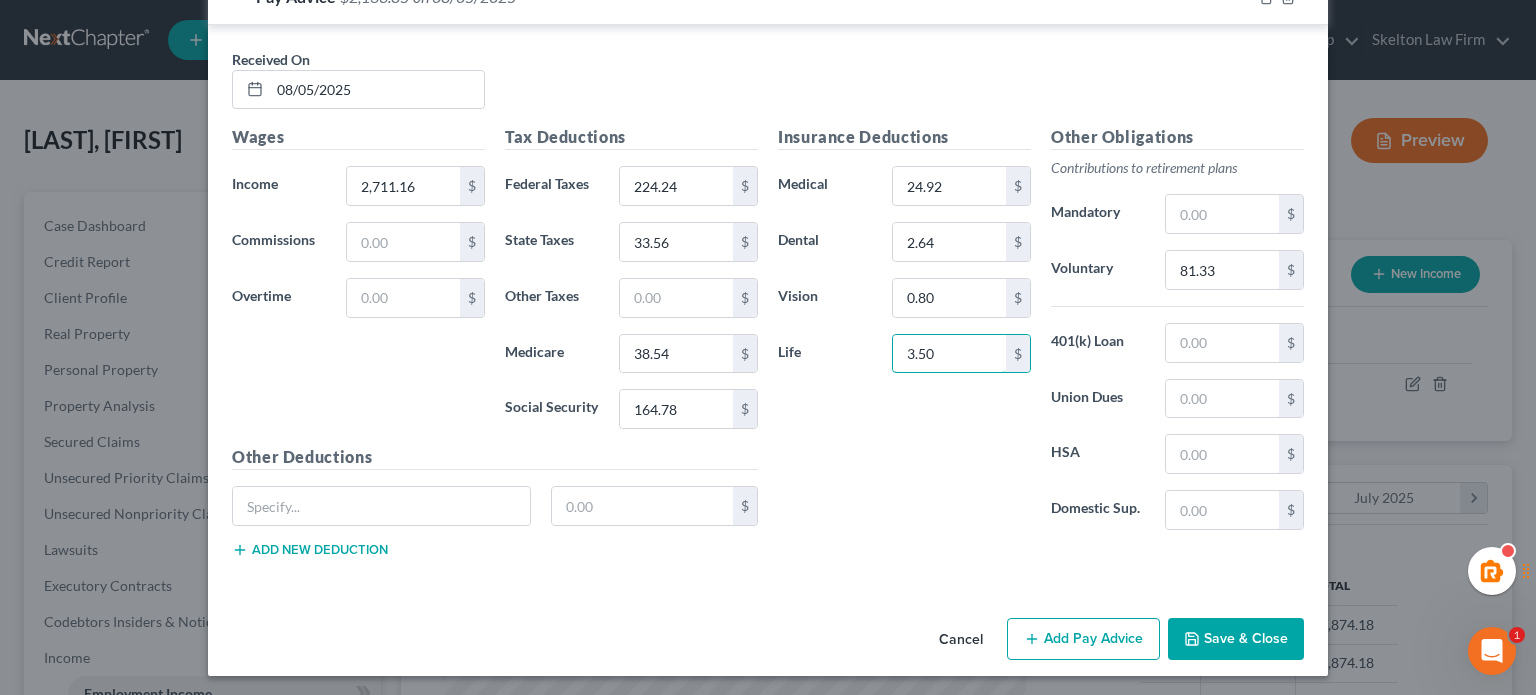 type on "3.50" 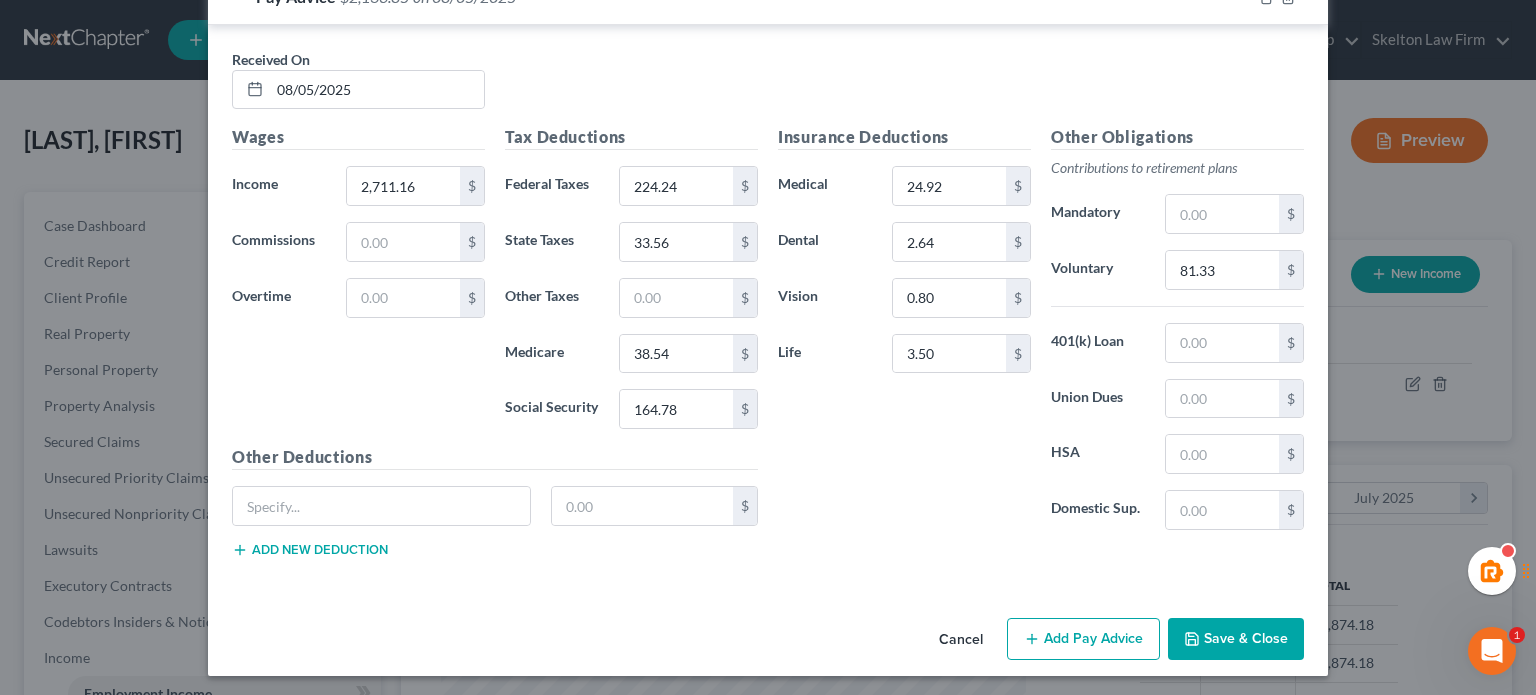 drag, startPoint x: 907, startPoint y: 539, endPoint x: 1136, endPoint y: 249, distance: 369.51456 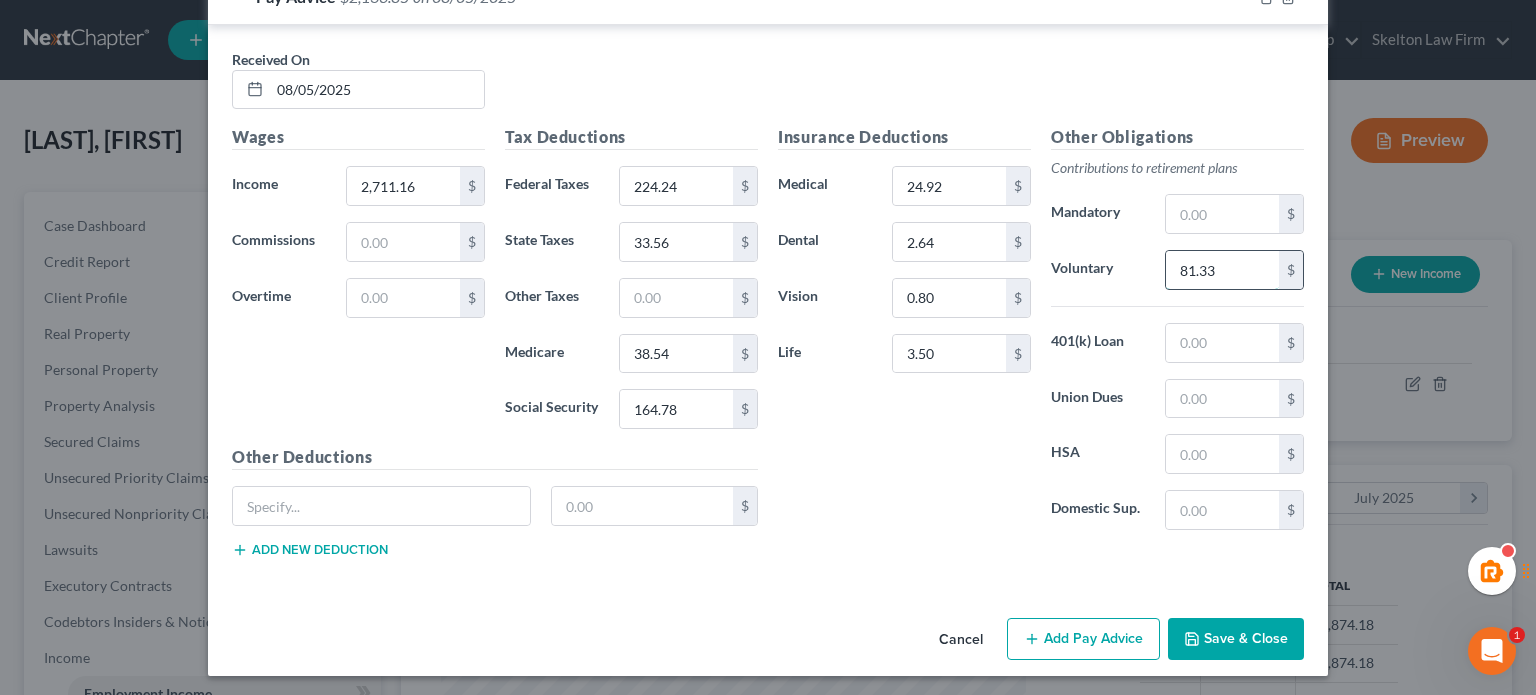 click on "81.33" at bounding box center (1222, 270) 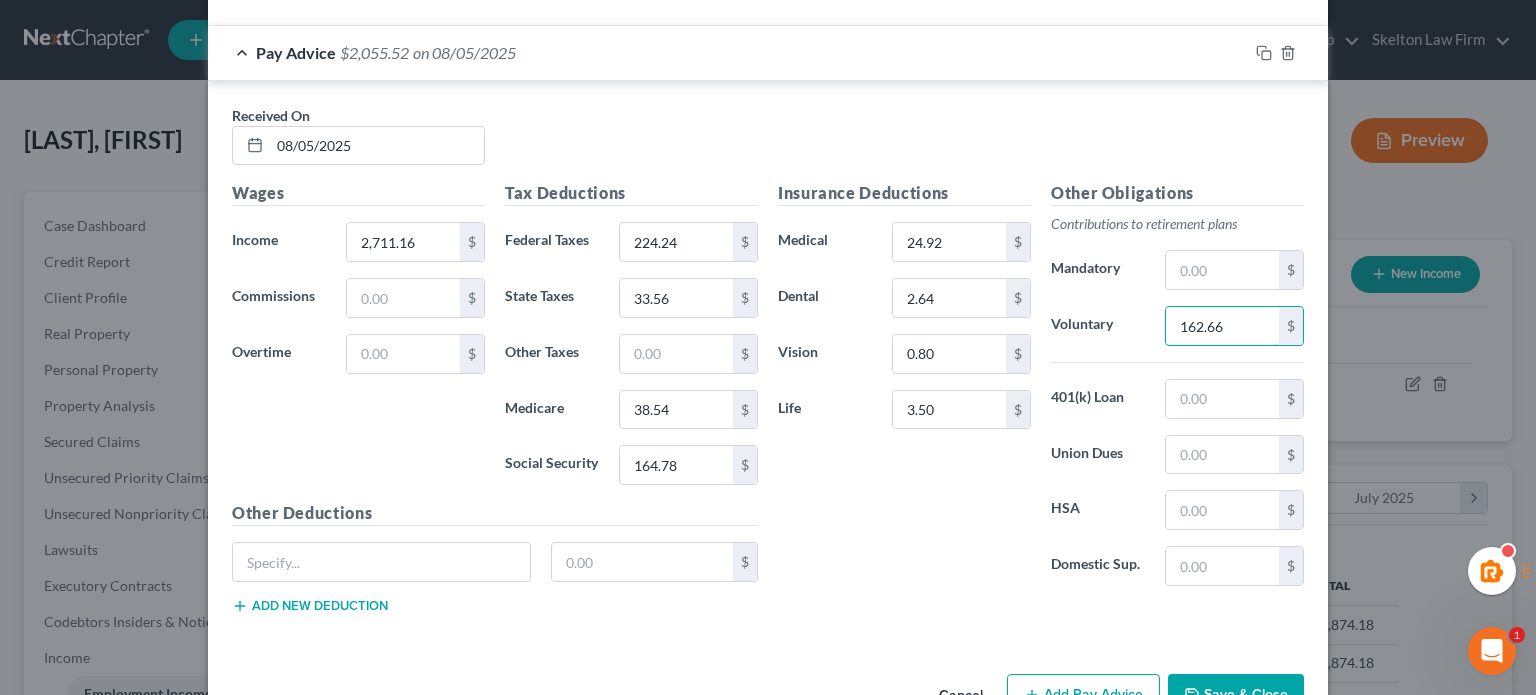 scroll, scrollTop: 706, scrollLeft: 0, axis: vertical 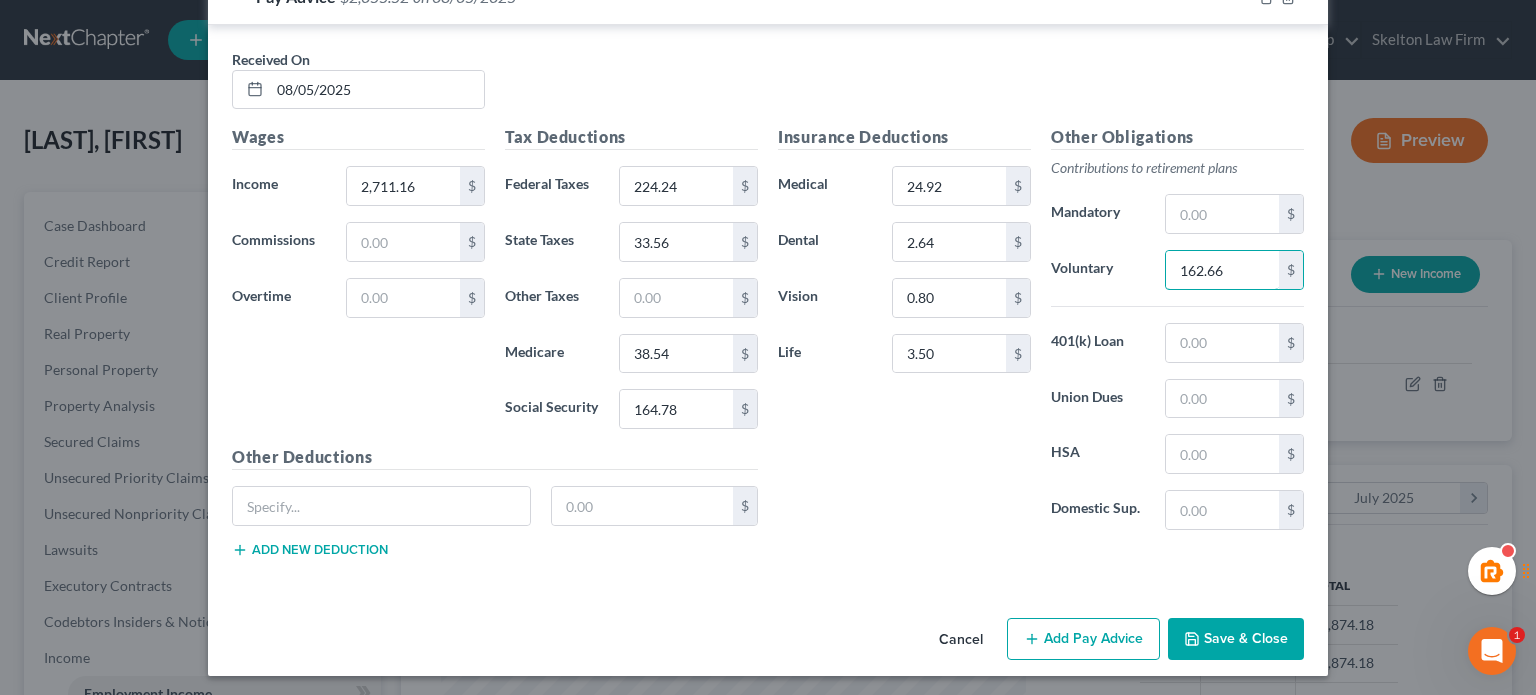 type on "162.66" 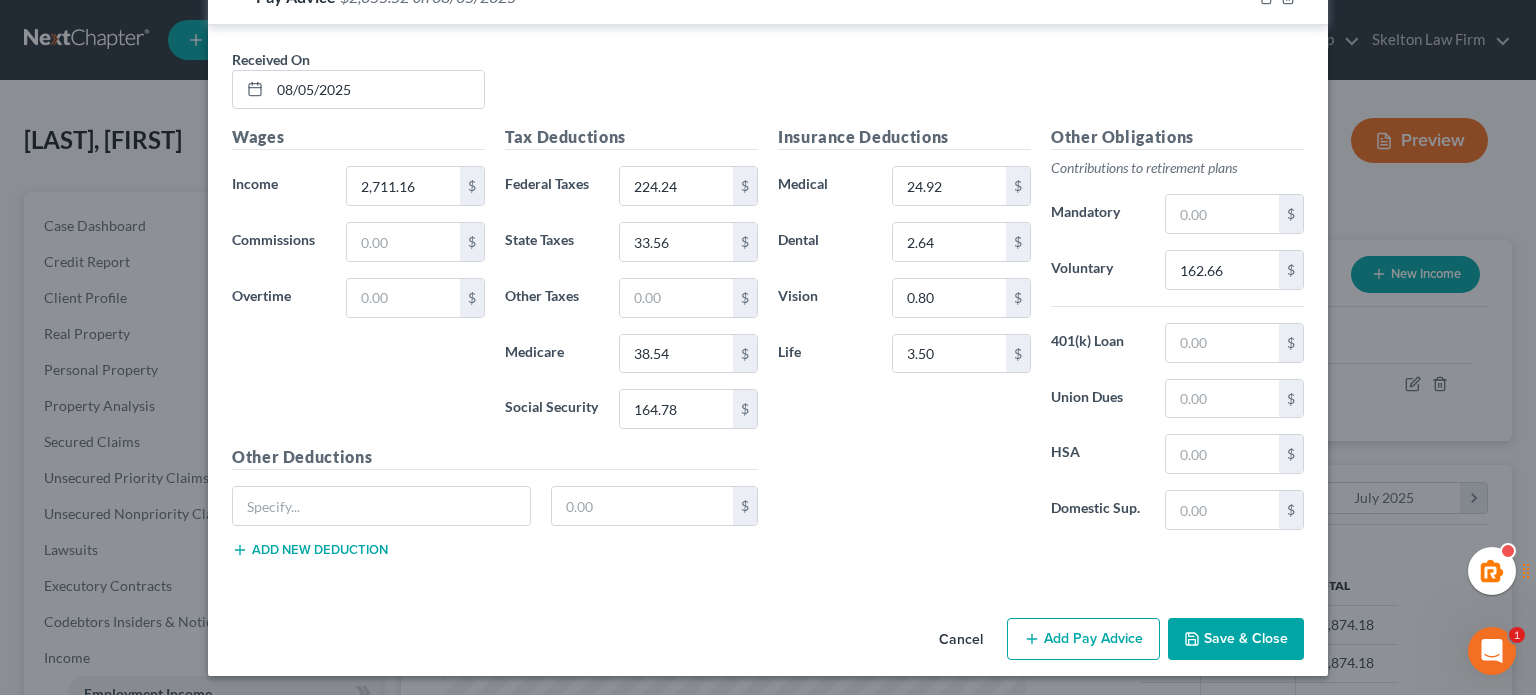 click on "Insurance Deductions Medical 24.92 $ Dental 2.64 $ Vision 0.80 $ Life 3.50 $" at bounding box center [904, 335] 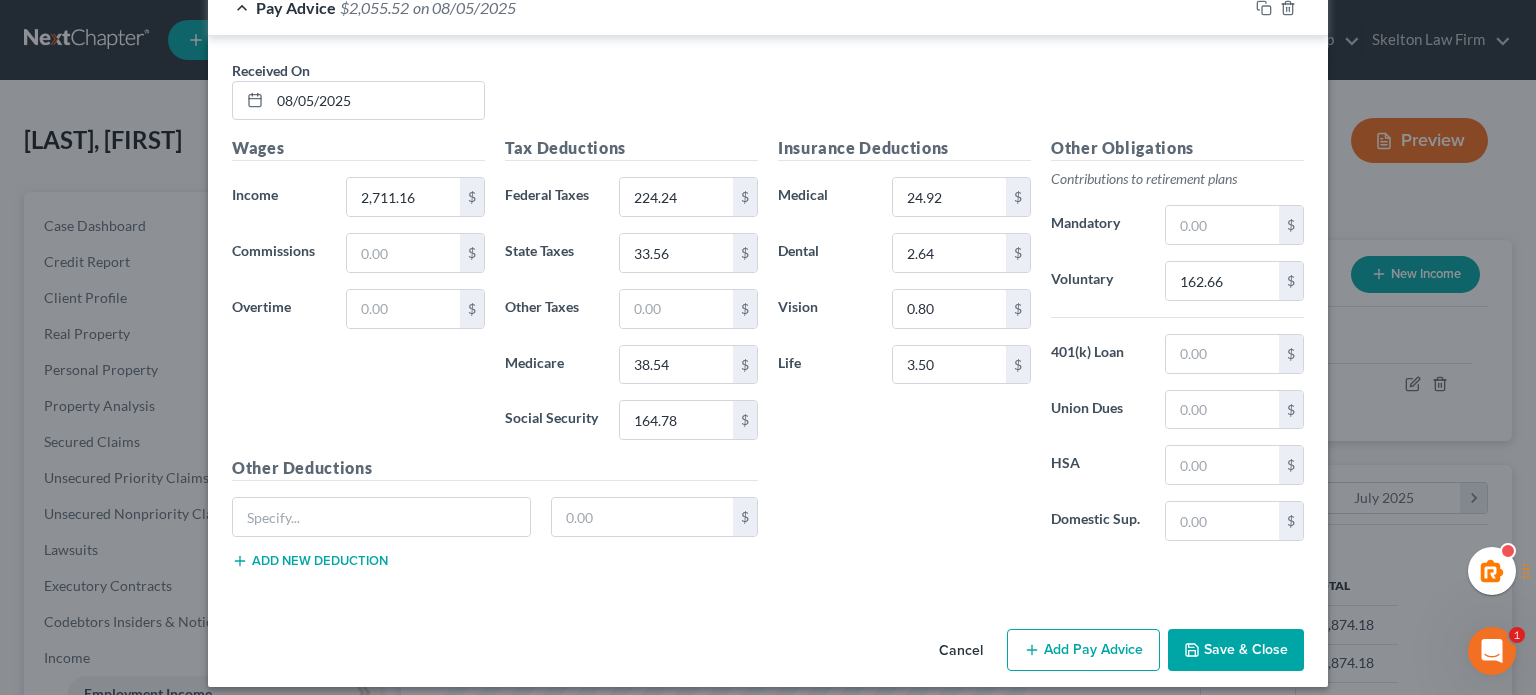 scroll, scrollTop: 706, scrollLeft: 0, axis: vertical 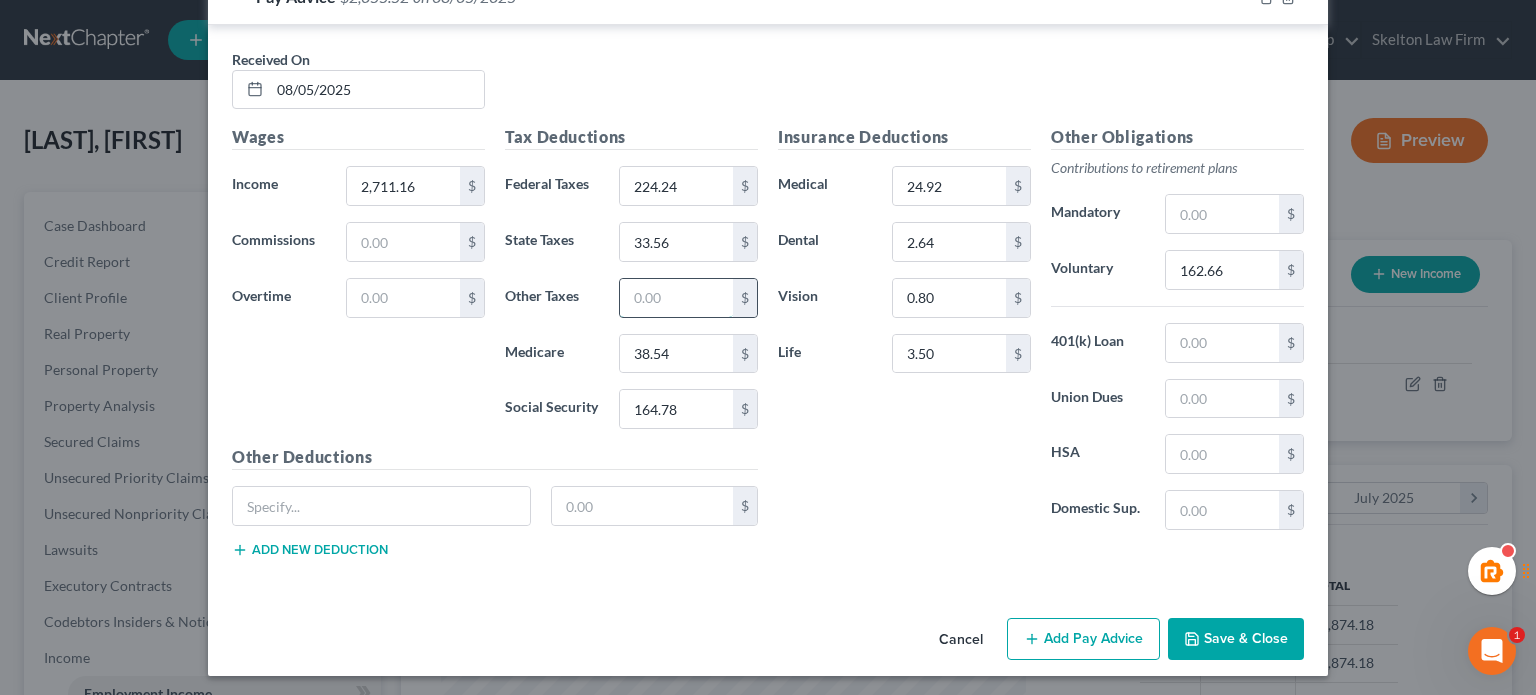 click at bounding box center [676, 298] 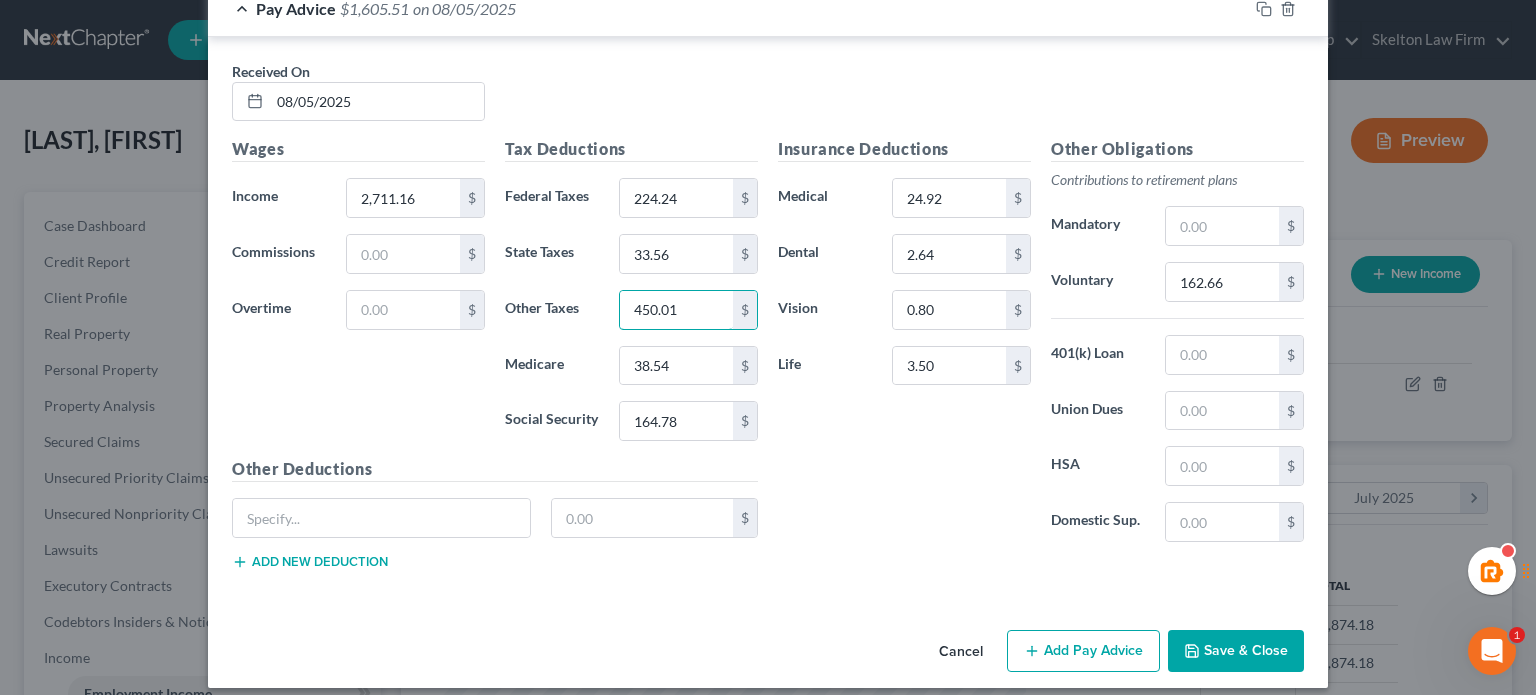 scroll, scrollTop: 706, scrollLeft: 0, axis: vertical 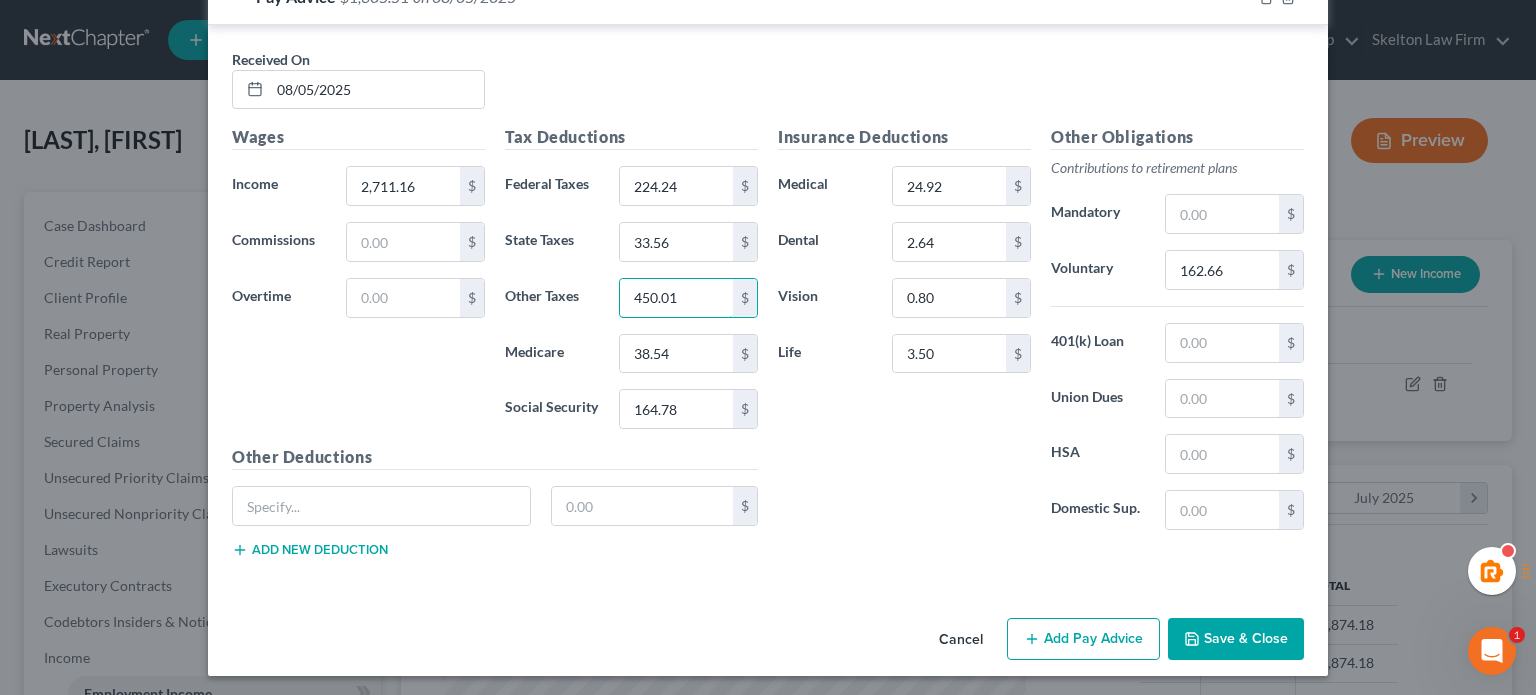 type on "450.01" 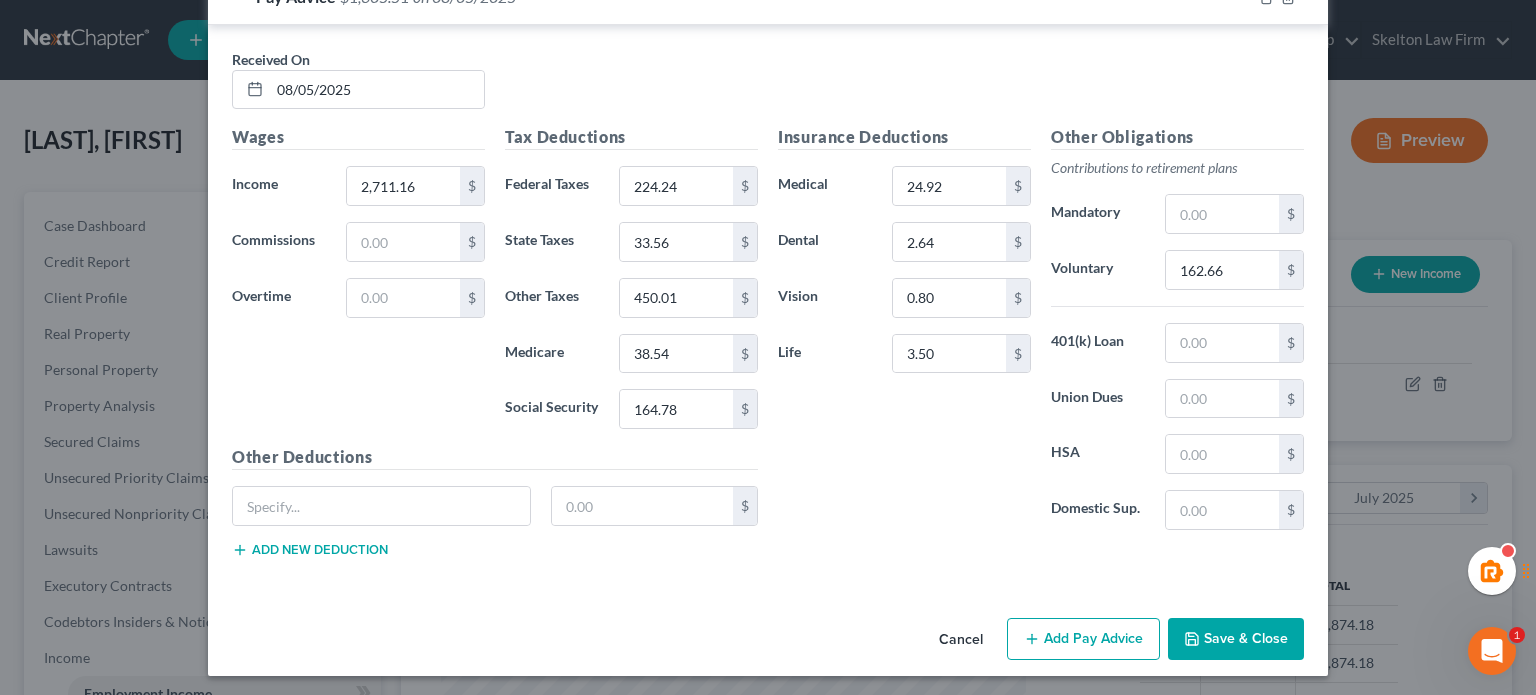 click on "Insurance Deductions Medical 24.92 $ Dental 2.64 $ Vision 0.80 $ Life 3.50 $" at bounding box center [904, 335] 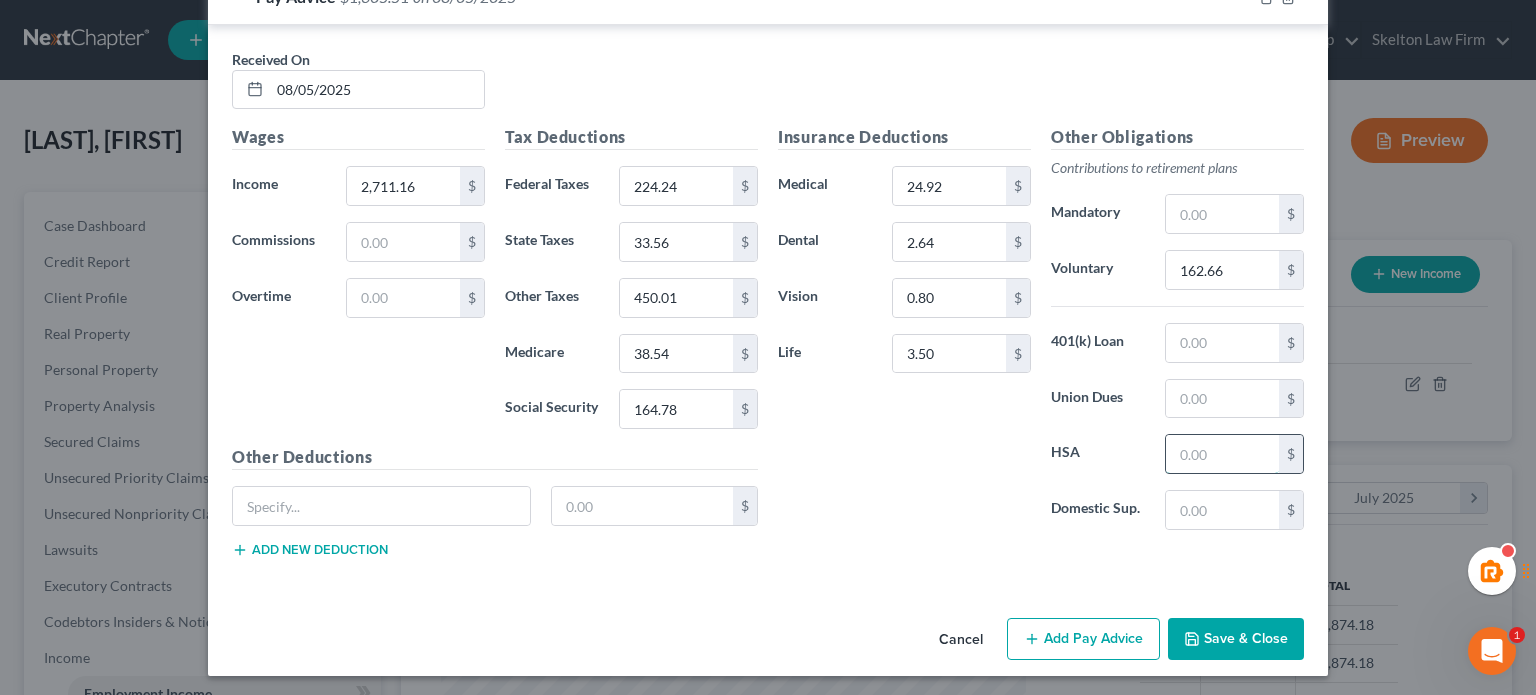 click at bounding box center (1222, 454) 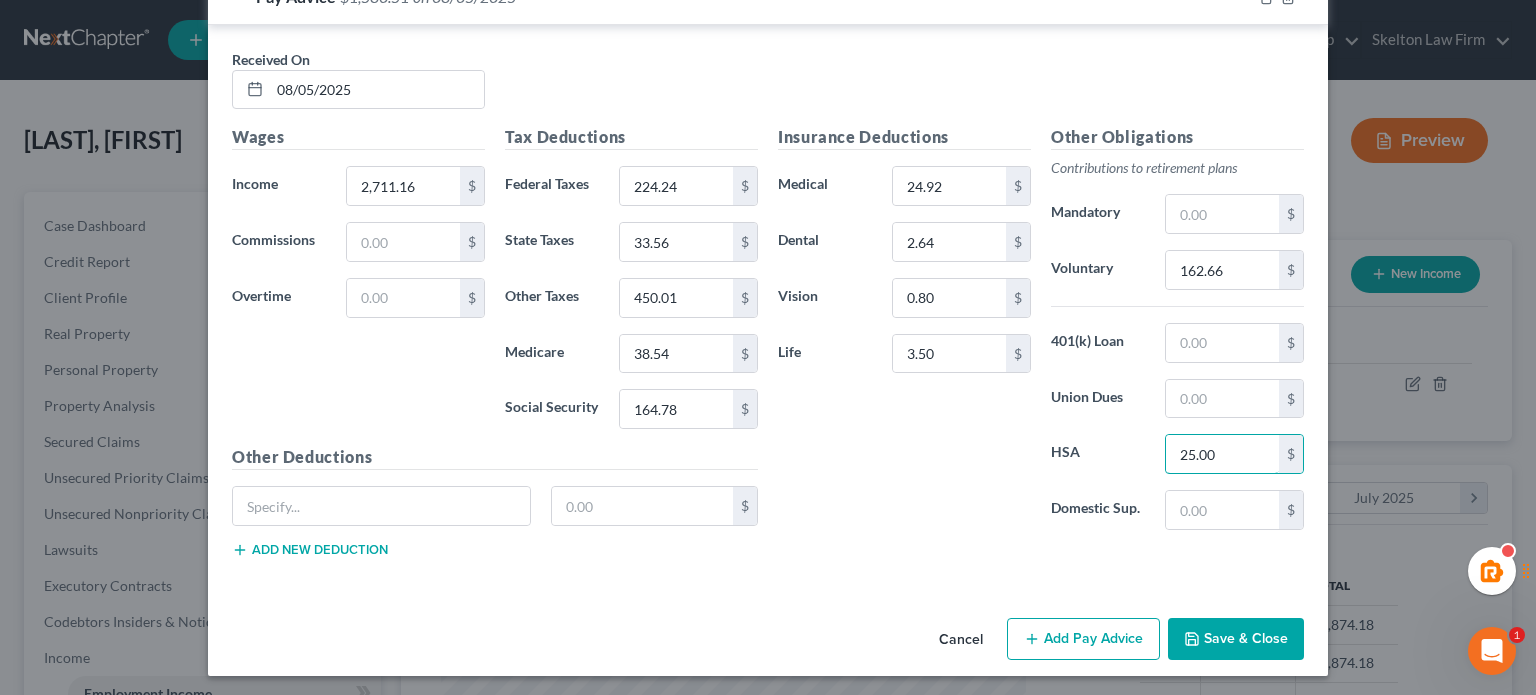 type on "25.00" 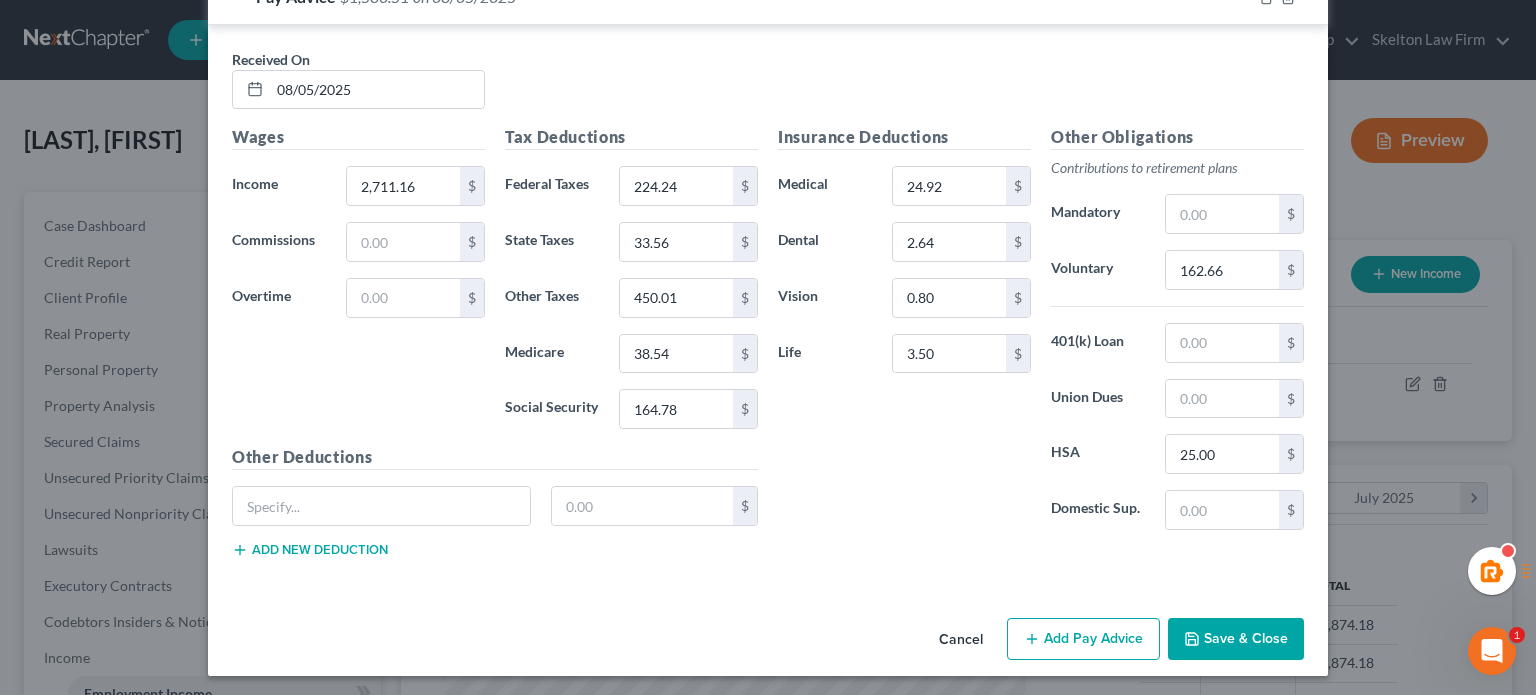 click on "Insurance Deductions Medical 24.92 $ Dental 2.64 $ Vision 0.80 $ Life 3.50 $" at bounding box center (904, 335) 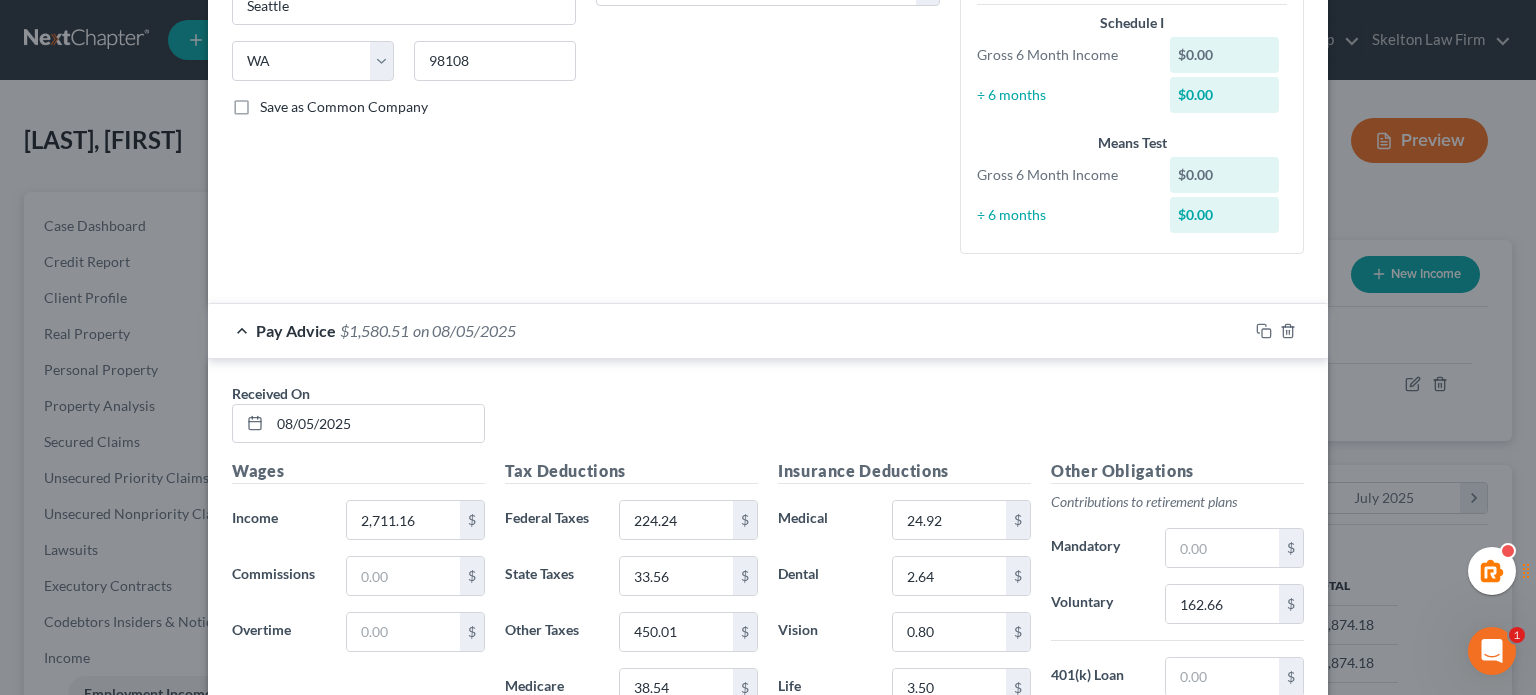 scroll, scrollTop: 706, scrollLeft: 0, axis: vertical 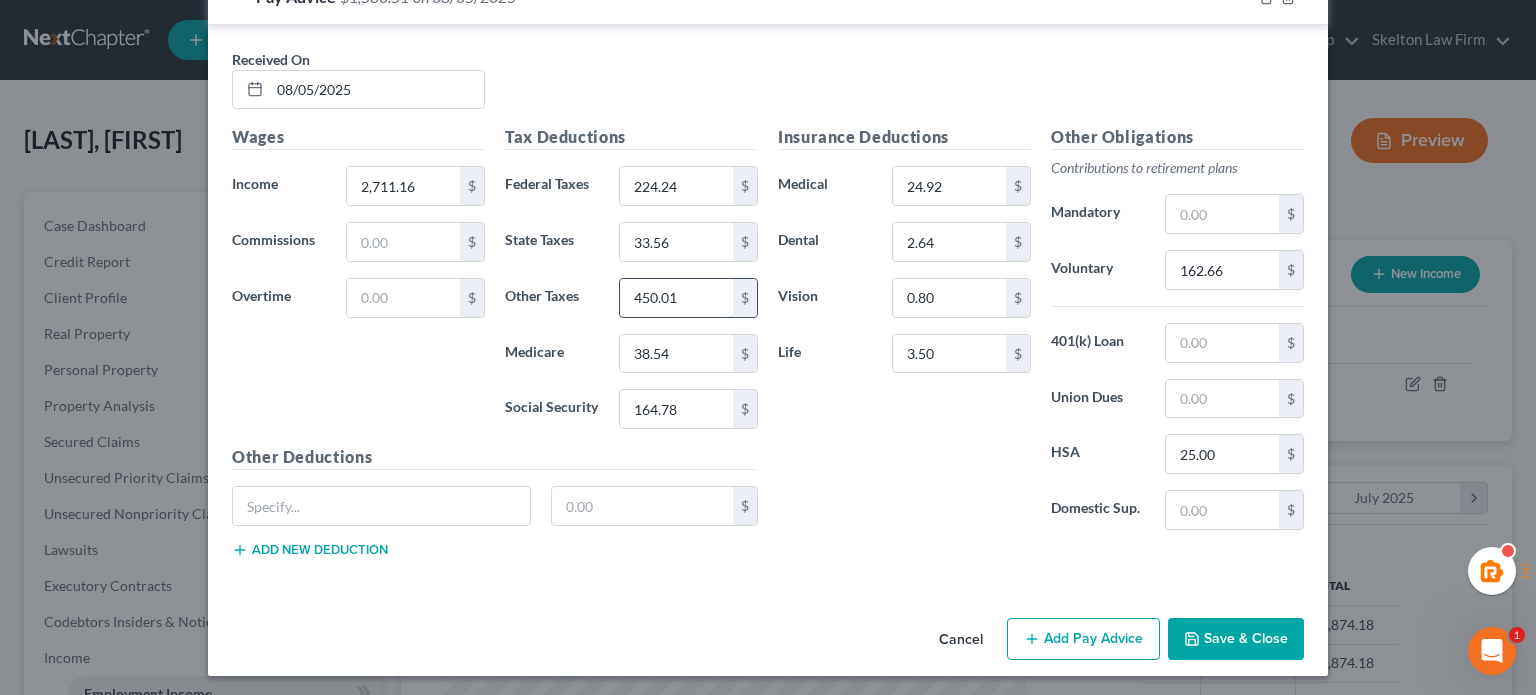 click on "450.01" at bounding box center [676, 298] 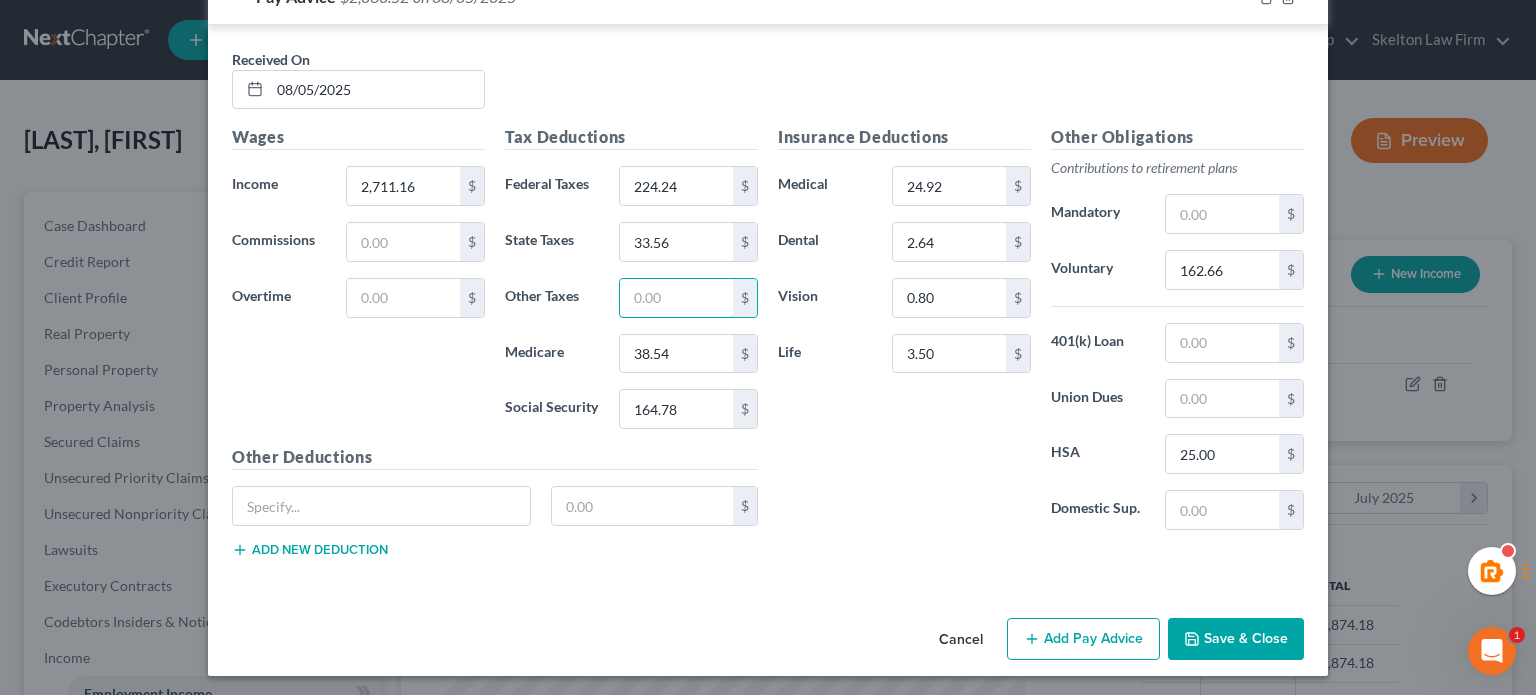 type 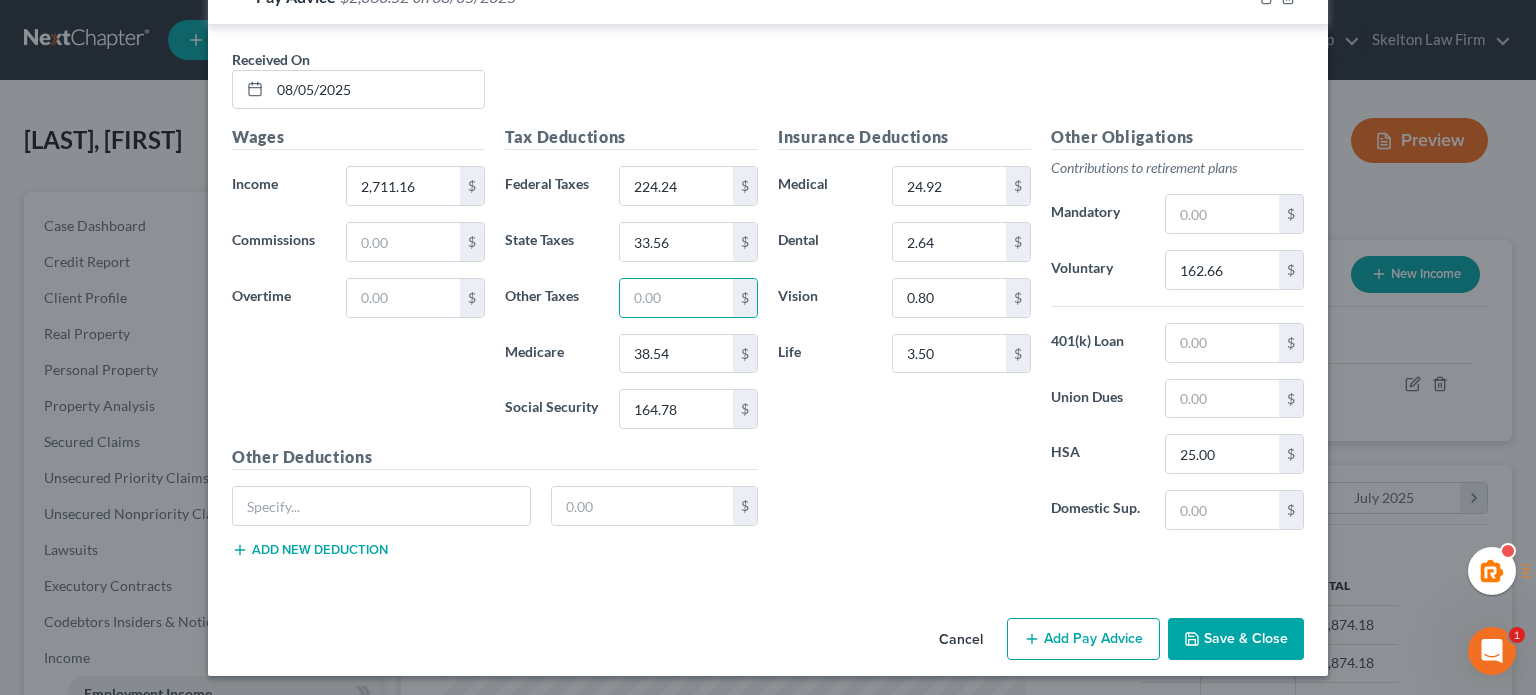 click on "Add Pay Advice" at bounding box center (1083, 639) 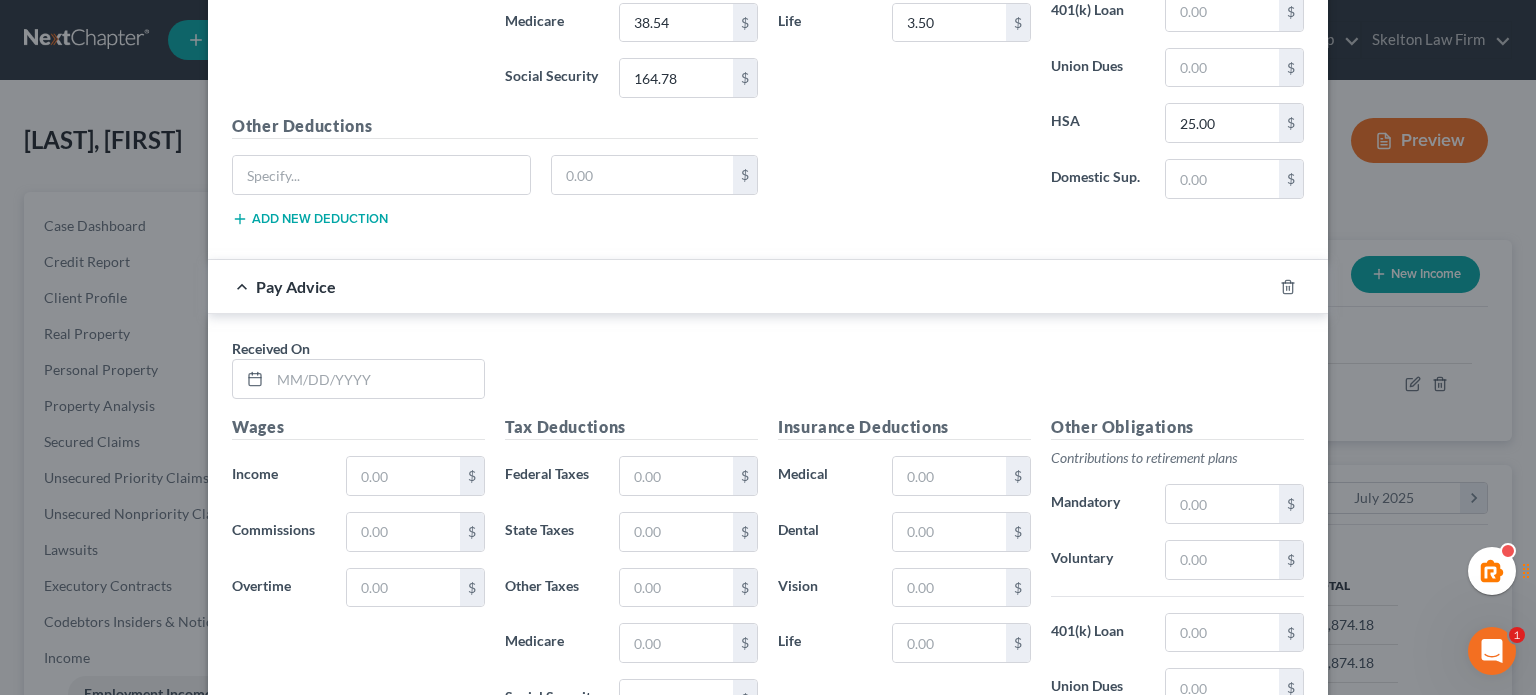 scroll, scrollTop: 1040, scrollLeft: 0, axis: vertical 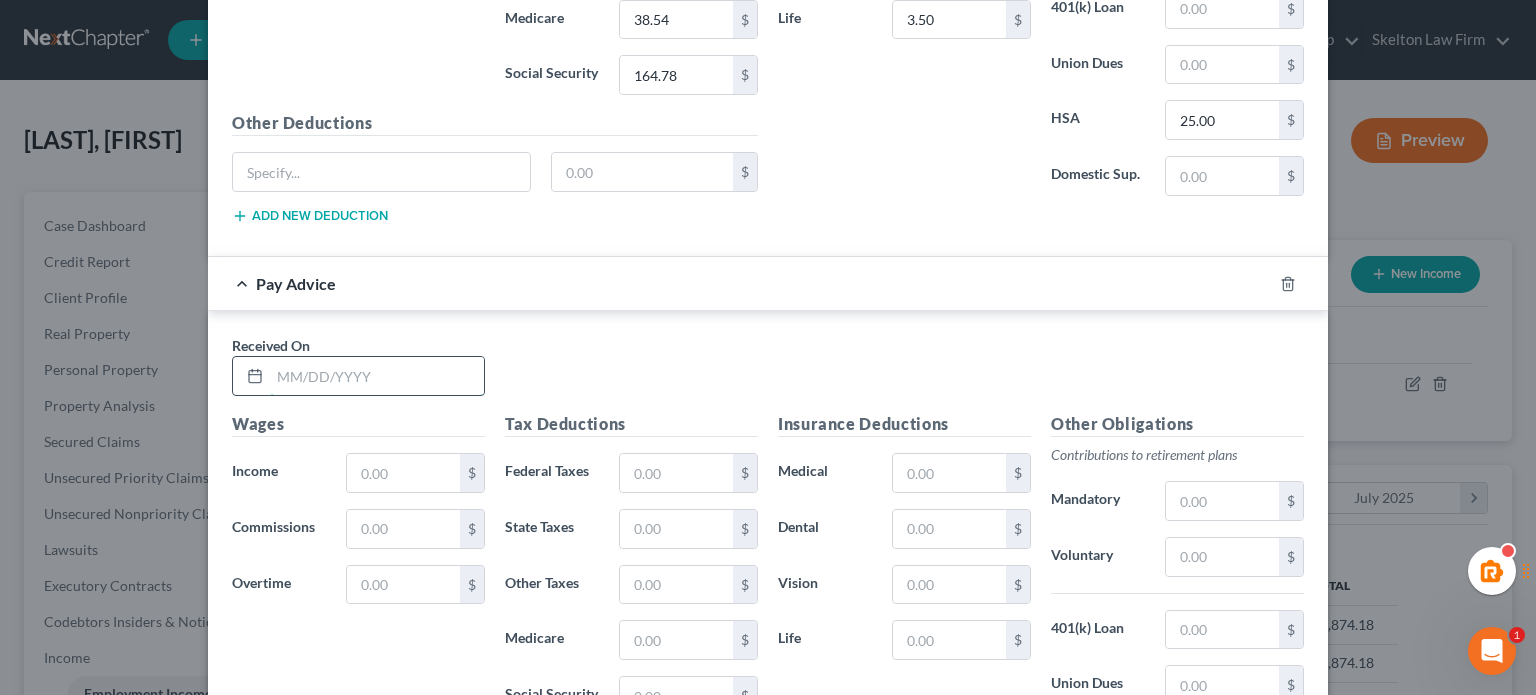 click at bounding box center (377, 376) 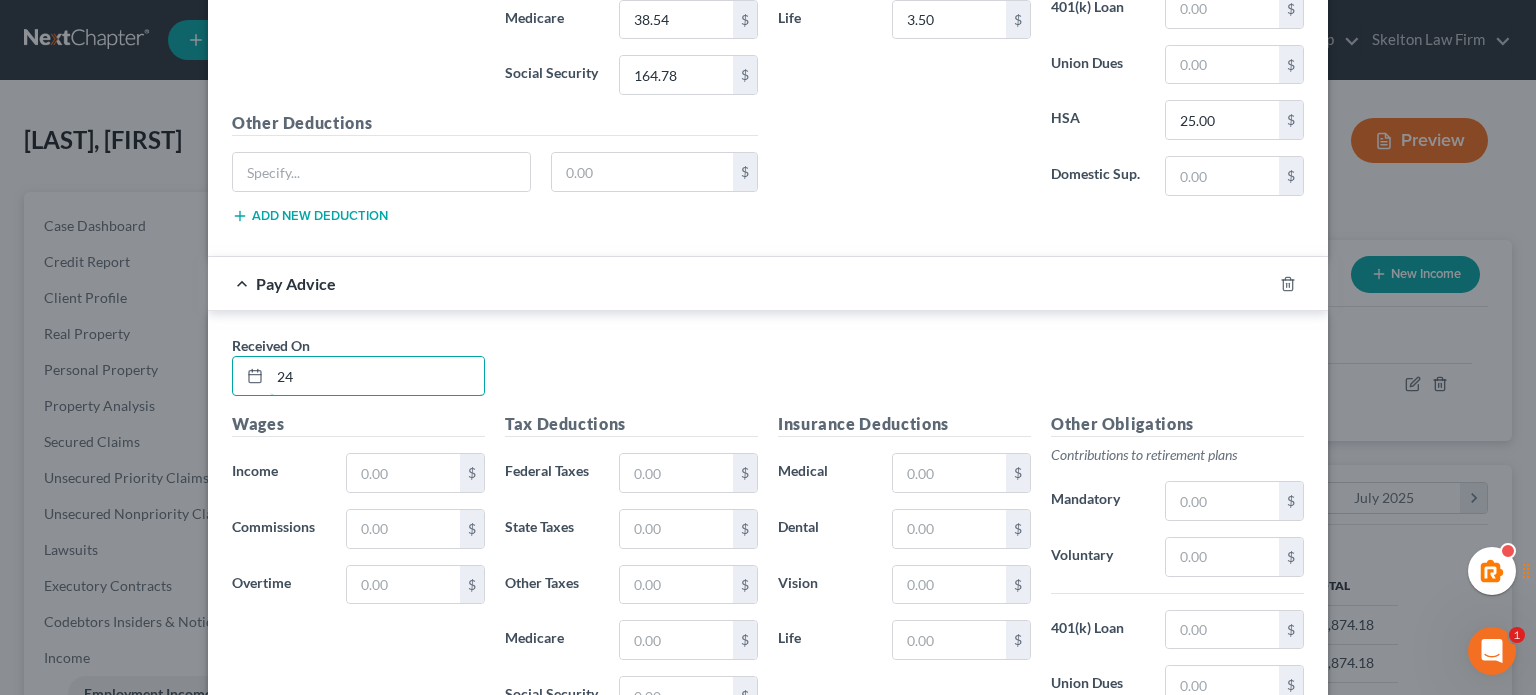 type on "2" 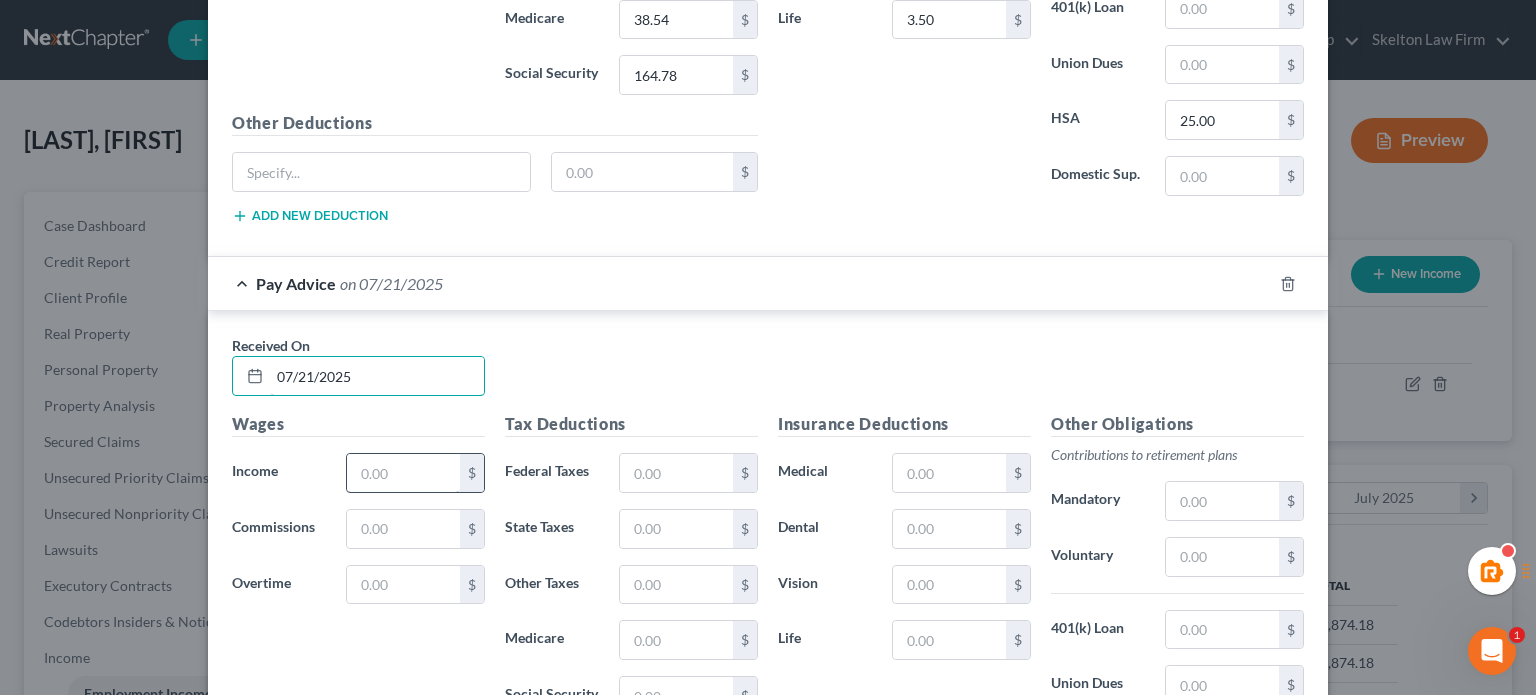 type on "07/21/2025" 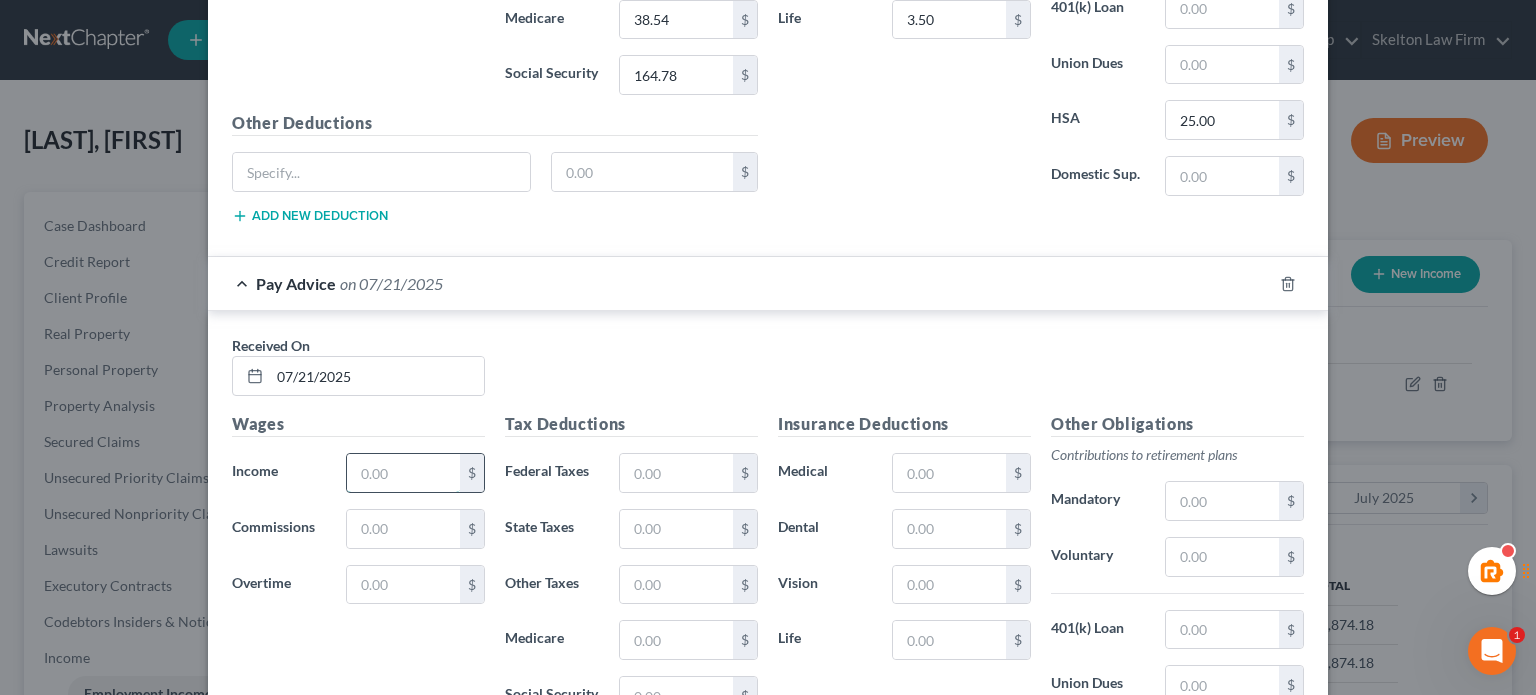 click at bounding box center (403, 473) 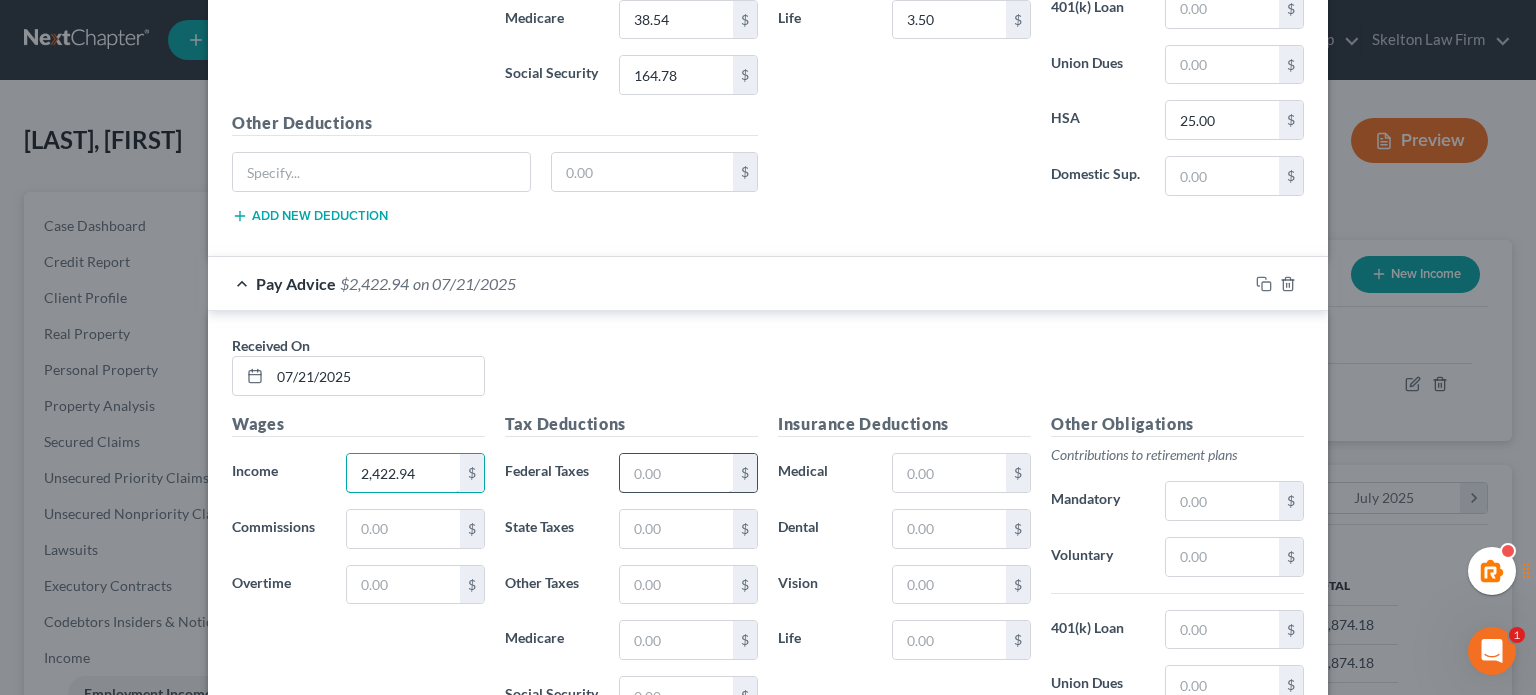 type on "2,422.94" 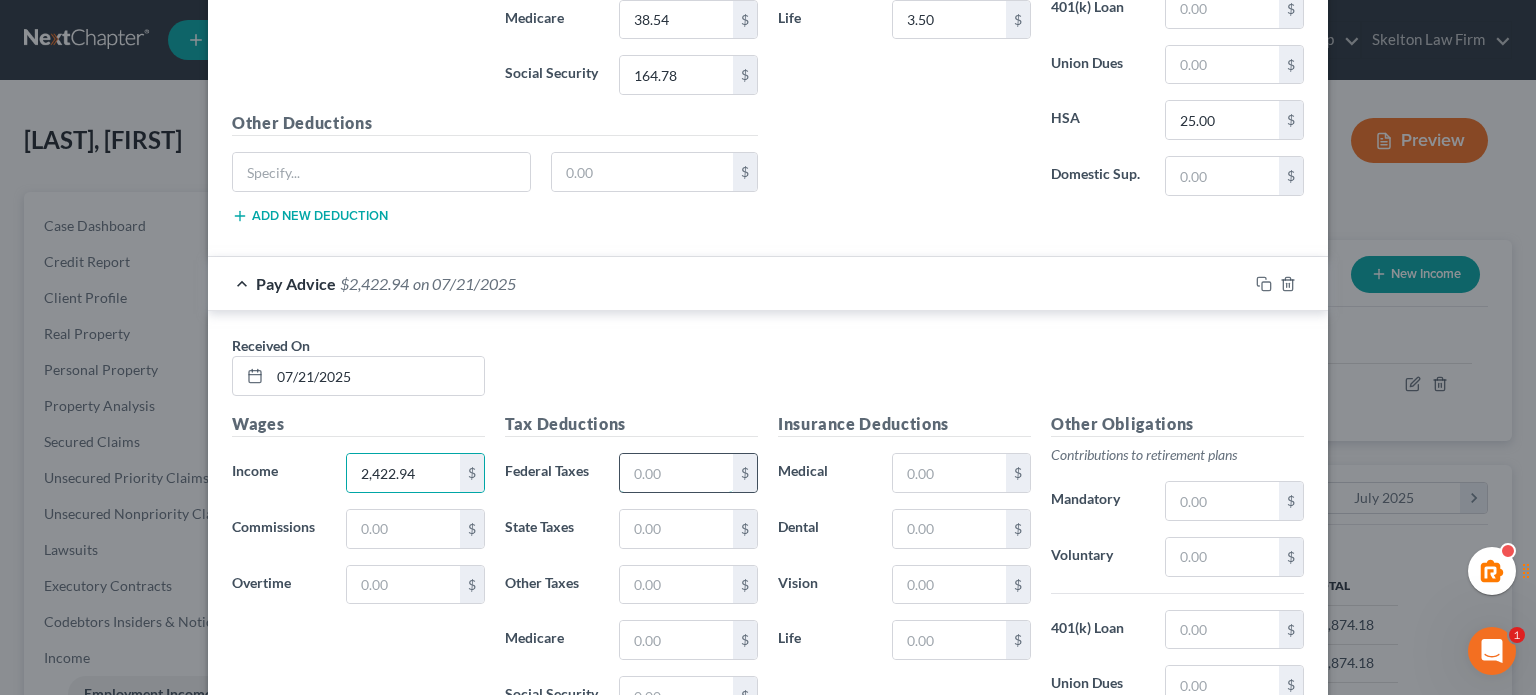 click at bounding box center (676, 473) 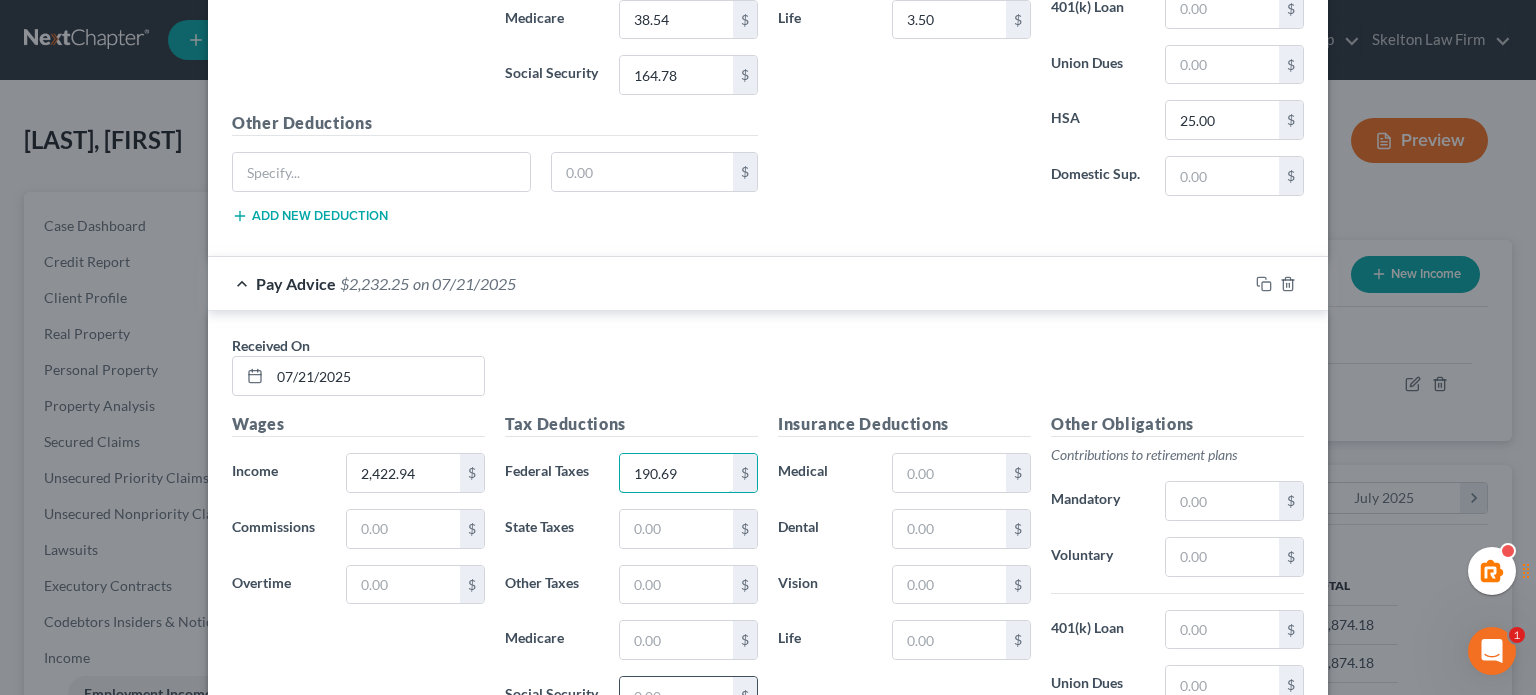 type on "190.69" 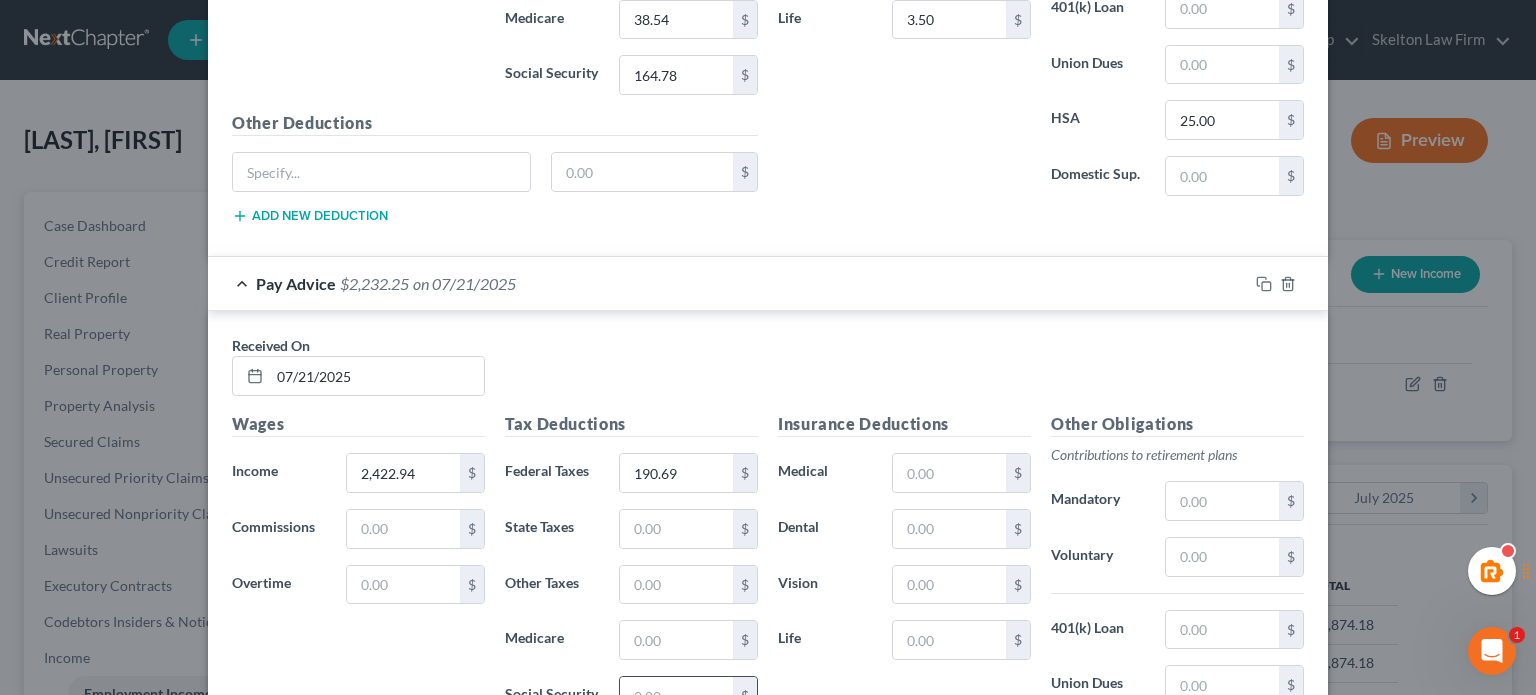 click at bounding box center (676, 696) 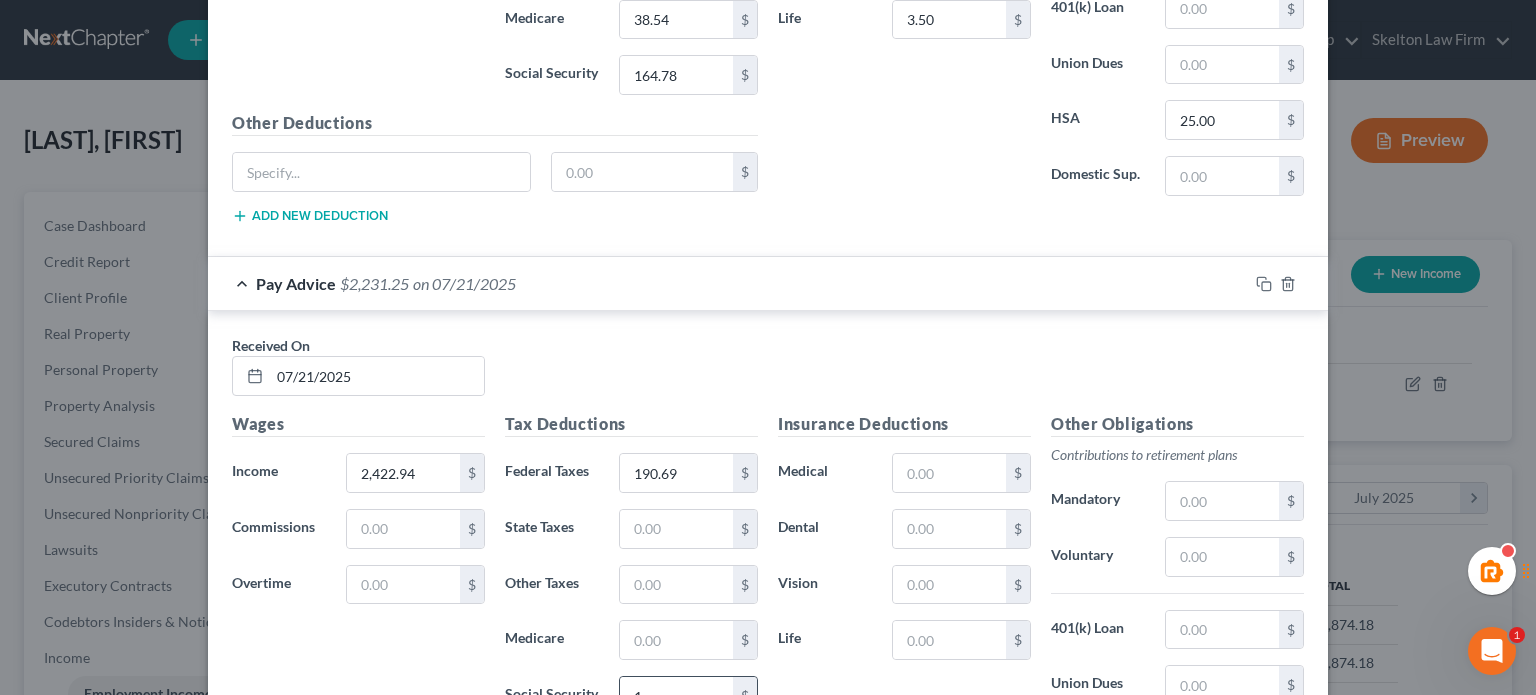 scroll, scrollTop: 1042, scrollLeft: 0, axis: vertical 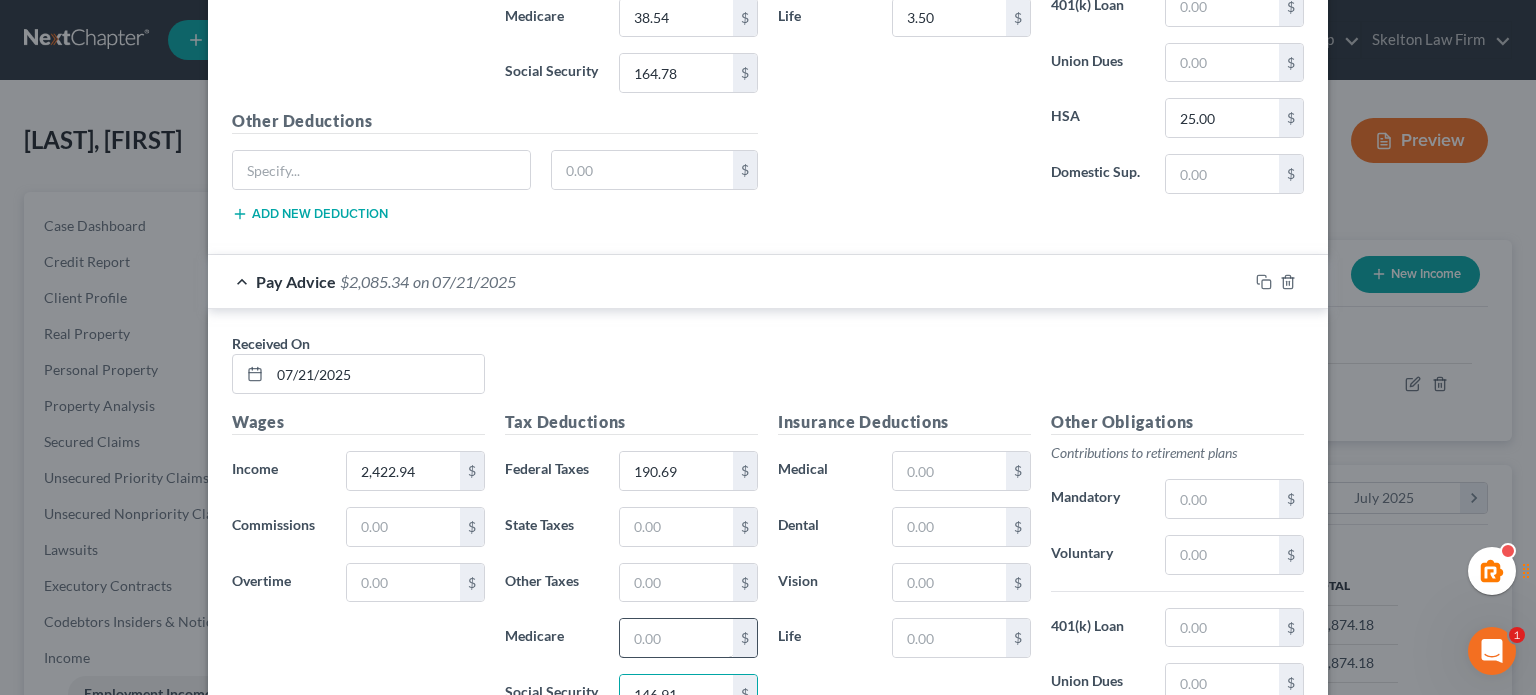 type on "146.91" 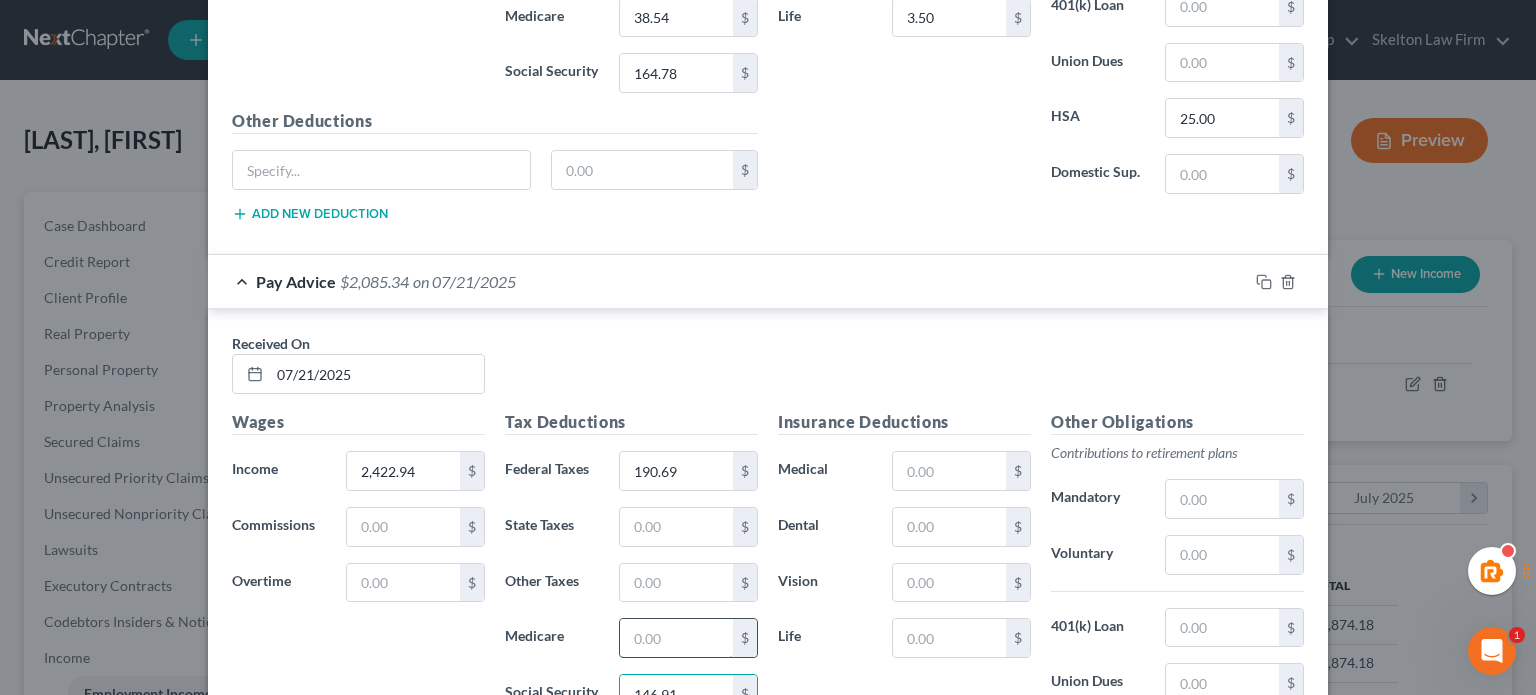 click at bounding box center [676, 638] 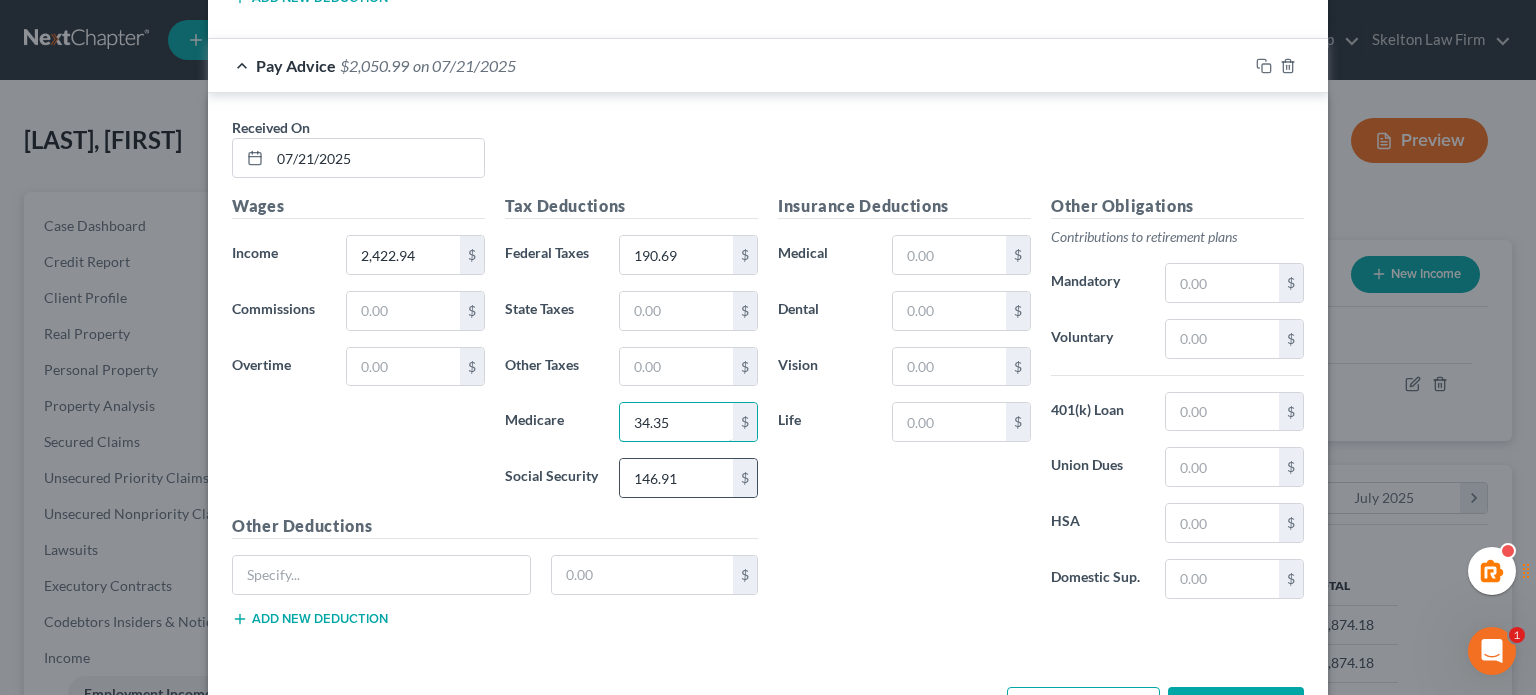 scroll, scrollTop: 1324, scrollLeft: 0, axis: vertical 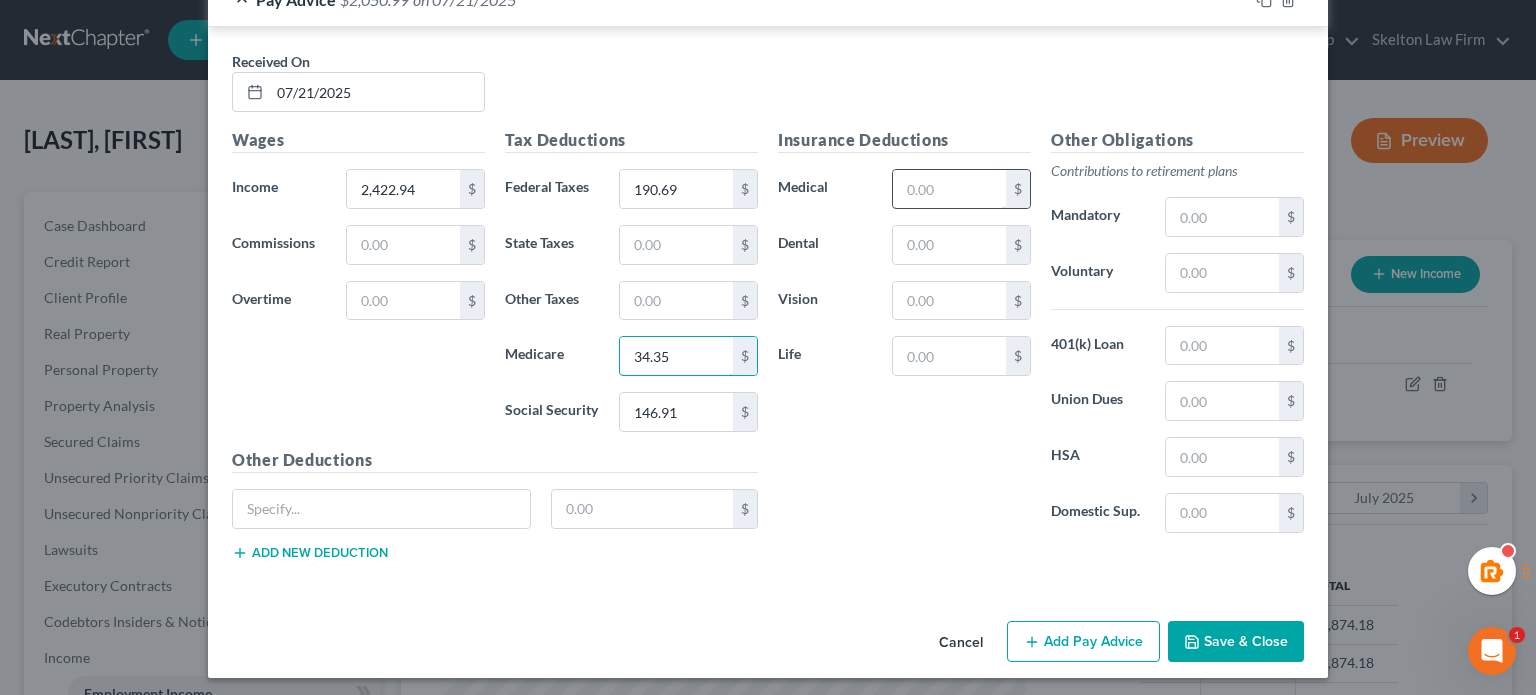 type on "34.35" 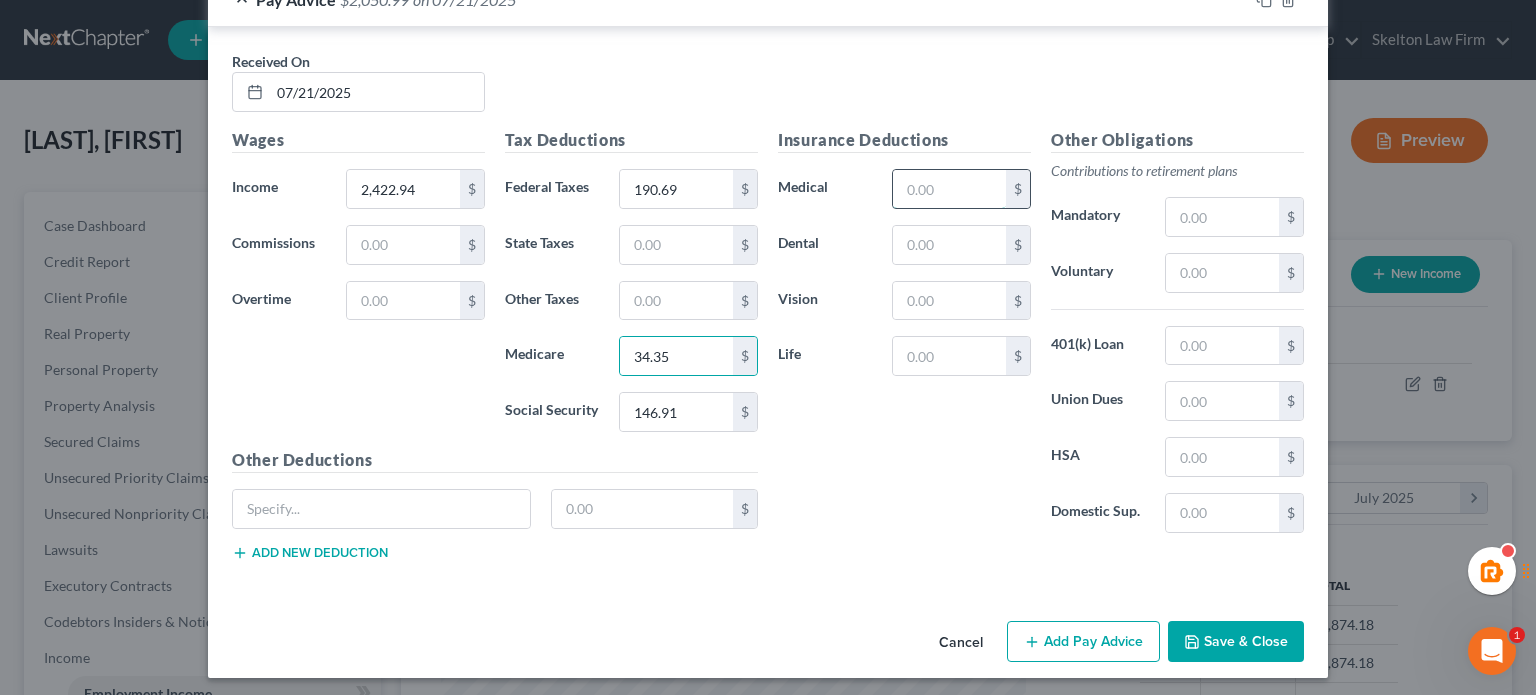 click at bounding box center (949, 189) 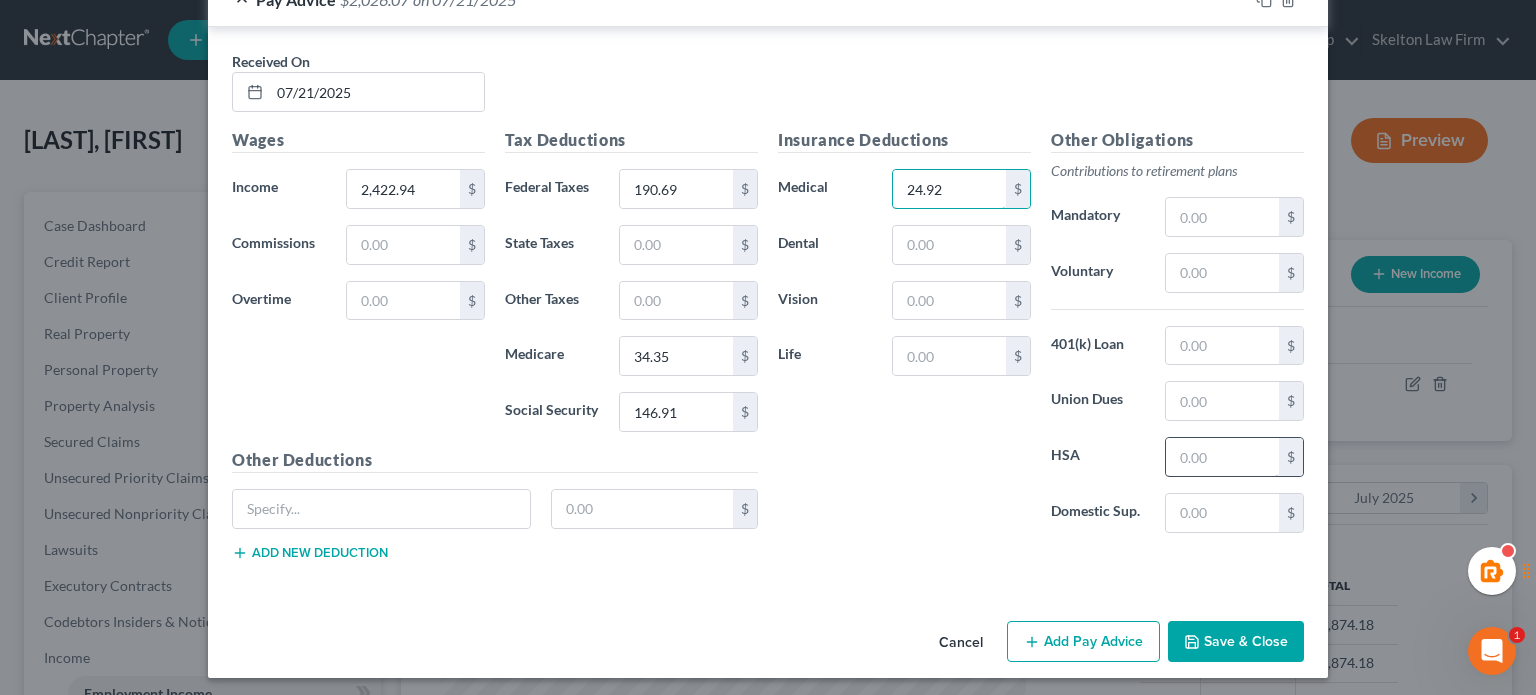 type on "24.92" 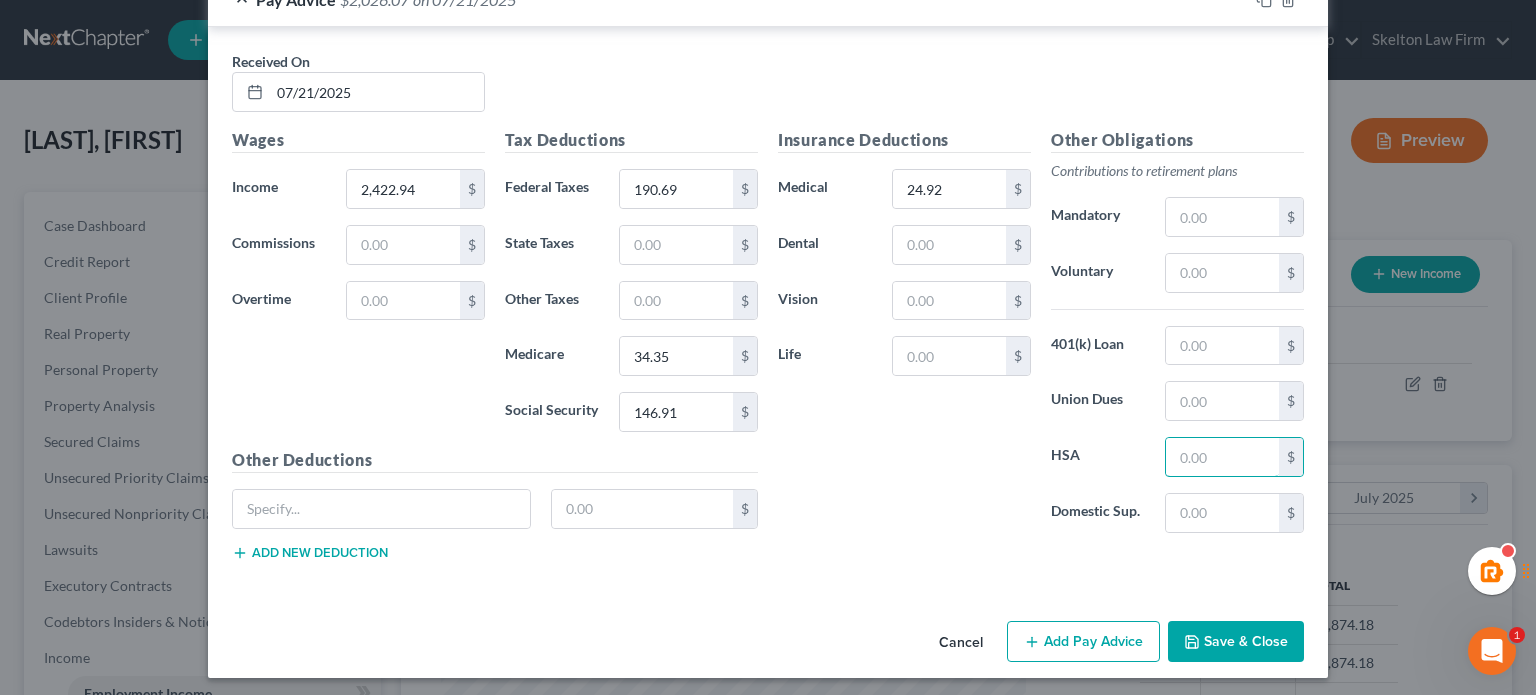drag, startPoint x: 1195, startPoint y: 455, endPoint x: 1239, endPoint y: 679, distance: 228.28053 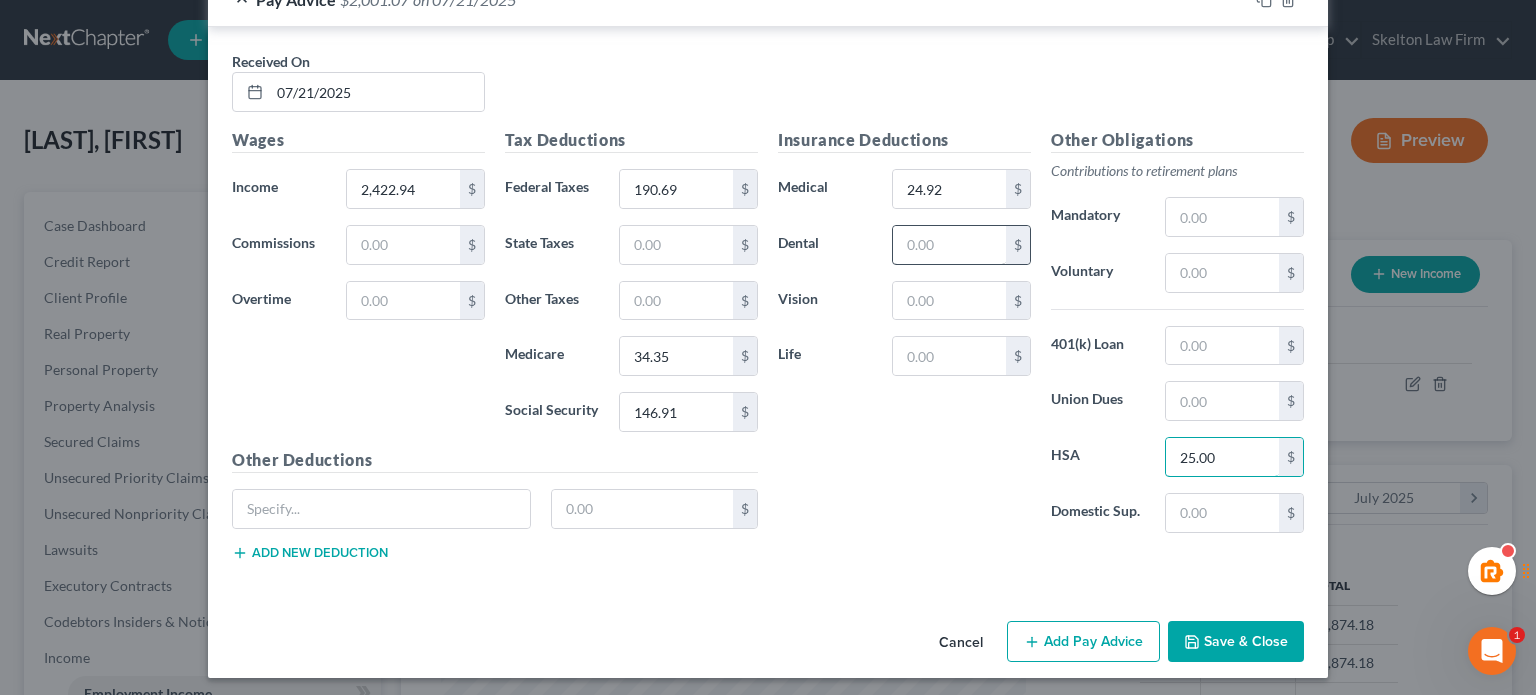 type on "25.00" 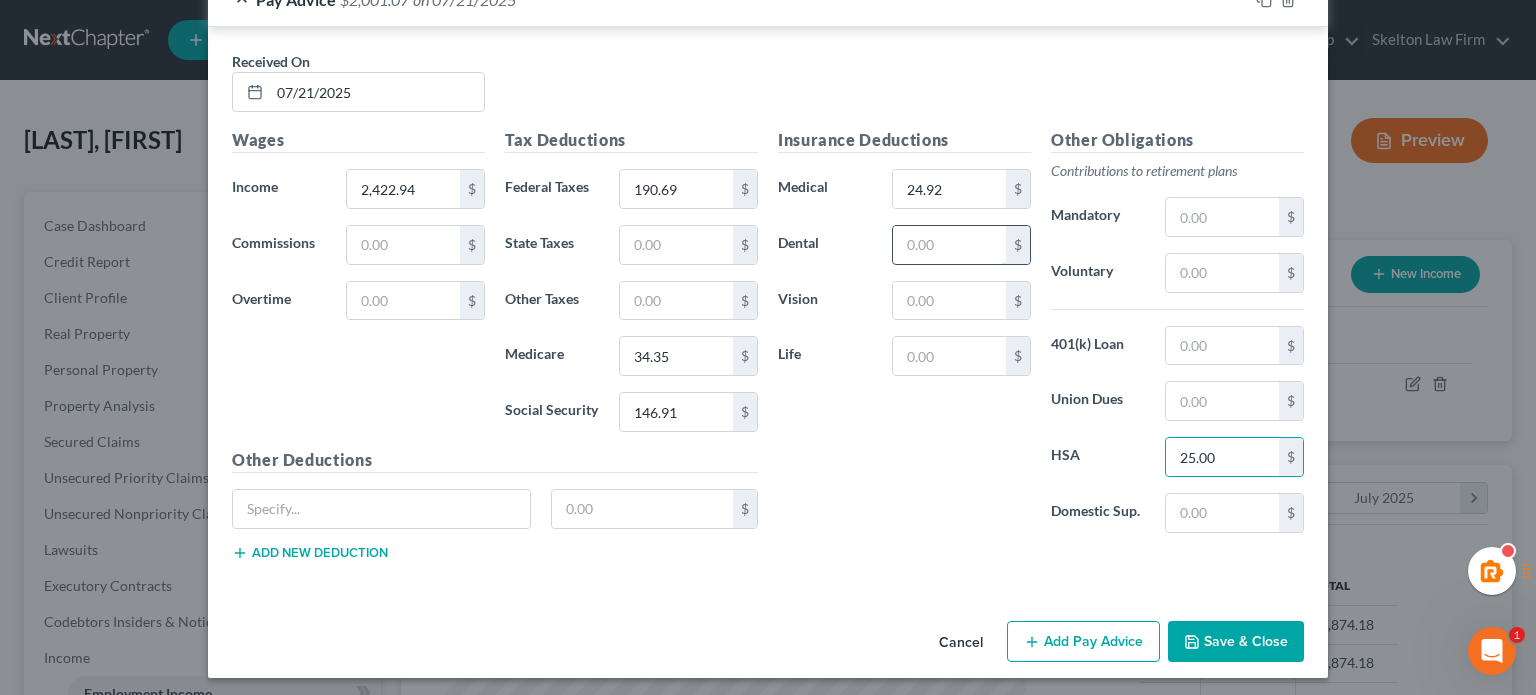 click at bounding box center [949, 245] 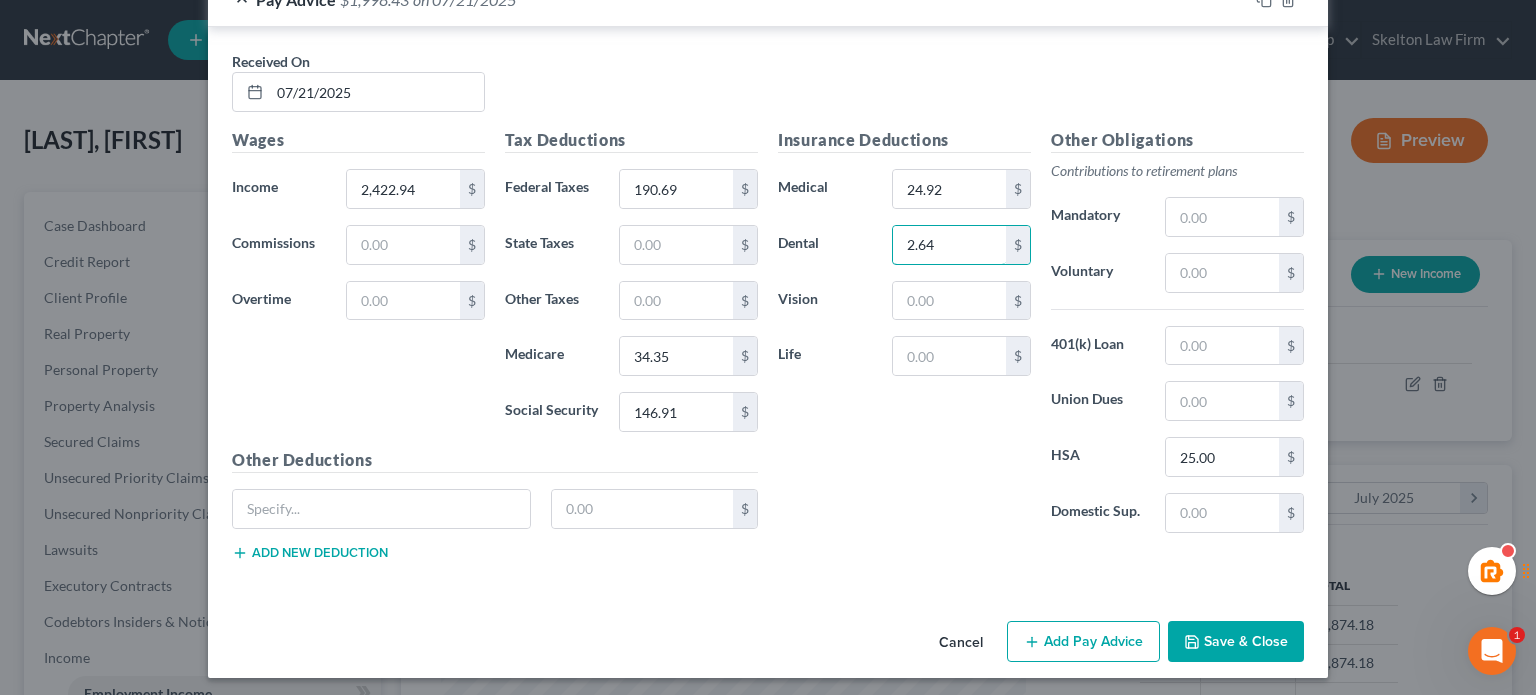 type on "2.64" 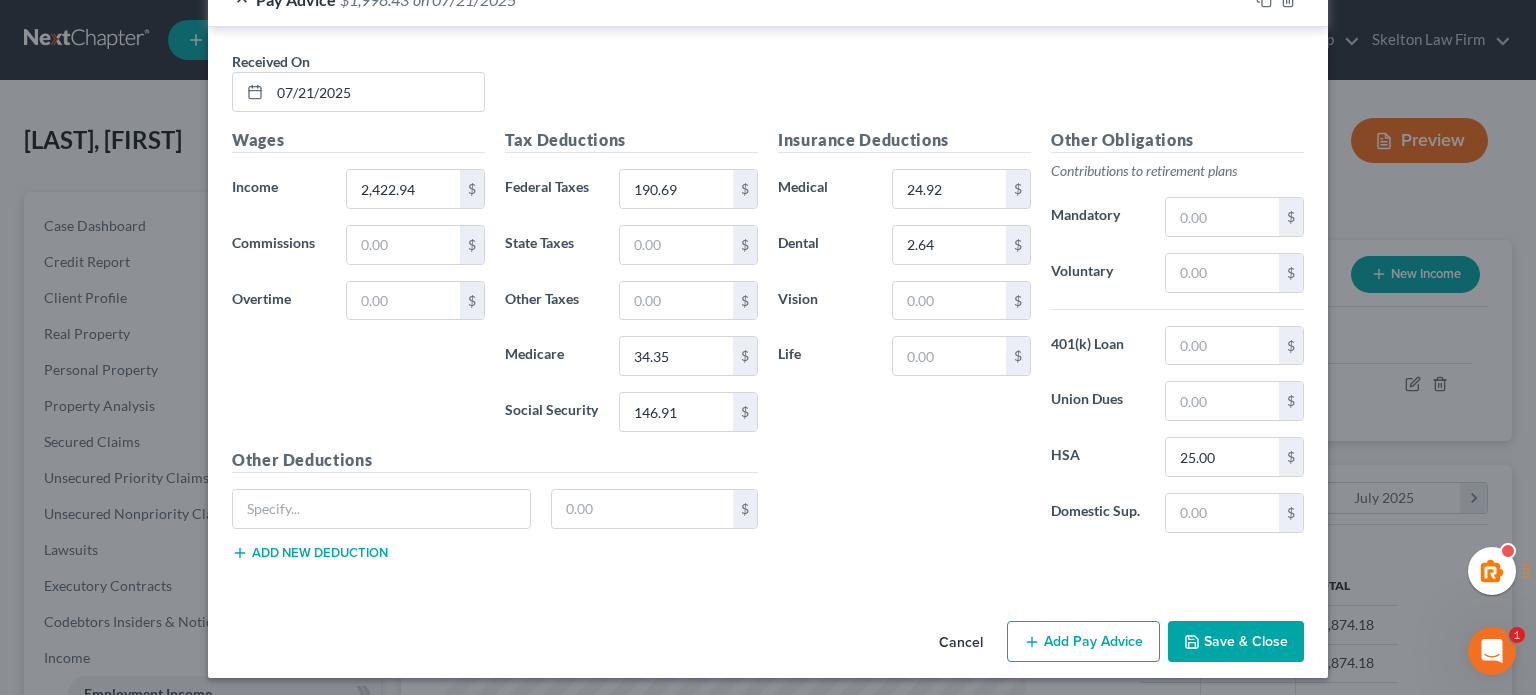 drag, startPoint x: 859, startPoint y: 559, endPoint x: 921, endPoint y: 521, distance: 72.718636 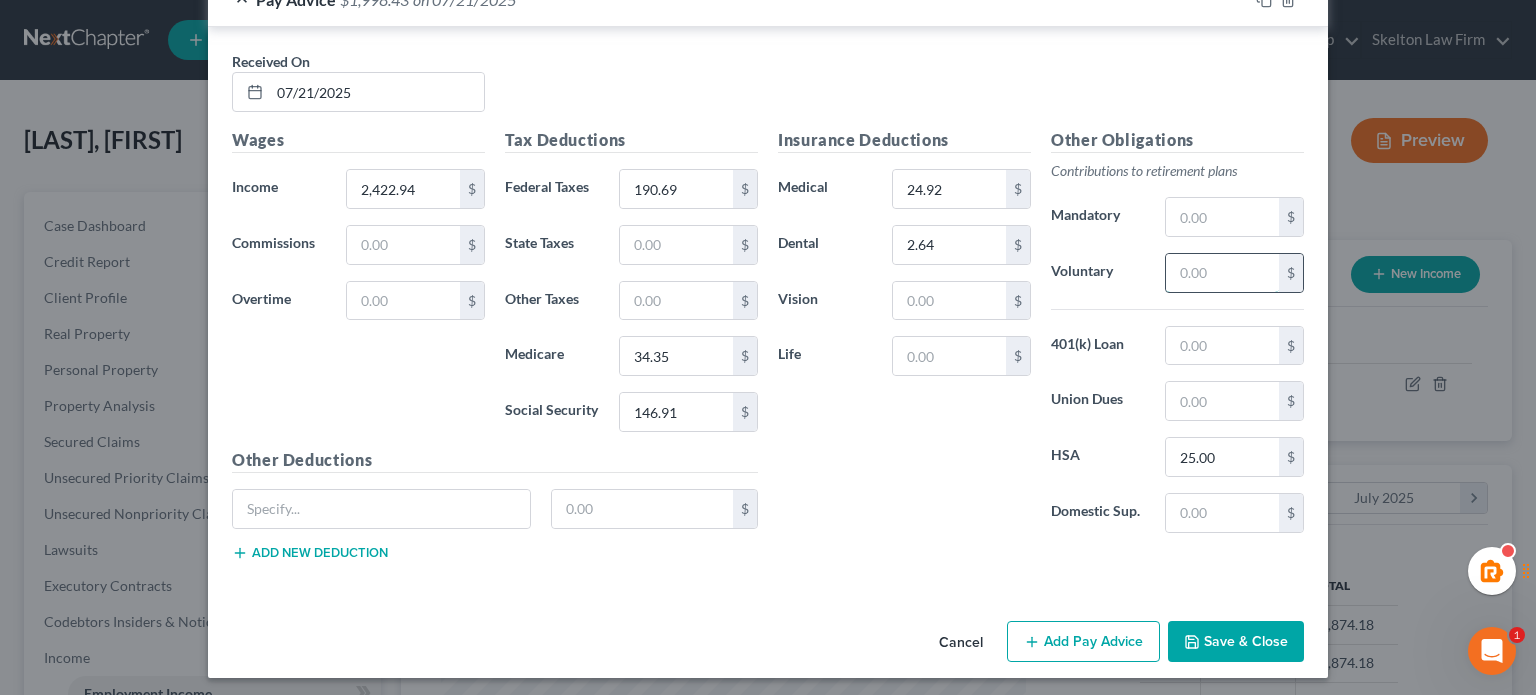 click at bounding box center (1222, 273) 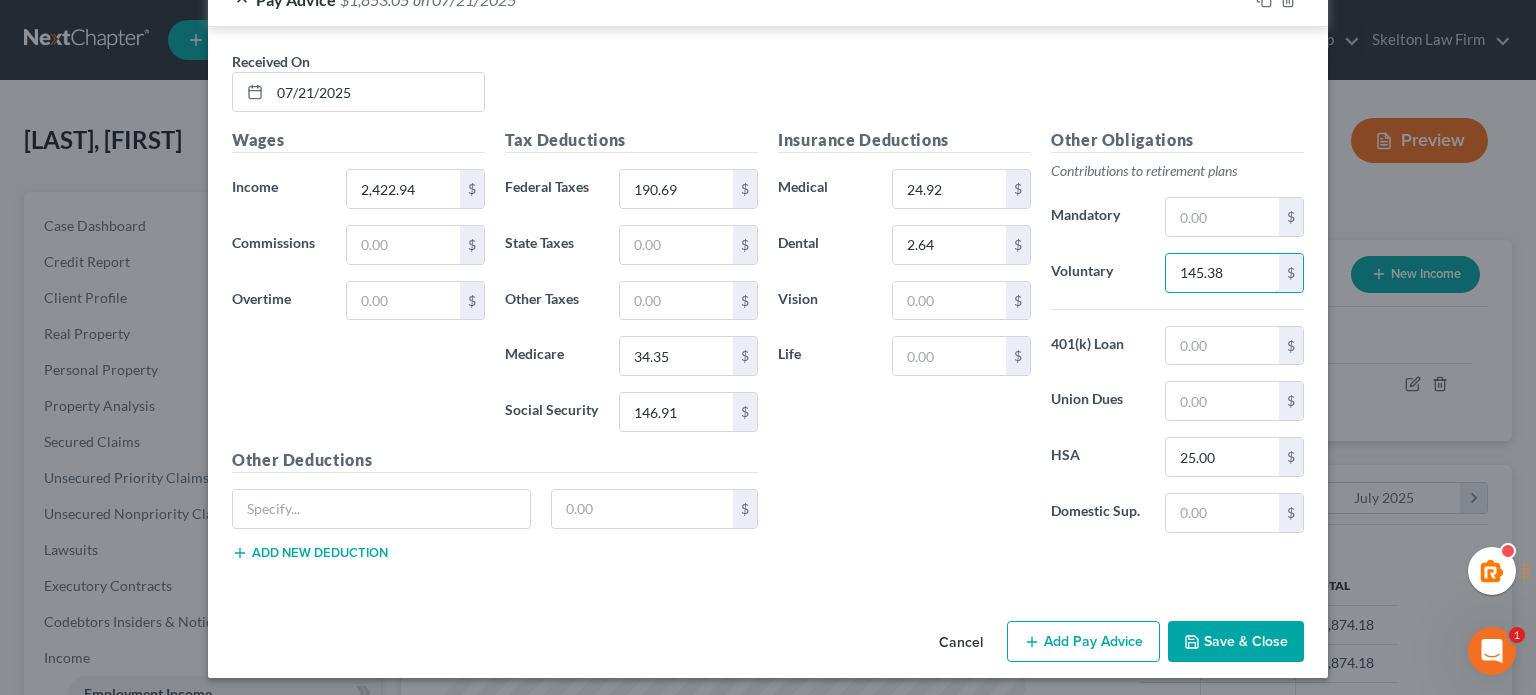type on "145.38" 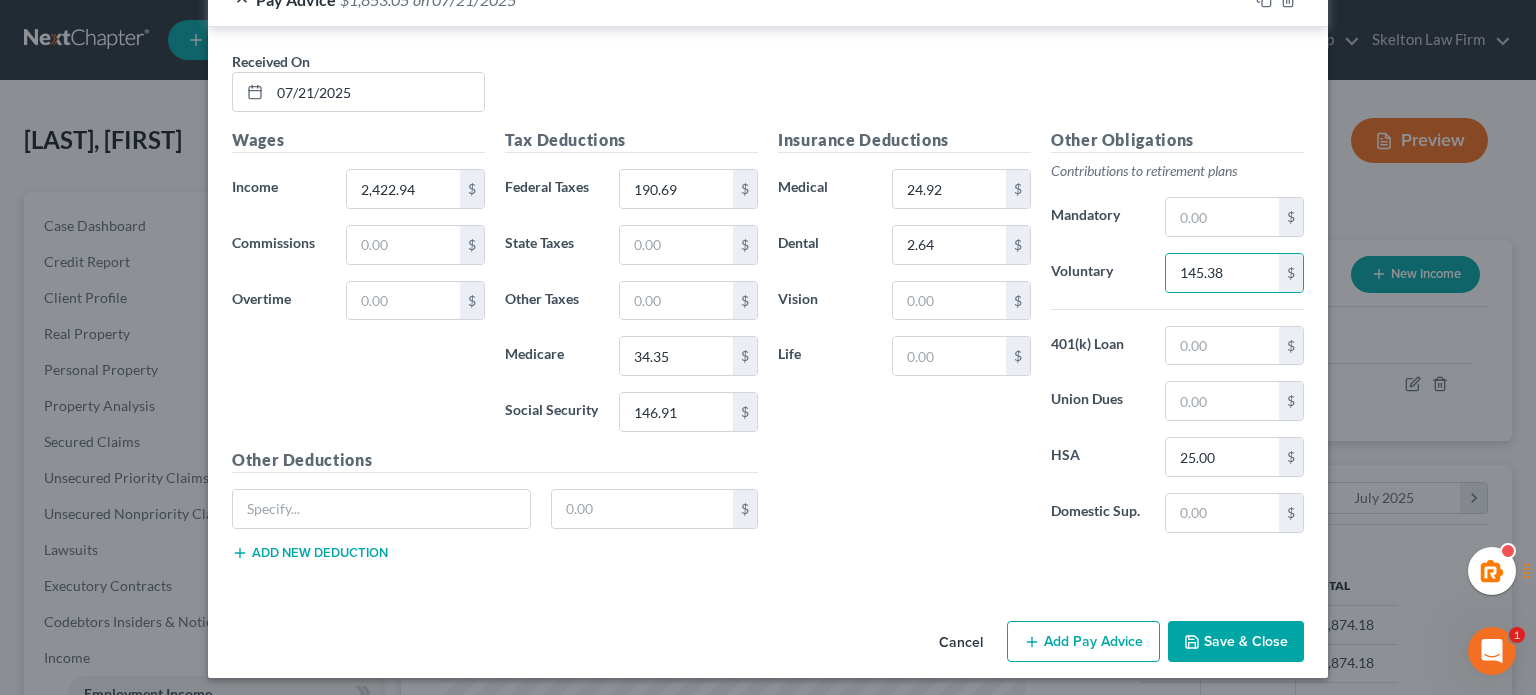 click on "Insurance Deductions Medical 24.92 $ Dental 2.64 $ Vision $ Life $" at bounding box center (904, 338) 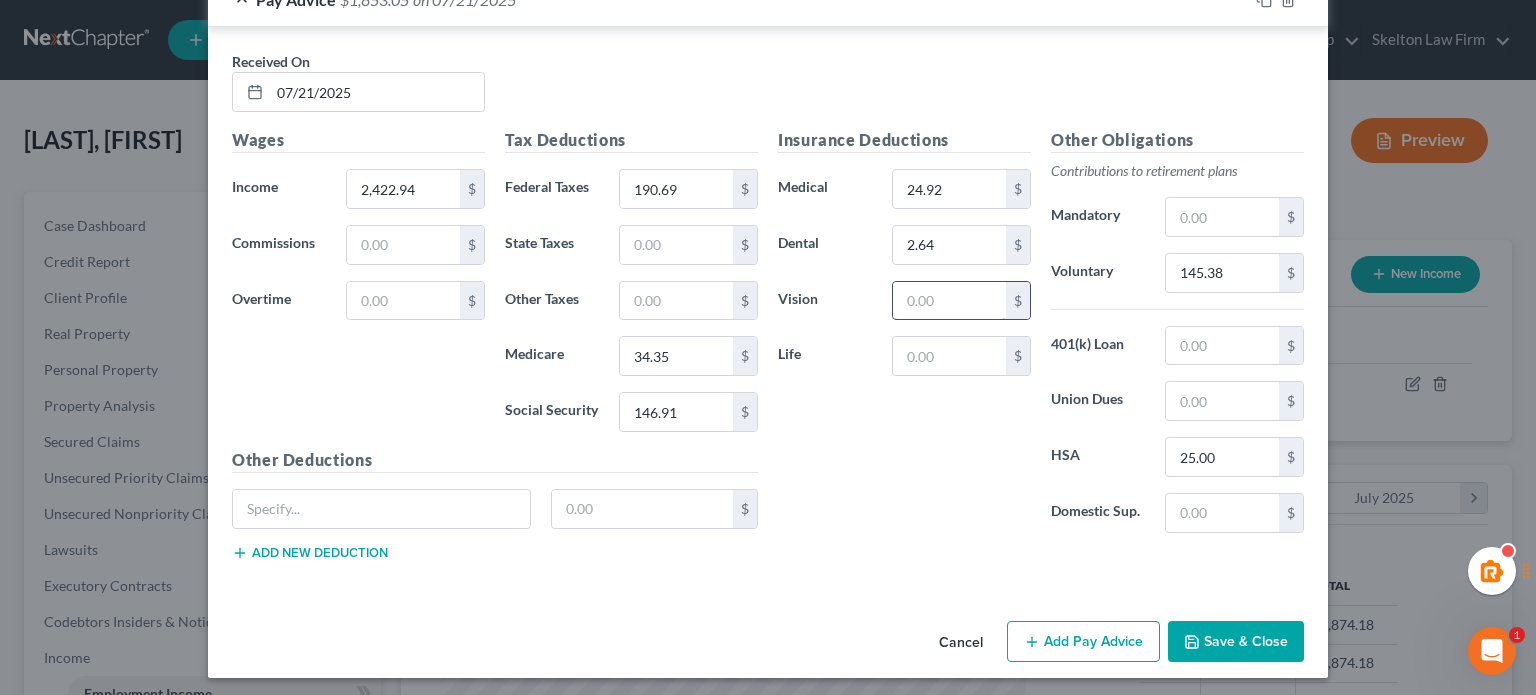 click at bounding box center [949, 301] 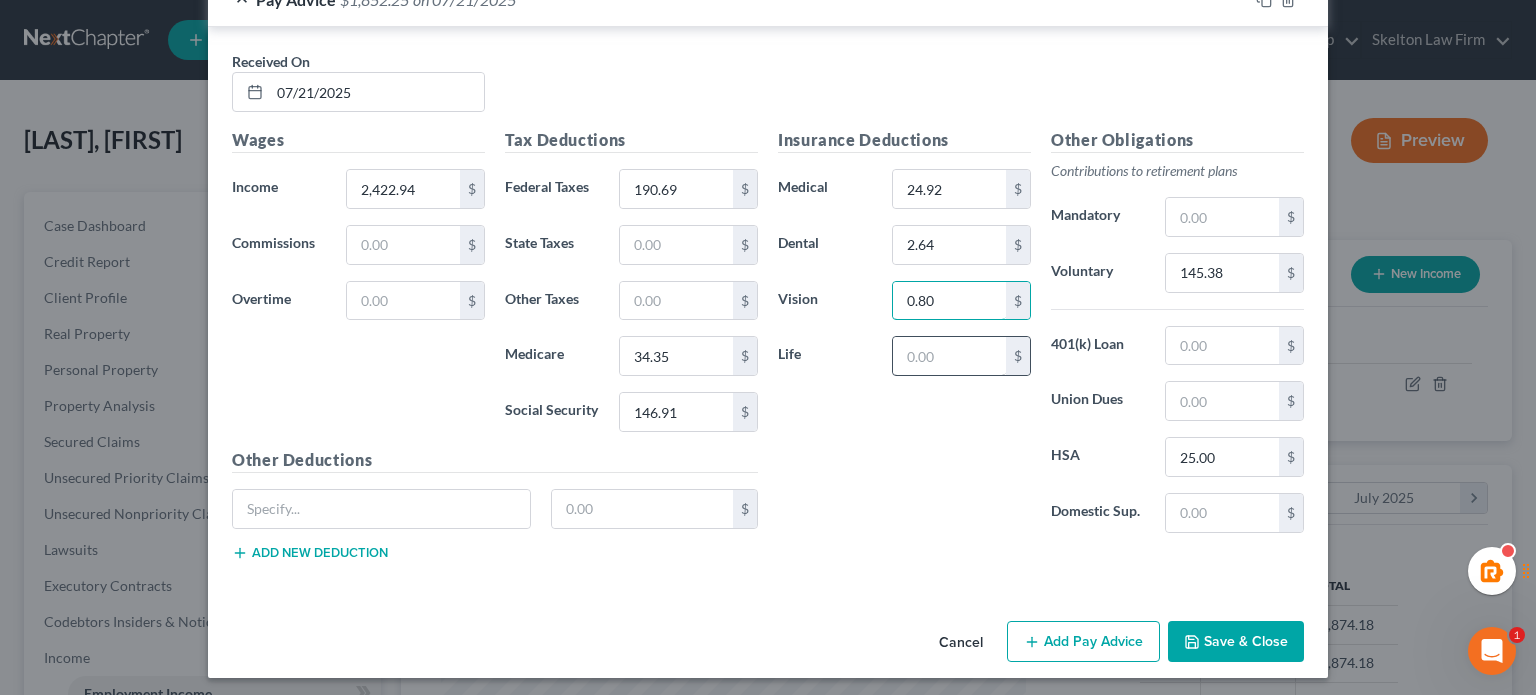 type on "0.80" 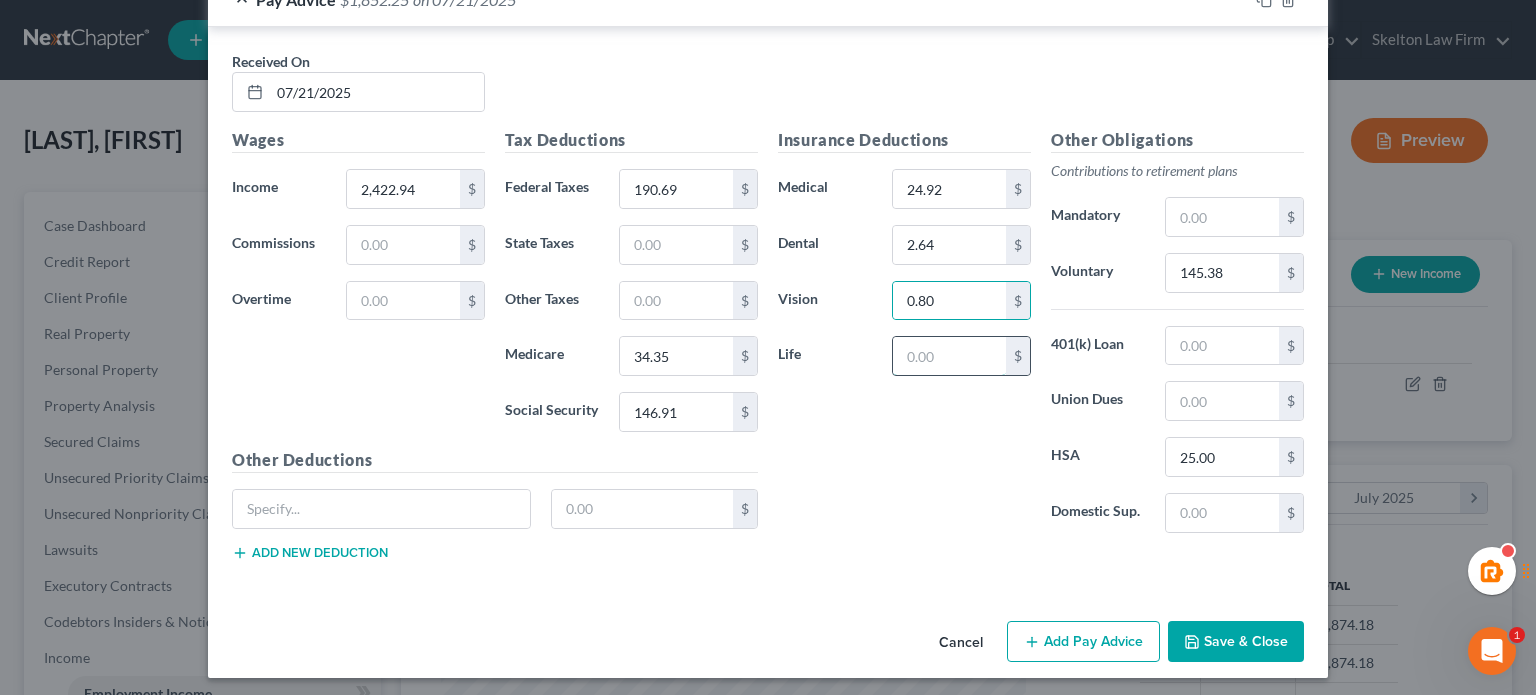 click at bounding box center [949, 356] 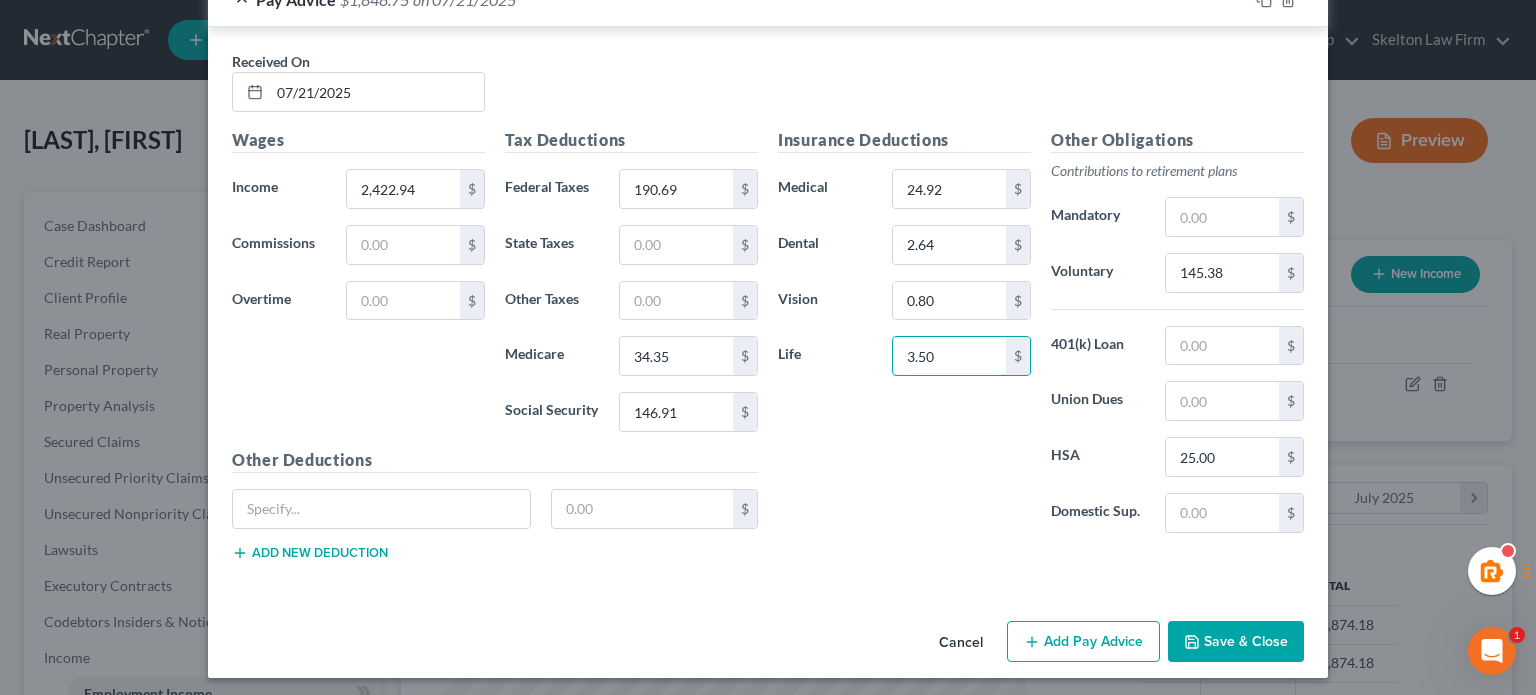 type on "3.50" 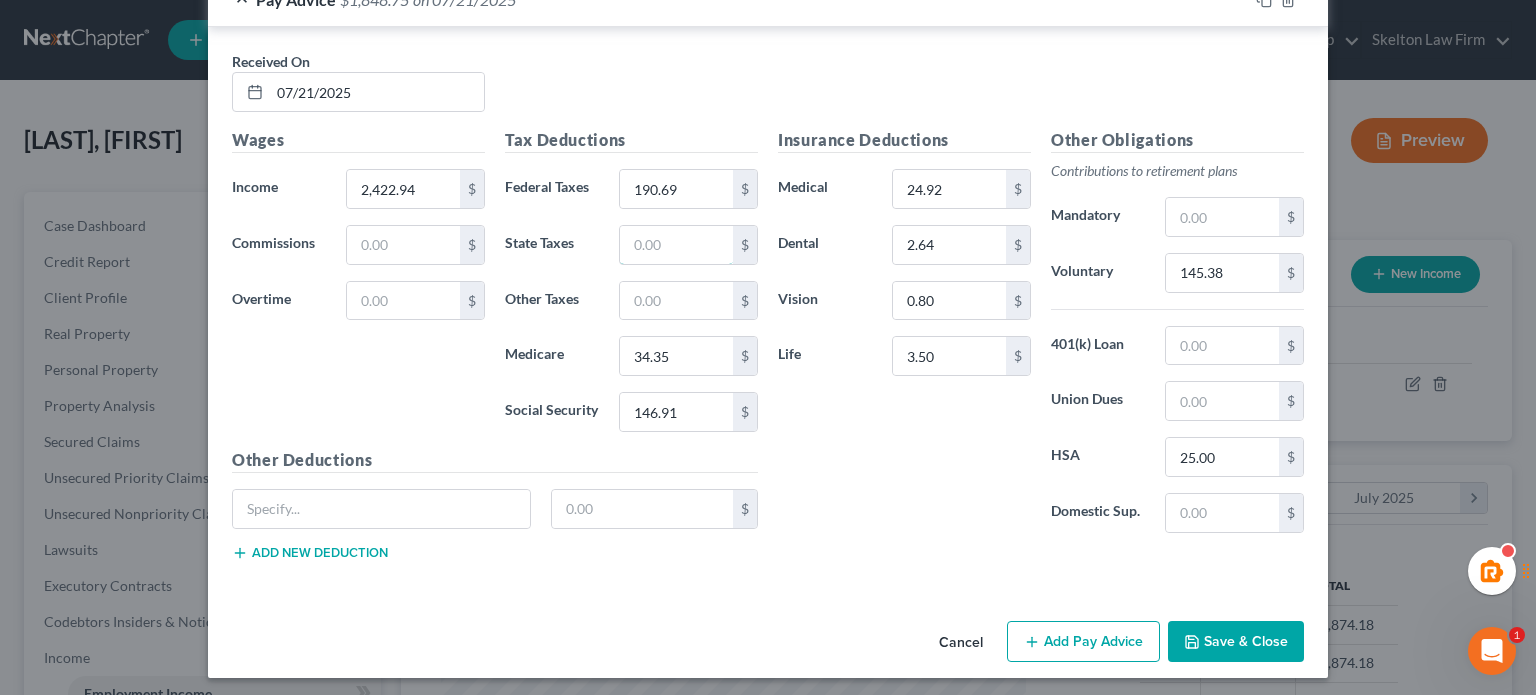 click at bounding box center (676, 245) 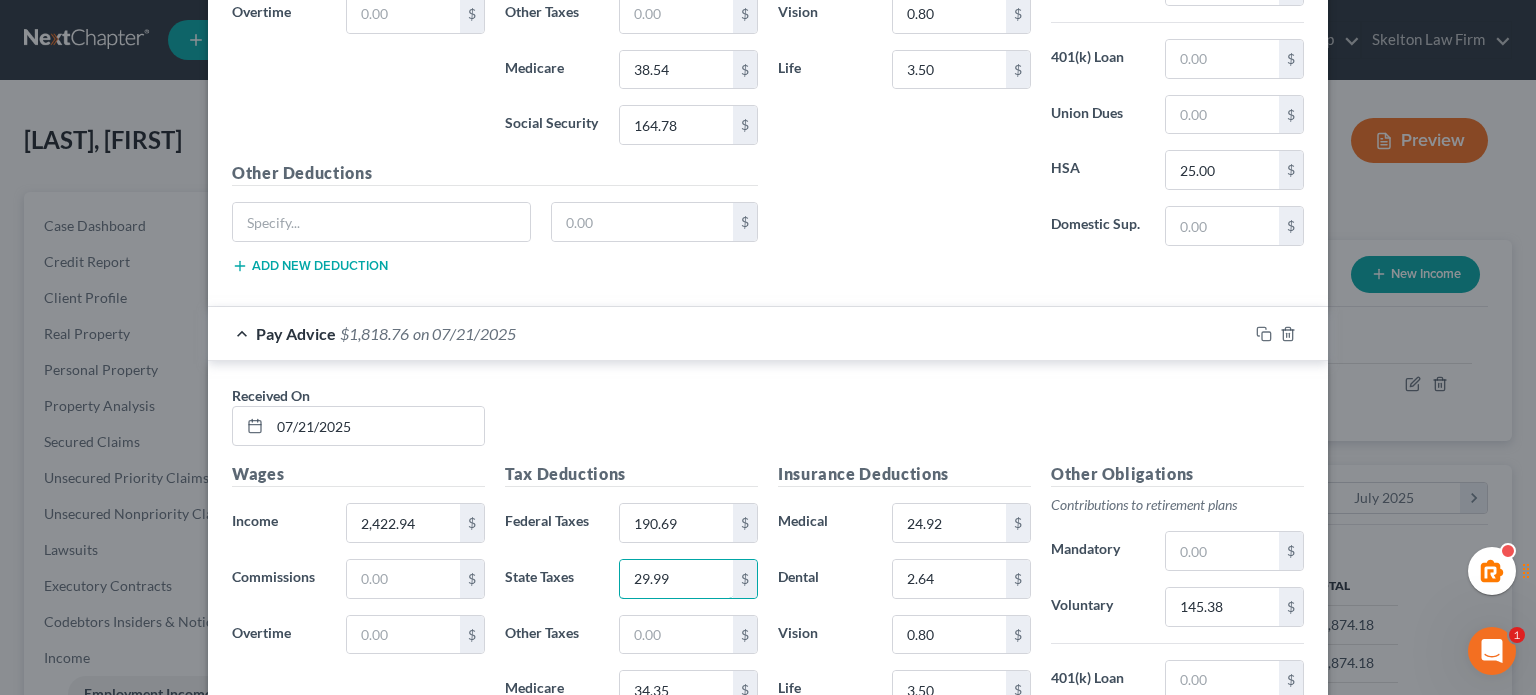 scroll, scrollTop: 1324, scrollLeft: 0, axis: vertical 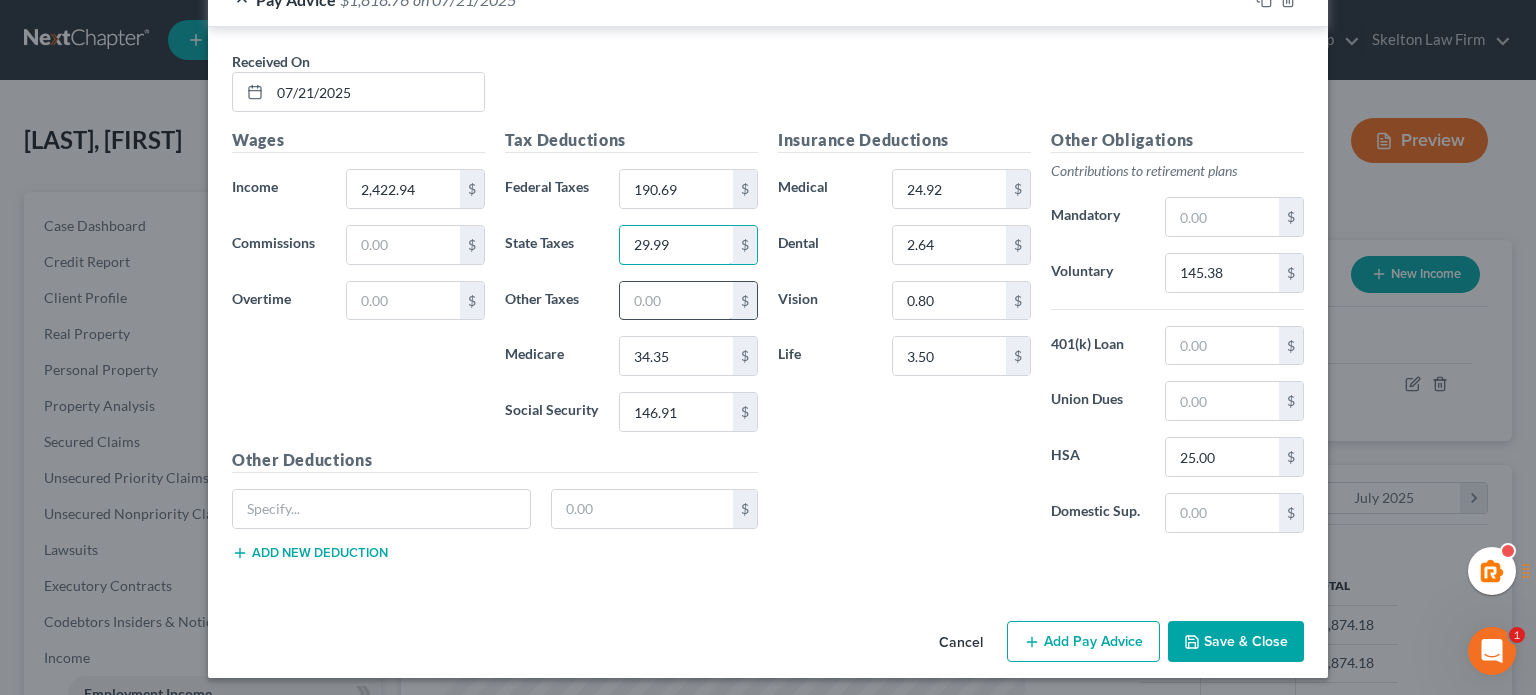 type on "29.99" 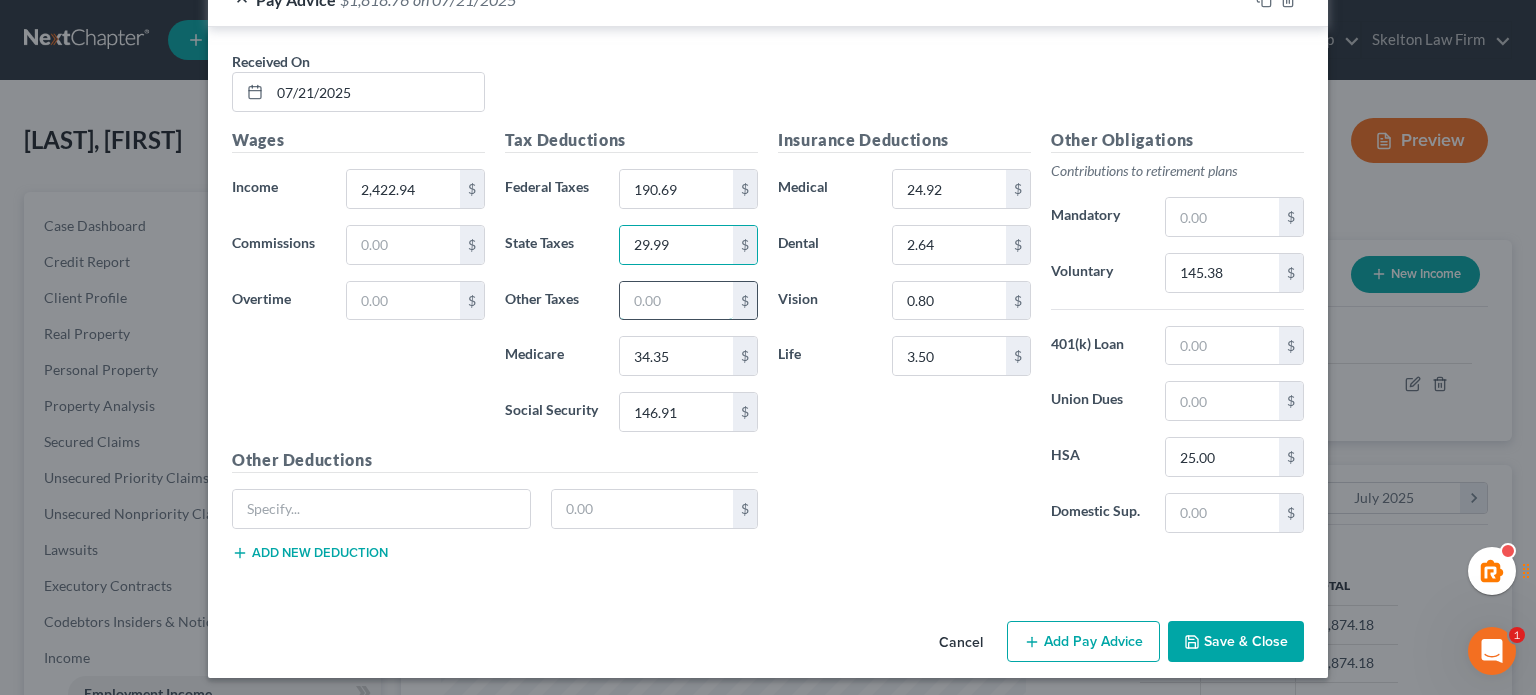 click at bounding box center (676, 301) 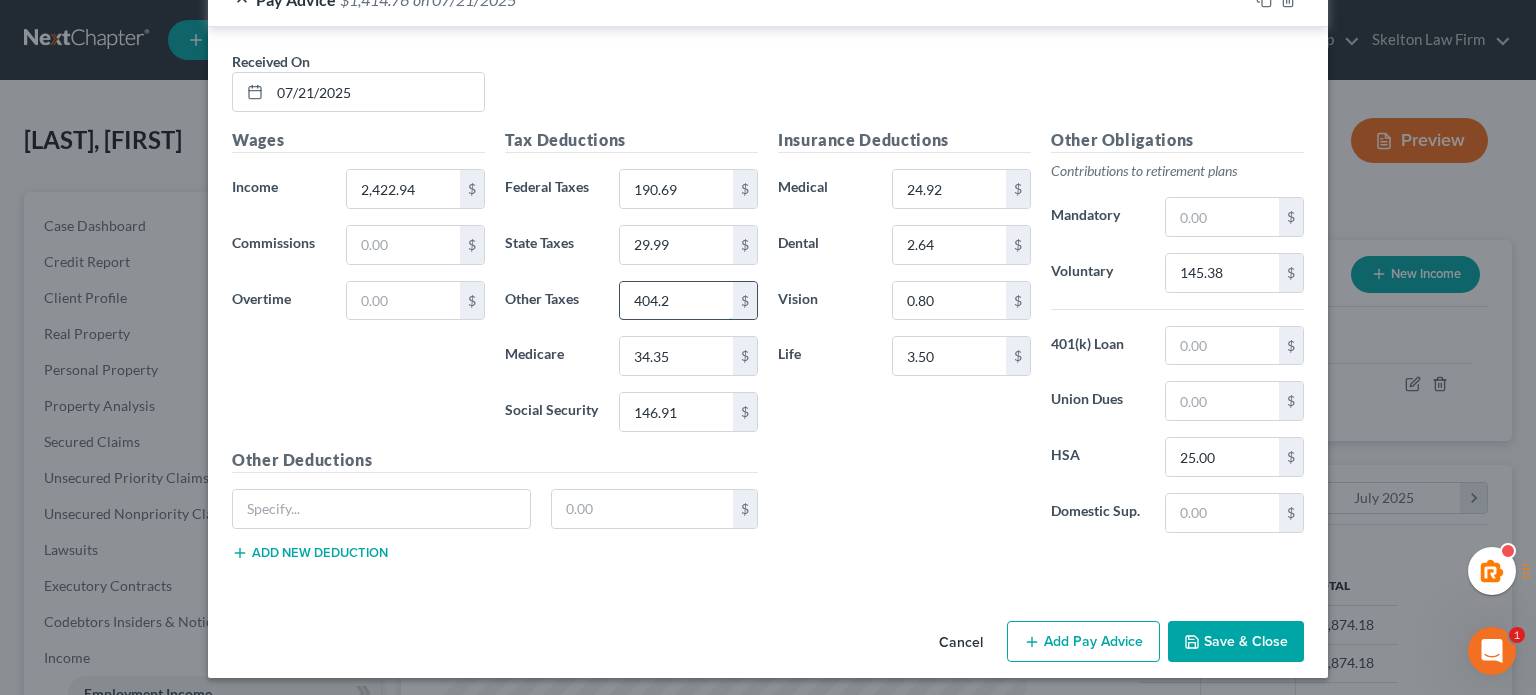 type on "404.20" 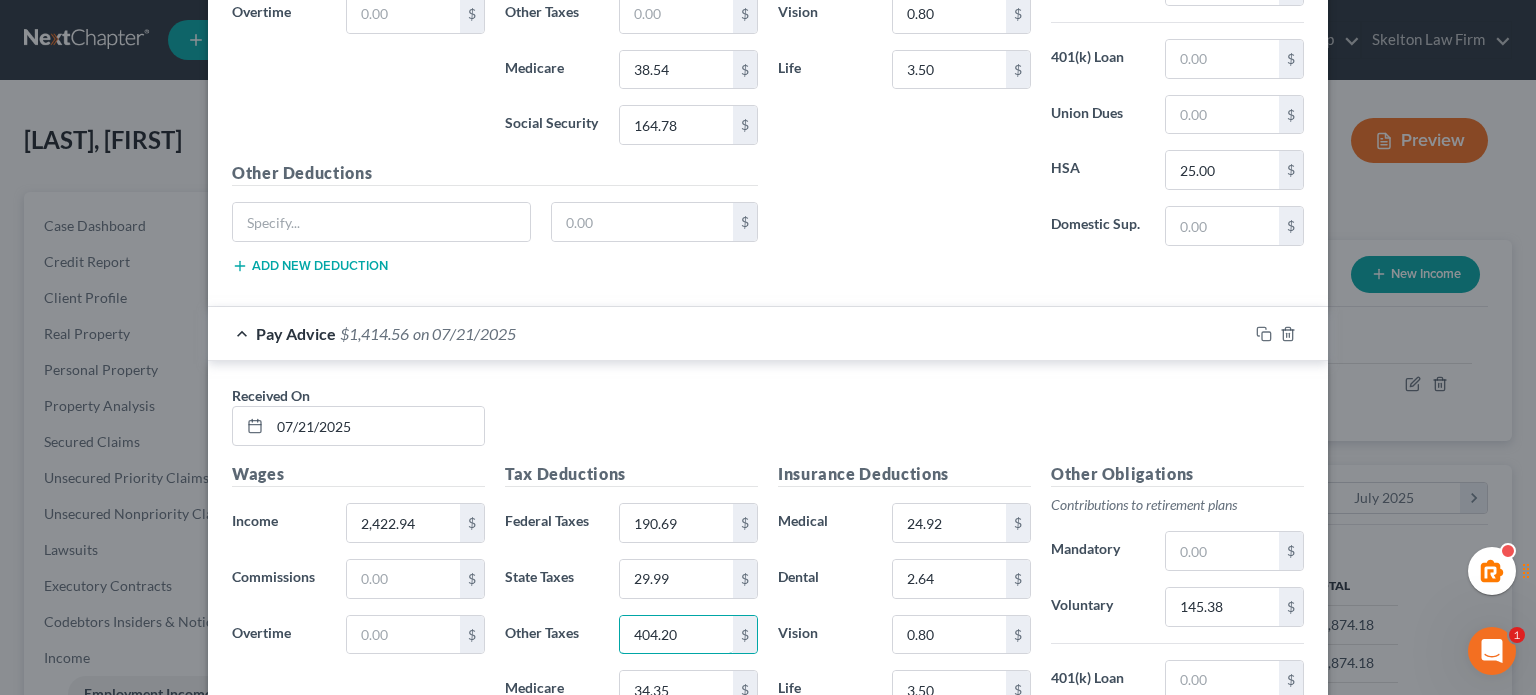 scroll, scrollTop: 1324, scrollLeft: 0, axis: vertical 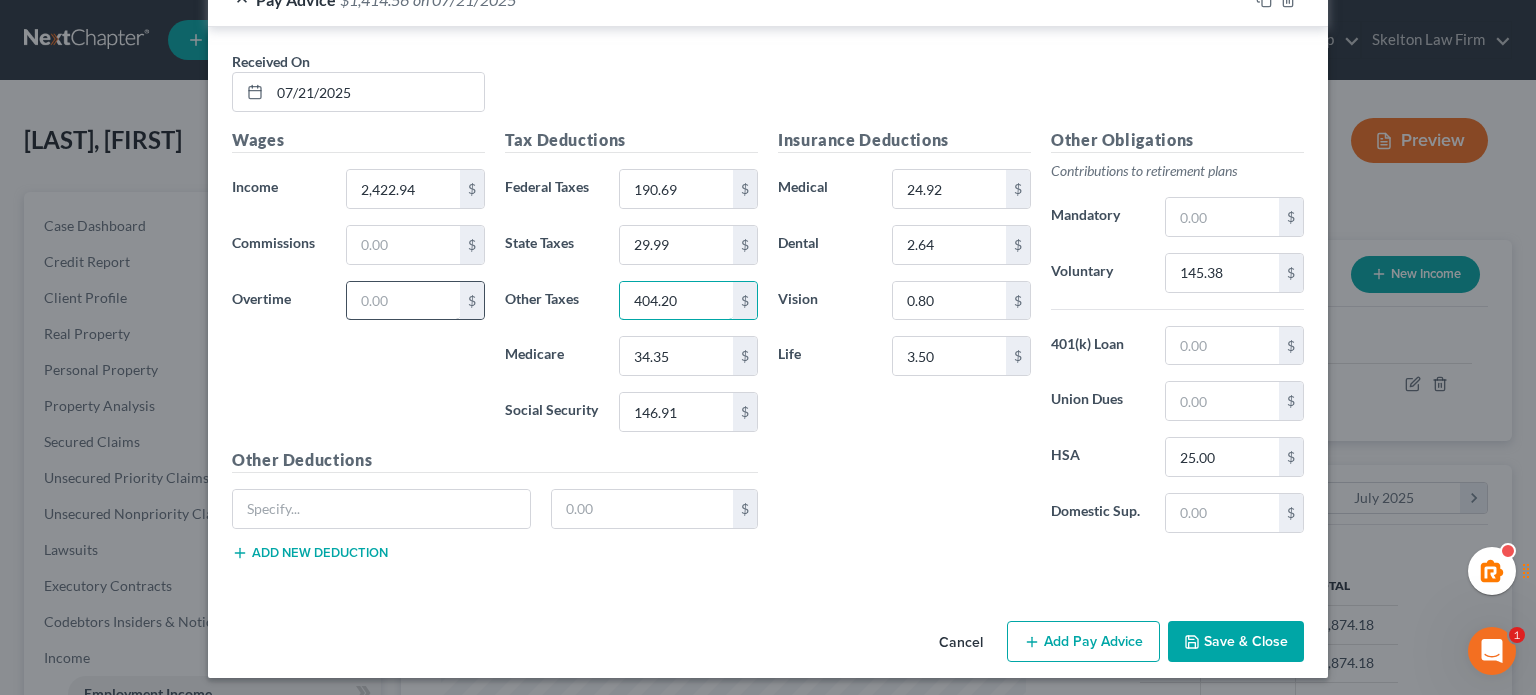 drag, startPoint x: 688, startPoint y: 287, endPoint x: 375, endPoint y: 279, distance: 313.10223 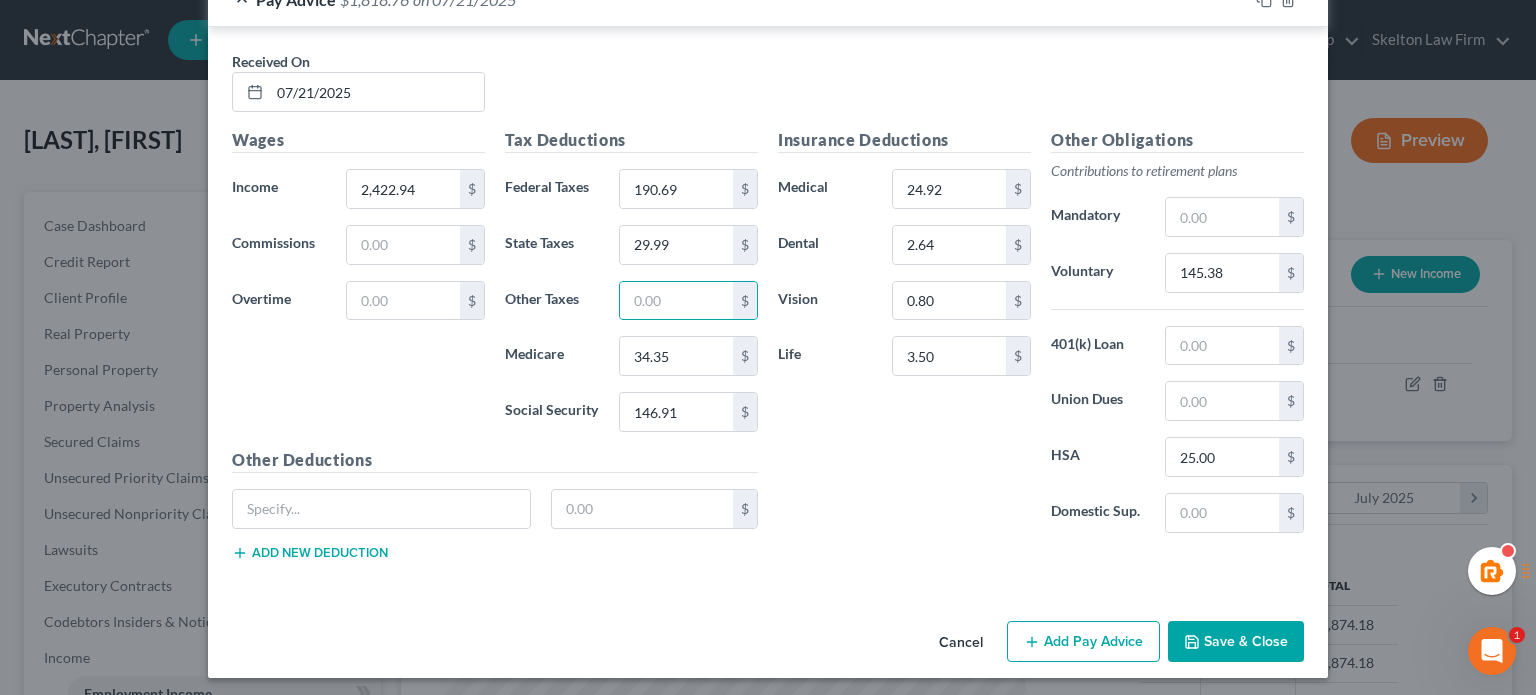 click on "Add Pay Advice" at bounding box center [1083, 642] 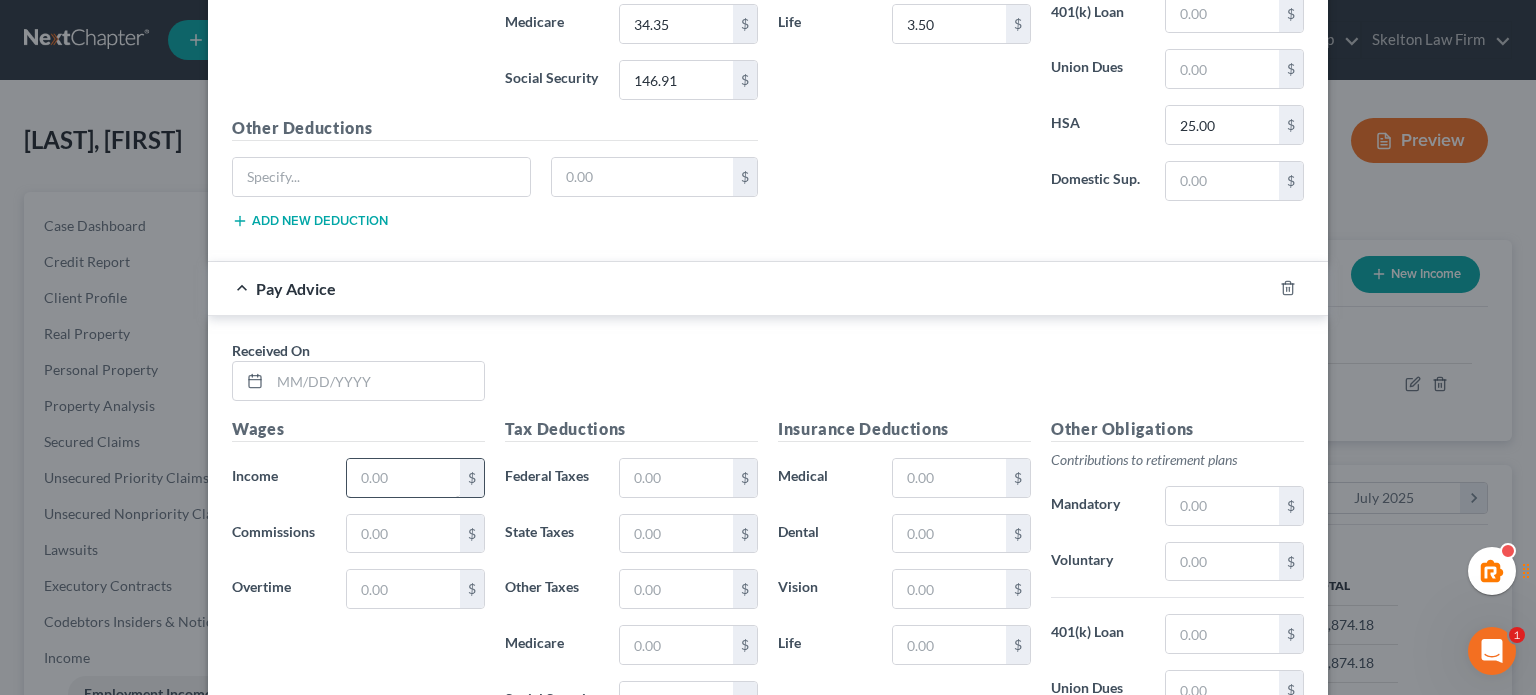 scroll, scrollTop: 1657, scrollLeft: 0, axis: vertical 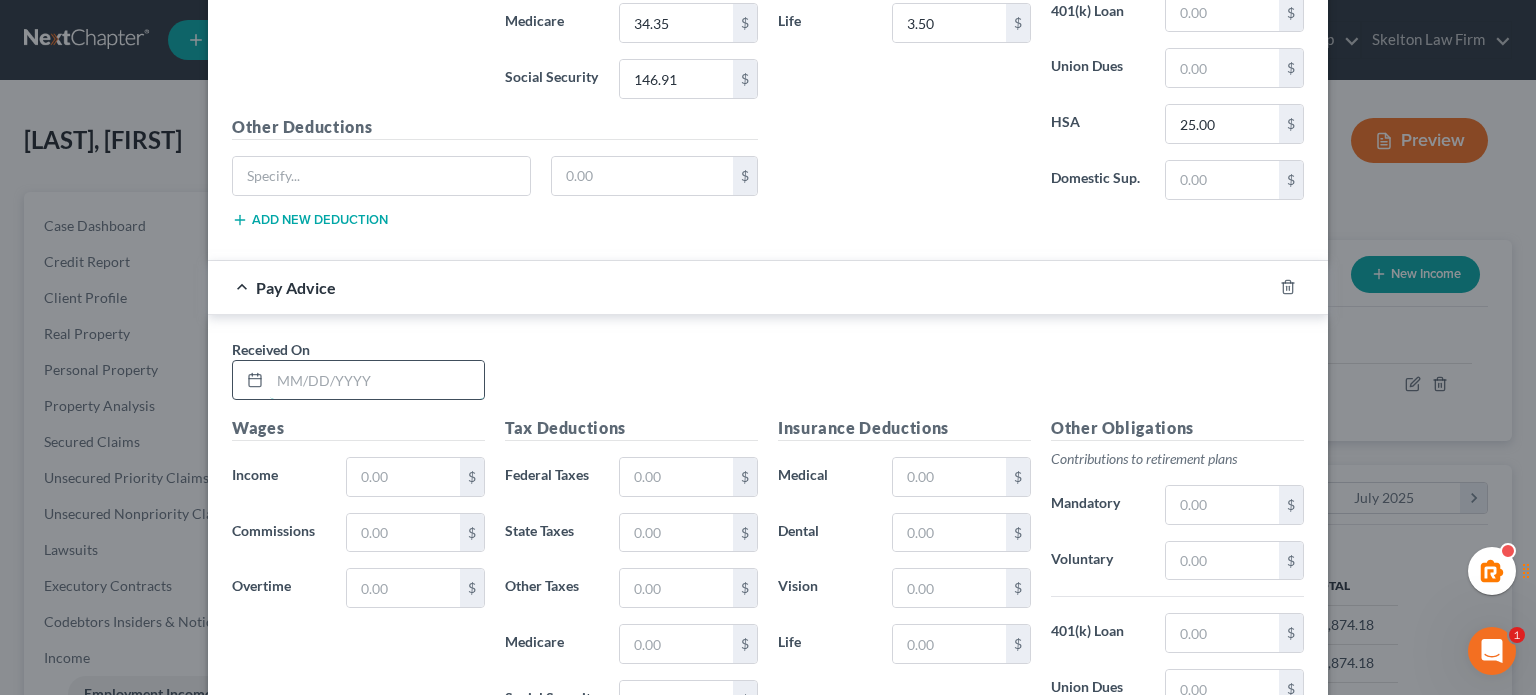 click at bounding box center (377, 380) 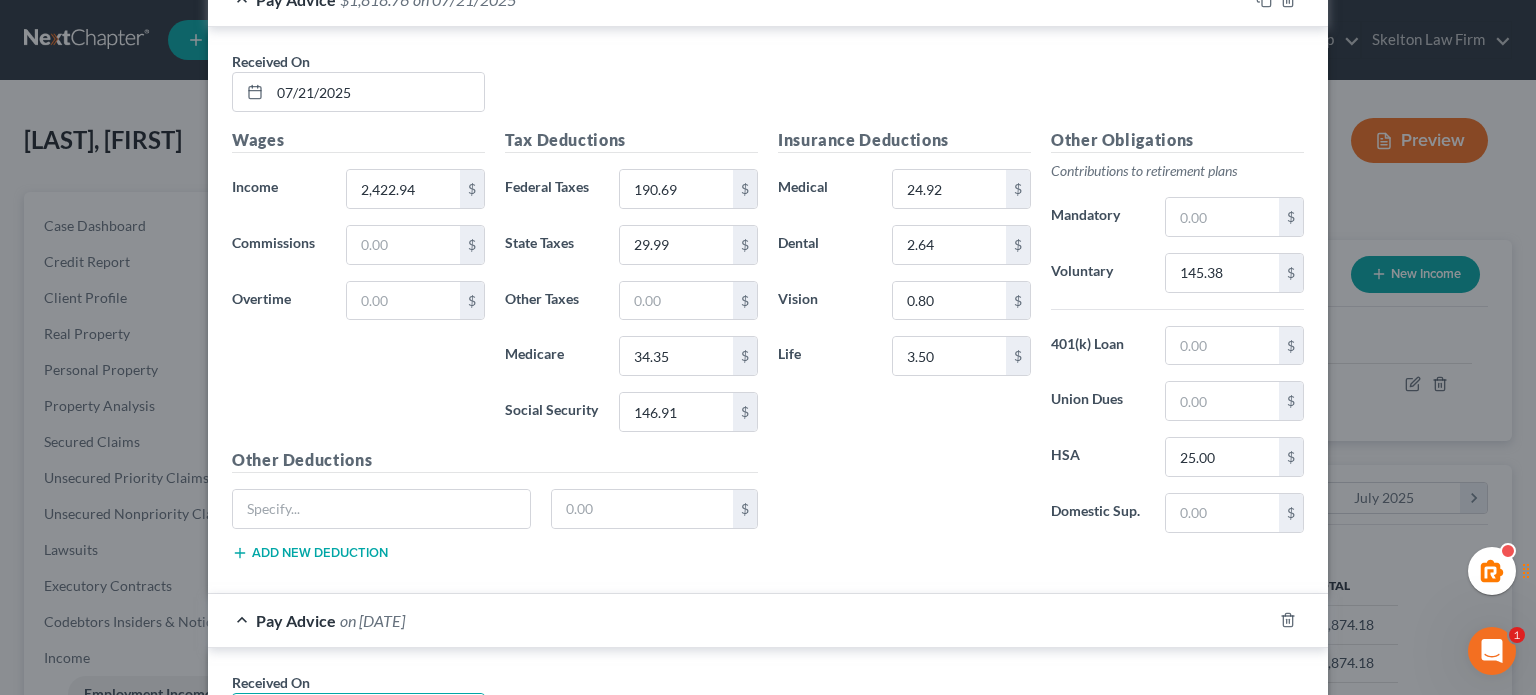 scroll, scrollTop: 1657, scrollLeft: 0, axis: vertical 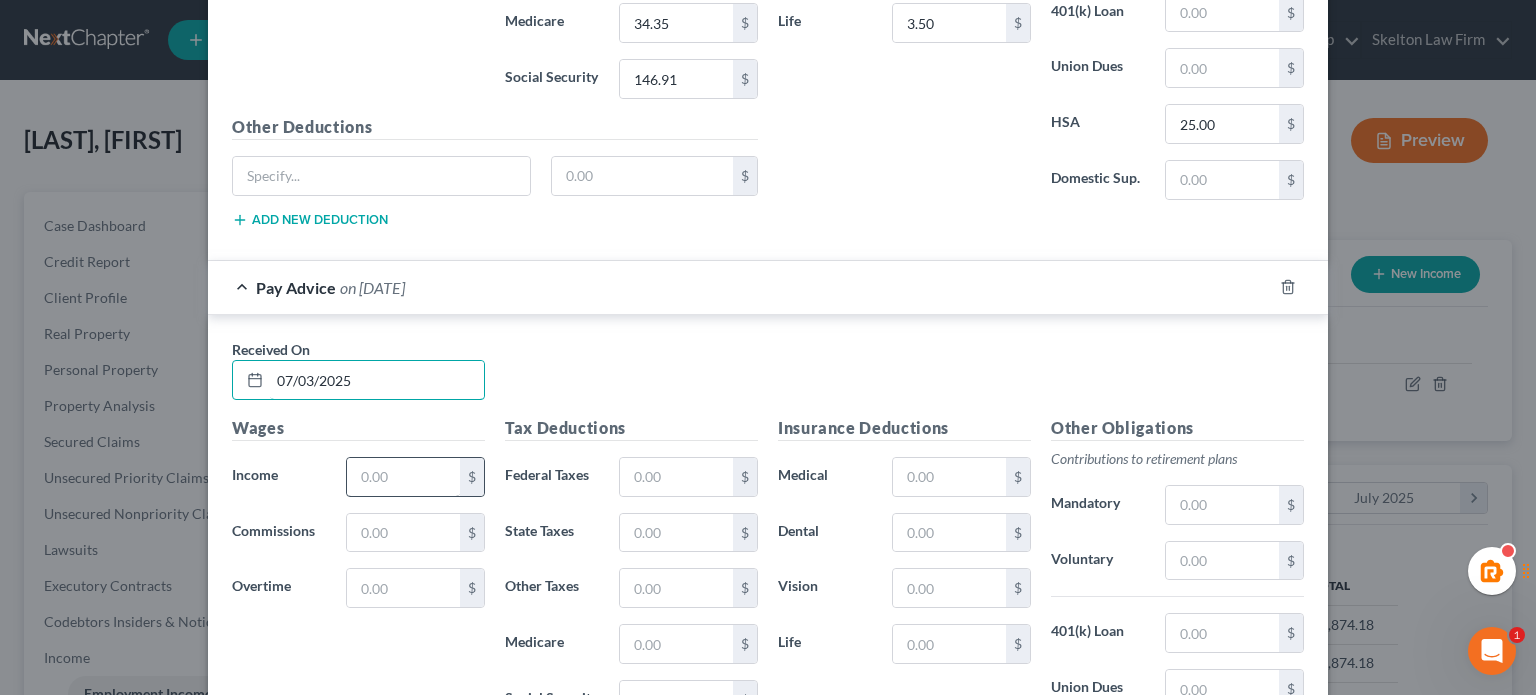 type on "07/03/2025" 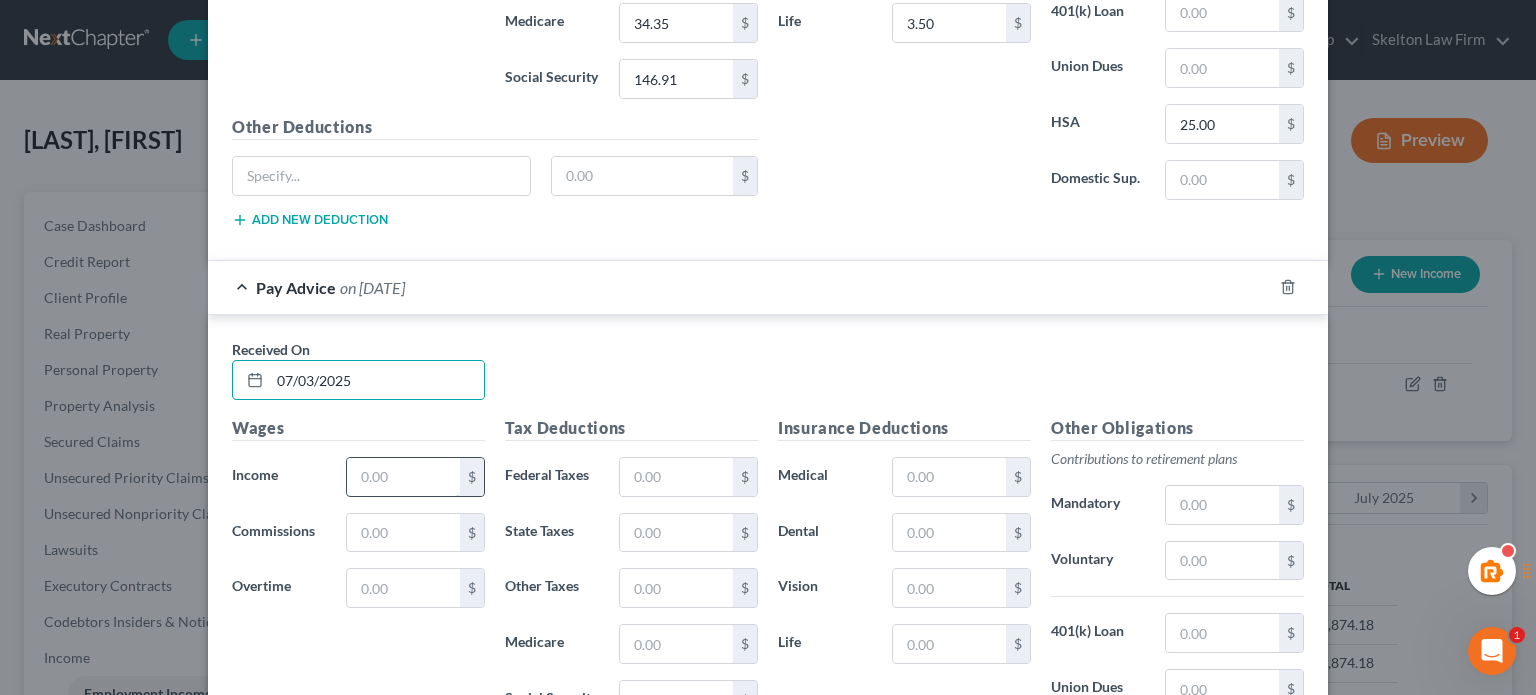click at bounding box center [403, 477] 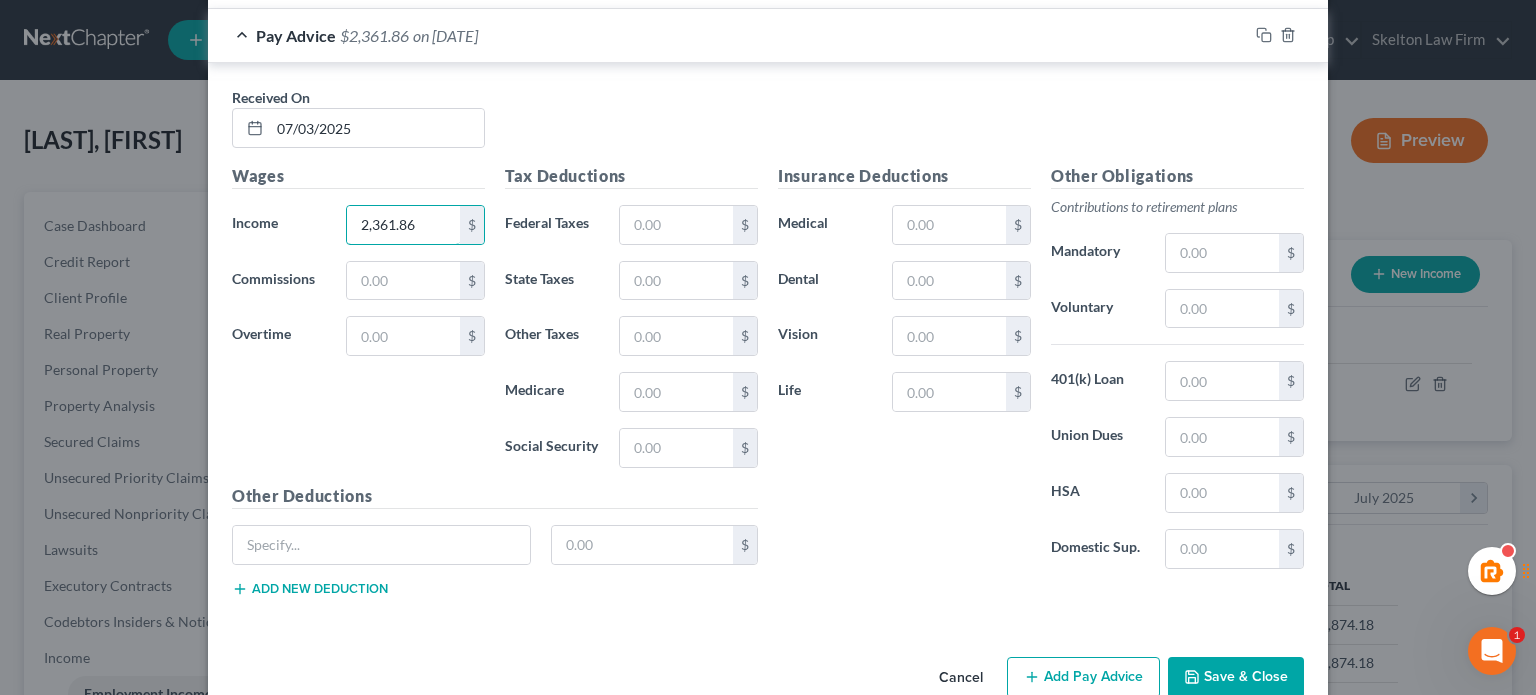 scroll, scrollTop: 1940, scrollLeft: 0, axis: vertical 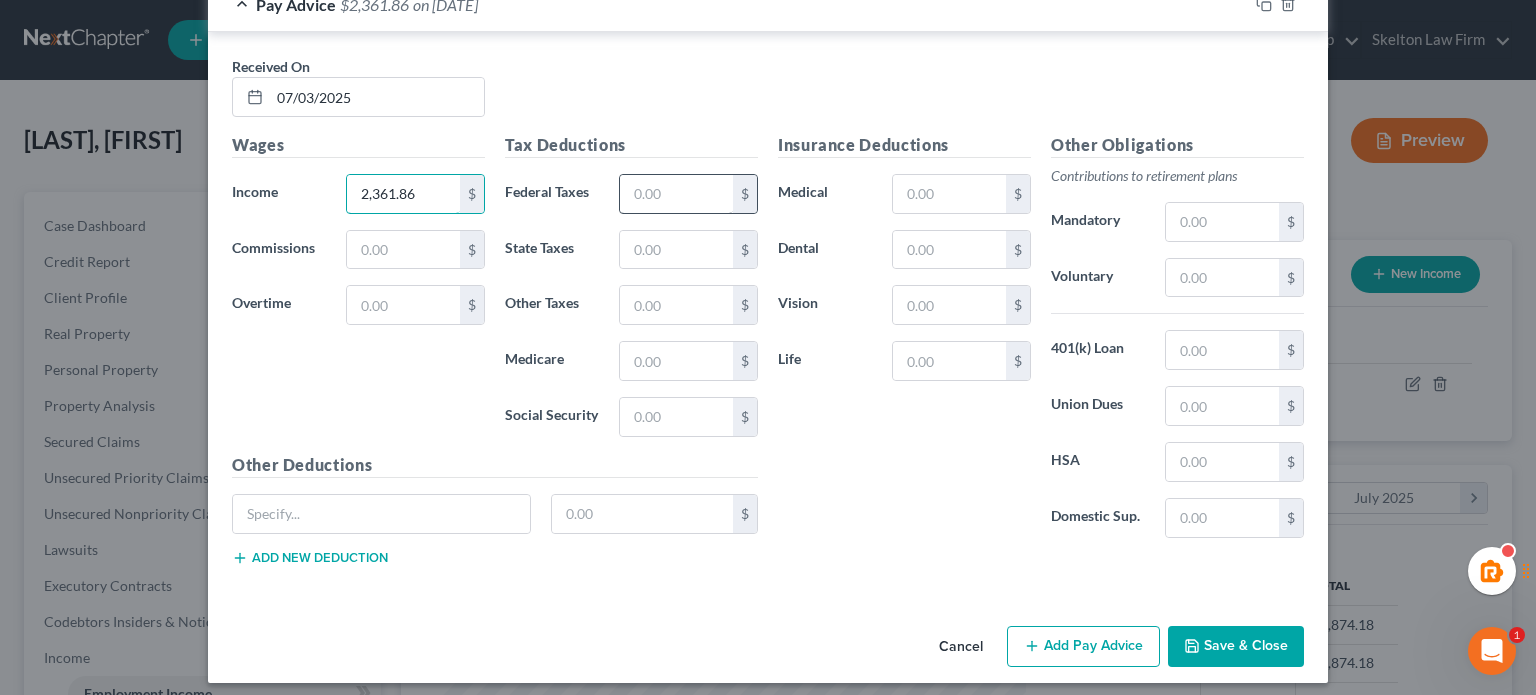 type on "2,361.86" 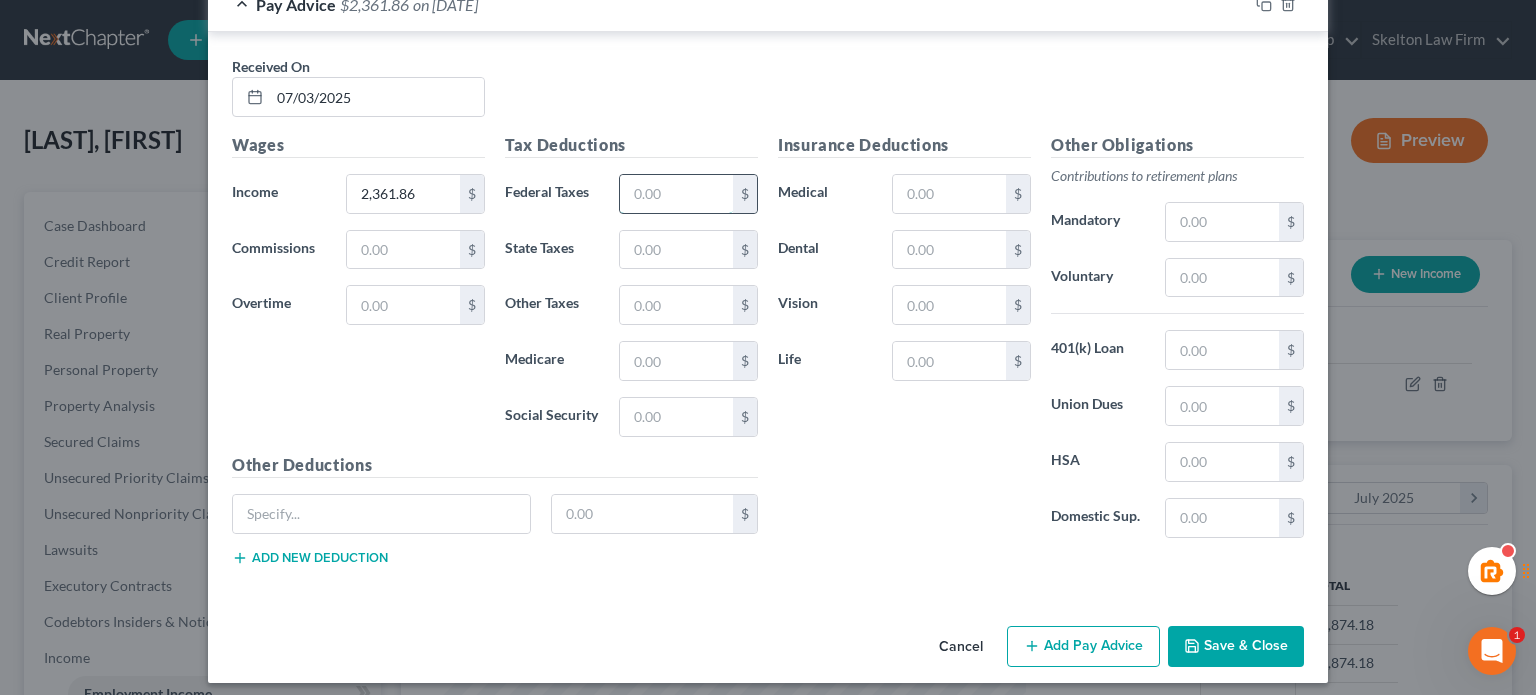 click at bounding box center [676, 194] 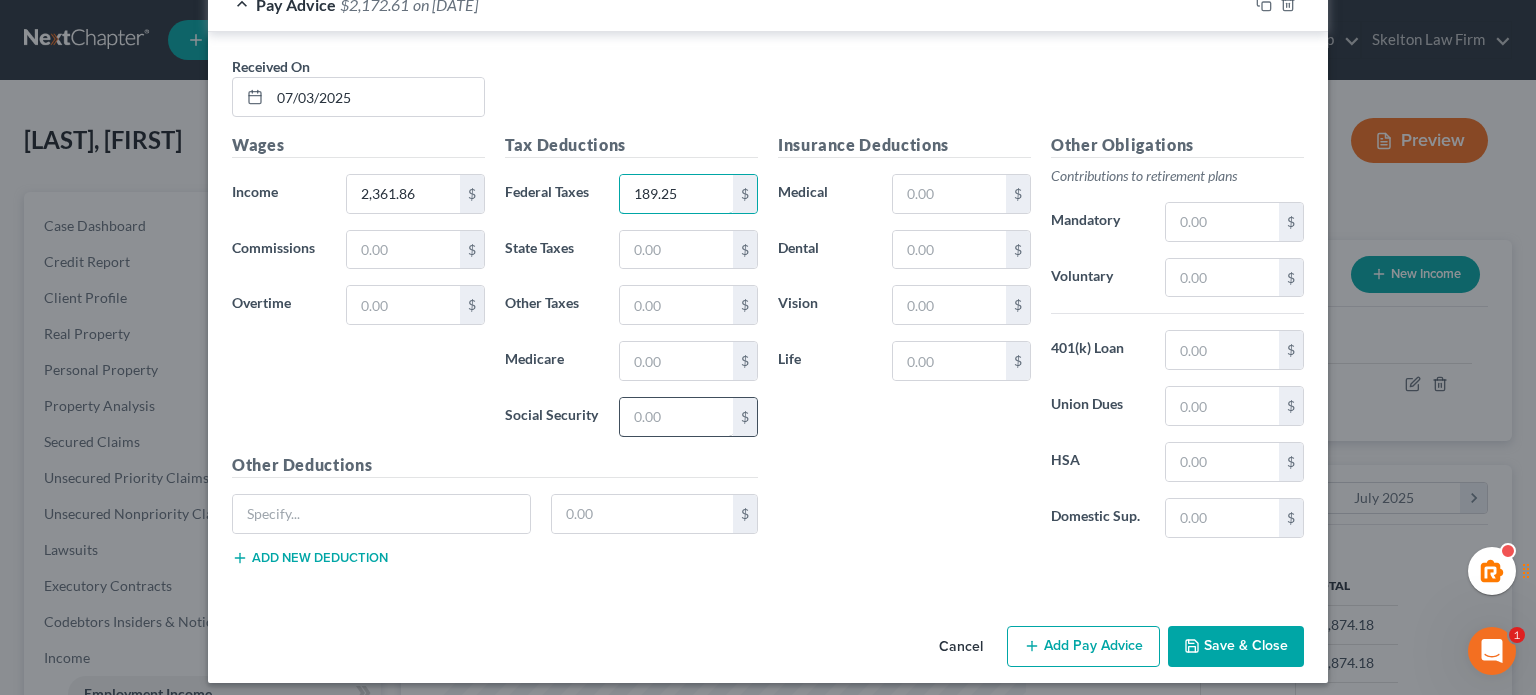 type on "189.25" 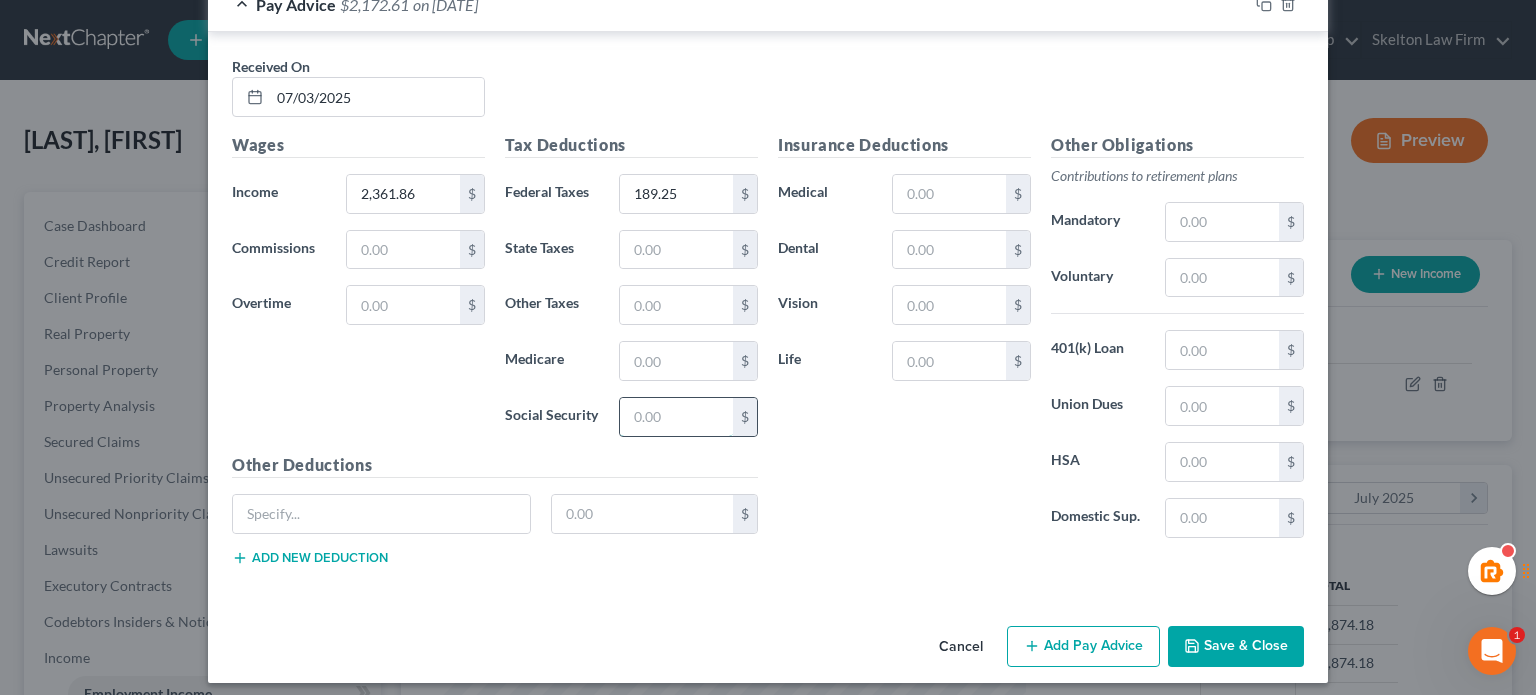 click at bounding box center (676, 417) 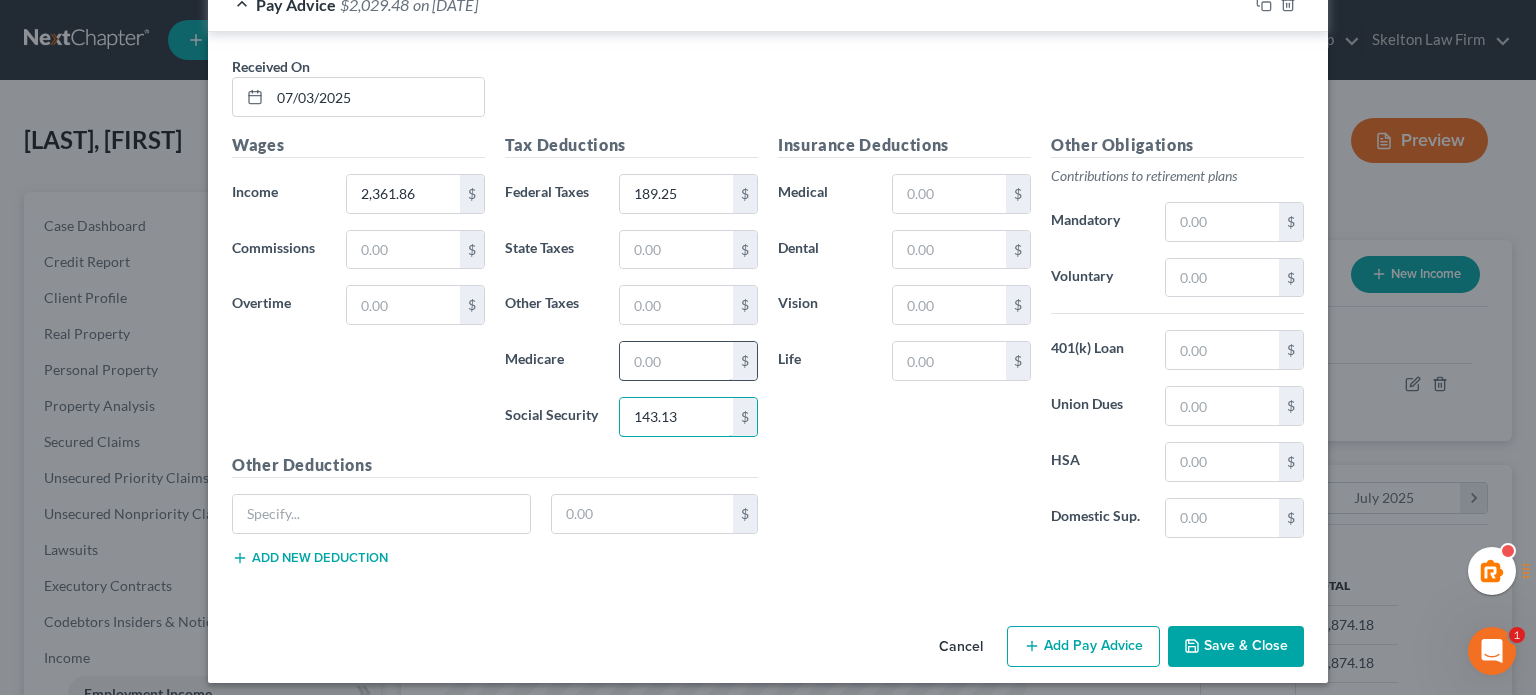 type on "143.13" 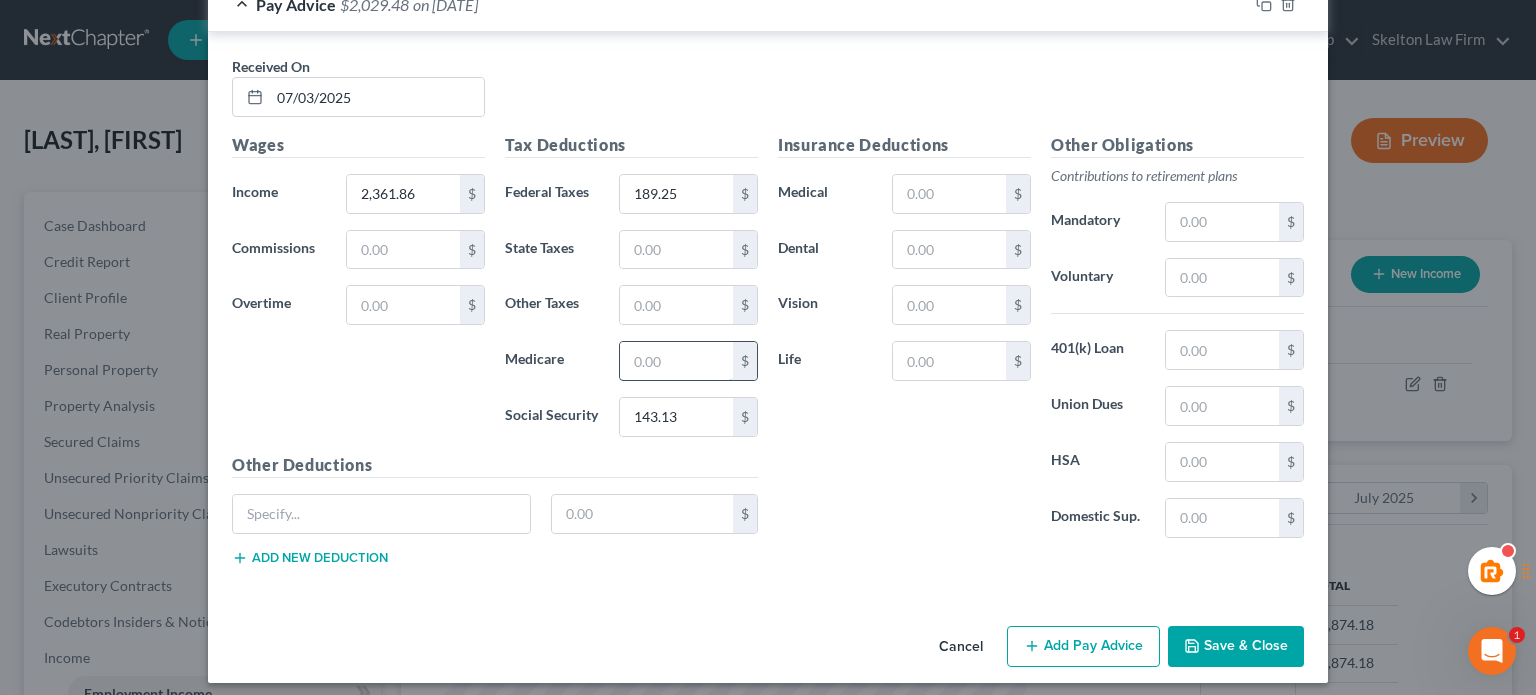 click at bounding box center [676, 361] 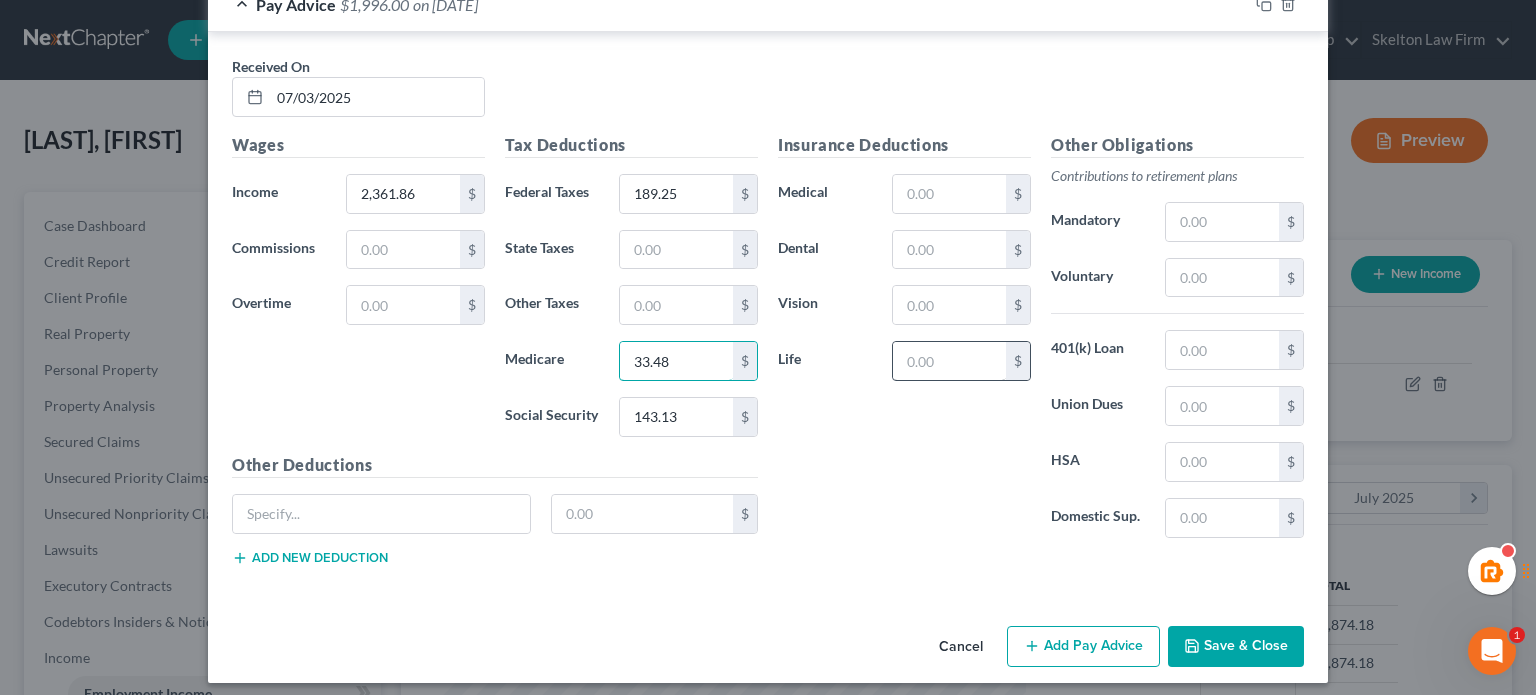 type on "33.48" 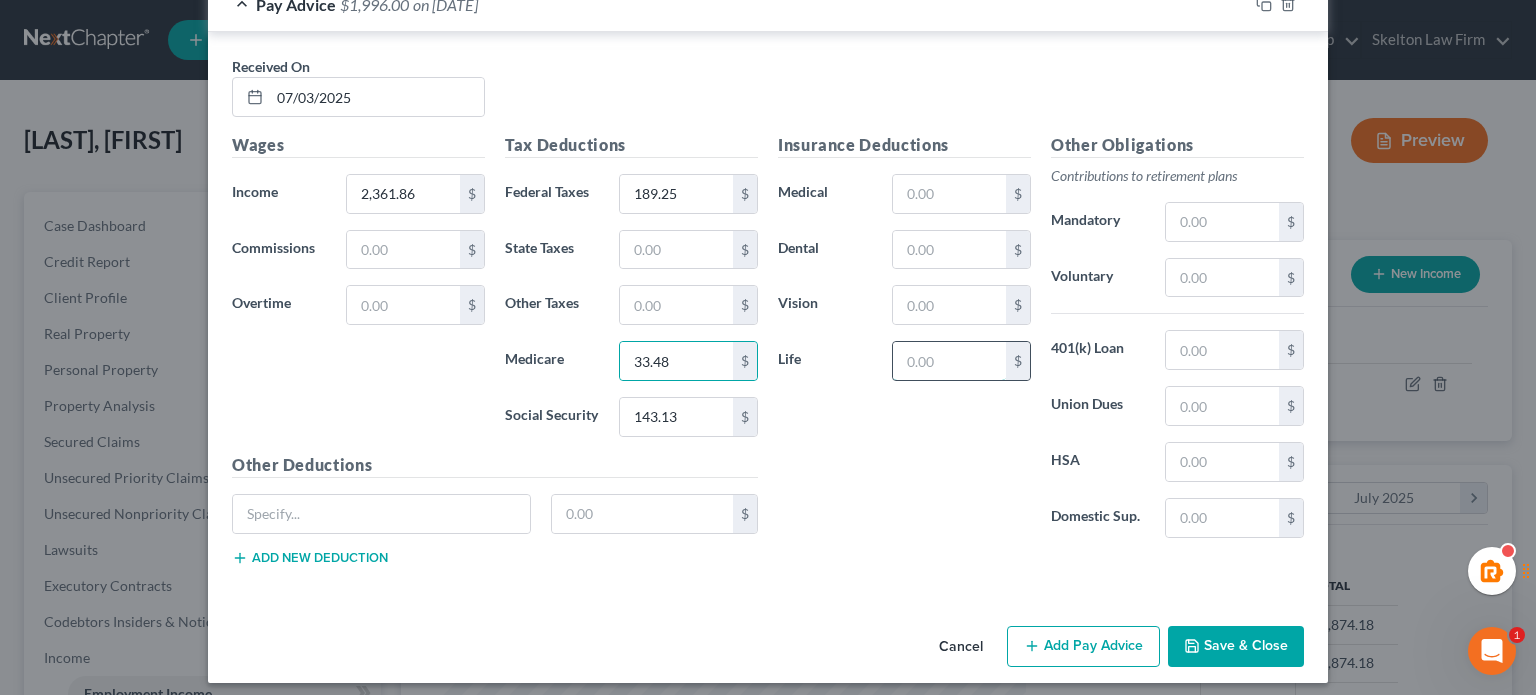 click at bounding box center [949, 361] 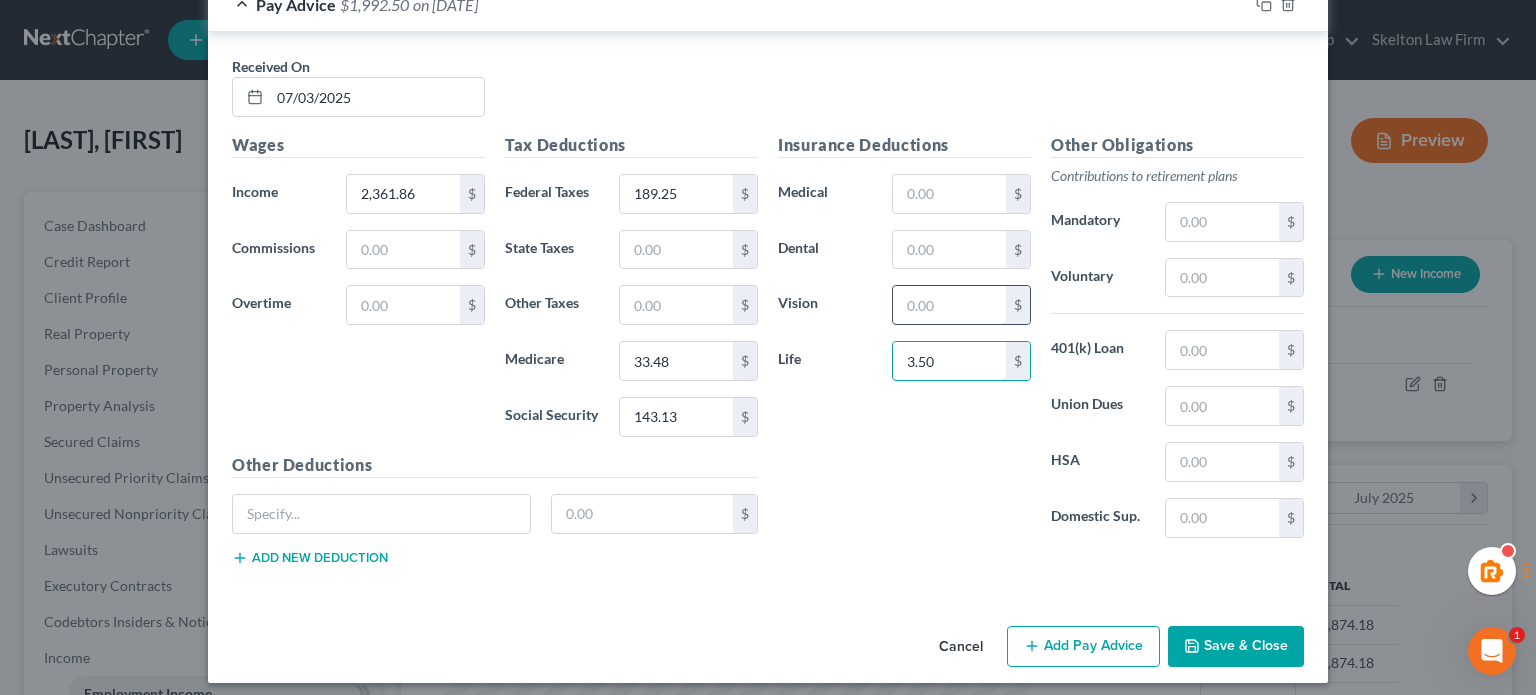 type on "3.50" 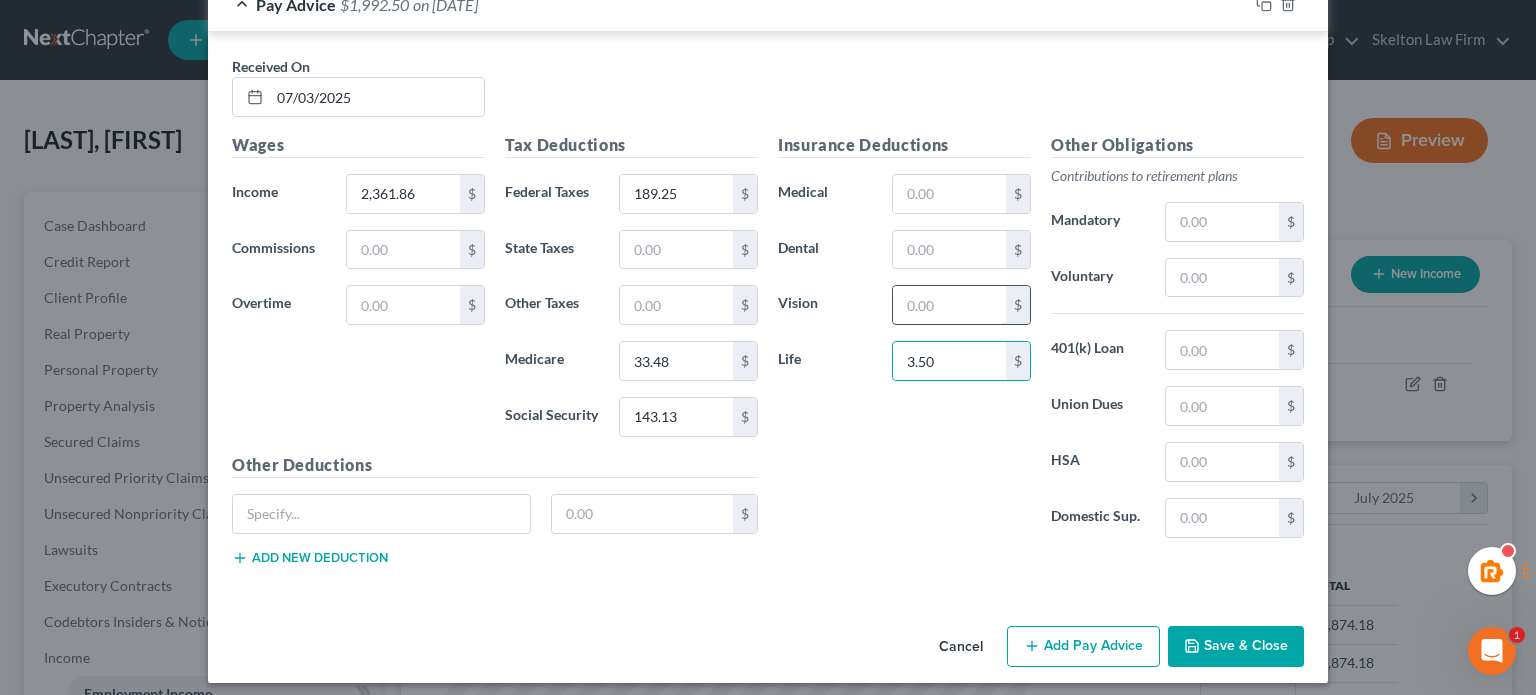 click at bounding box center (949, 305) 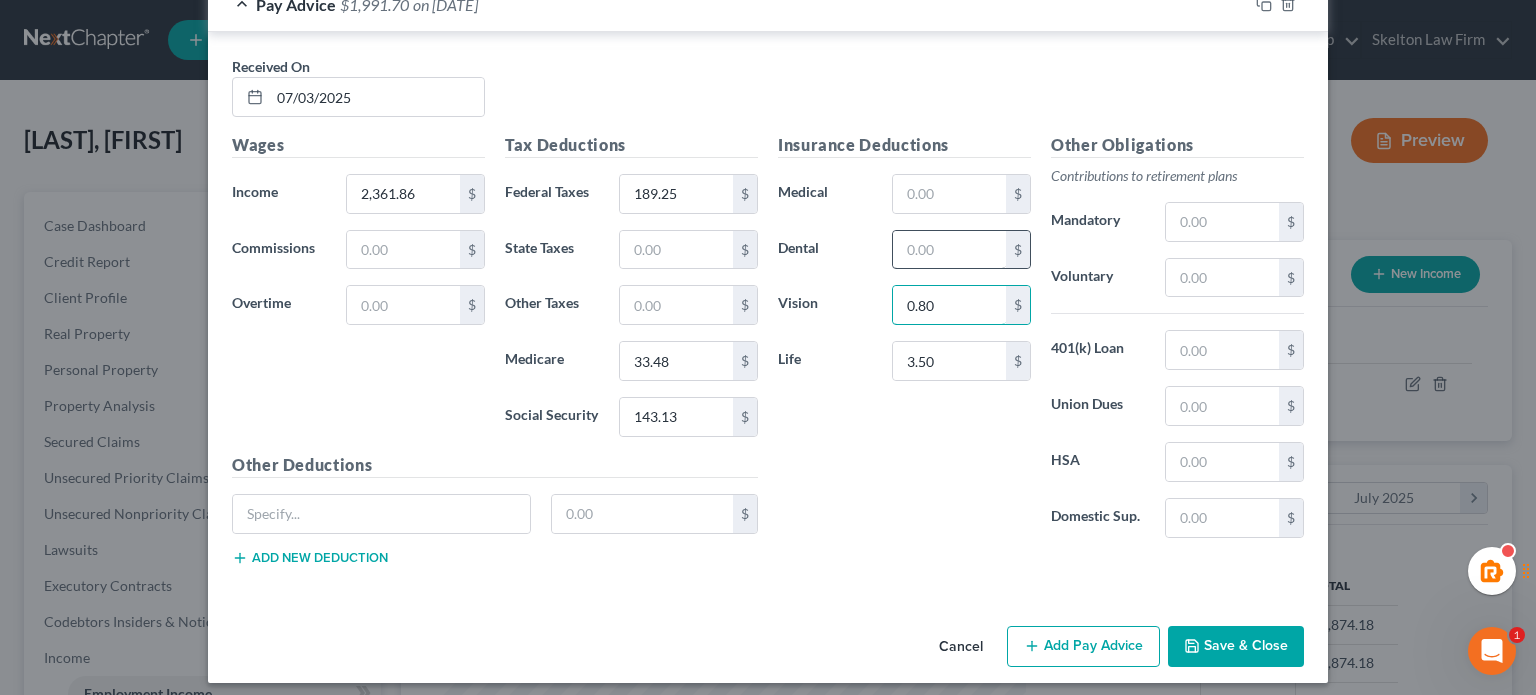 type on "0.80" 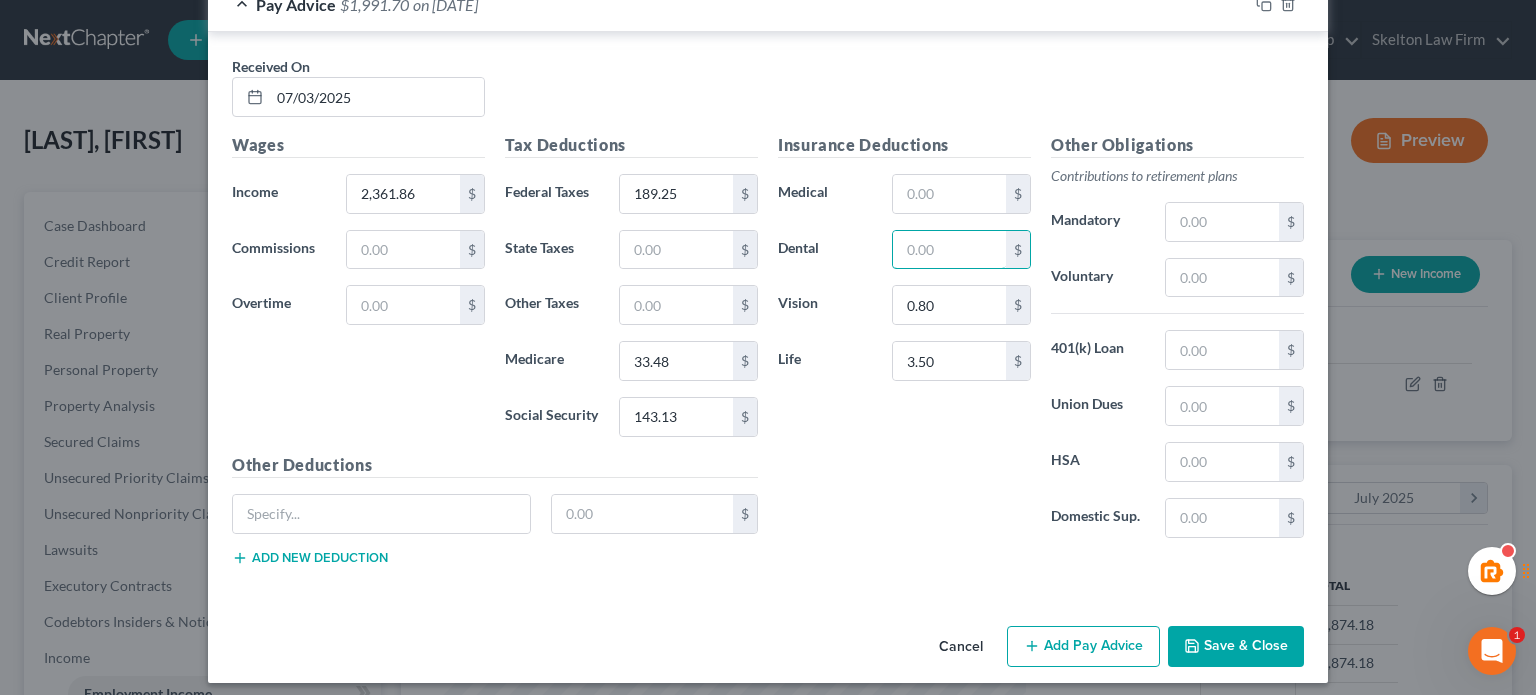 drag, startPoint x: 906, startPoint y: 234, endPoint x: 832, endPoint y: 298, distance: 97.8366 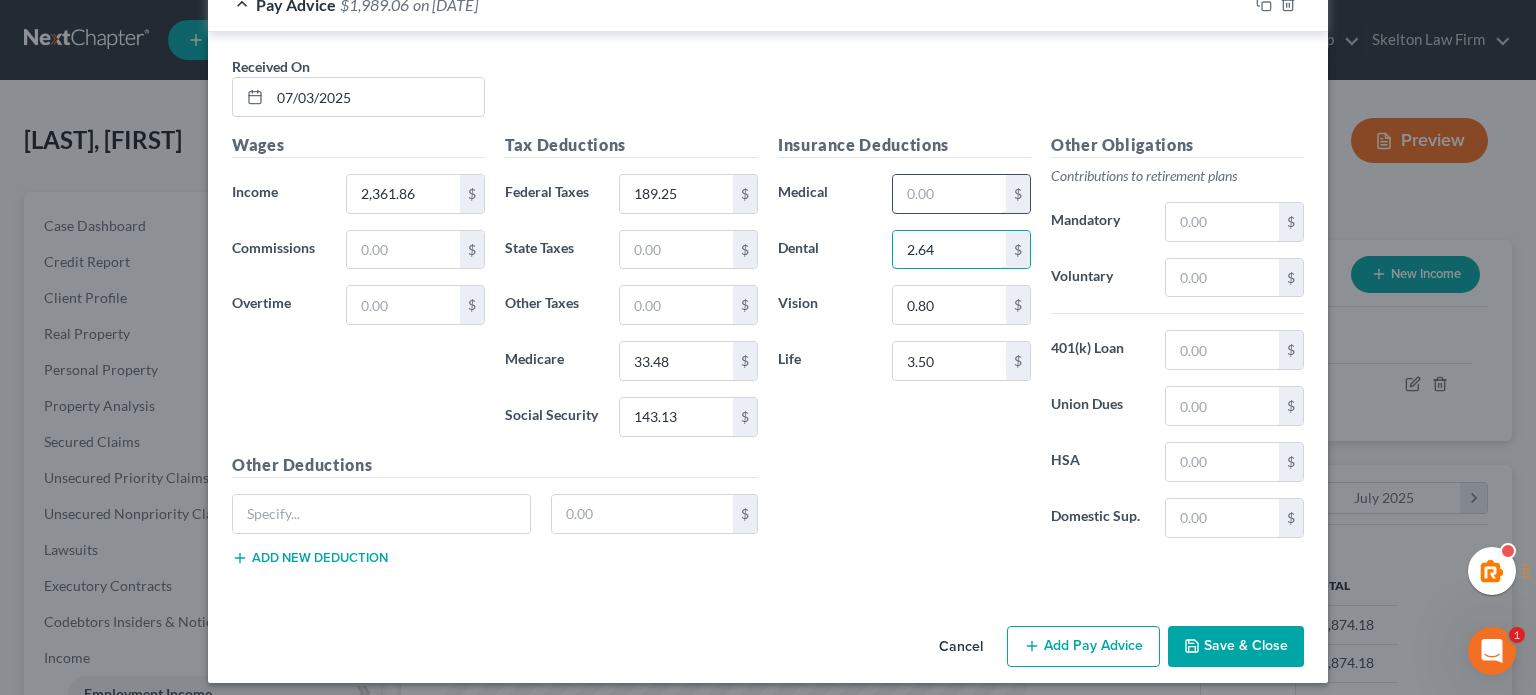 type on "2.64" 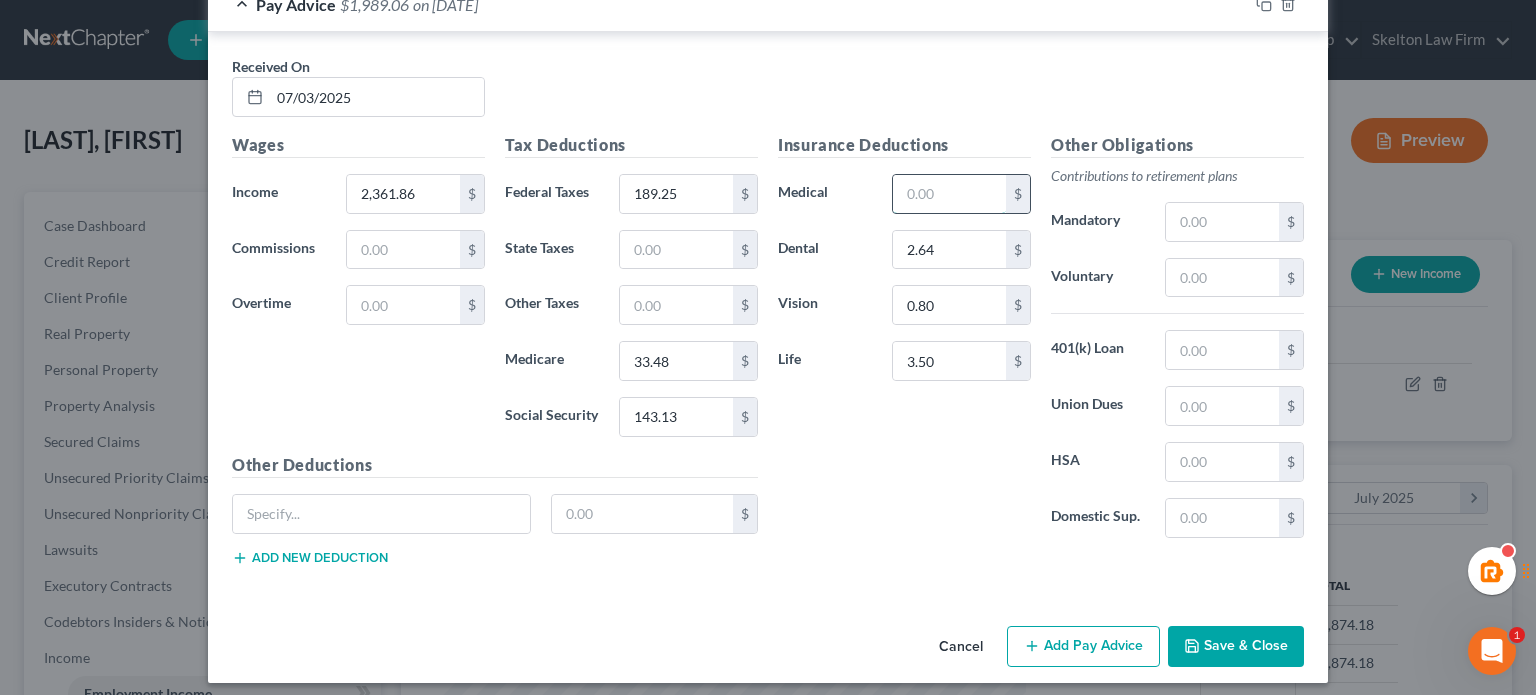 click at bounding box center [949, 194] 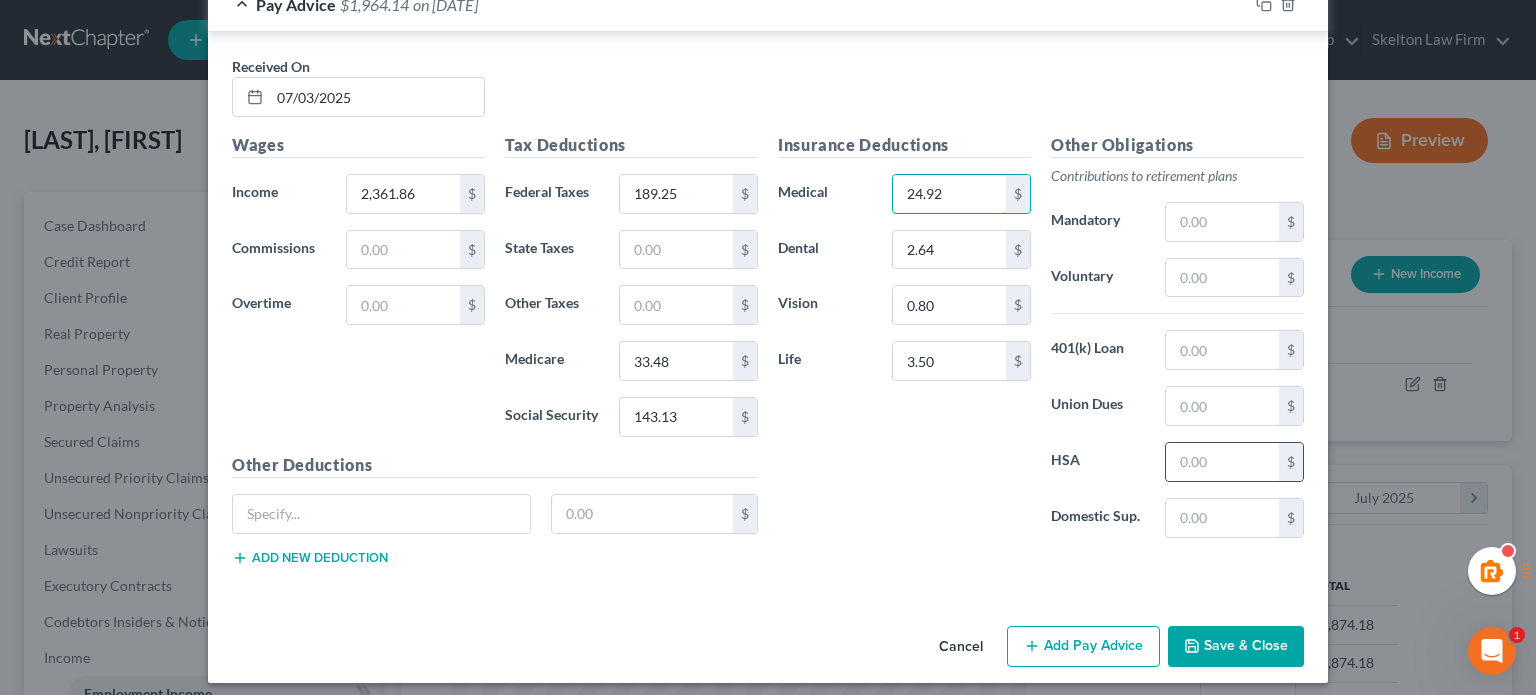 type on "24.92" 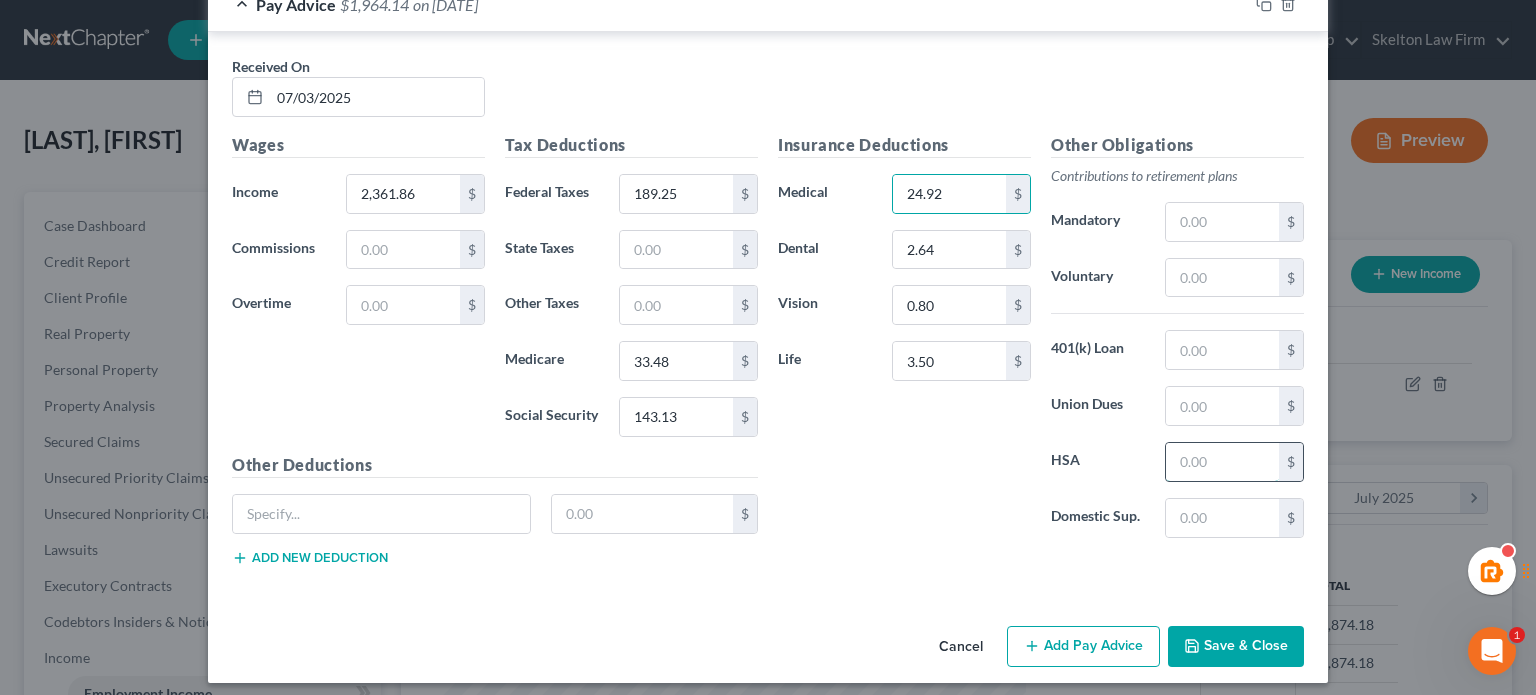 click at bounding box center (1222, 462) 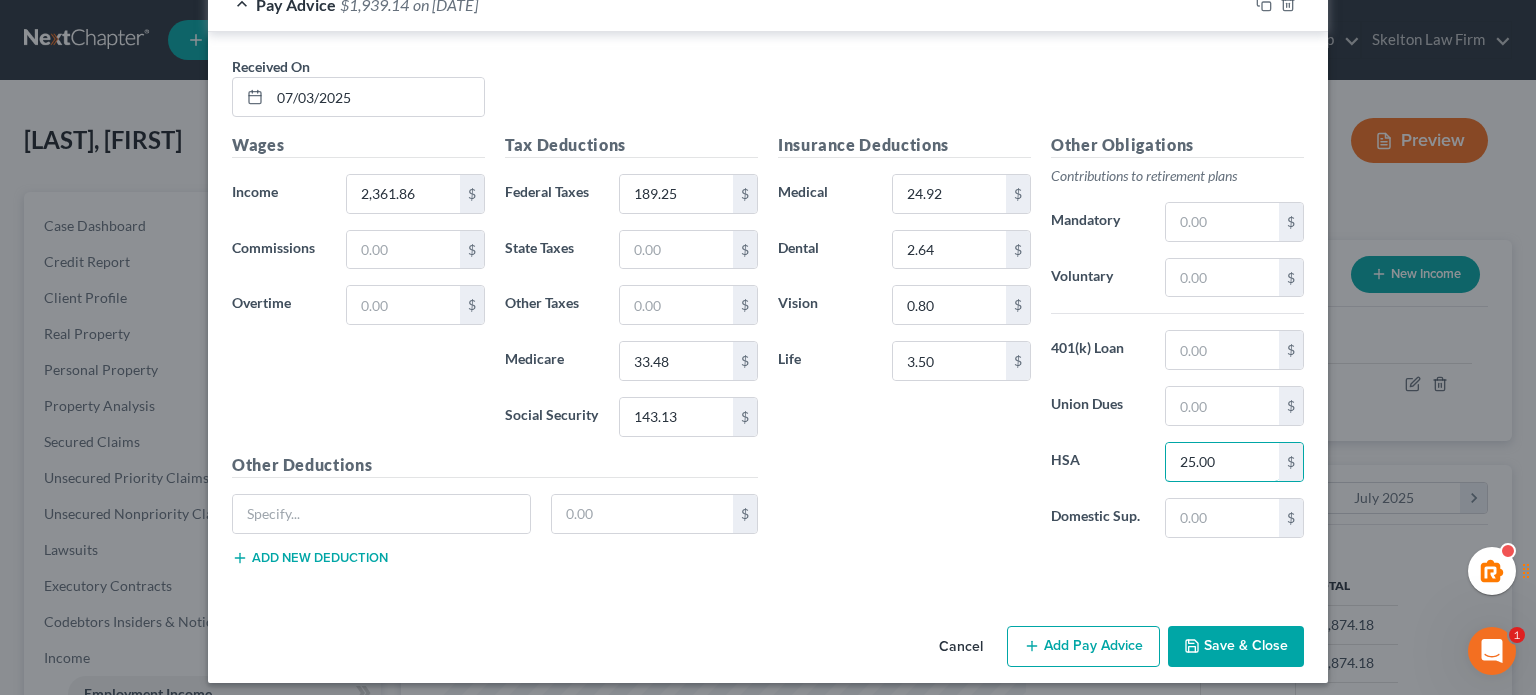 type on "25.00" 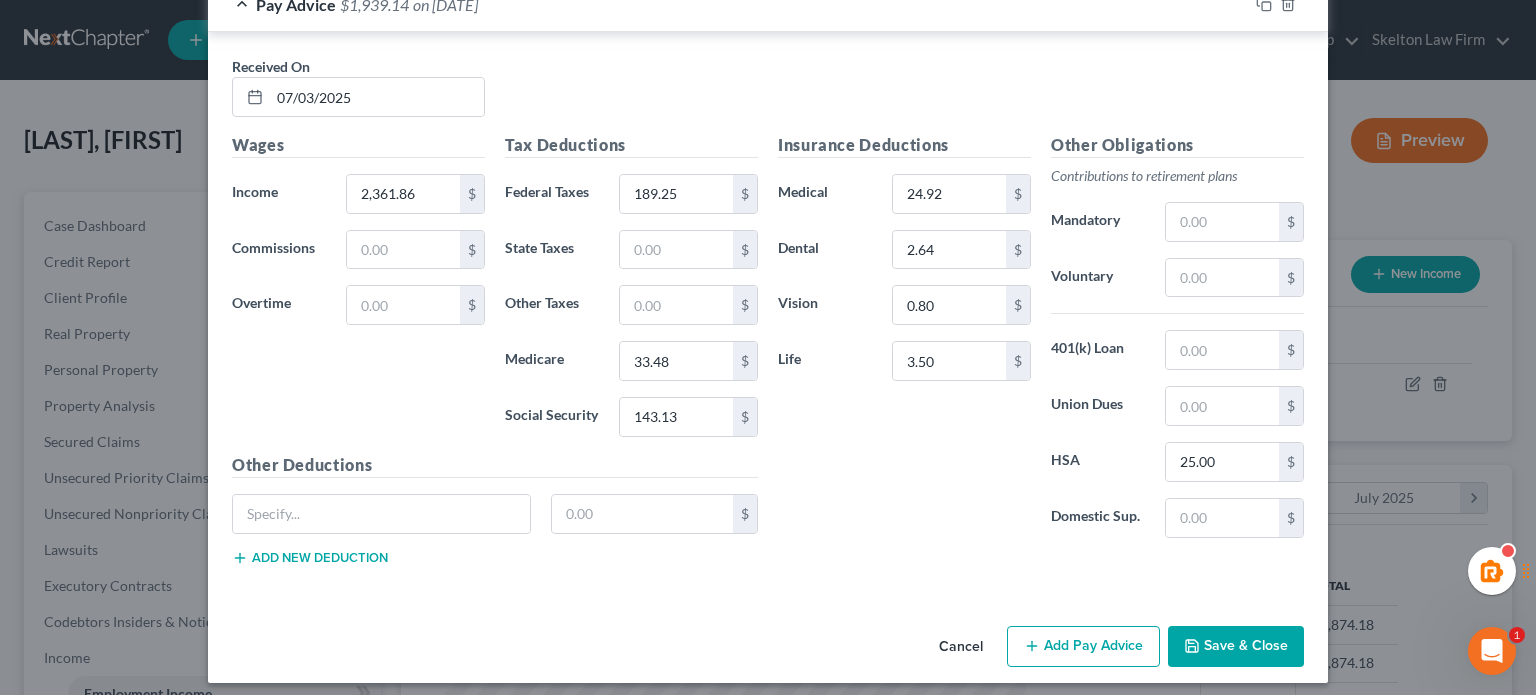 drag, startPoint x: 914, startPoint y: 515, endPoint x: 1108, endPoint y: 363, distance: 246.45486 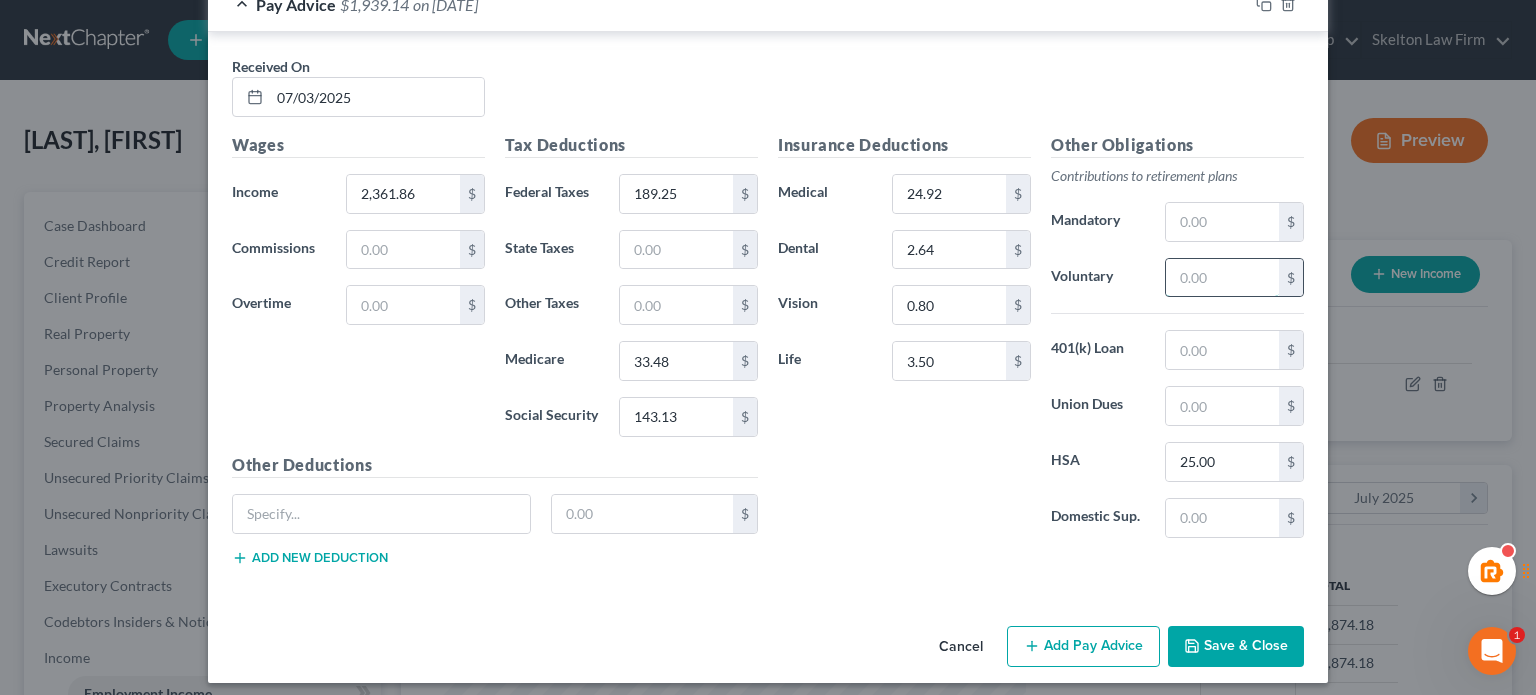 click at bounding box center (1222, 278) 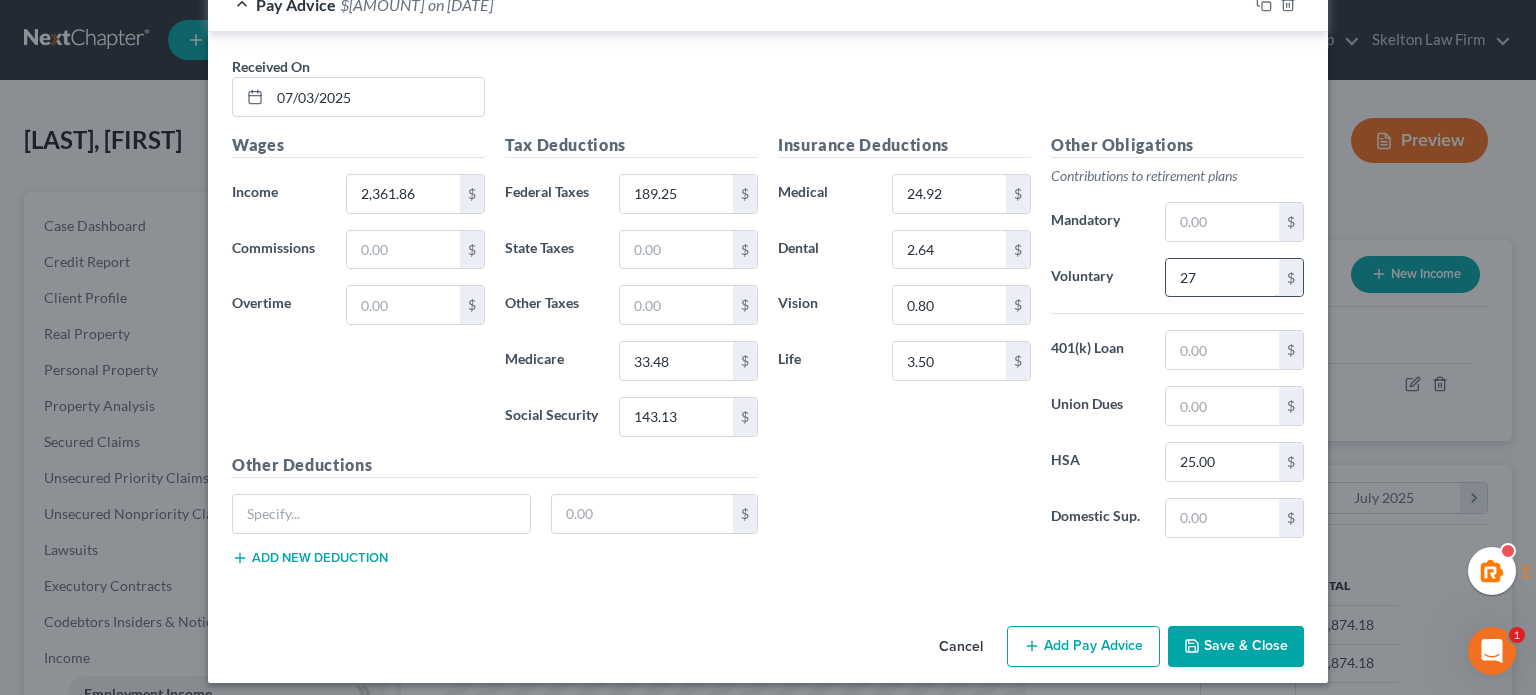 type on "2" 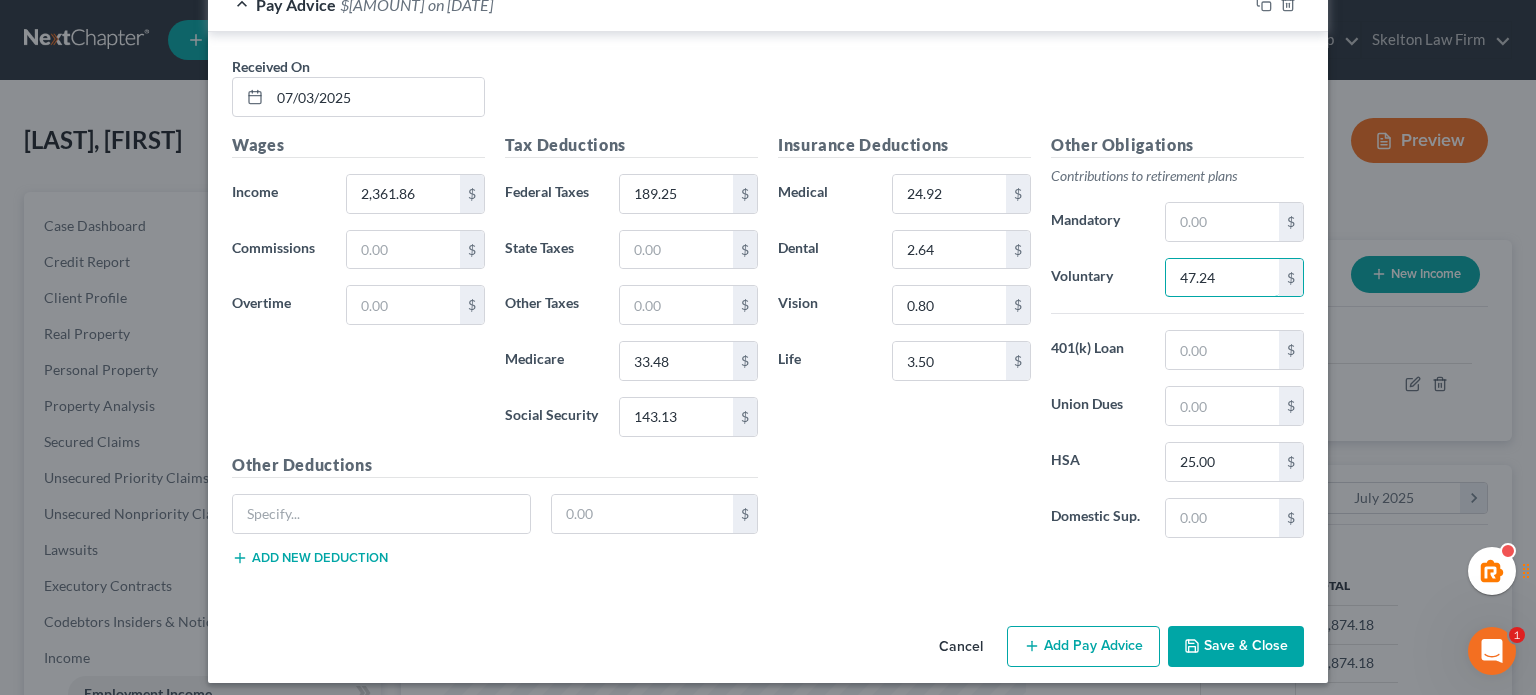 type on "47.24" 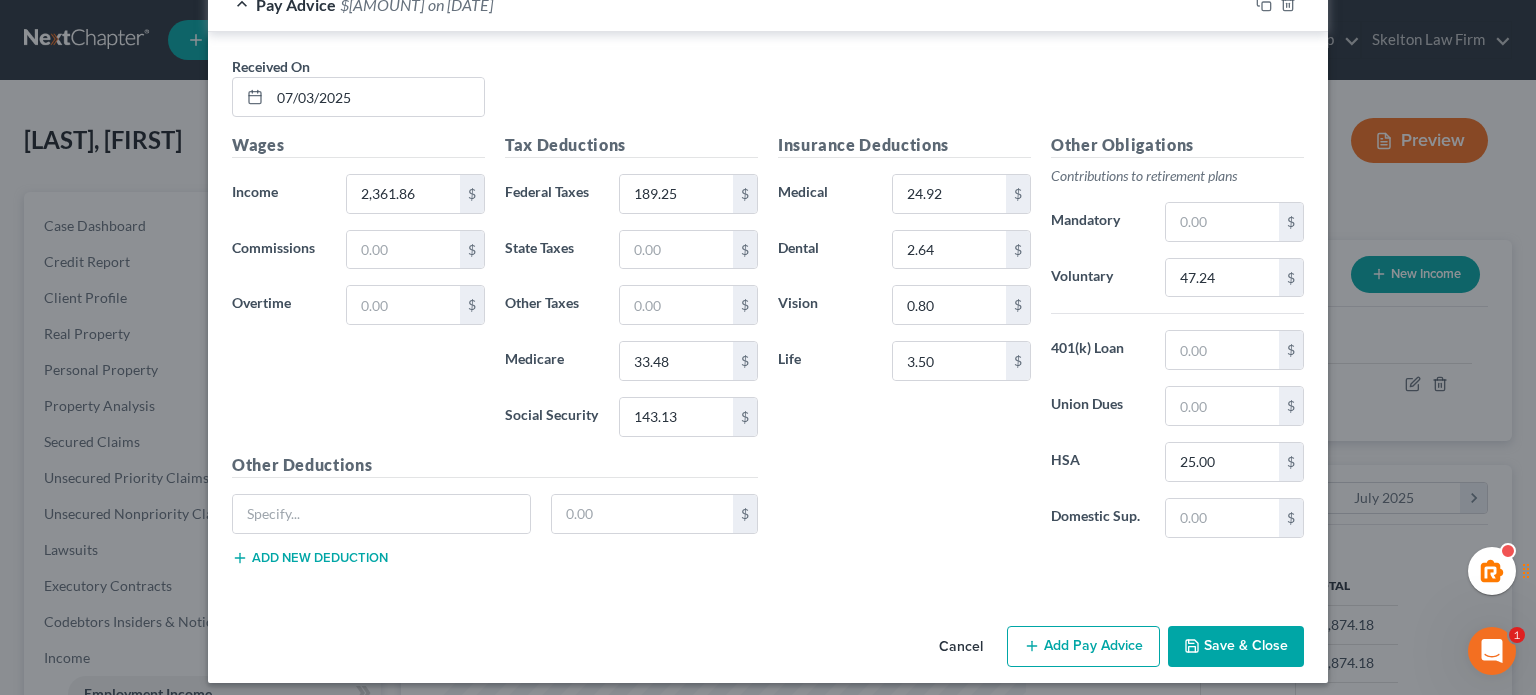 click on "Insurance Deductions Medical 24.92 $ Dental 2.64 $ Vision 0.80 $ Life 3.50 $" at bounding box center (904, 343) 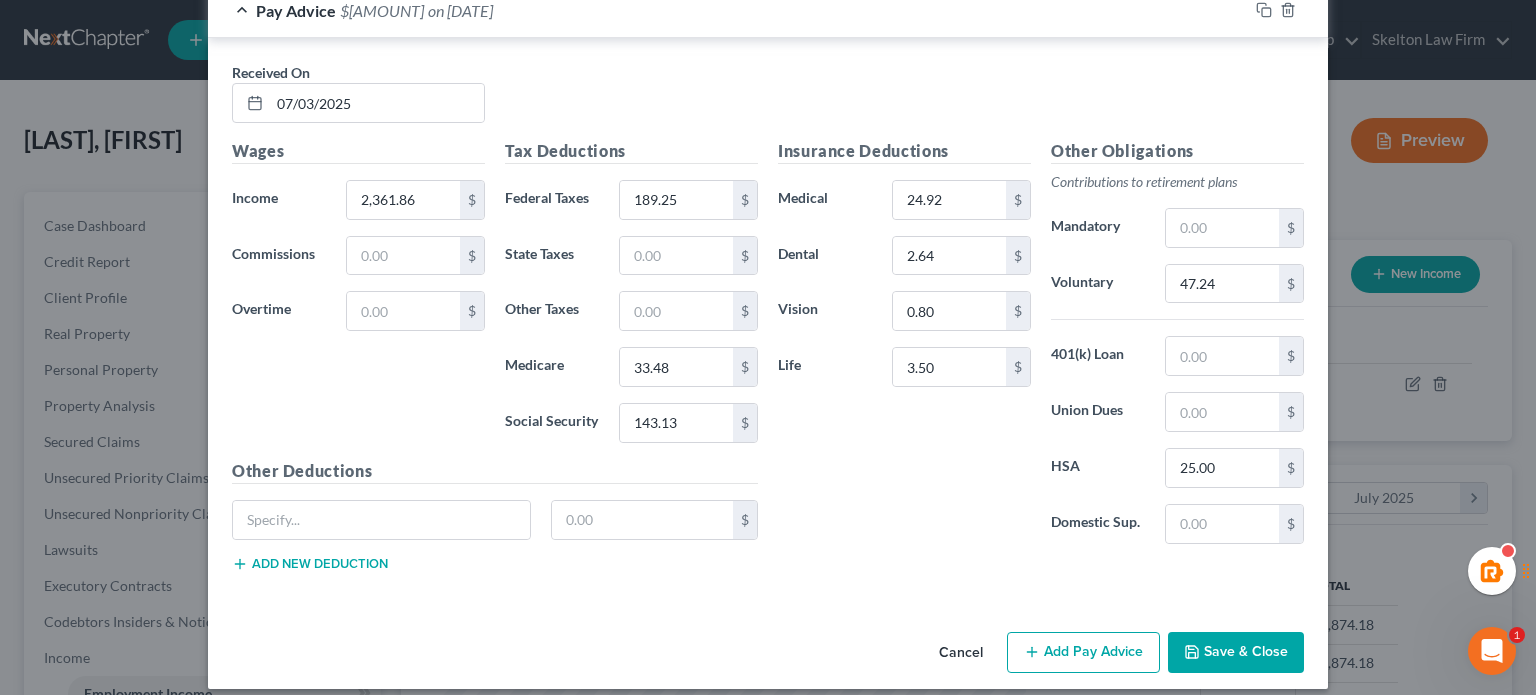 scroll, scrollTop: 1940, scrollLeft: 0, axis: vertical 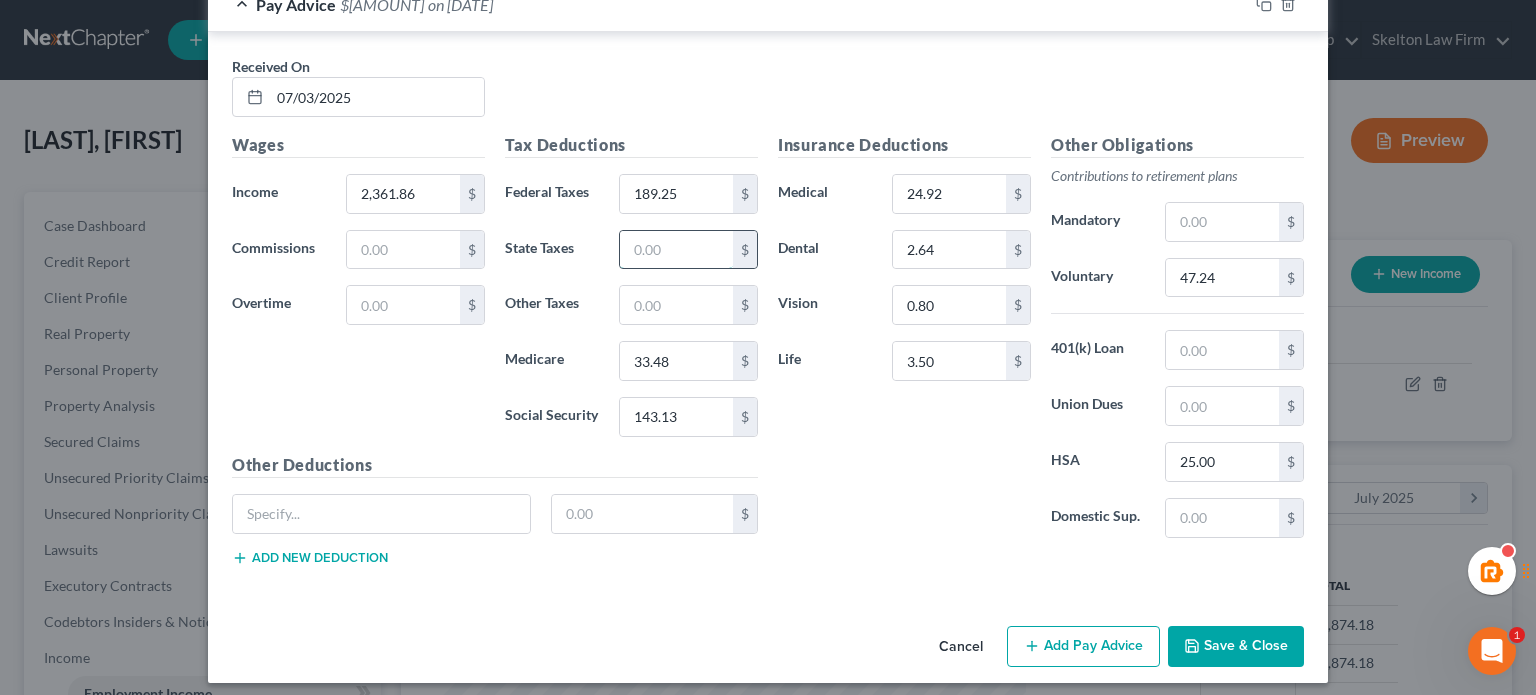 drag, startPoint x: 631, startPoint y: 246, endPoint x: 644, endPoint y: 255, distance: 15.811388 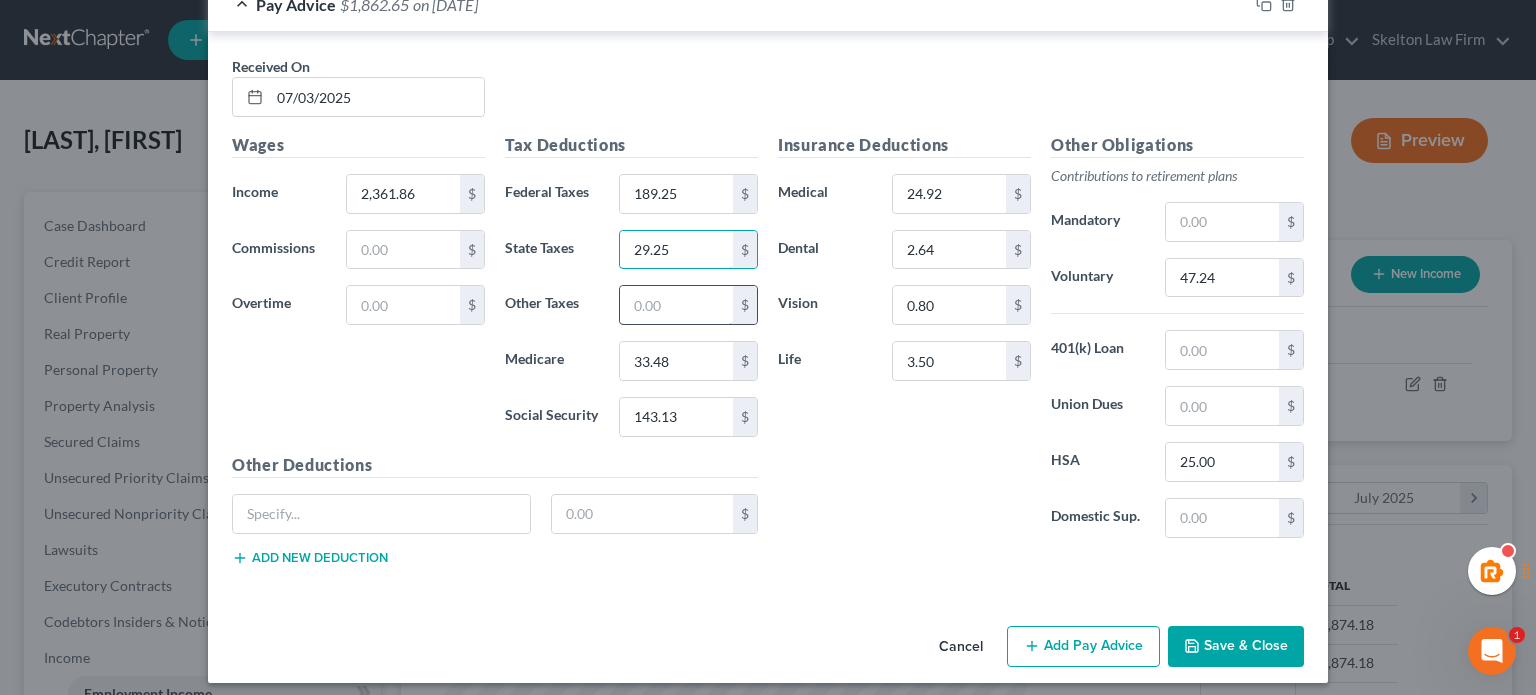type on "29.25" 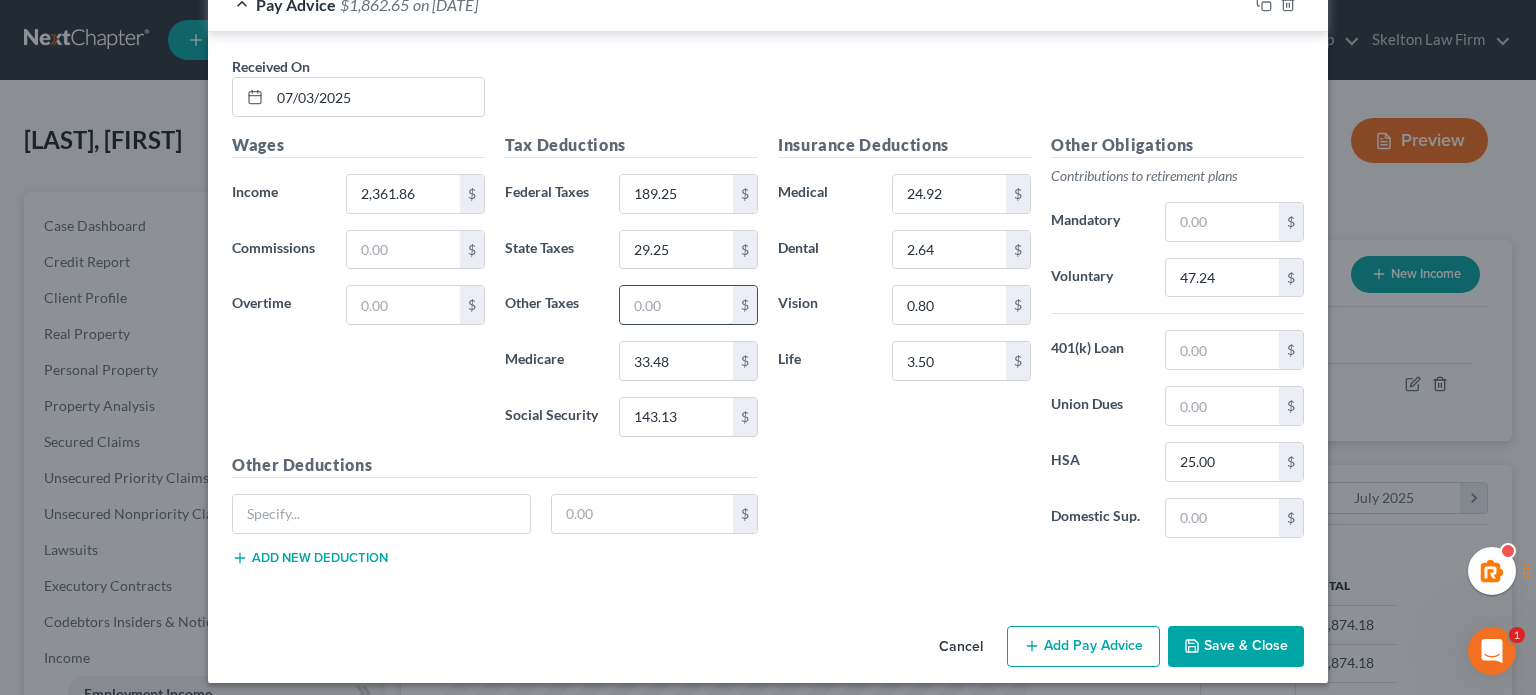click at bounding box center (676, 305) 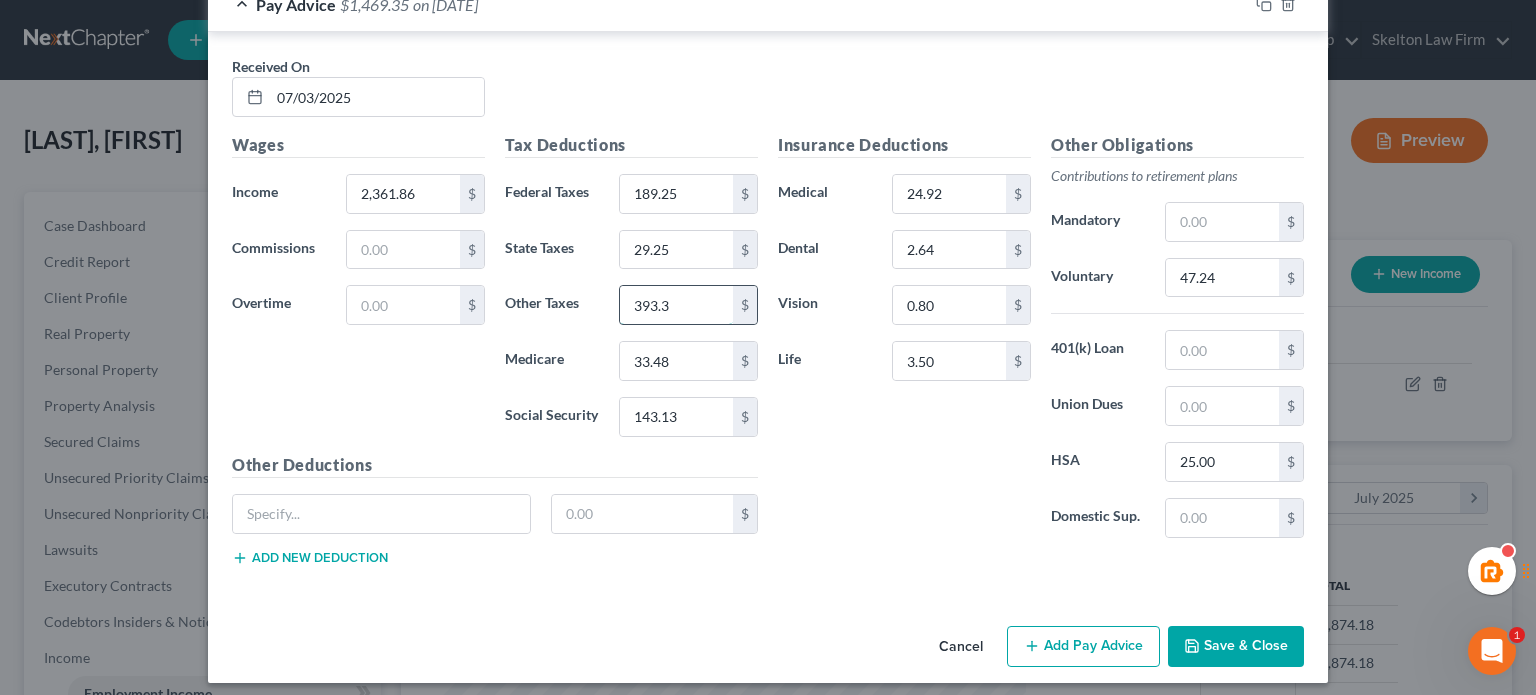 type on "393.35" 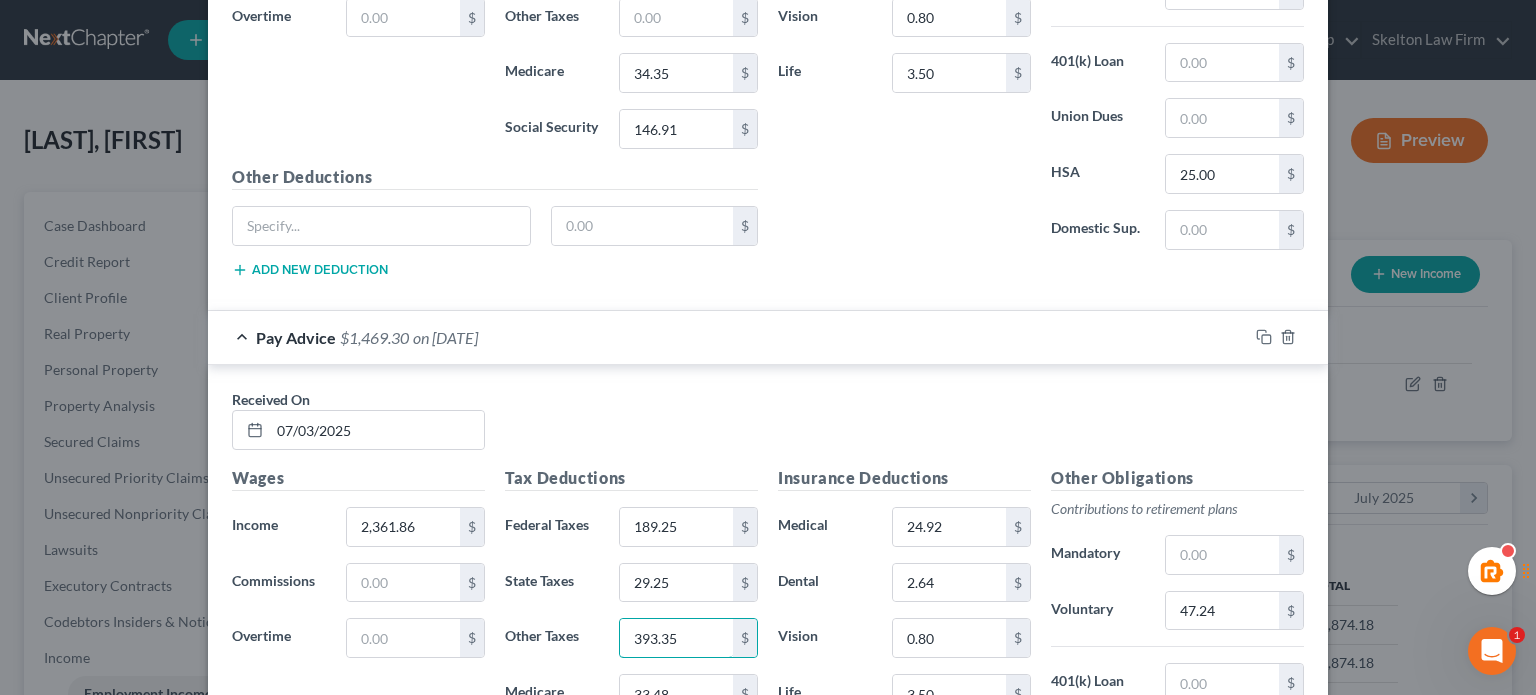 scroll, scrollTop: 1940, scrollLeft: 0, axis: vertical 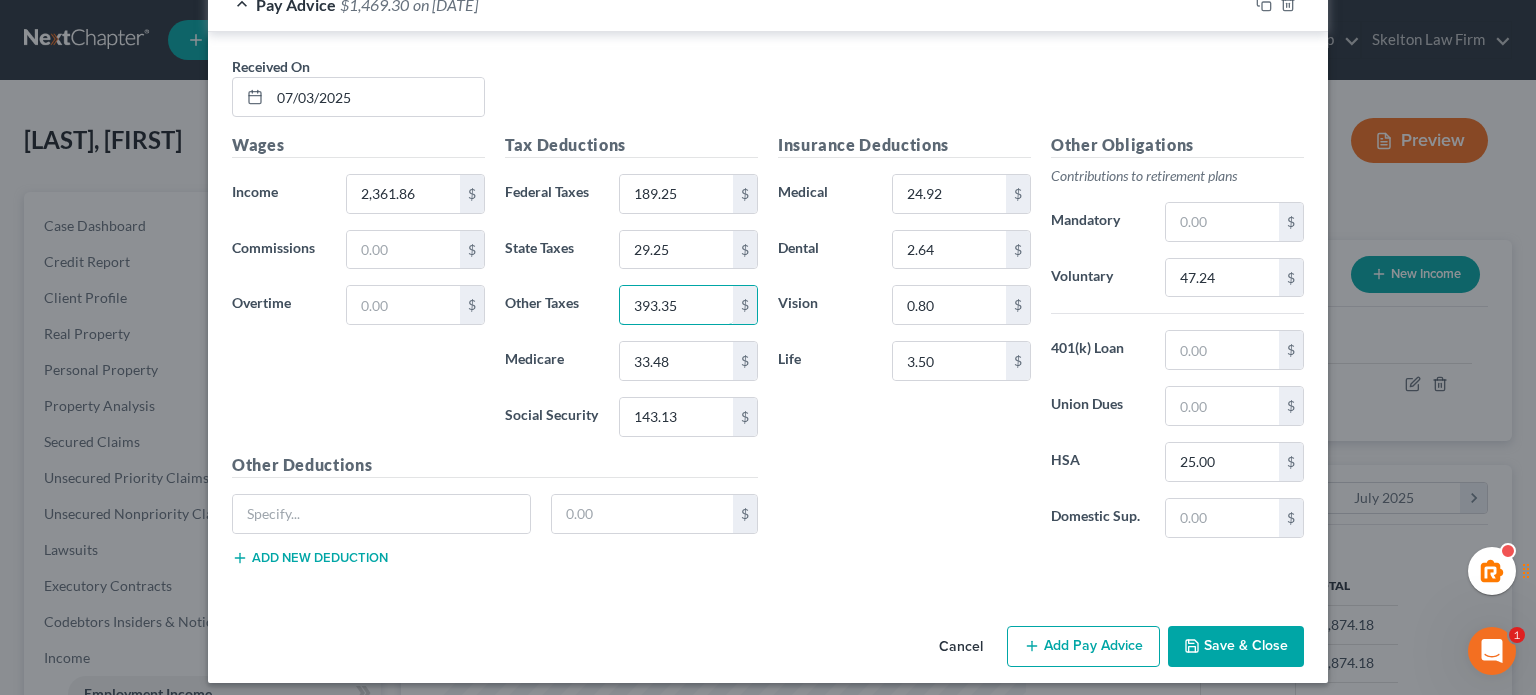 drag, startPoint x: 679, startPoint y: 284, endPoint x: 156, endPoint y: 358, distance: 528.2092 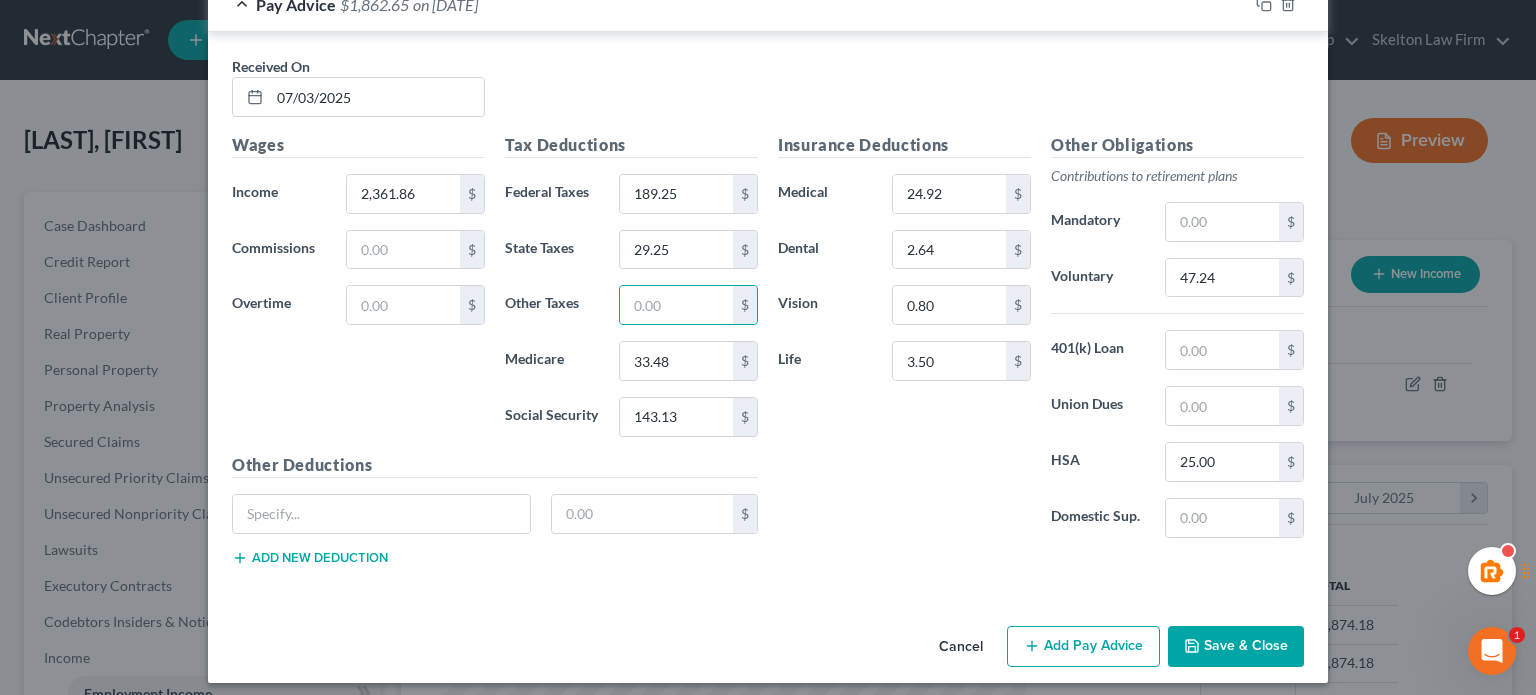 click on "Add Pay Advice" at bounding box center [1083, 647] 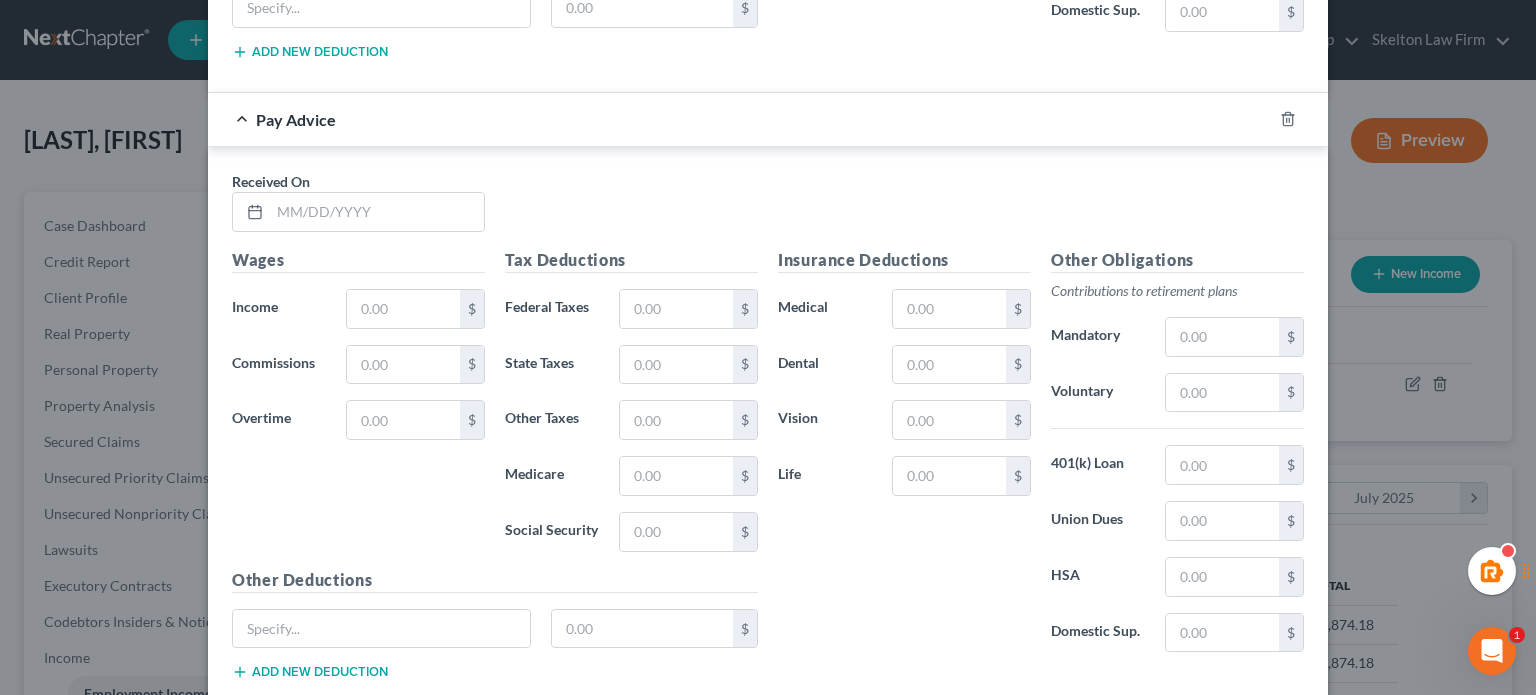 scroll, scrollTop: 2558, scrollLeft: 0, axis: vertical 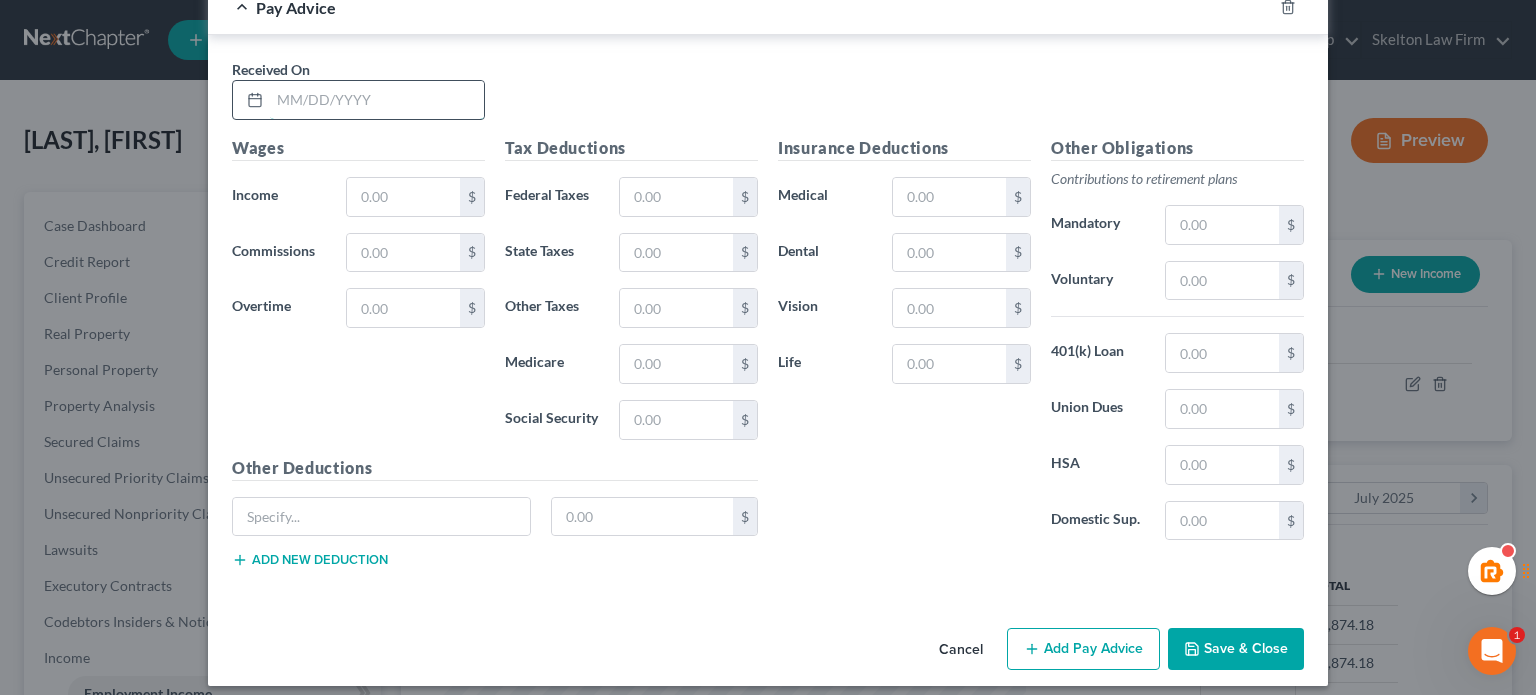 click at bounding box center (377, 100) 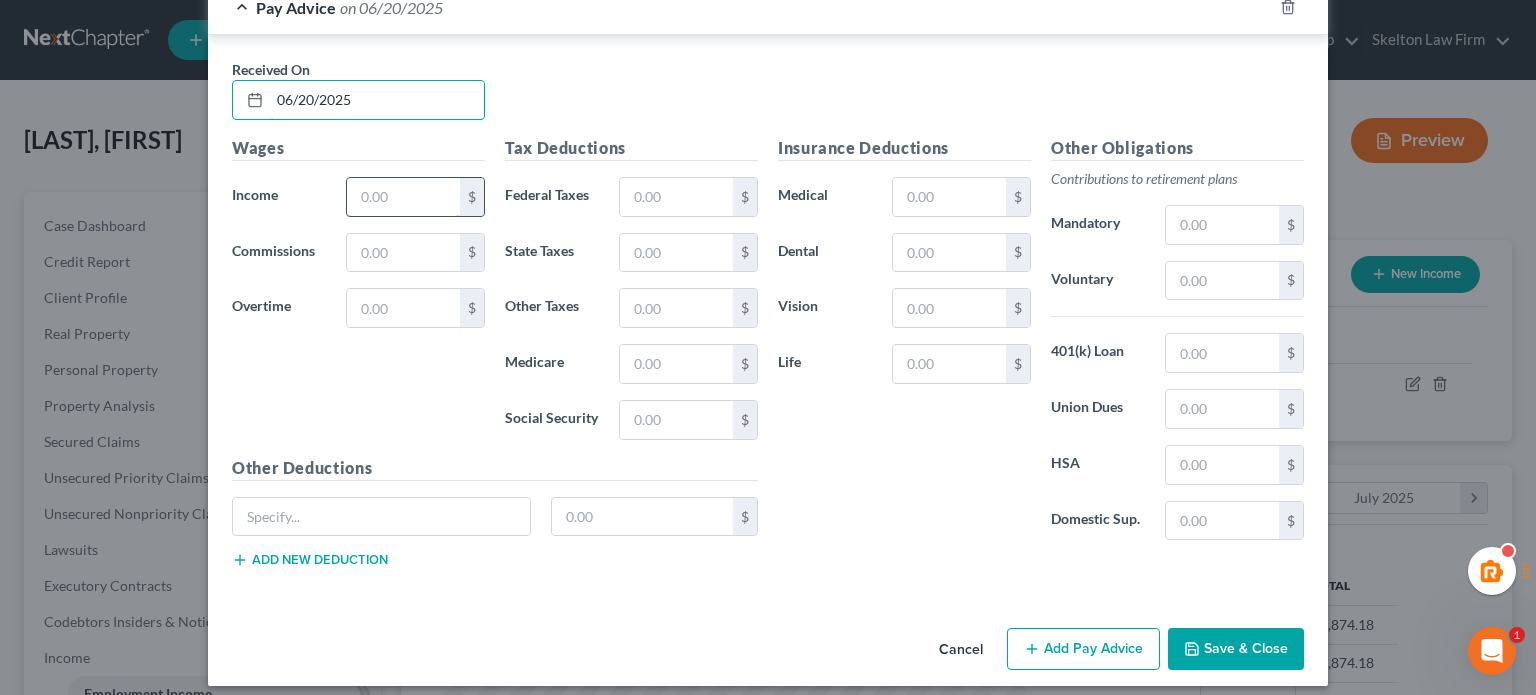 type on "06/20/2025" 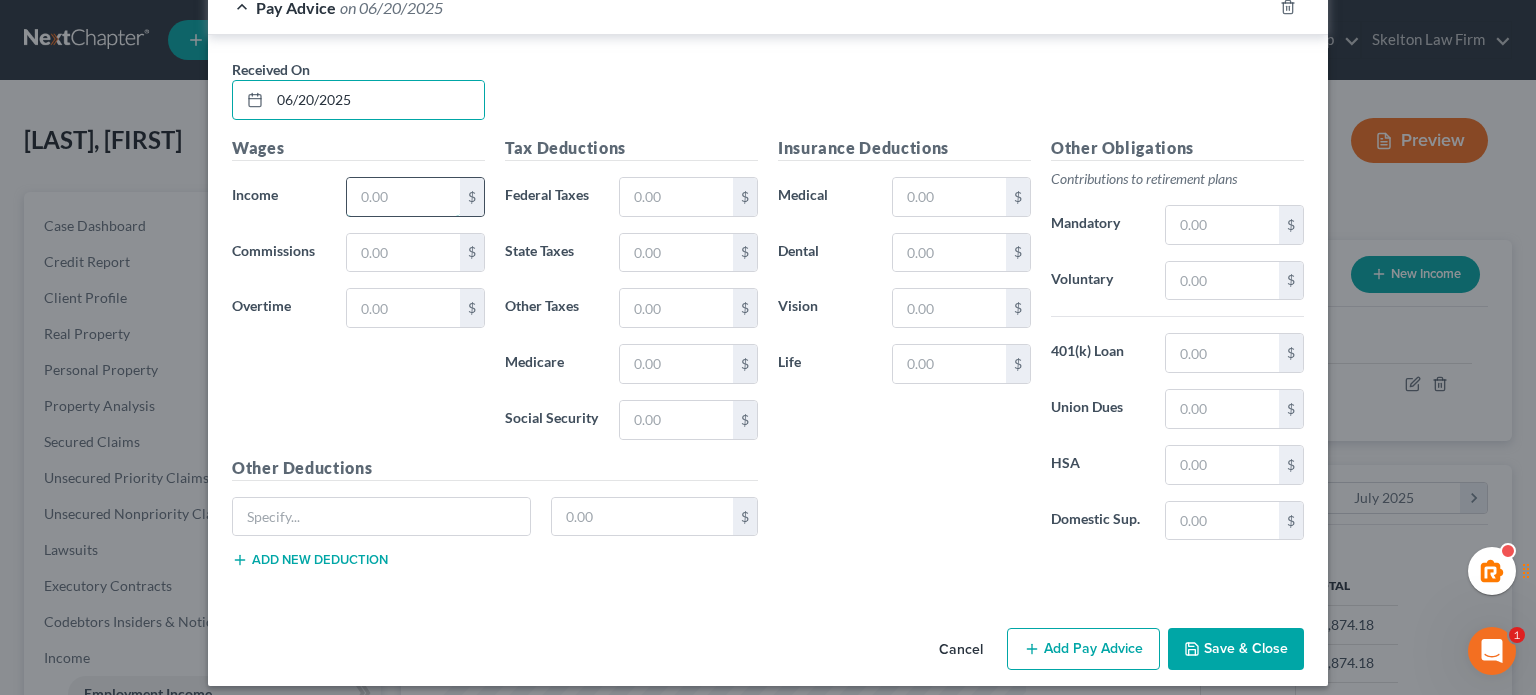 click at bounding box center (403, 197) 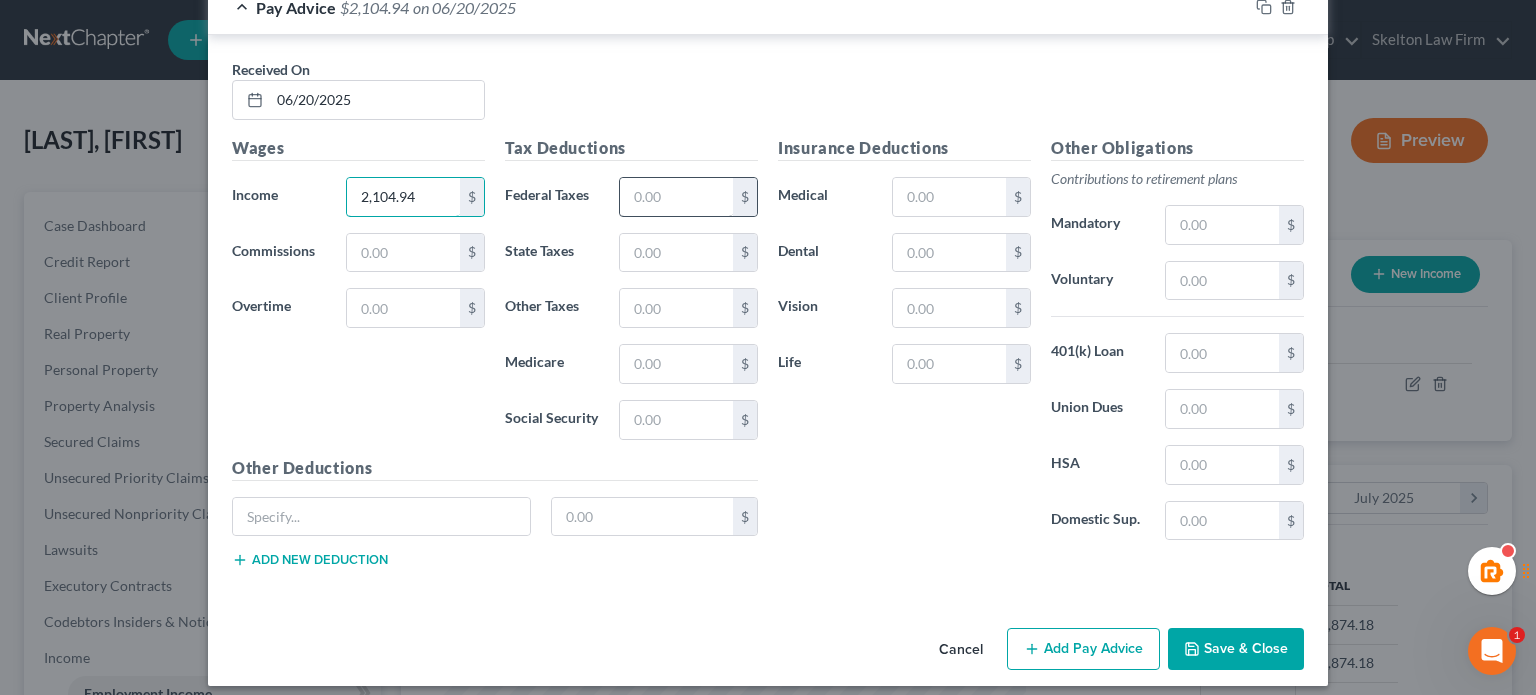 type on "2,104.94" 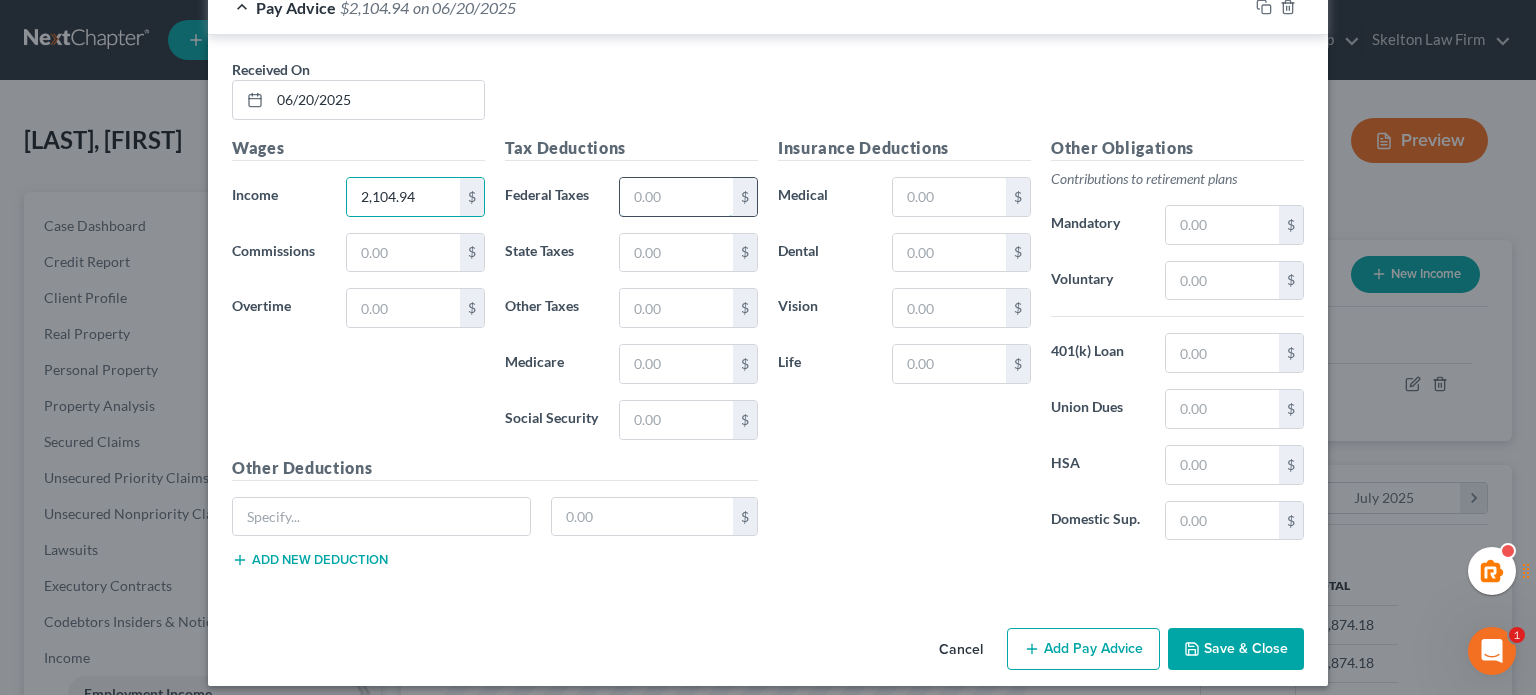 click at bounding box center (676, 197) 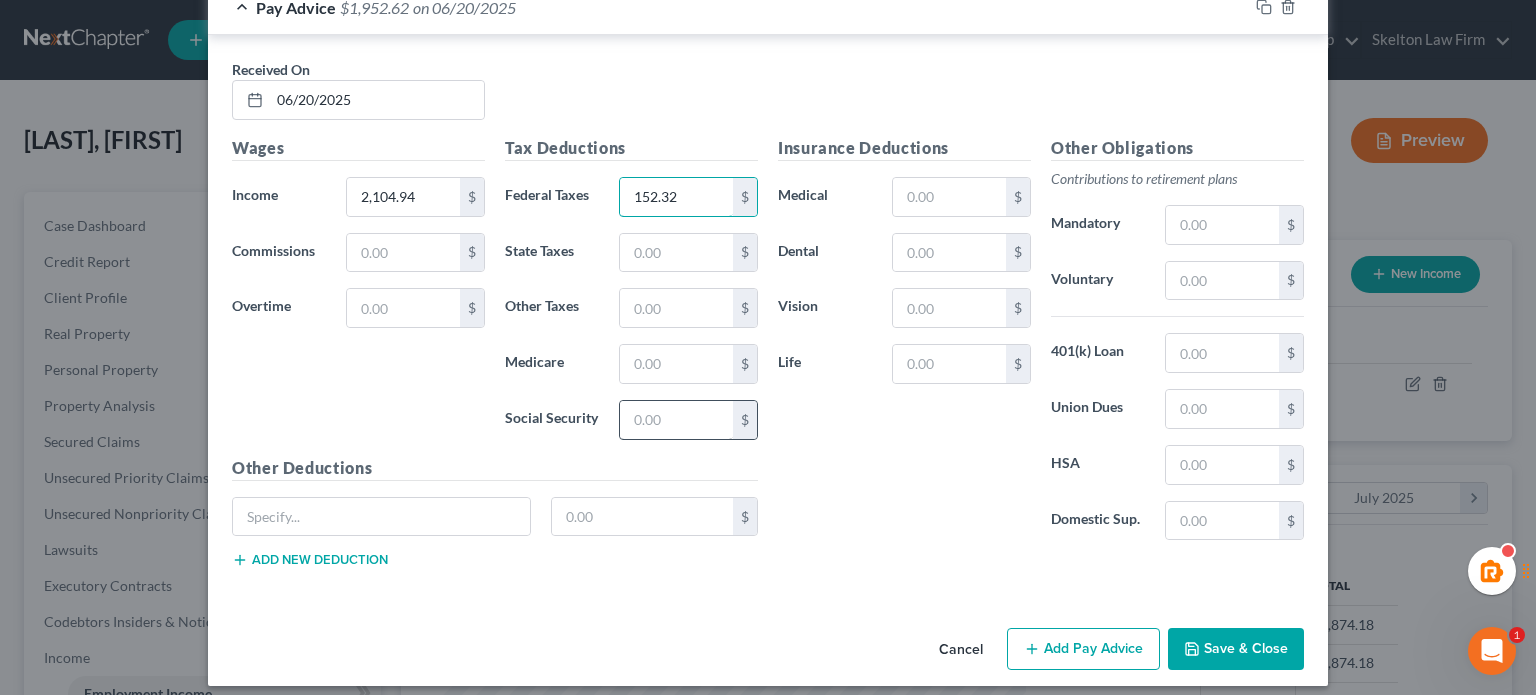 type on "152.32" 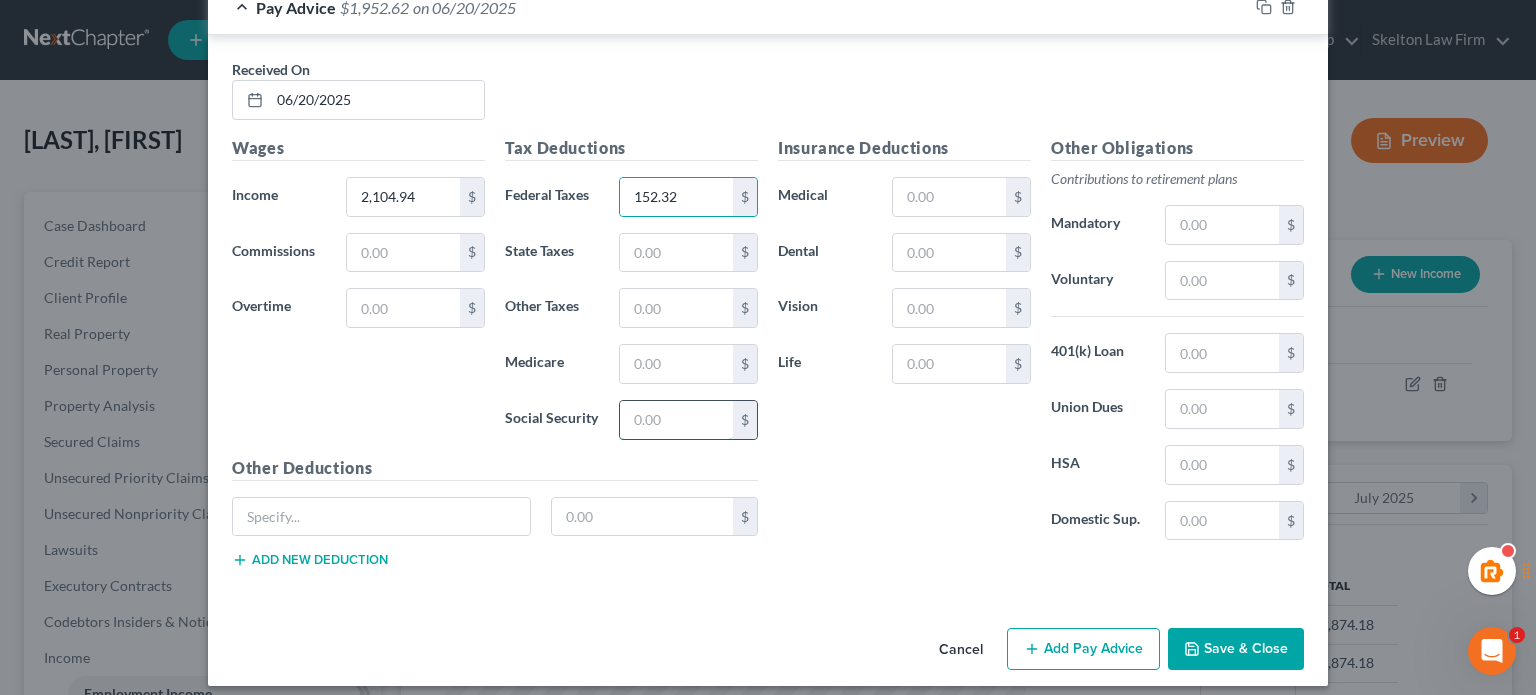click at bounding box center (676, 420) 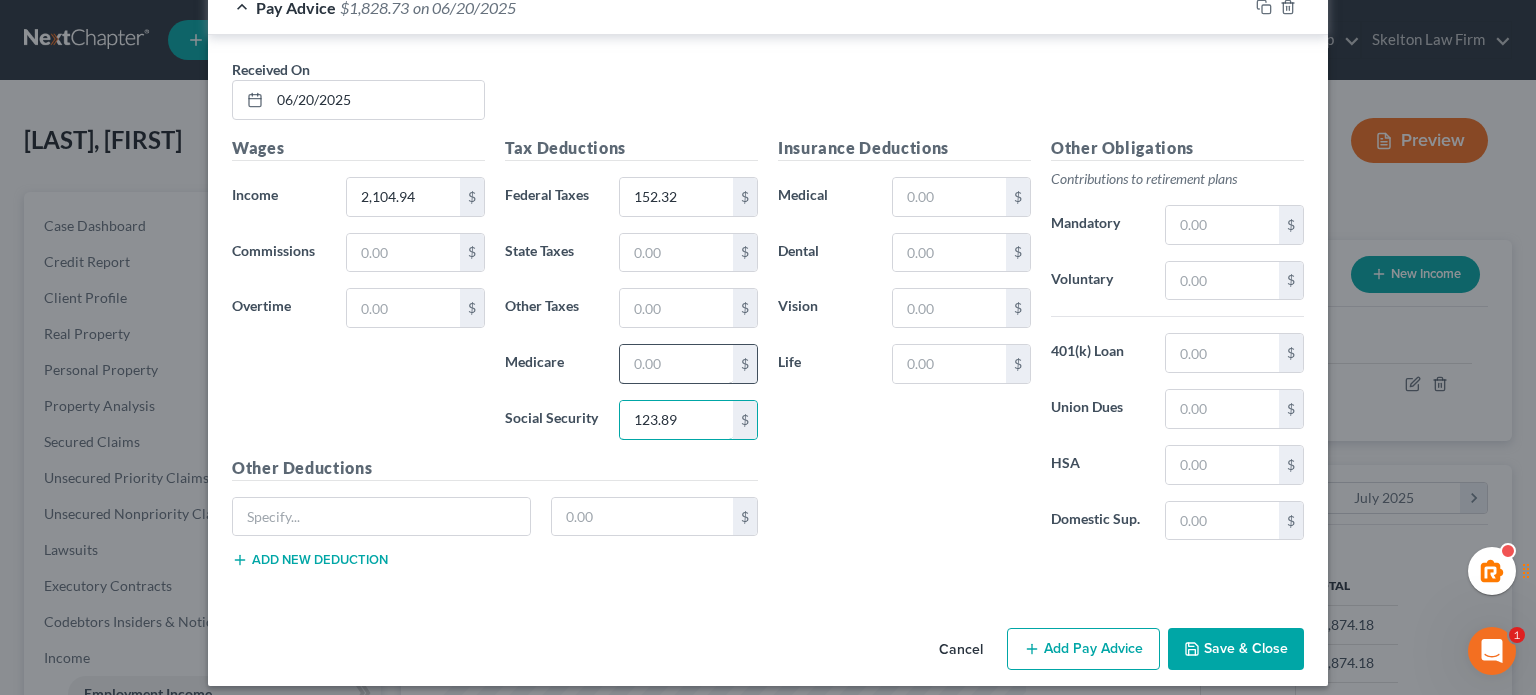 type on "123.89" 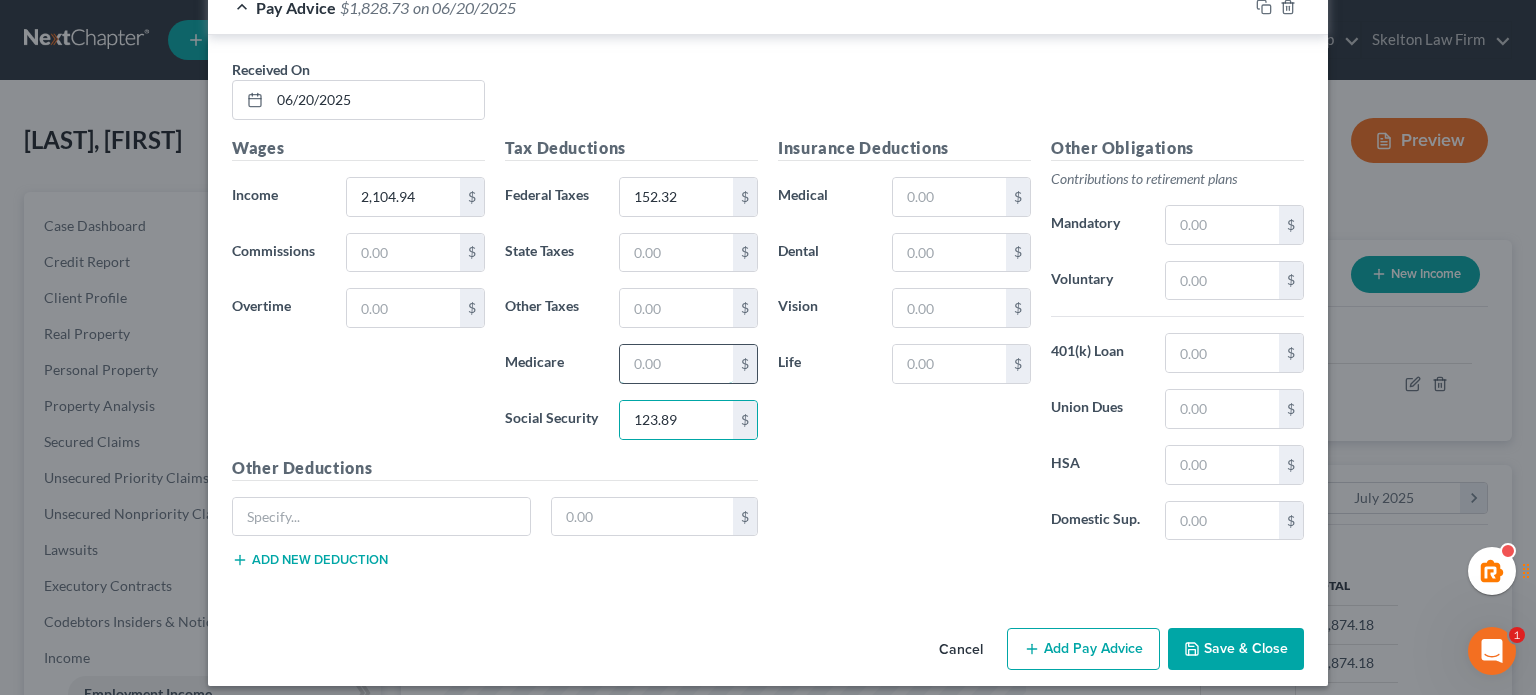 click at bounding box center (676, 364) 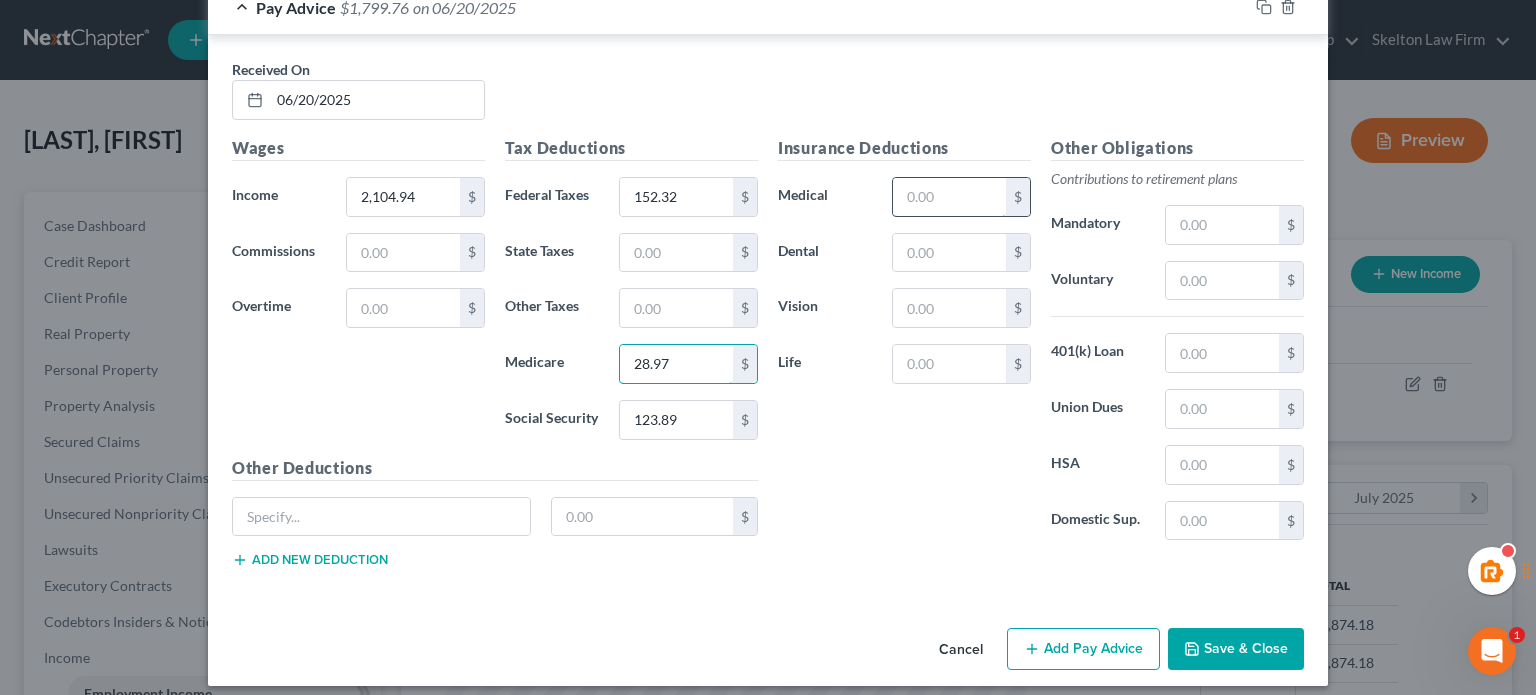 type on "28.97" 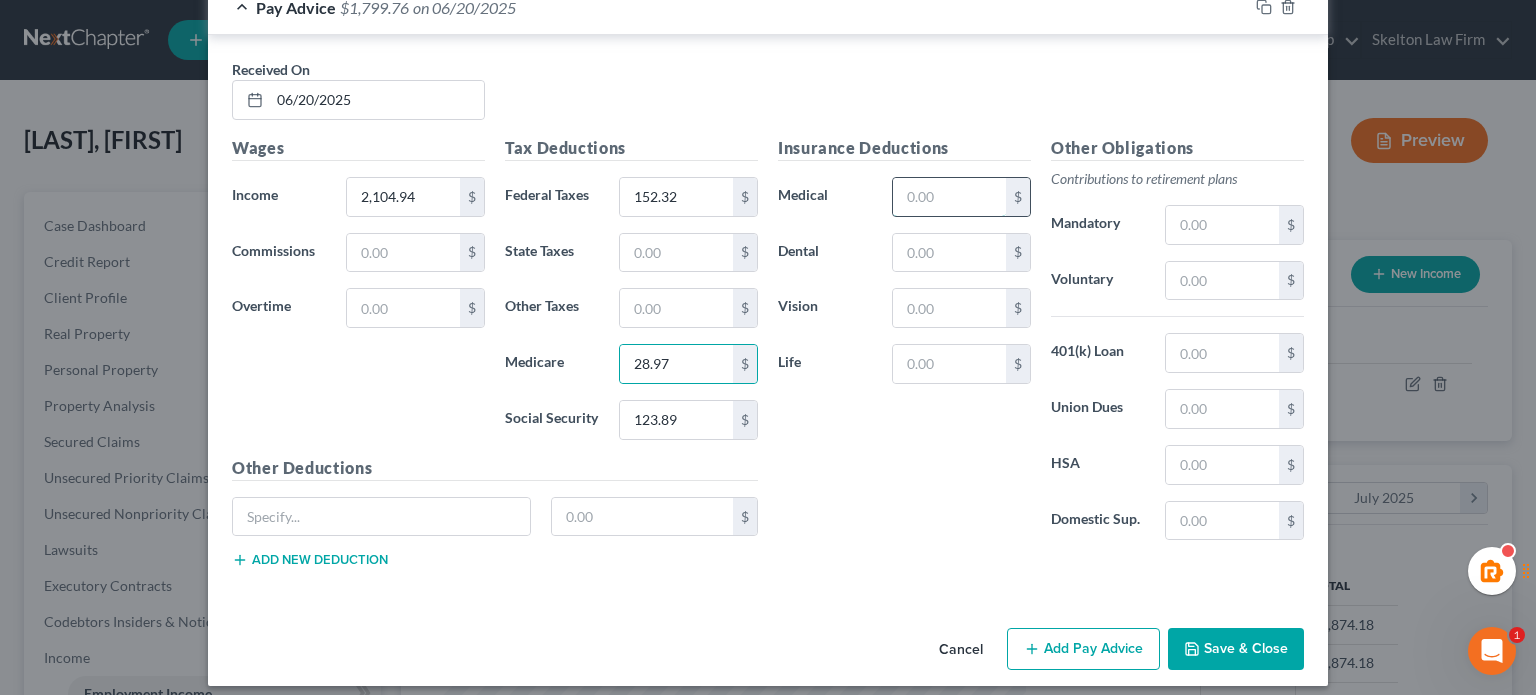 click at bounding box center [949, 197] 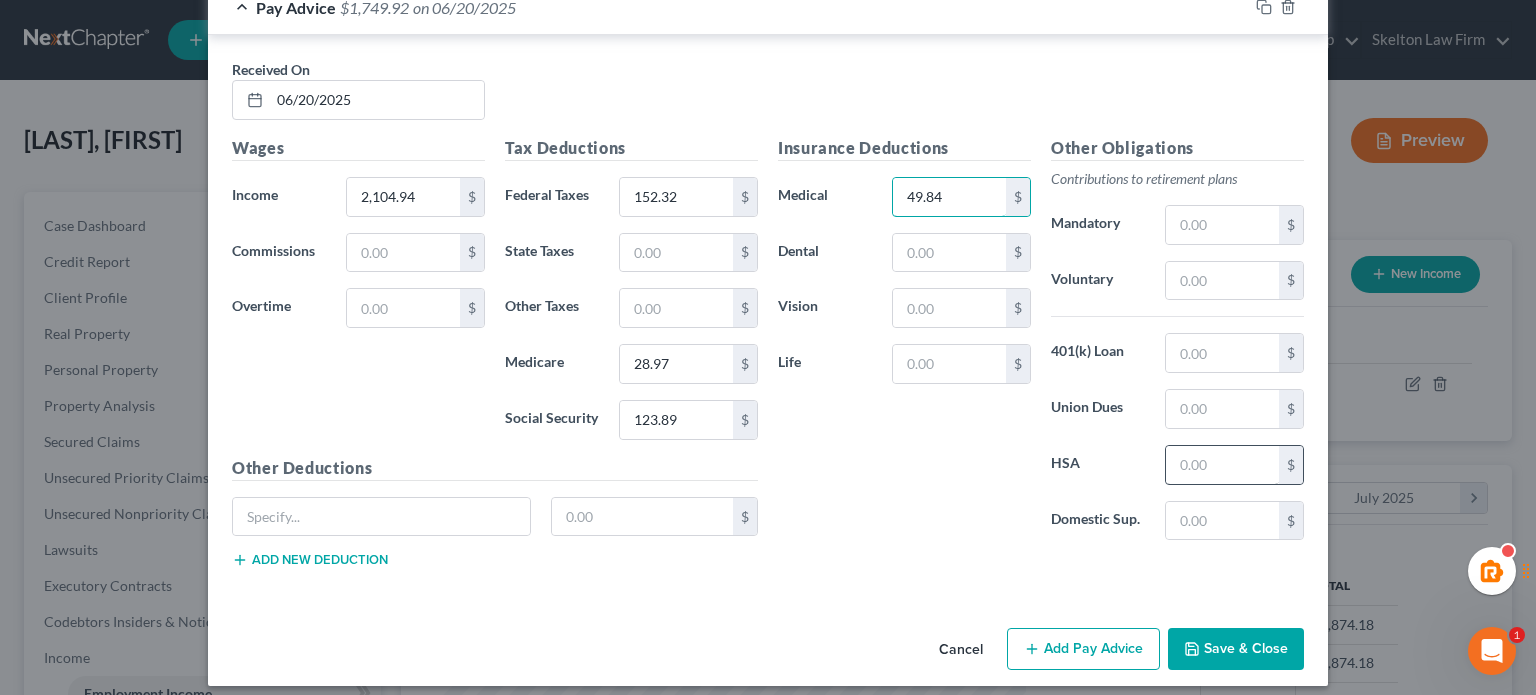 type on "49.84" 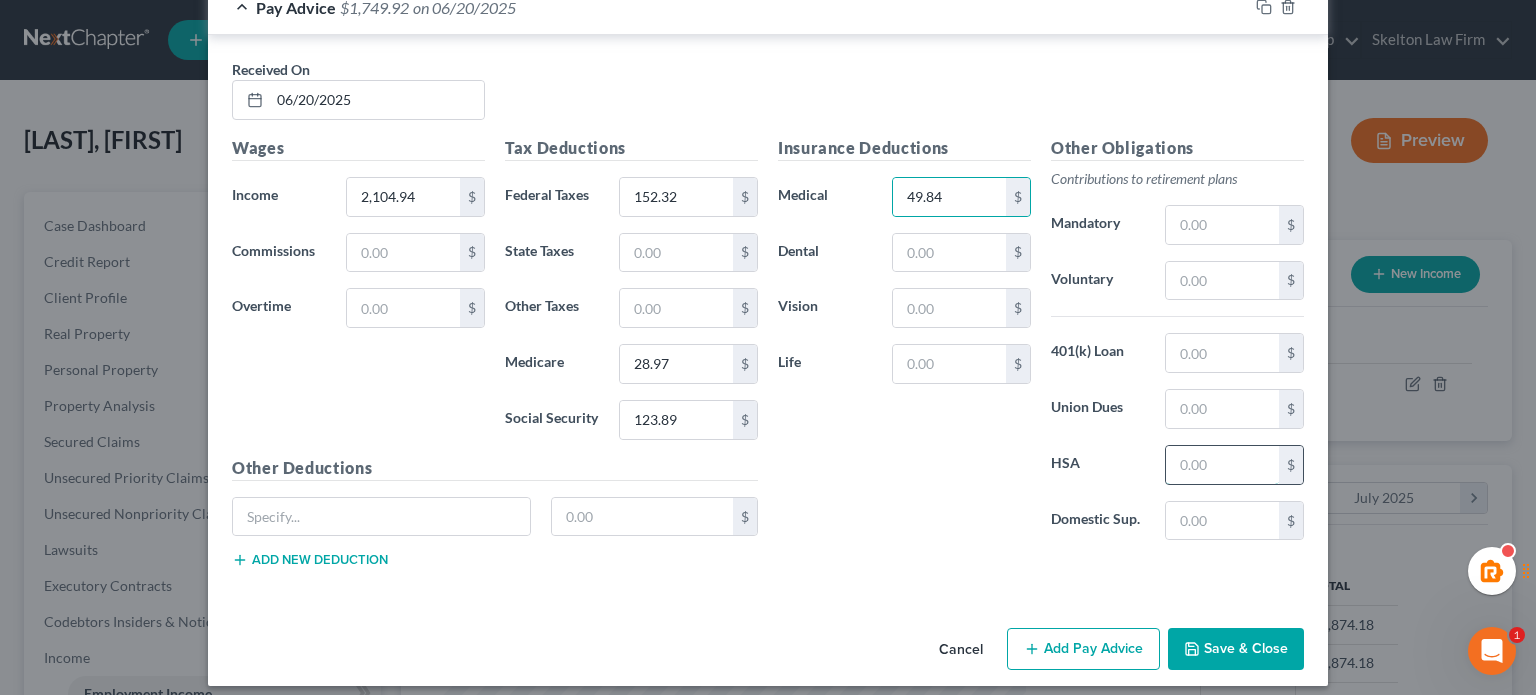 click at bounding box center (1222, 465) 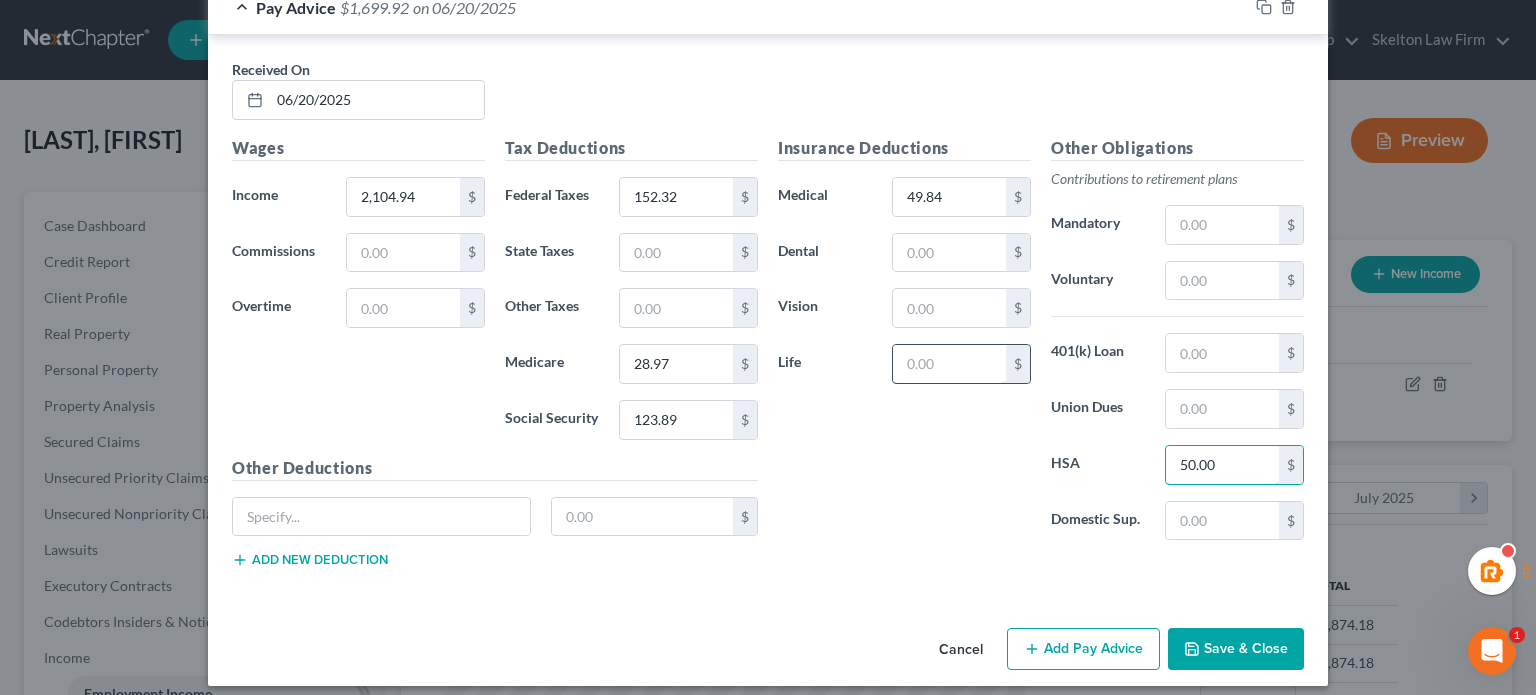 type on "50.00" 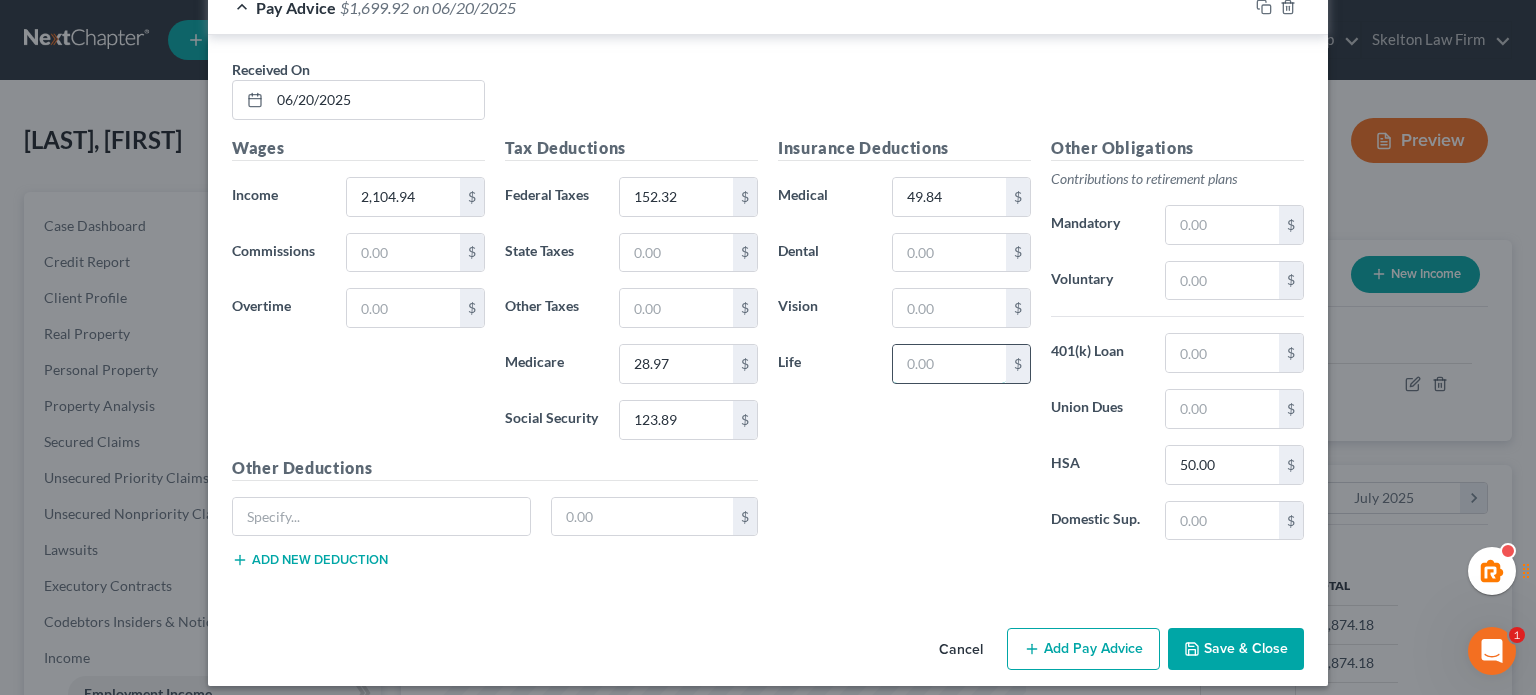 click at bounding box center (949, 364) 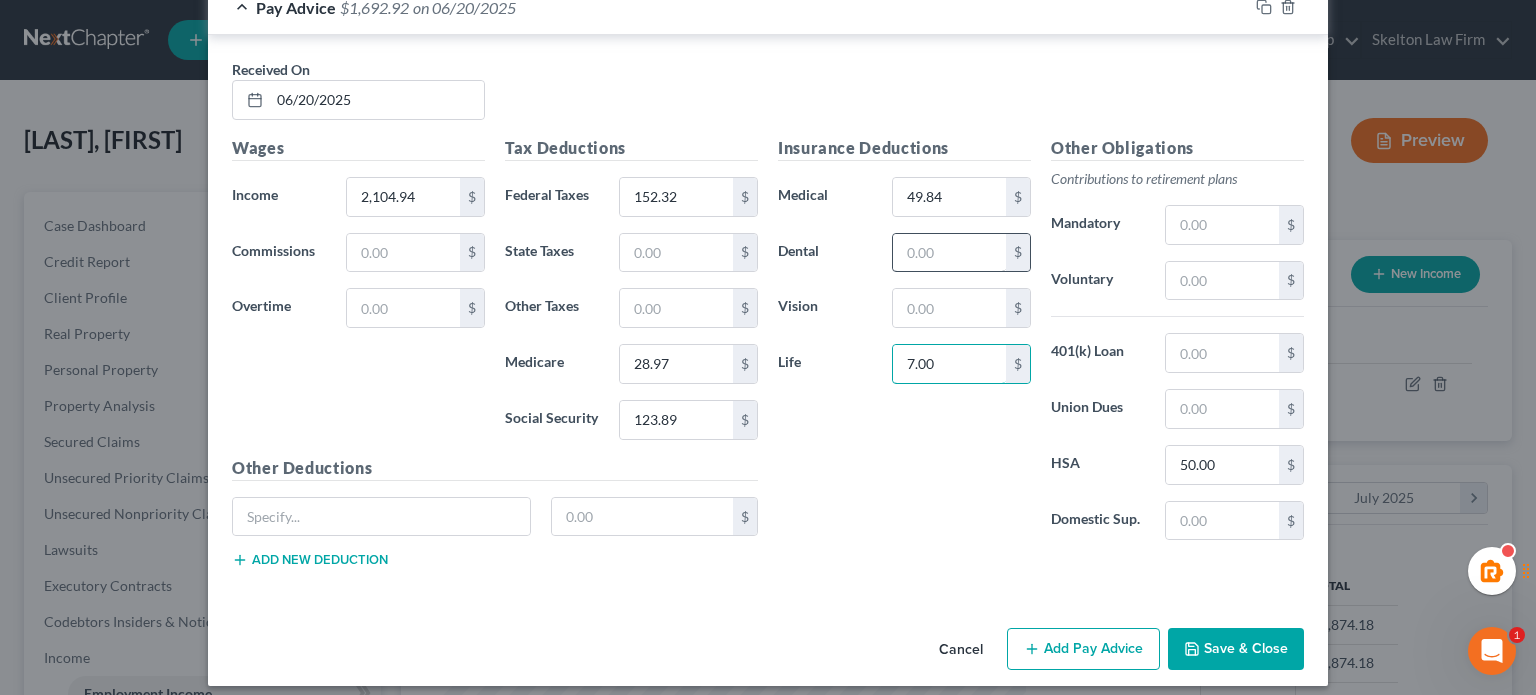 type on "7.00" 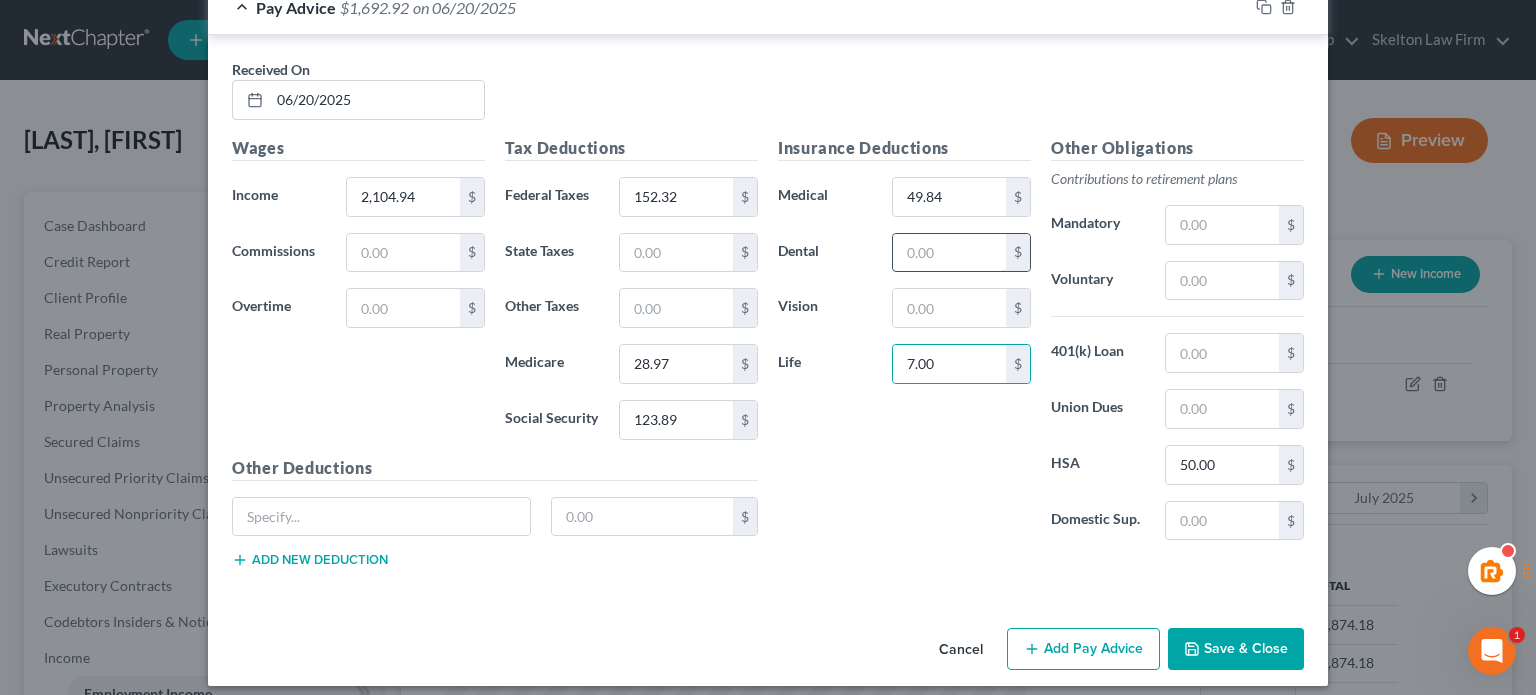 click at bounding box center (949, 253) 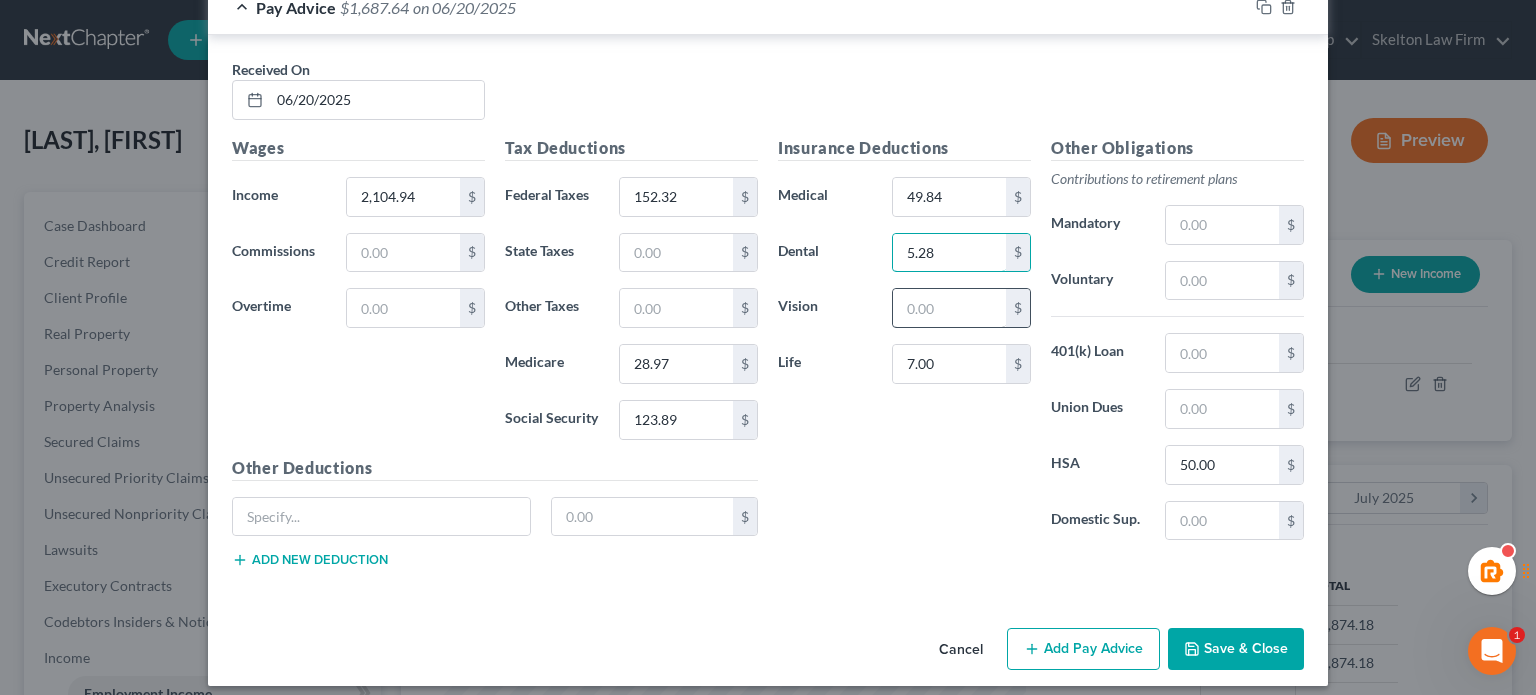 type on "5.28" 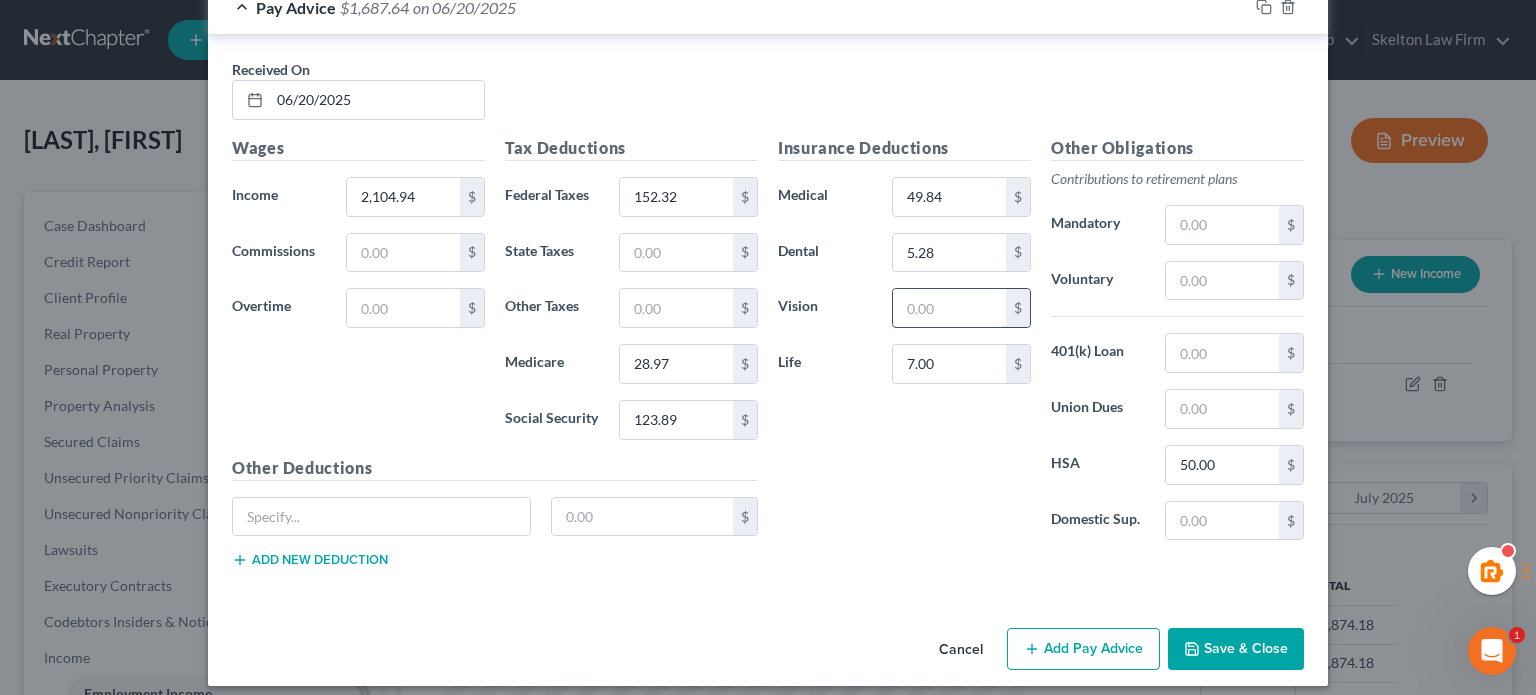 click at bounding box center [949, 308] 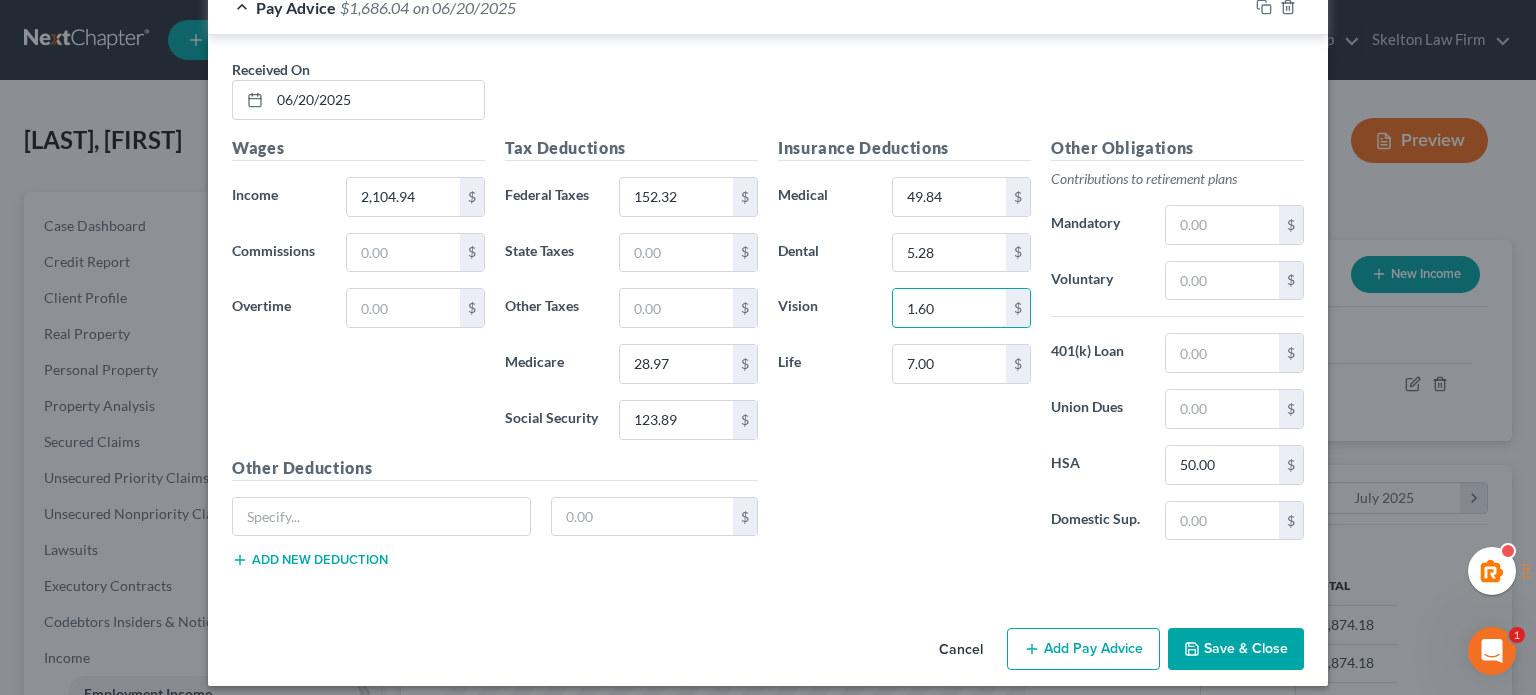 type on "1.60" 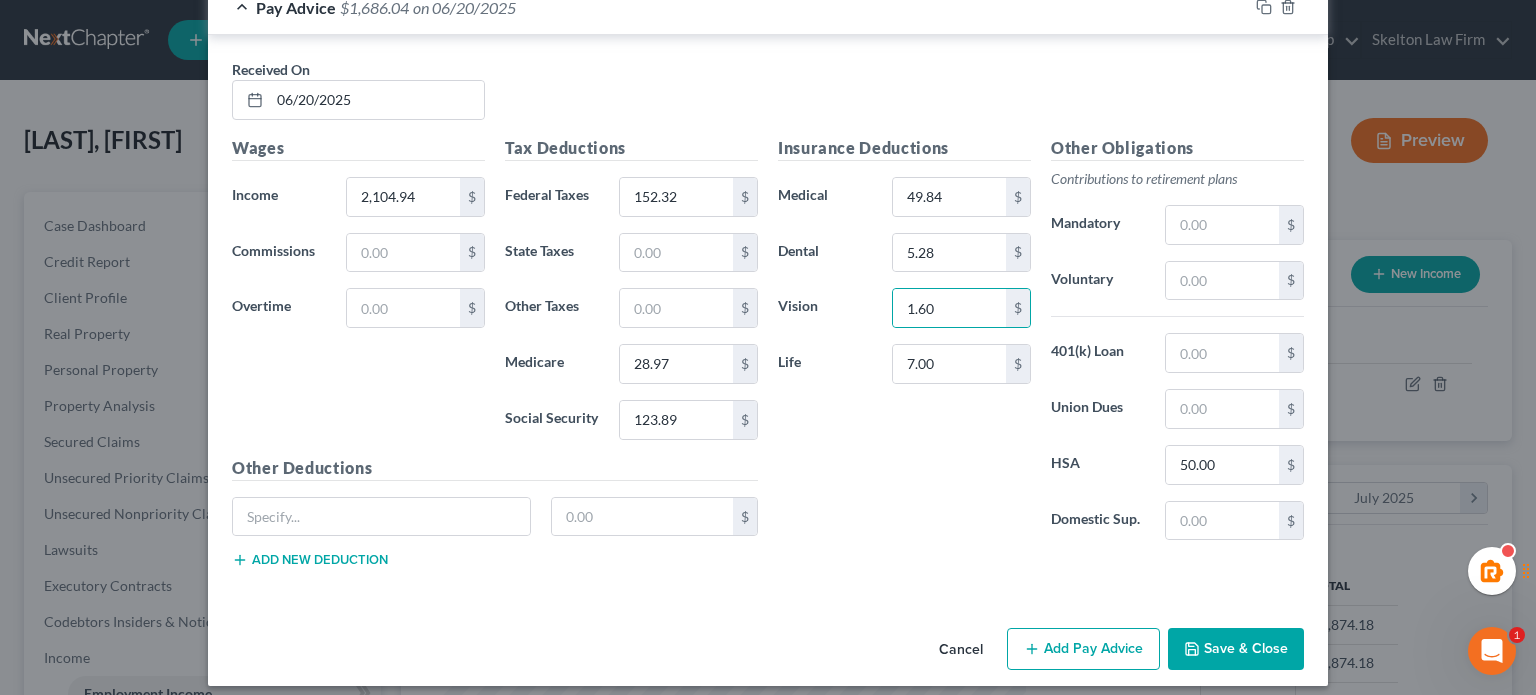 click on "Insurance Deductions Medical 49.84 $ Dental 5.28 $ Vision 1.60 $ Life 7.00 $" at bounding box center (904, 346) 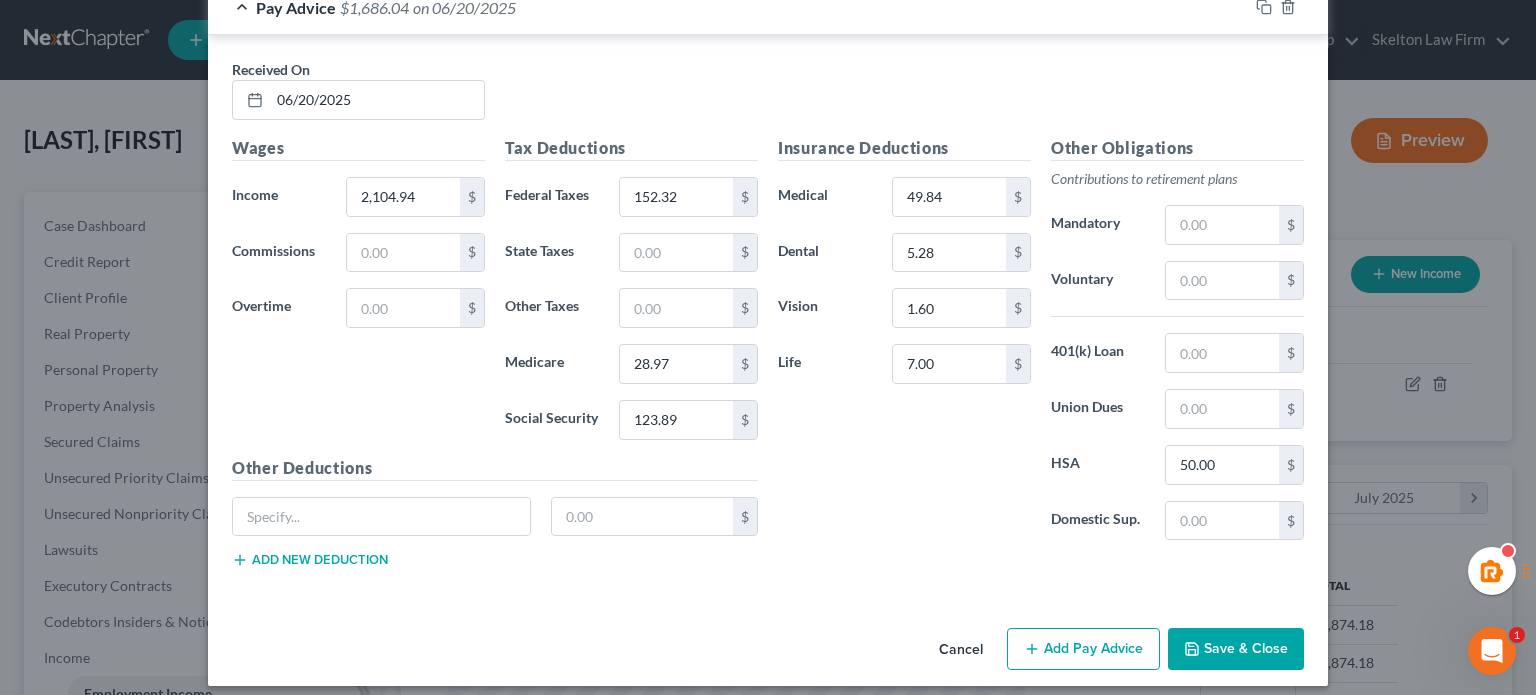 drag, startPoint x: 912, startPoint y: 486, endPoint x: 949, endPoint y: 465, distance: 42.544094 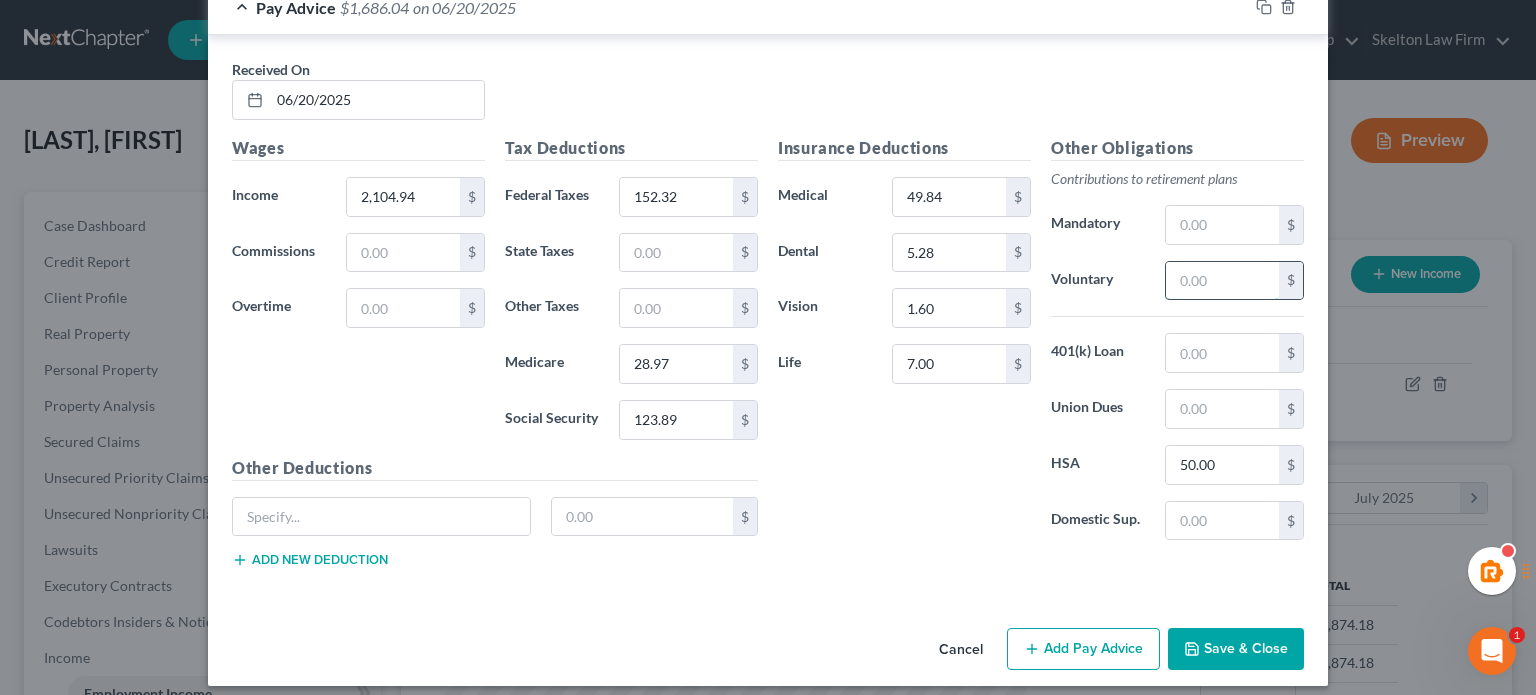 click at bounding box center (1222, 281) 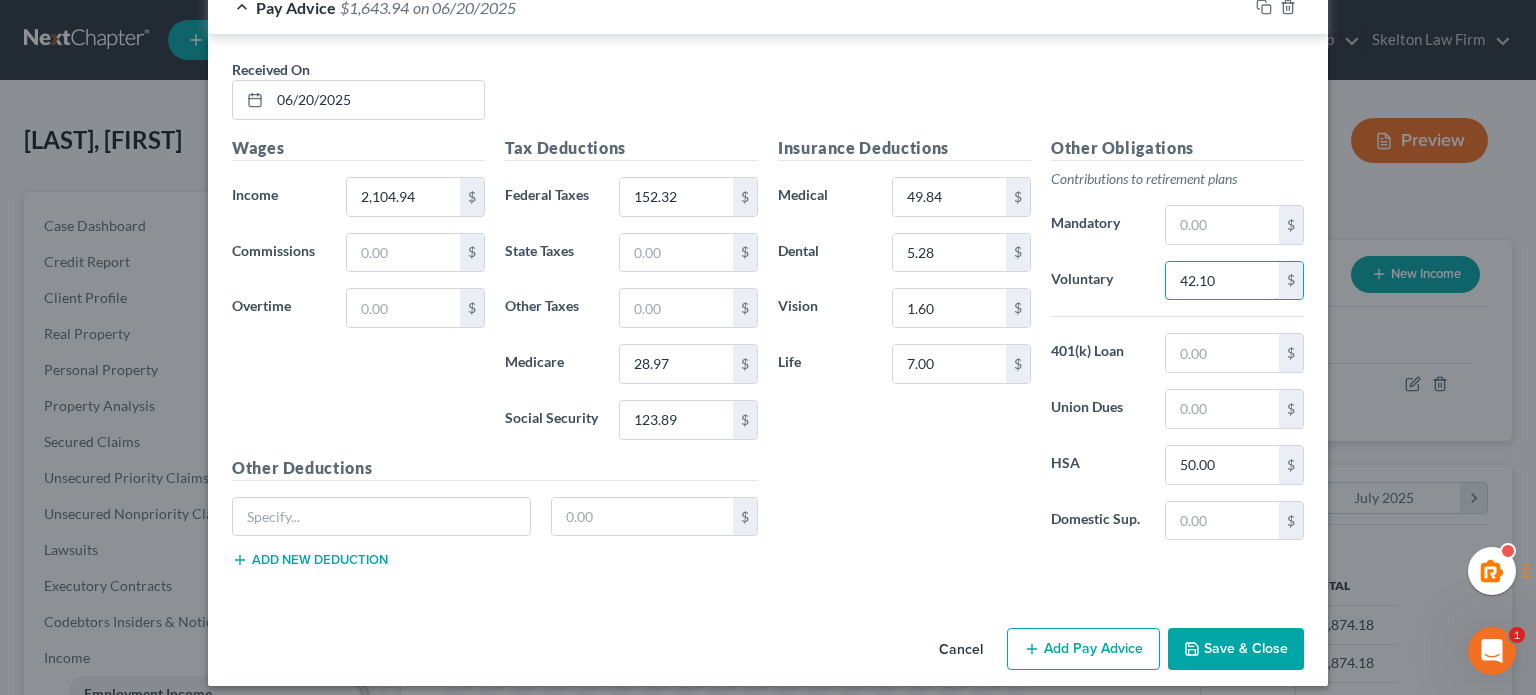 type on "42.10" 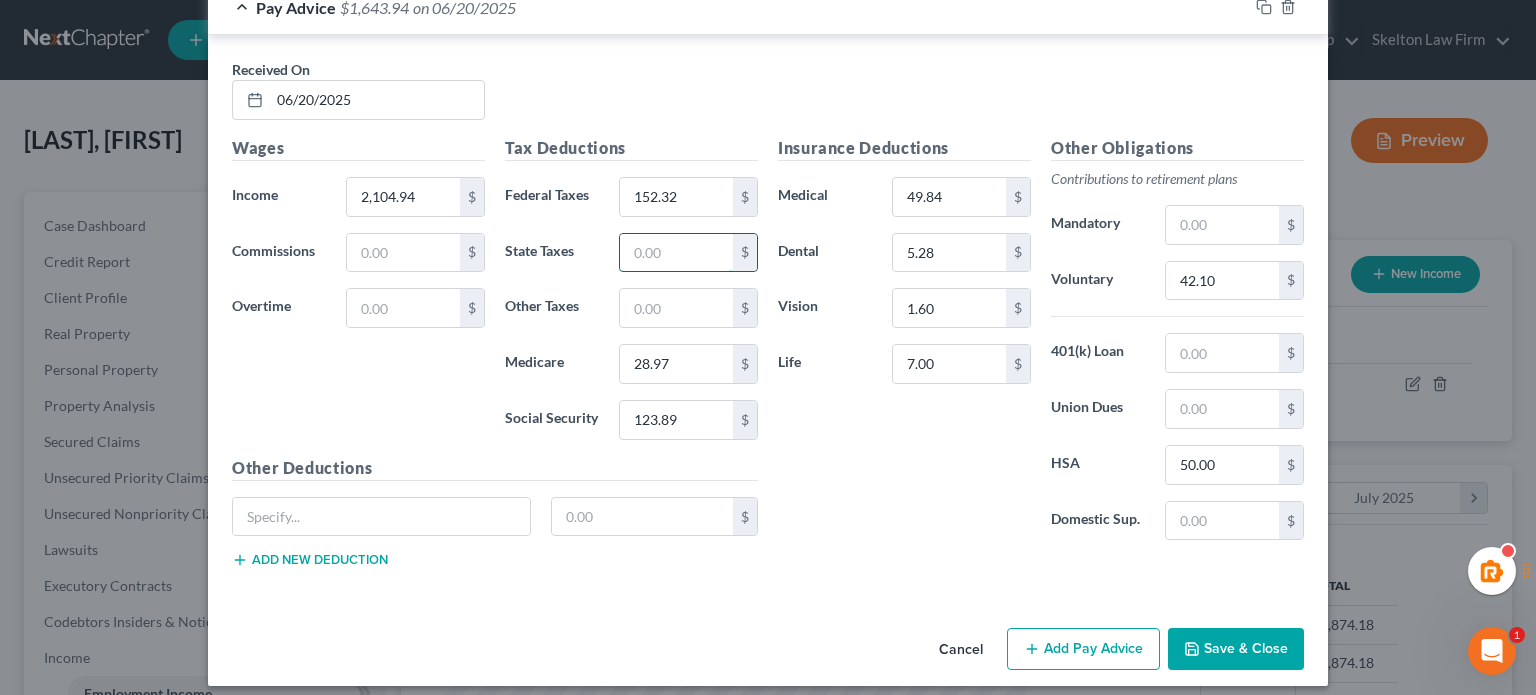 click at bounding box center (676, 253) 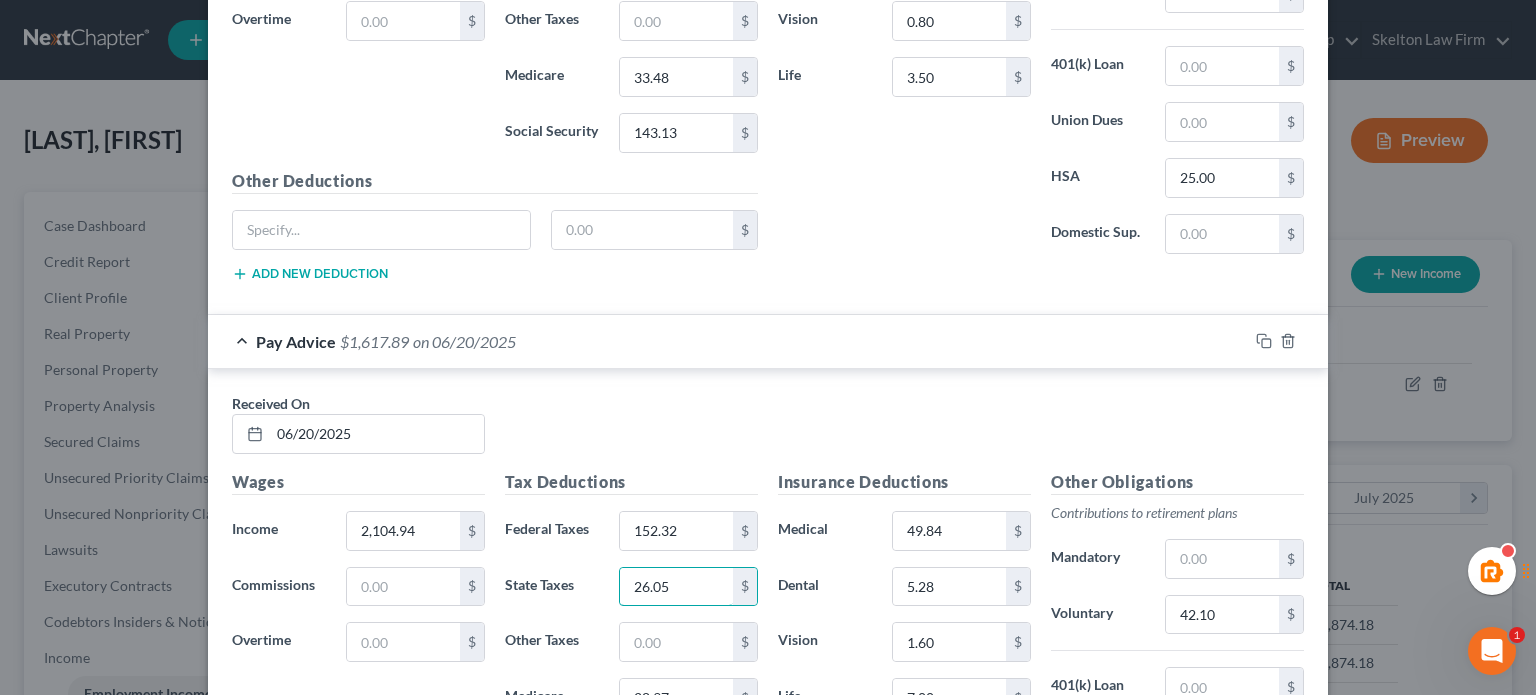 scroll, scrollTop: 2558, scrollLeft: 0, axis: vertical 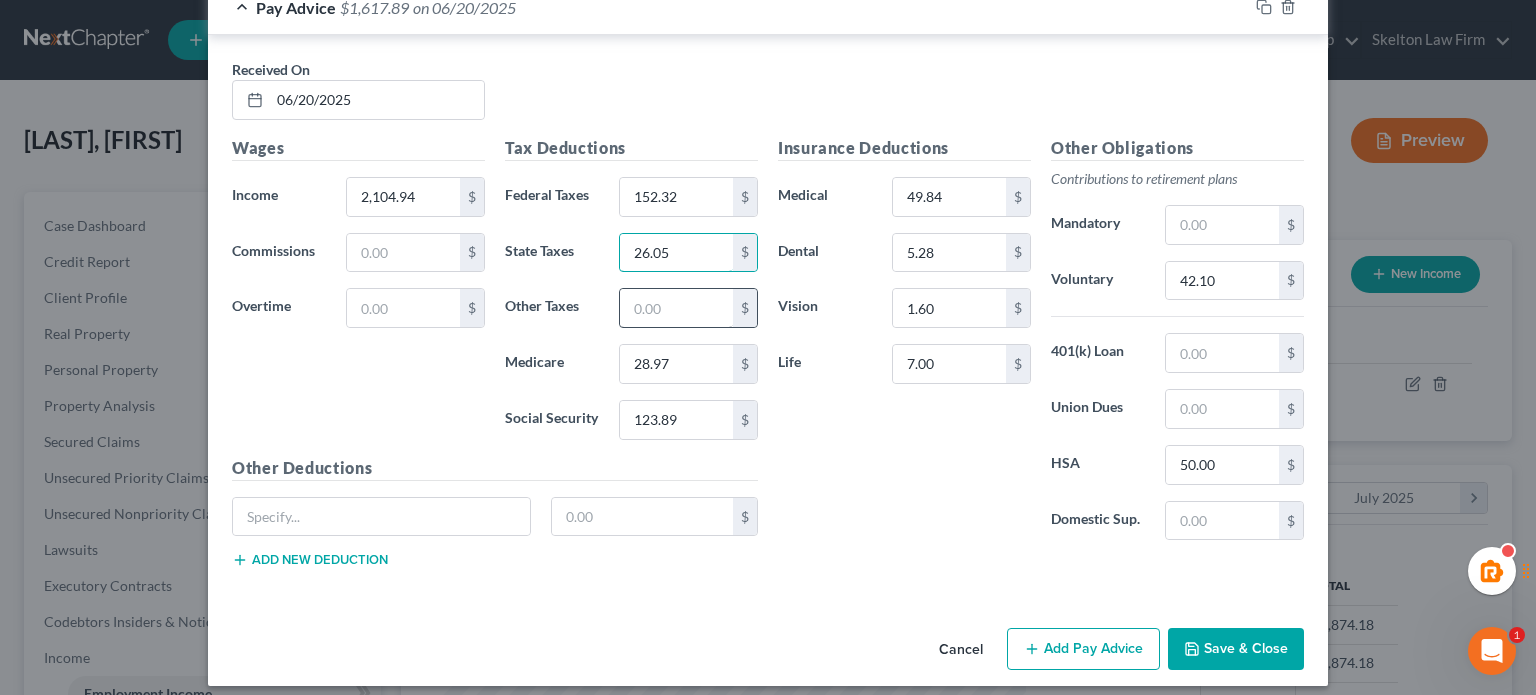 type on "26.05" 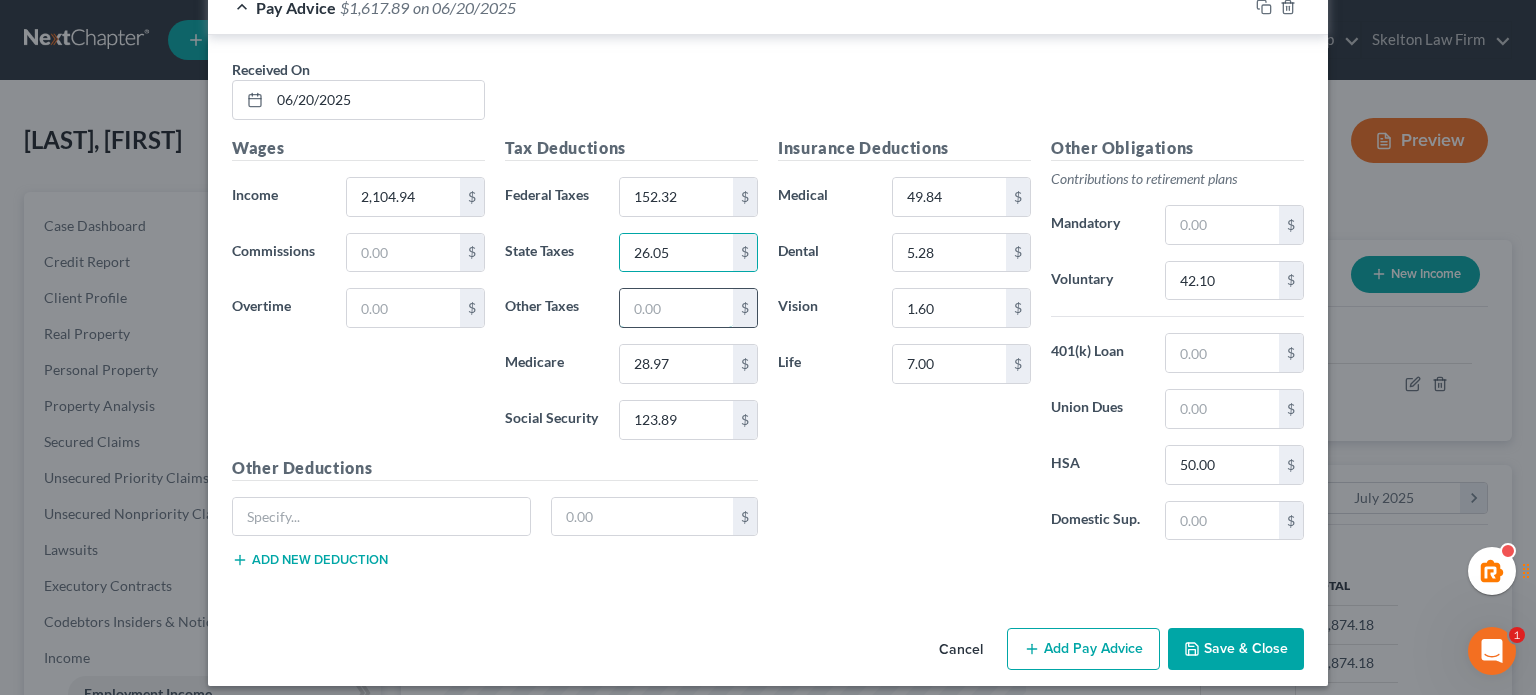 click at bounding box center [676, 308] 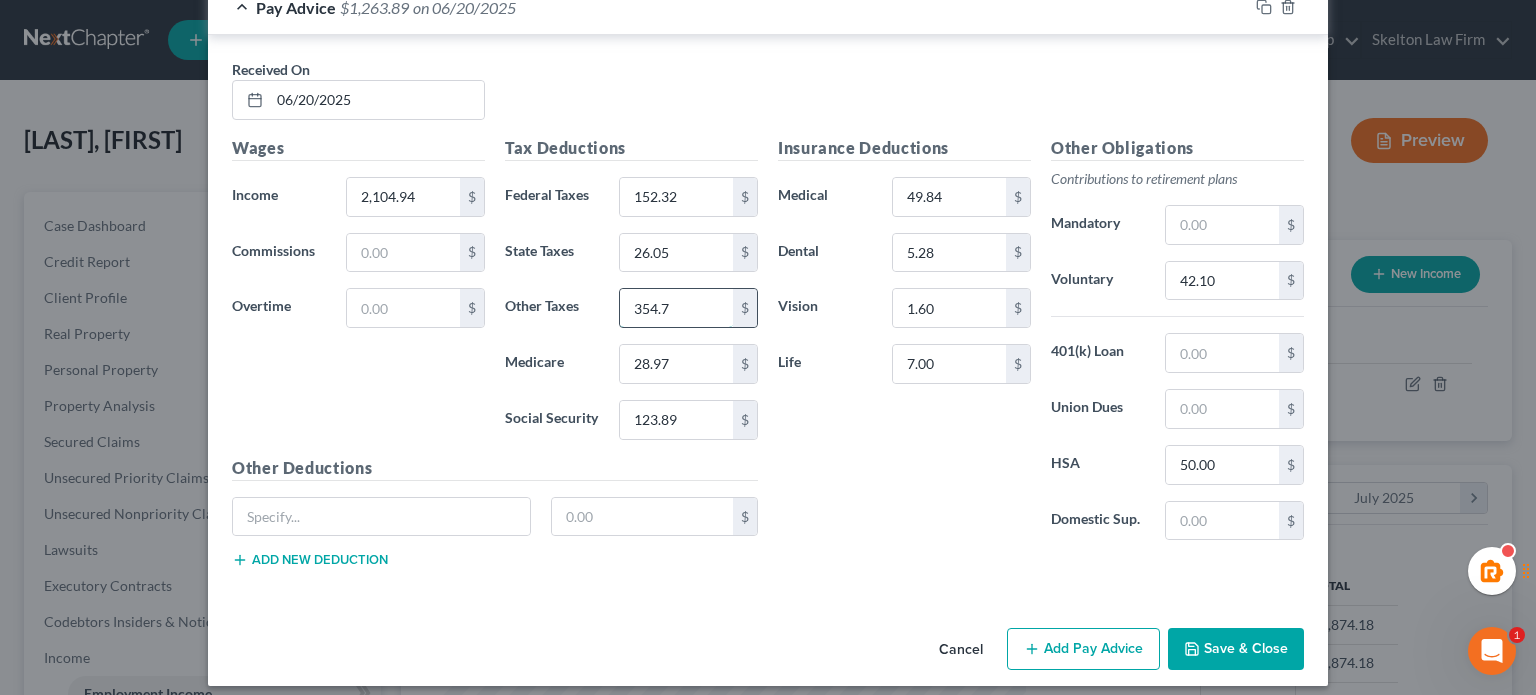 type on "354.74" 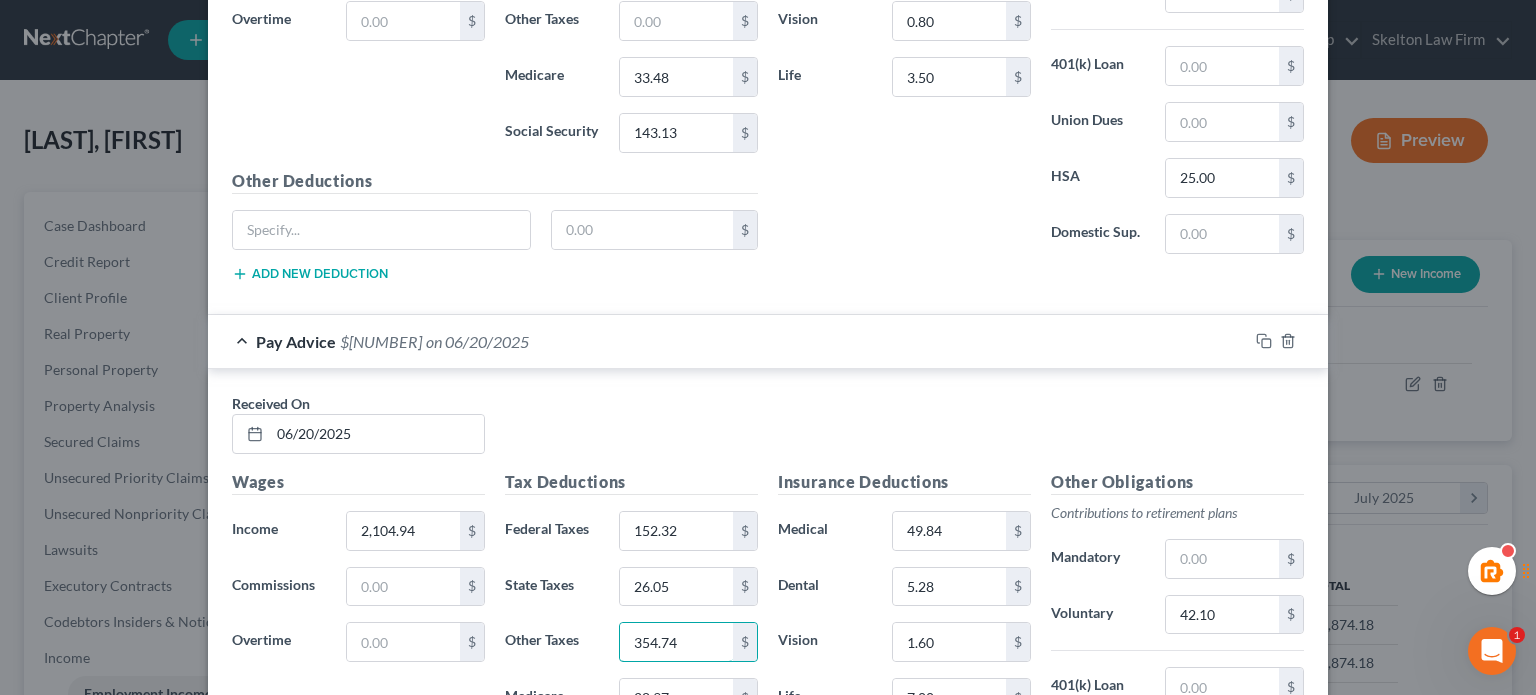 scroll, scrollTop: 2558, scrollLeft: 0, axis: vertical 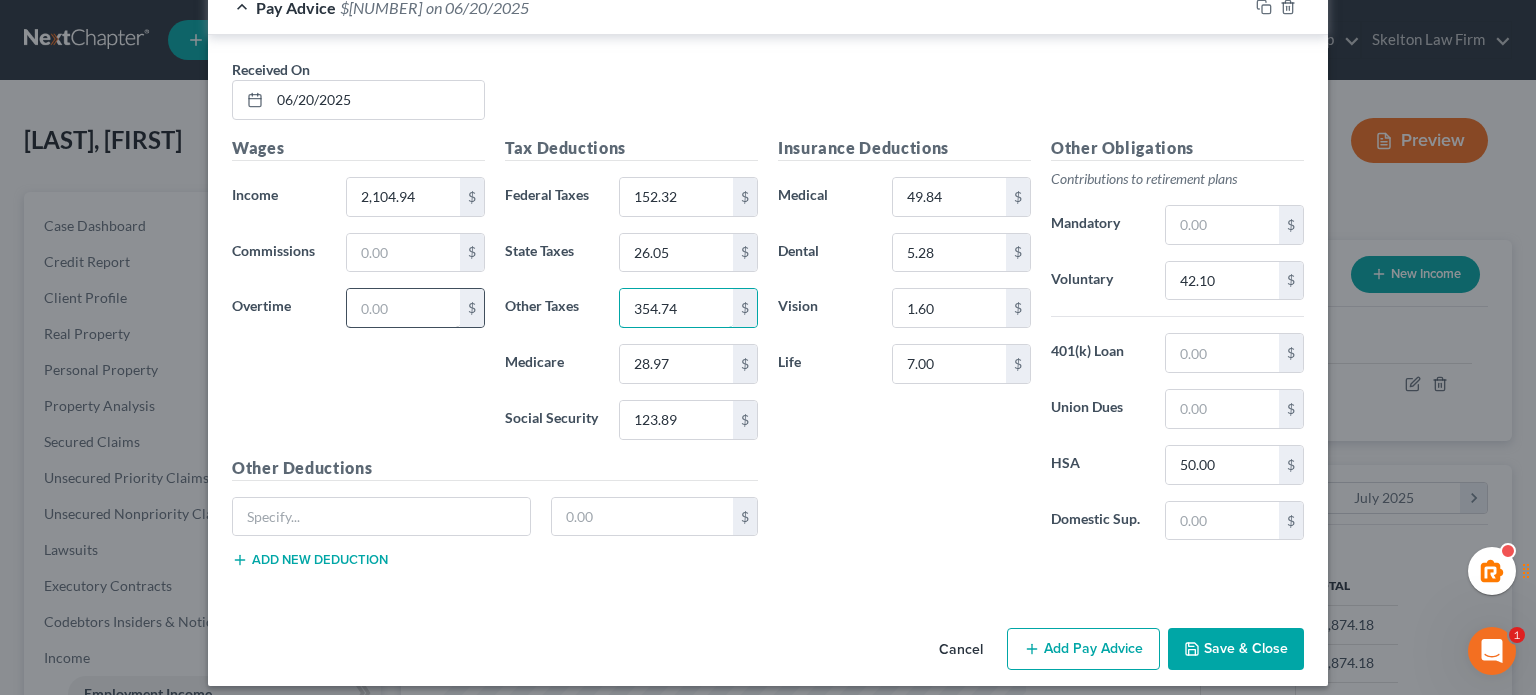 drag, startPoint x: 700, startPoint y: 299, endPoint x: 343, endPoint y: 288, distance: 357.16943 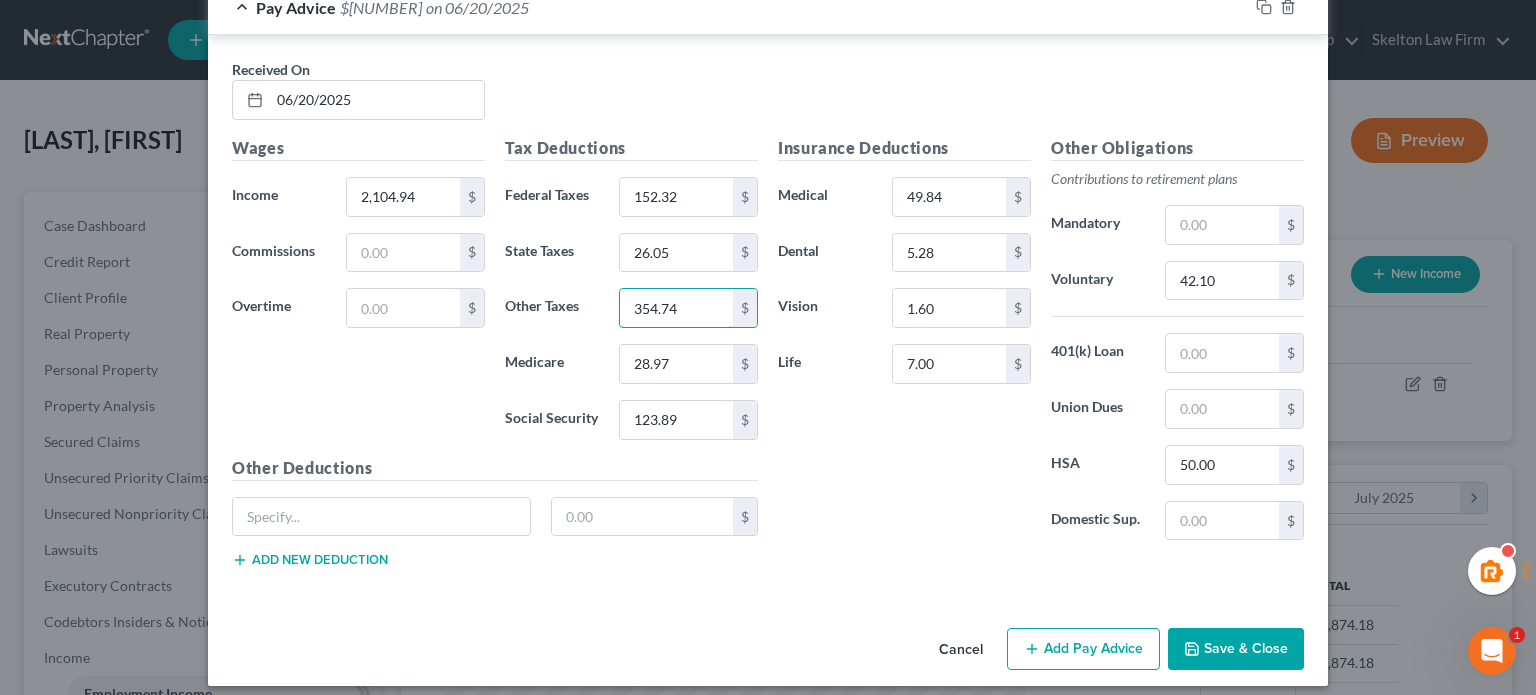 type 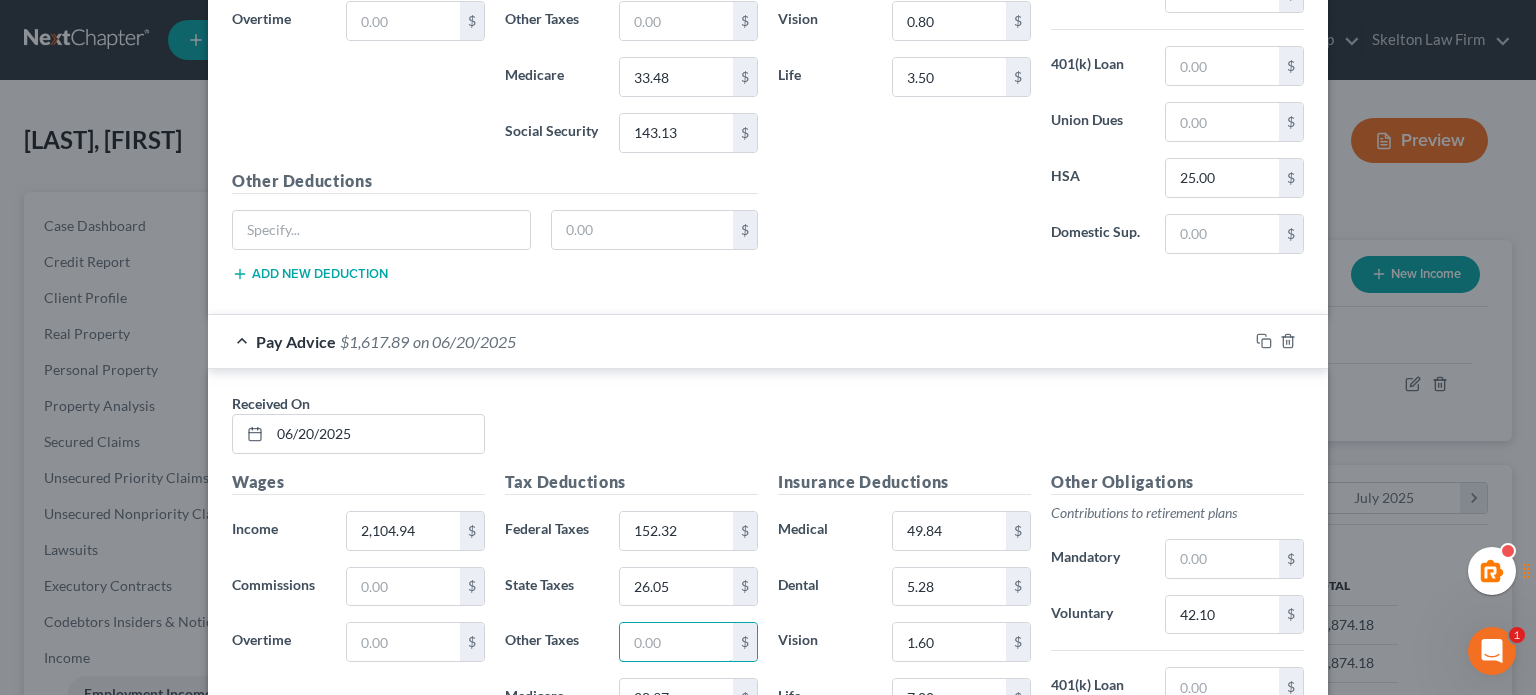 scroll, scrollTop: 2558, scrollLeft: 0, axis: vertical 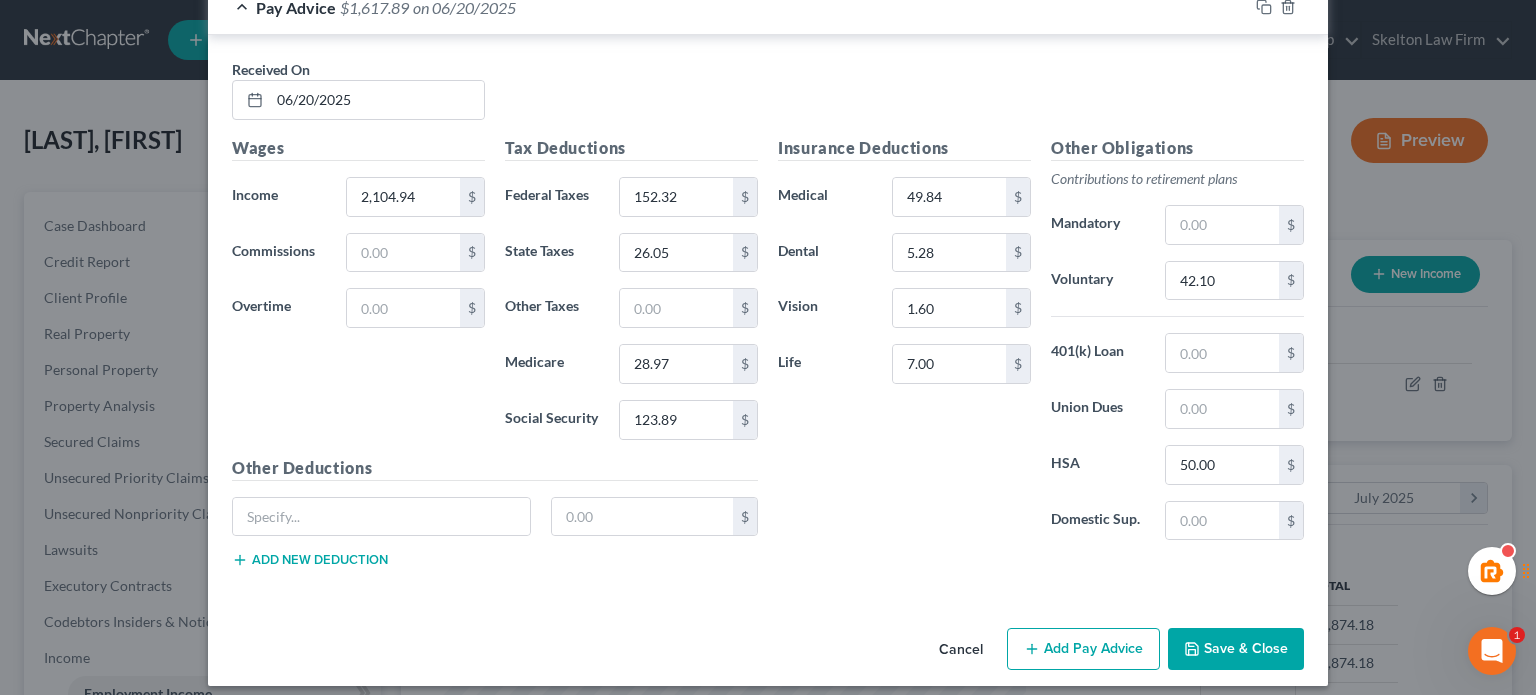 drag, startPoint x: 1079, startPoint y: 637, endPoint x: 932, endPoint y: 583, distance: 156.6046 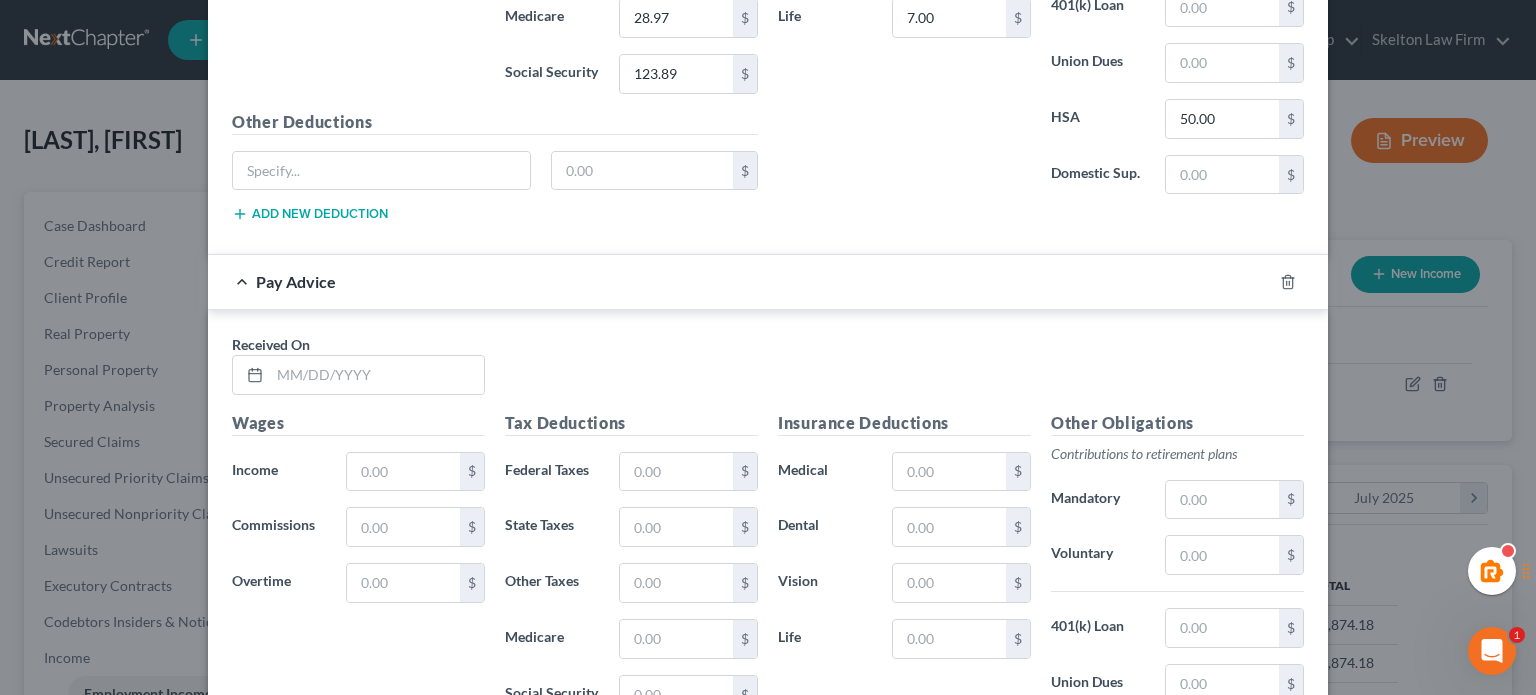 scroll, scrollTop: 3176, scrollLeft: 0, axis: vertical 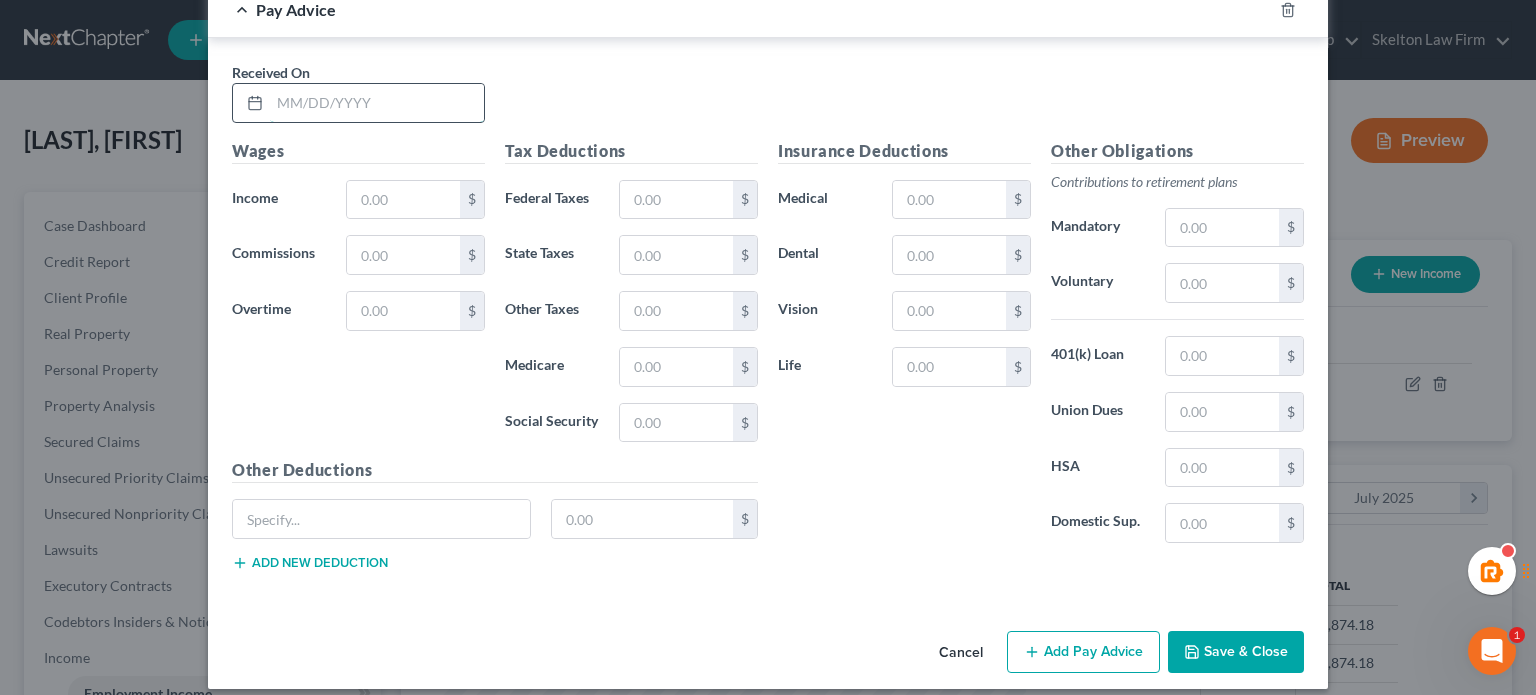 drag, startPoint x: 326, startPoint y: 95, endPoint x: 339, endPoint y: 102, distance: 14.764823 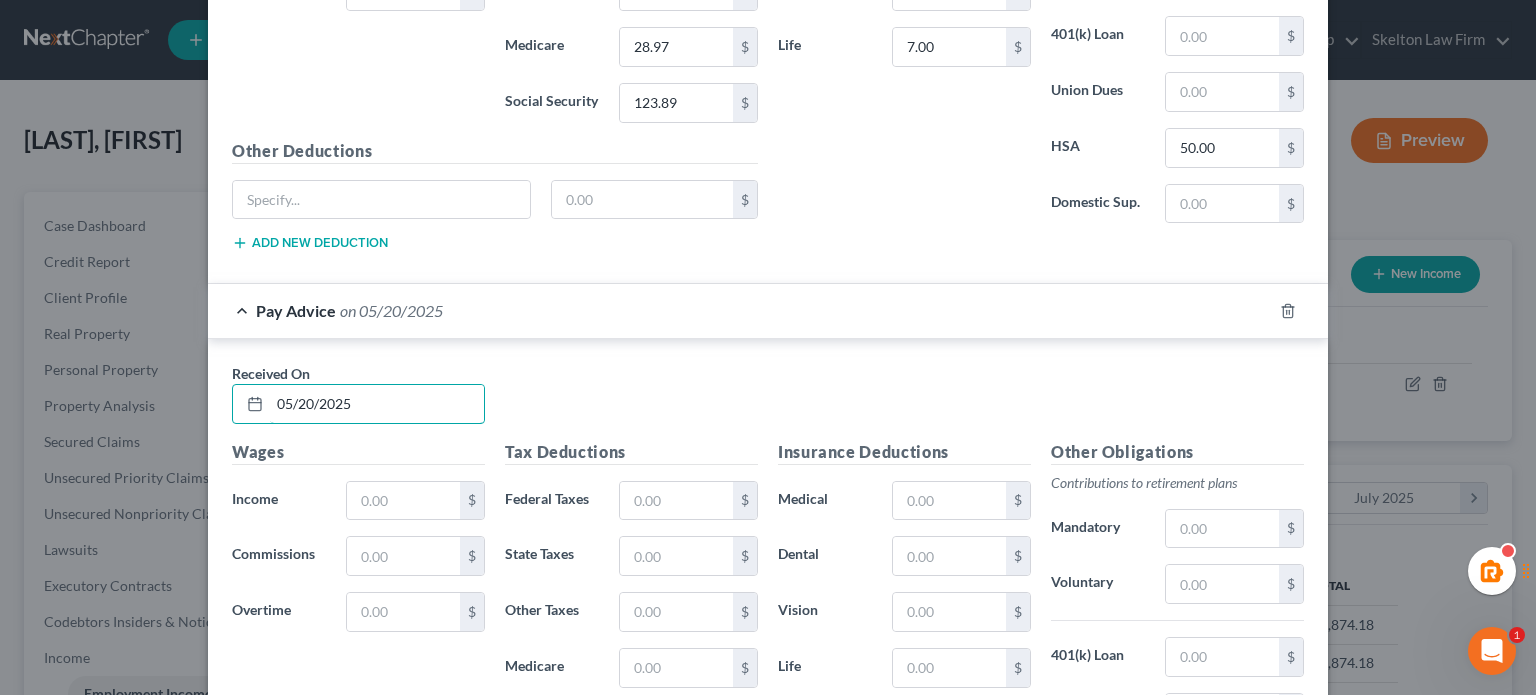 scroll, scrollTop: 3176, scrollLeft: 0, axis: vertical 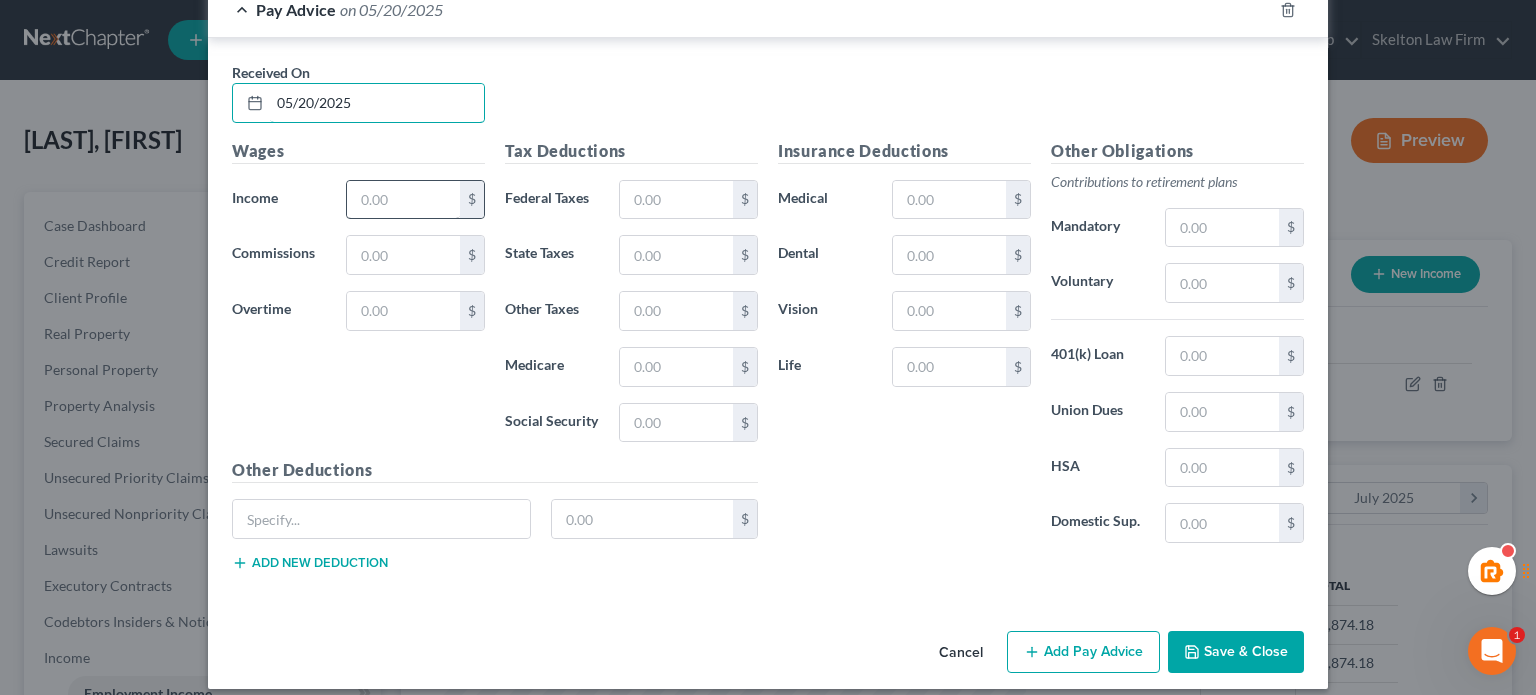 type on "05/20/2025" 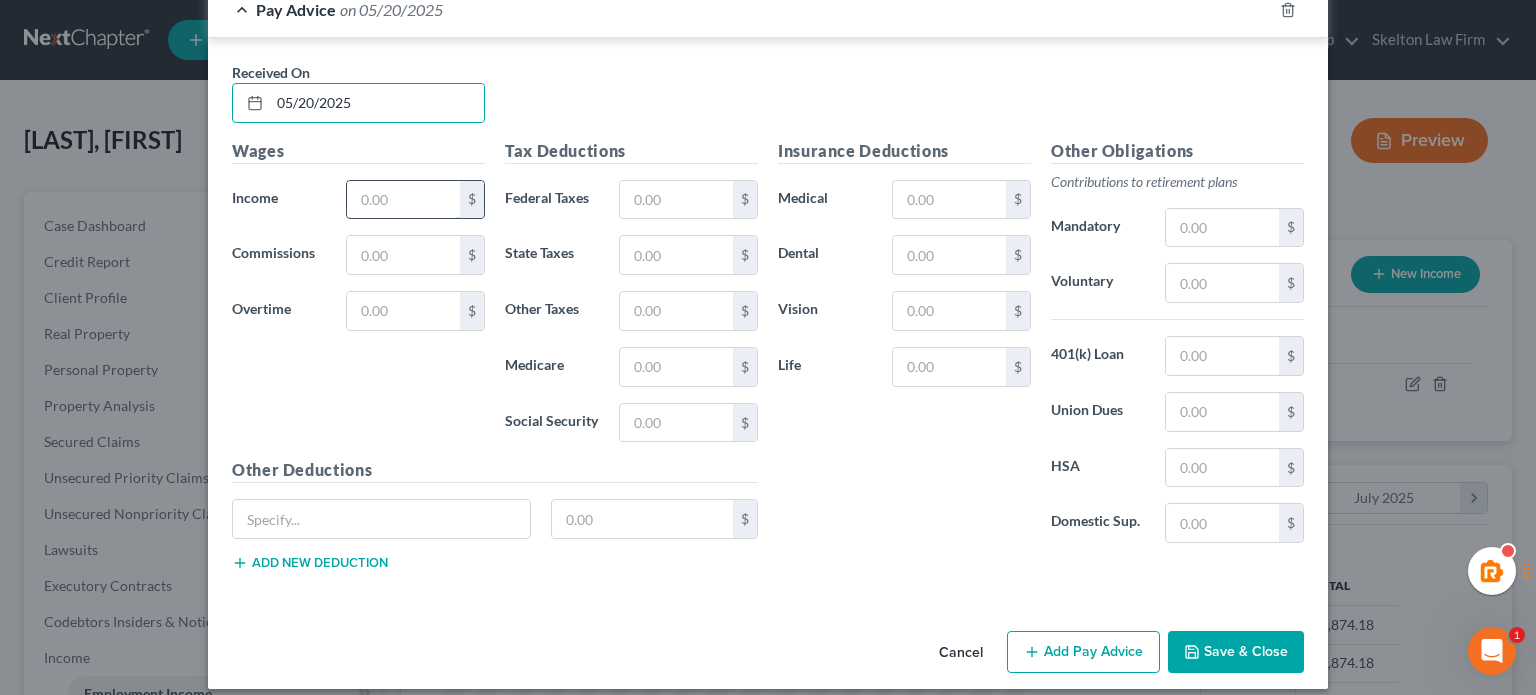click at bounding box center (403, 200) 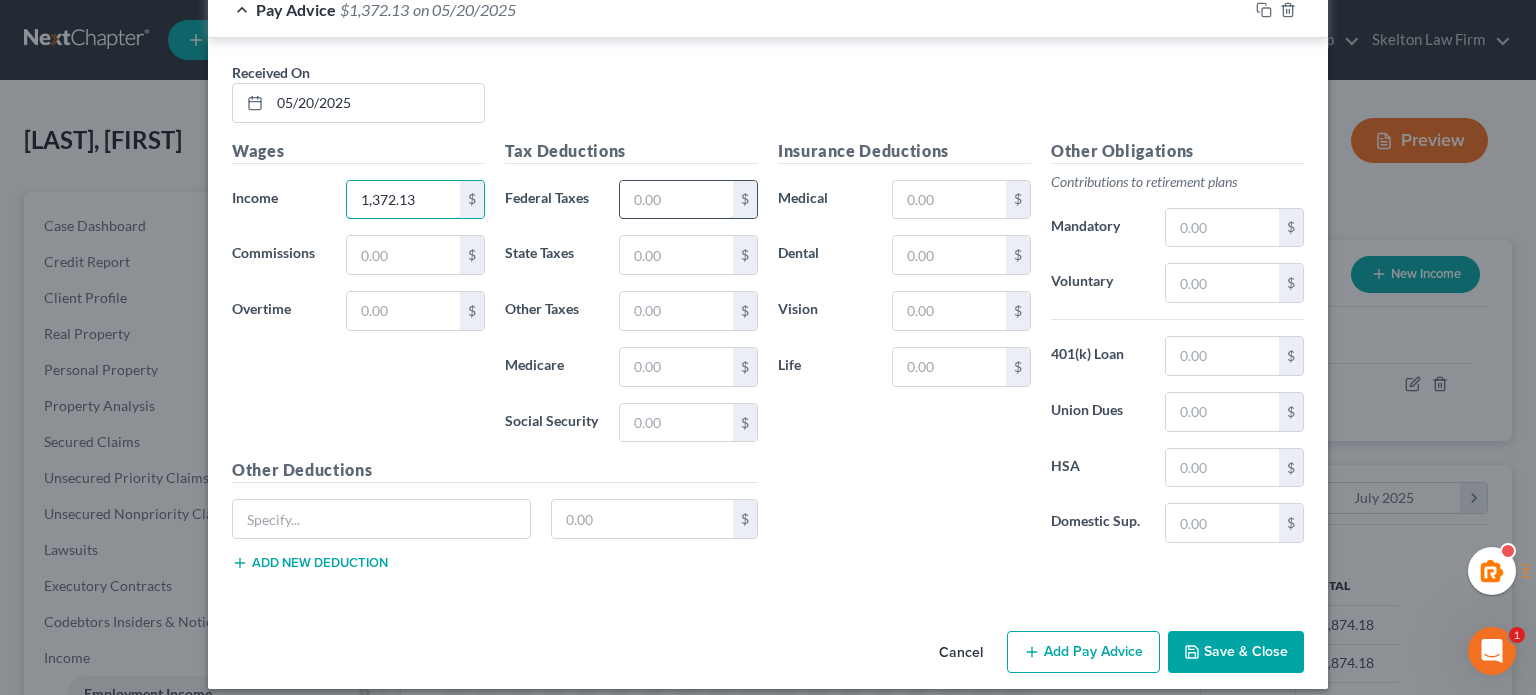 type on "1,372.13" 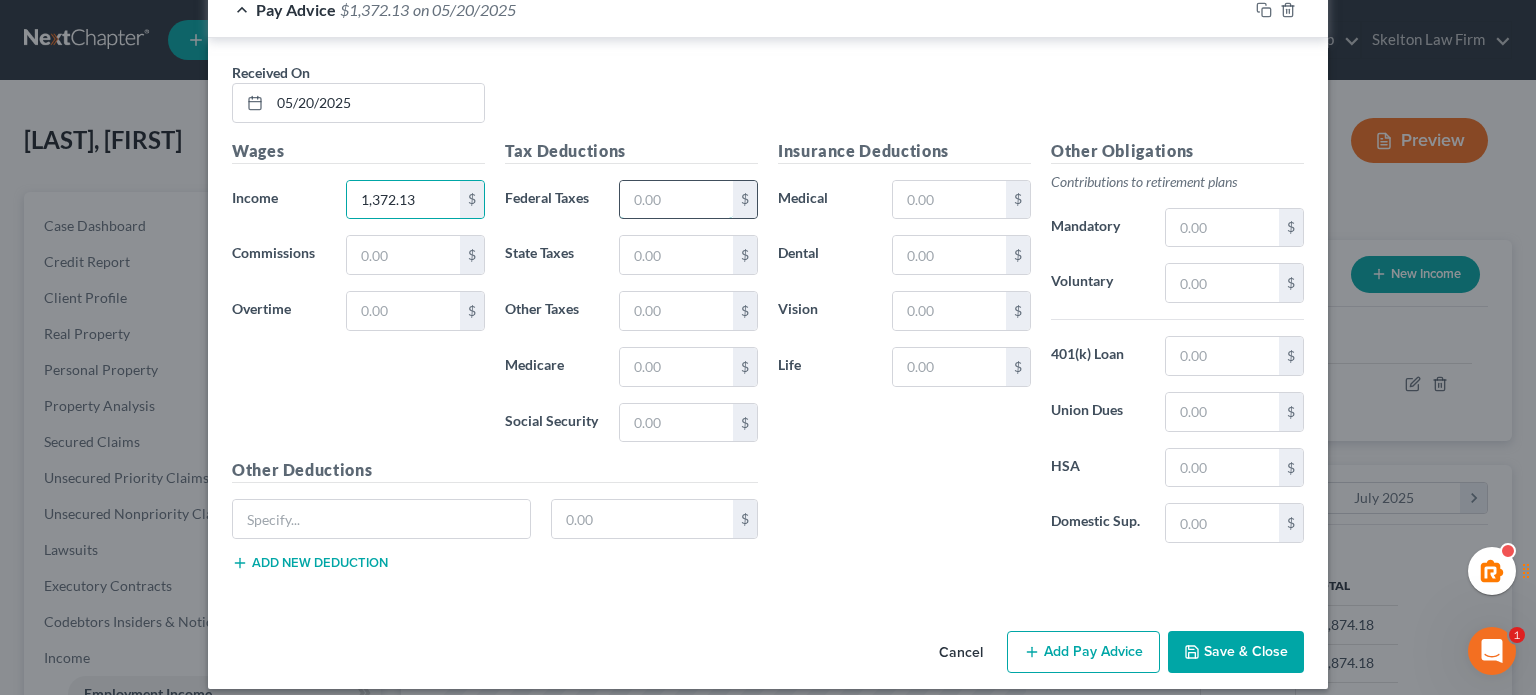 click at bounding box center [676, 200] 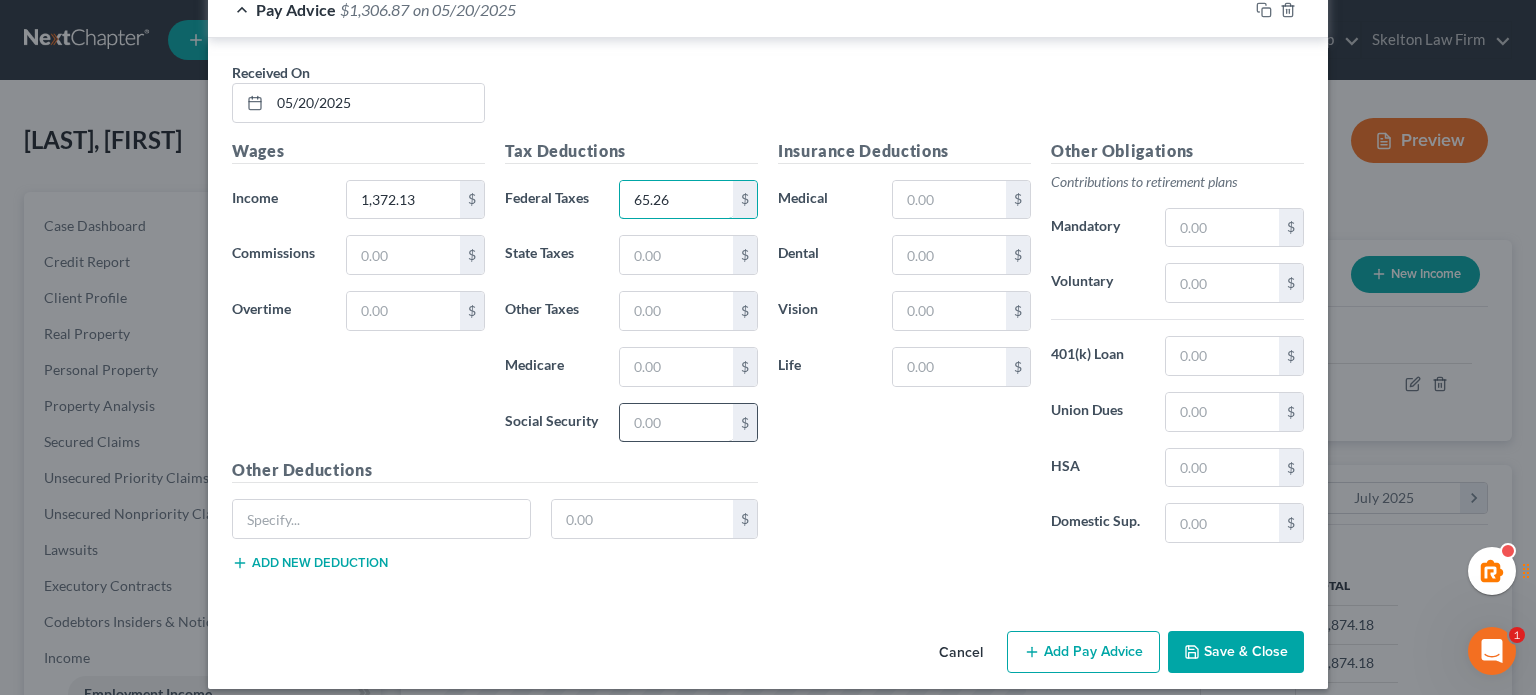 type on "65.26" 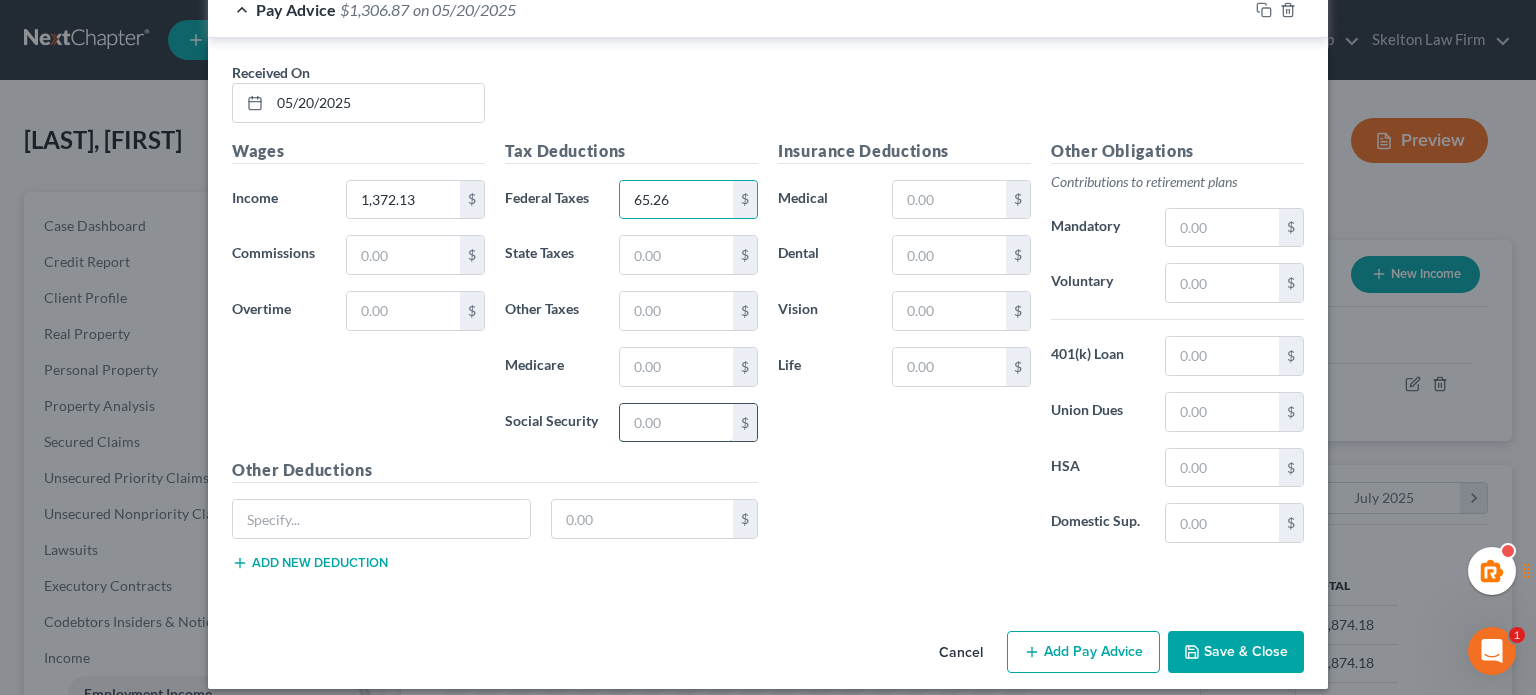 click at bounding box center (676, 423) 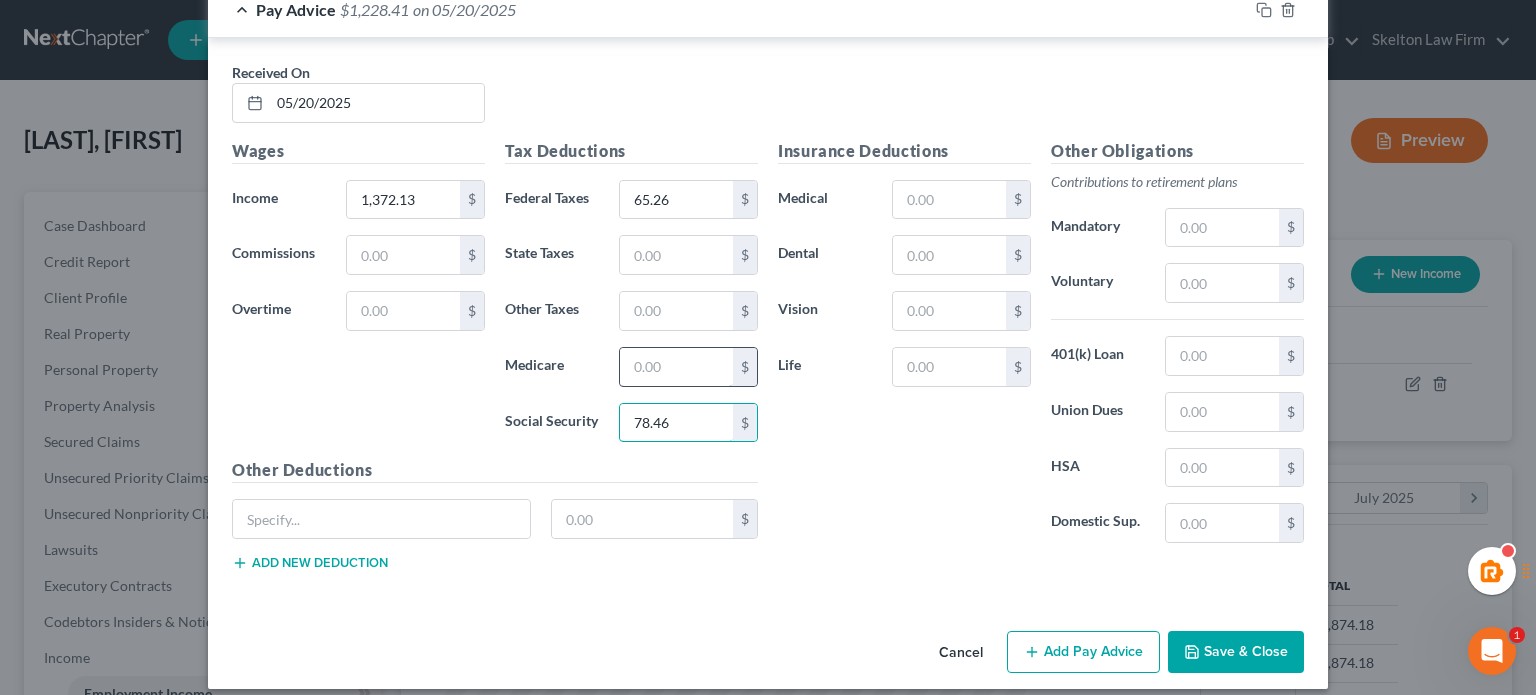 type on "78.46" 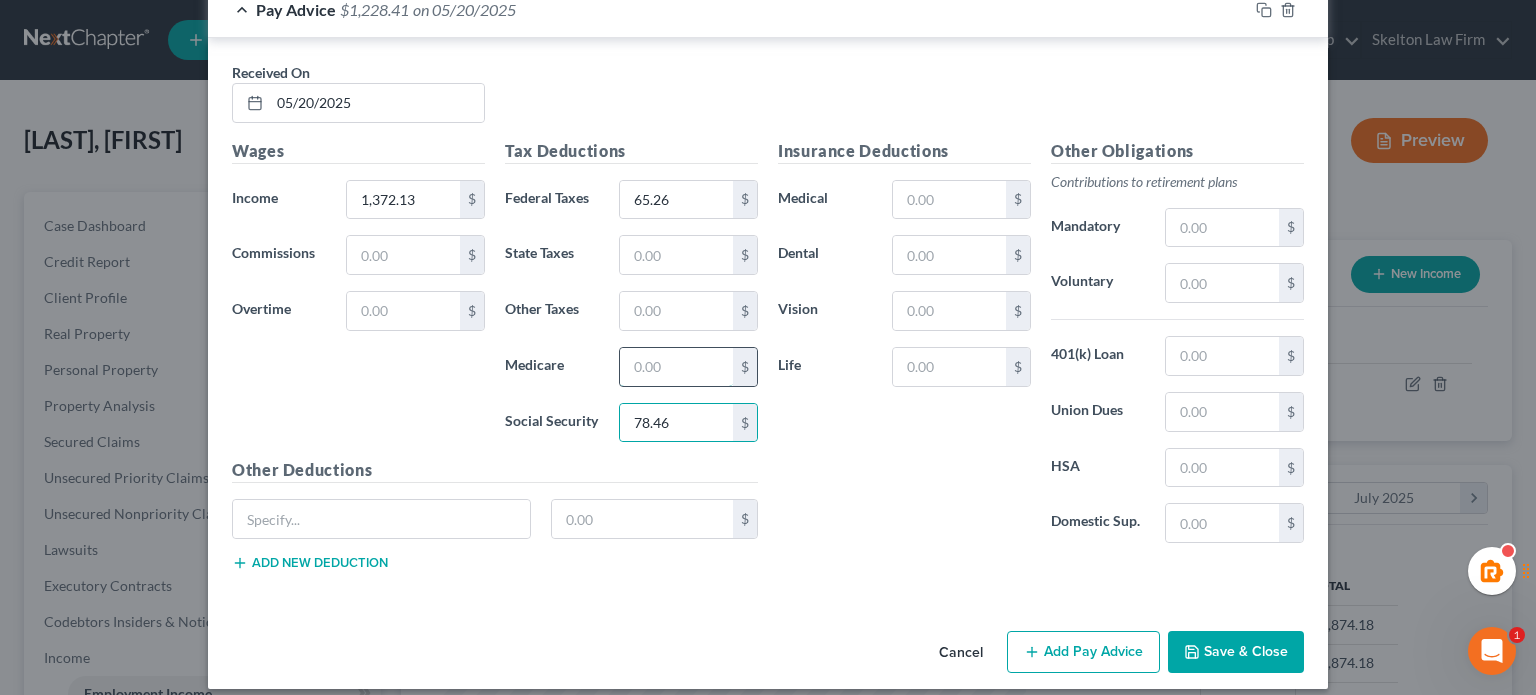 click at bounding box center [676, 367] 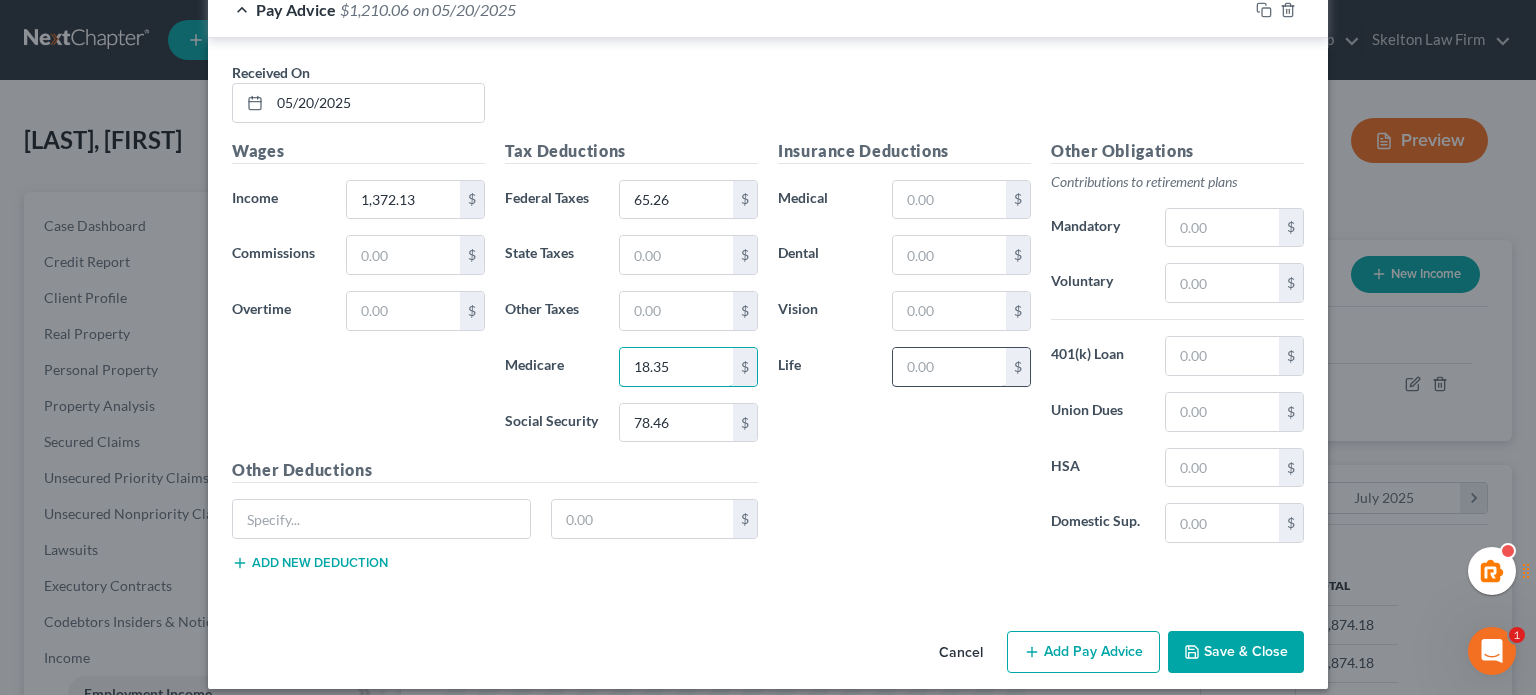type on "18.35" 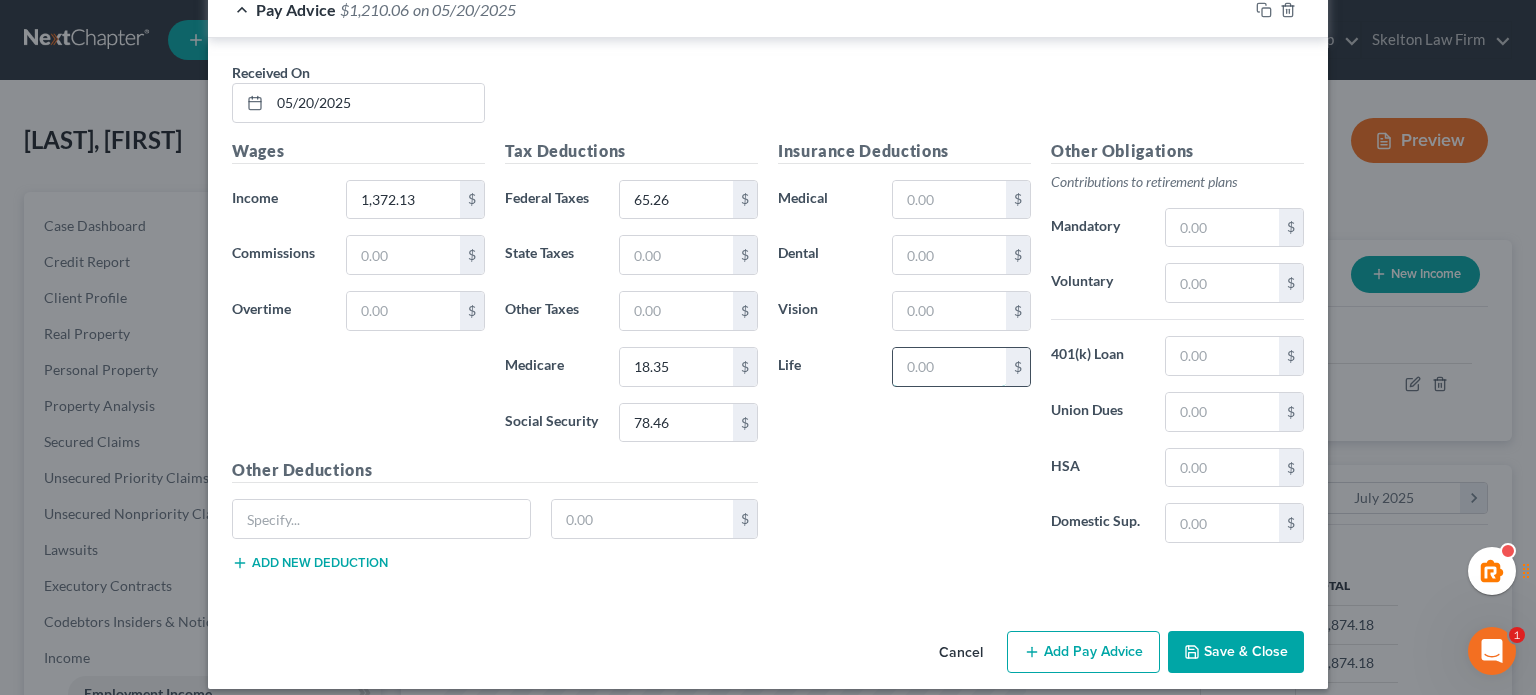 click at bounding box center (949, 367) 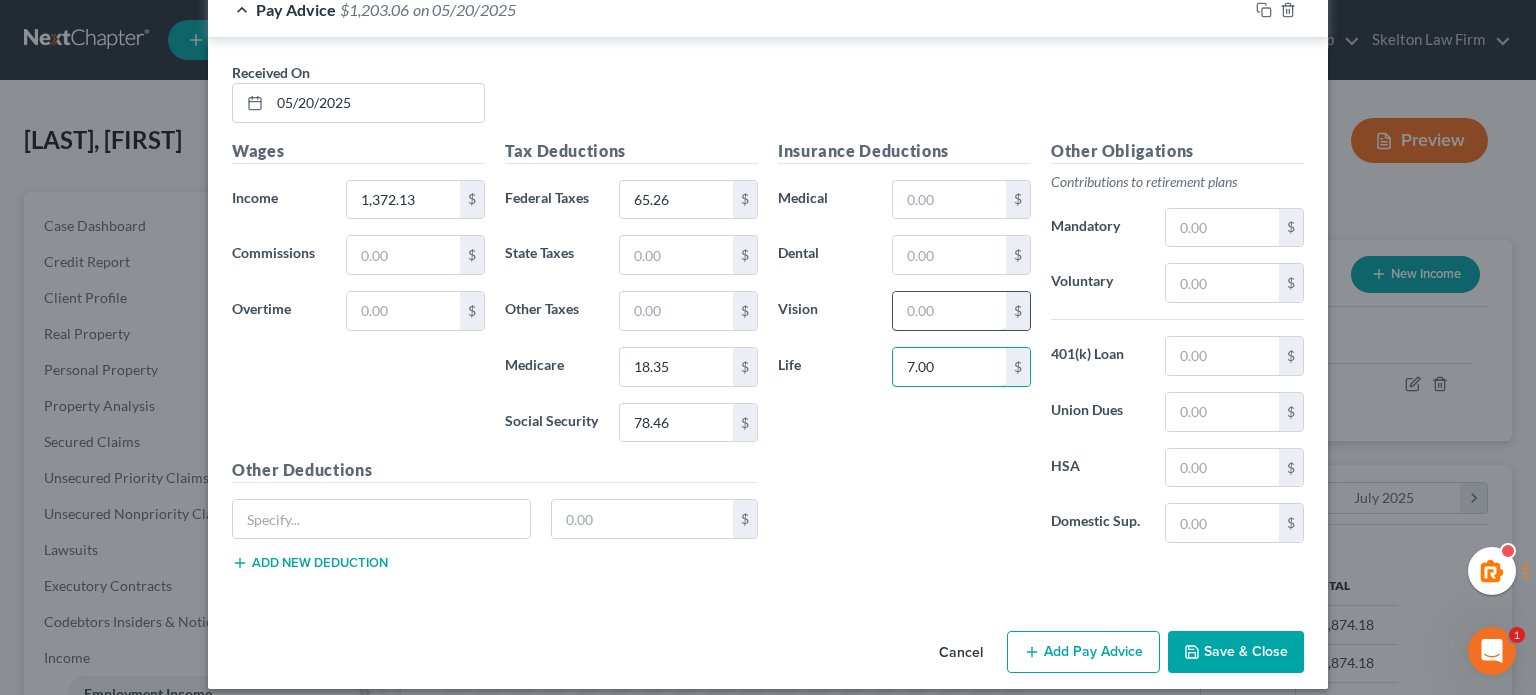 type on "7.00" 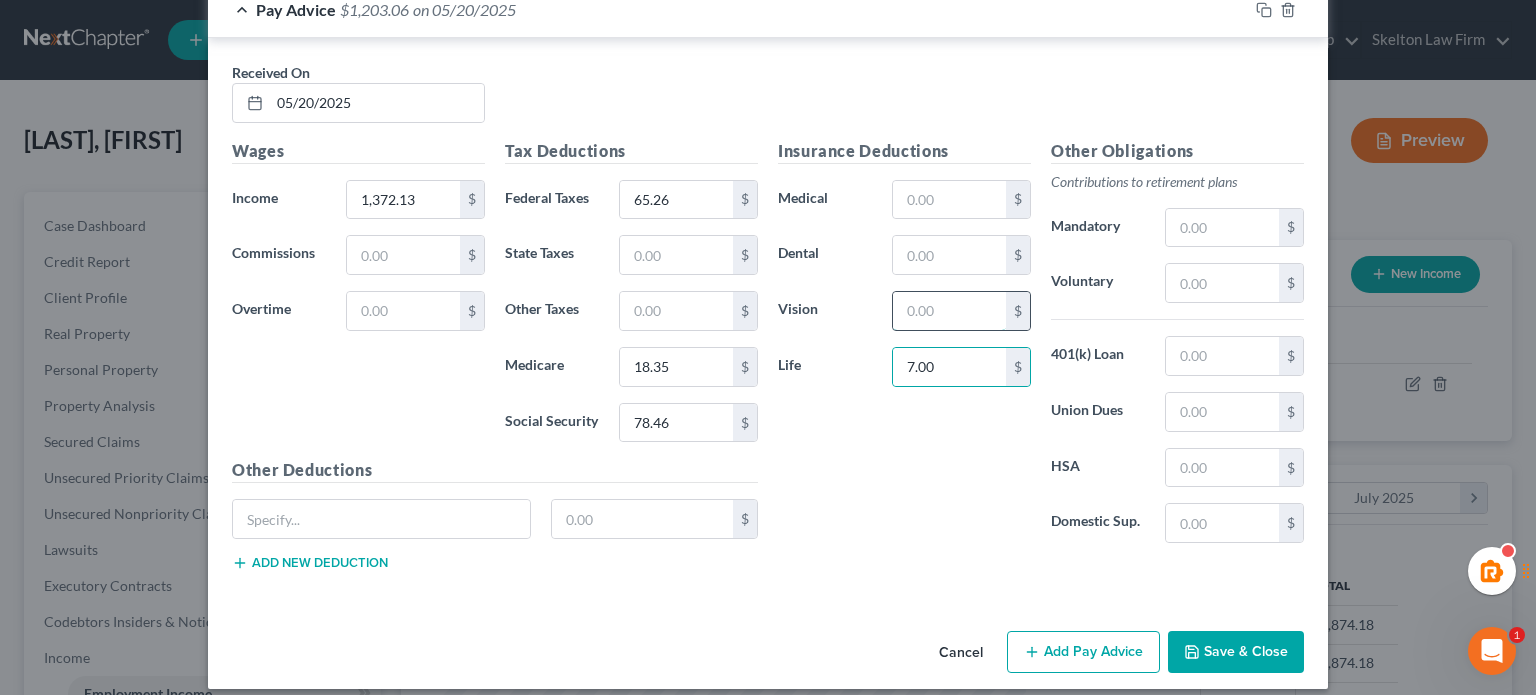 click at bounding box center [949, 311] 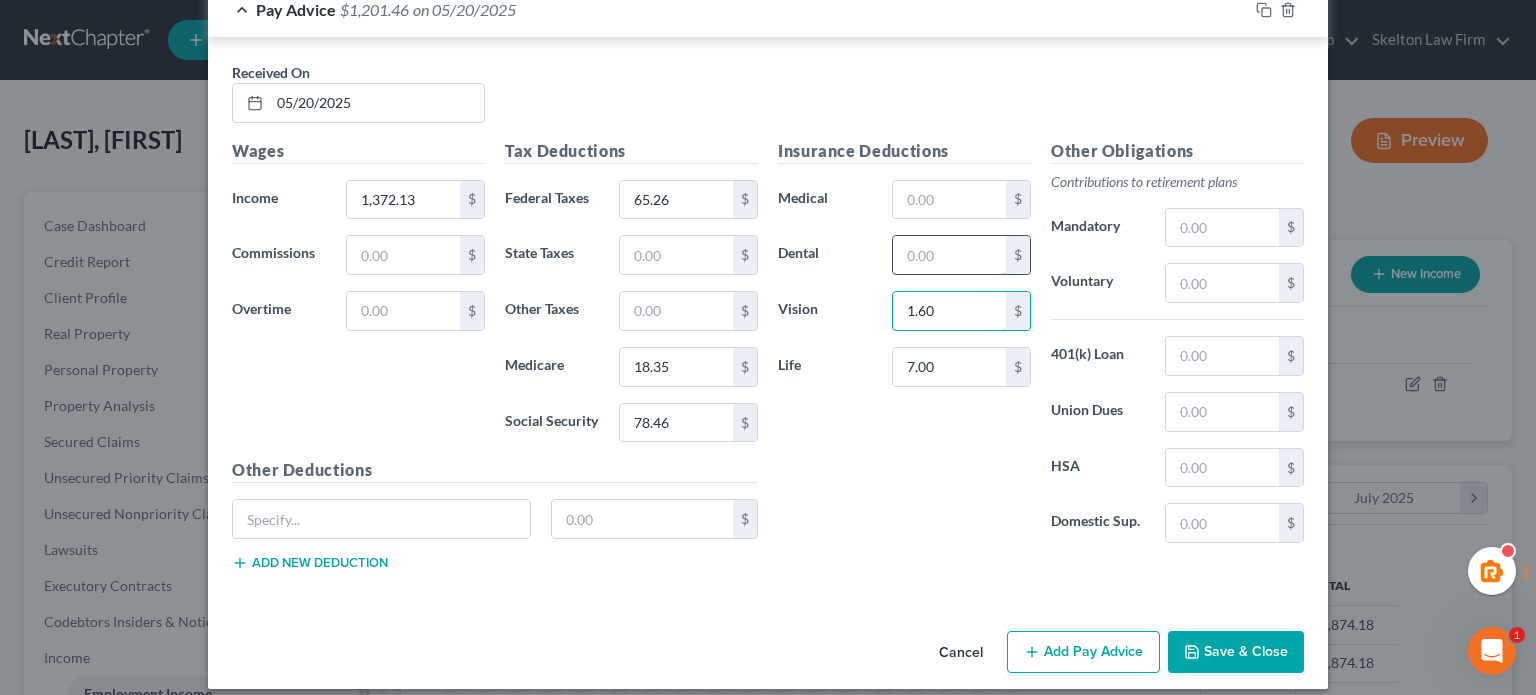 type on "1.60" 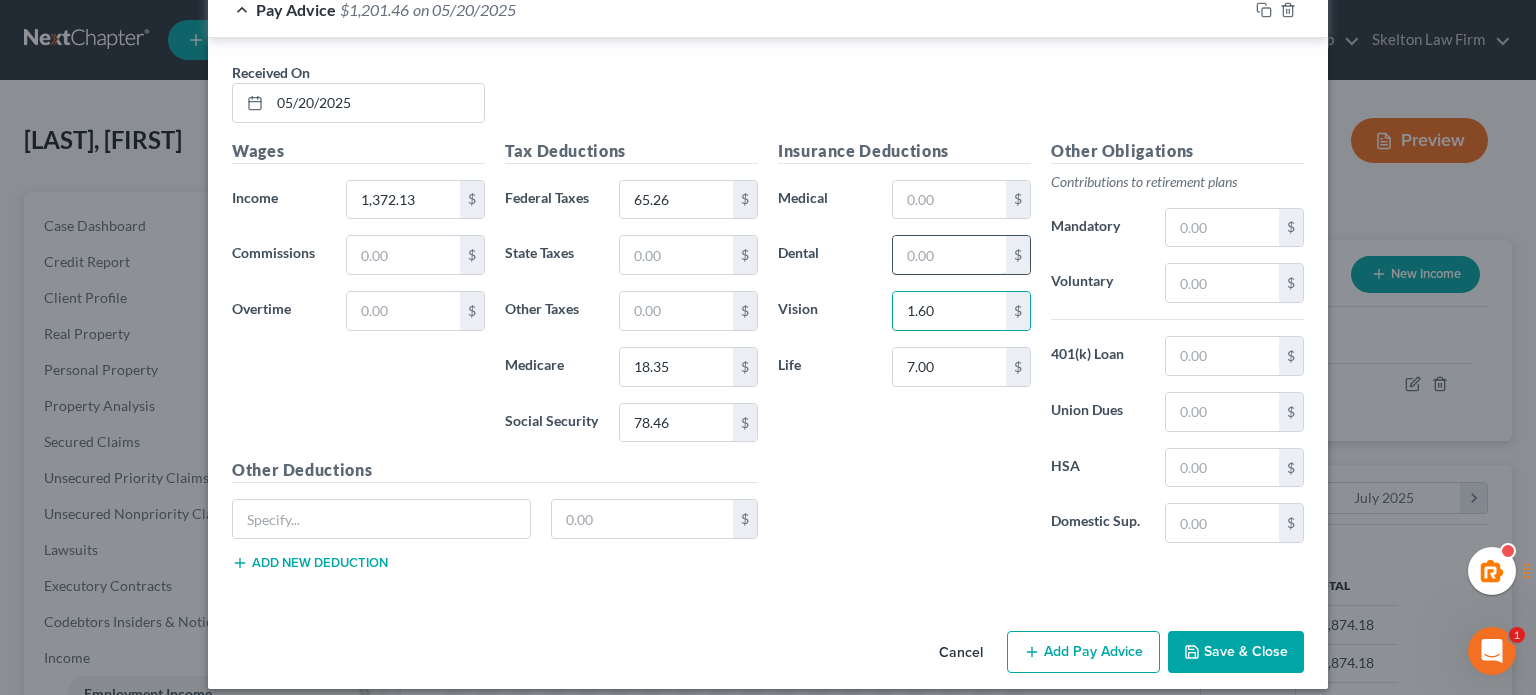 click at bounding box center (949, 255) 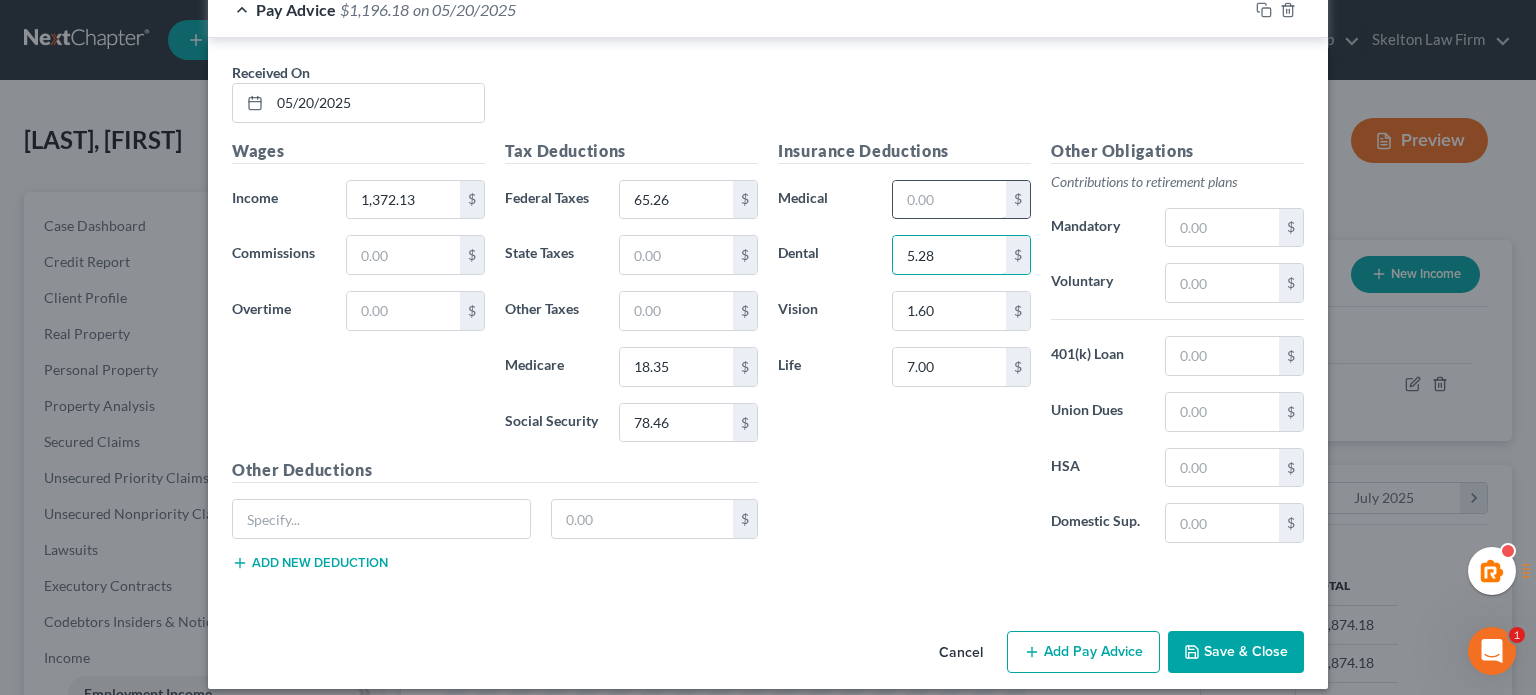 type on "5.28" 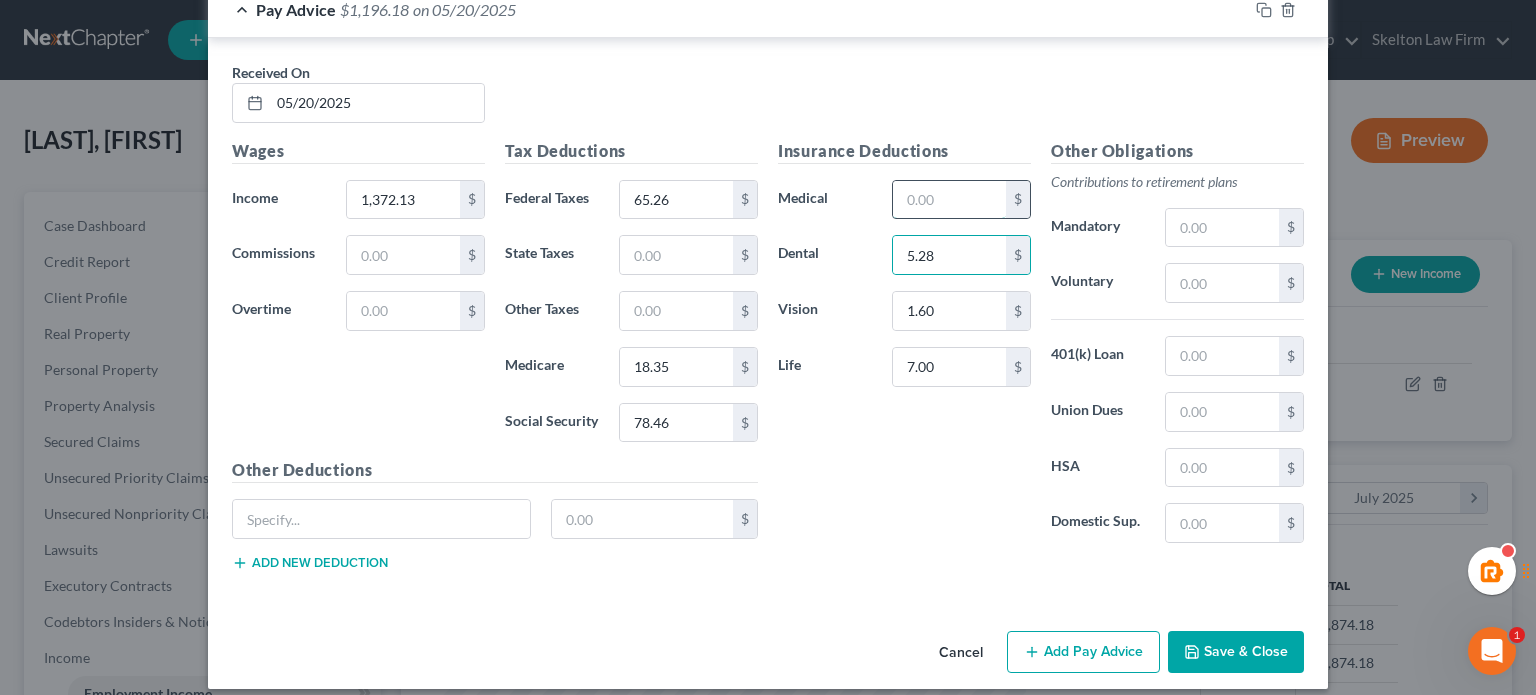 click at bounding box center [949, 200] 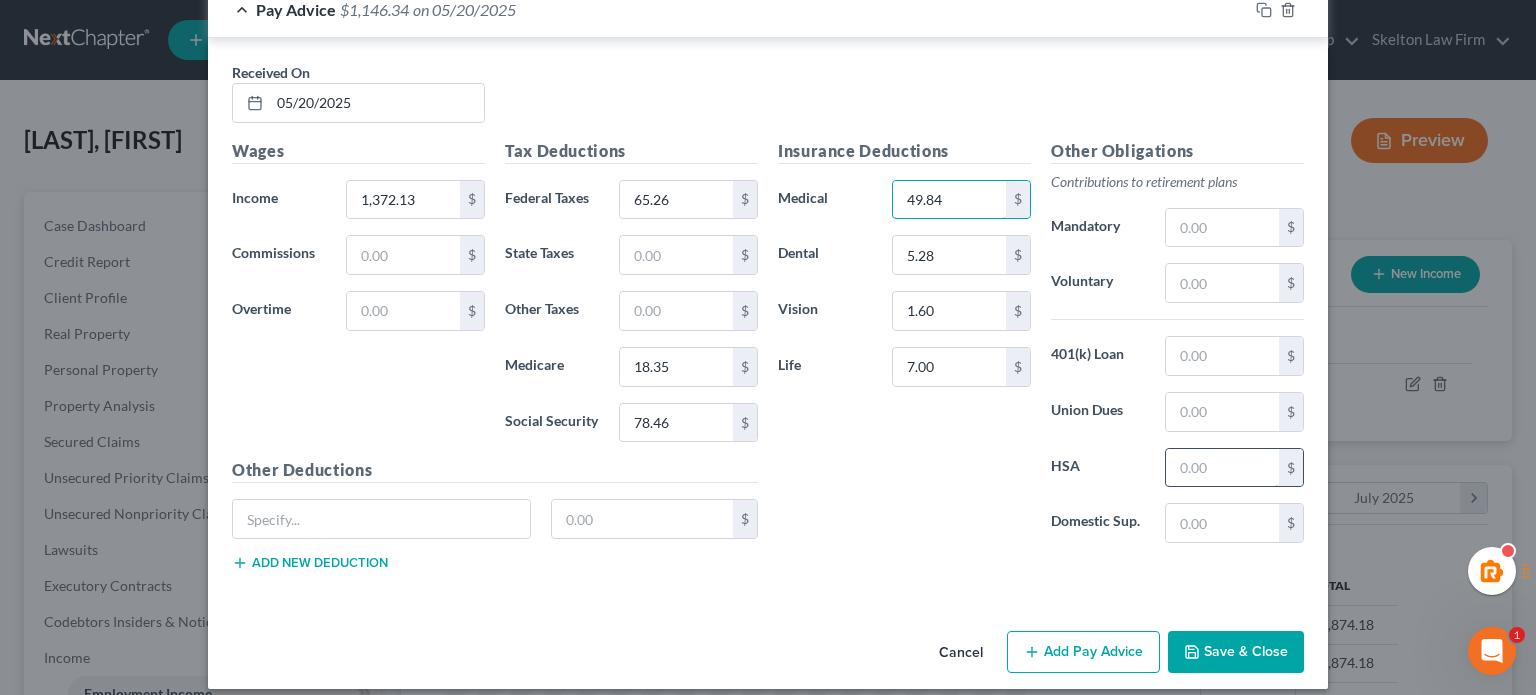type on "49.84" 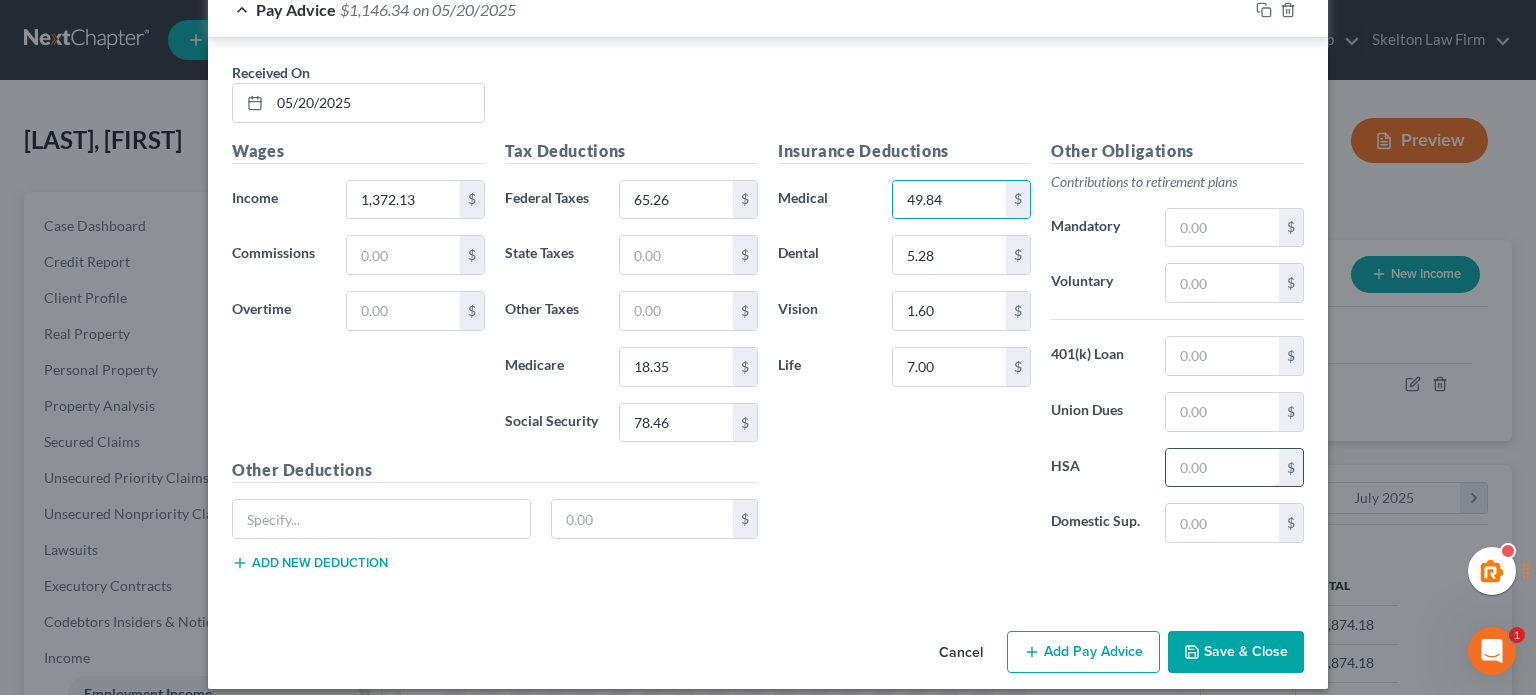 click at bounding box center (1222, 468) 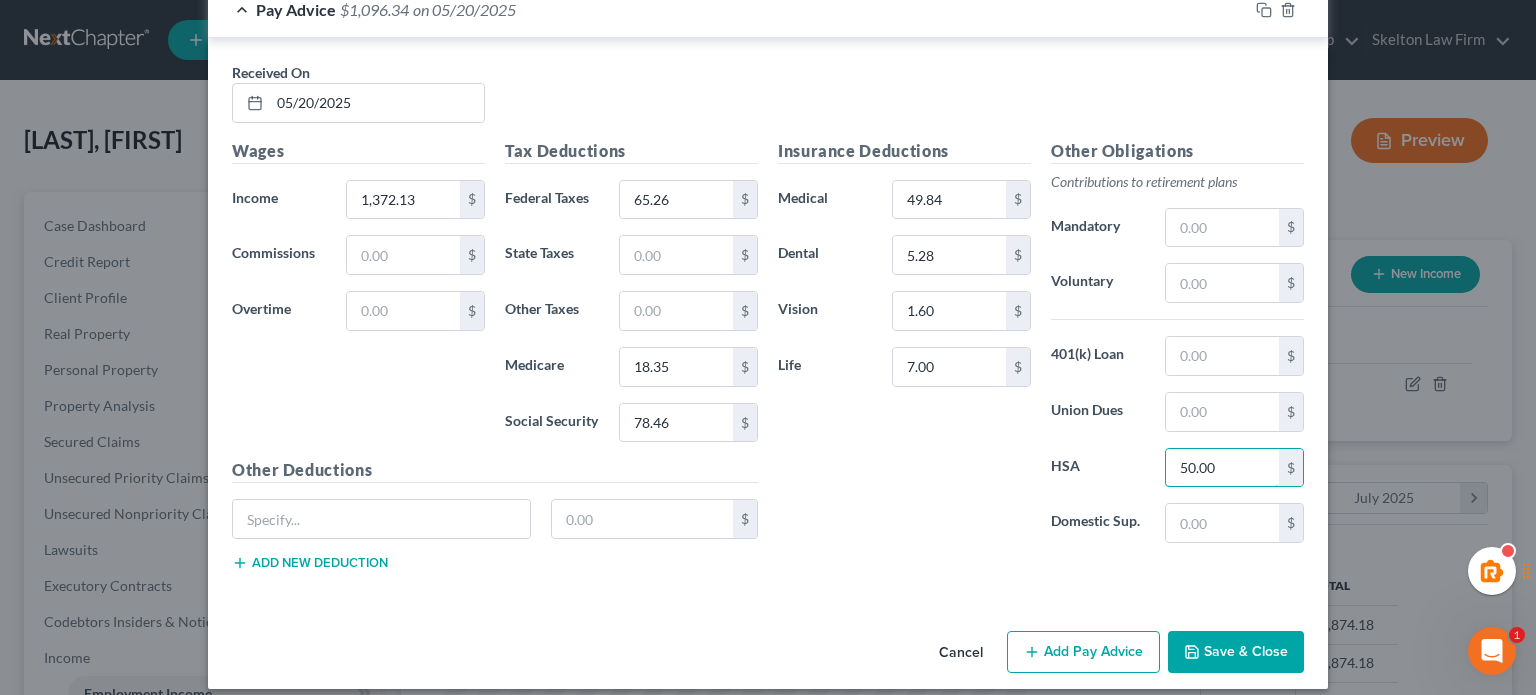 type on "50.00" 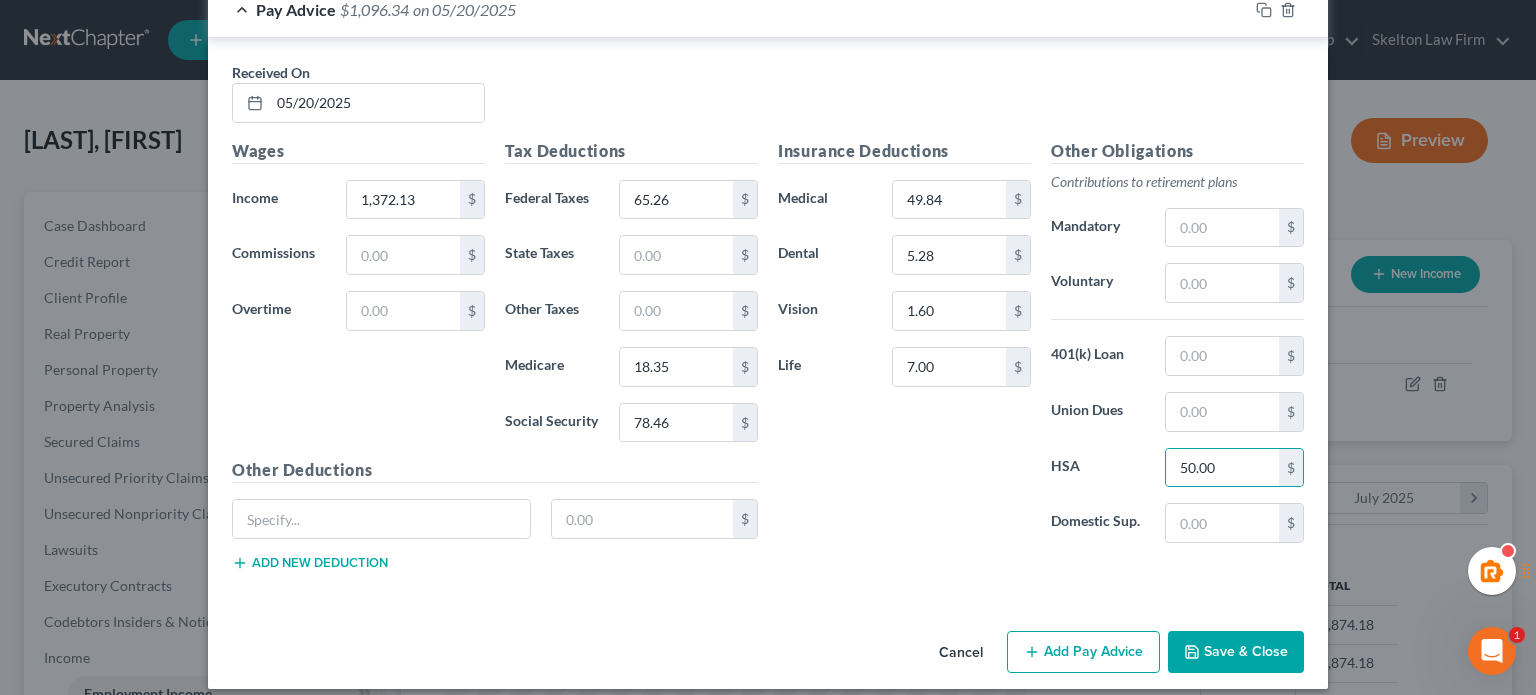 click on "Insurance Deductions Medical 49.84 $ Dental 5.28 $ Vision 1.60 $ Life 7.00 $" at bounding box center [904, 349] 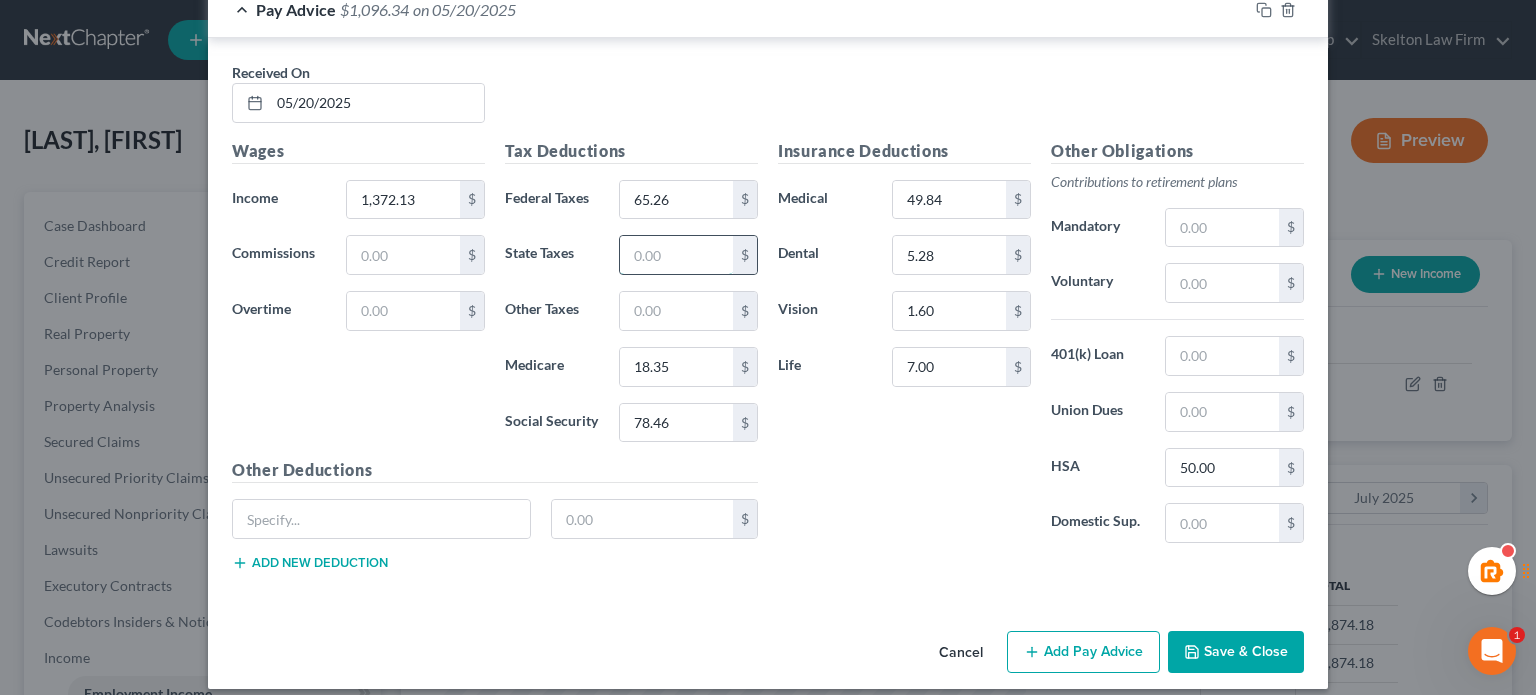 click at bounding box center (676, 255) 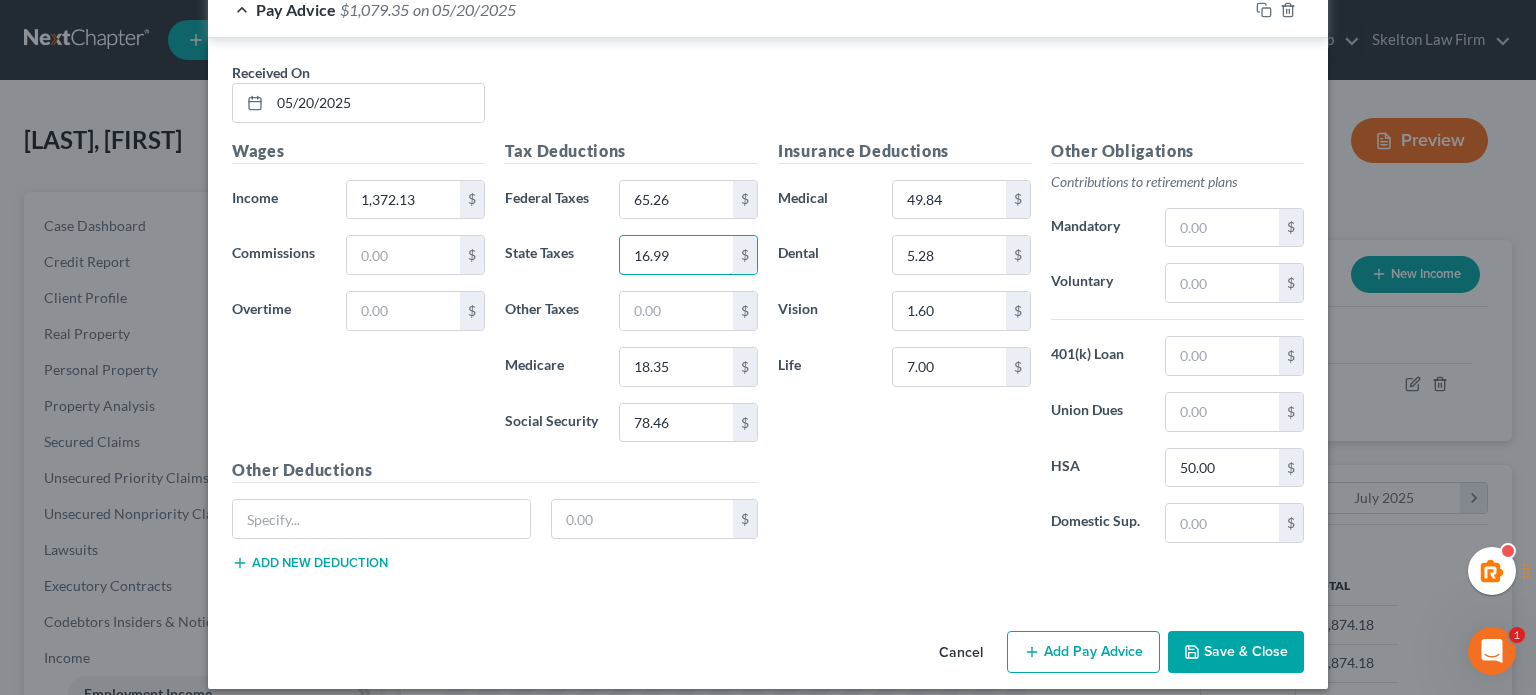 type on "16.99" 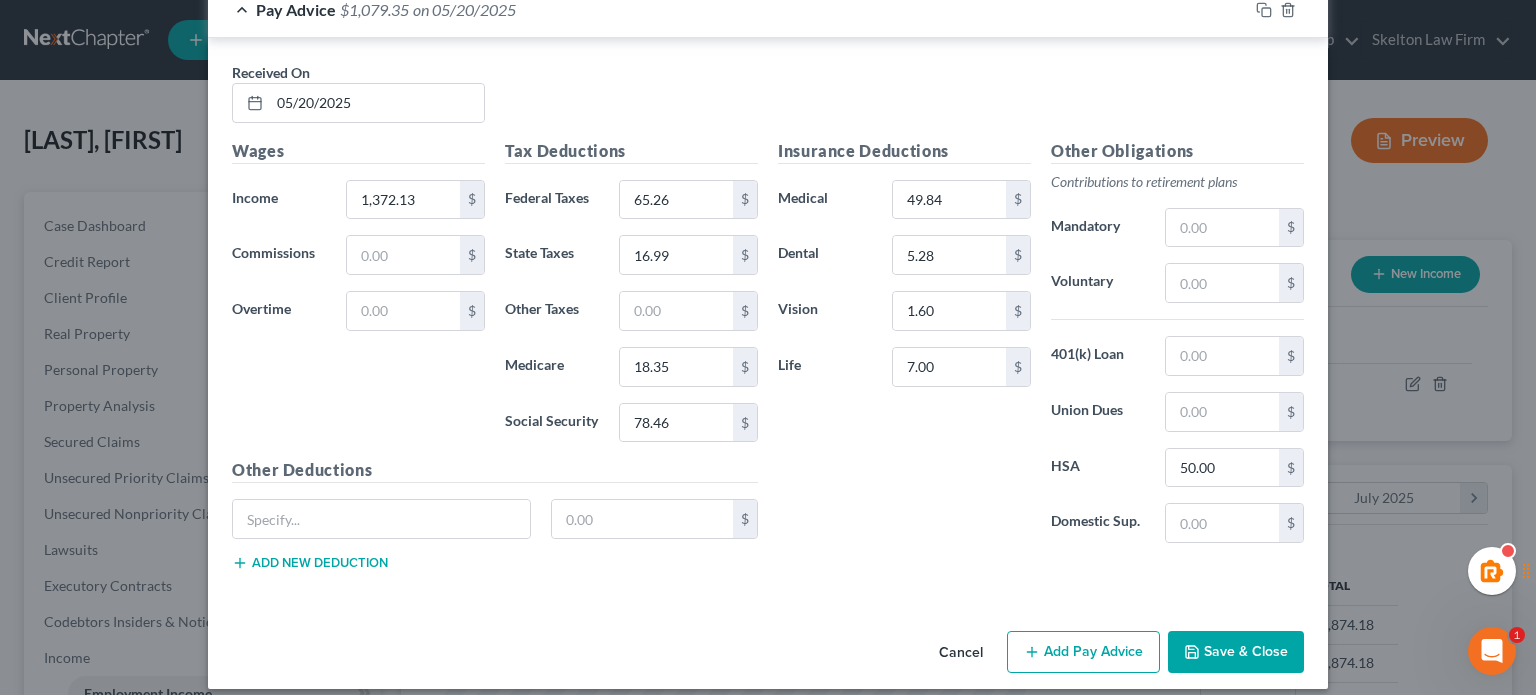 click on "Insurance Deductions Medical 49.84 $ Dental 5.28 $ Vision 1.60 $ Life 7.00 $" at bounding box center (904, 349) 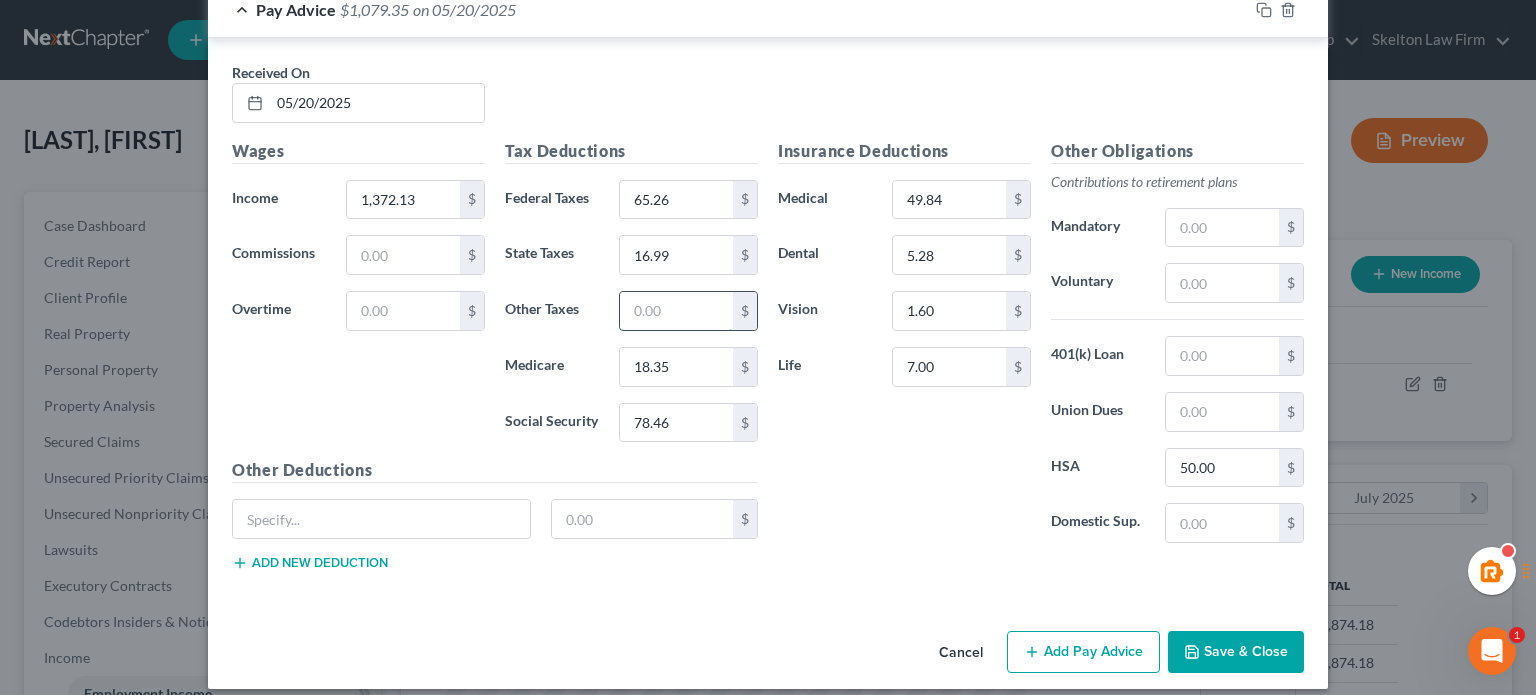 click at bounding box center [676, 311] 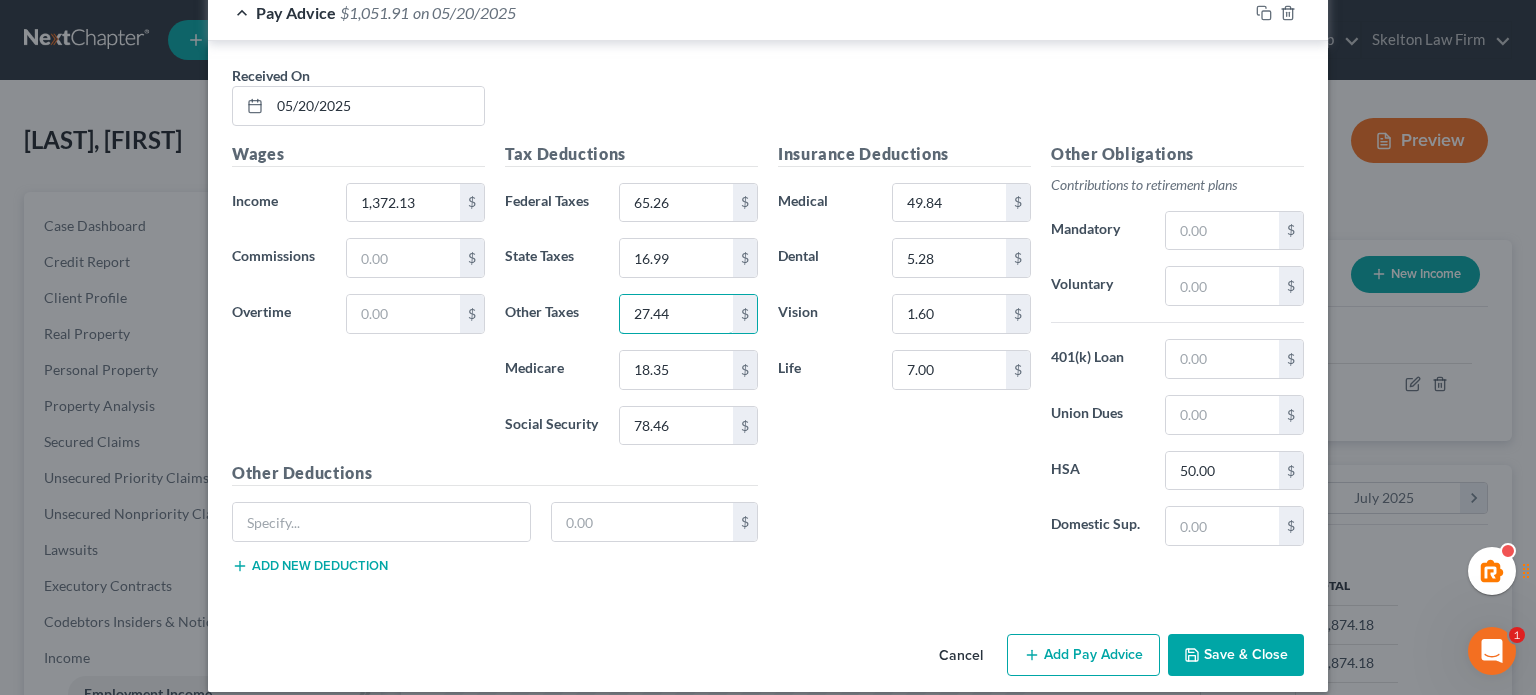 scroll, scrollTop: 3176, scrollLeft: 0, axis: vertical 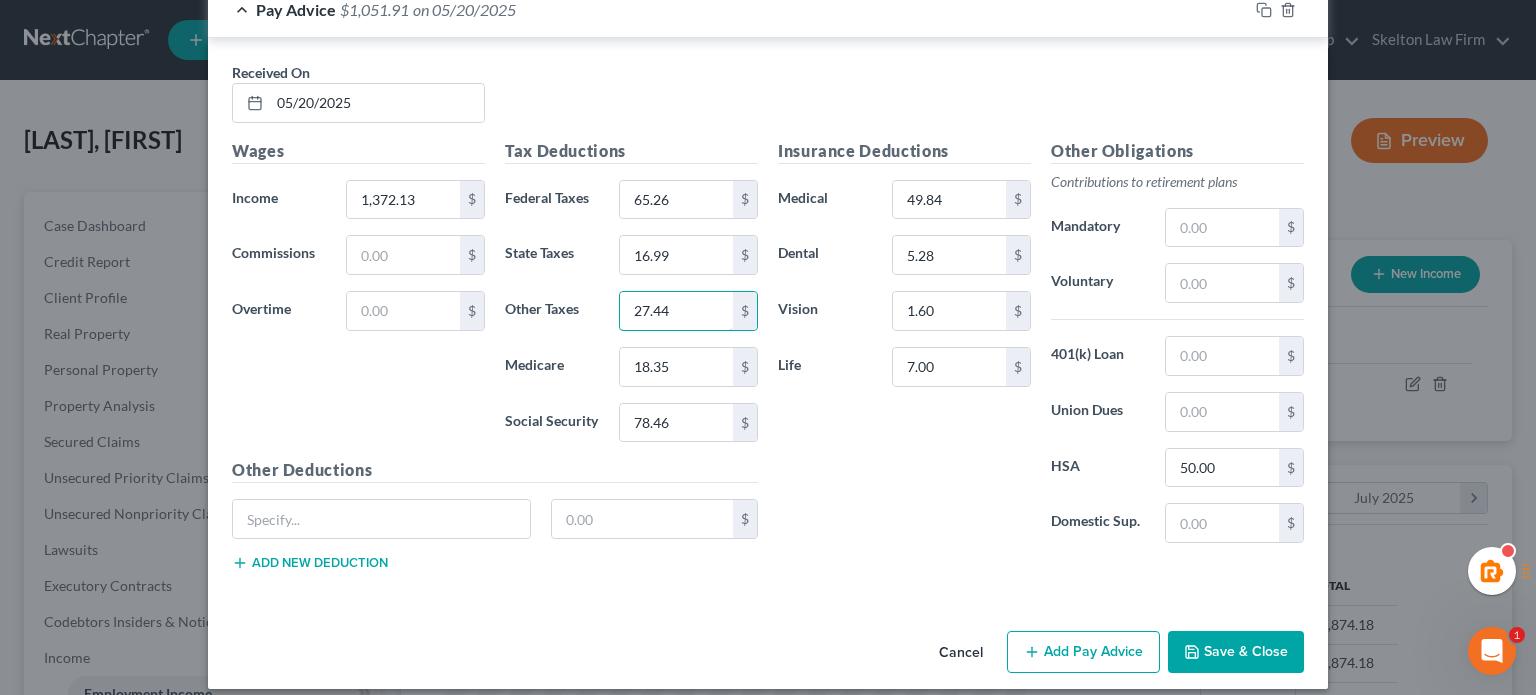 type on "27.44" 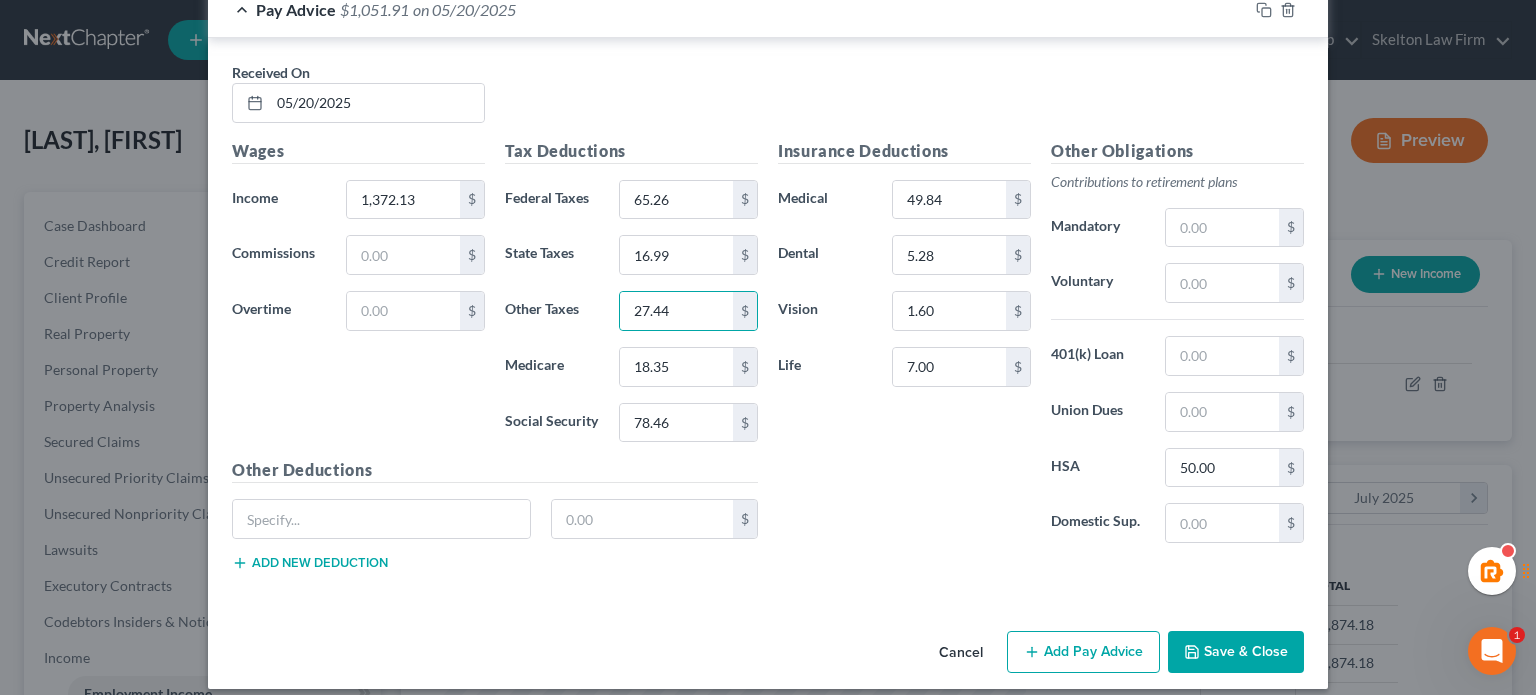 click on "Add Pay Advice" at bounding box center [1083, 652] 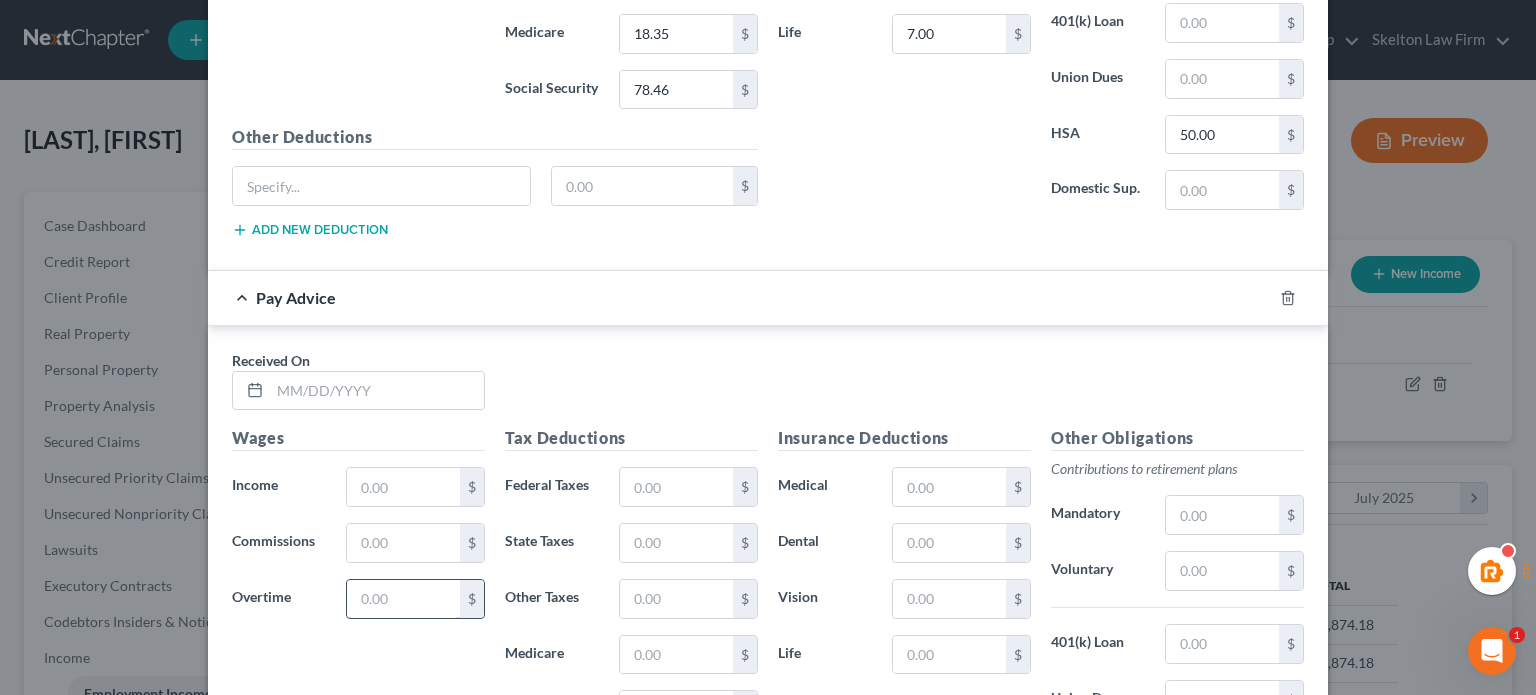 scroll, scrollTop: 3792, scrollLeft: 0, axis: vertical 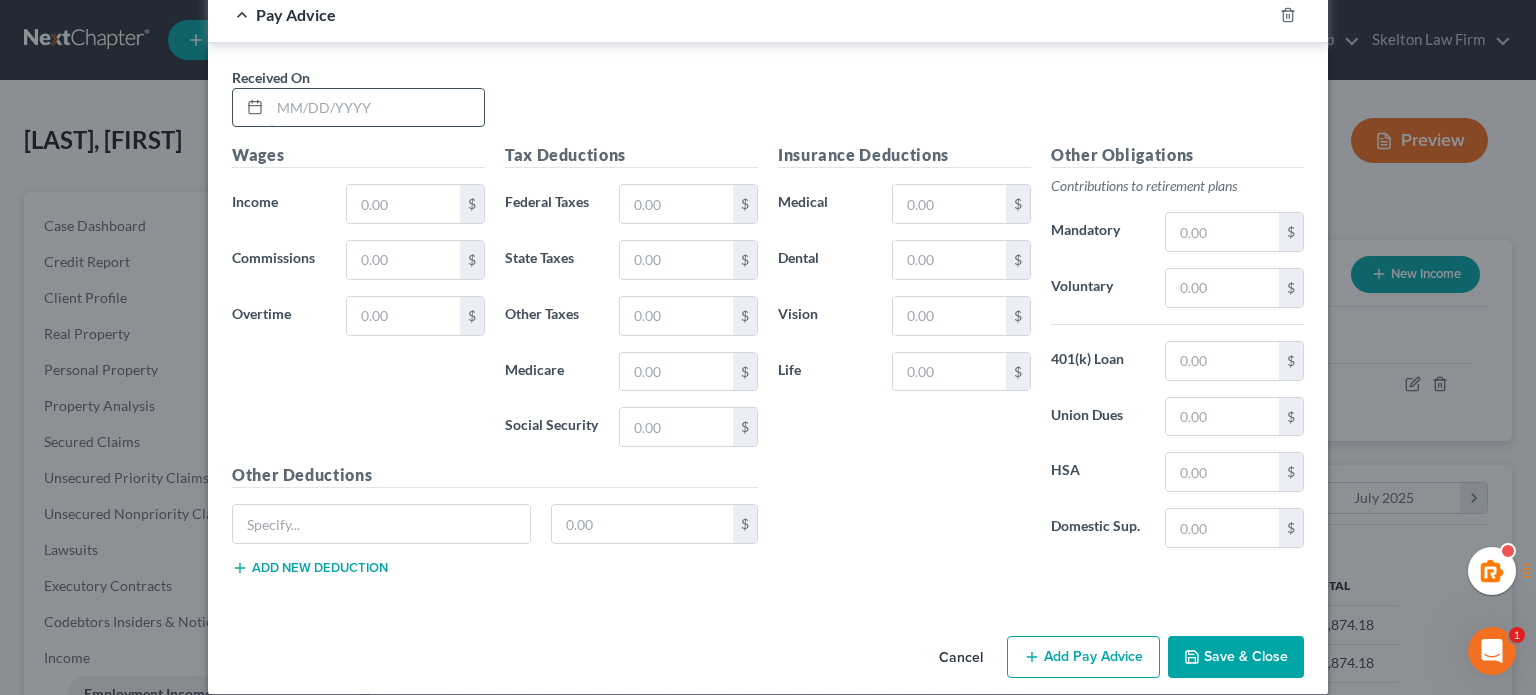 click at bounding box center (377, 108) 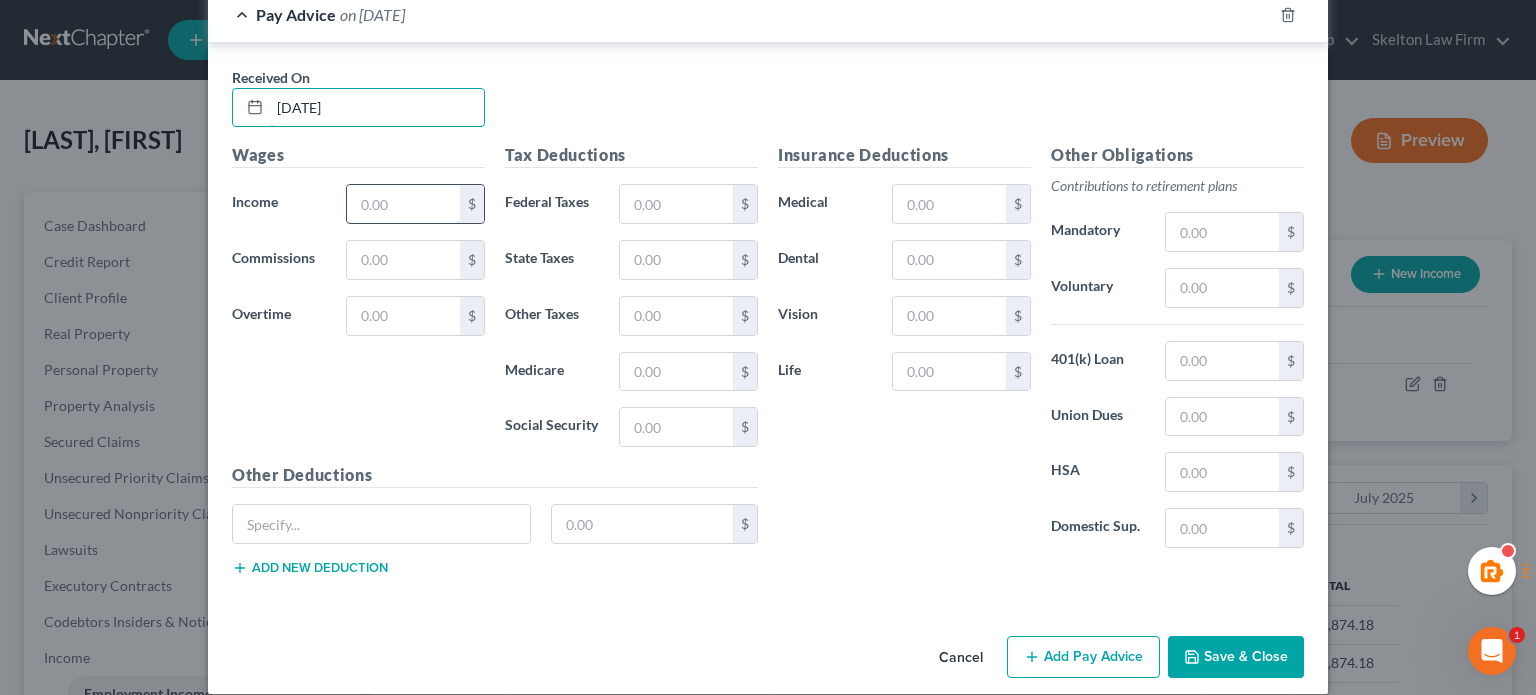 type on "[DATE]" 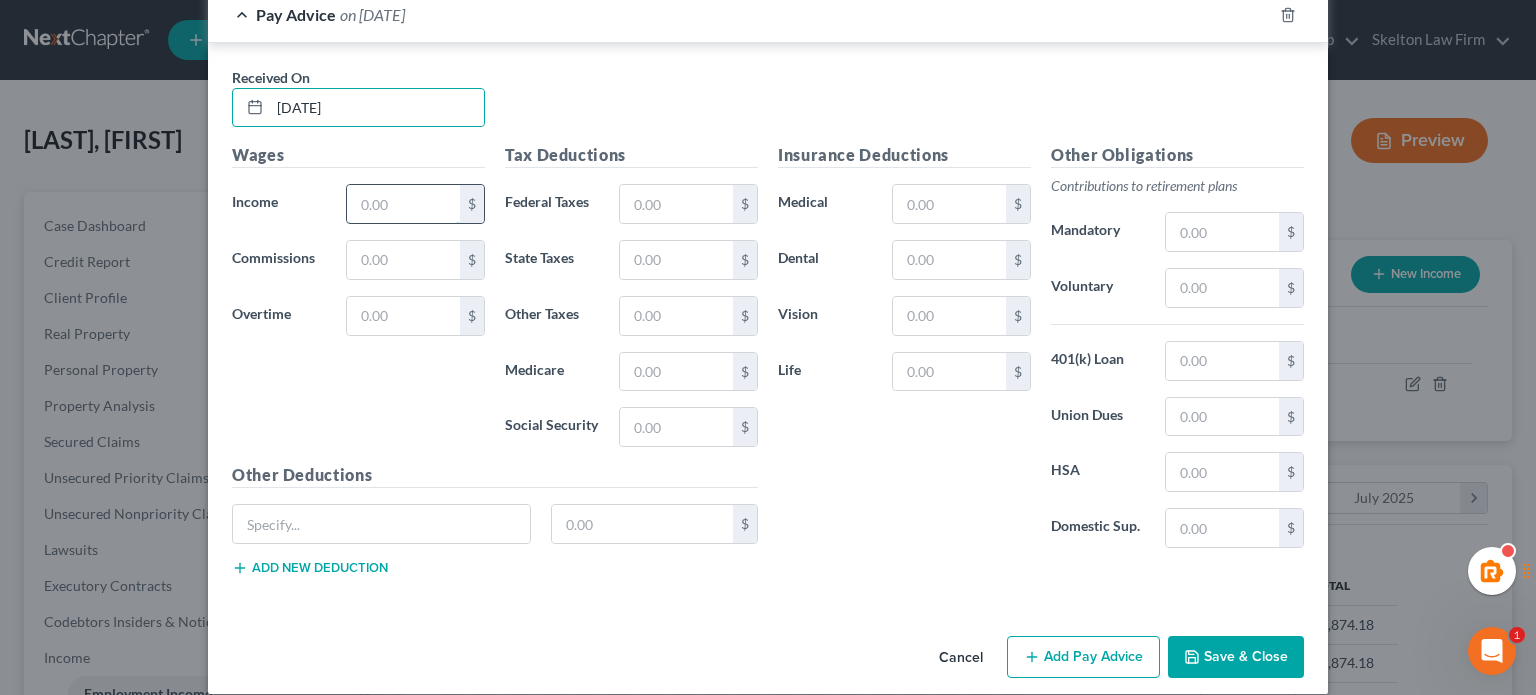 click at bounding box center (403, 204) 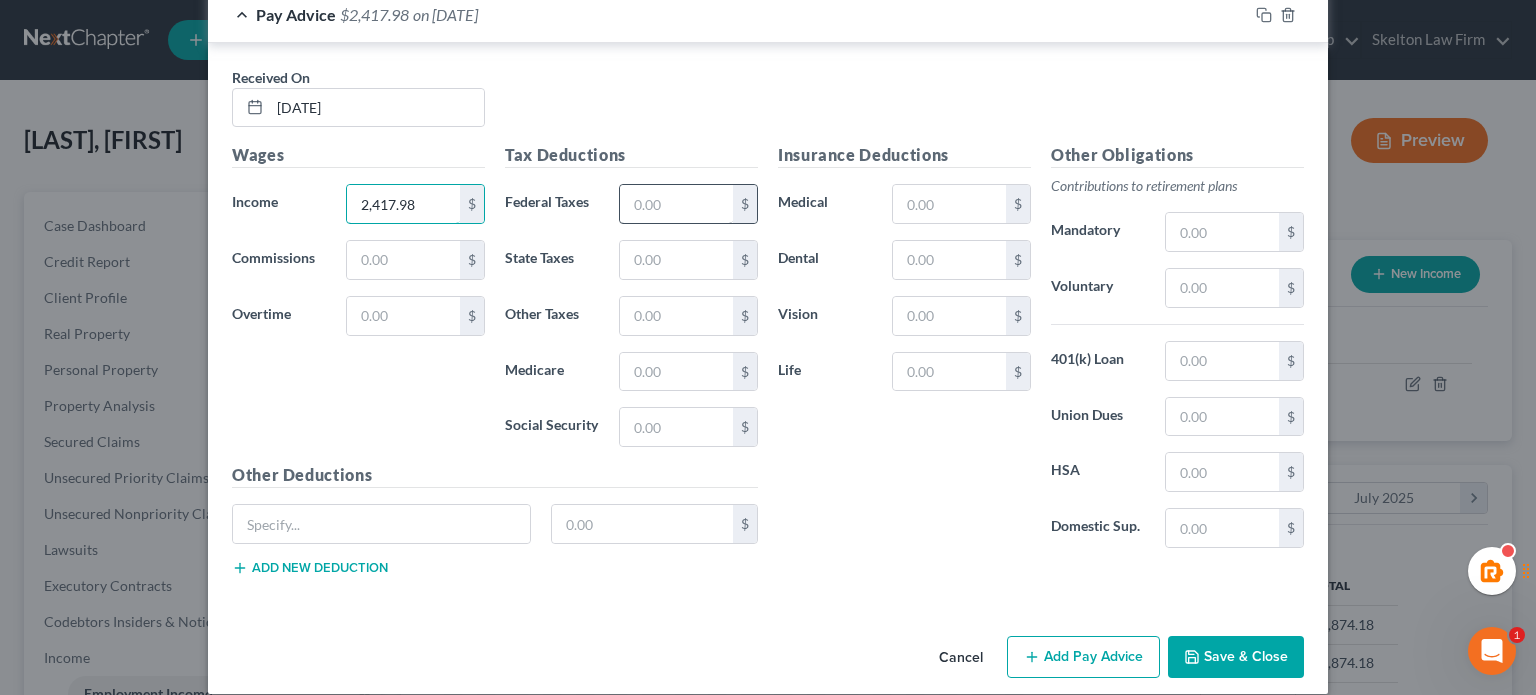 type on "2,417.98" 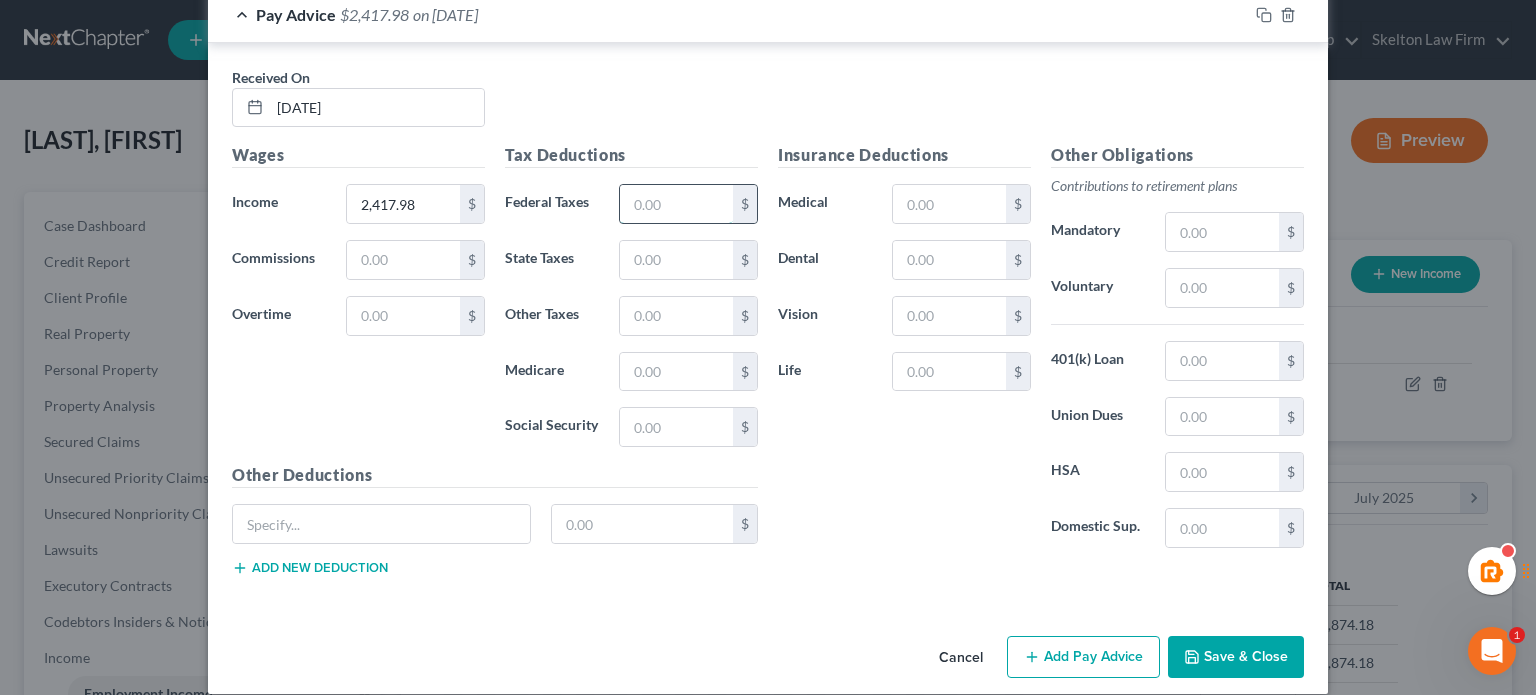click at bounding box center (676, 204) 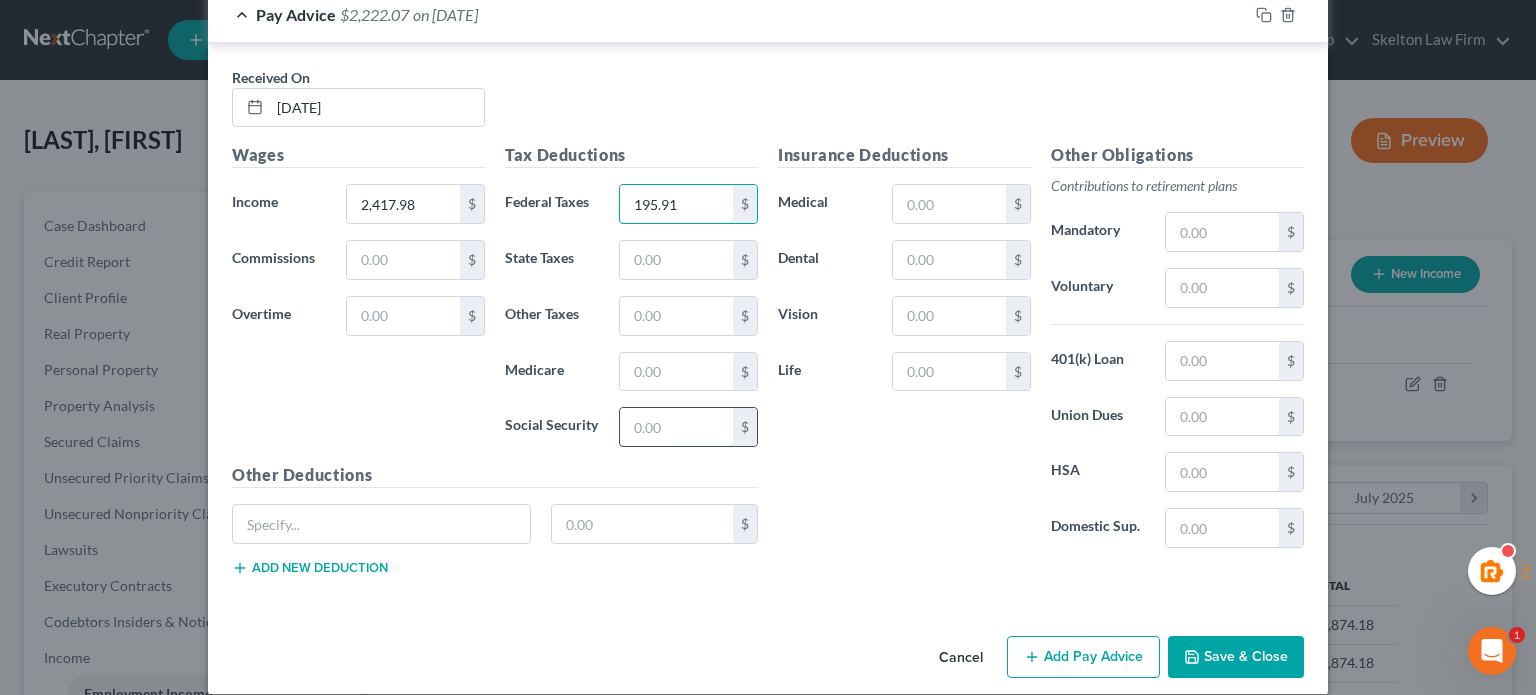 type on "195.91" 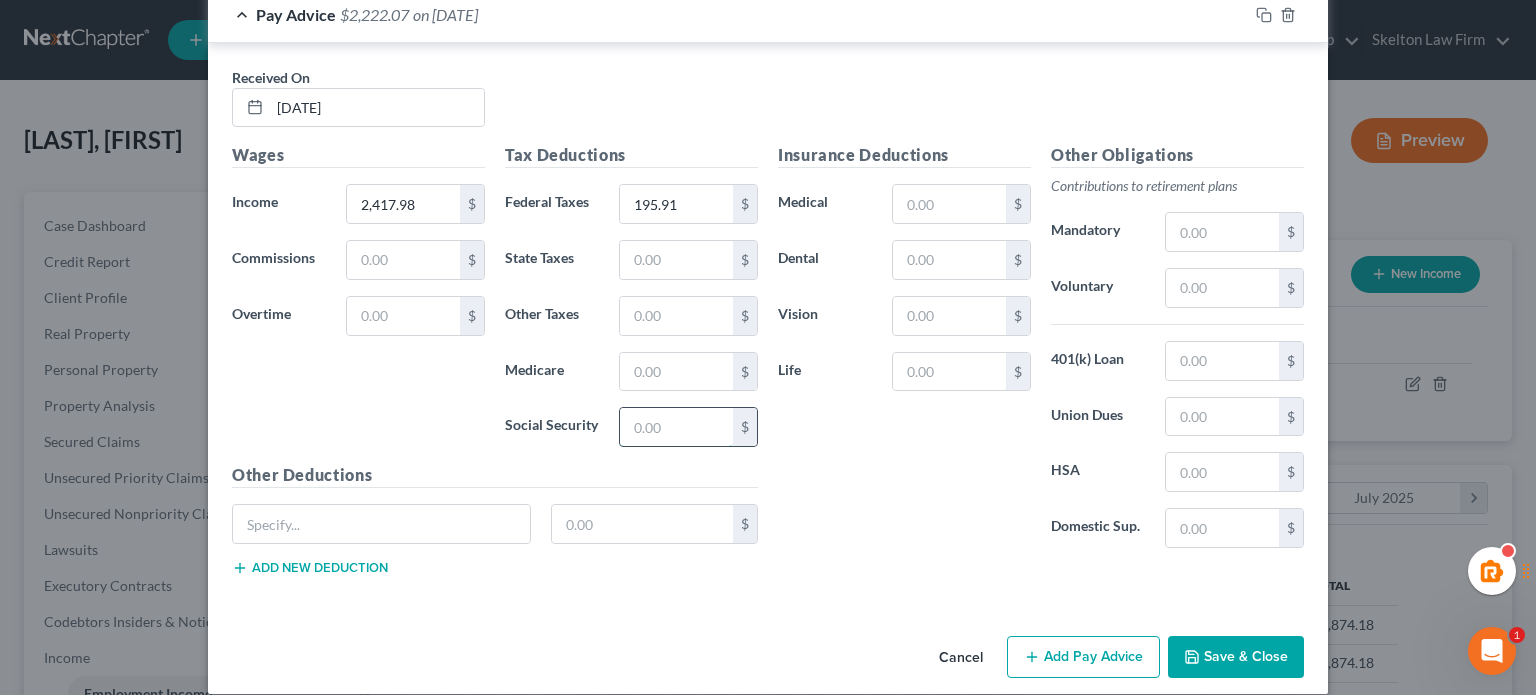 click at bounding box center [676, 427] 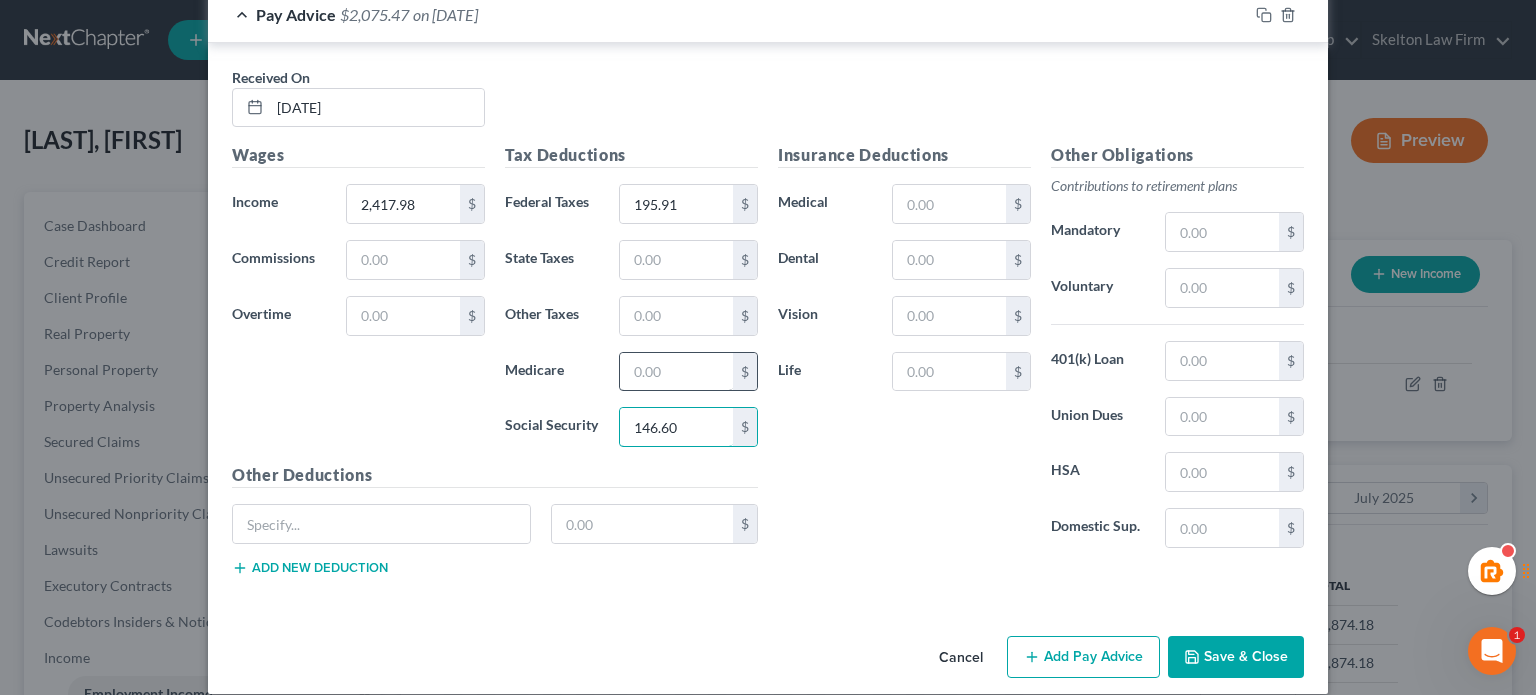 type on "146.60" 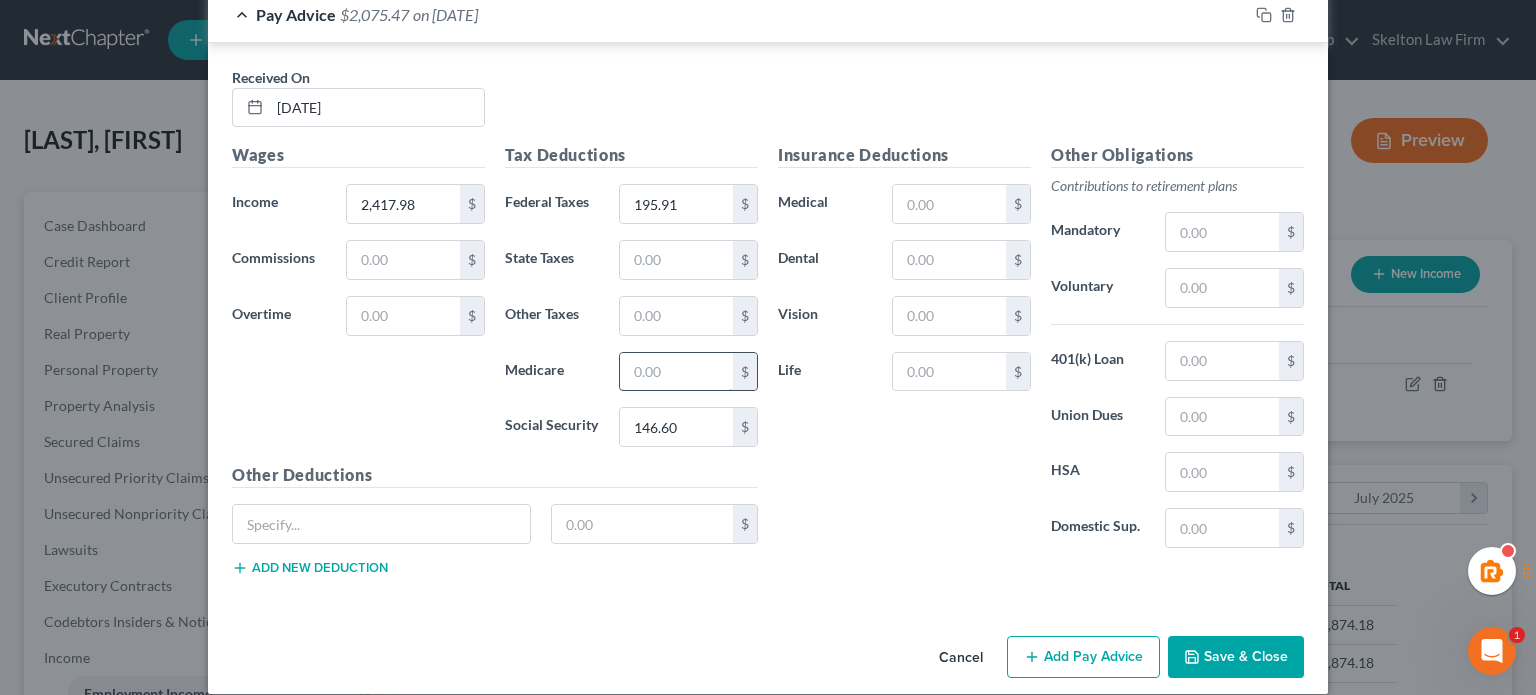 click at bounding box center (676, 372) 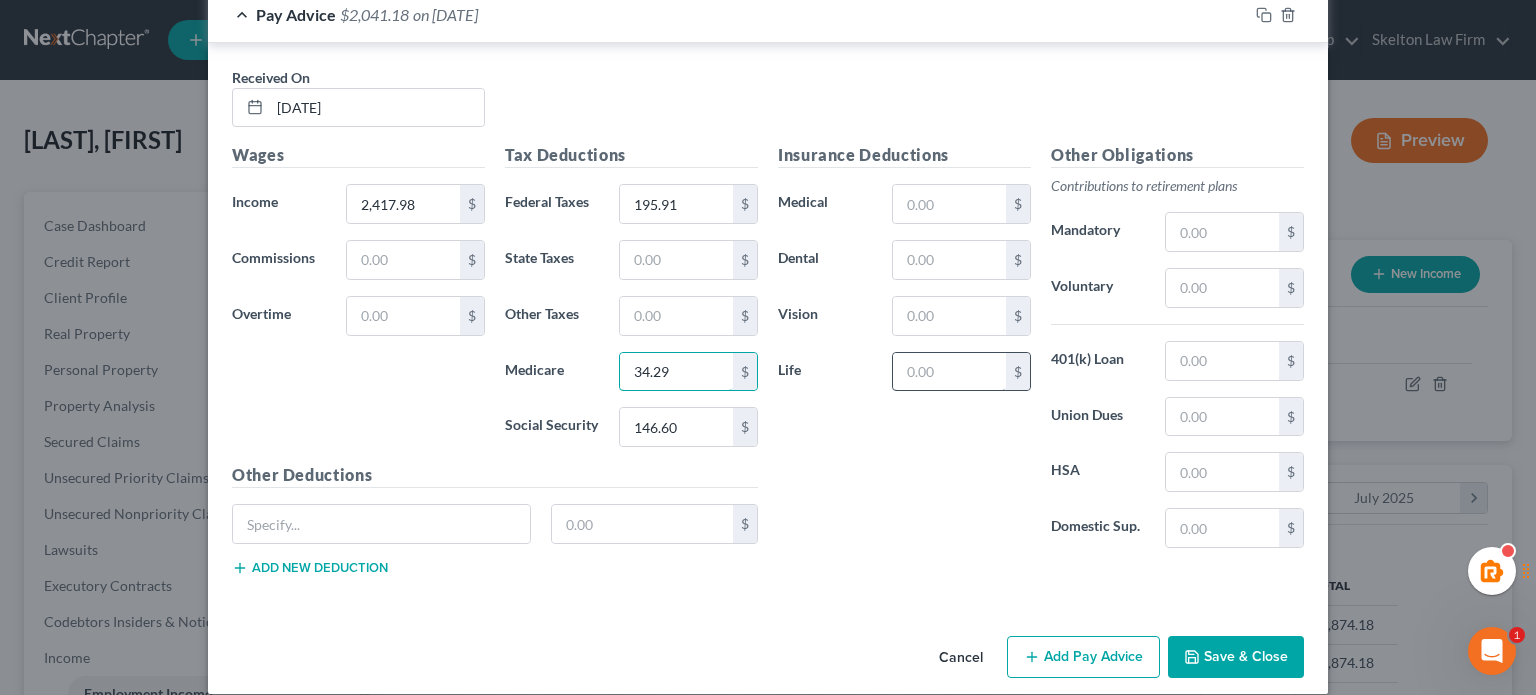 type on "34.29" 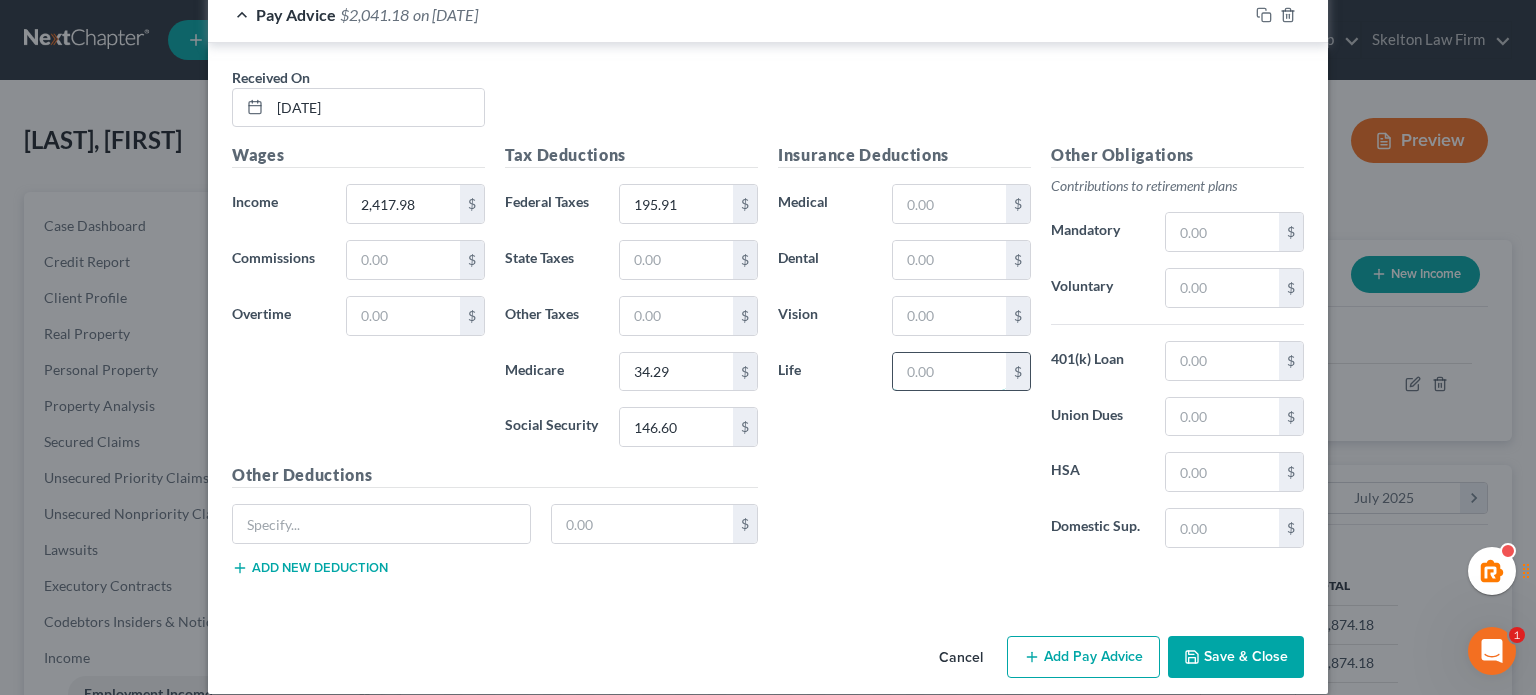 click at bounding box center [949, 372] 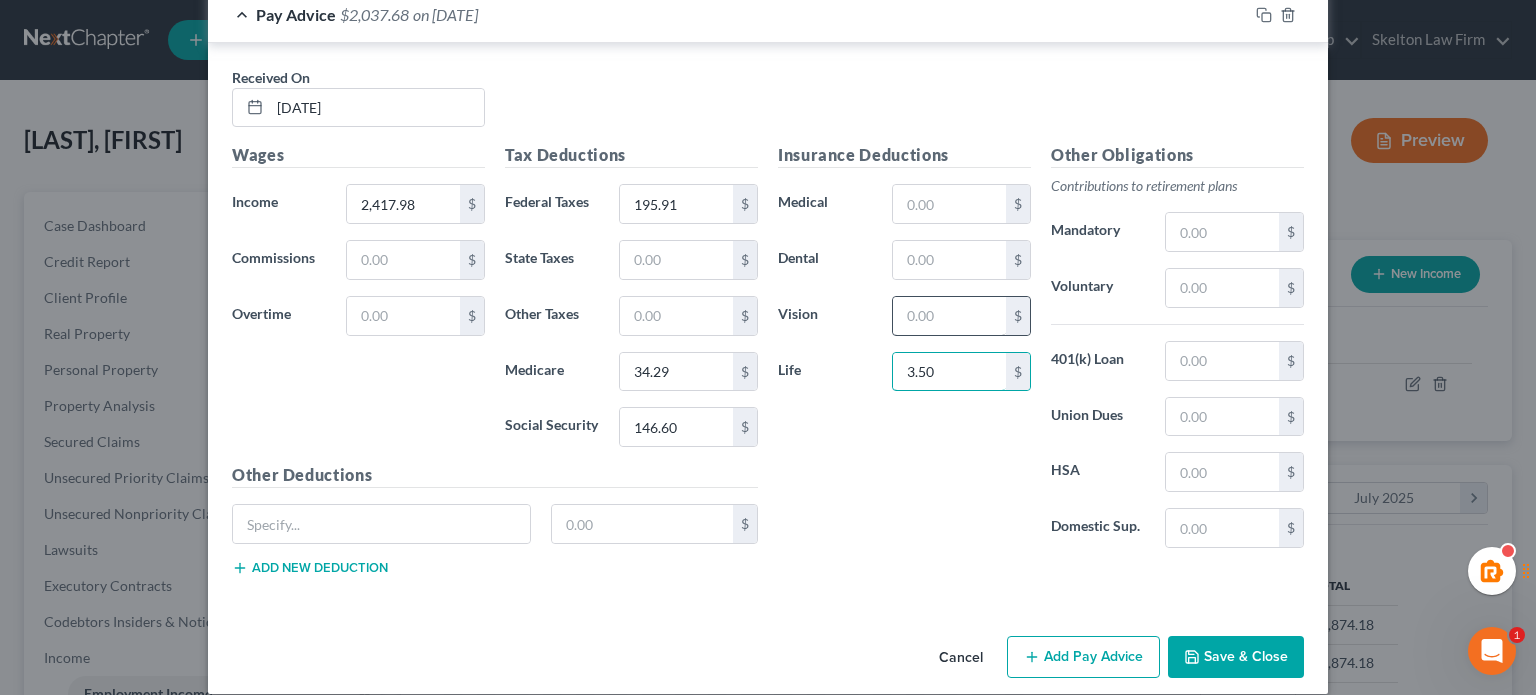 type on "3.50" 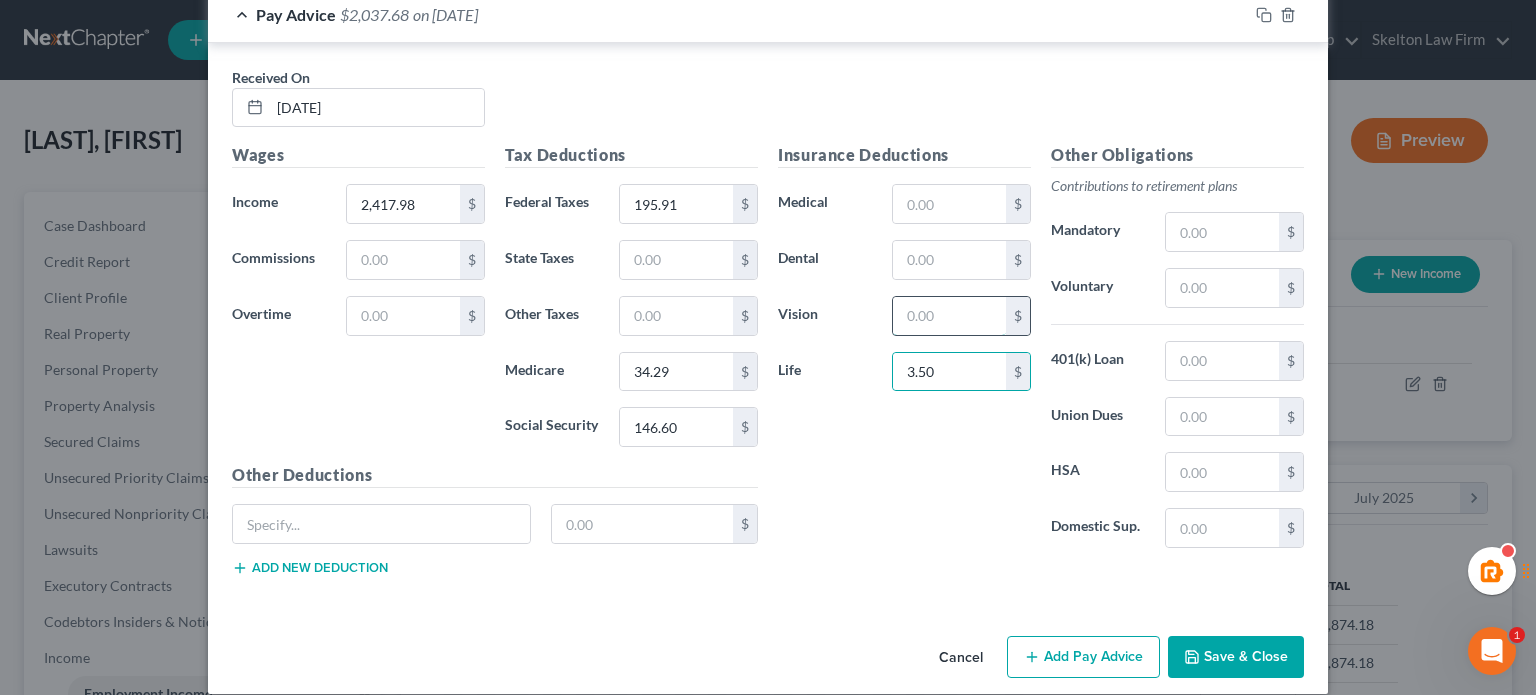 click at bounding box center (949, 316) 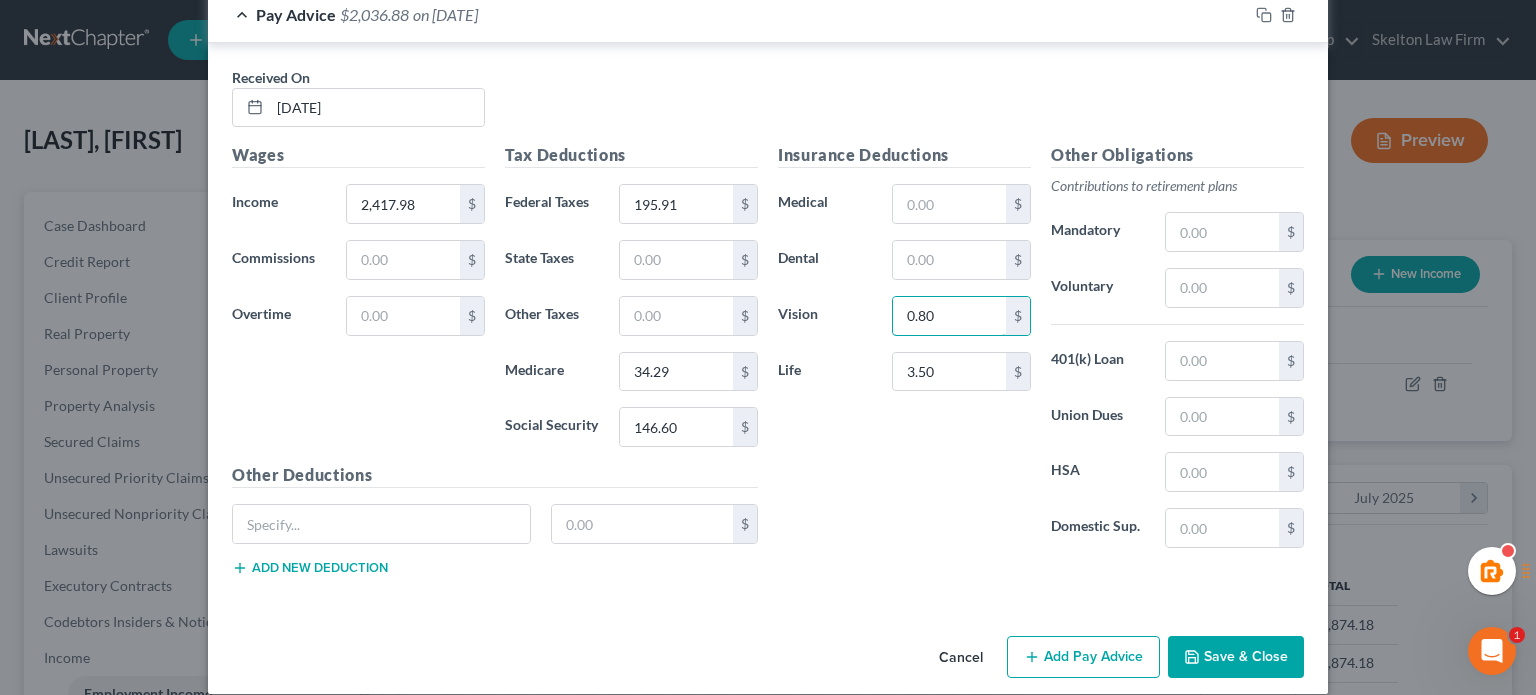 type on "0.80" 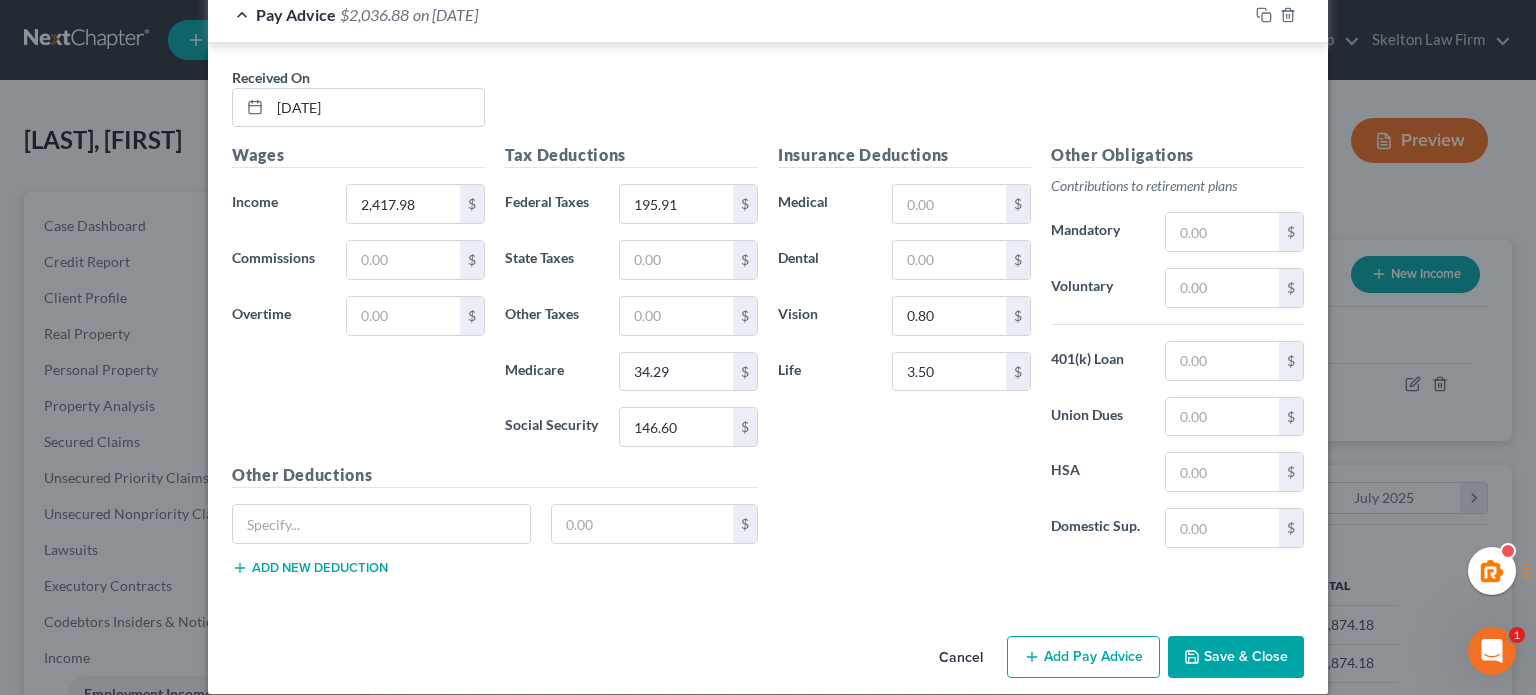 click on "Insurance Deductions Medical 24.92 $ Dental 2.64 $ Vision 0.80 $ Life 3.50 $" at bounding box center [904, 353] 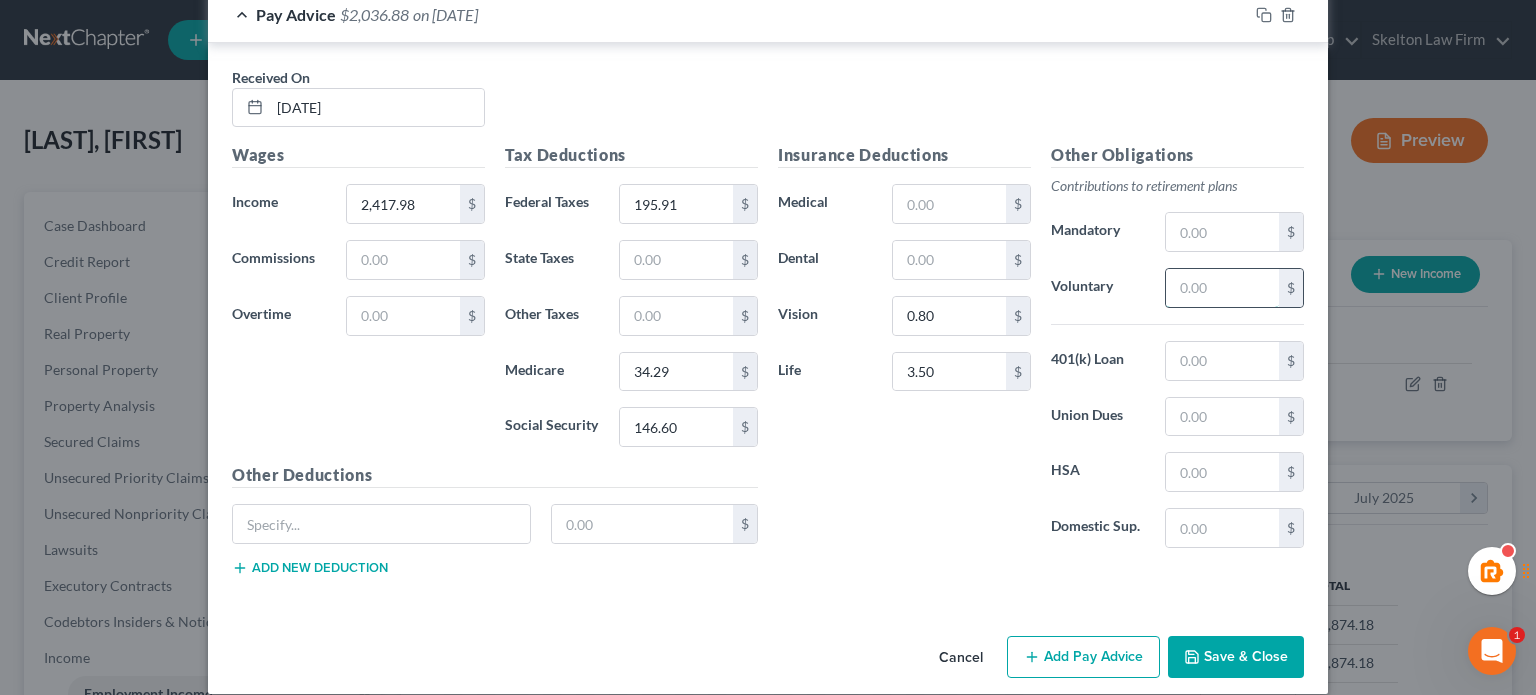 click at bounding box center [1222, 288] 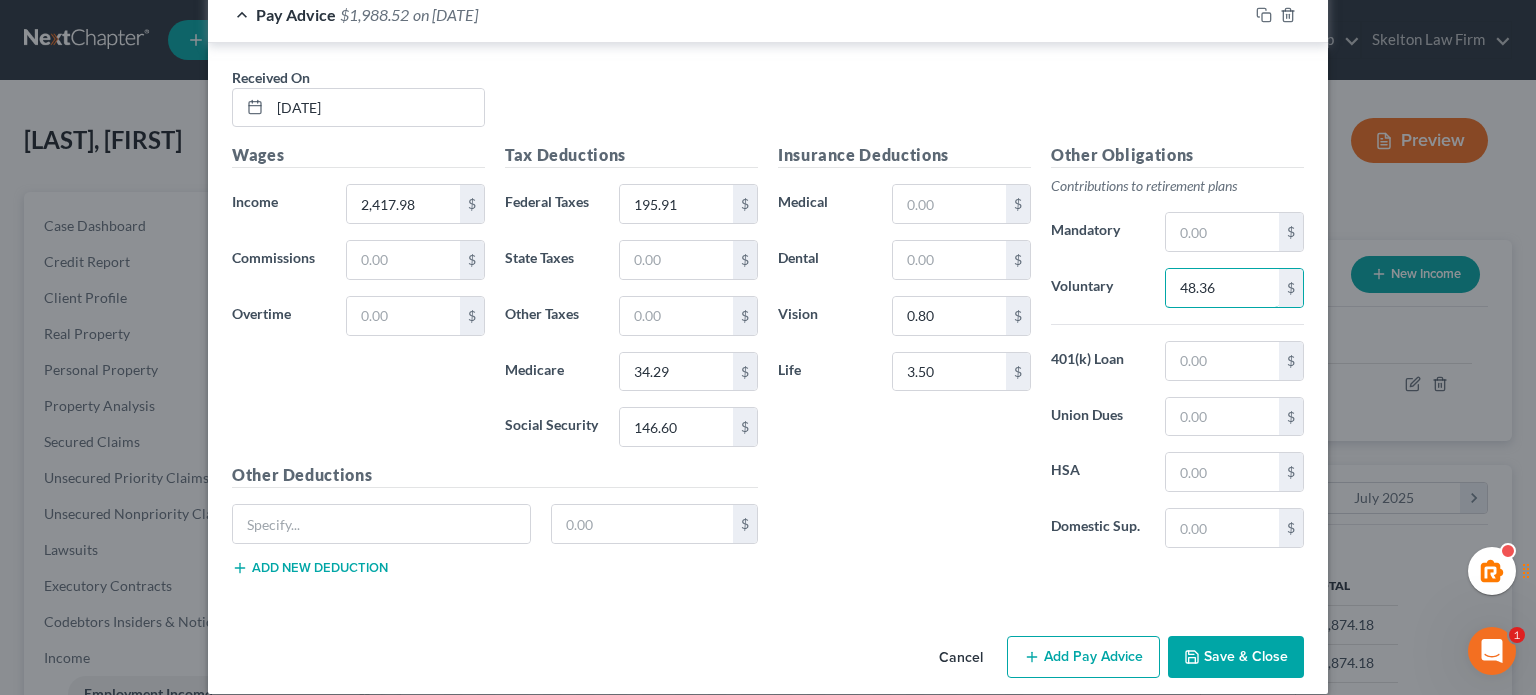 type on "48.36" 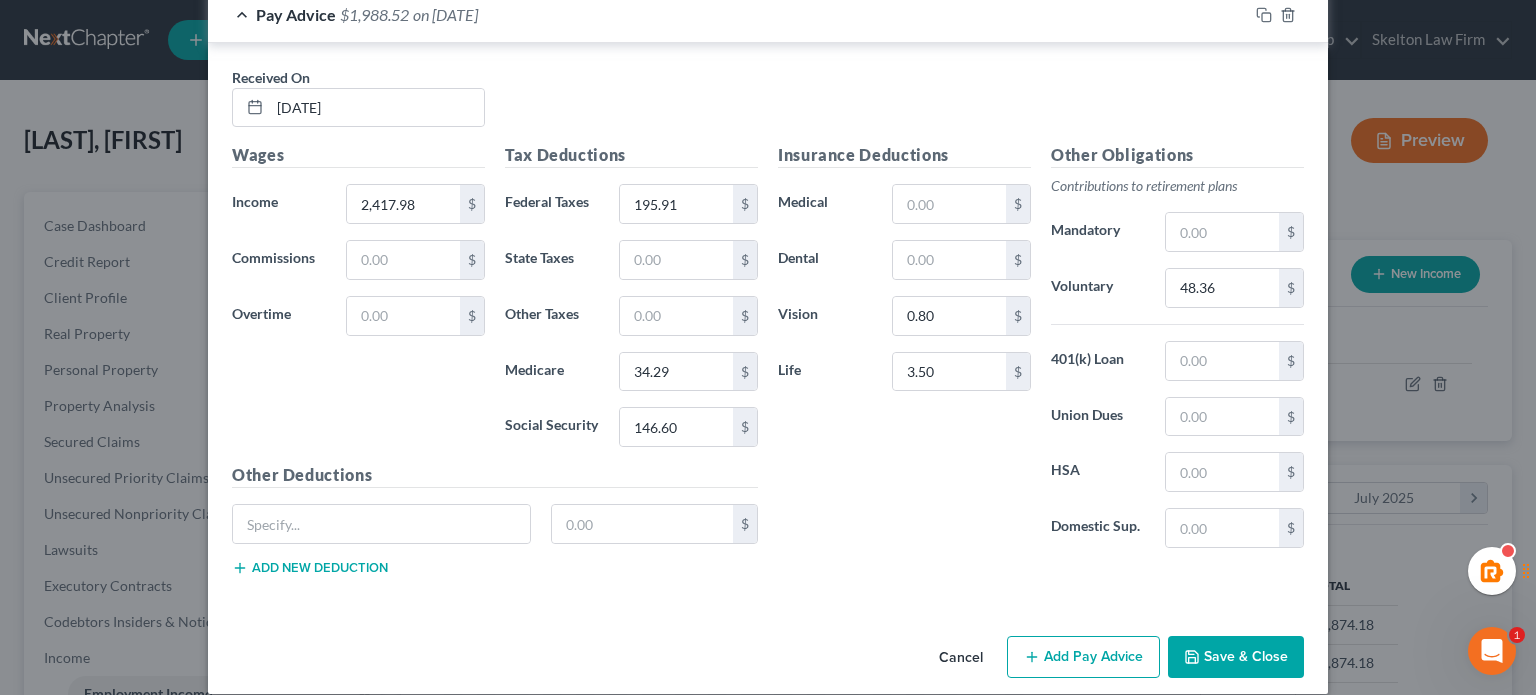 click on "Insurance Deductions Medical 24.92 $ Dental 2.64 $ Vision 0.80 $ Life 3.50 $" at bounding box center (904, 353) 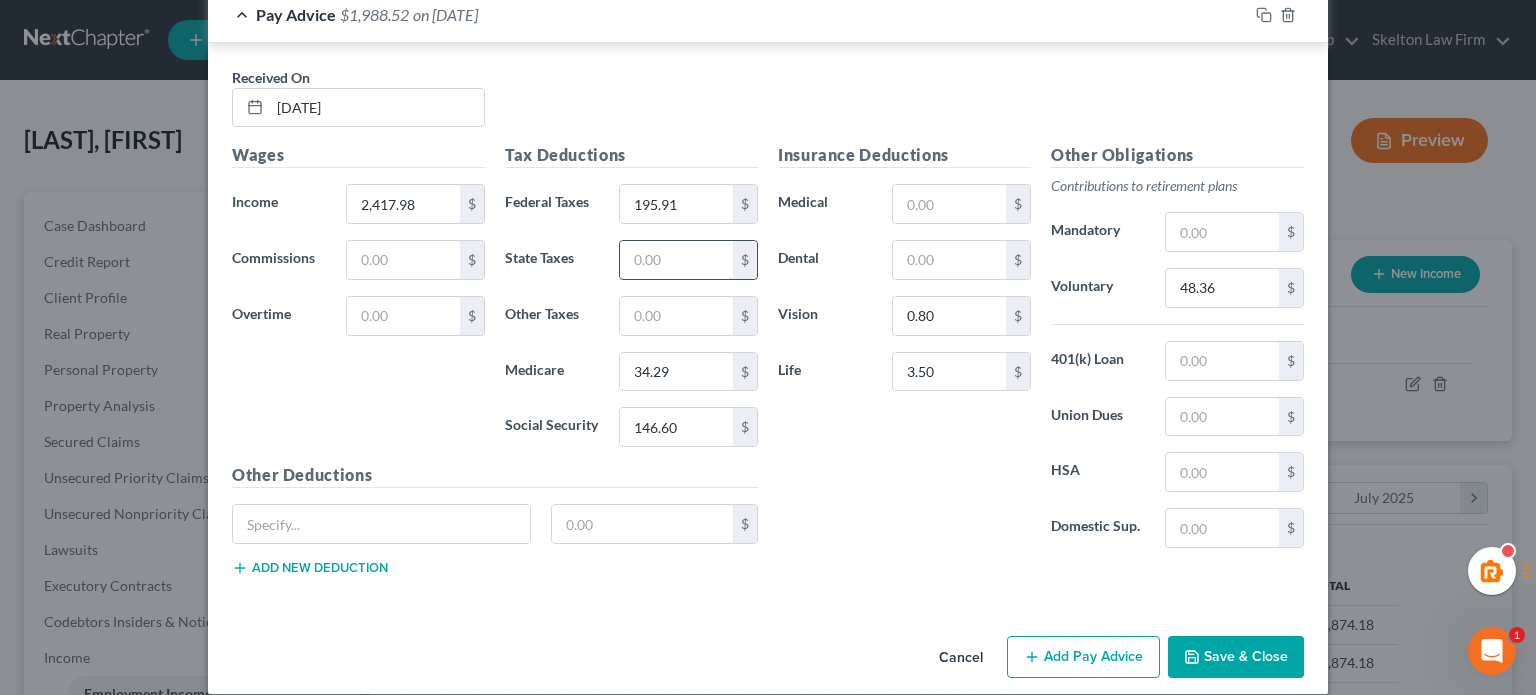 click at bounding box center (676, 260) 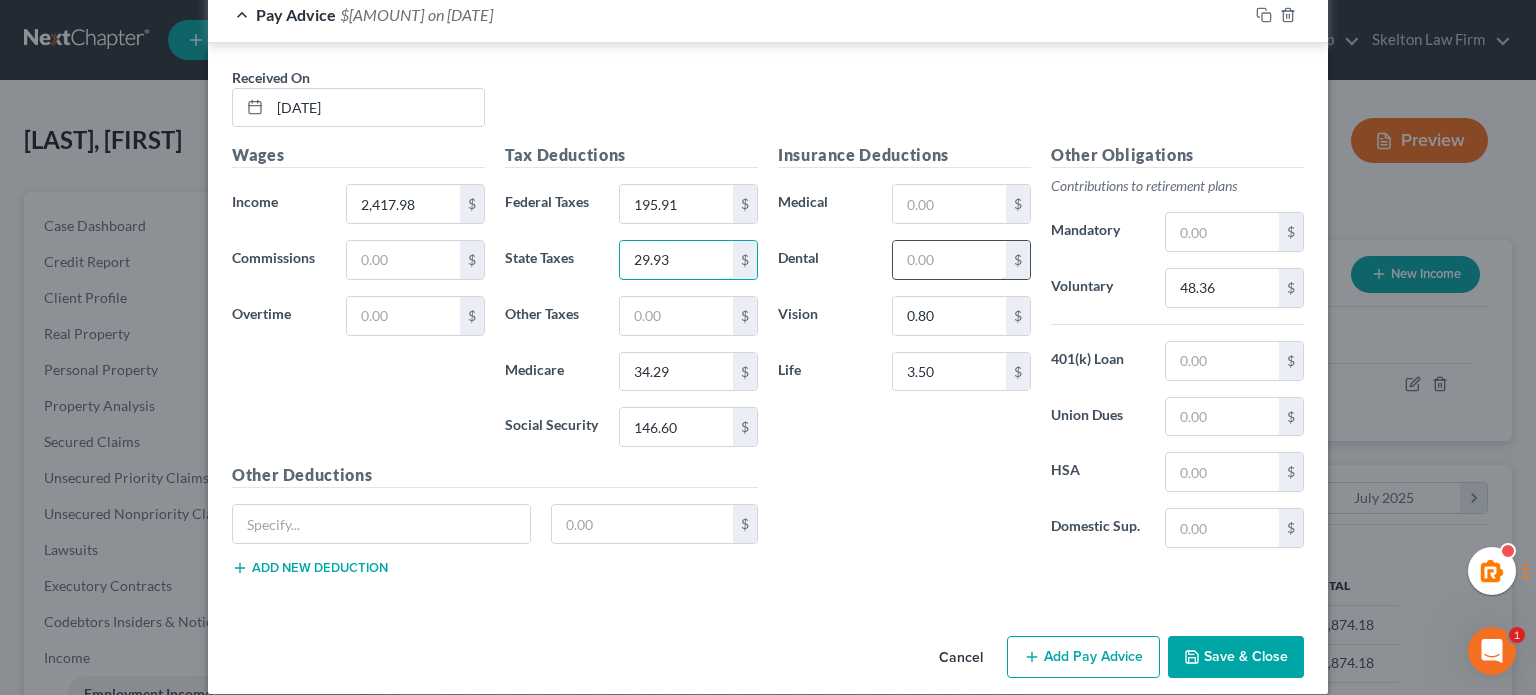 type on "29.93" 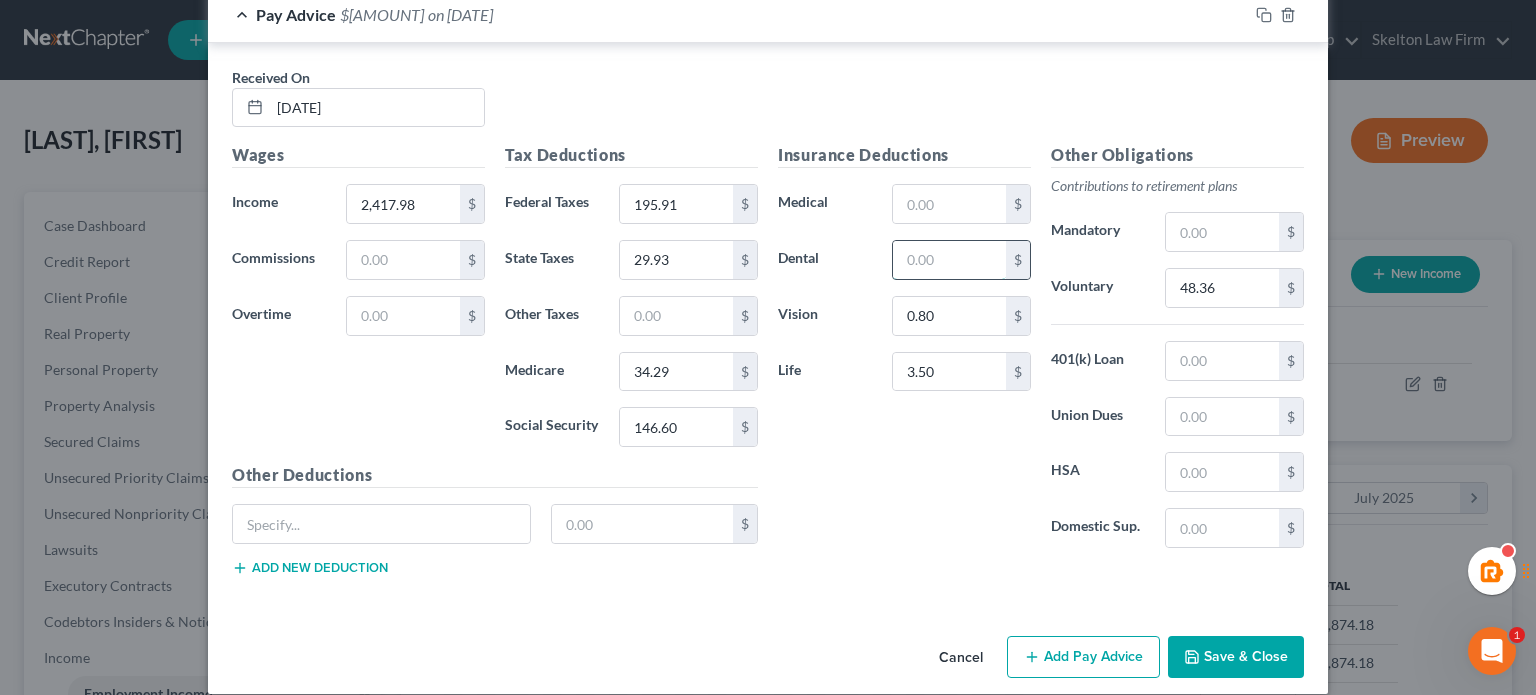 click at bounding box center (949, 260) 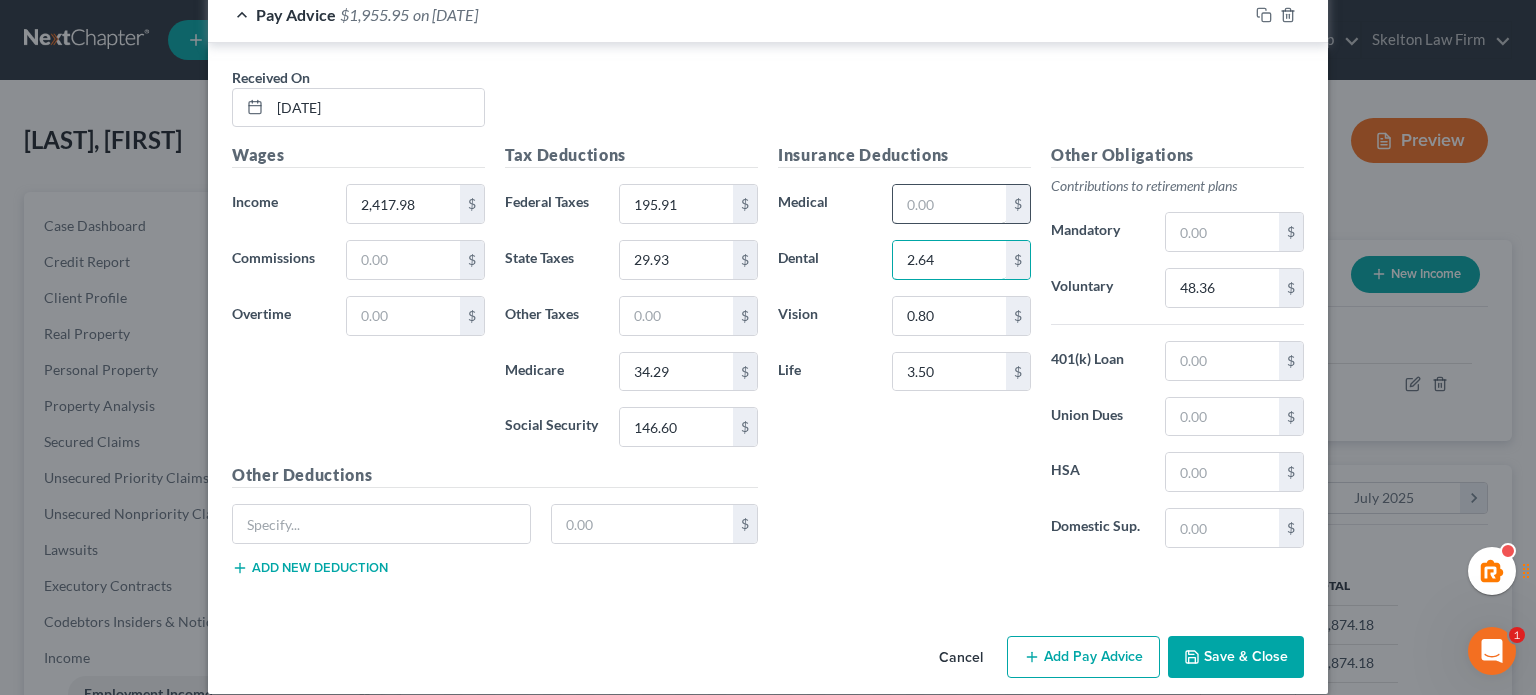 type on "2.64" 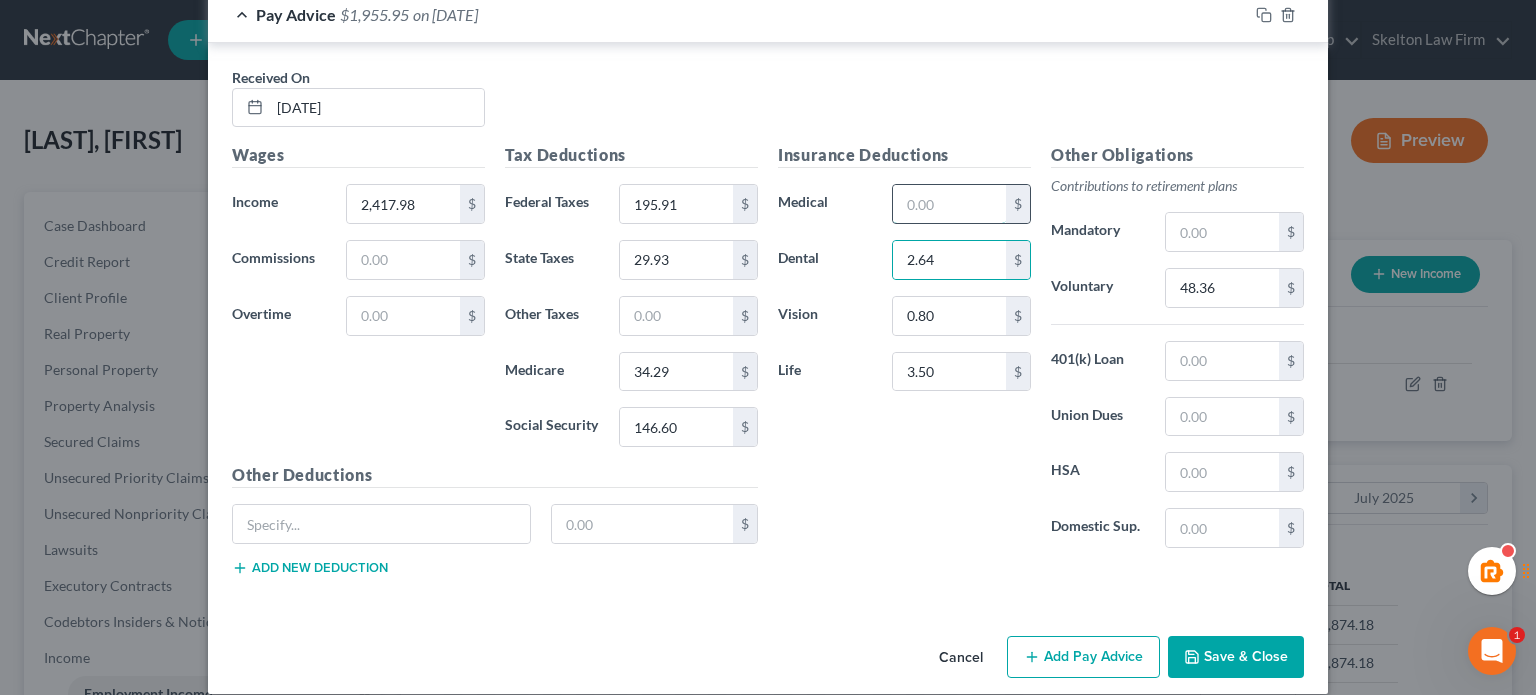 click at bounding box center [949, 204] 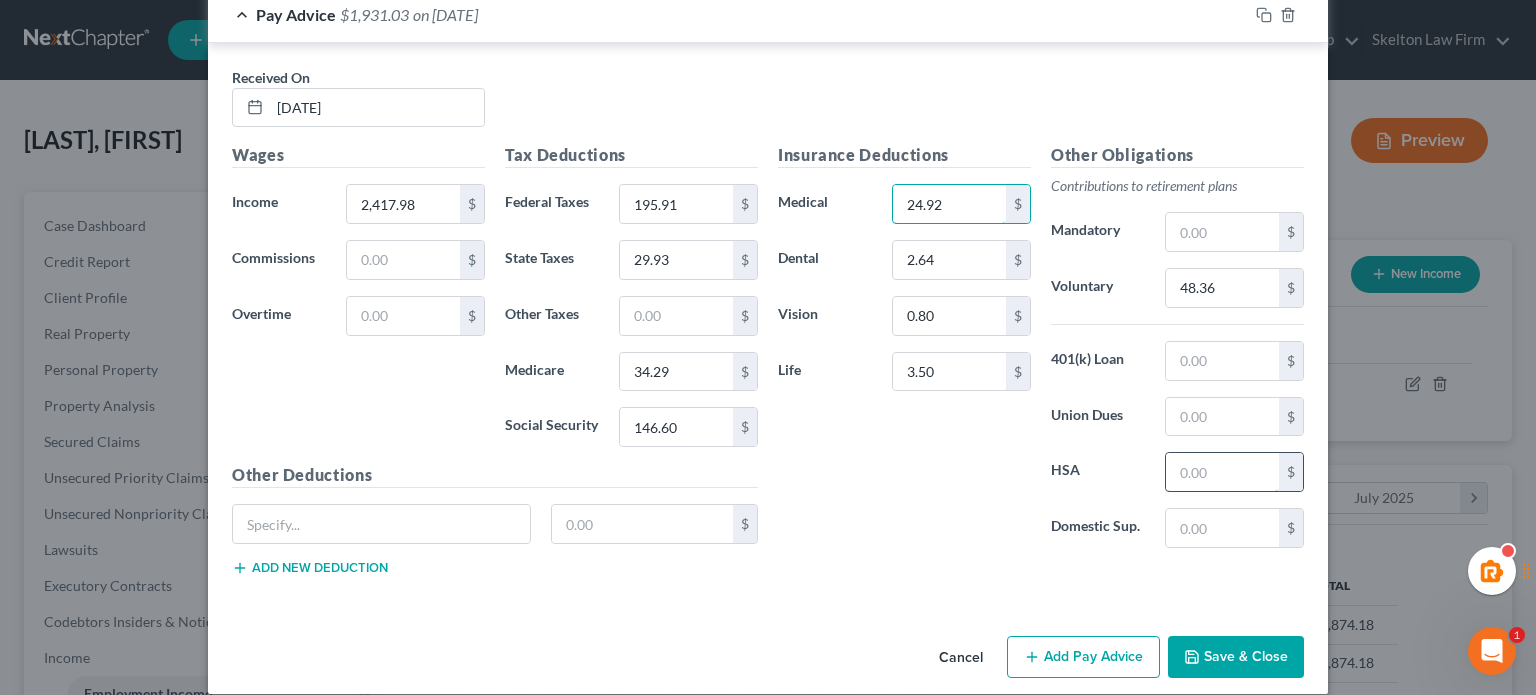 type on "24.92" 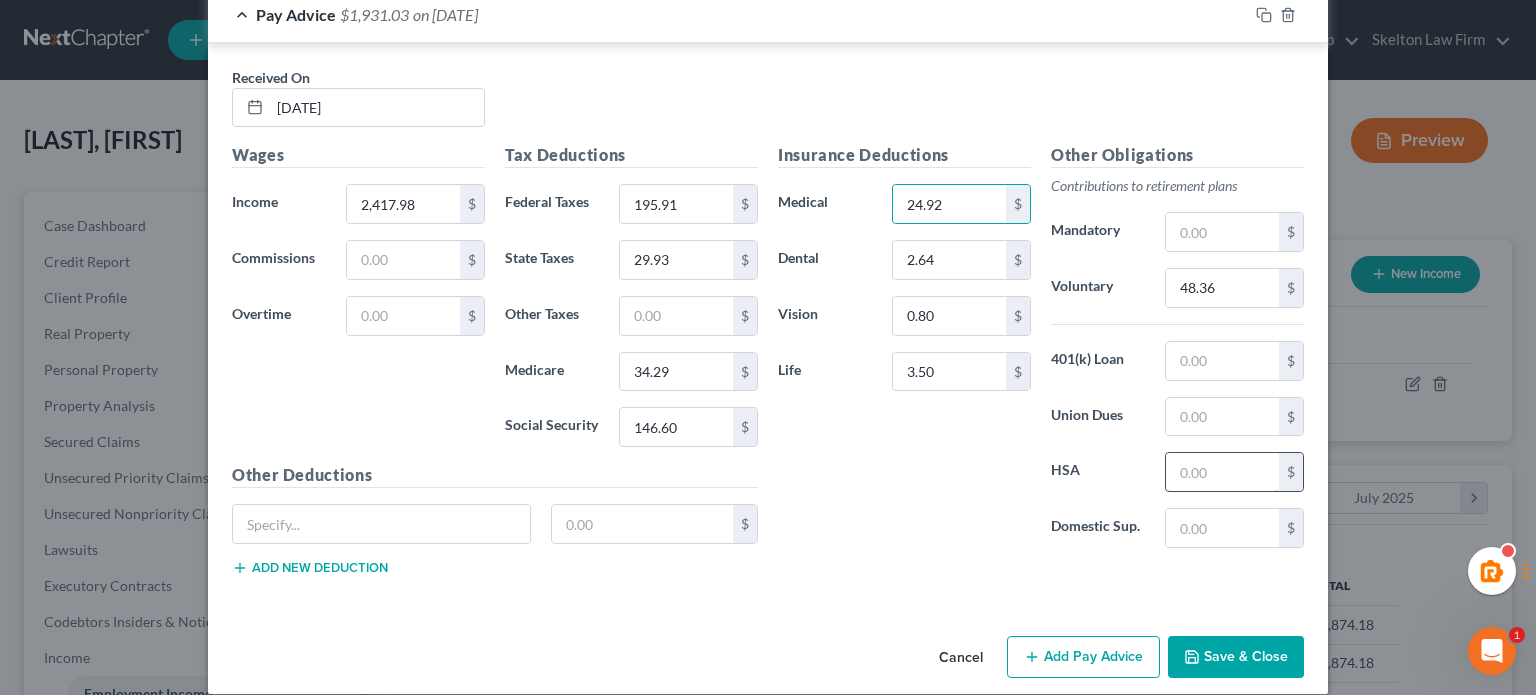 click at bounding box center (1222, 472) 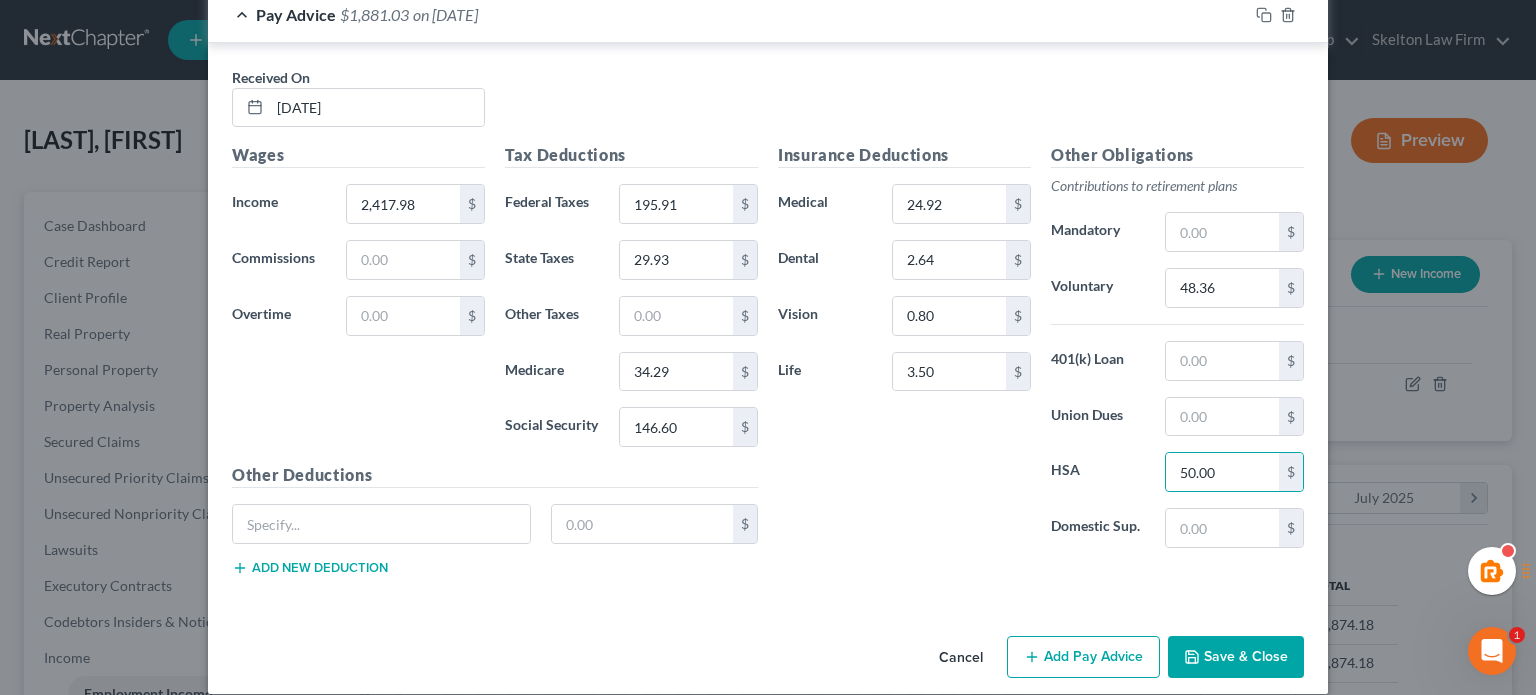 drag, startPoint x: 802, startPoint y: 521, endPoint x: 800, endPoint y: 511, distance: 10.198039 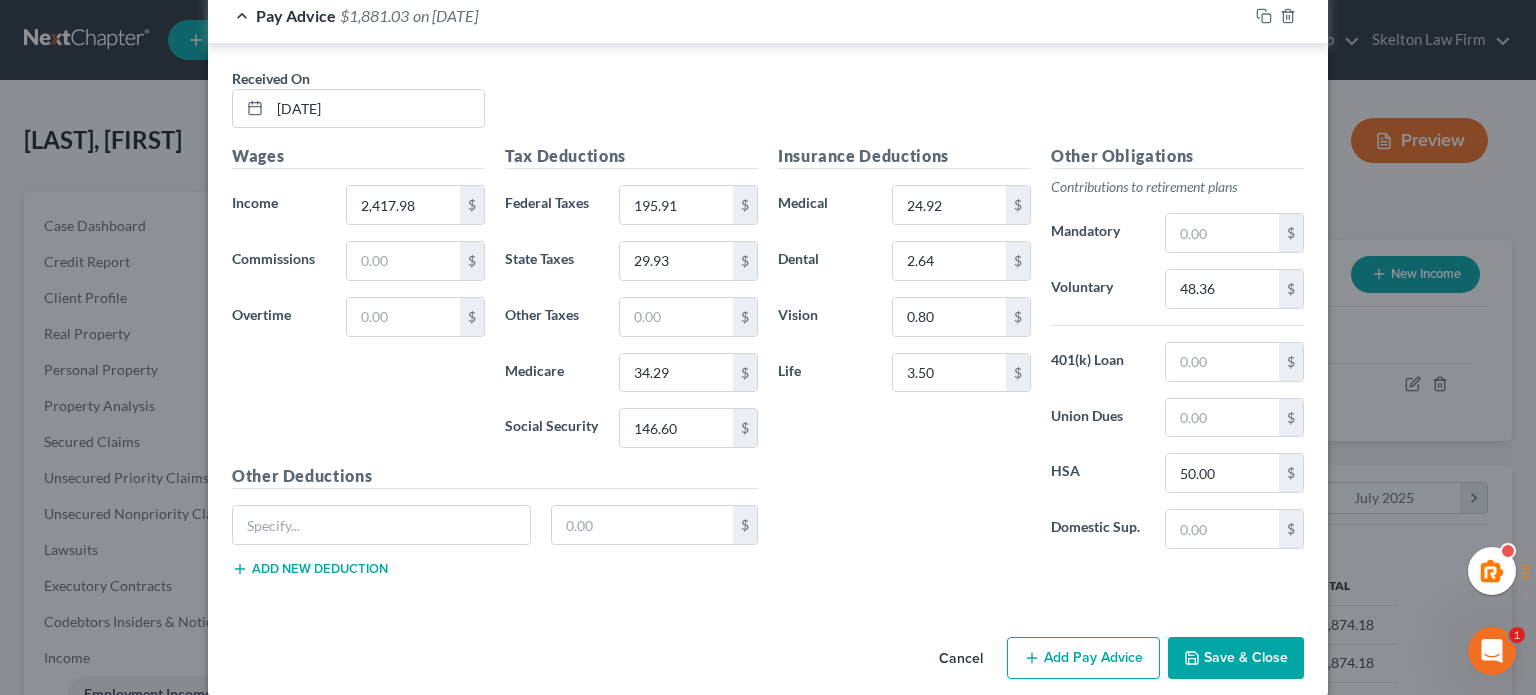 scroll, scrollTop: 3792, scrollLeft: 0, axis: vertical 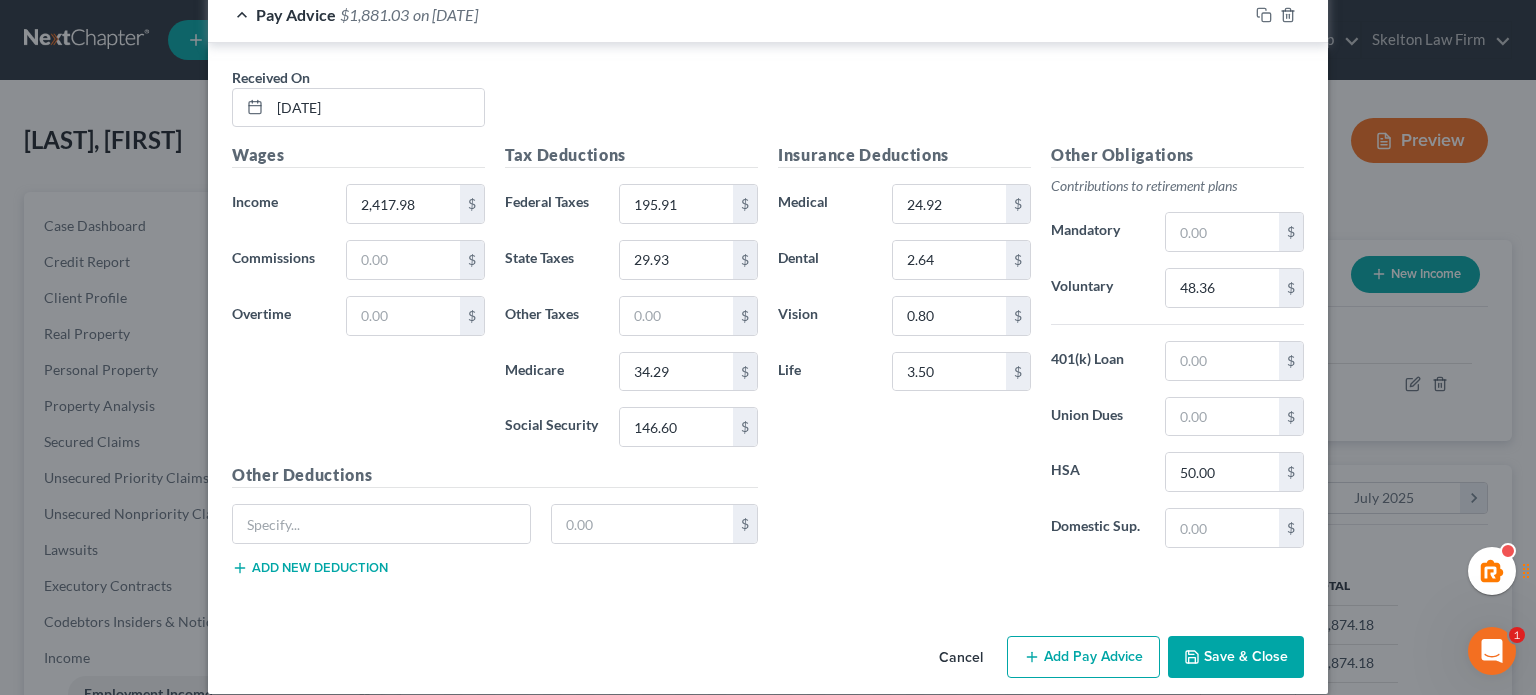click on "Insurance Deductions Medical 24.92 $ Dental 2.64 $ Vision 0.80 $ Life 3.50 $ Other Obligations Contributions to retirement plans Mandatory $ Voluntary 48.36 $ 401(k) Loan $ Union Dues $ HSA 50.00 $ Domestic Sup. $" at bounding box center (1041, 367) 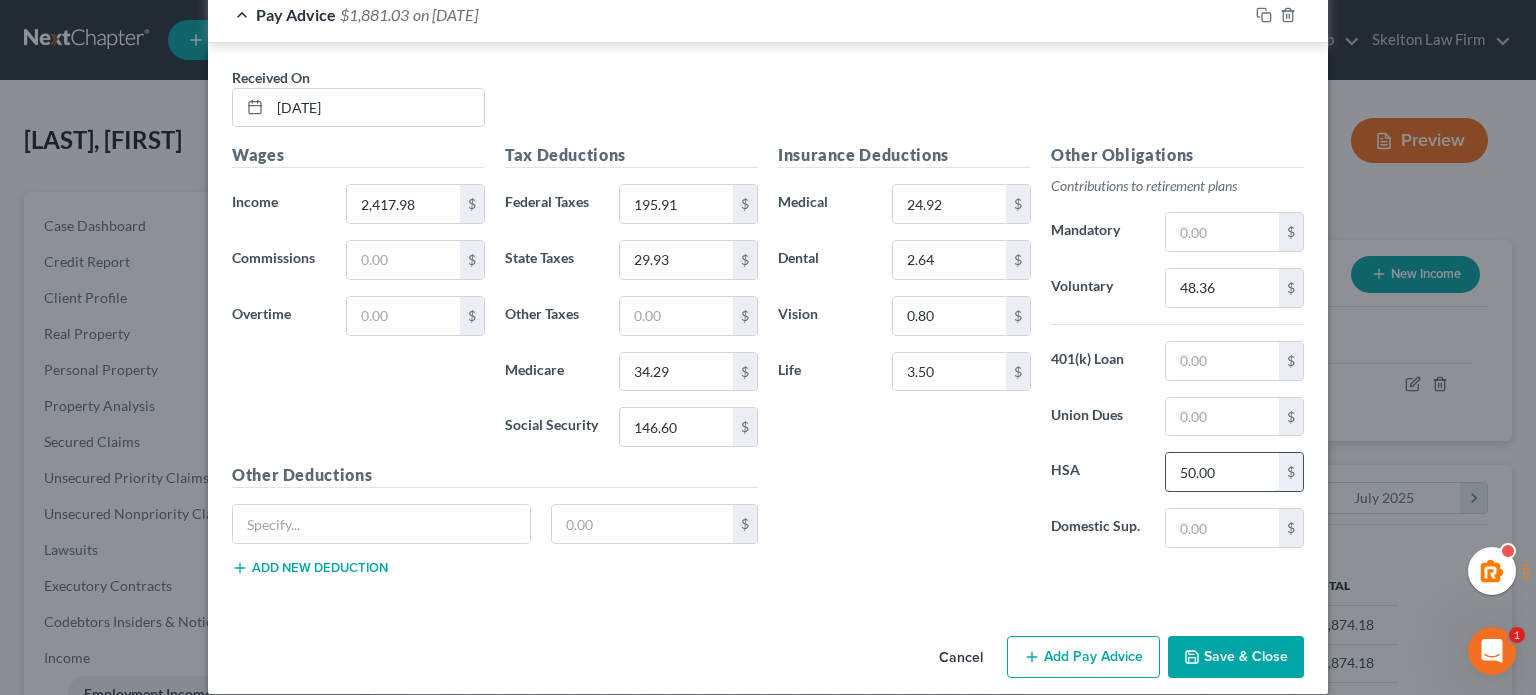 click on "50.00" at bounding box center [1222, 472] 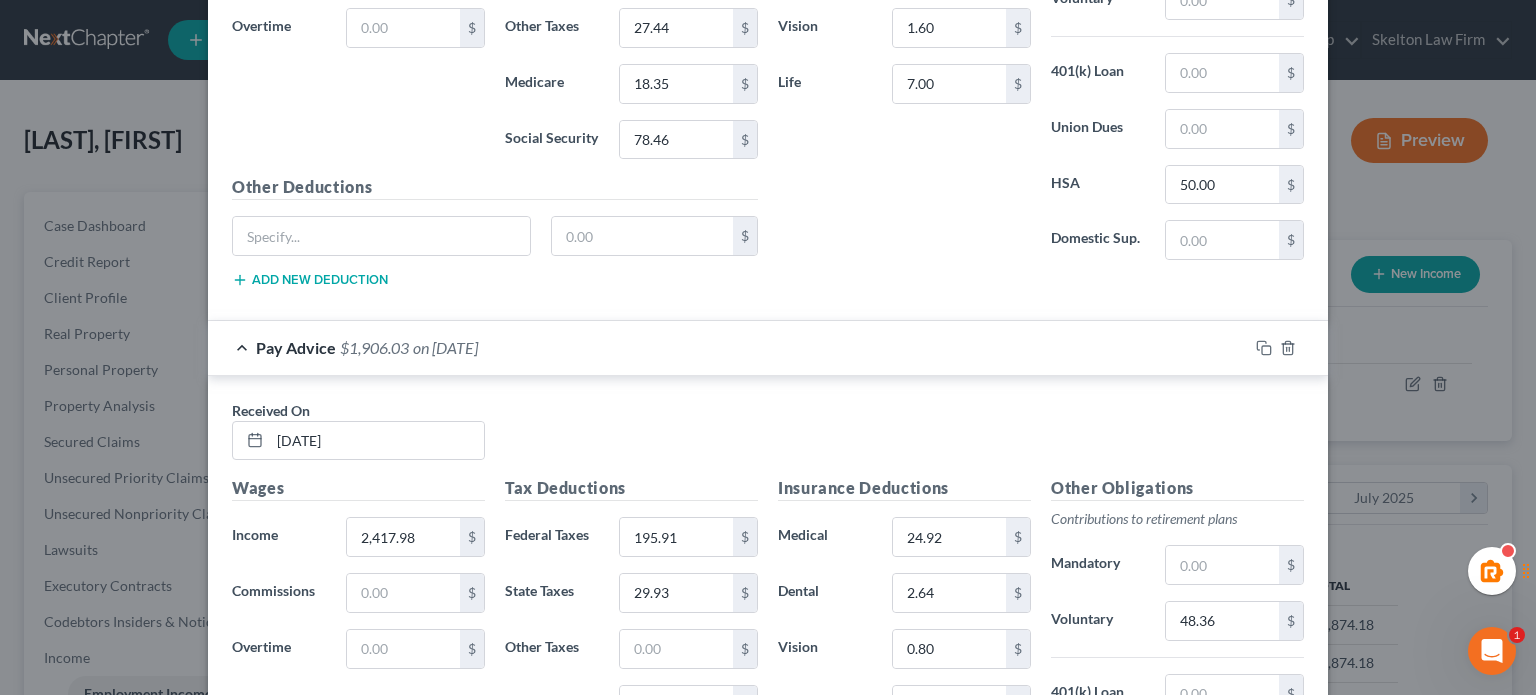 scroll, scrollTop: 3792, scrollLeft: 0, axis: vertical 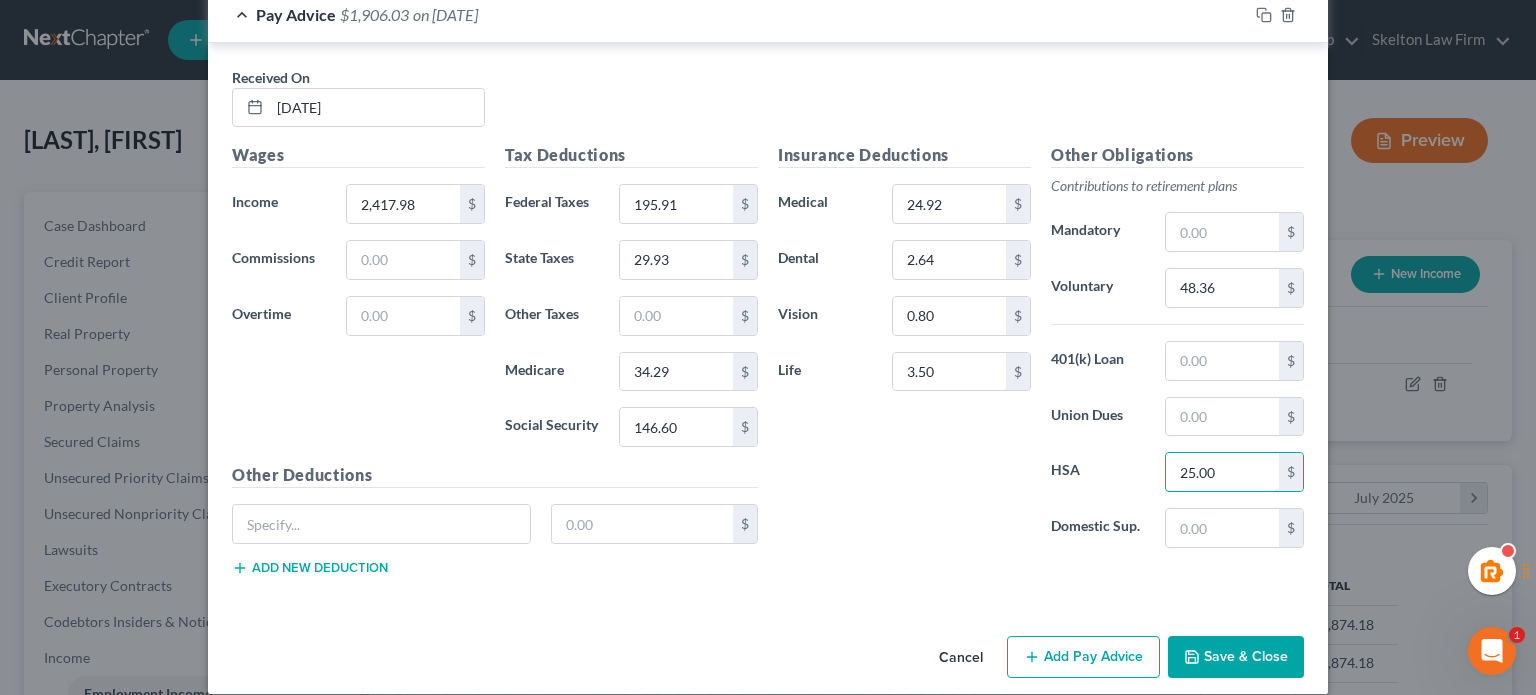 type on "25.00" 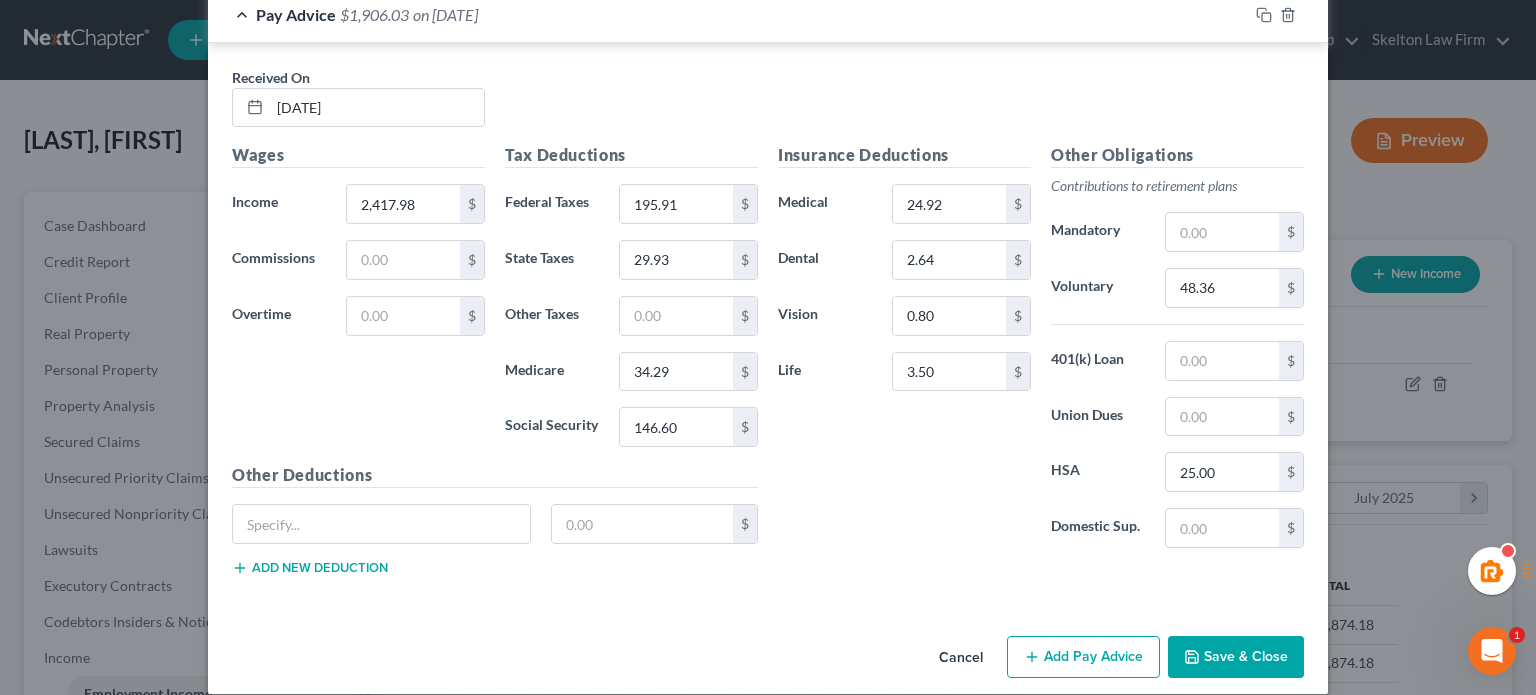 click on "Add Pay Advice" at bounding box center [1083, 657] 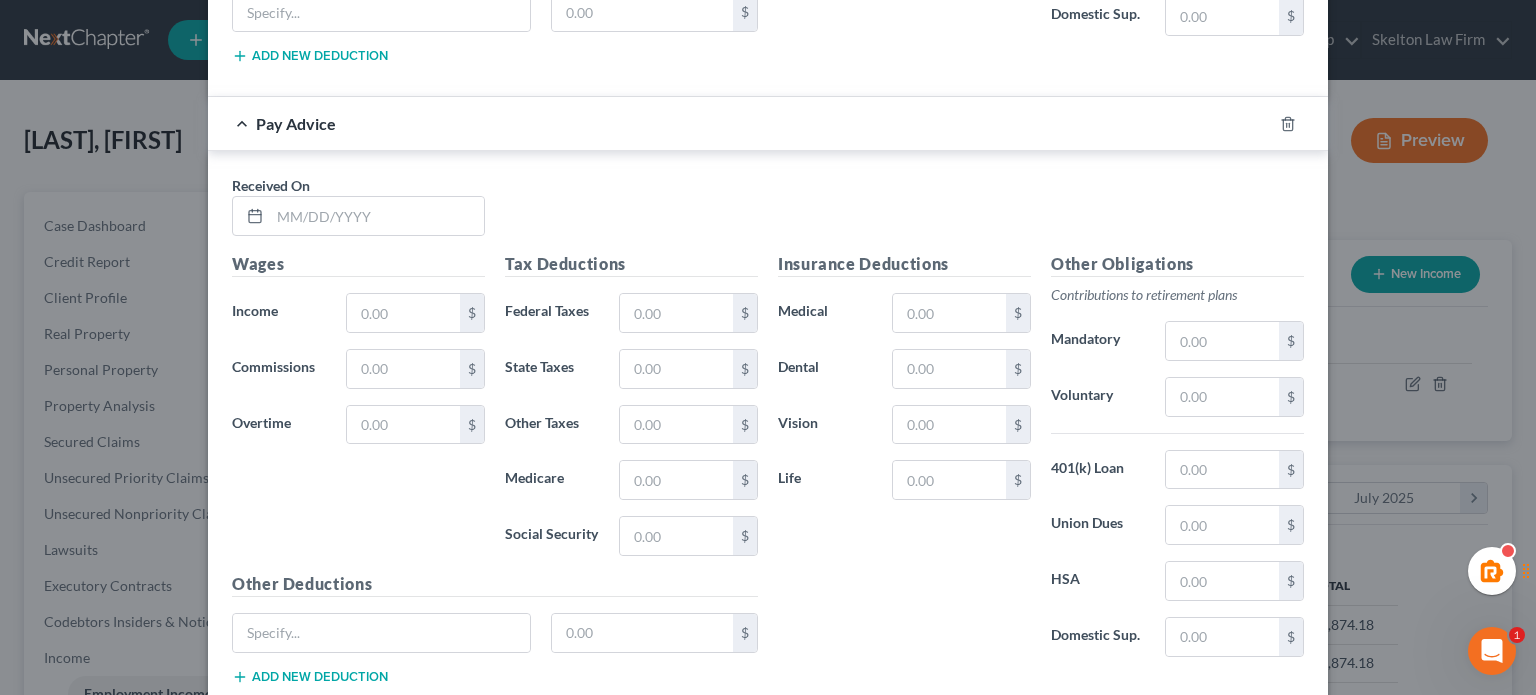 scroll, scrollTop: 4410, scrollLeft: 0, axis: vertical 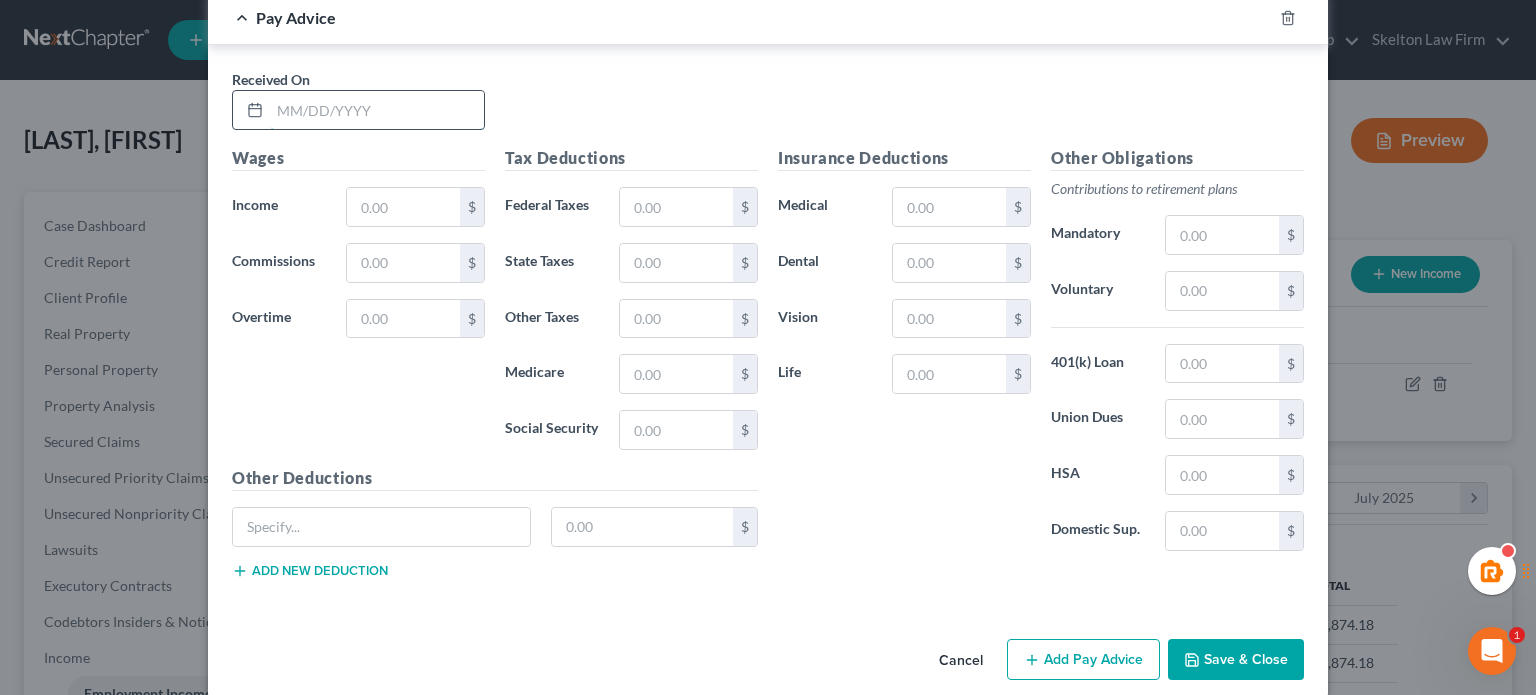 click at bounding box center [377, 110] 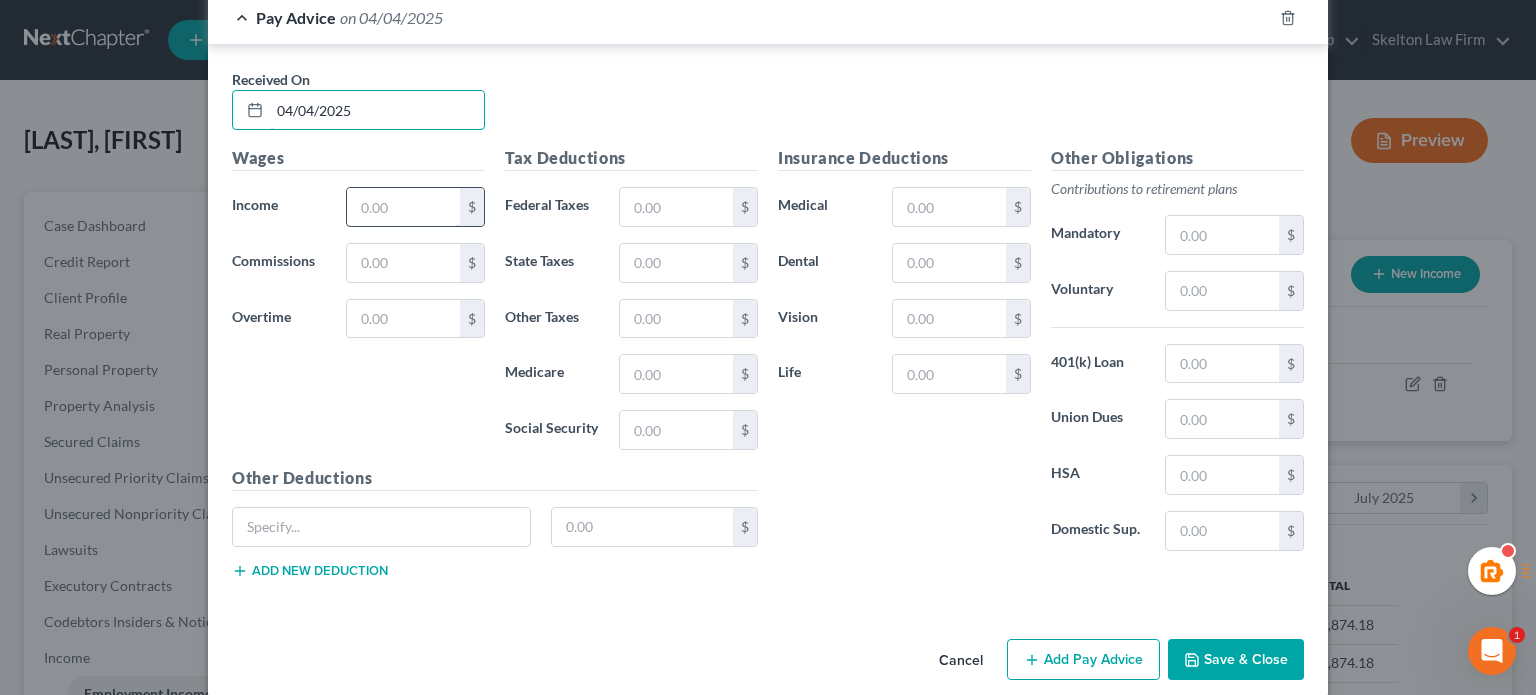 type on "04/04/2025" 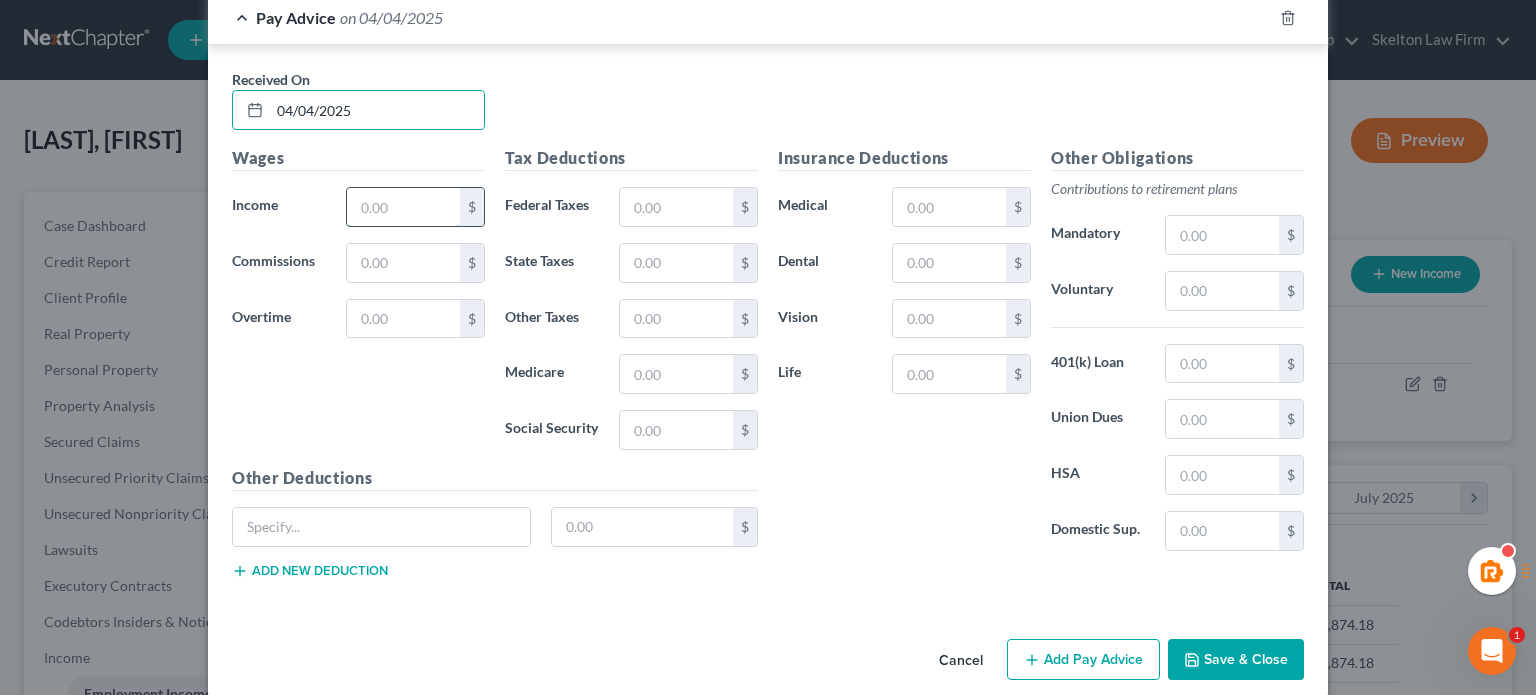 click at bounding box center [403, 207] 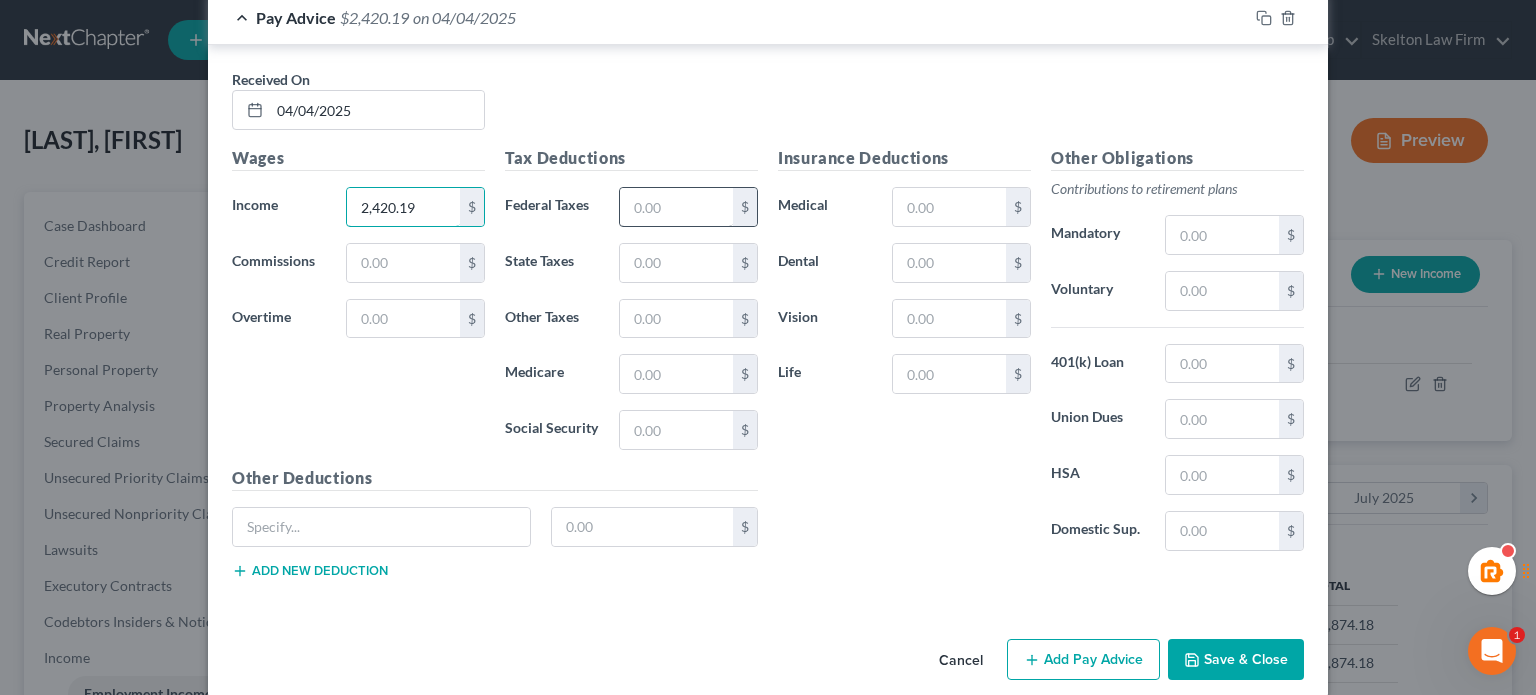 type on "2,420.19" 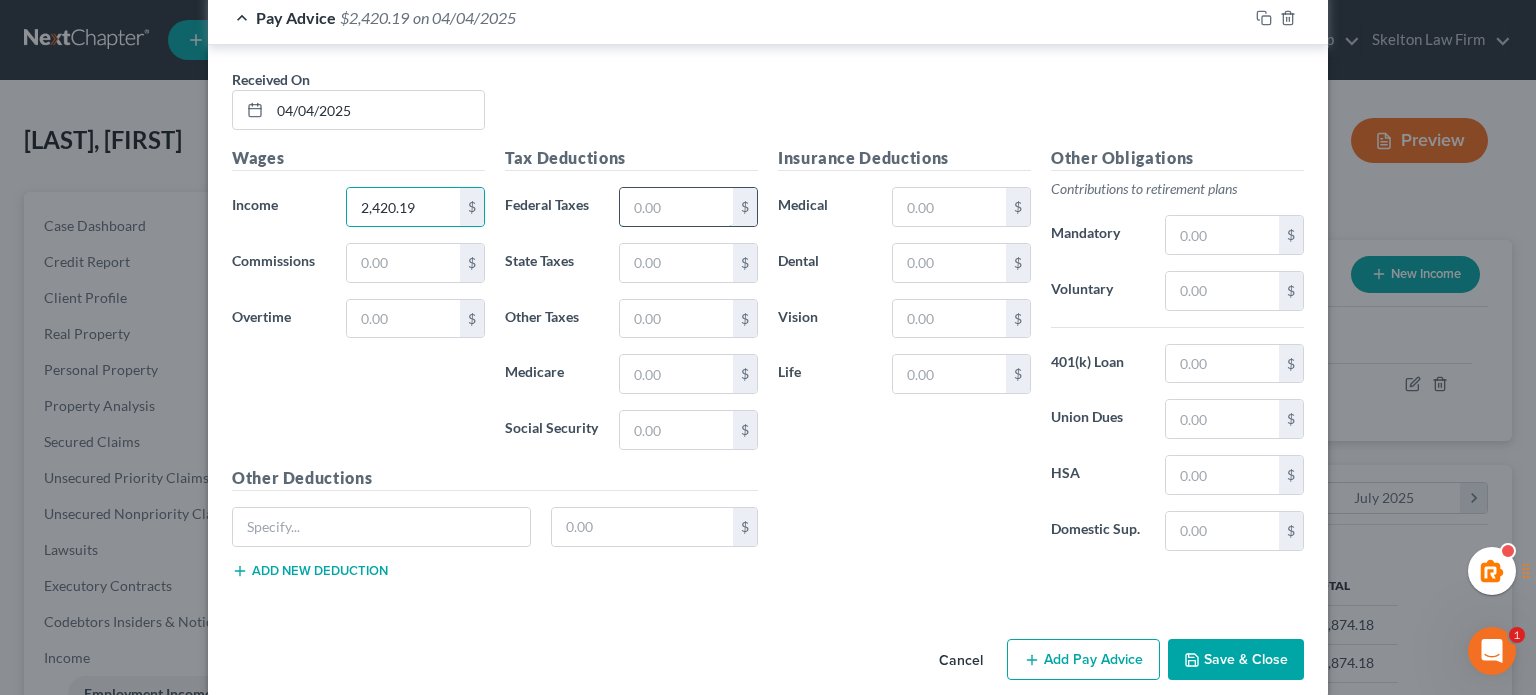 click at bounding box center (676, 207) 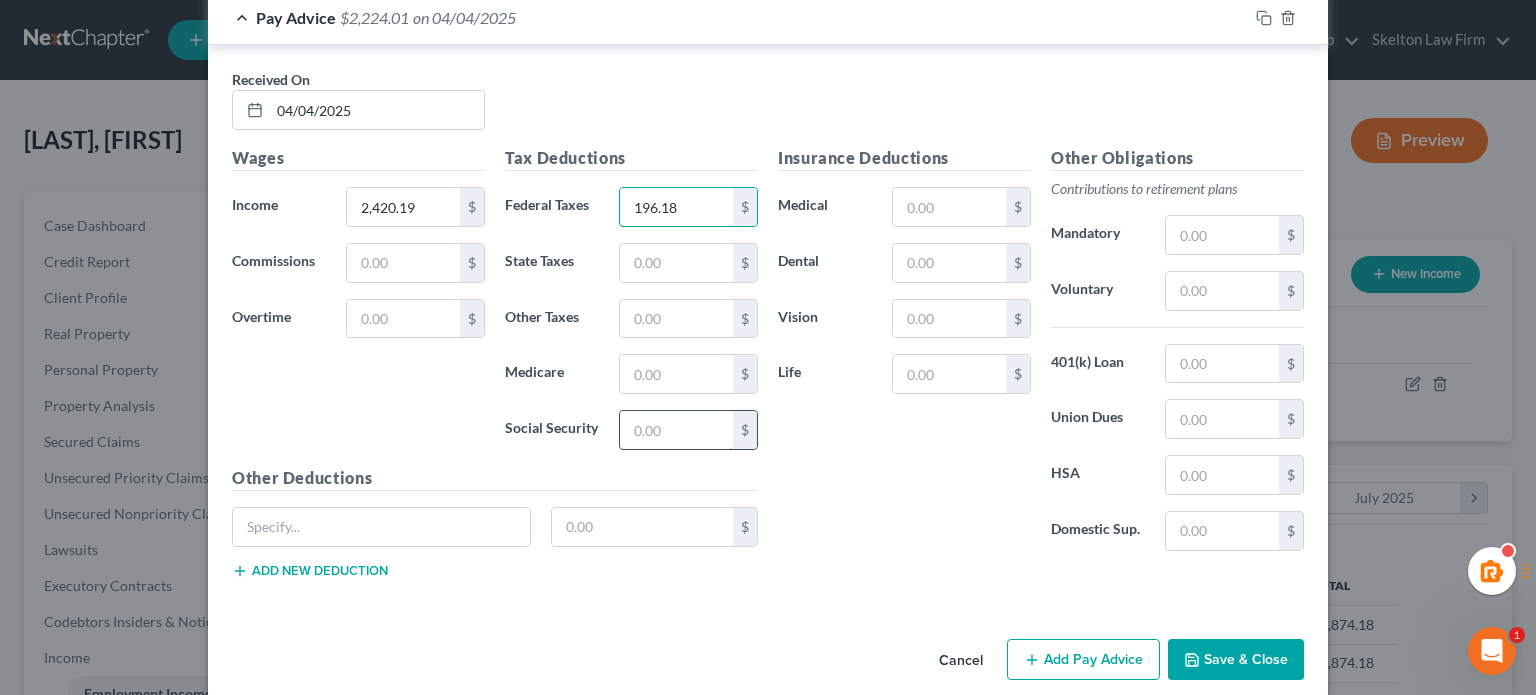 type on "196.18" 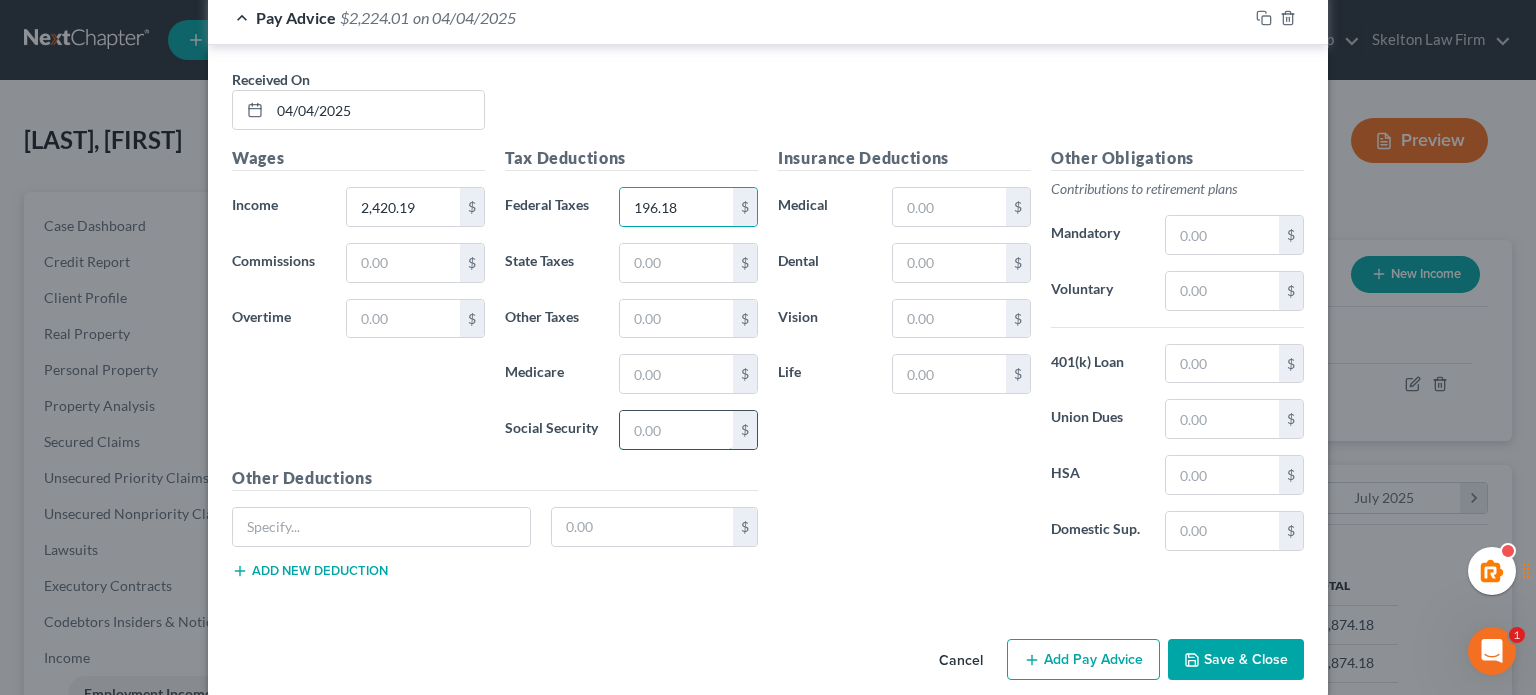 click at bounding box center [676, 430] 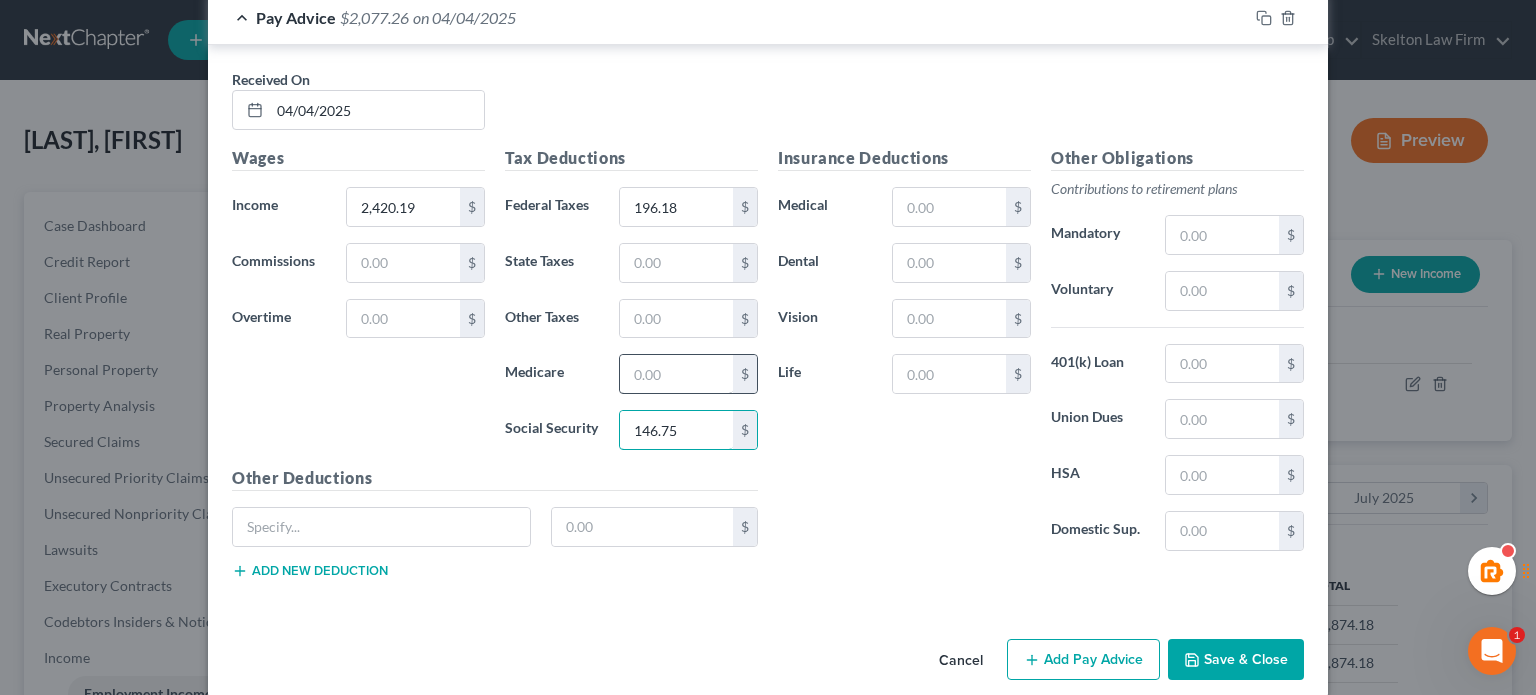type on "146.75" 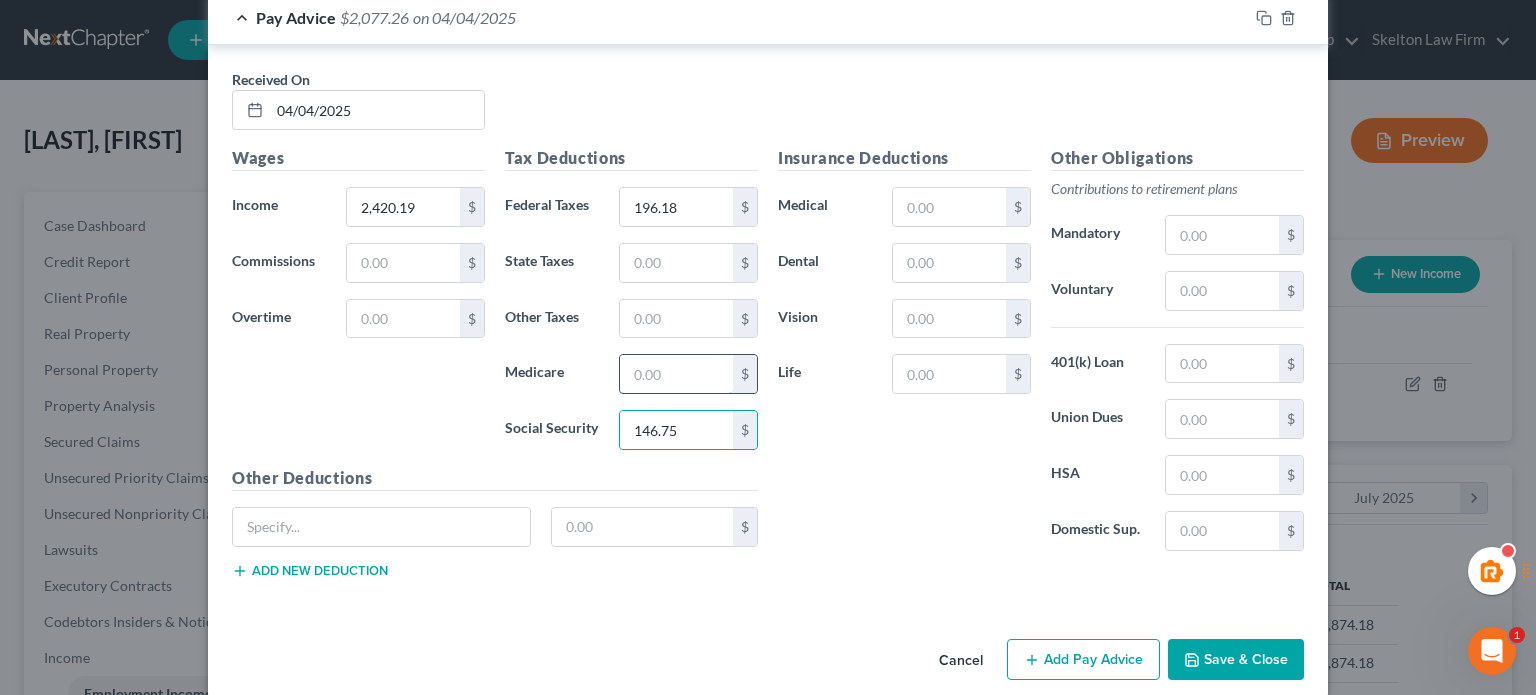 click at bounding box center [676, 374] 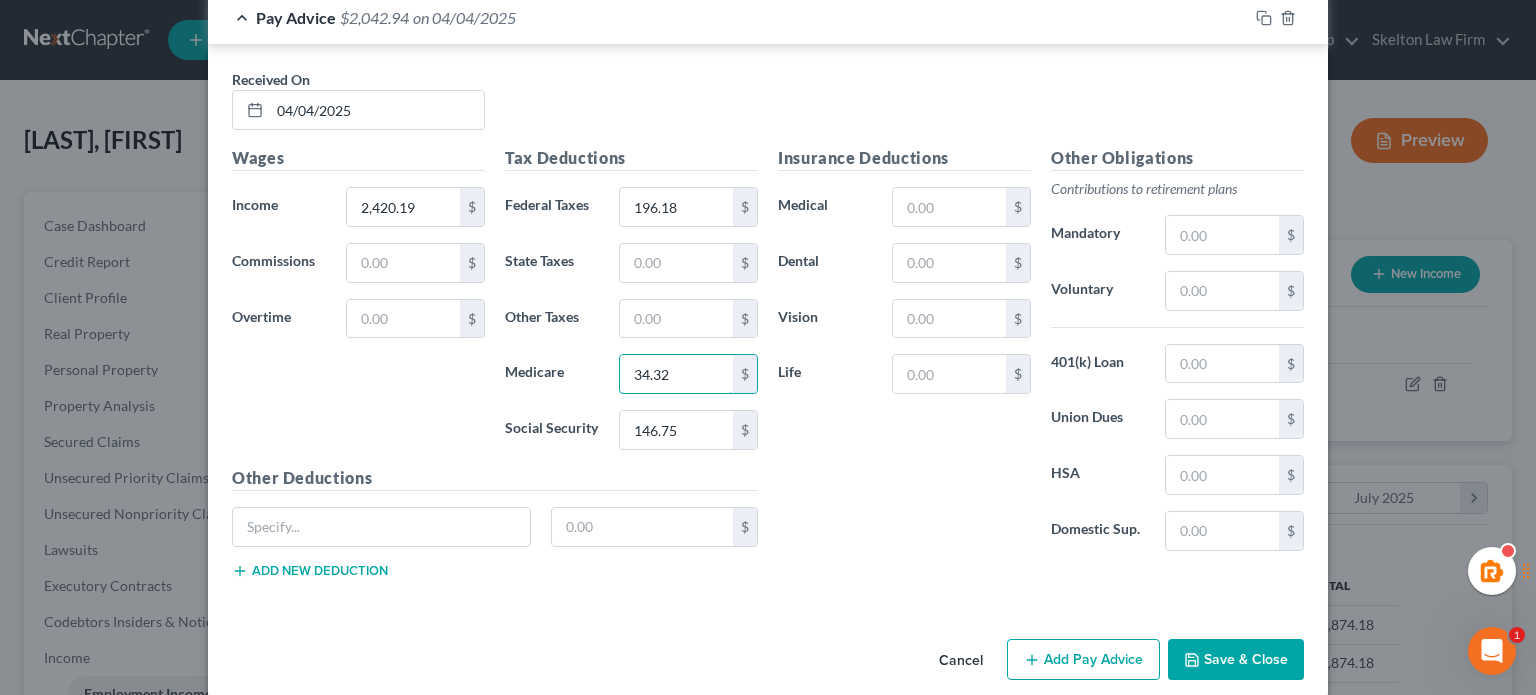 type on "34.32" 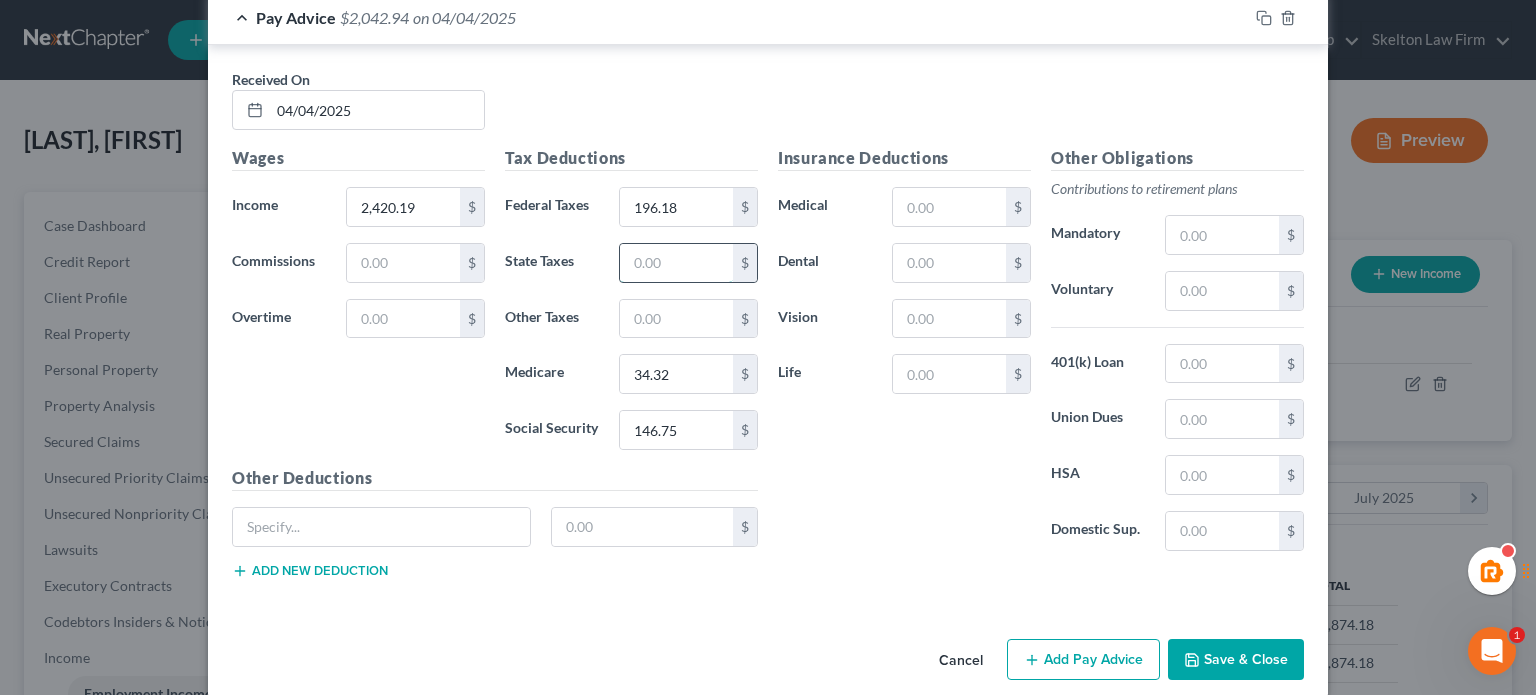 click at bounding box center [676, 263] 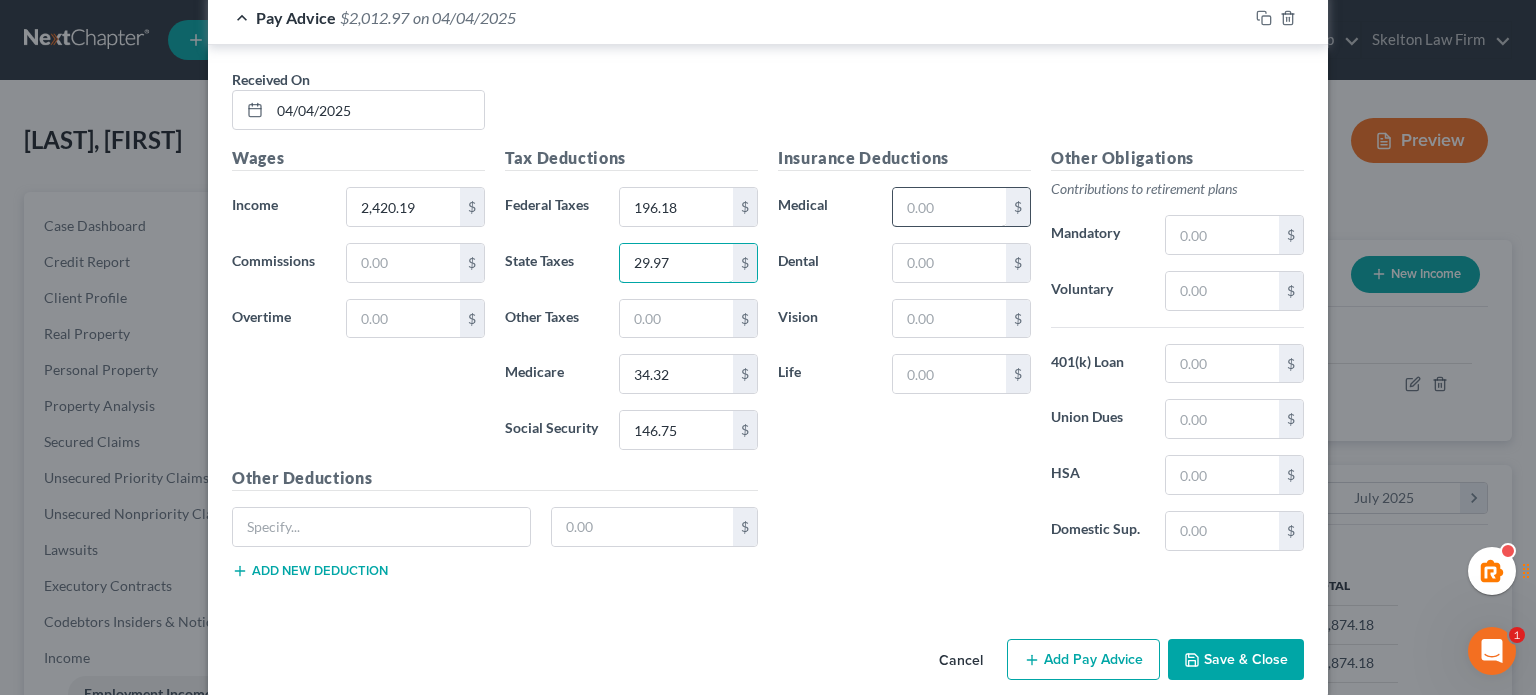 type on "29.97" 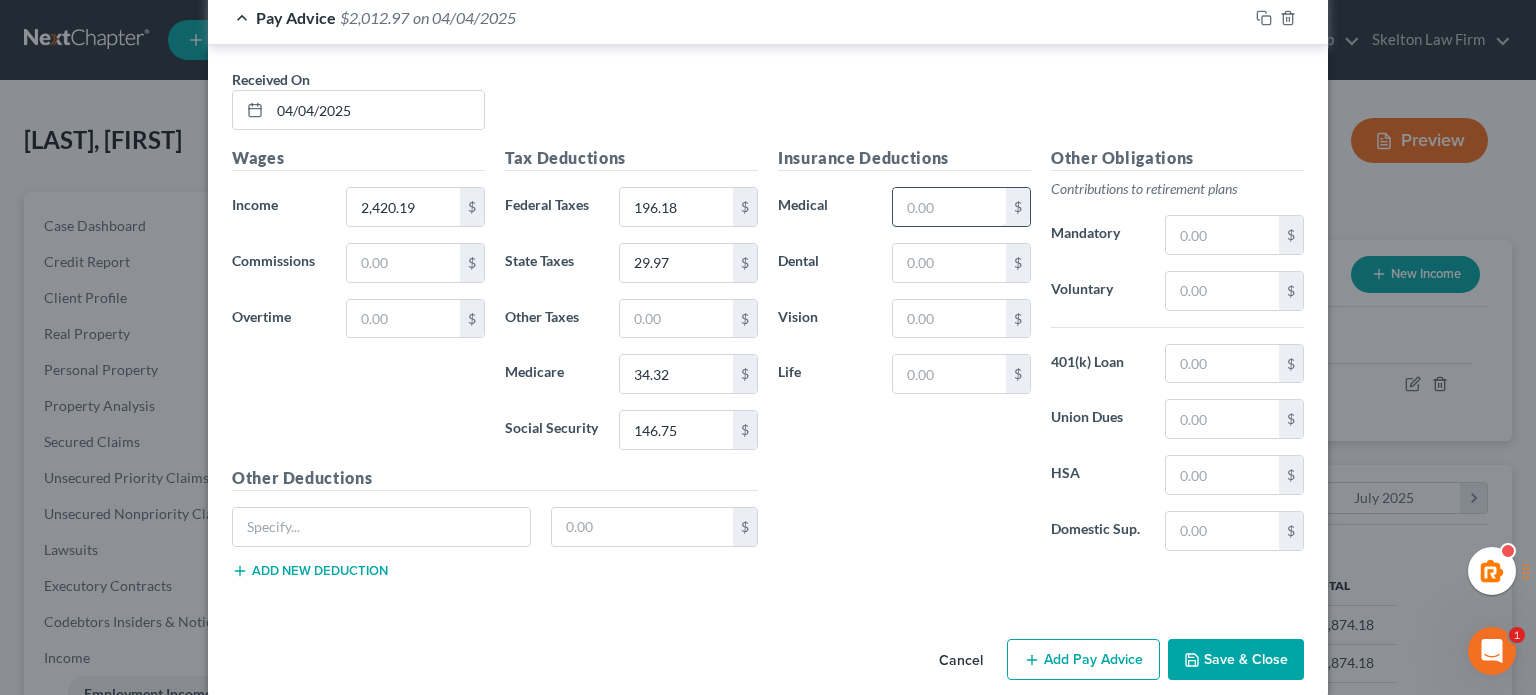 click at bounding box center [949, 207] 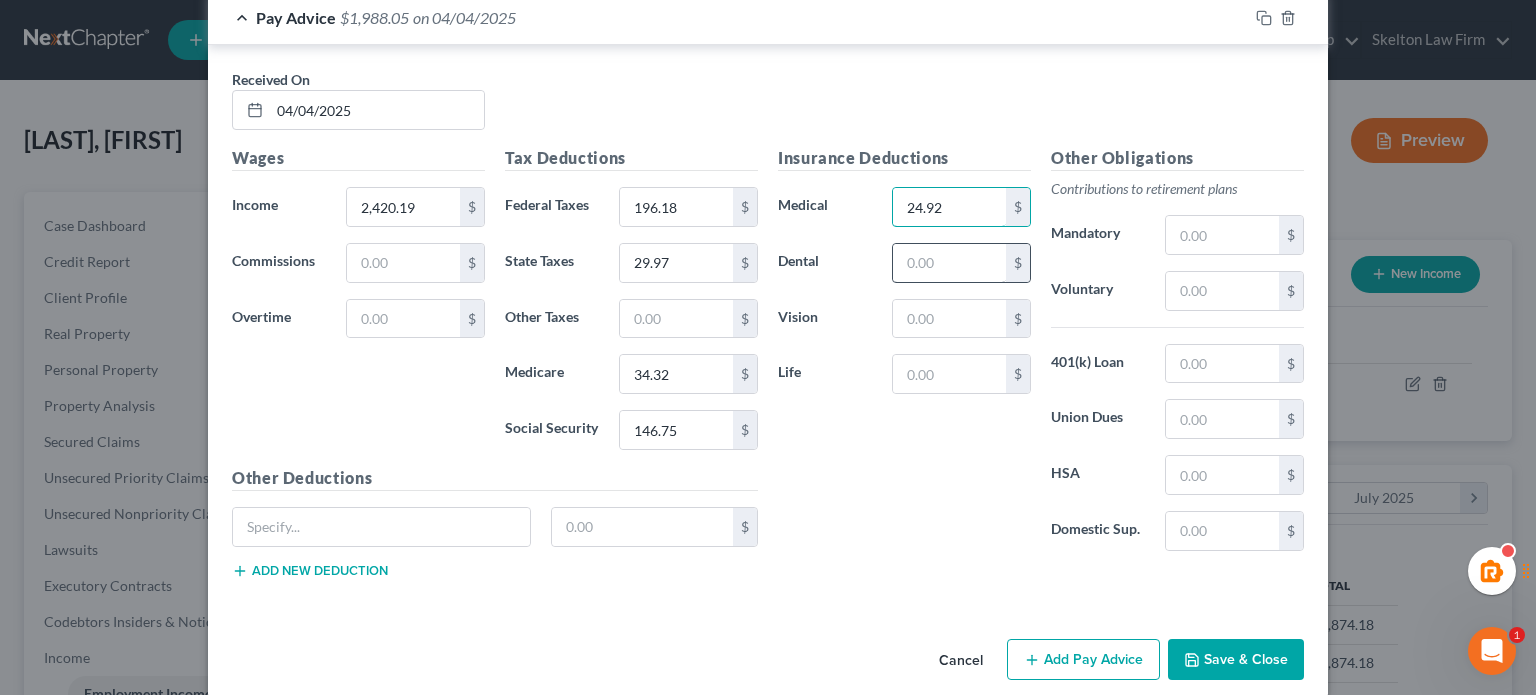 type on "24.92" 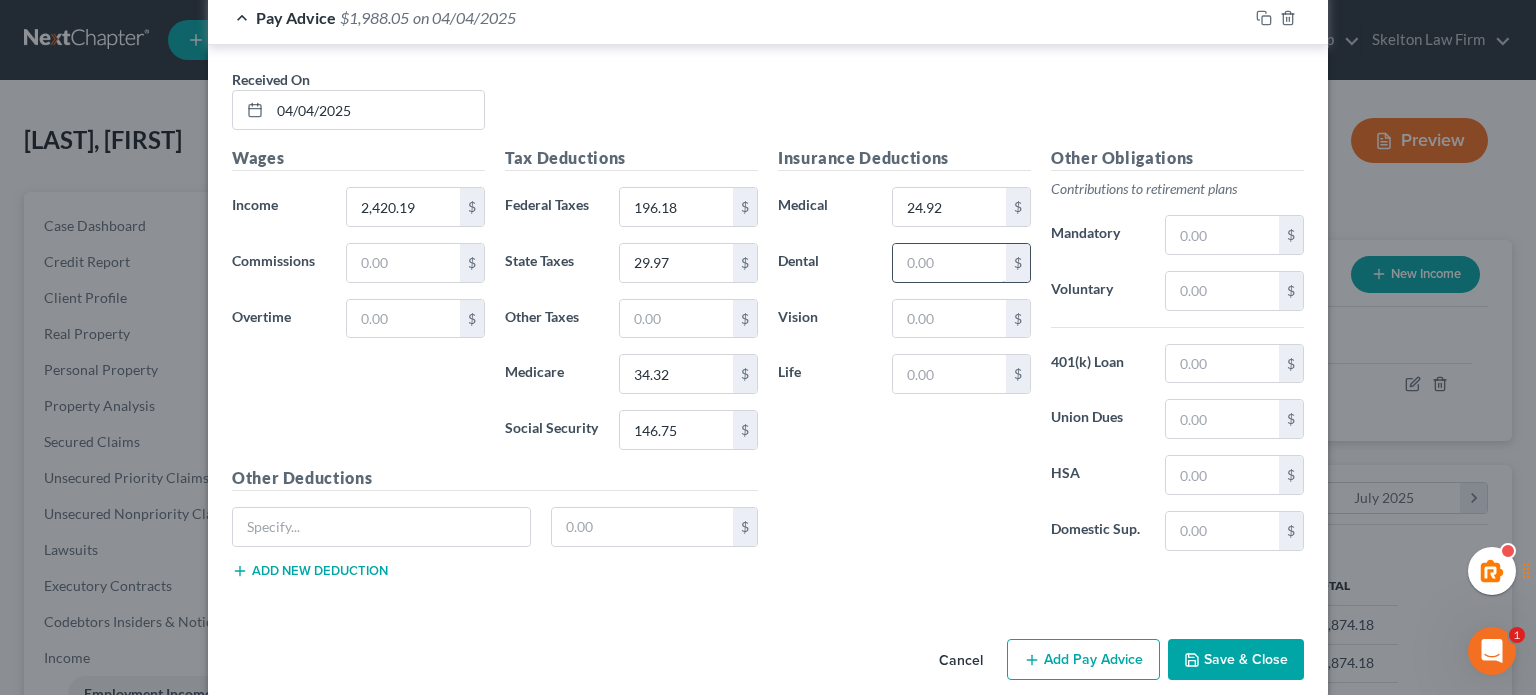 click at bounding box center (949, 263) 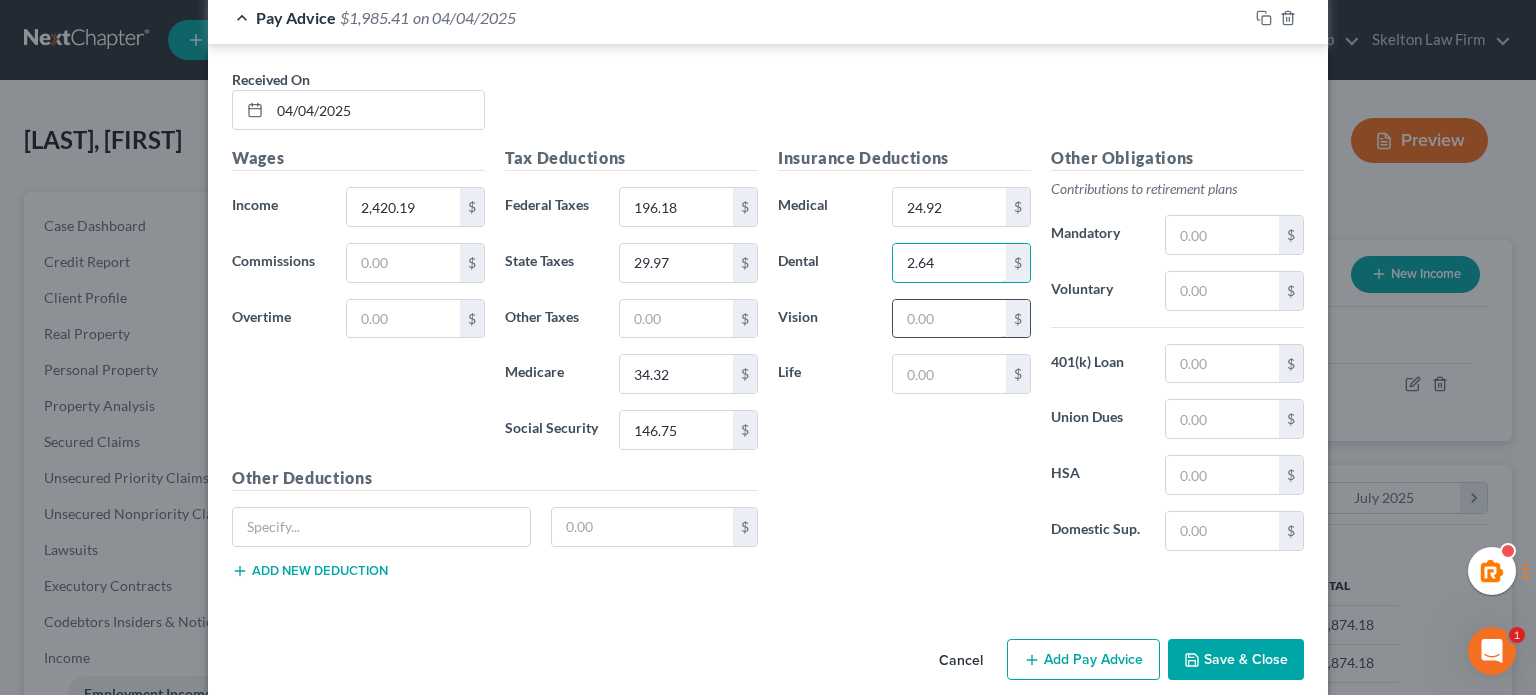 type on "2.64" 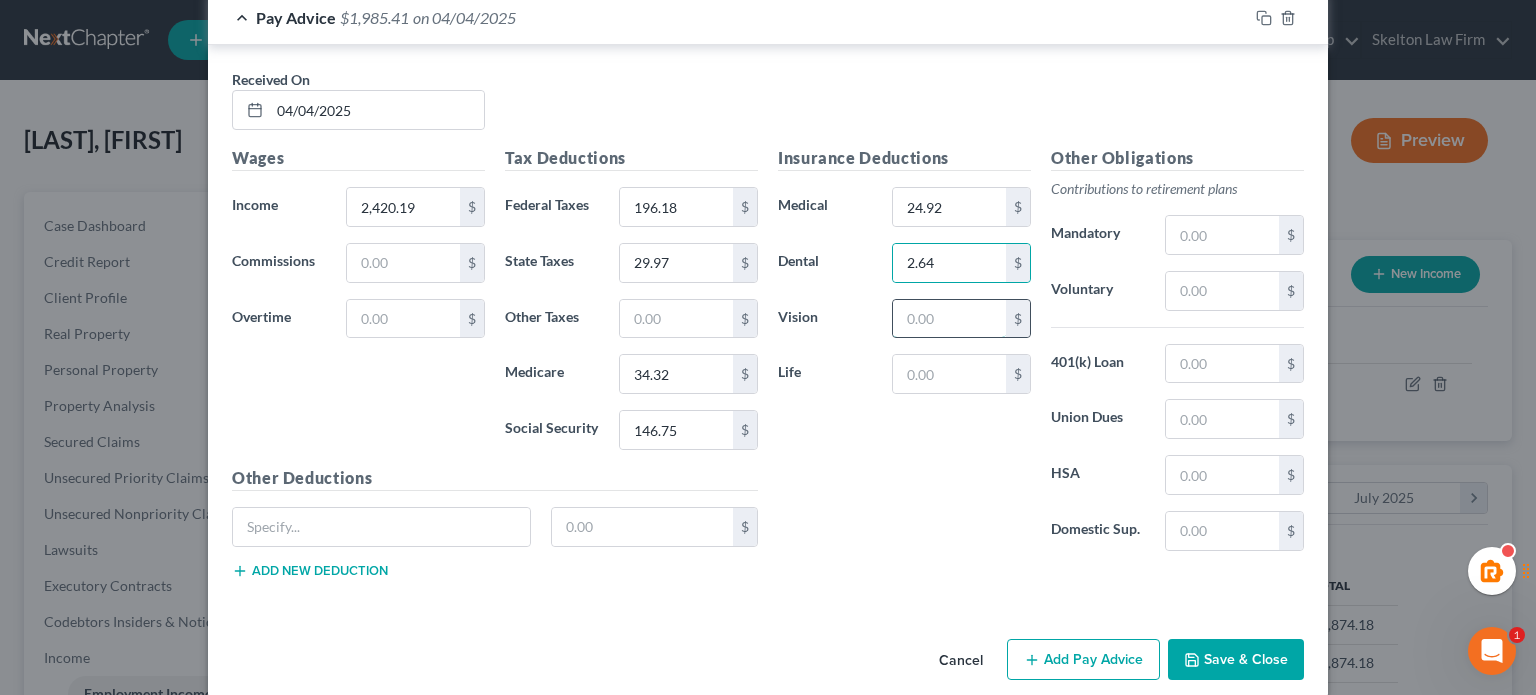 click at bounding box center [949, 319] 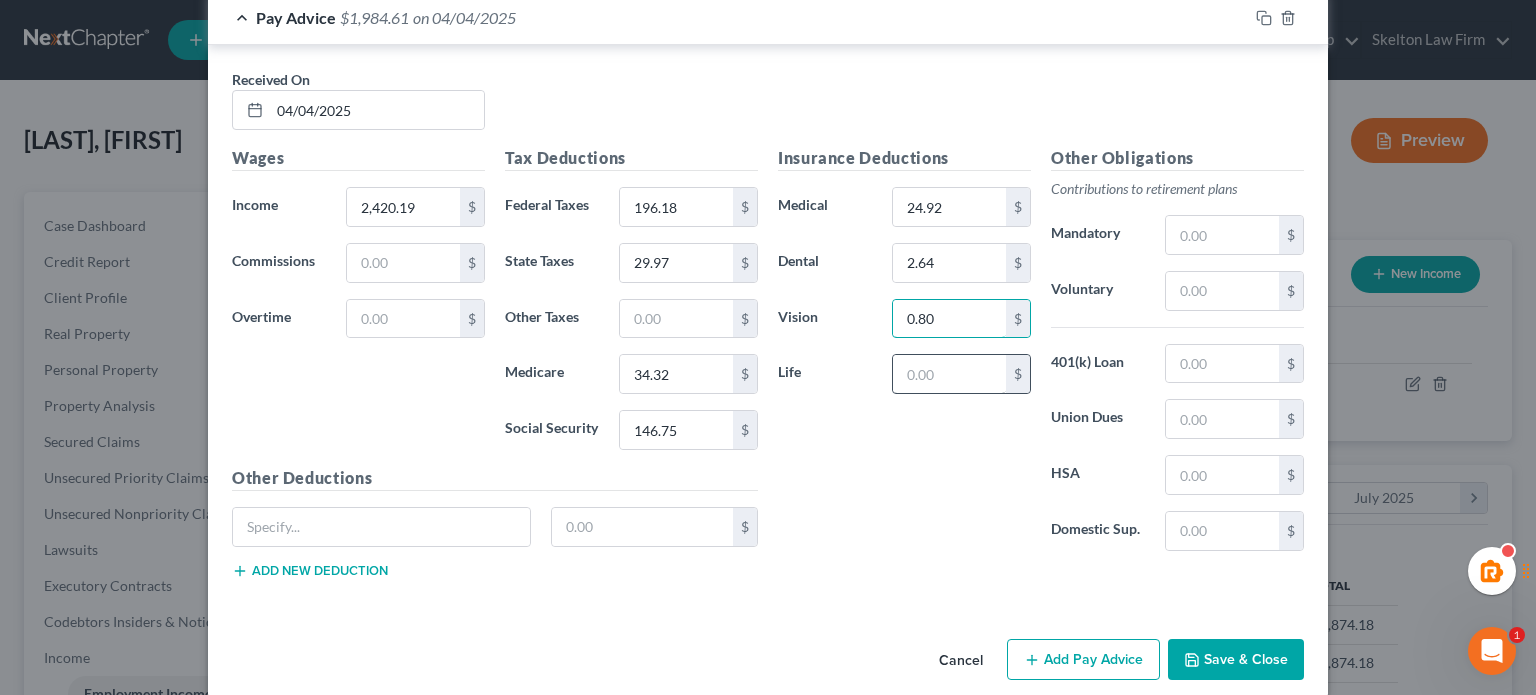 type on "0.80" 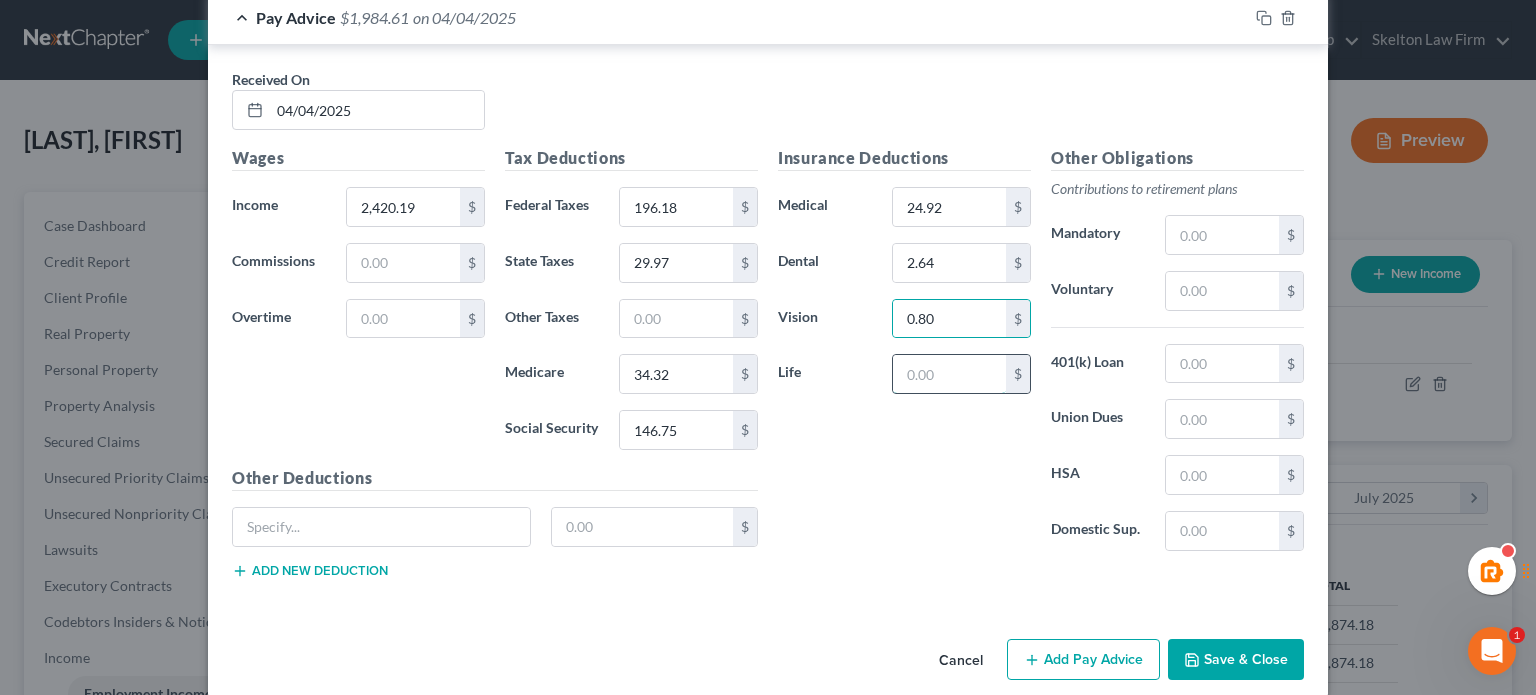 click at bounding box center (949, 374) 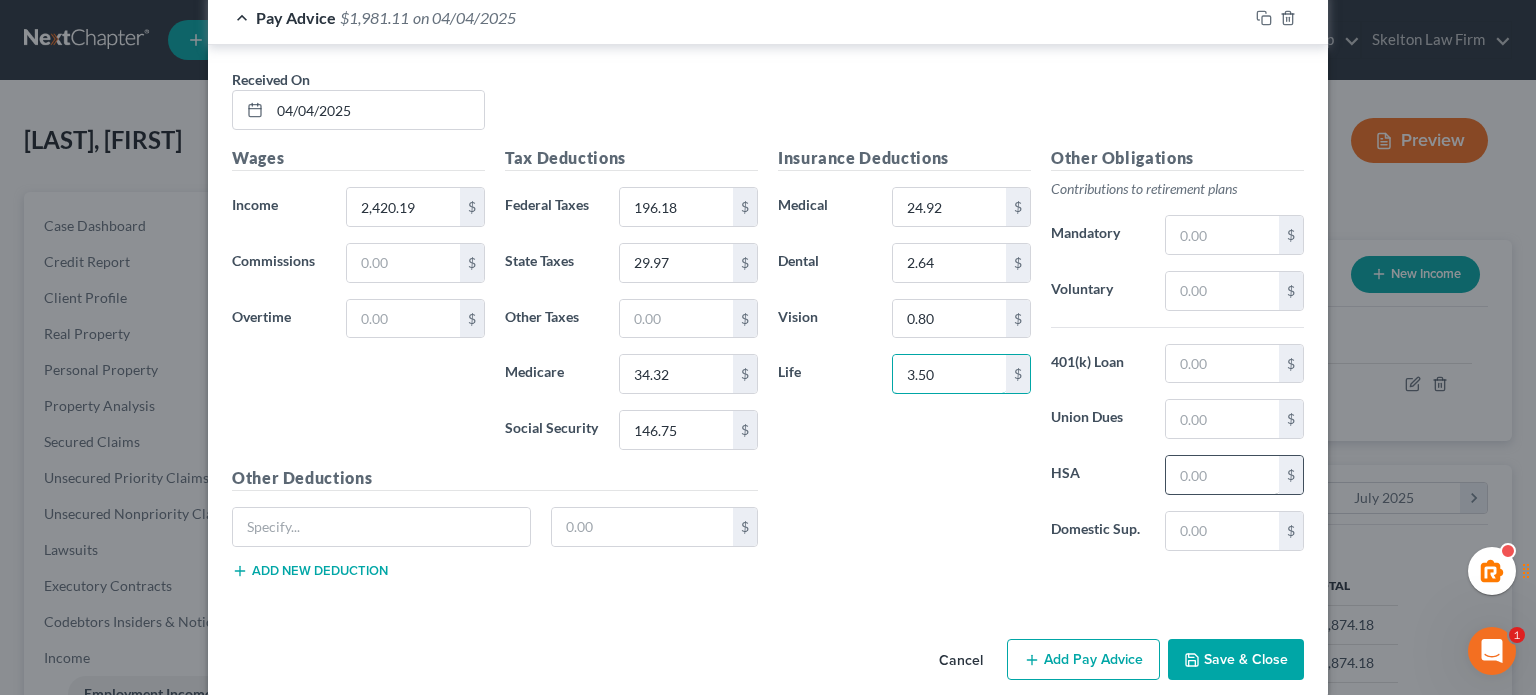 type on "3.50" 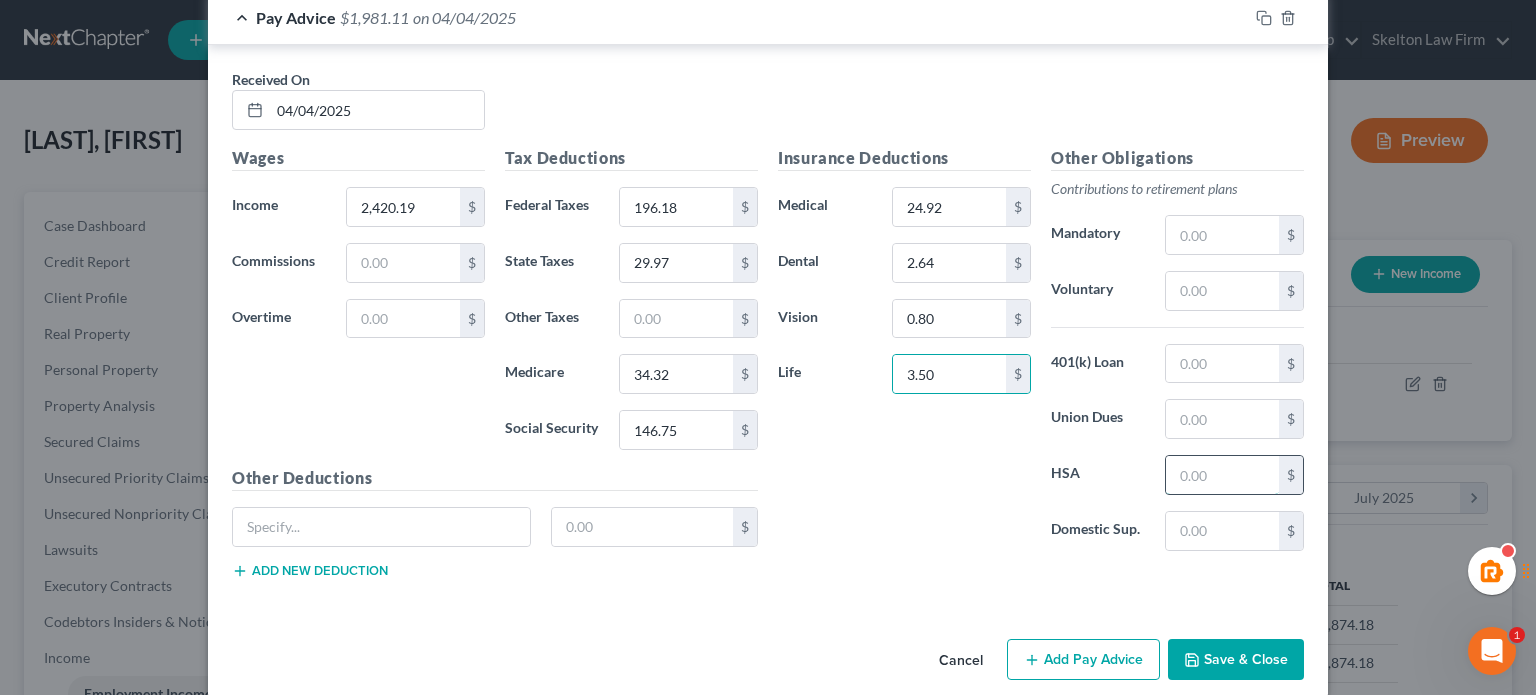 click at bounding box center [1222, 475] 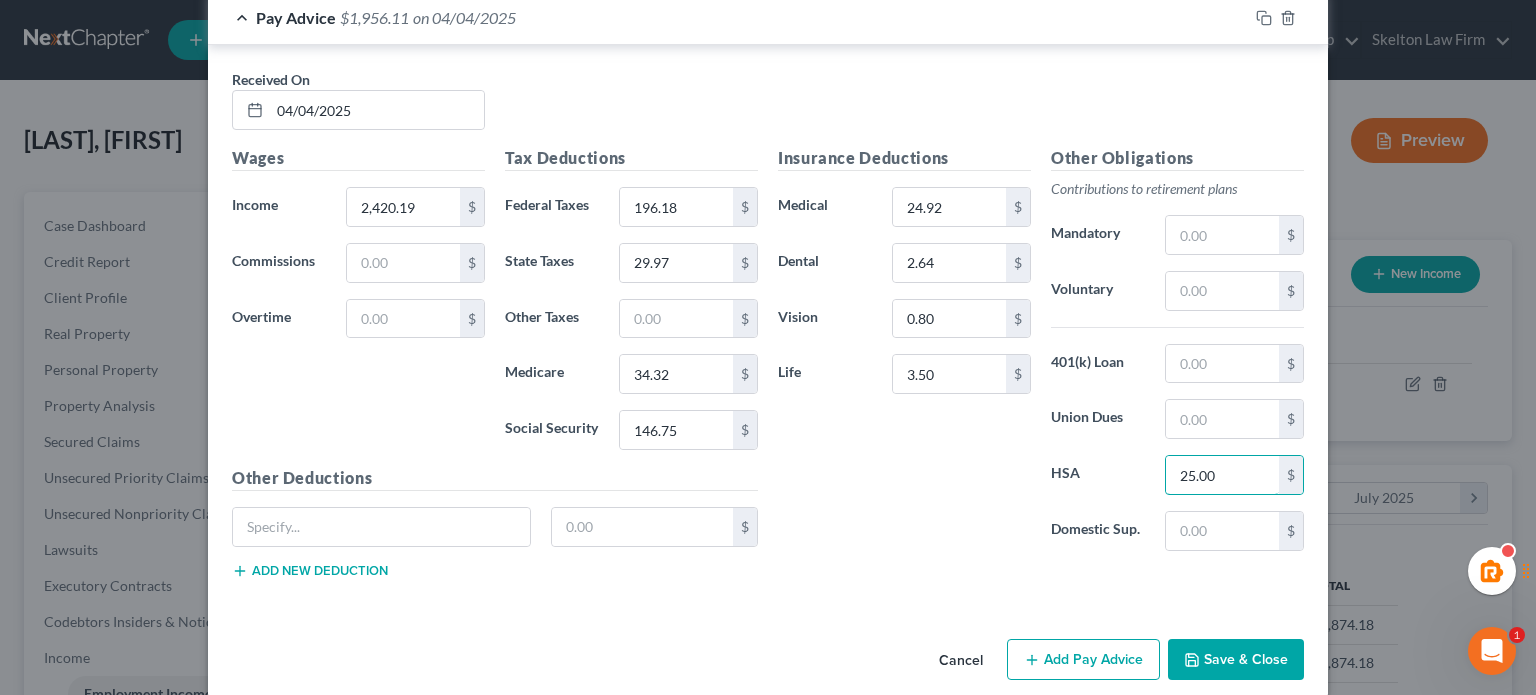 type on "25.00" 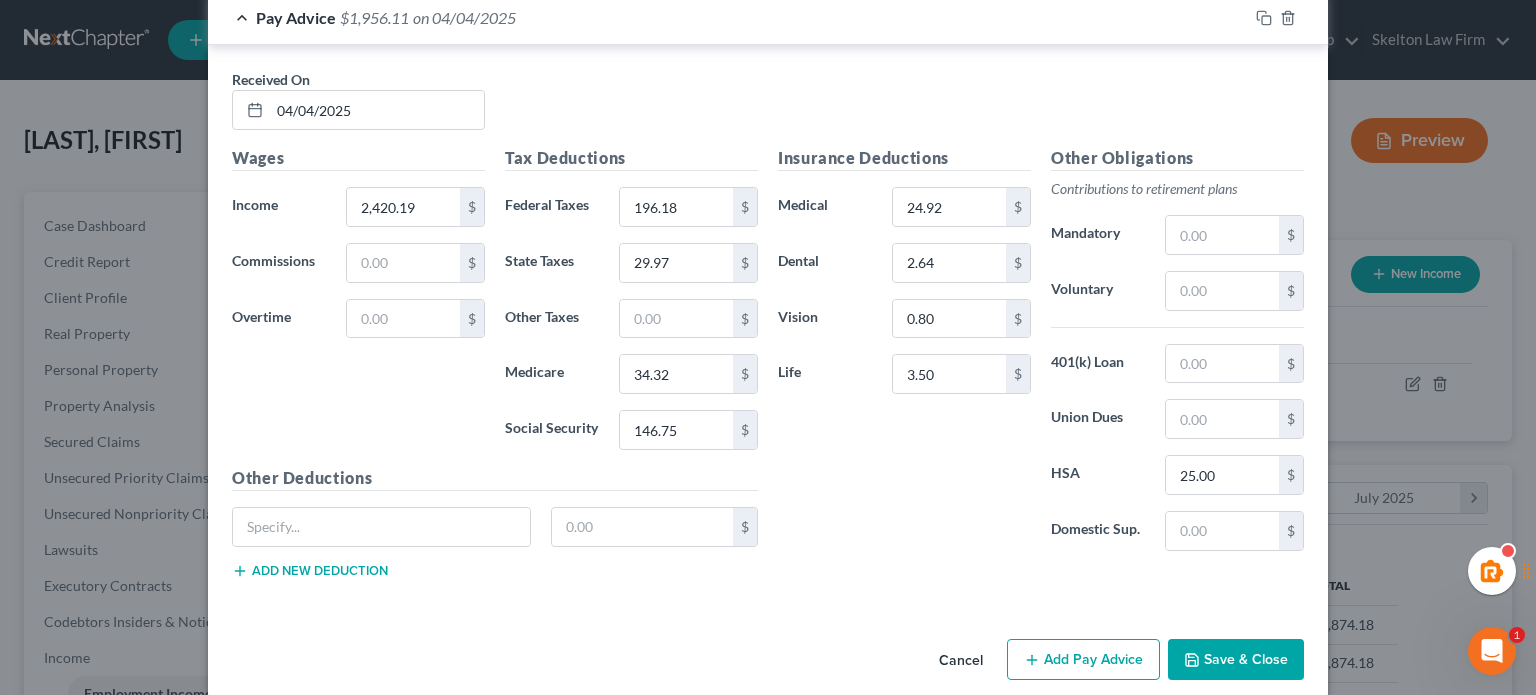 click on "Insurance Deductions Medical 24.92 $ Dental 2.64 $ Vision 0.80 $ Life 3.50 $" at bounding box center (904, 356) 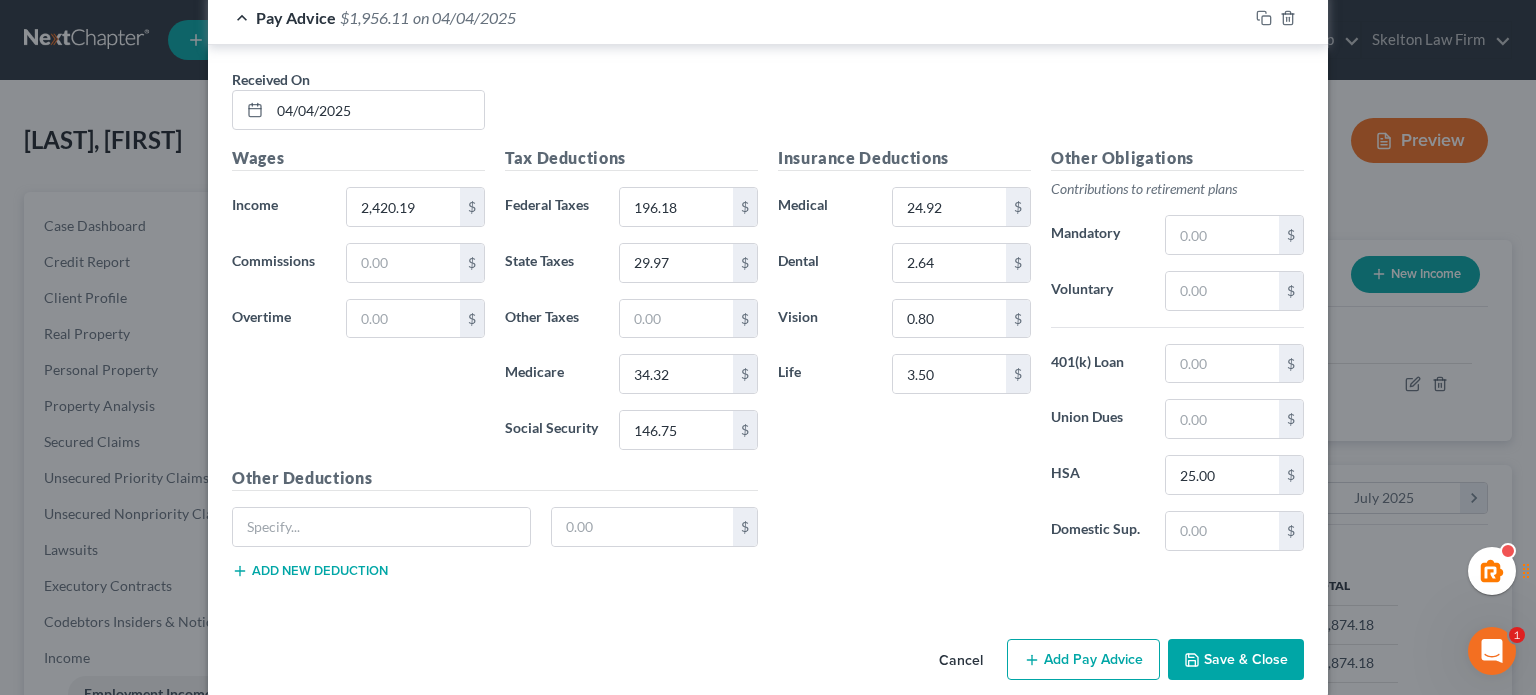 drag, startPoint x: 905, startPoint y: 429, endPoint x: 986, endPoint y: 391, distance: 89.470665 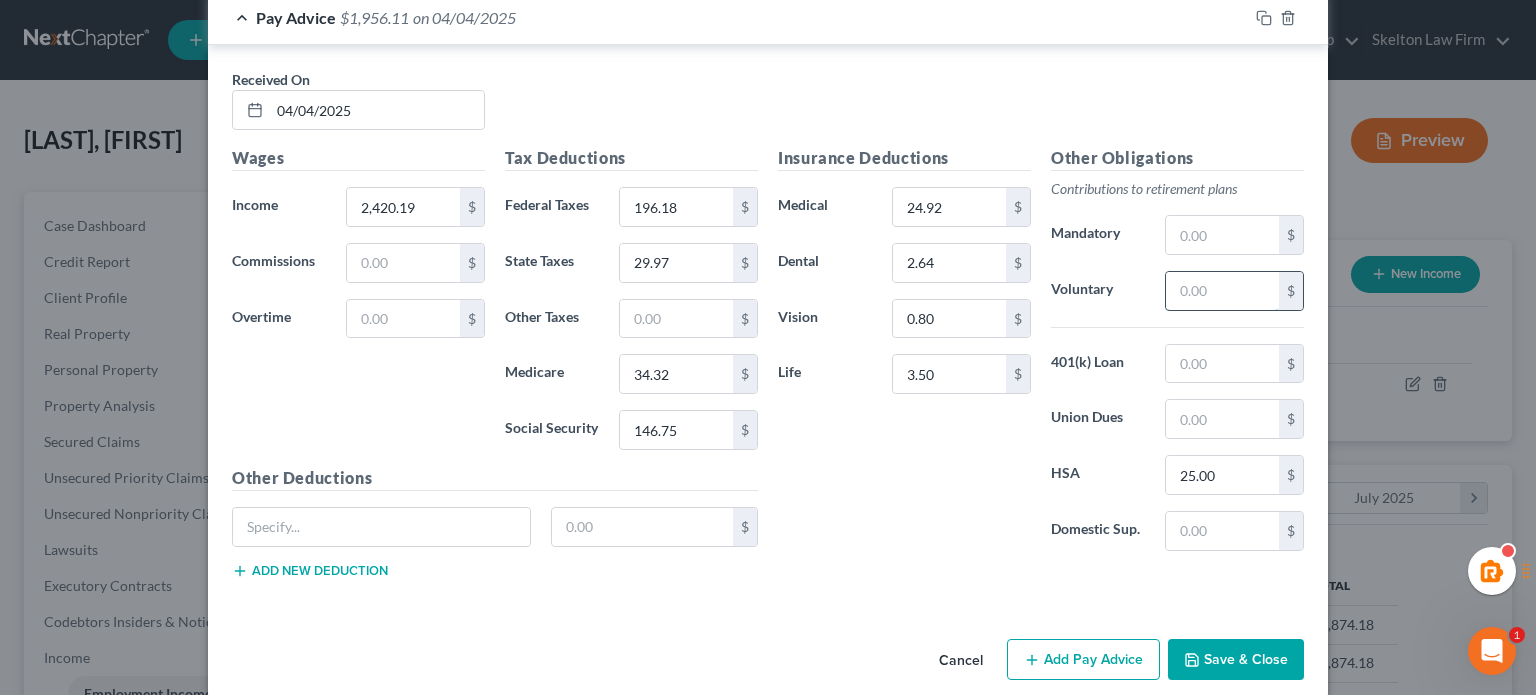 drag, startPoint x: 1177, startPoint y: 265, endPoint x: 1173, endPoint y: 291, distance: 26.305893 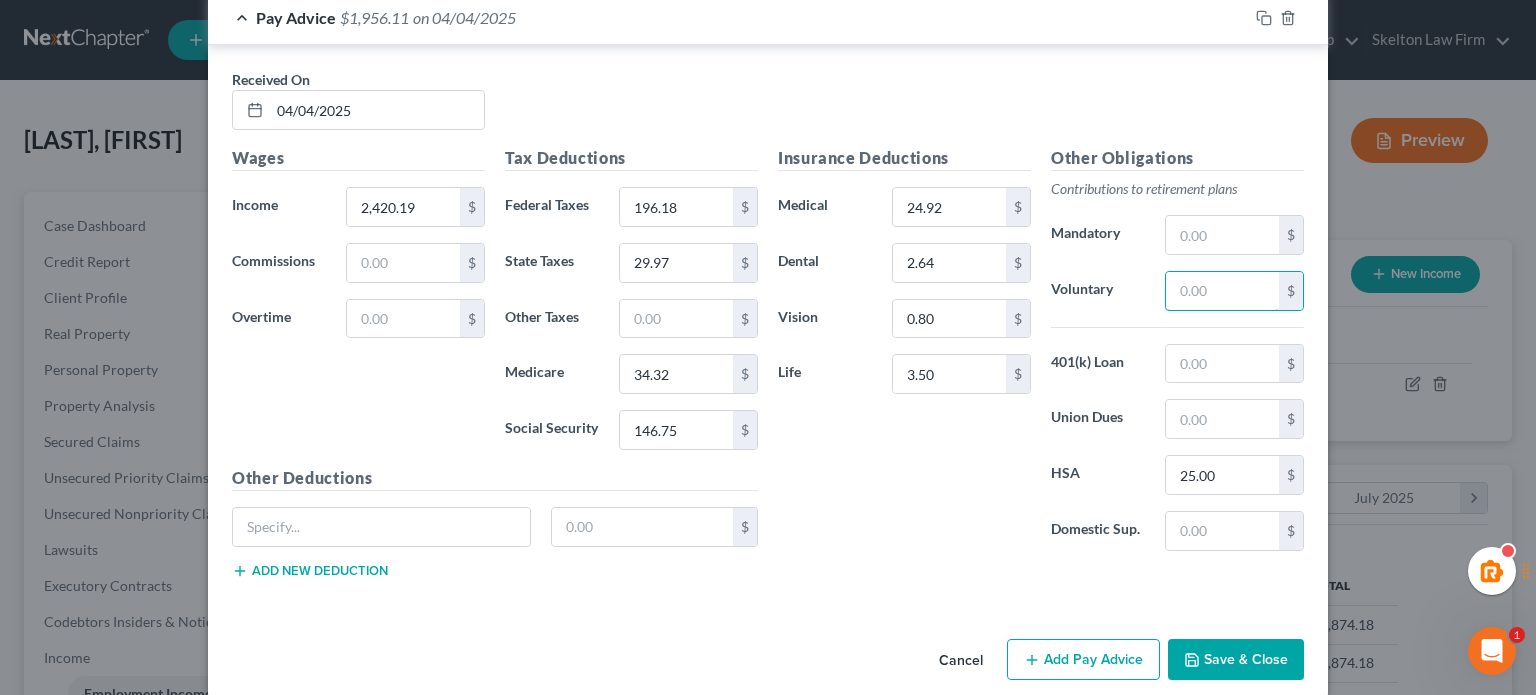 click at bounding box center (1222, 291) 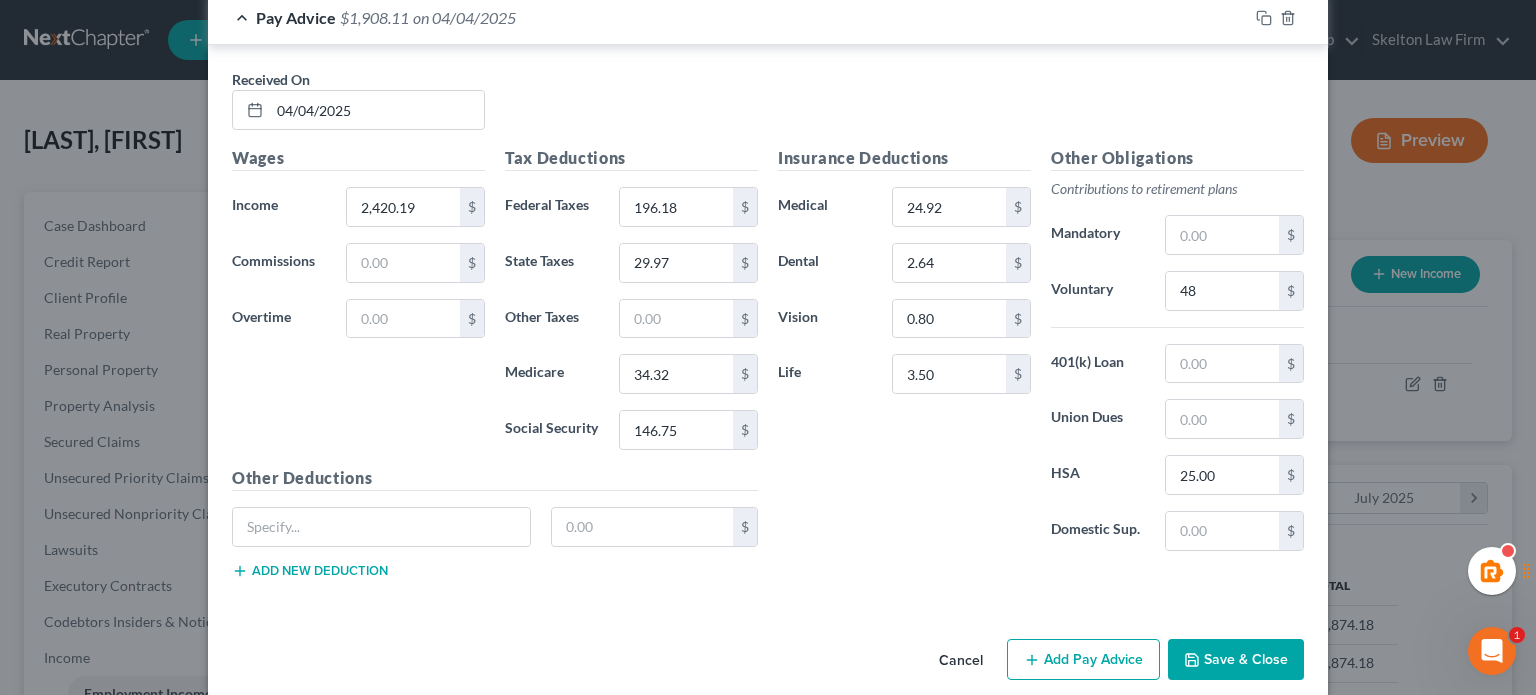 click on "Insurance Deductions Medical 24.92 $ Dental 2.64 $ Vision 0.80 $ Life 3.50 $" at bounding box center [904, 356] 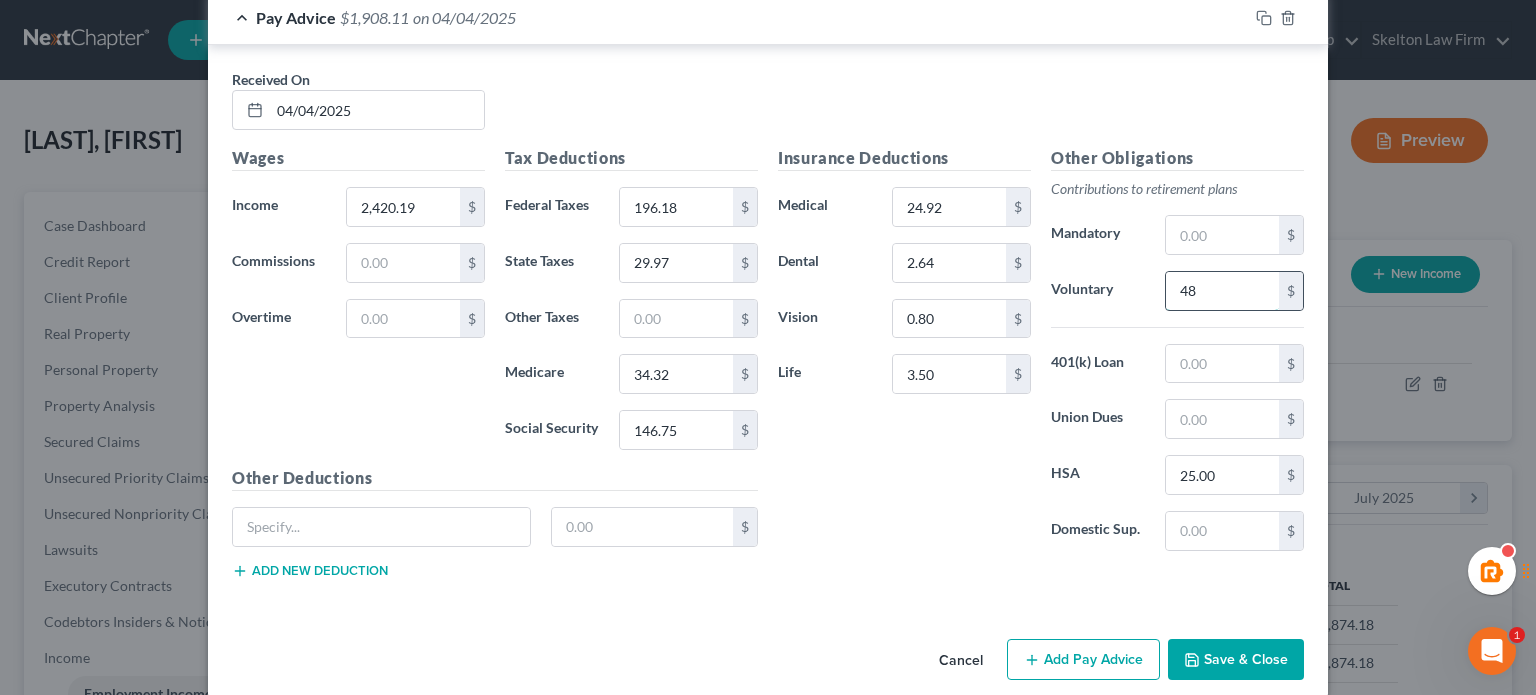 click on "48" at bounding box center [1222, 291] 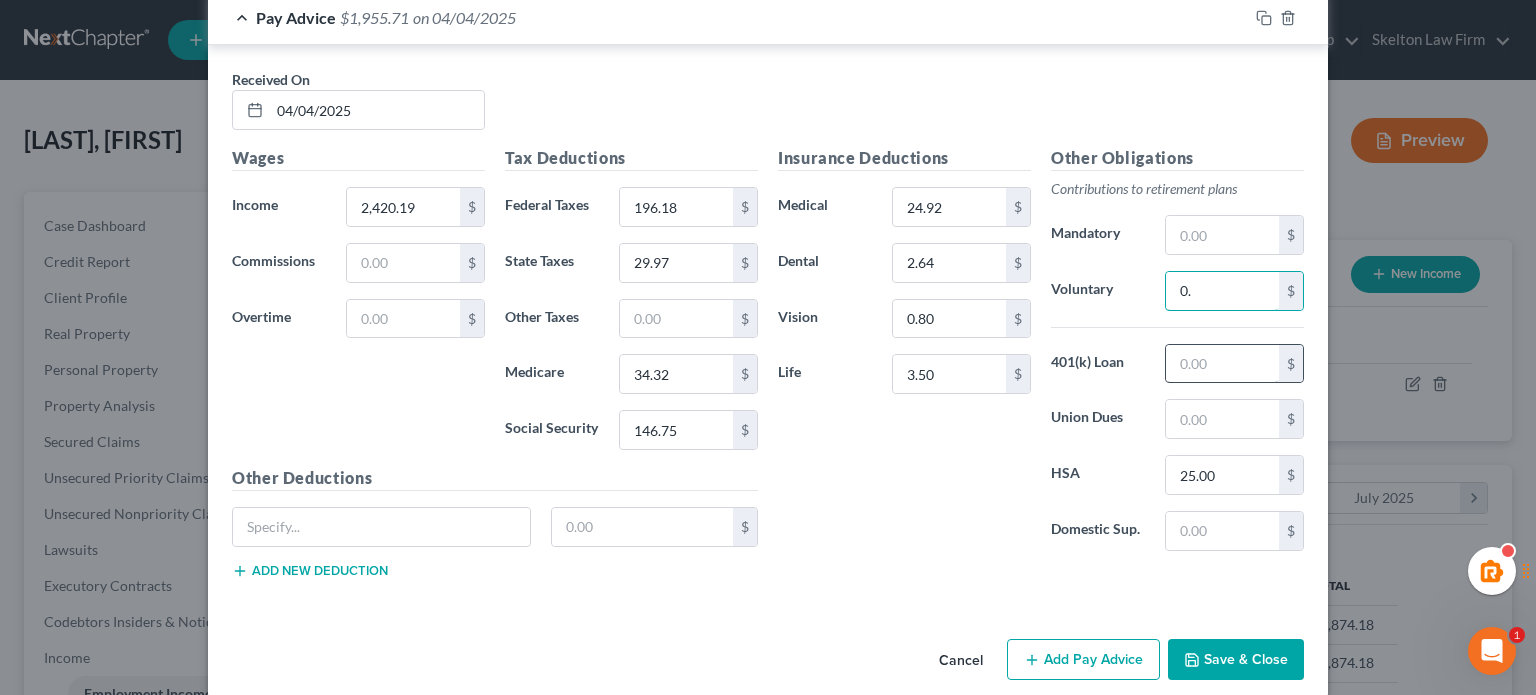 type on "0" 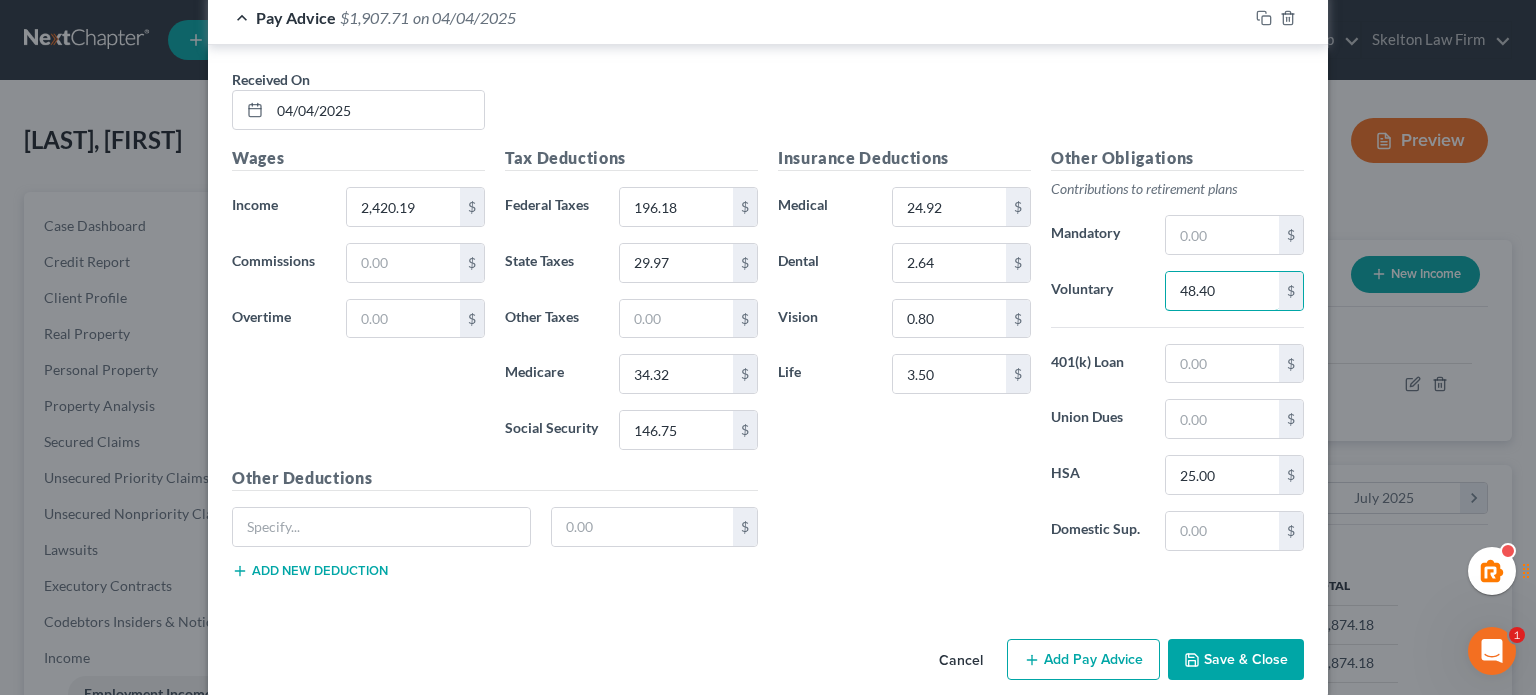 type on "48.40" 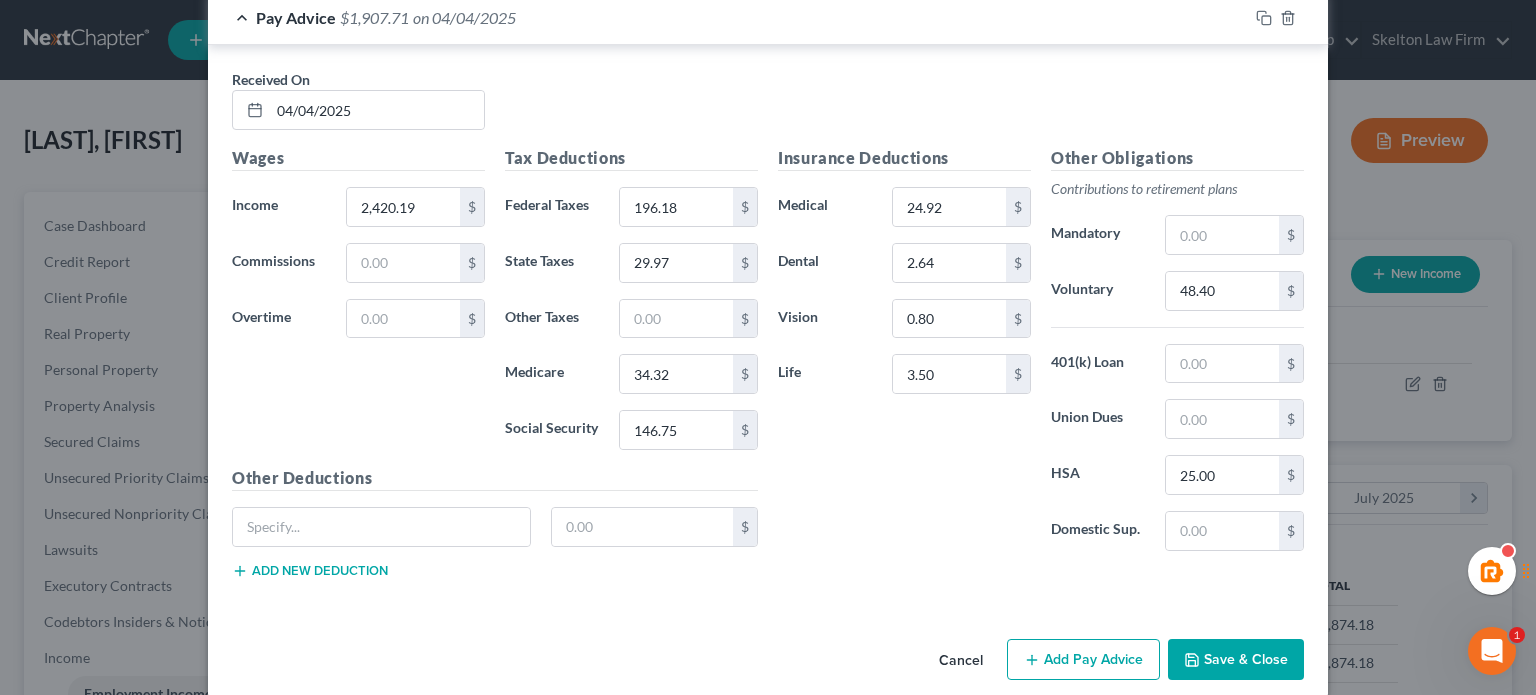 click on "Insurance Deductions Medical 24.92 $ Dental 2.64 $ Vision 0.80 $ Life 3.50 $" at bounding box center [904, 356] 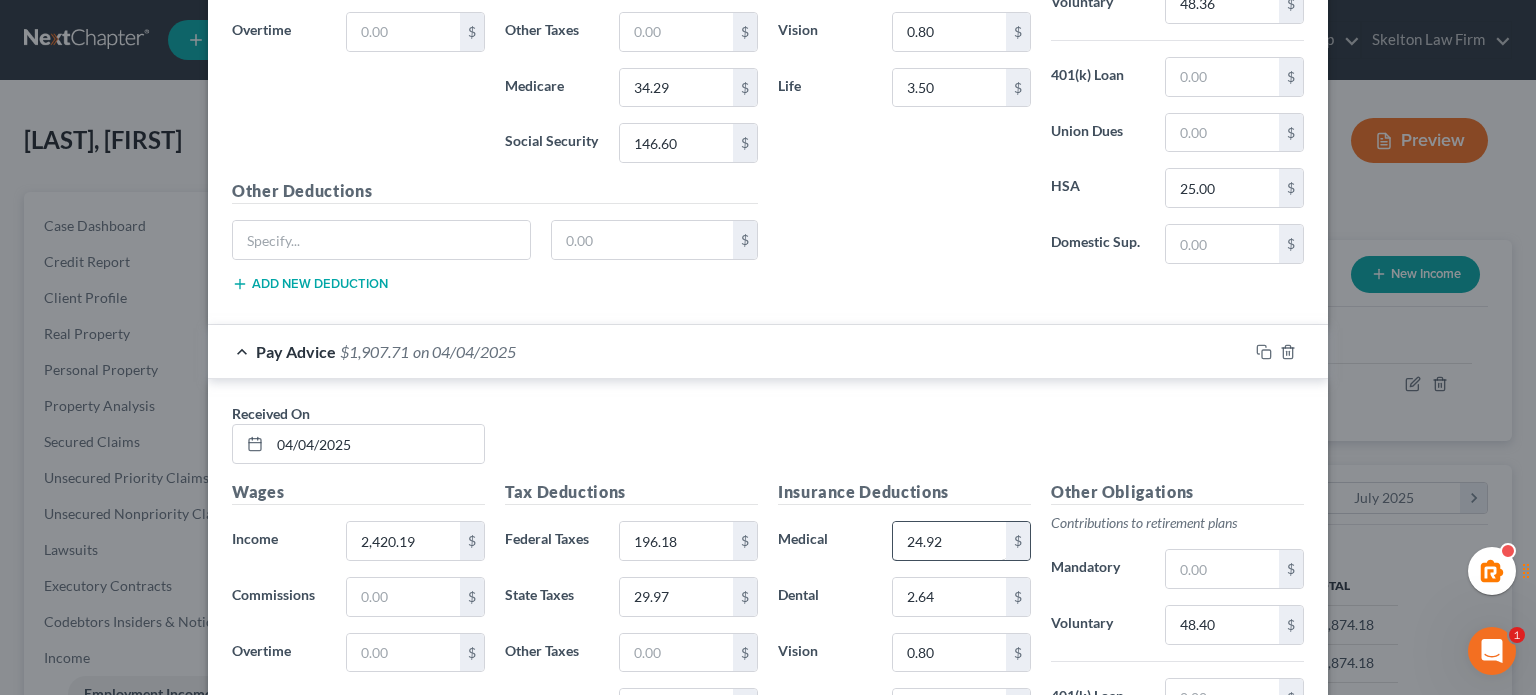 scroll, scrollTop: 4410, scrollLeft: 0, axis: vertical 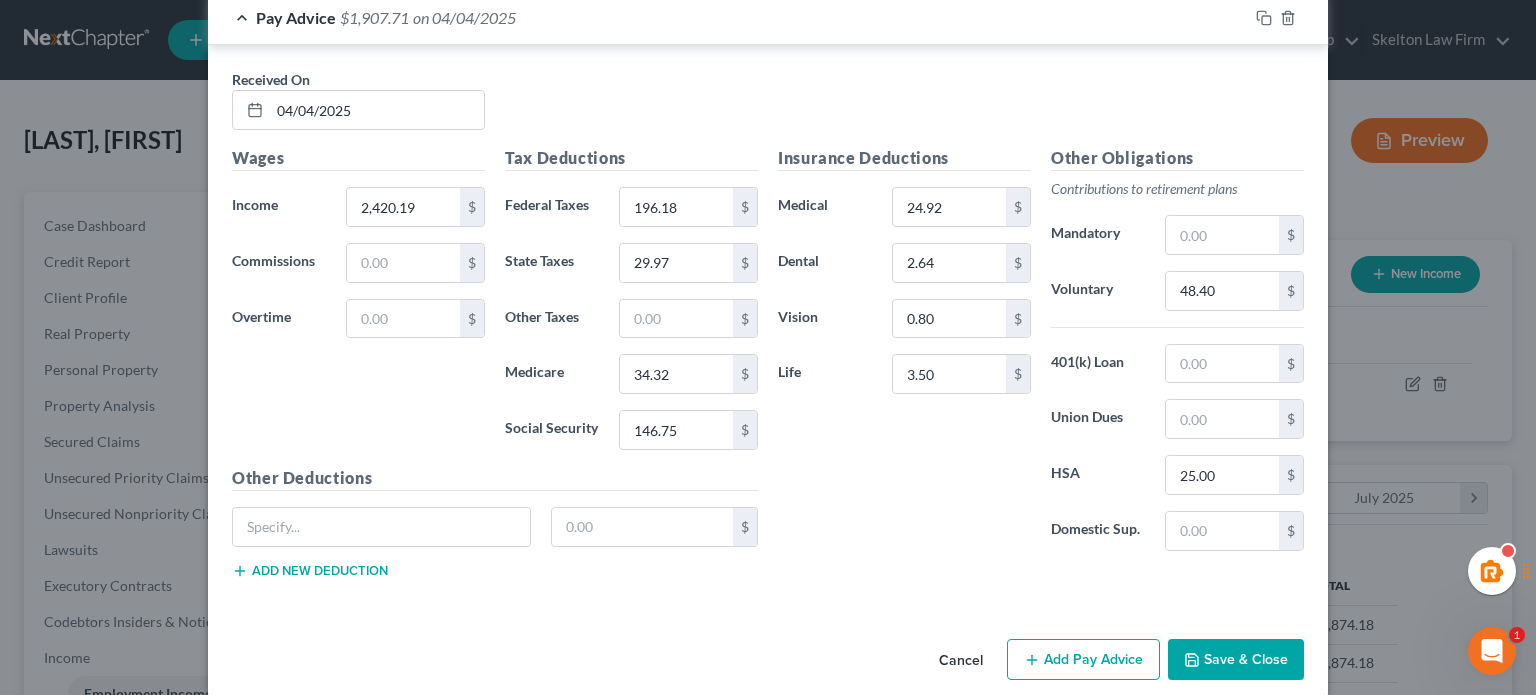 click on "Add Pay Advice" at bounding box center (1083, 660) 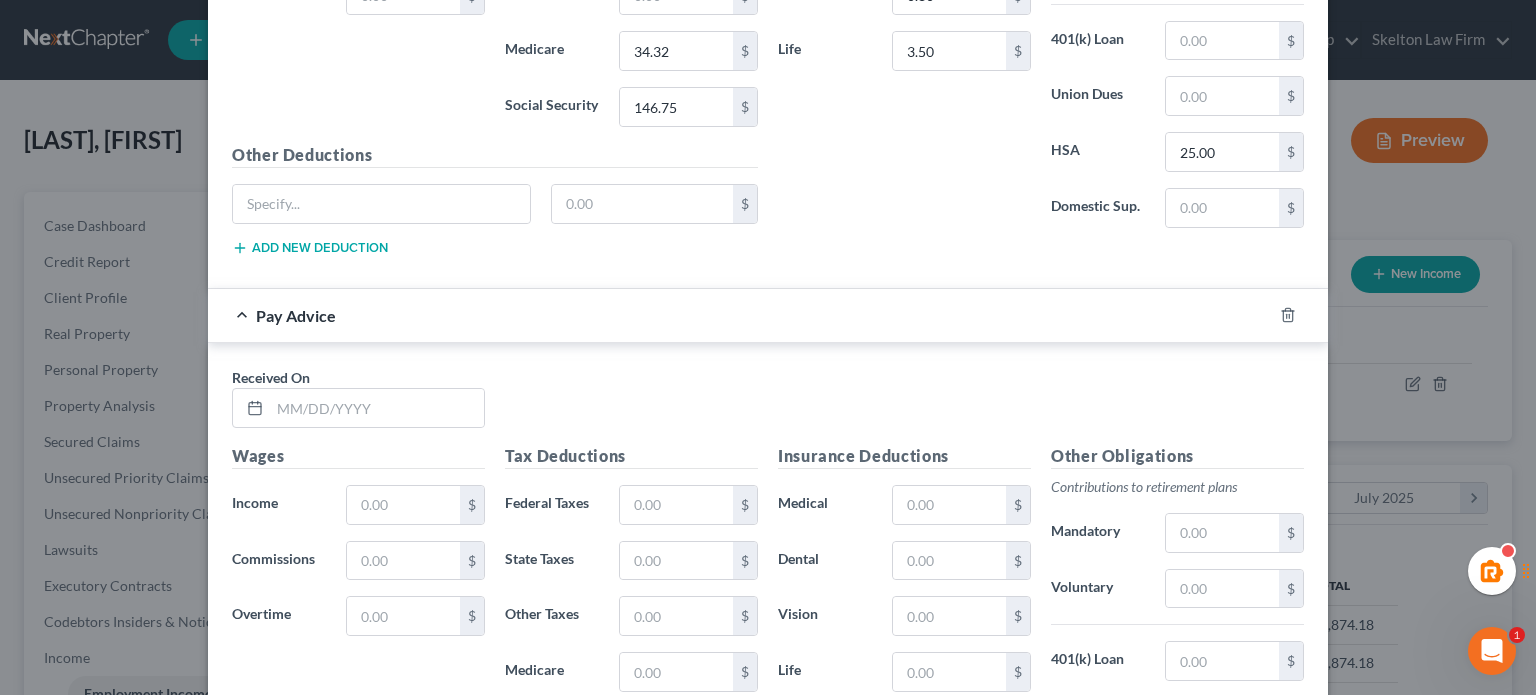 scroll, scrollTop: 4744, scrollLeft: 0, axis: vertical 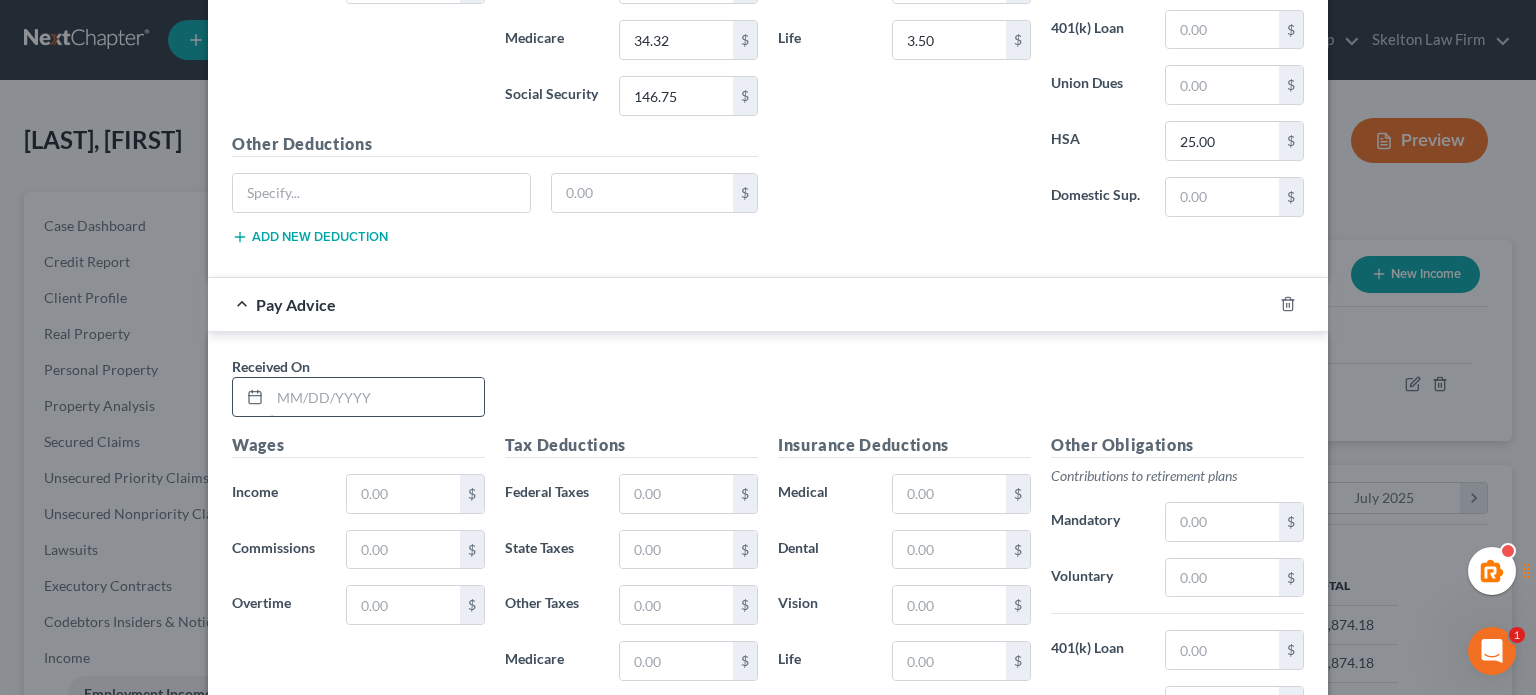 click at bounding box center [377, 397] 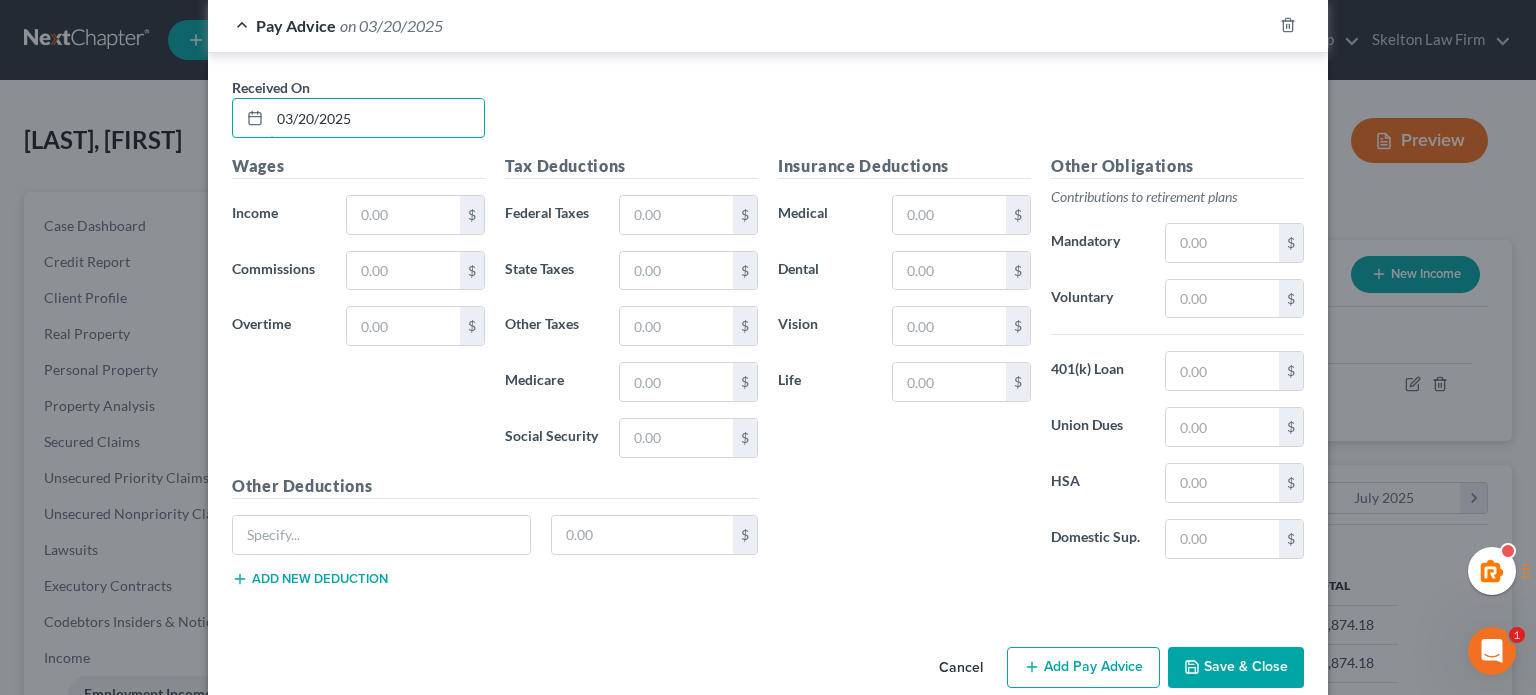 scroll, scrollTop: 5028, scrollLeft: 0, axis: vertical 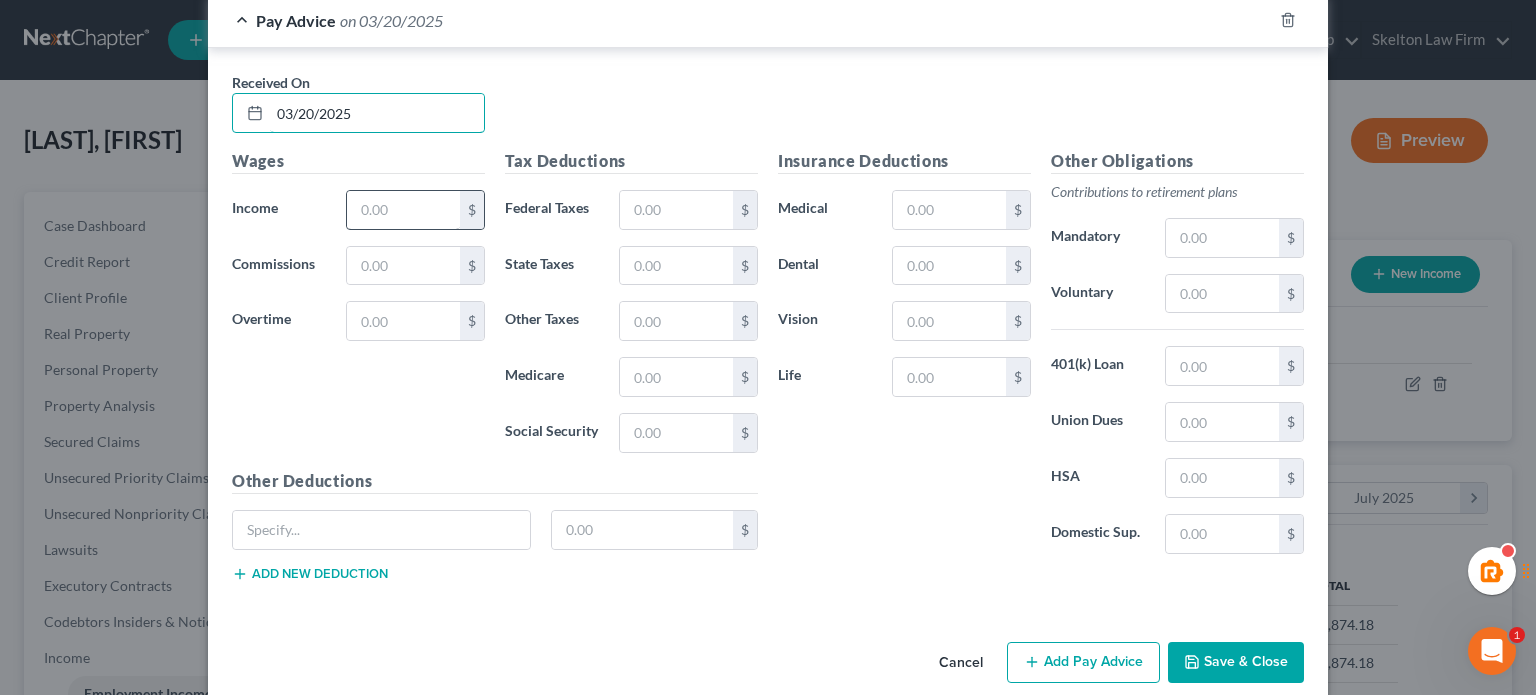 type on "03/20/2025" 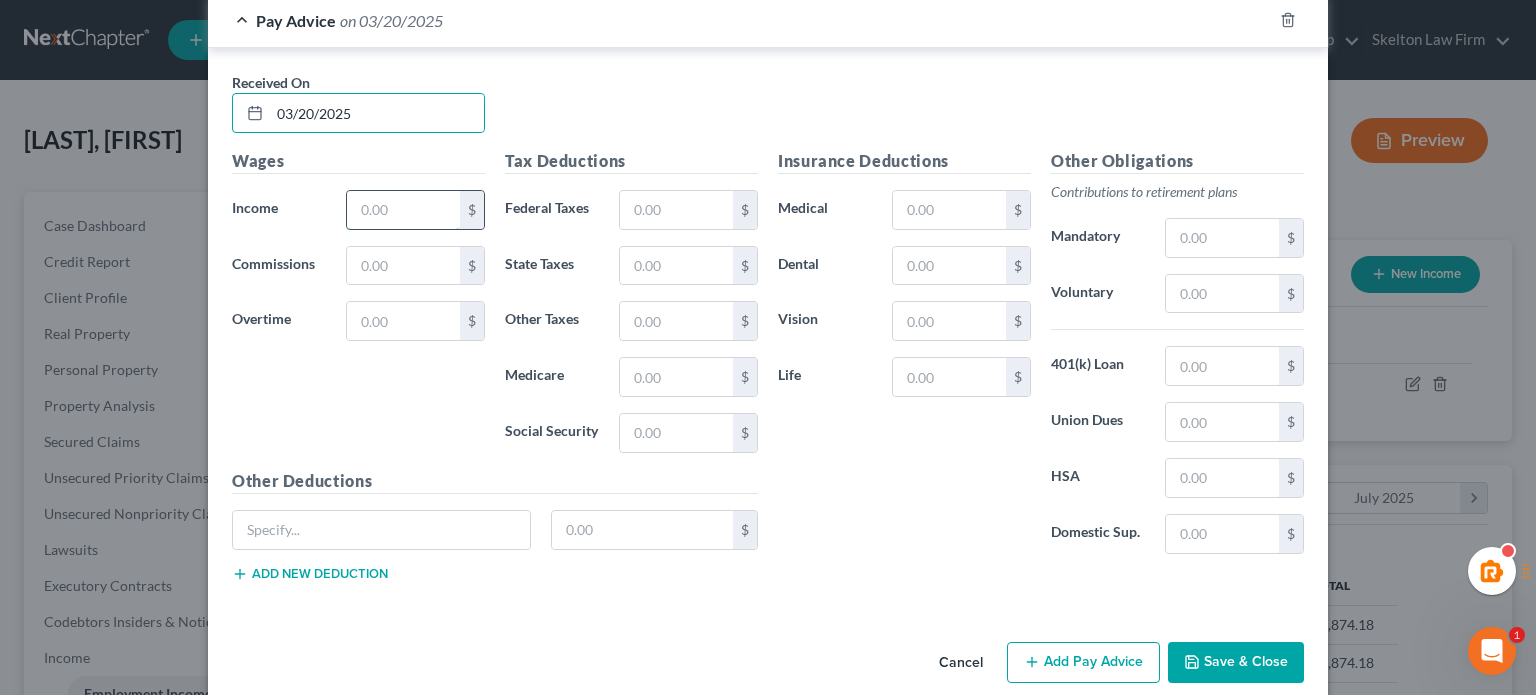 click at bounding box center (403, 210) 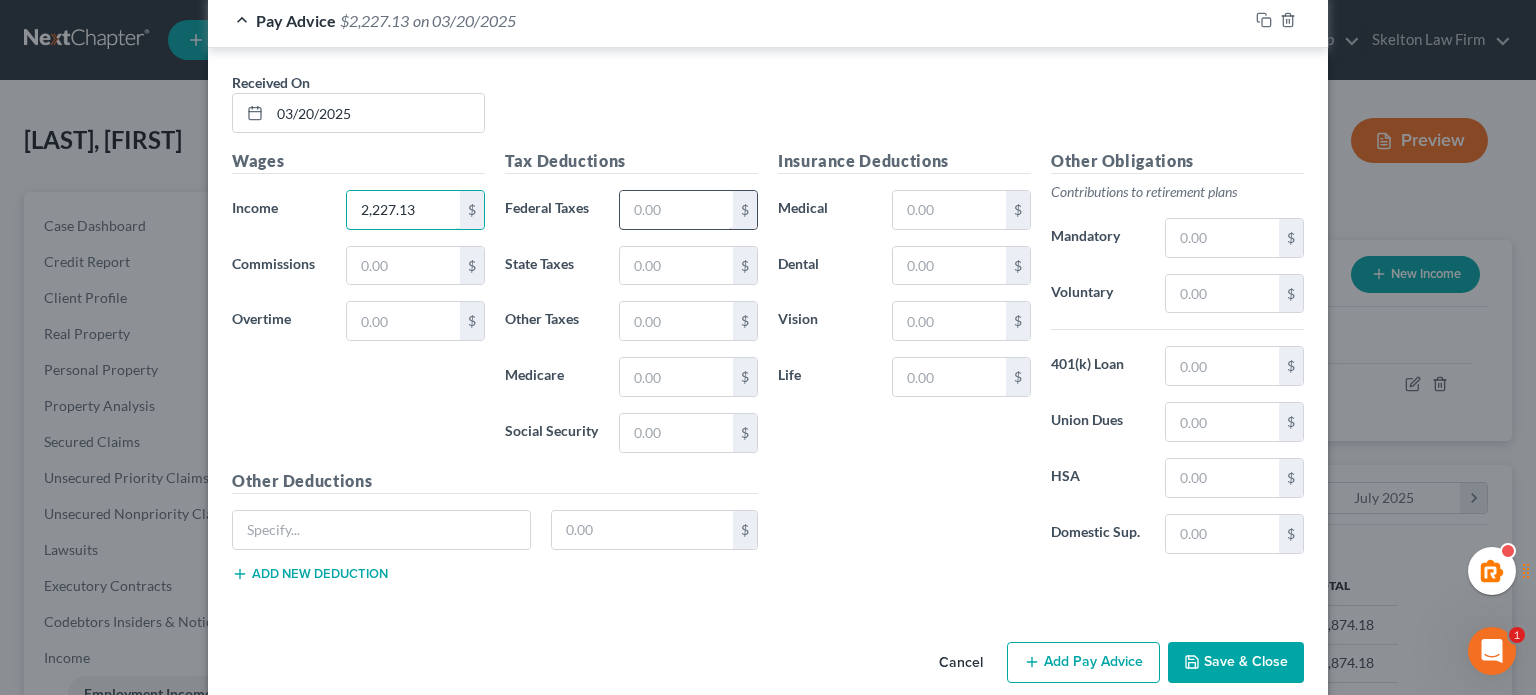 type on "2,227.13" 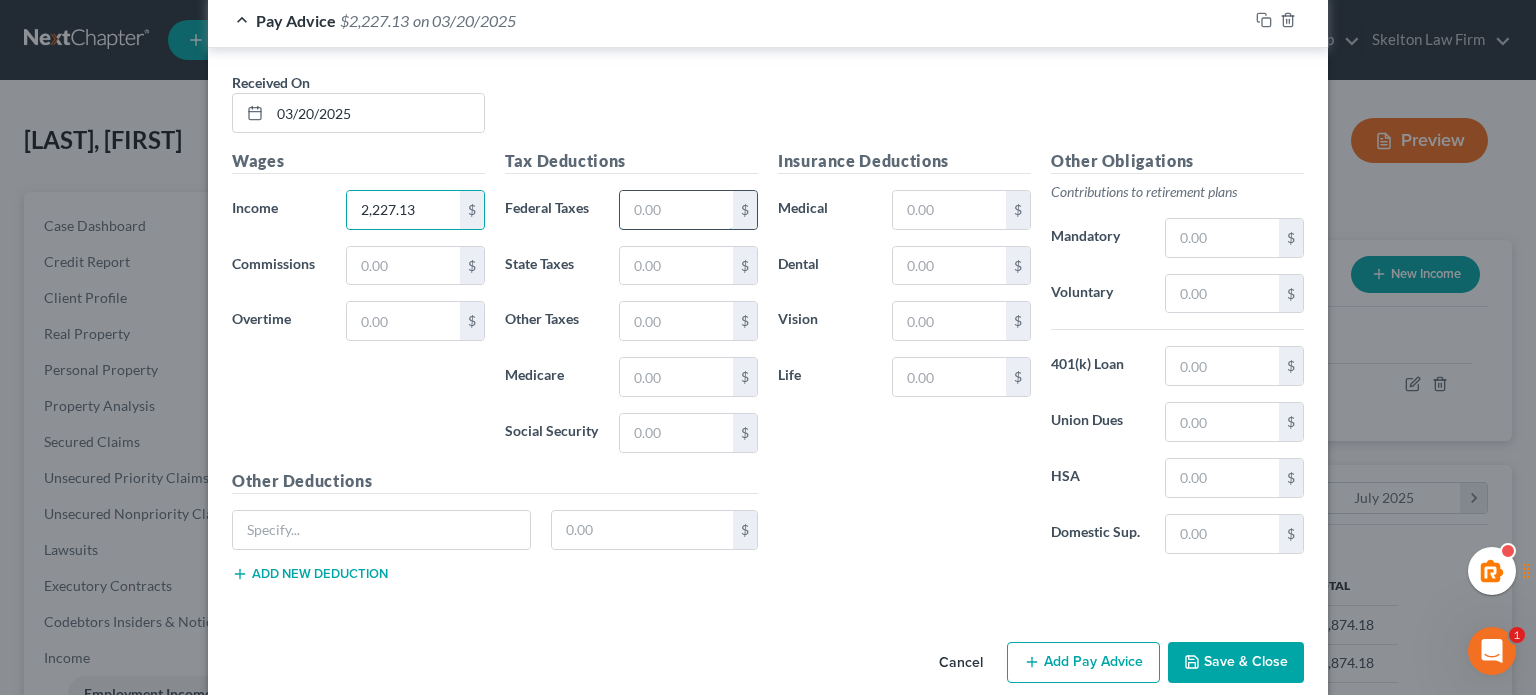 click at bounding box center [676, 210] 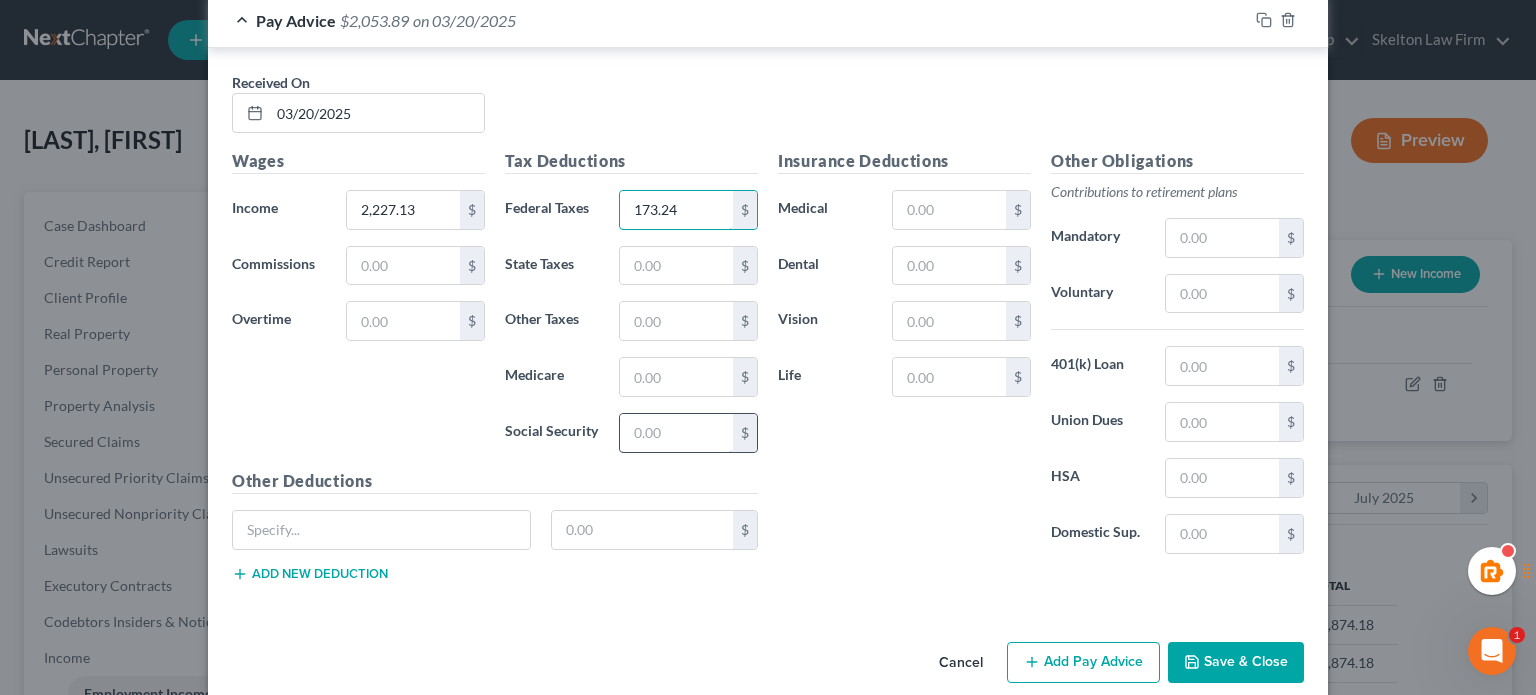type on "173.24" 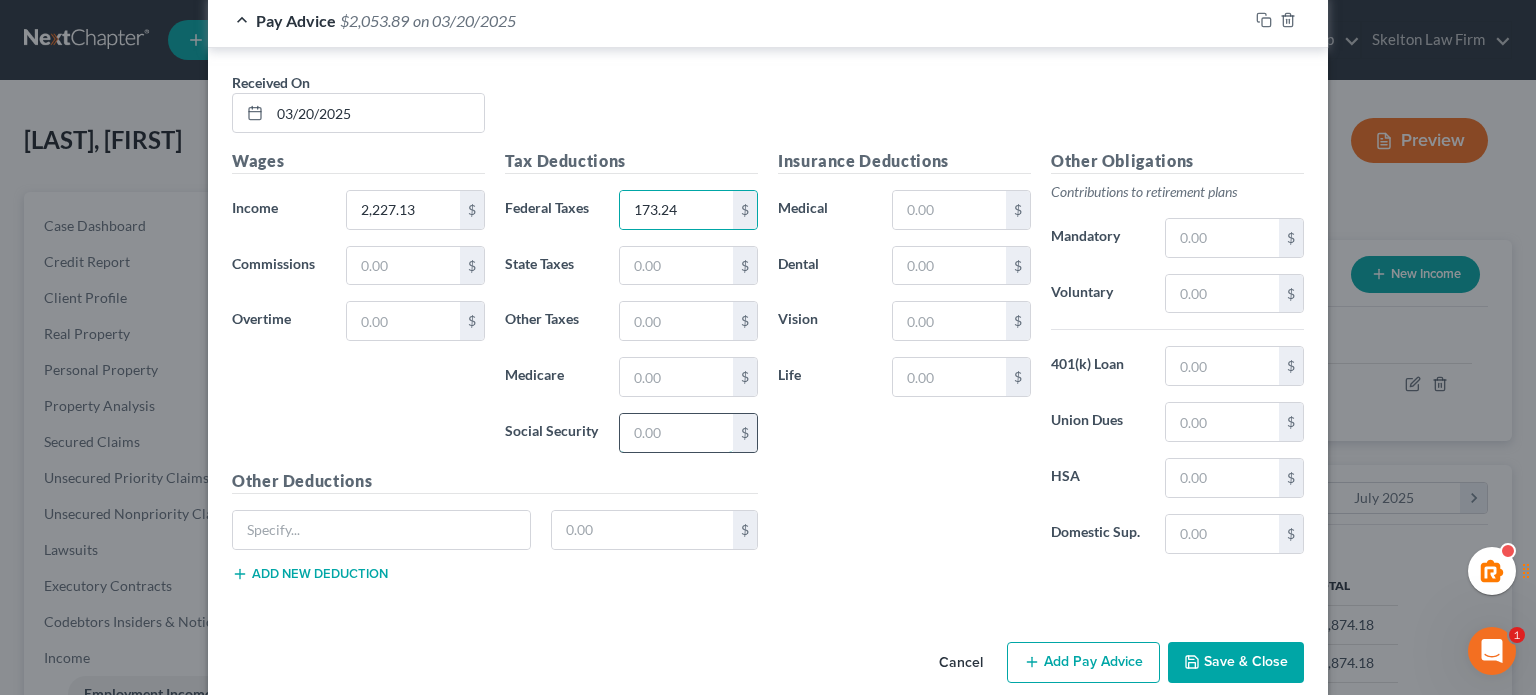 click at bounding box center (676, 433) 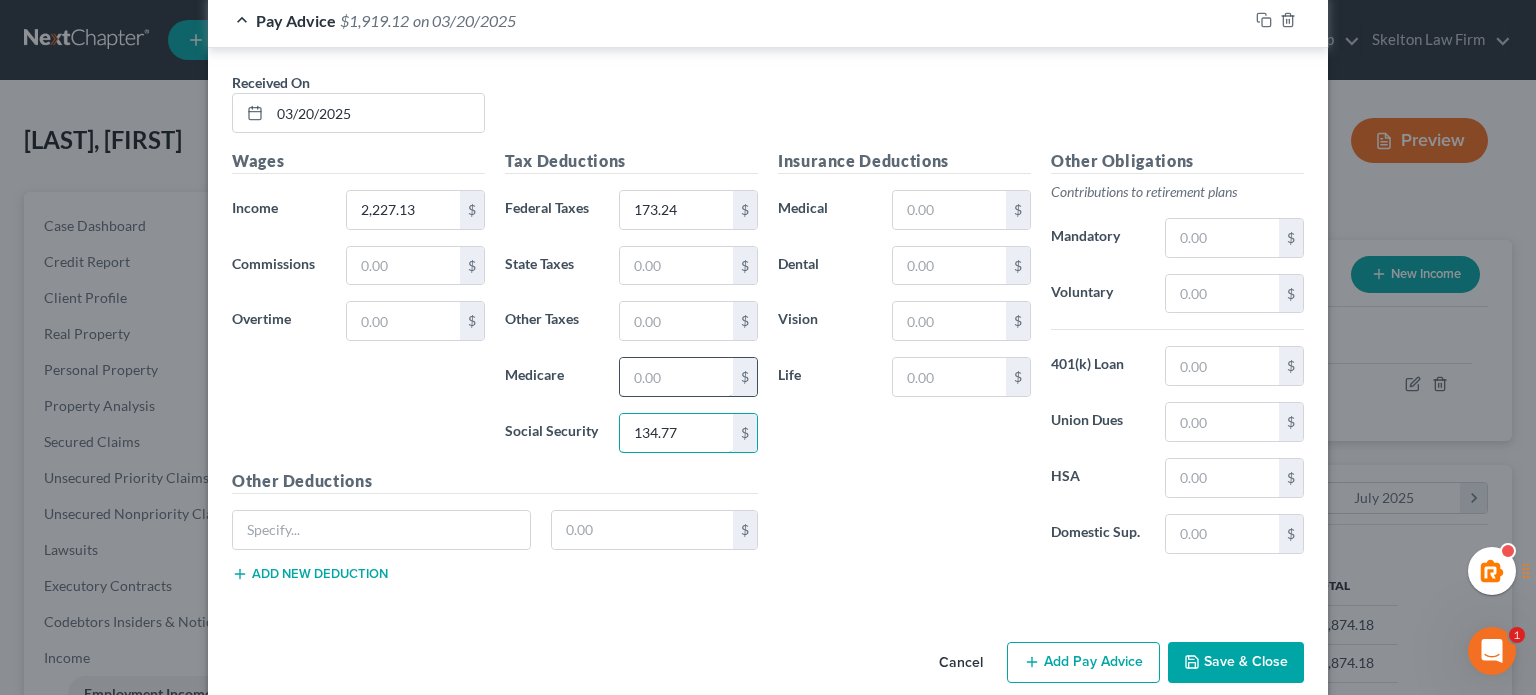 type on "134.77" 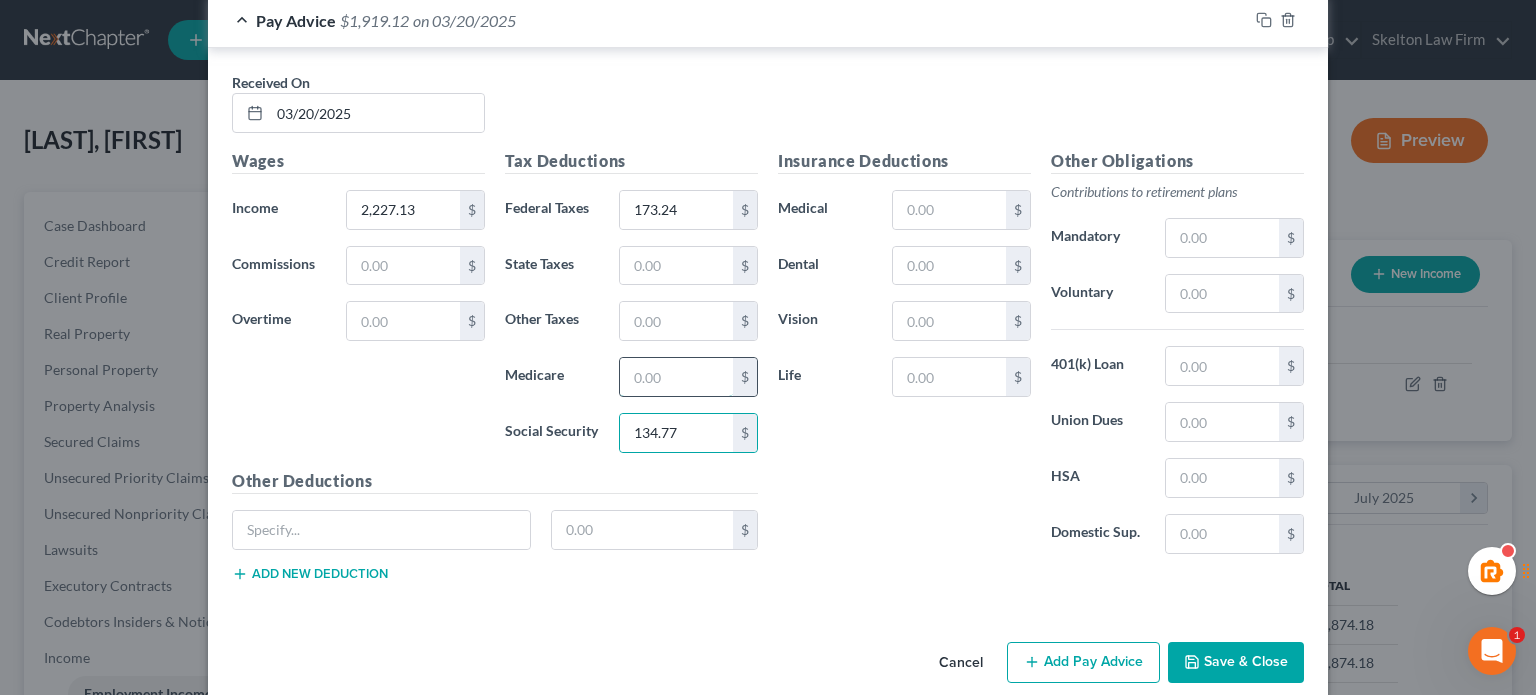 click at bounding box center (676, 377) 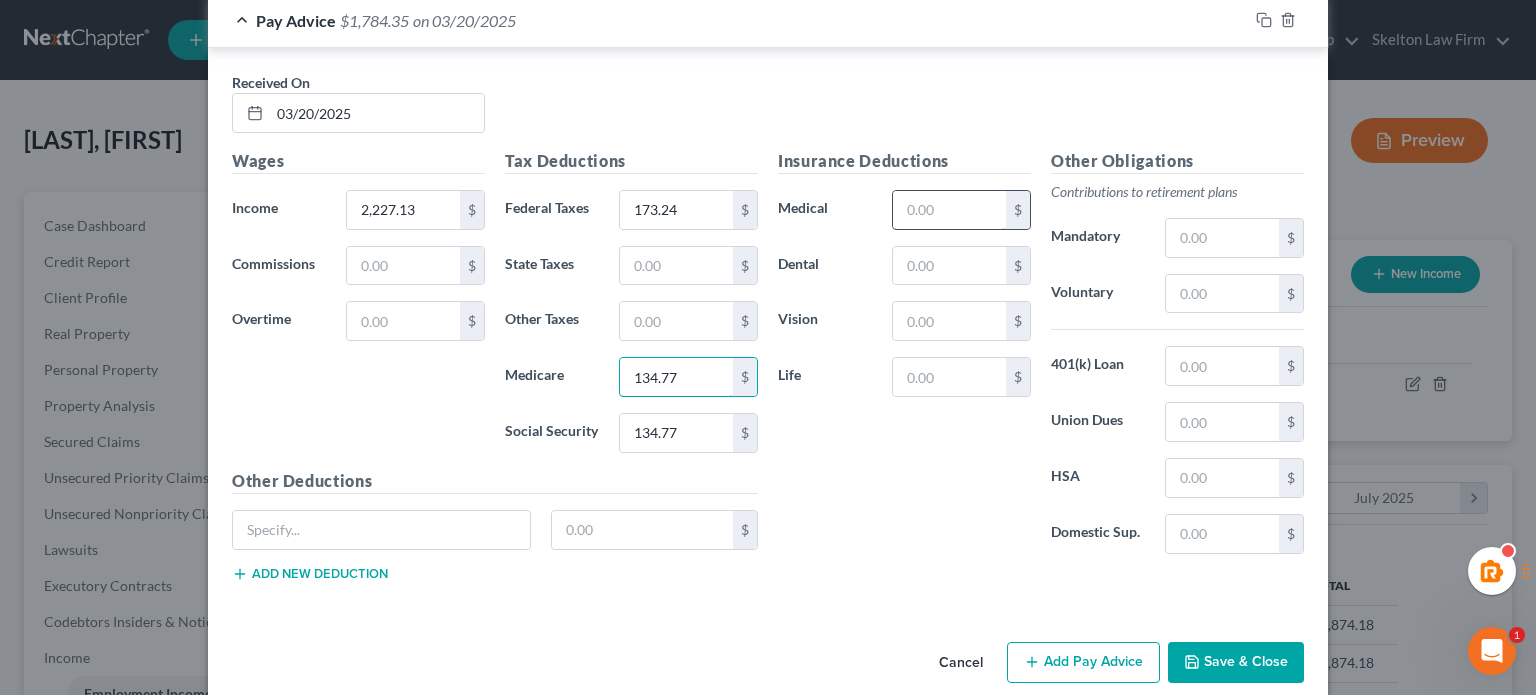 type on "134.77" 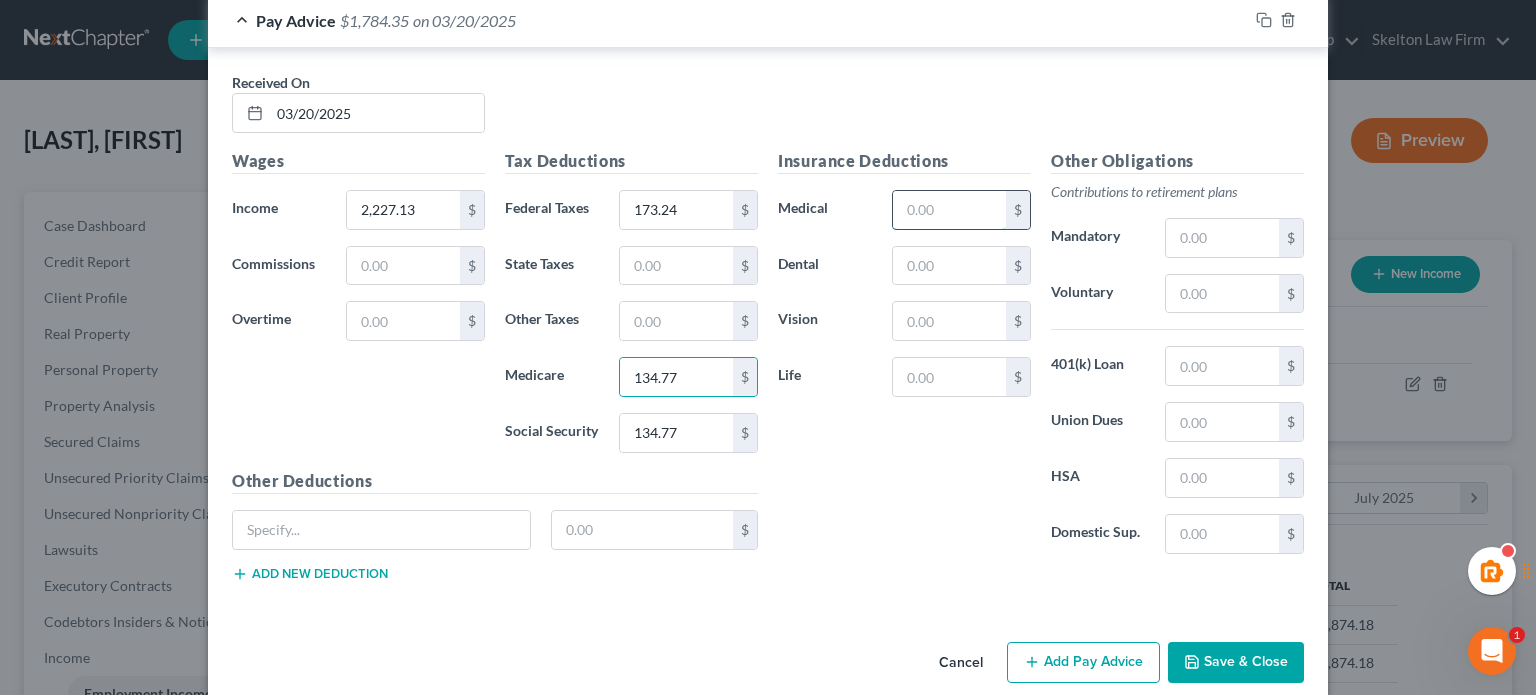 click at bounding box center (949, 210) 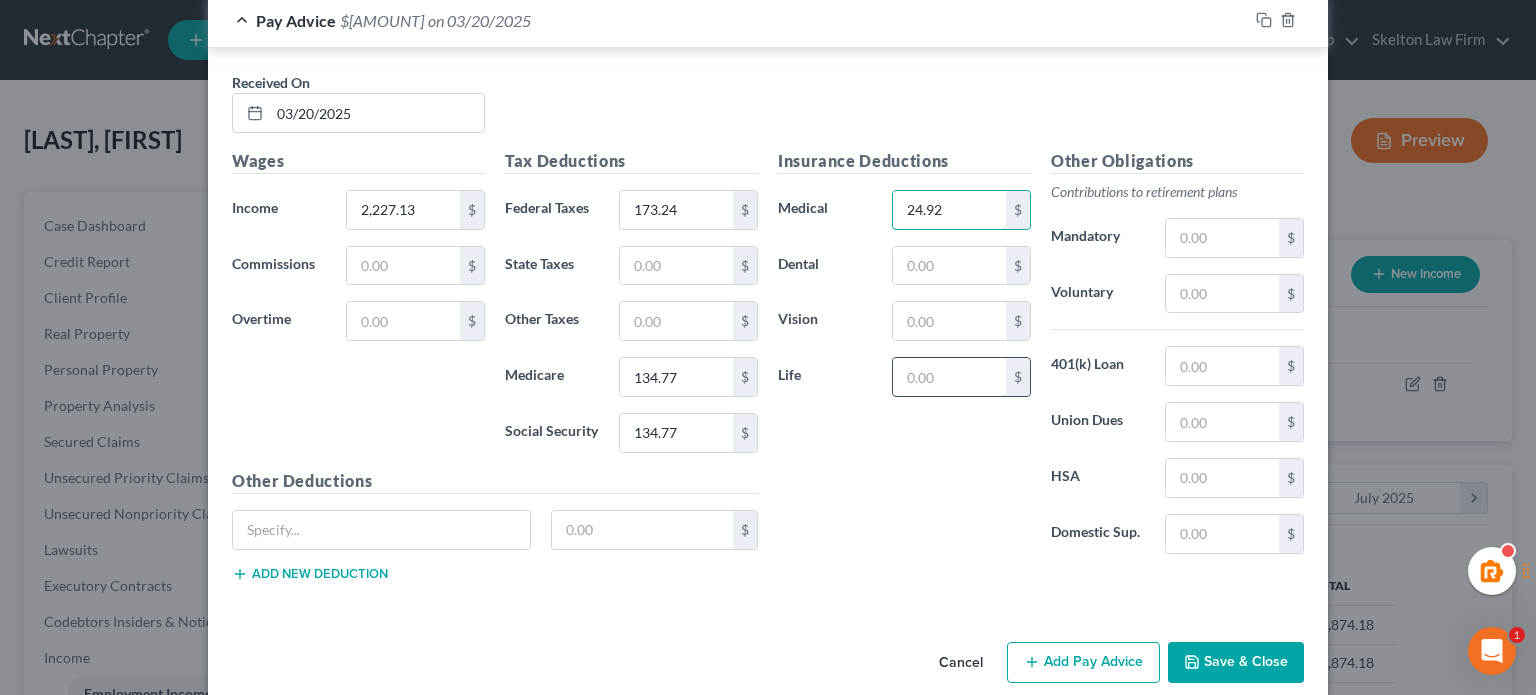 type on "24.92" 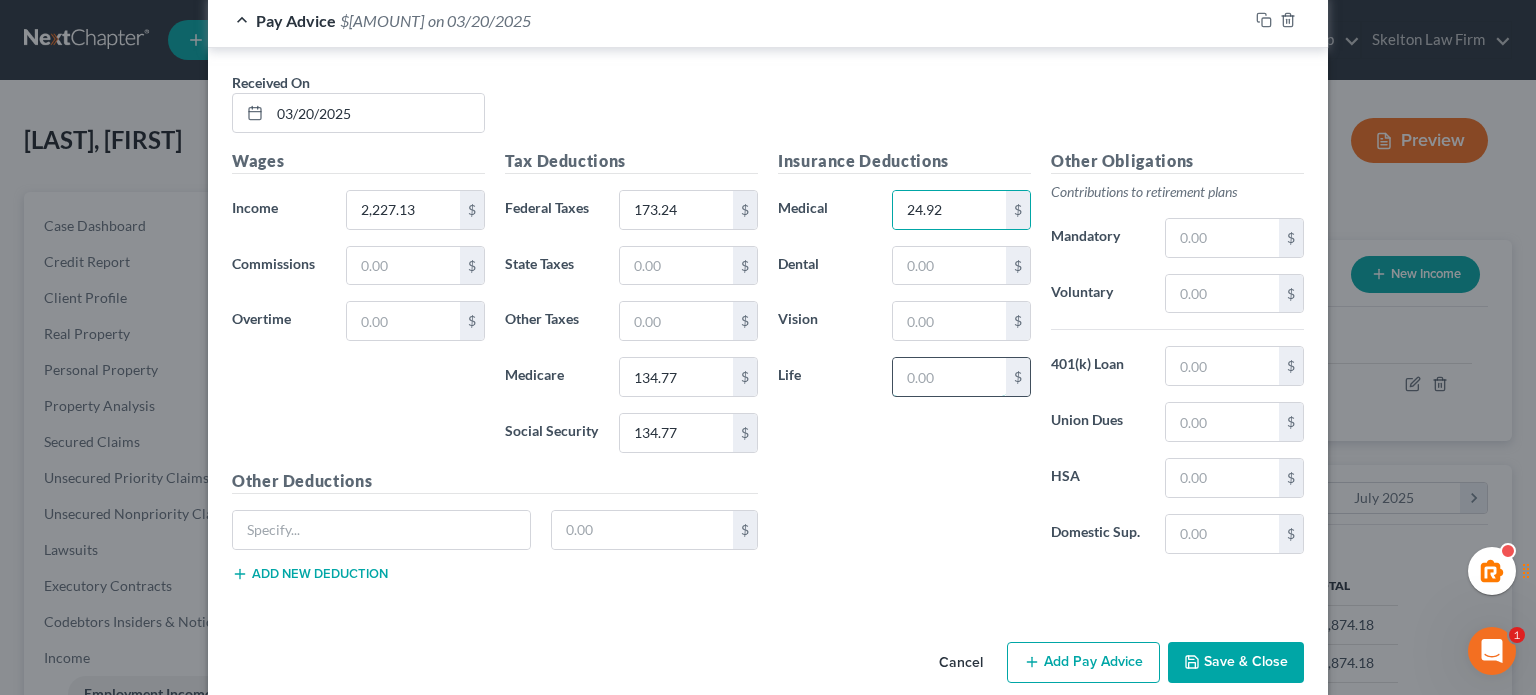 click at bounding box center (949, 377) 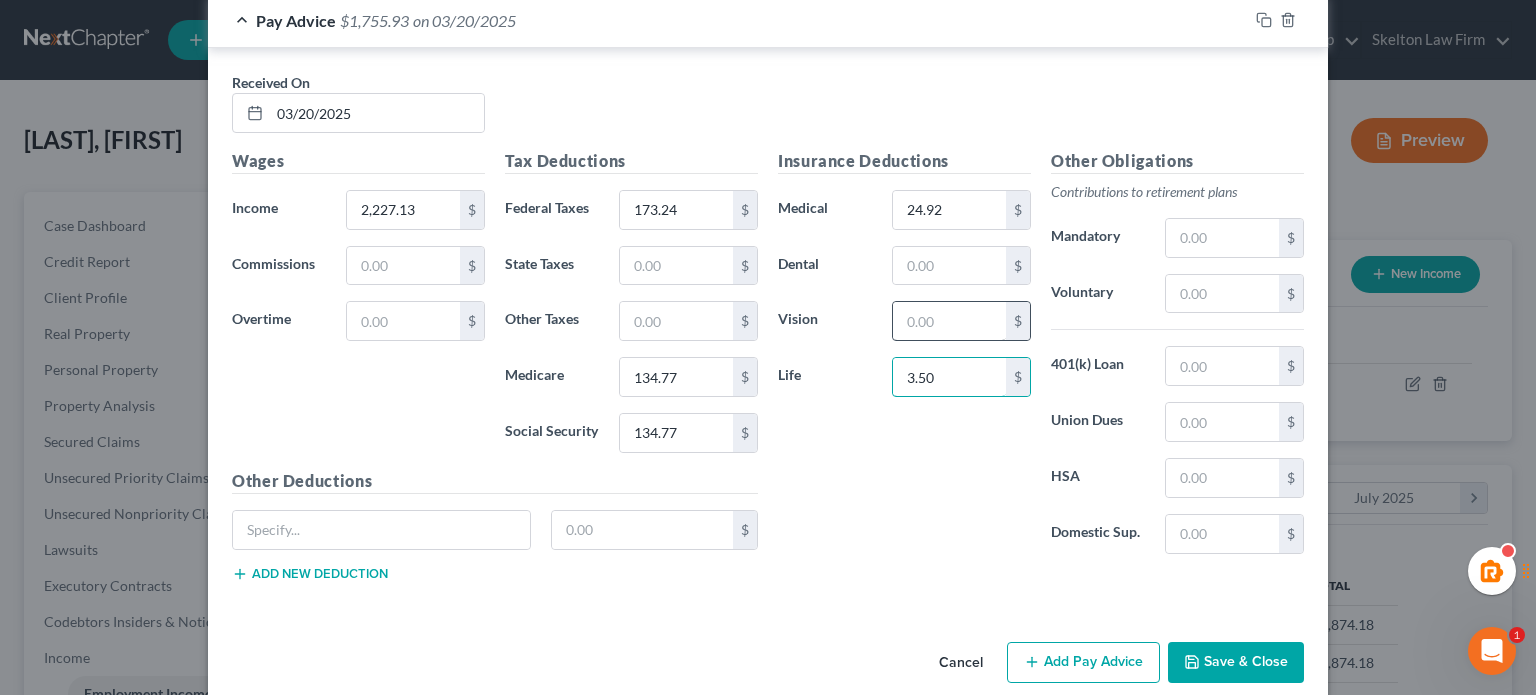type on "3.50" 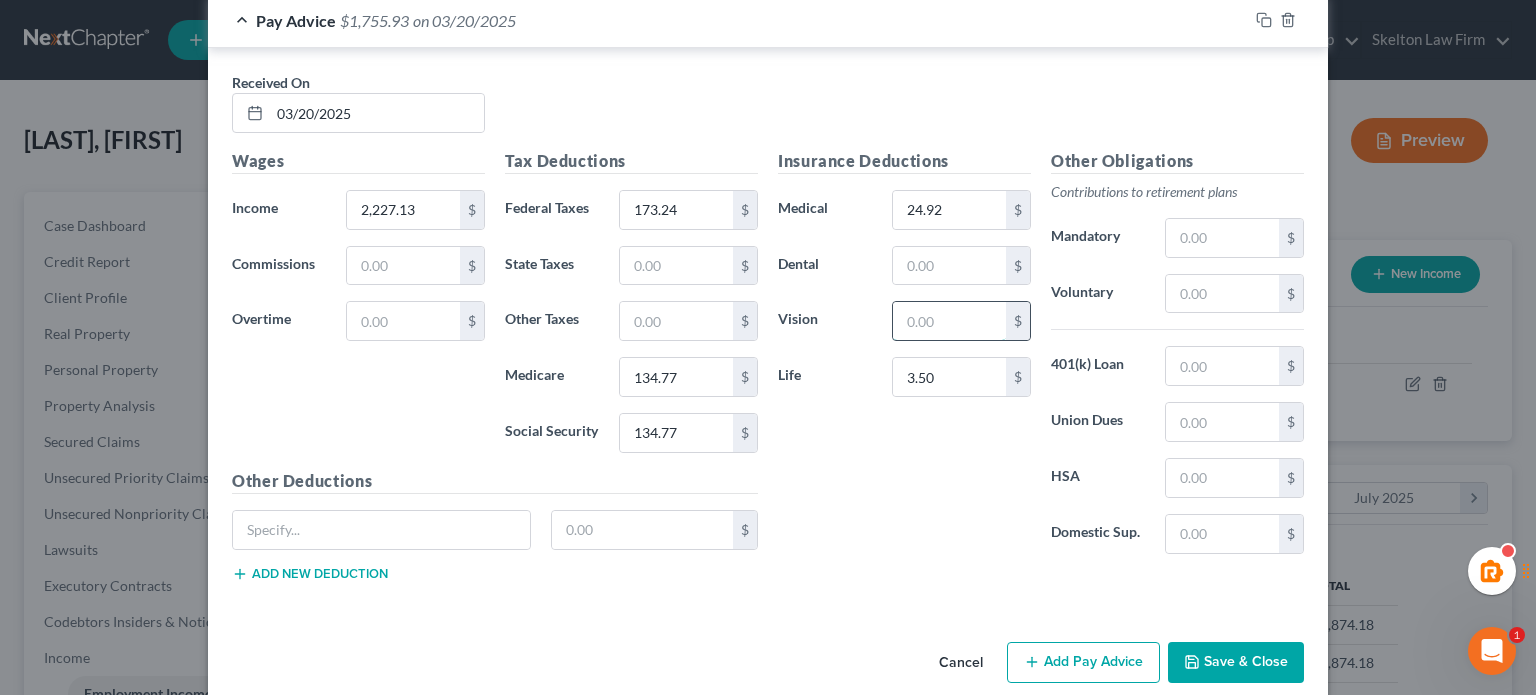 drag, startPoint x: 941, startPoint y: 297, endPoint x: 950, endPoint y: 288, distance: 12.727922 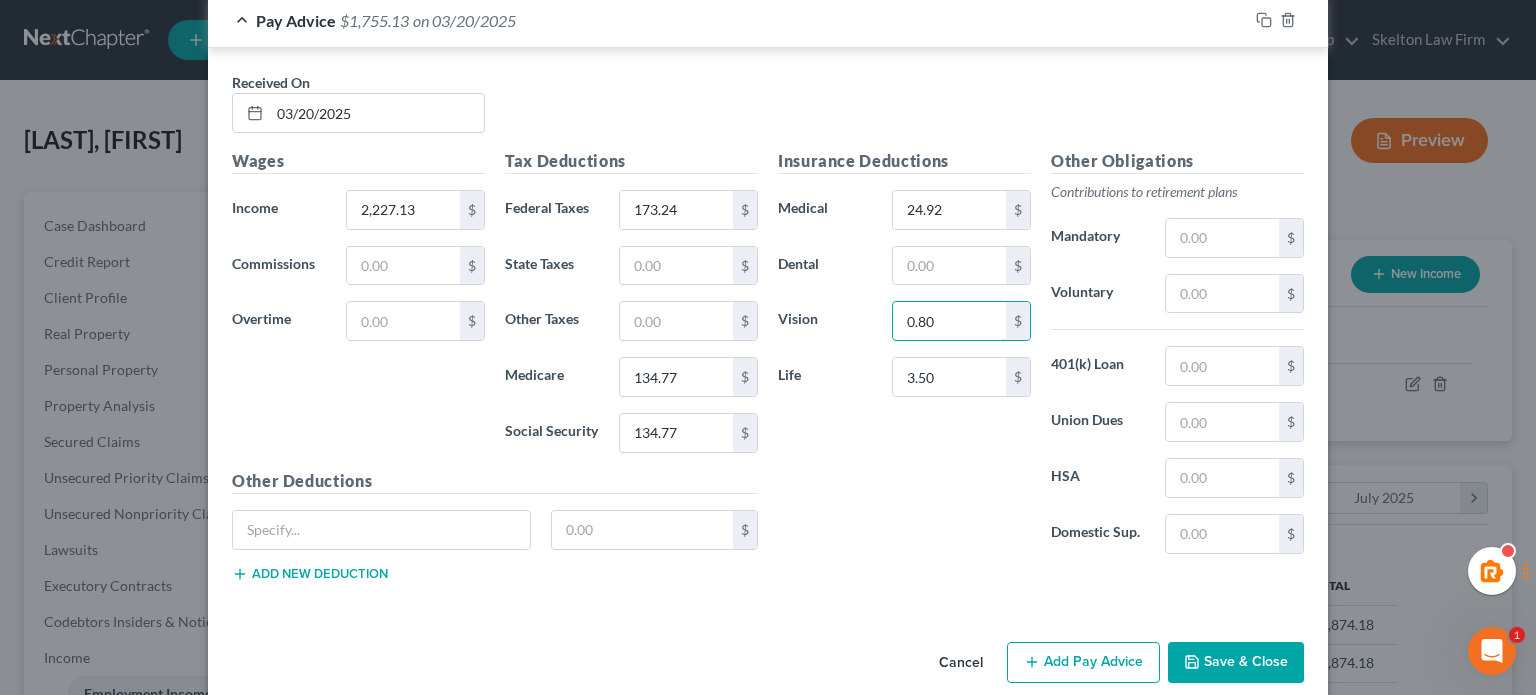 type on "0.80" 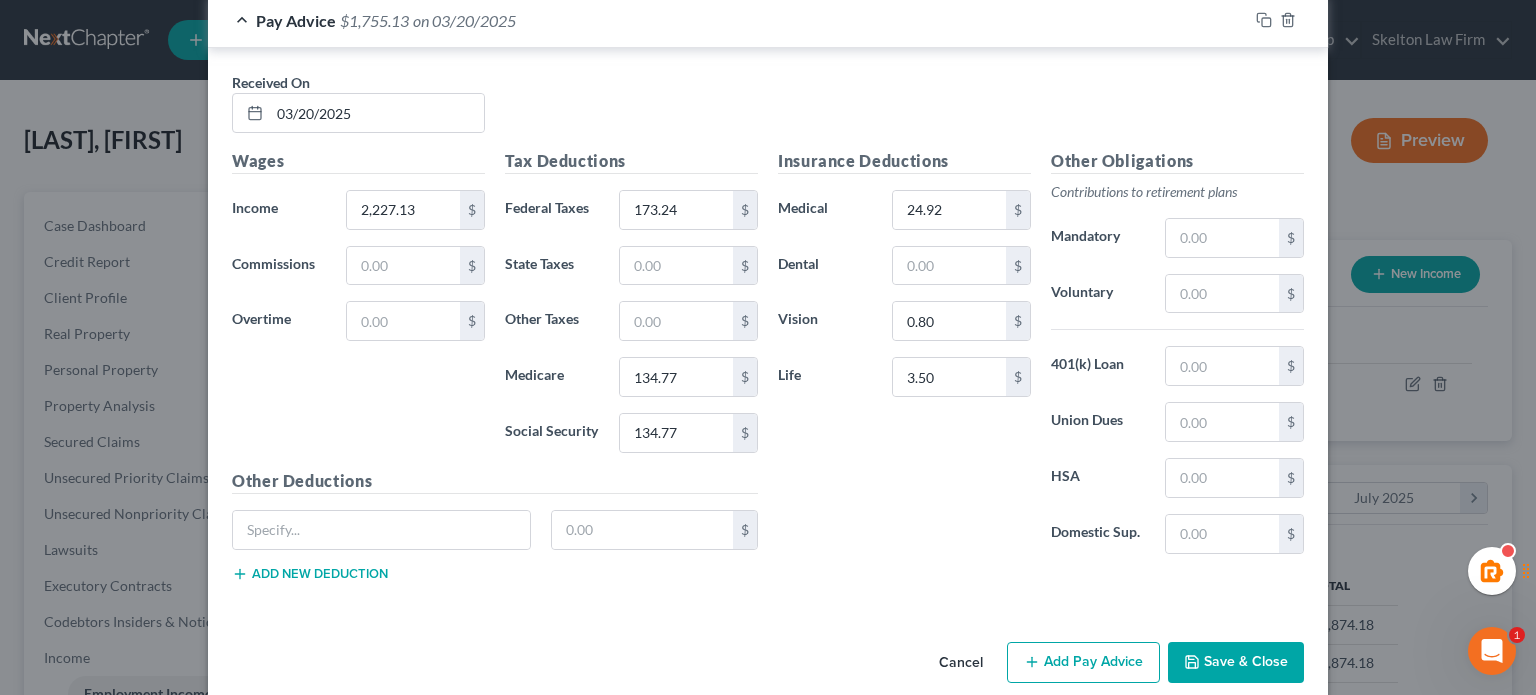 drag, startPoint x: 905, startPoint y: 526, endPoint x: 985, endPoint y: 429, distance: 125.73385 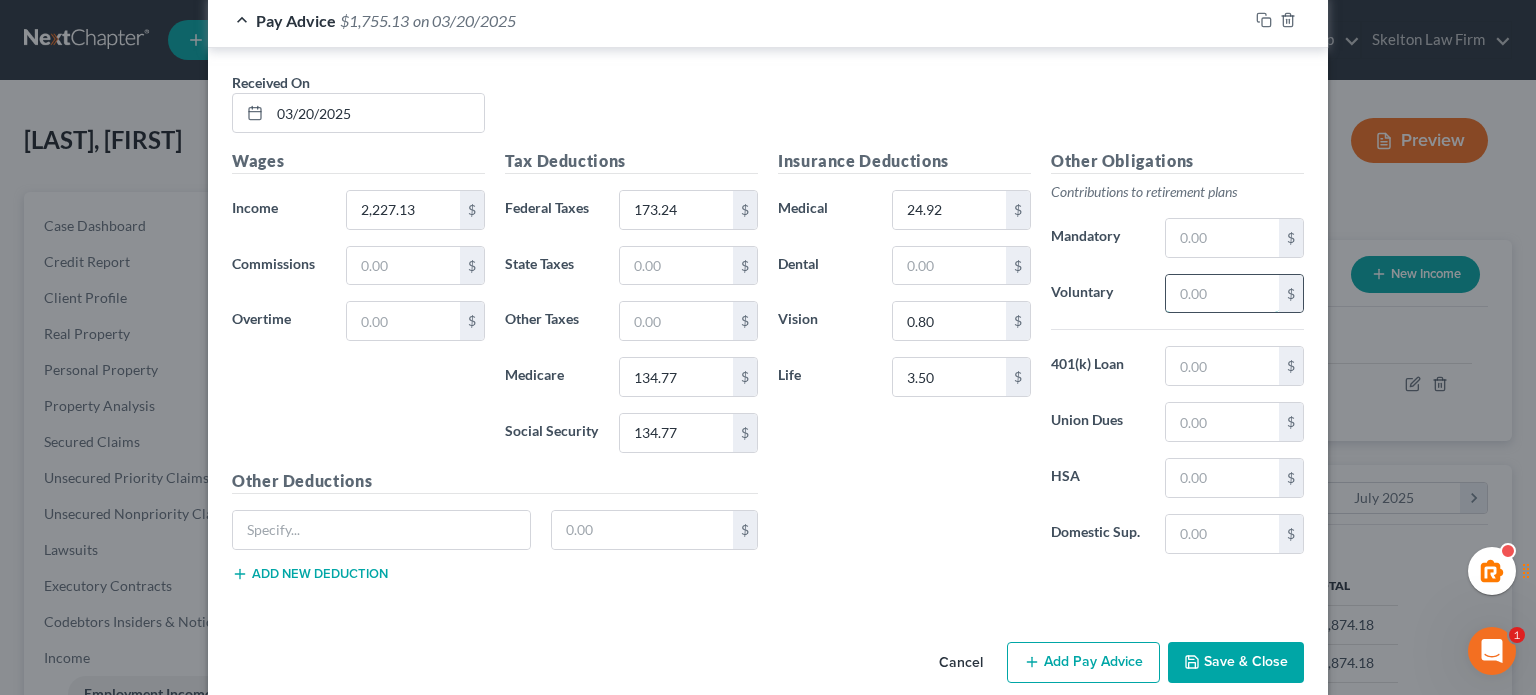 click at bounding box center (1222, 294) 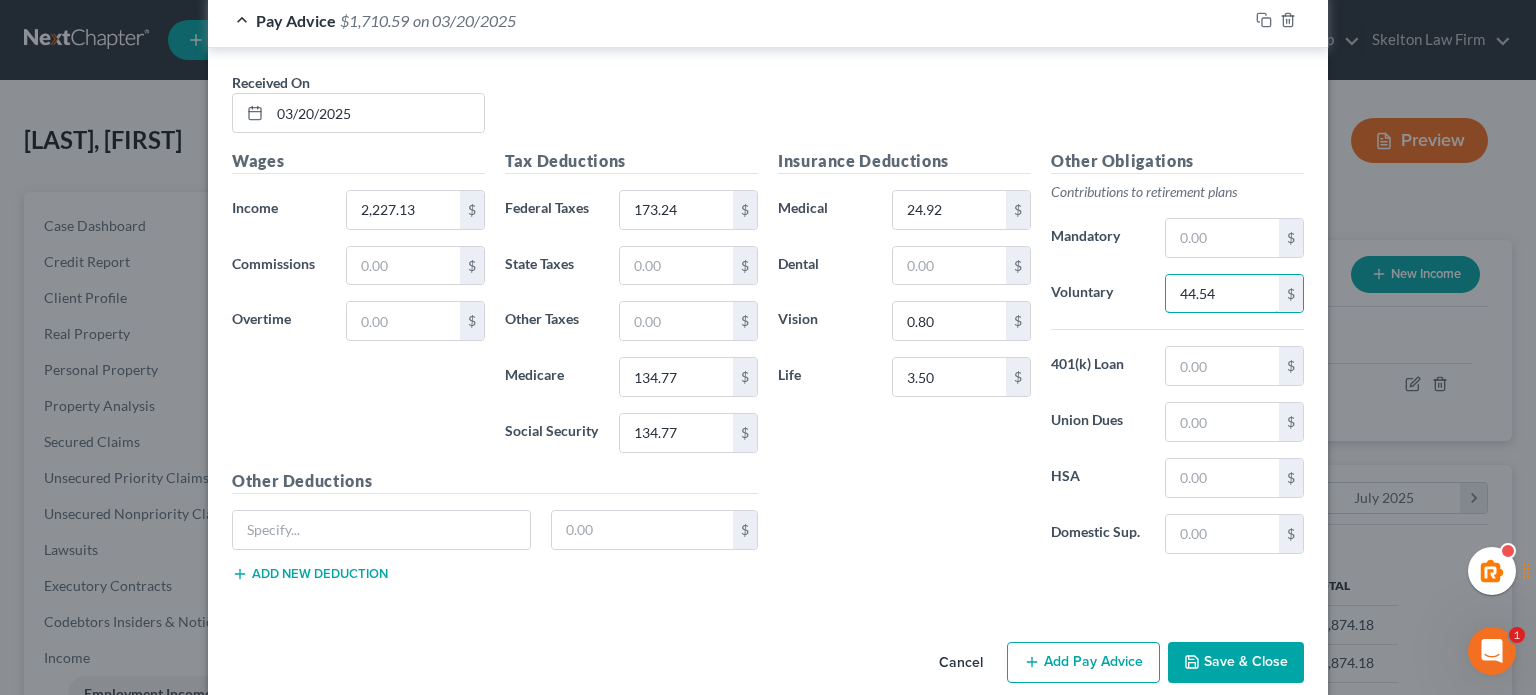 type on "44.54" 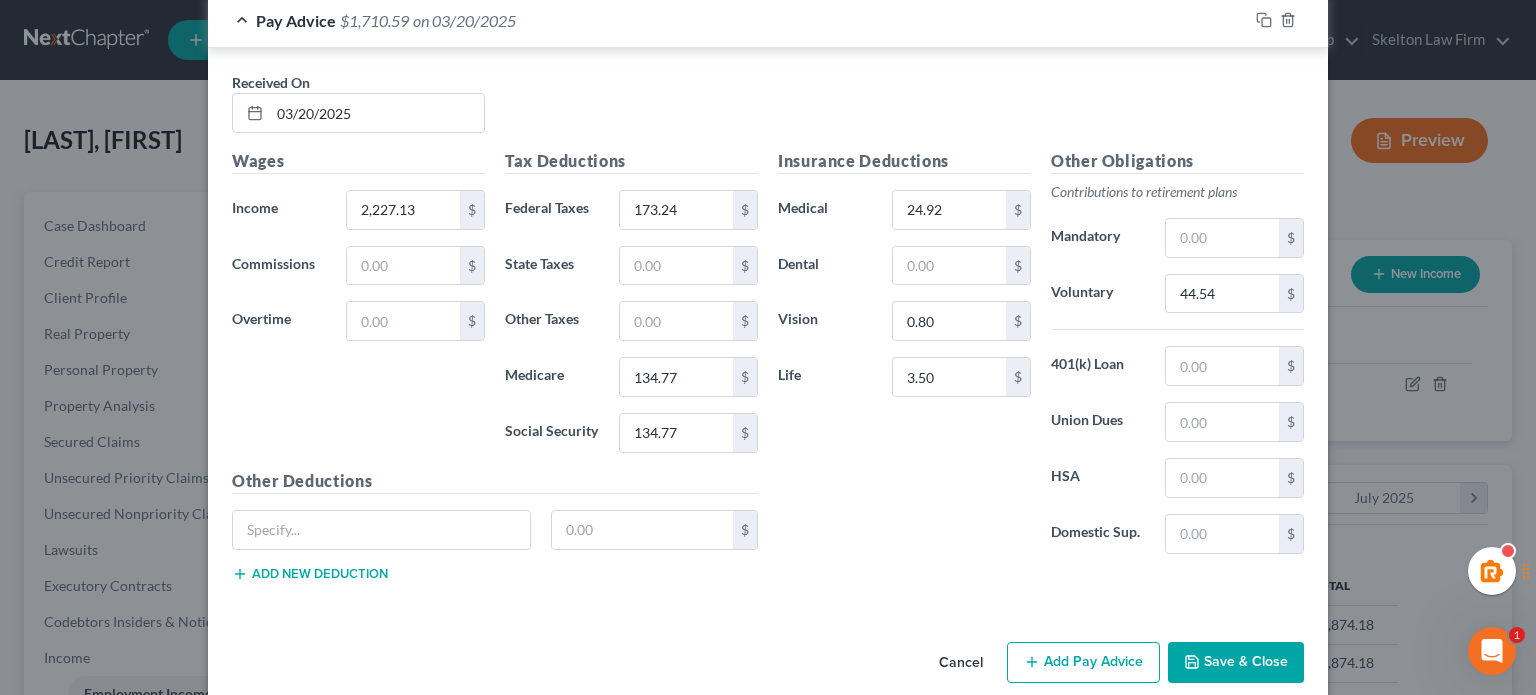 click on "Insurance Deductions Medical 24.92 $ Dental $ Vision 0.80 $ Life 3.50 $" at bounding box center [904, 359] 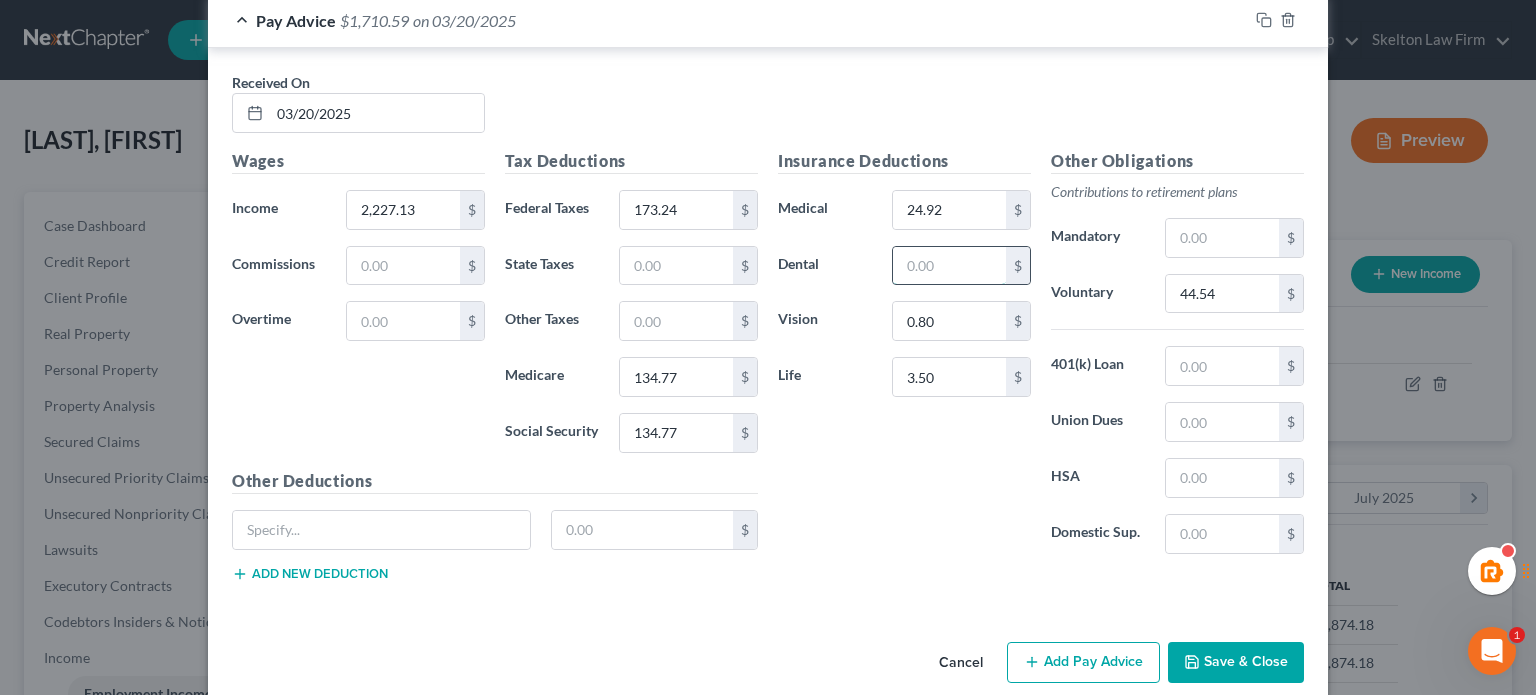 click at bounding box center (949, 266) 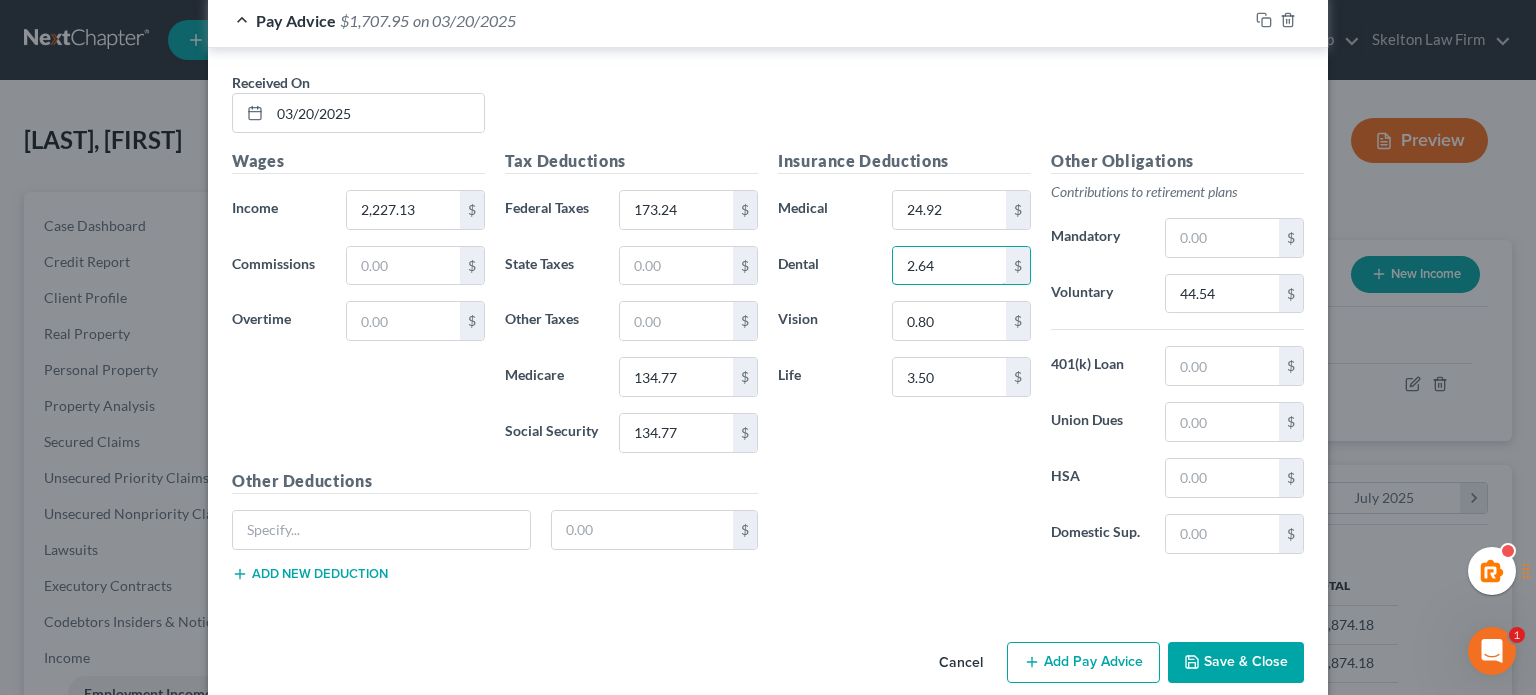 type on "2.64" 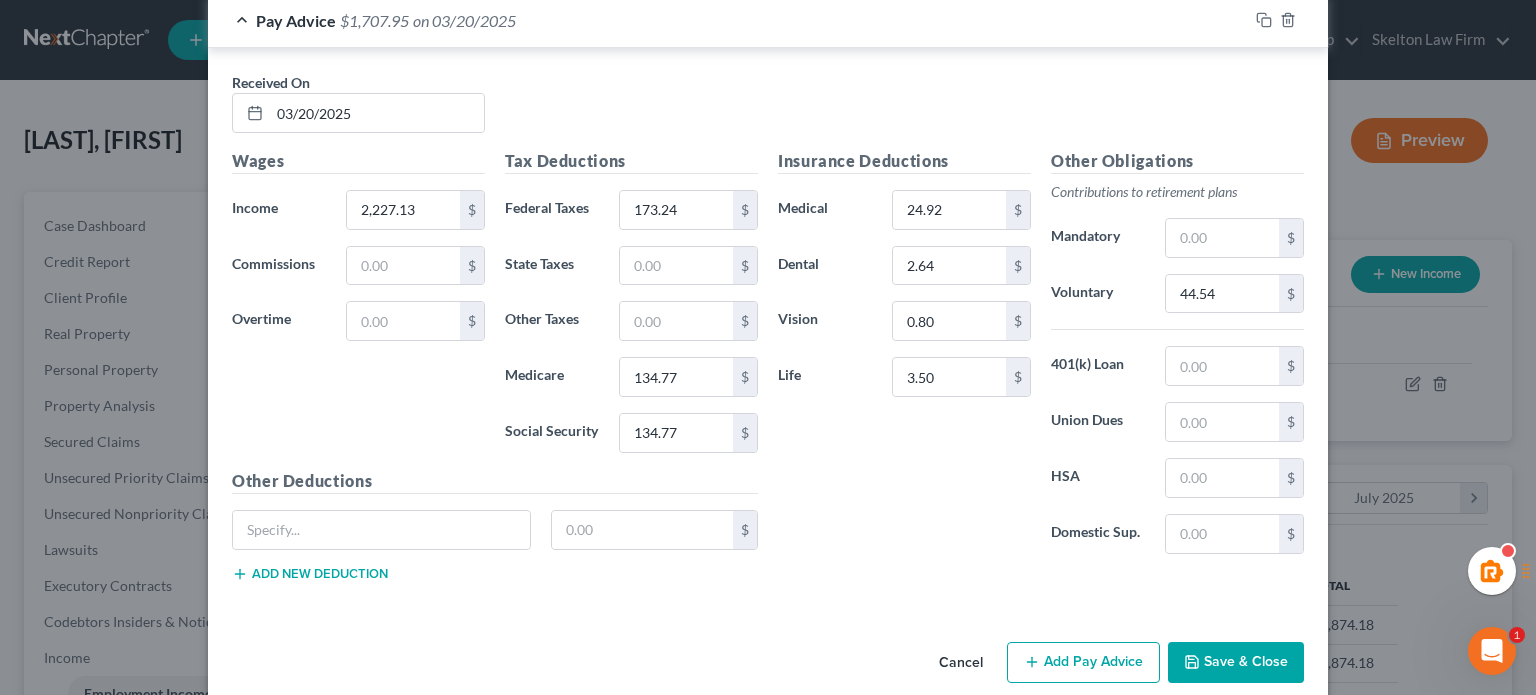 click on "Insurance Deductions Medical 24.92 $ Dental 2.64 $ Vision 0.80 $ Life 3.50 $" at bounding box center [904, 359] 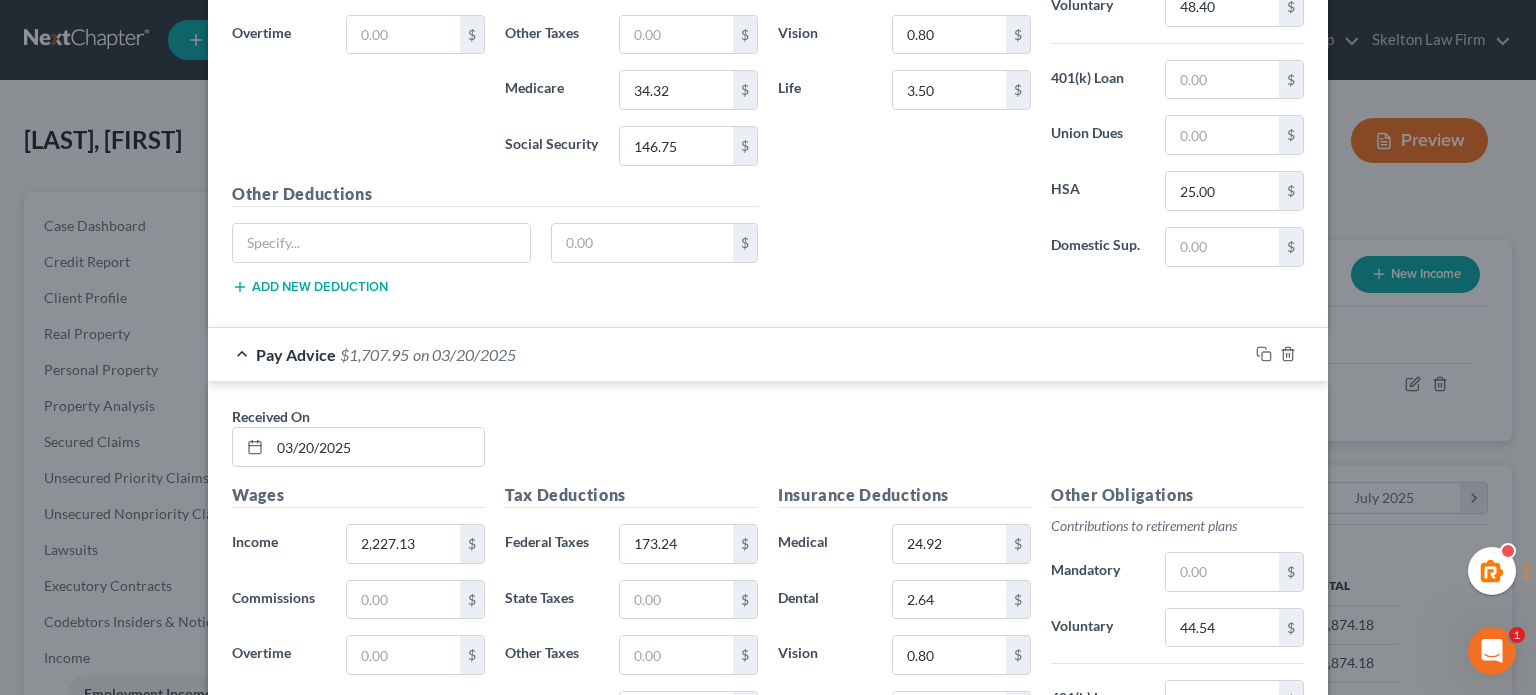scroll, scrollTop: 5028, scrollLeft: 0, axis: vertical 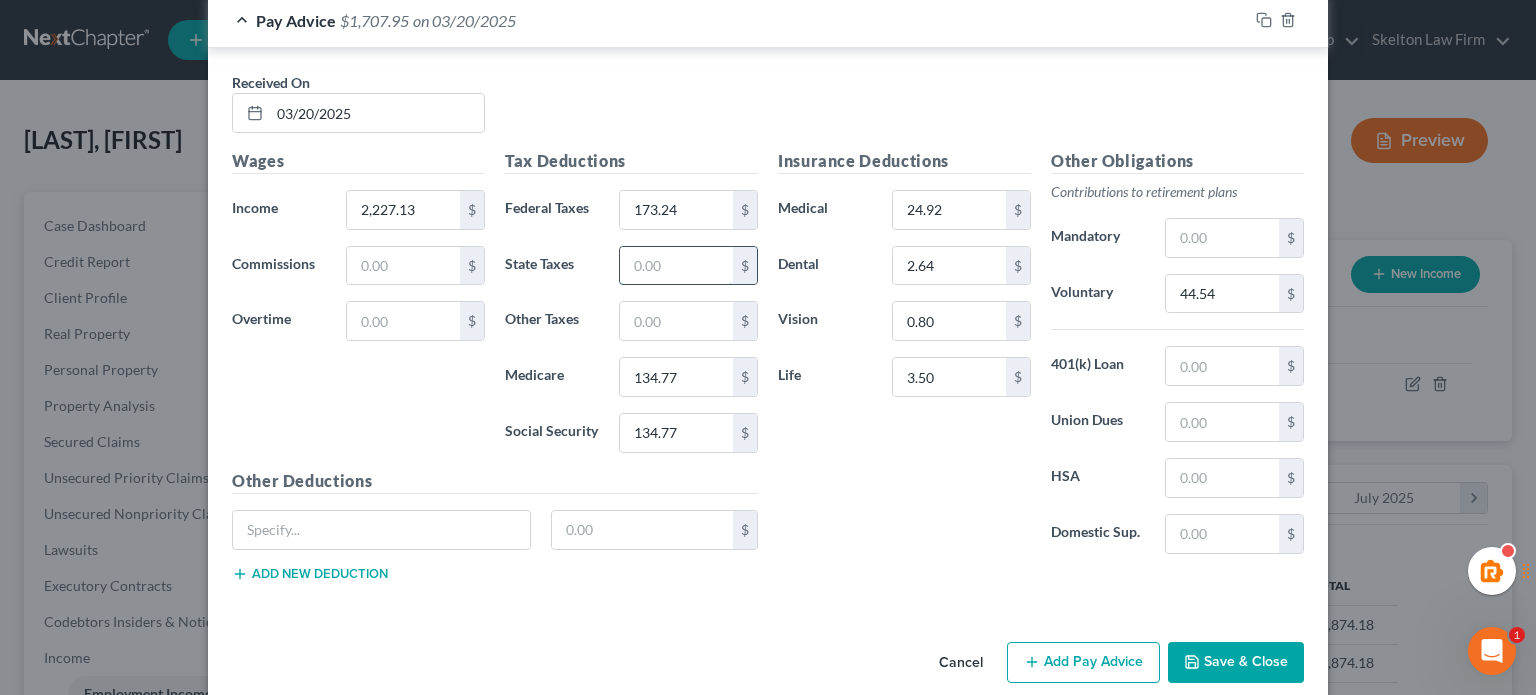 click at bounding box center (676, 266) 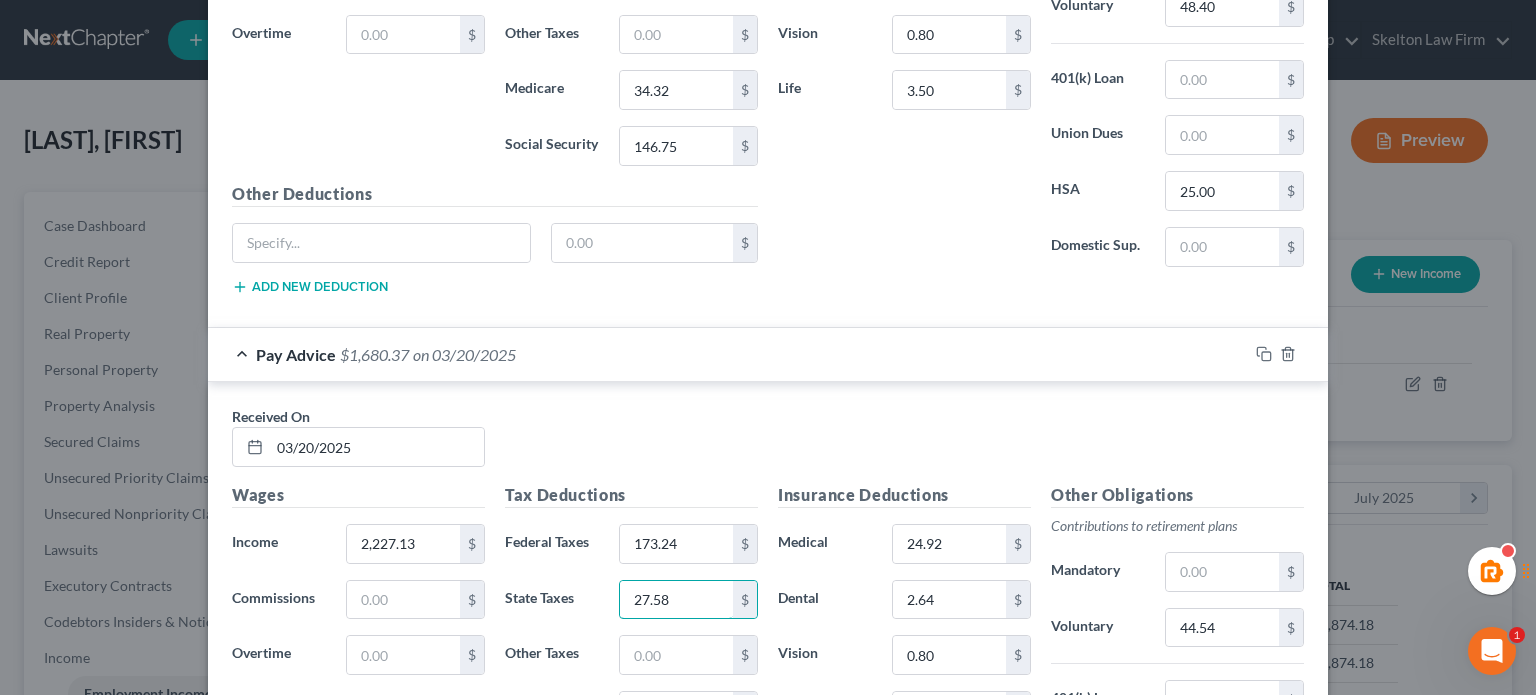 scroll, scrollTop: 5028, scrollLeft: 0, axis: vertical 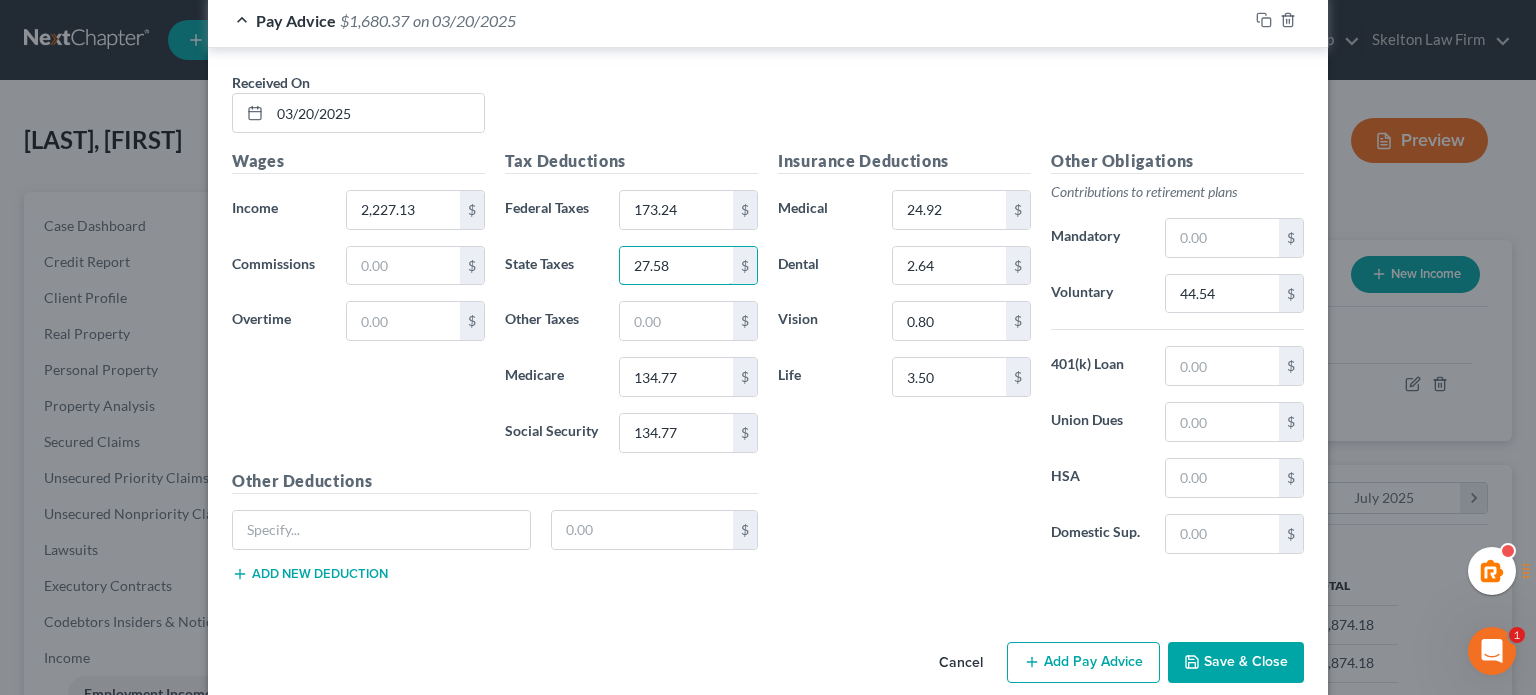 type on "27.58" 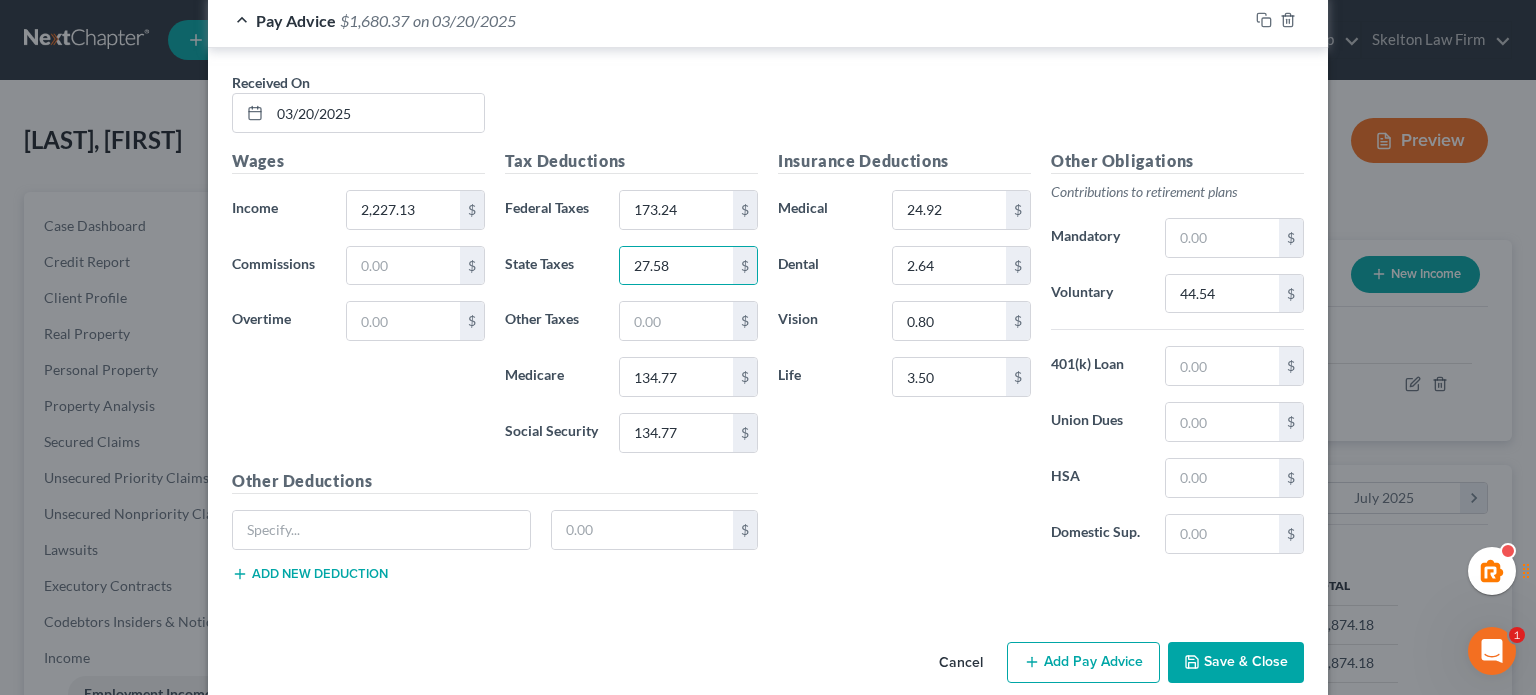 click on "Insurance Deductions Medical 24.92 $ Dental 2.64 $ Vision 0.80 $ Life 3.50 $" at bounding box center [904, 359] 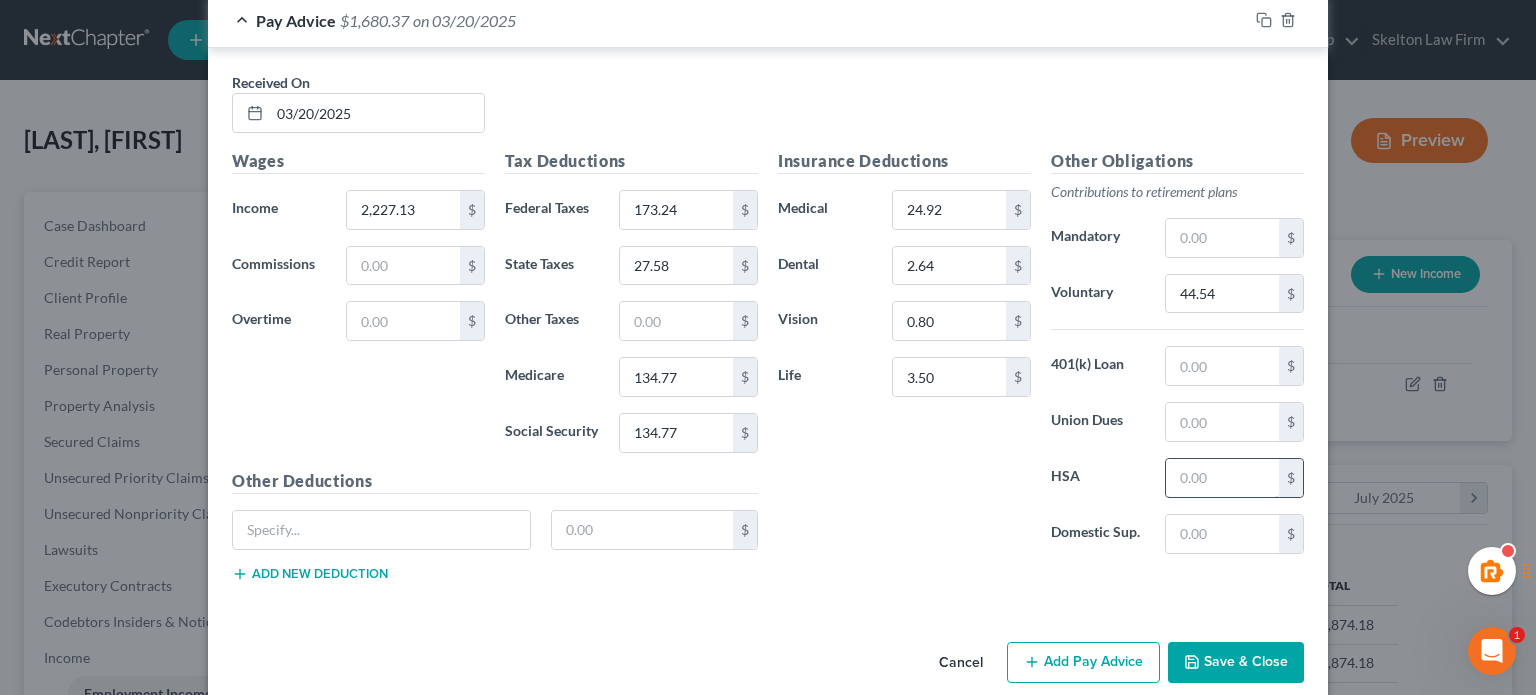 click at bounding box center (1222, 478) 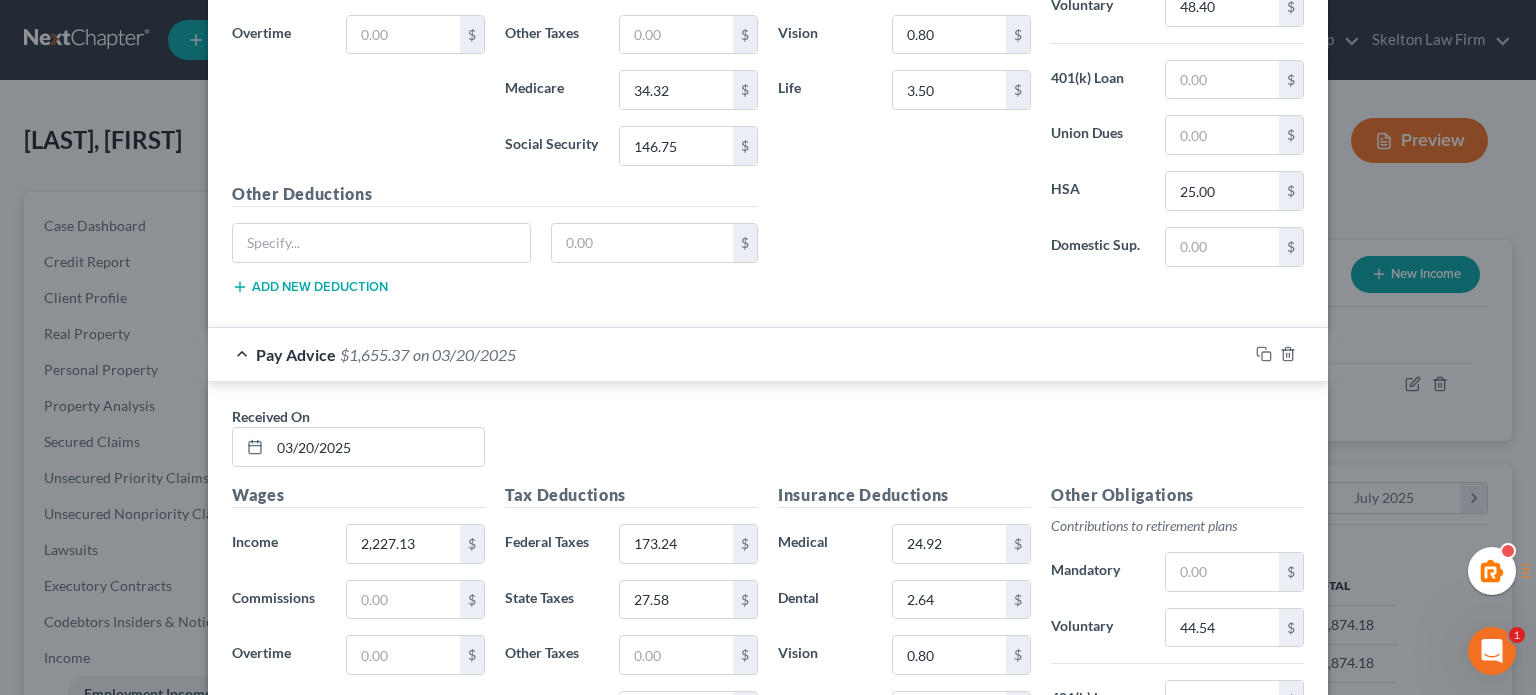 scroll, scrollTop: 5028, scrollLeft: 0, axis: vertical 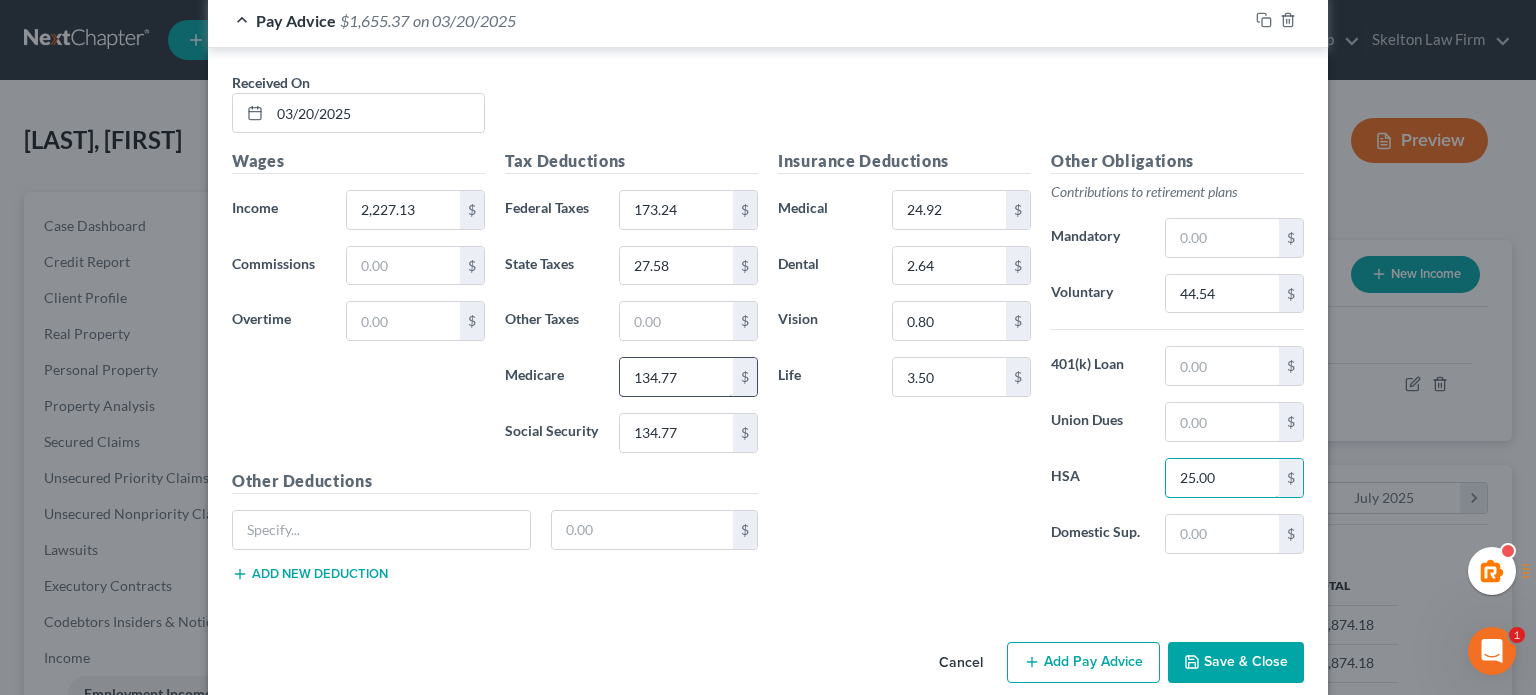 type on "25.00" 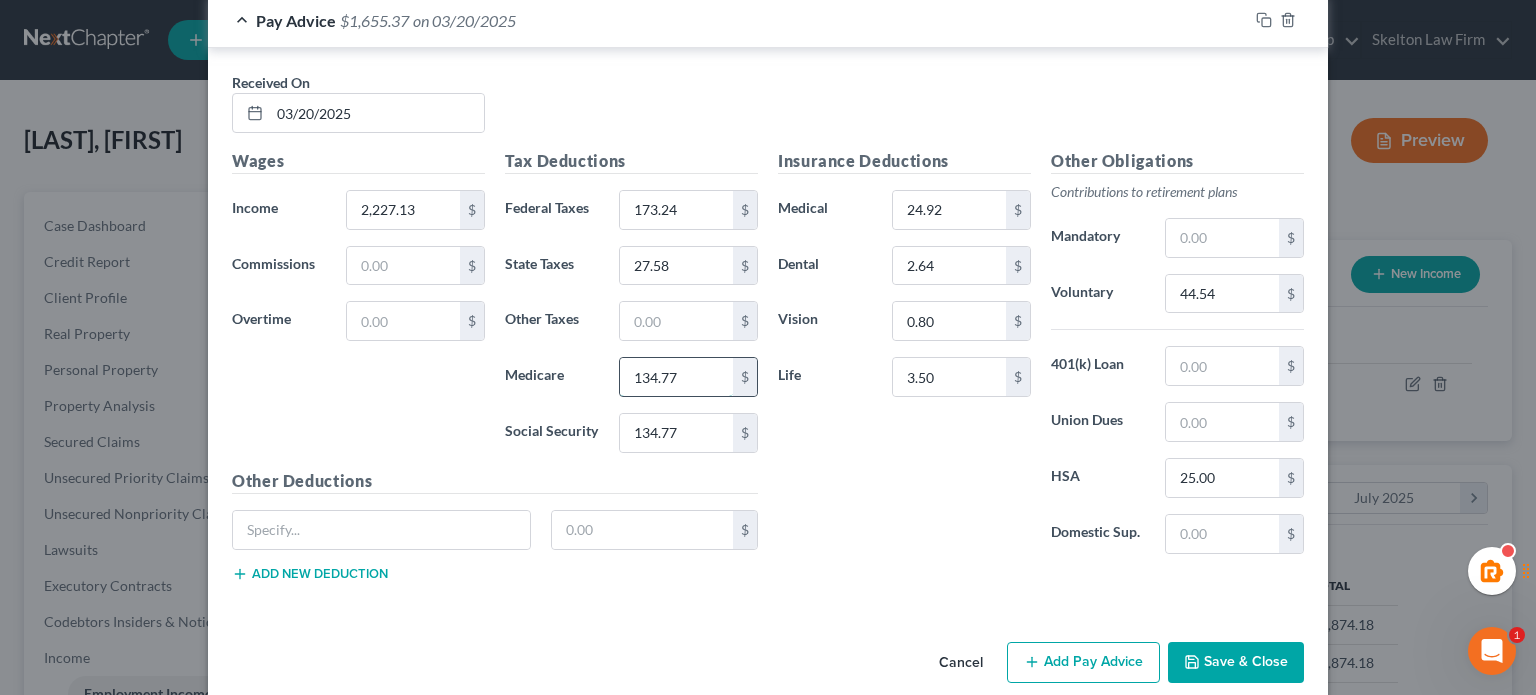 click on "134.77" at bounding box center (676, 377) 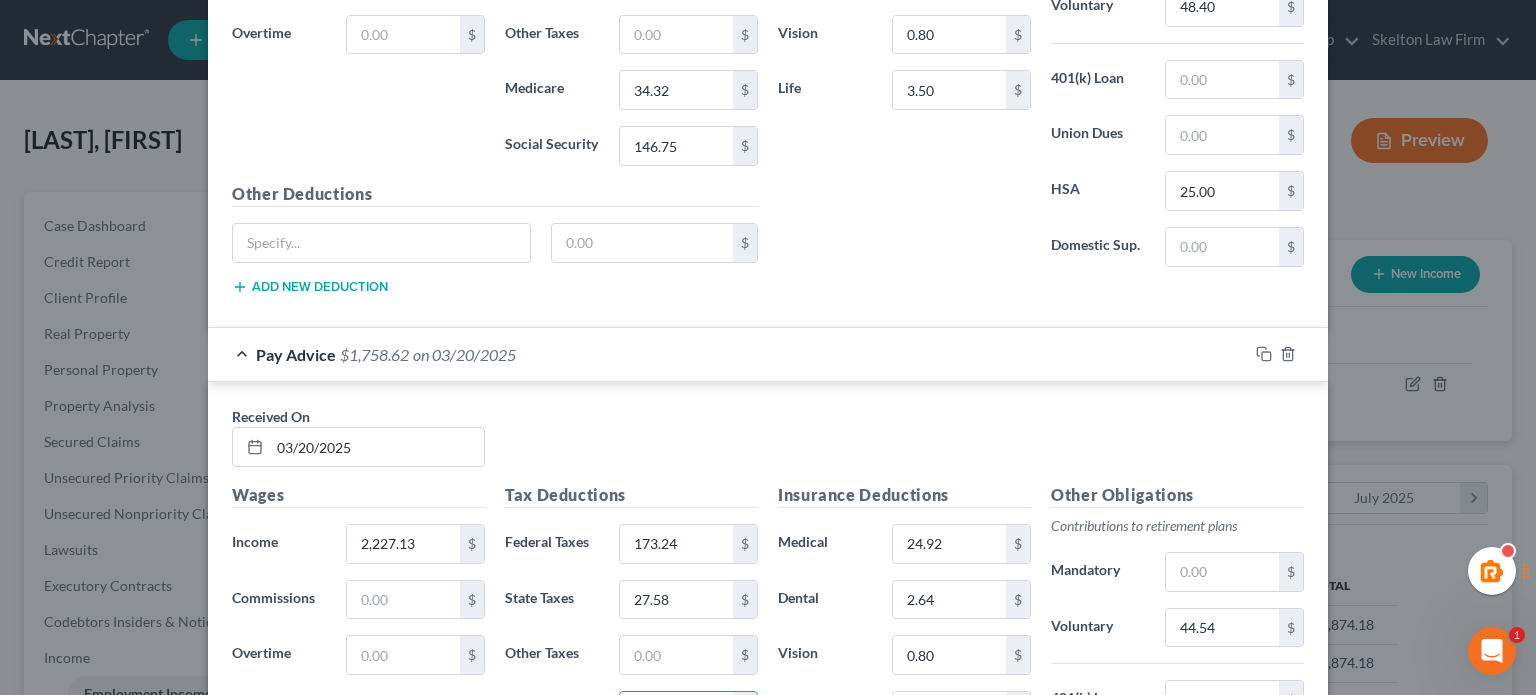 scroll, scrollTop: 5028, scrollLeft: 0, axis: vertical 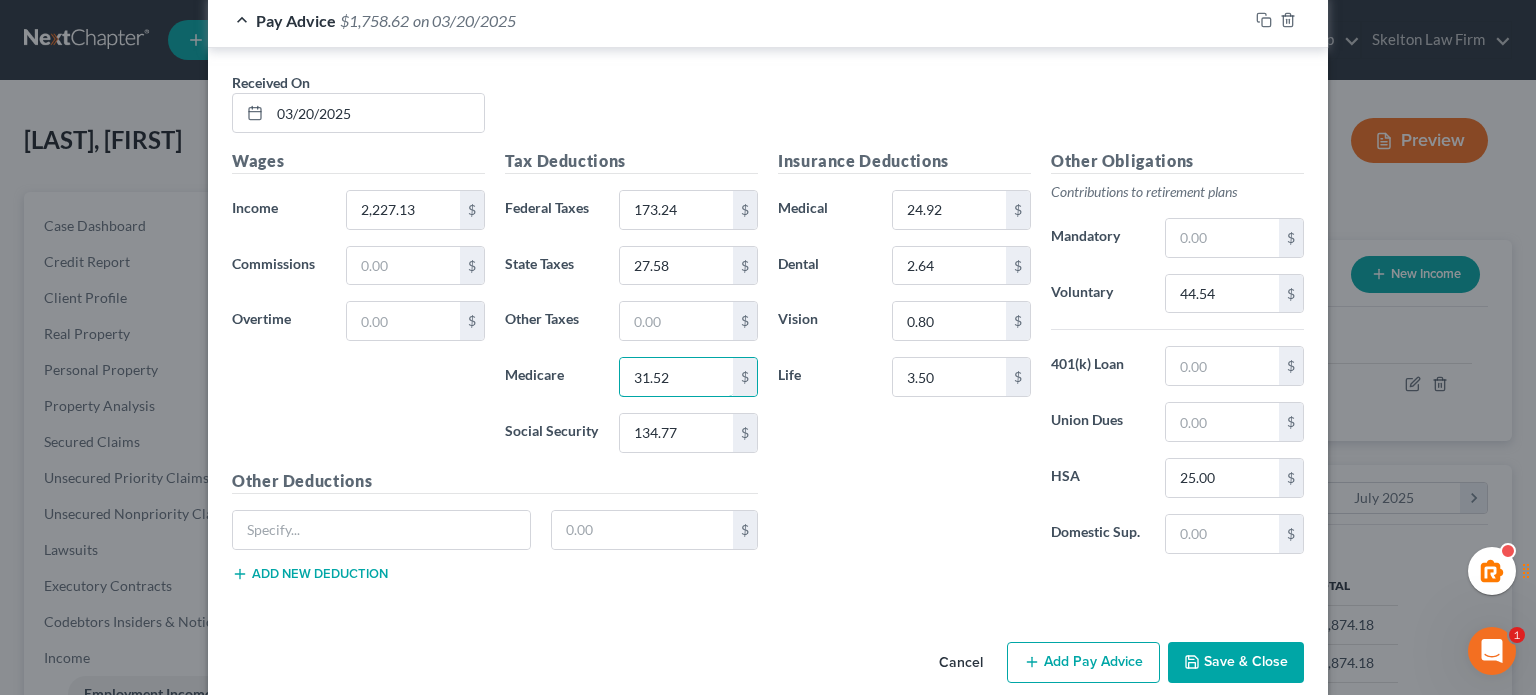type on "31.52" 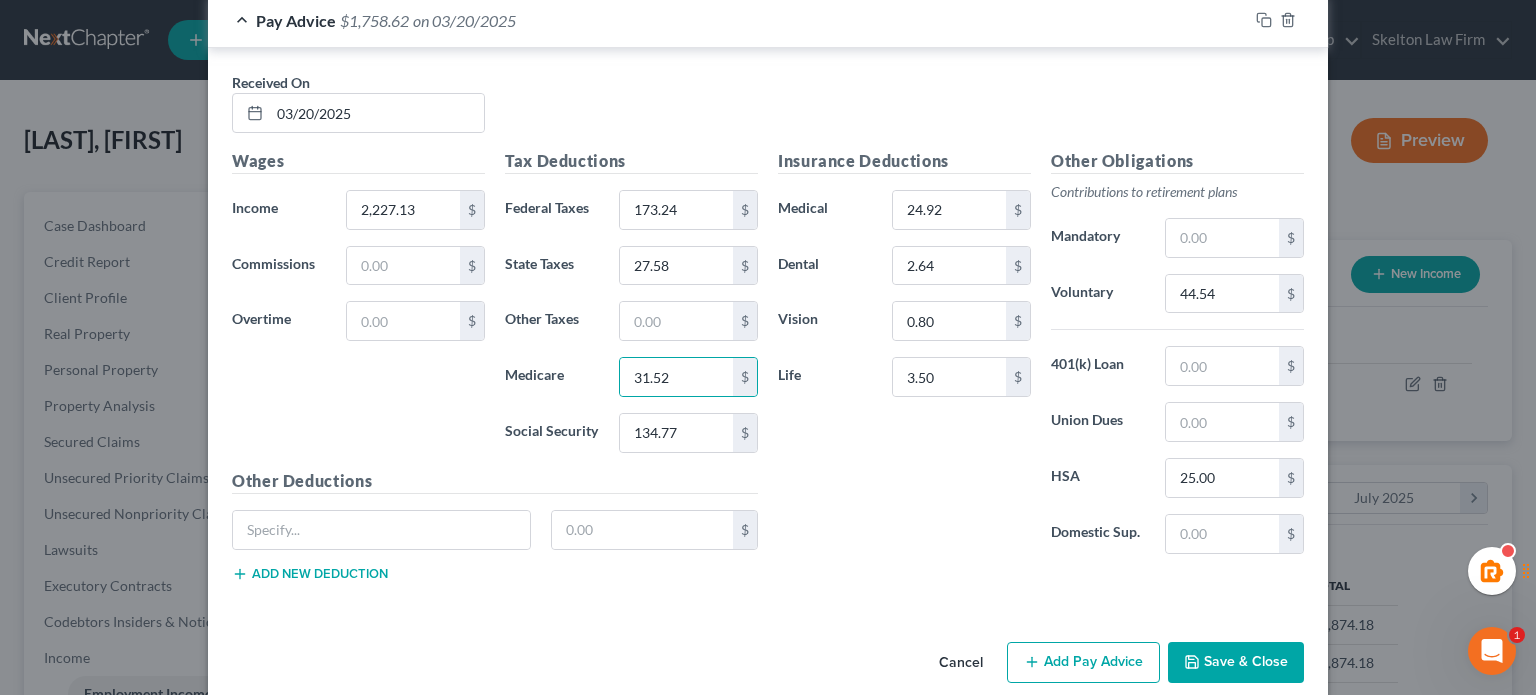 click on "Cancel Add Pay Advice Save & Close" at bounding box center (768, 667) 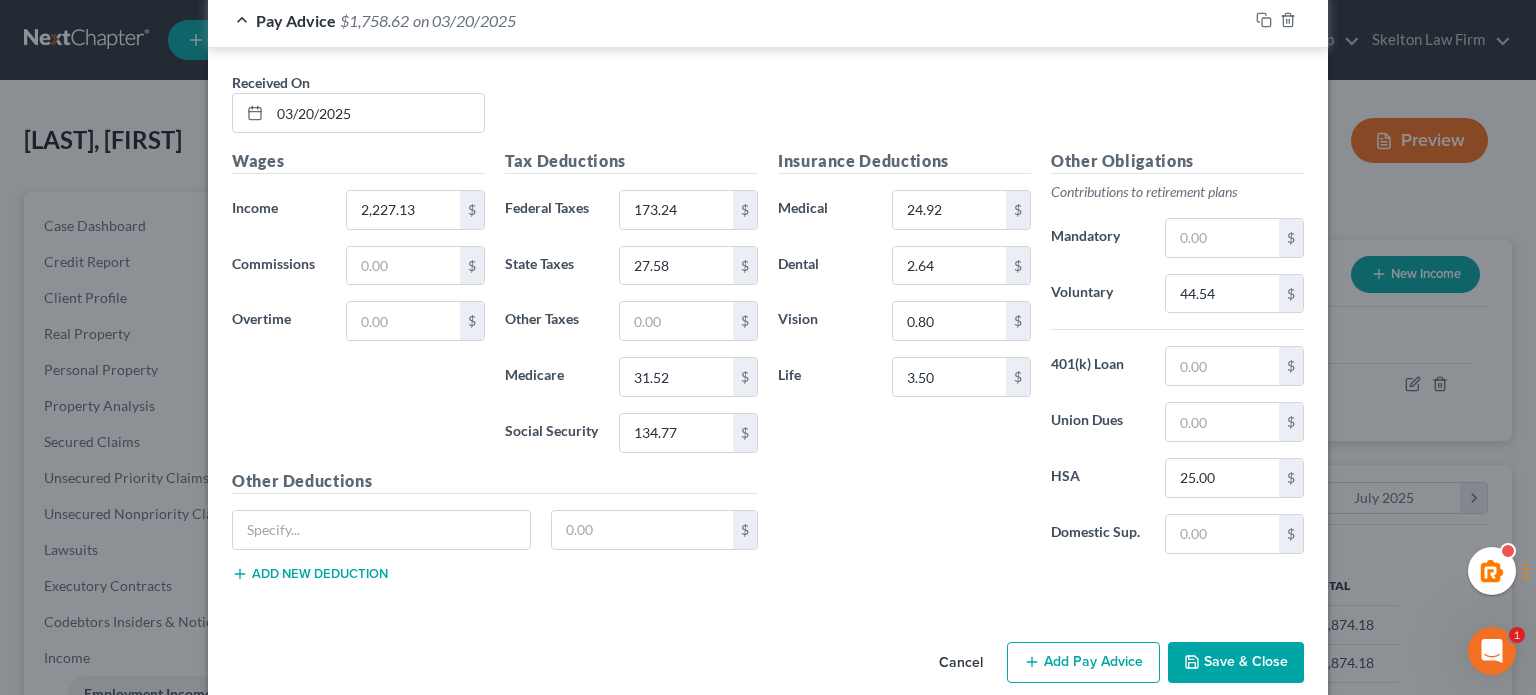 click on "Add Pay Advice" at bounding box center [1083, 663] 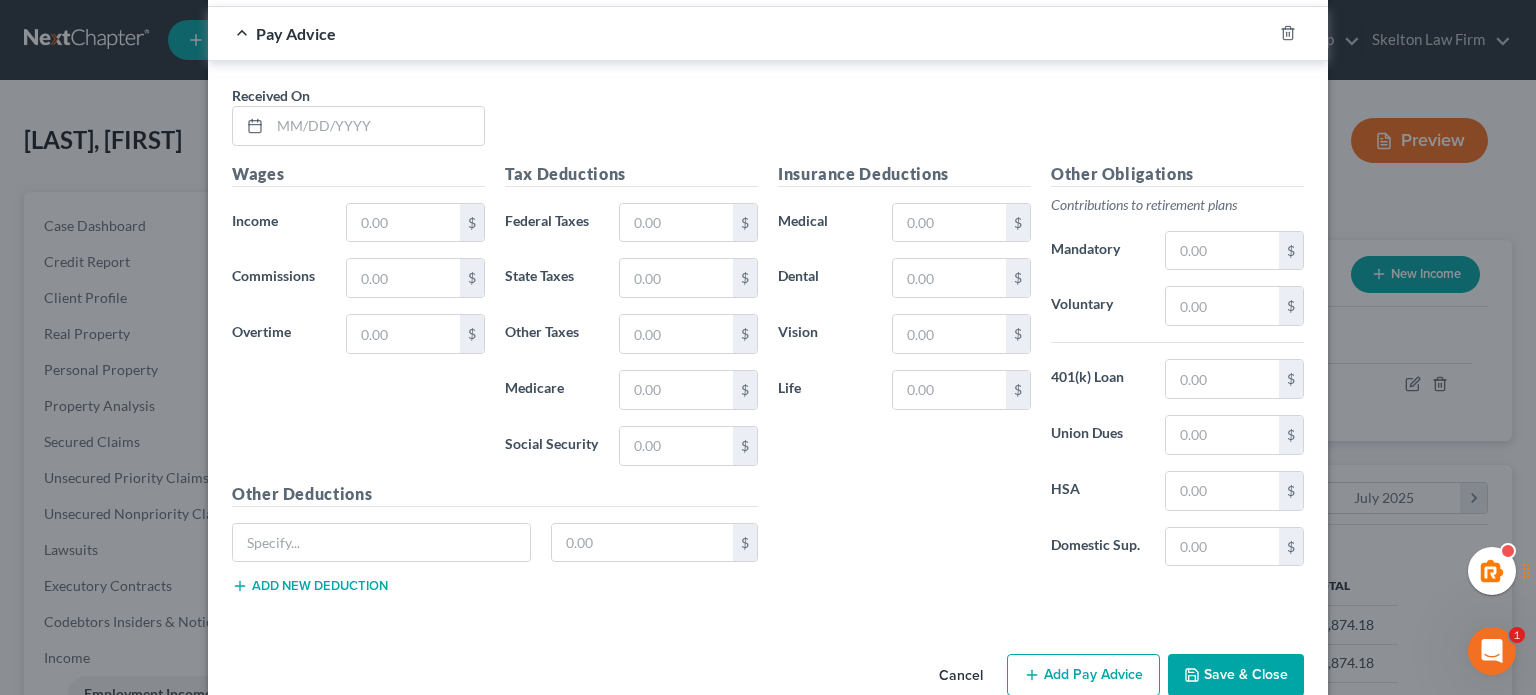scroll, scrollTop: 5644, scrollLeft: 0, axis: vertical 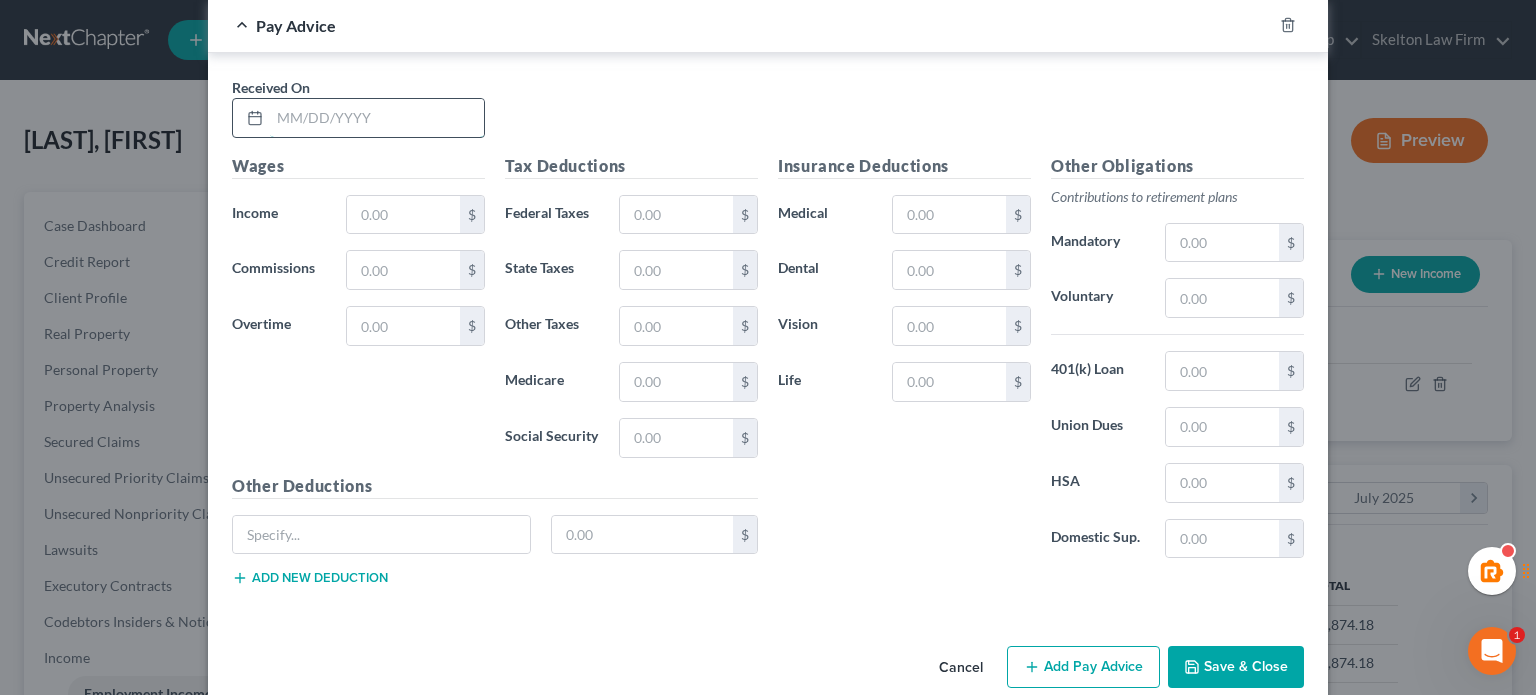 click at bounding box center (377, 118) 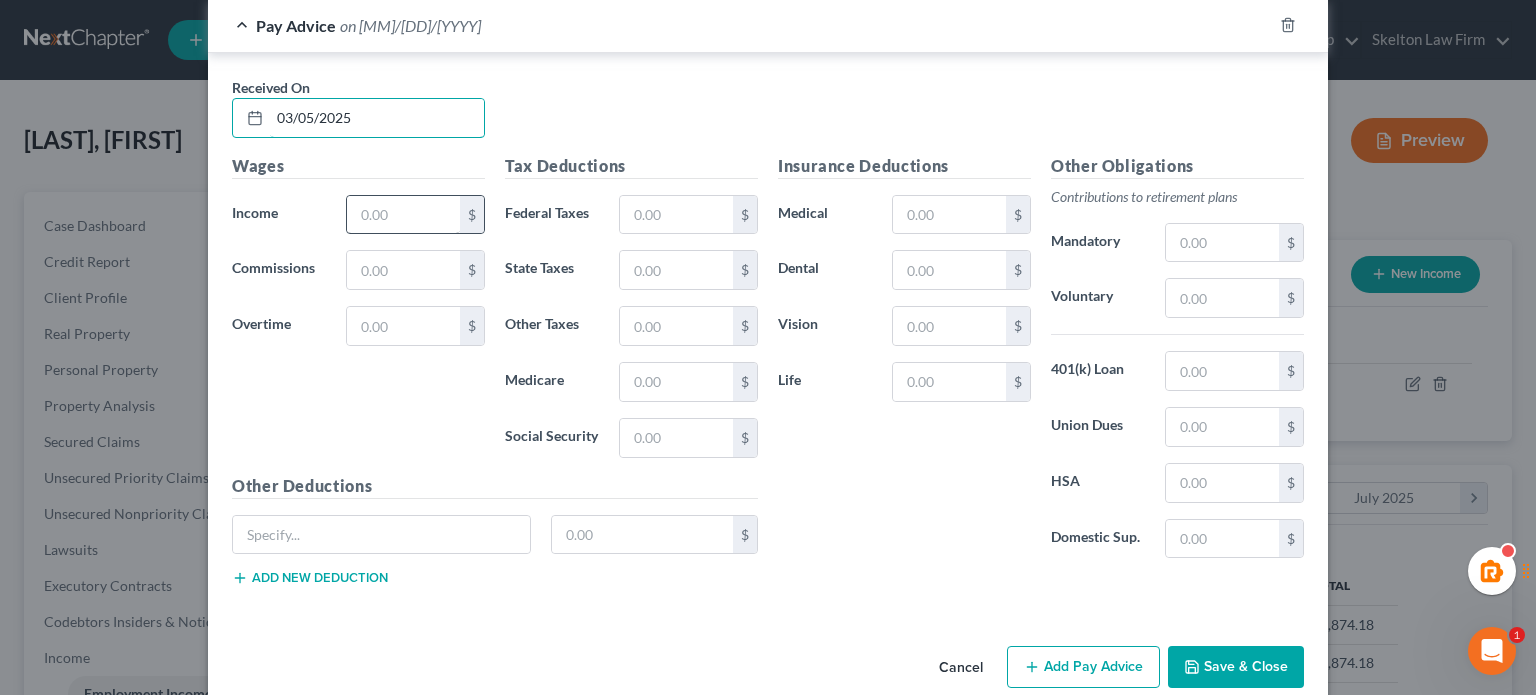 type on "03/05/2025" 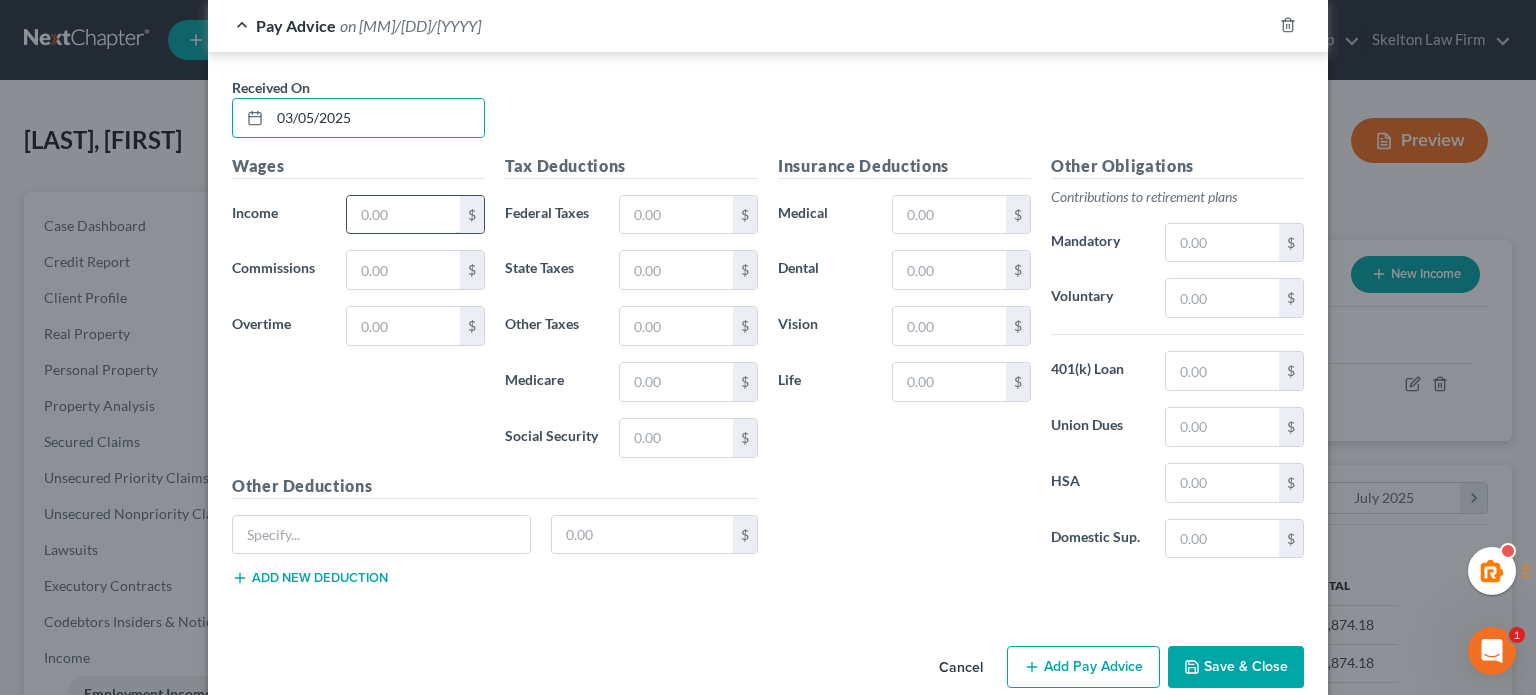 click at bounding box center (403, 215) 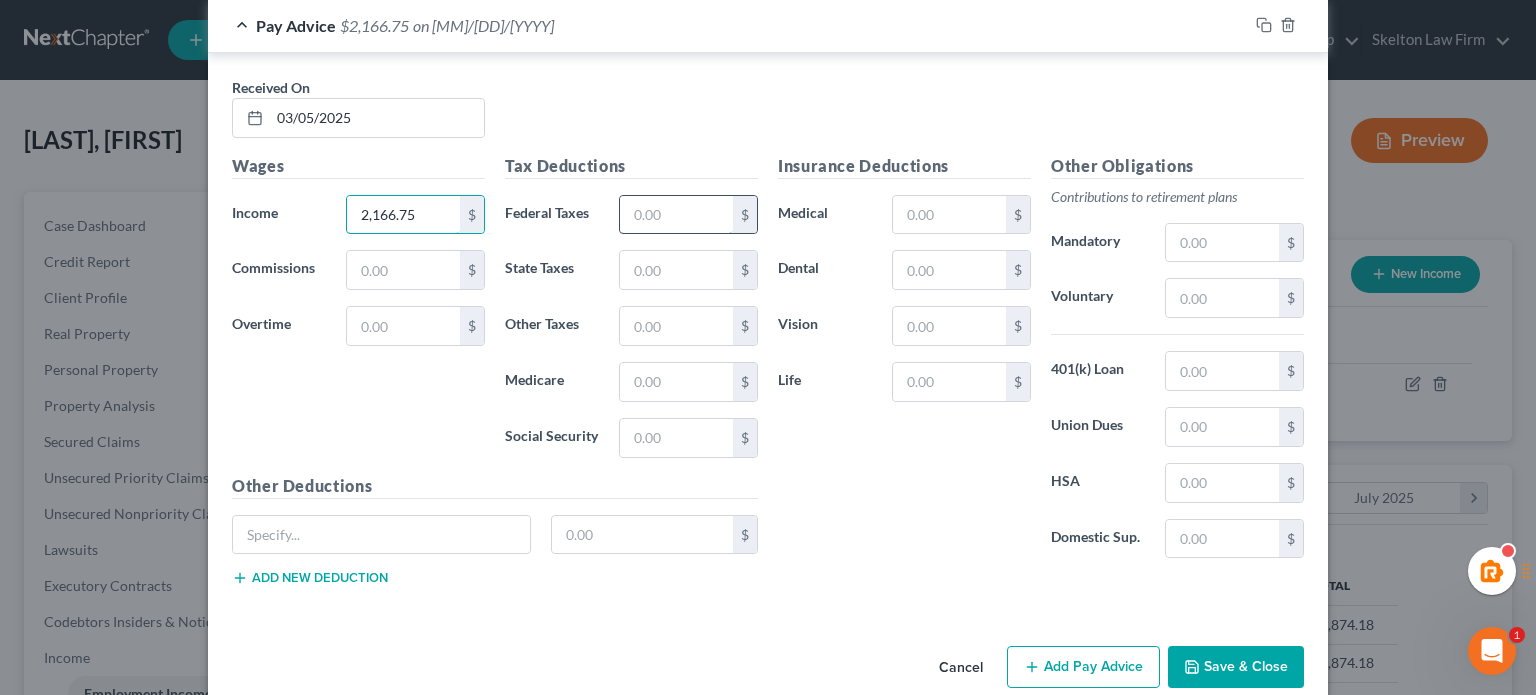 type on "2,166.75" 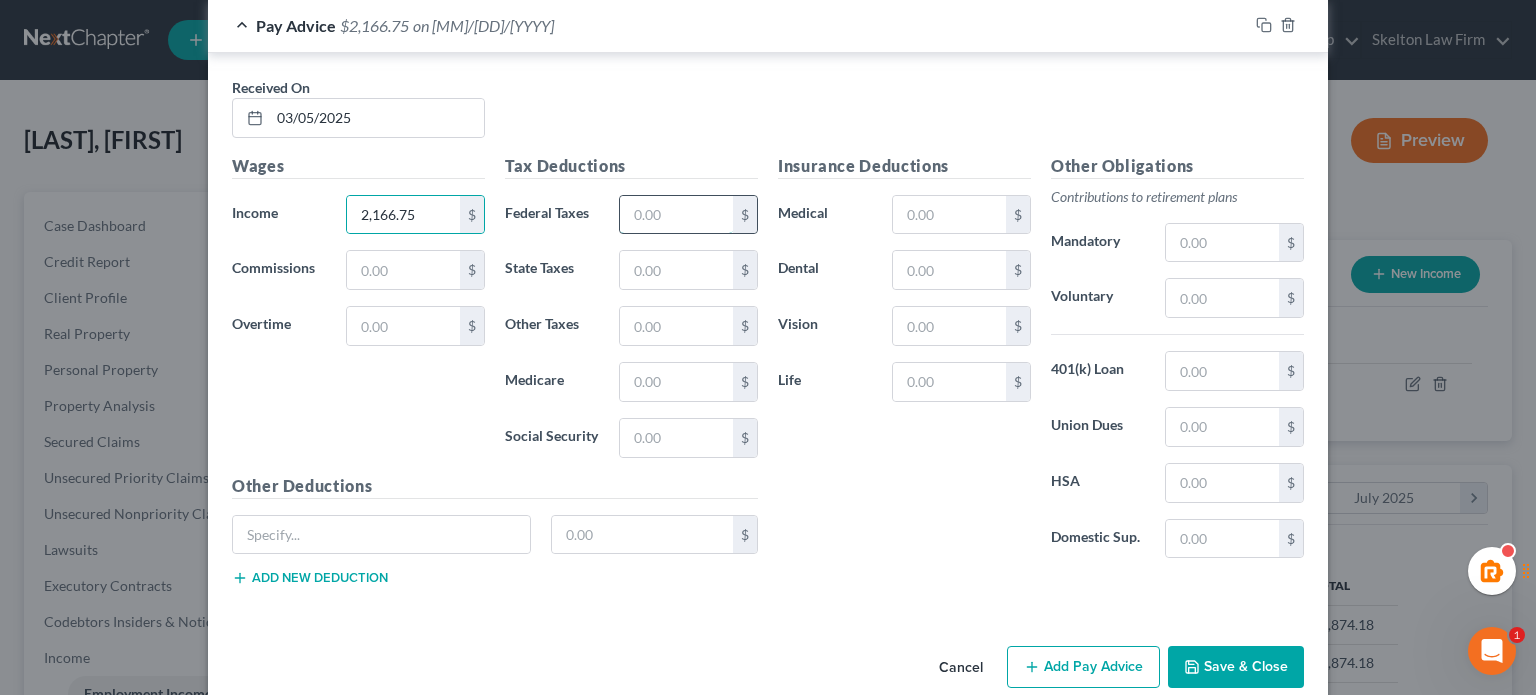 click at bounding box center (676, 215) 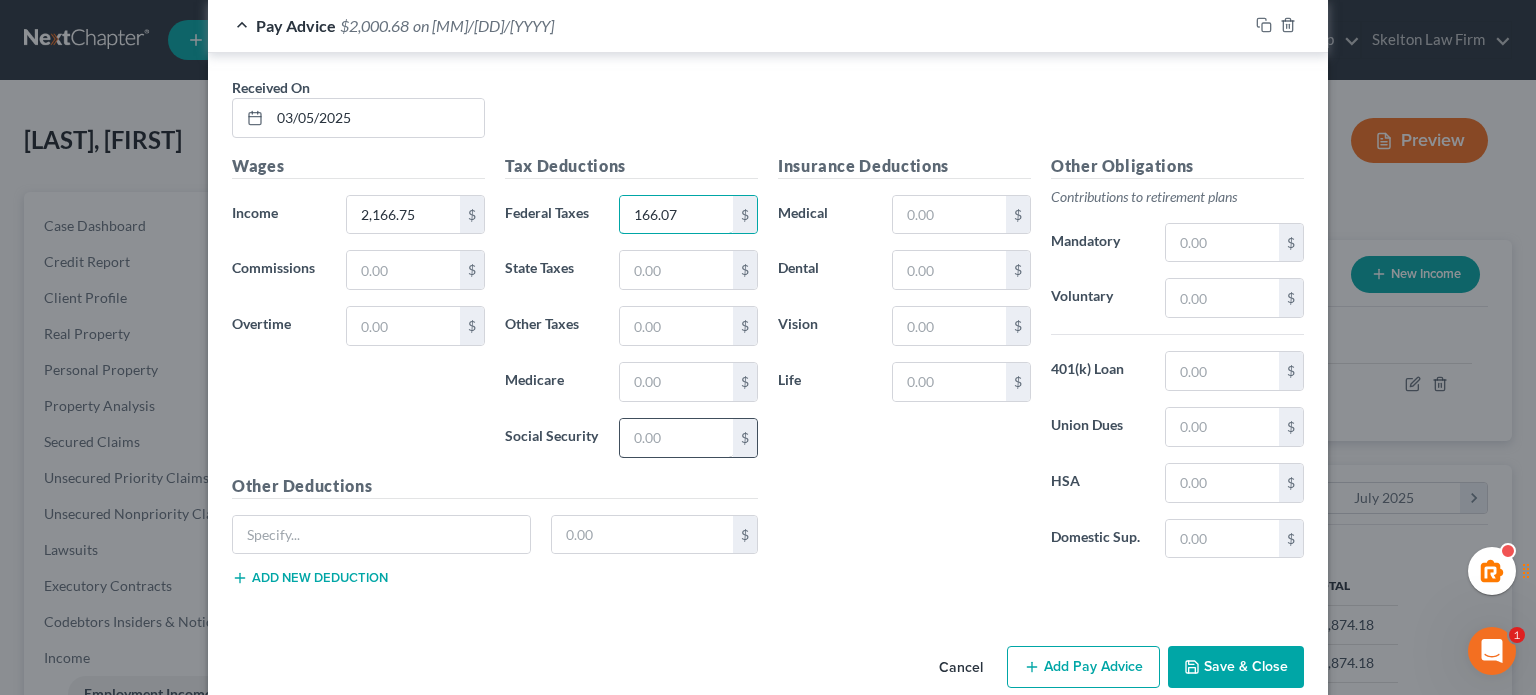type on "166.07" 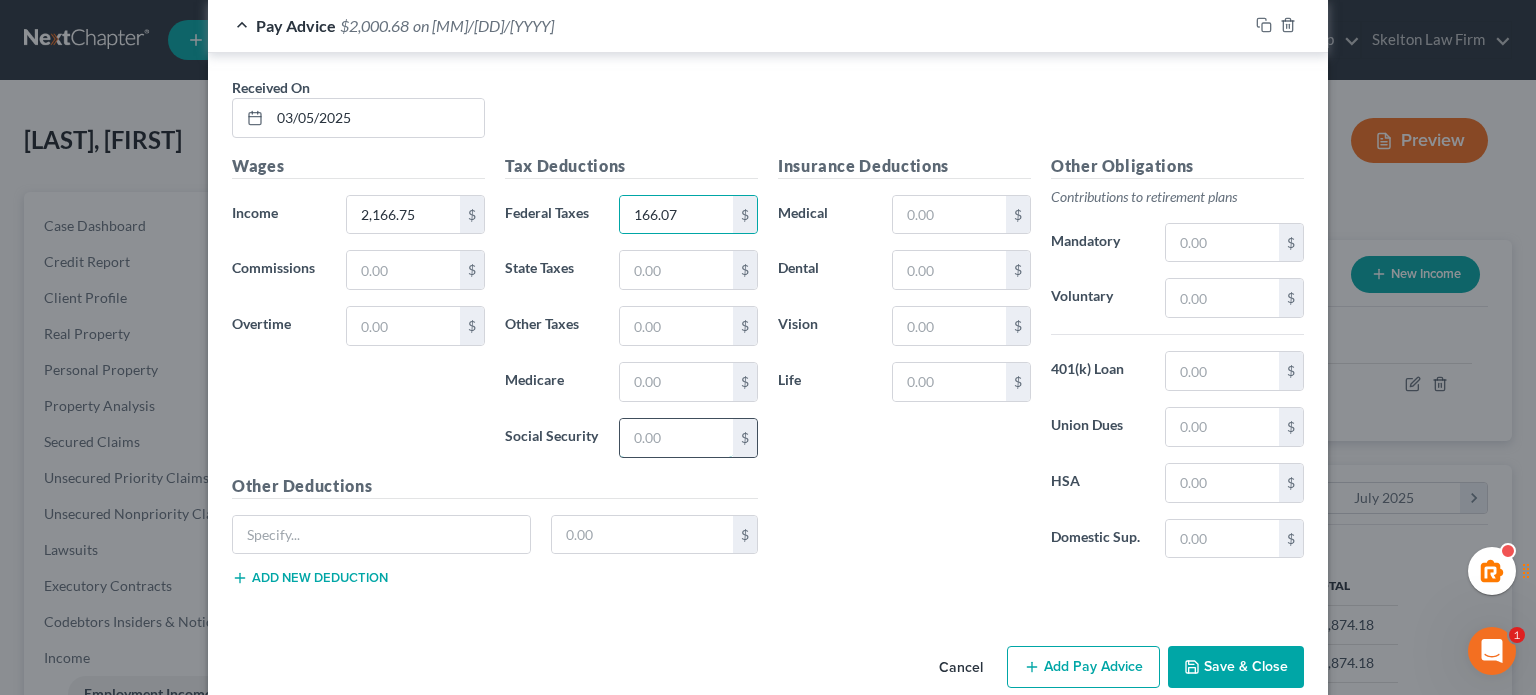 click at bounding box center (676, 438) 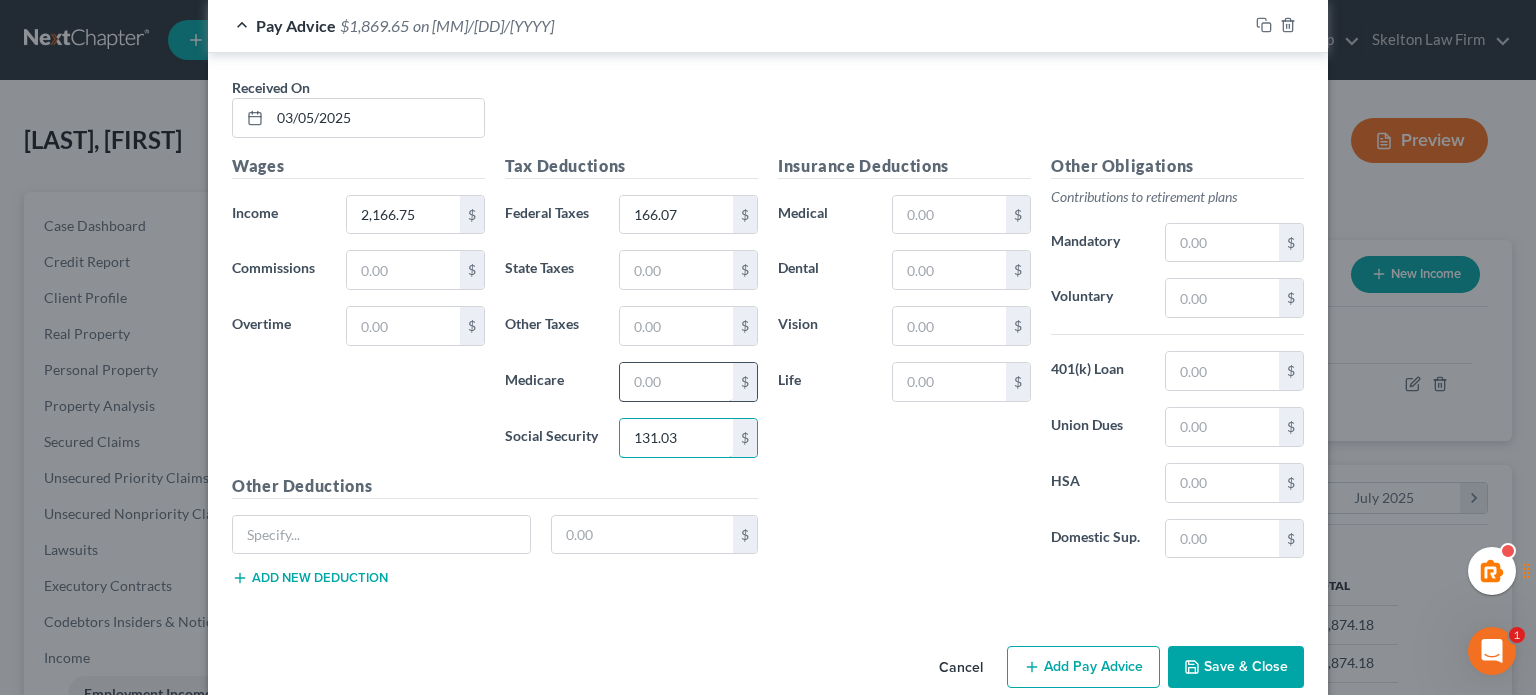 type on "131.03" 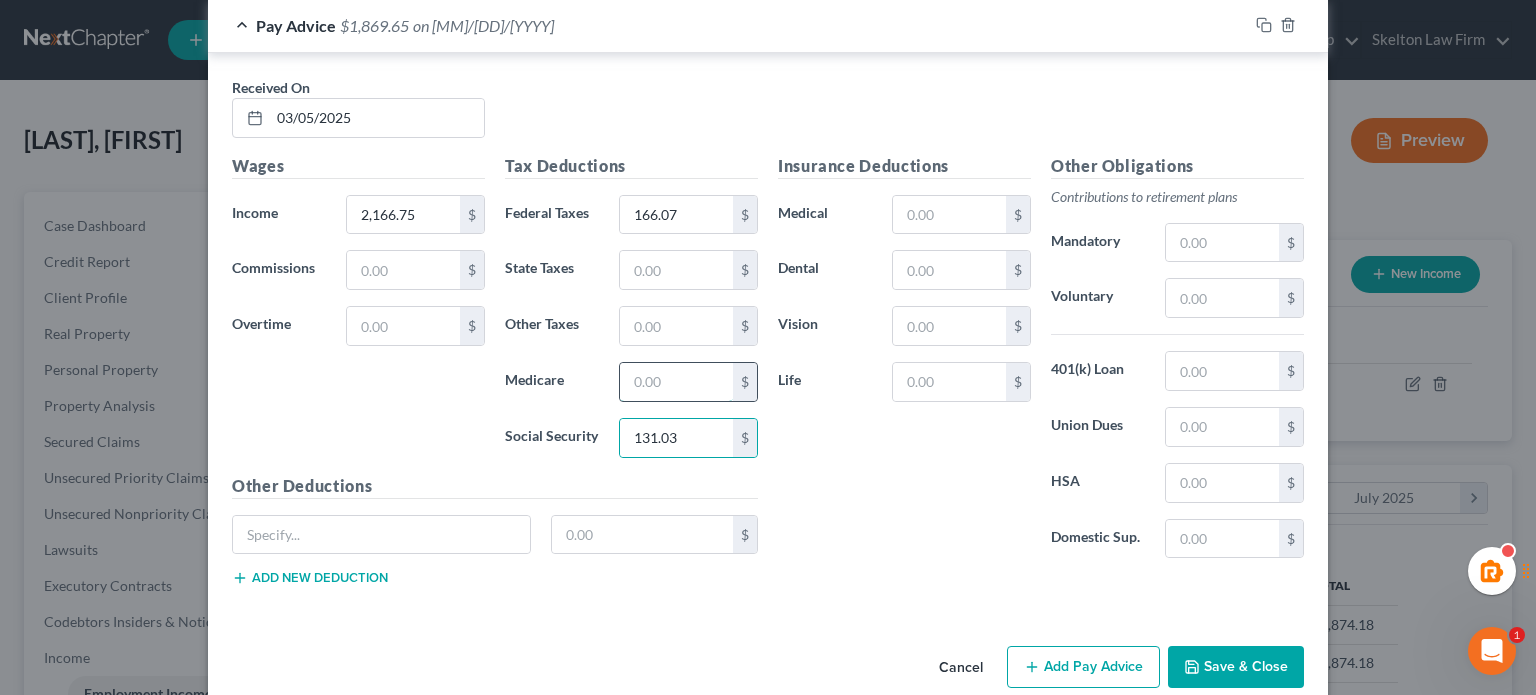 click at bounding box center [676, 382] 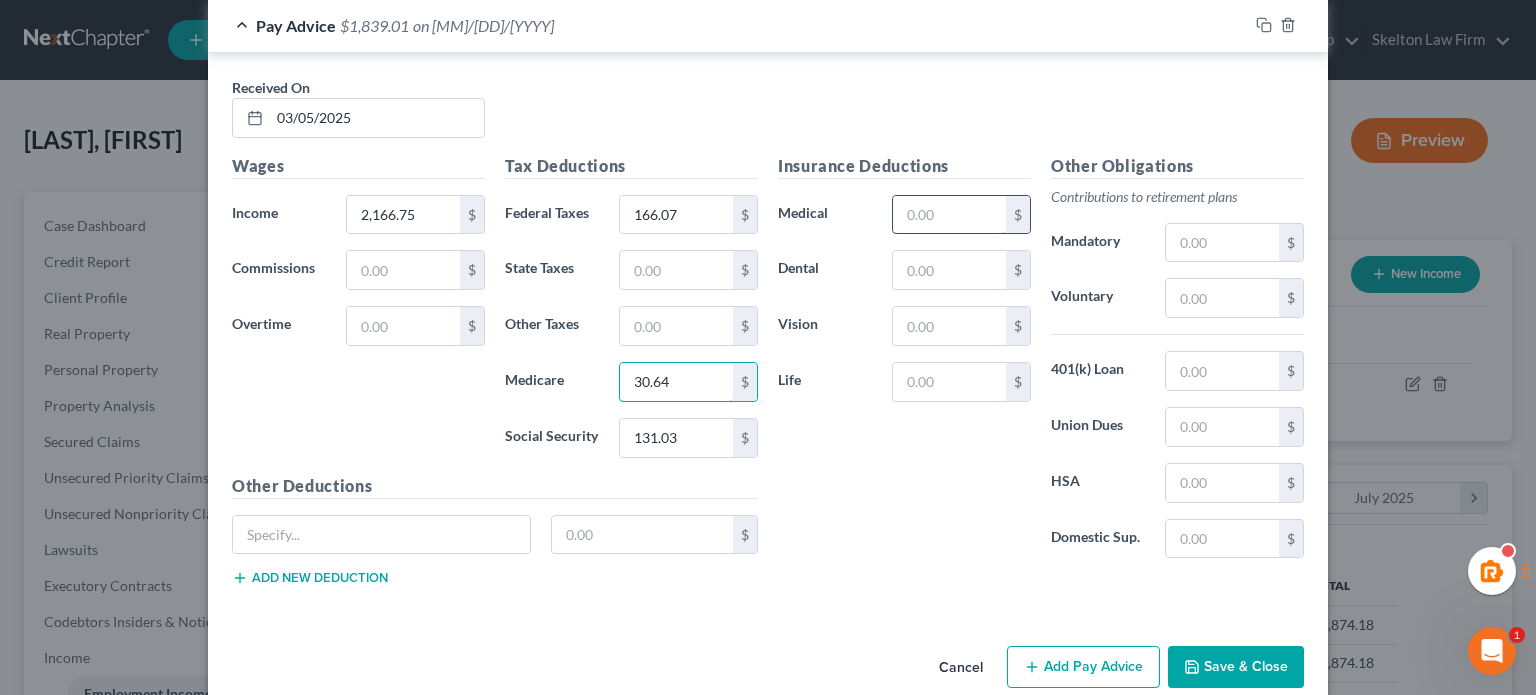 type on "30.64" 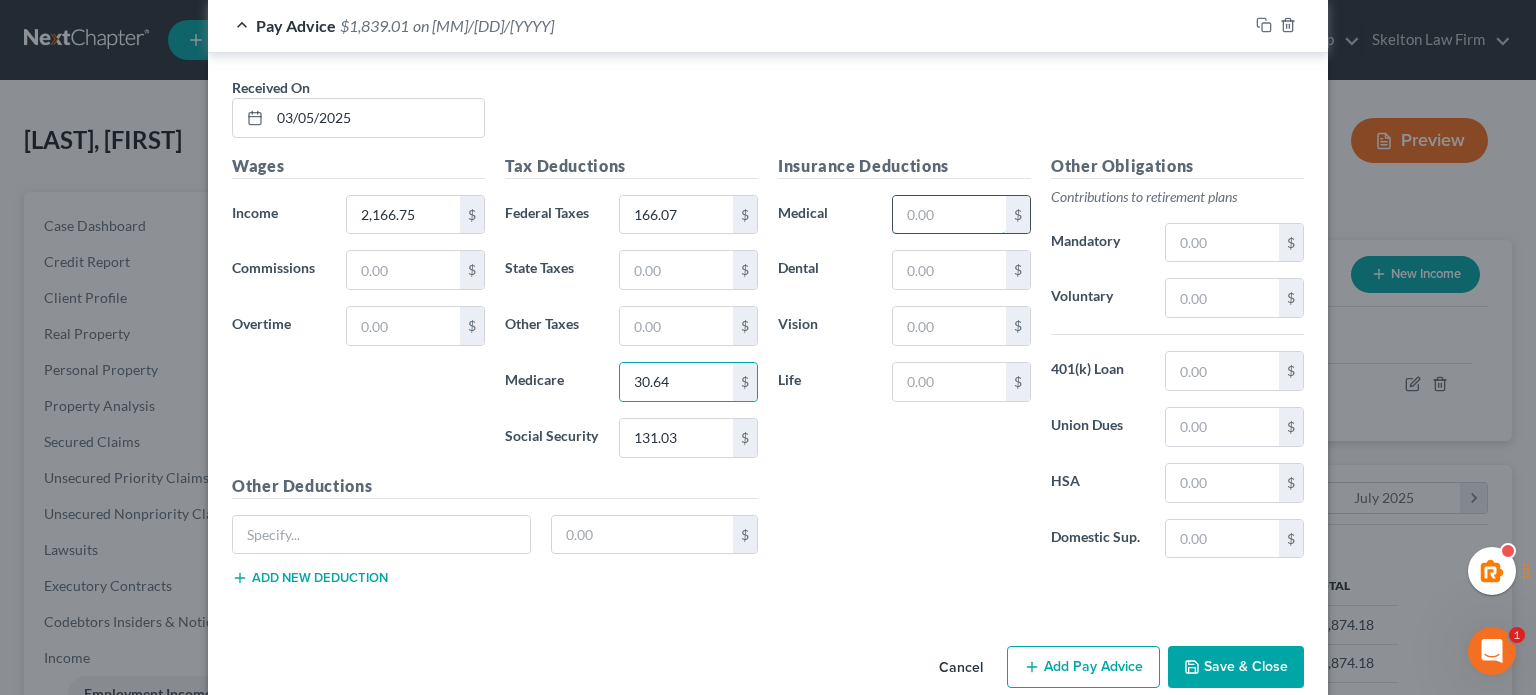 click at bounding box center (949, 215) 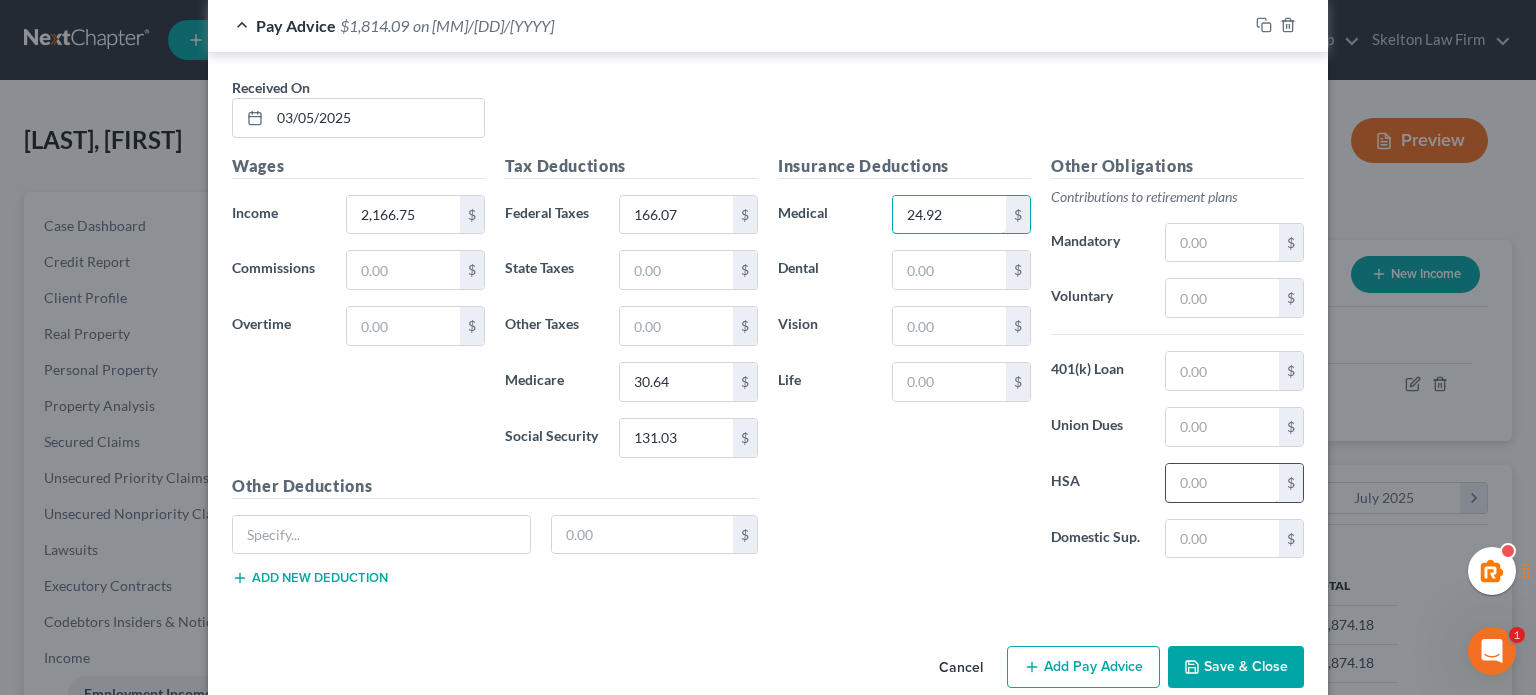 type on "24.92" 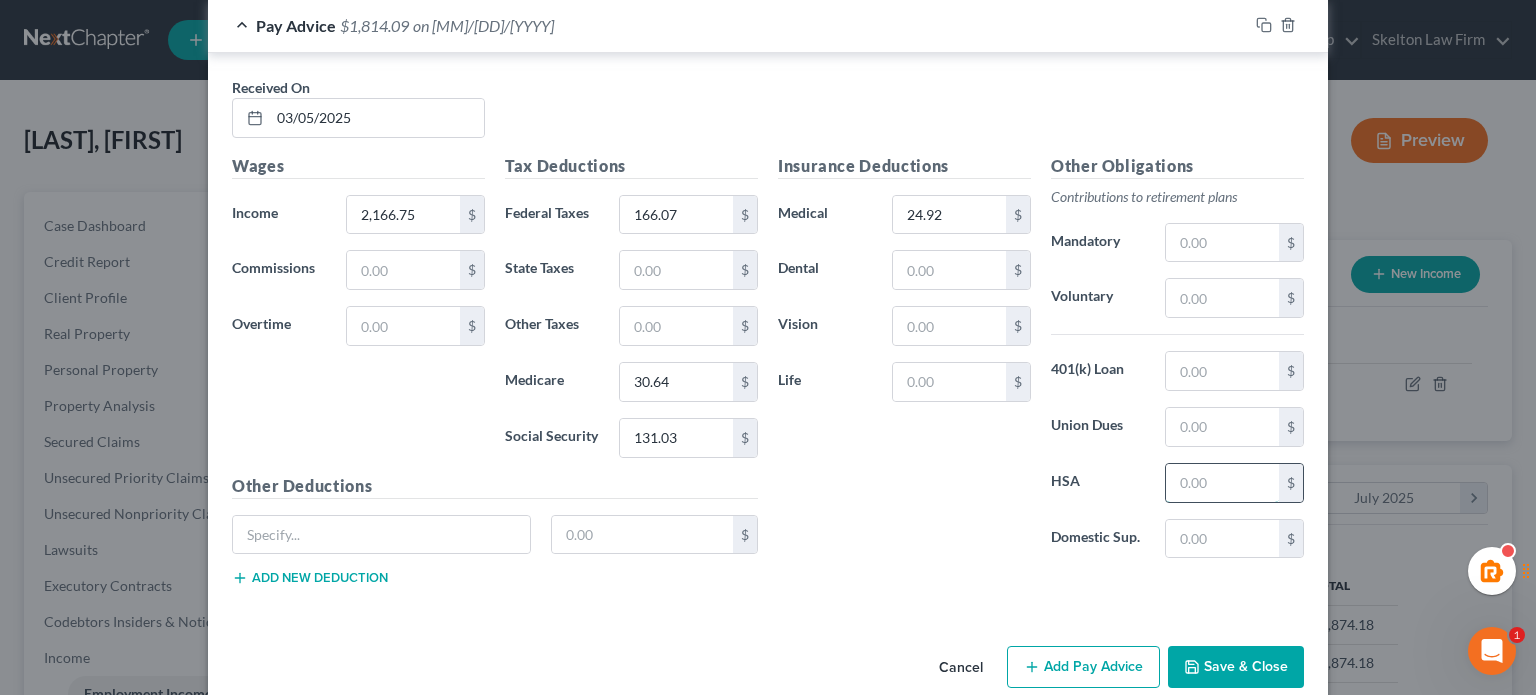 drag, startPoint x: 1196, startPoint y: 450, endPoint x: 1203, endPoint y: 439, distance: 13.038404 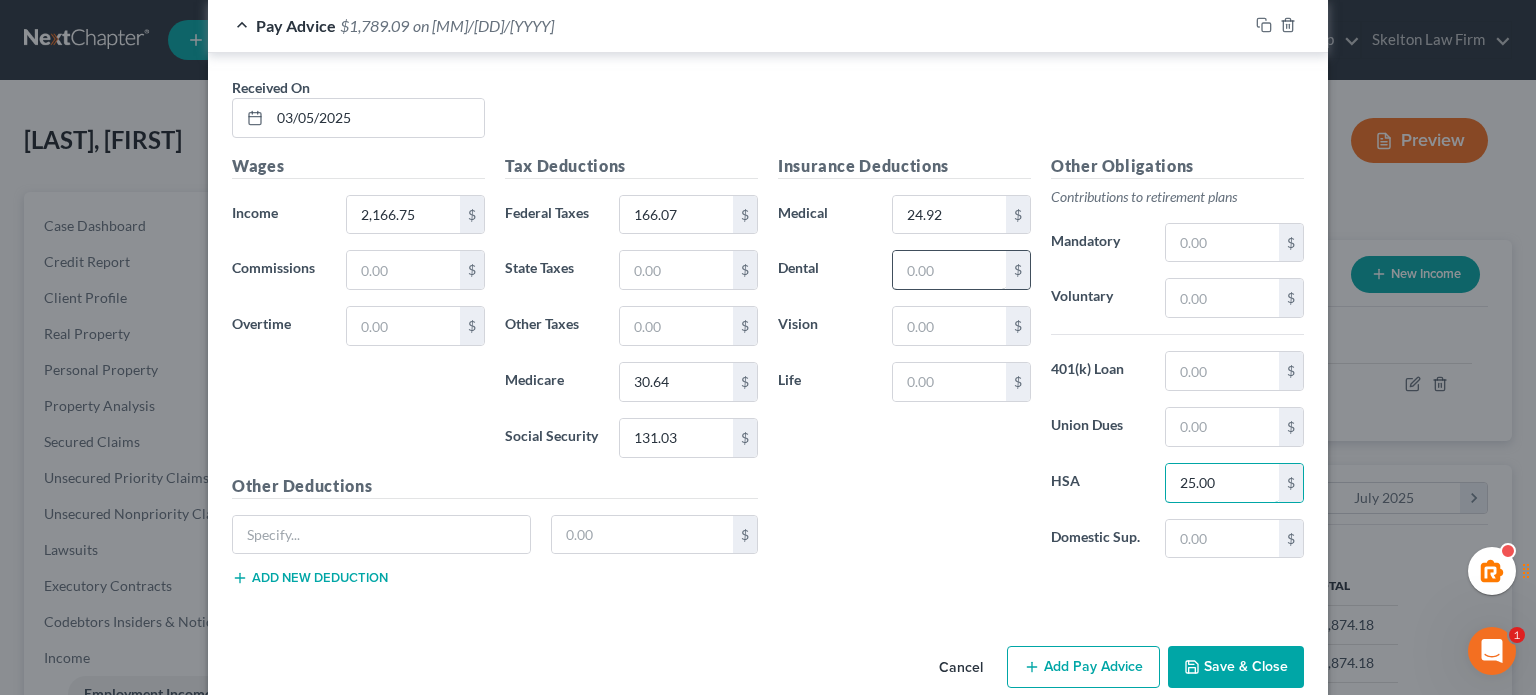 type on "25.00" 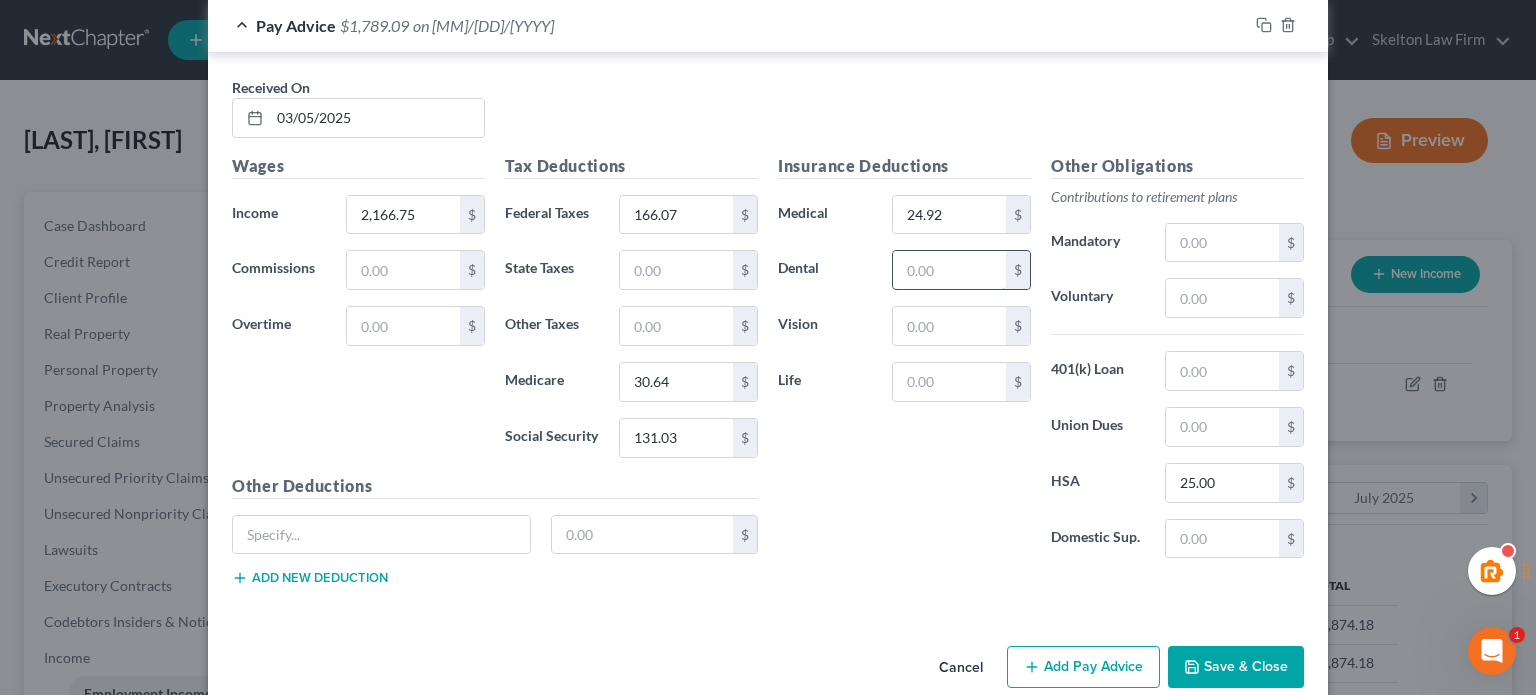 click at bounding box center (949, 270) 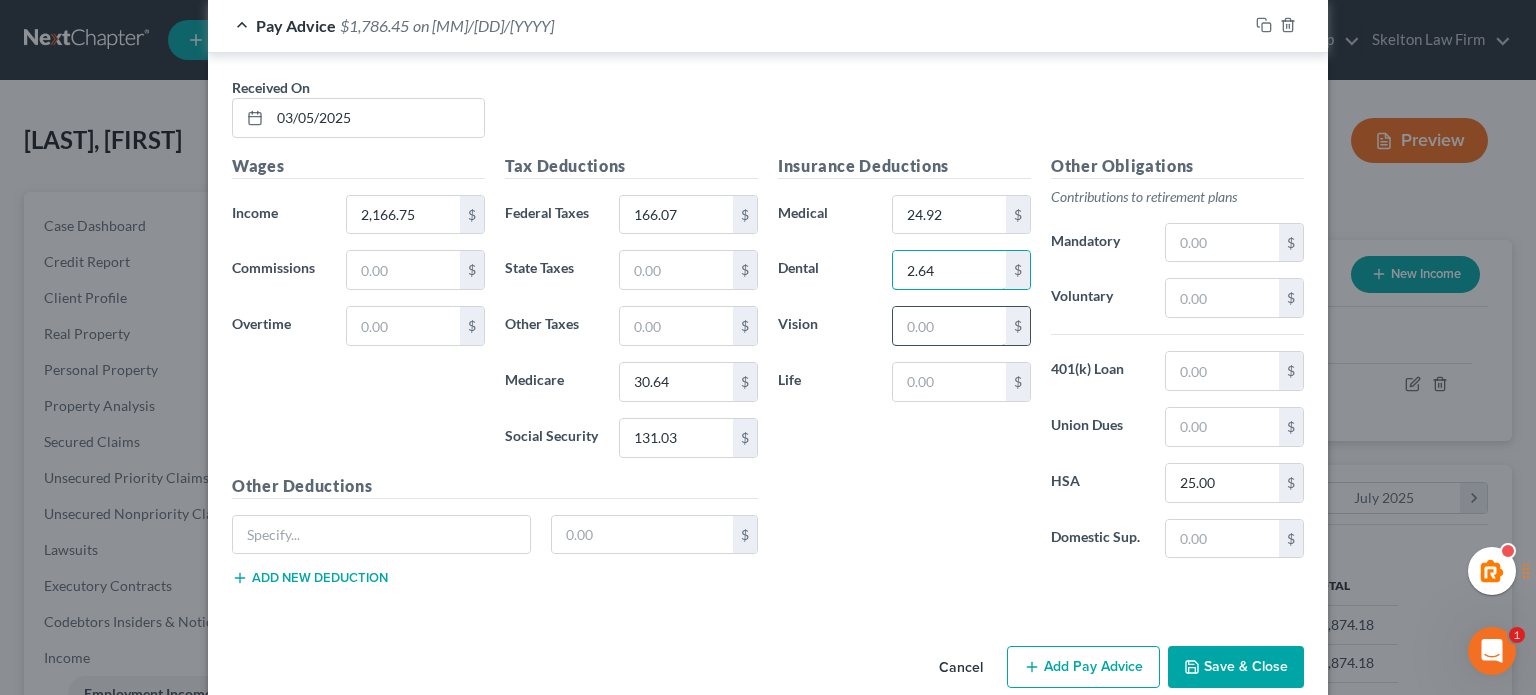 type on "2.64" 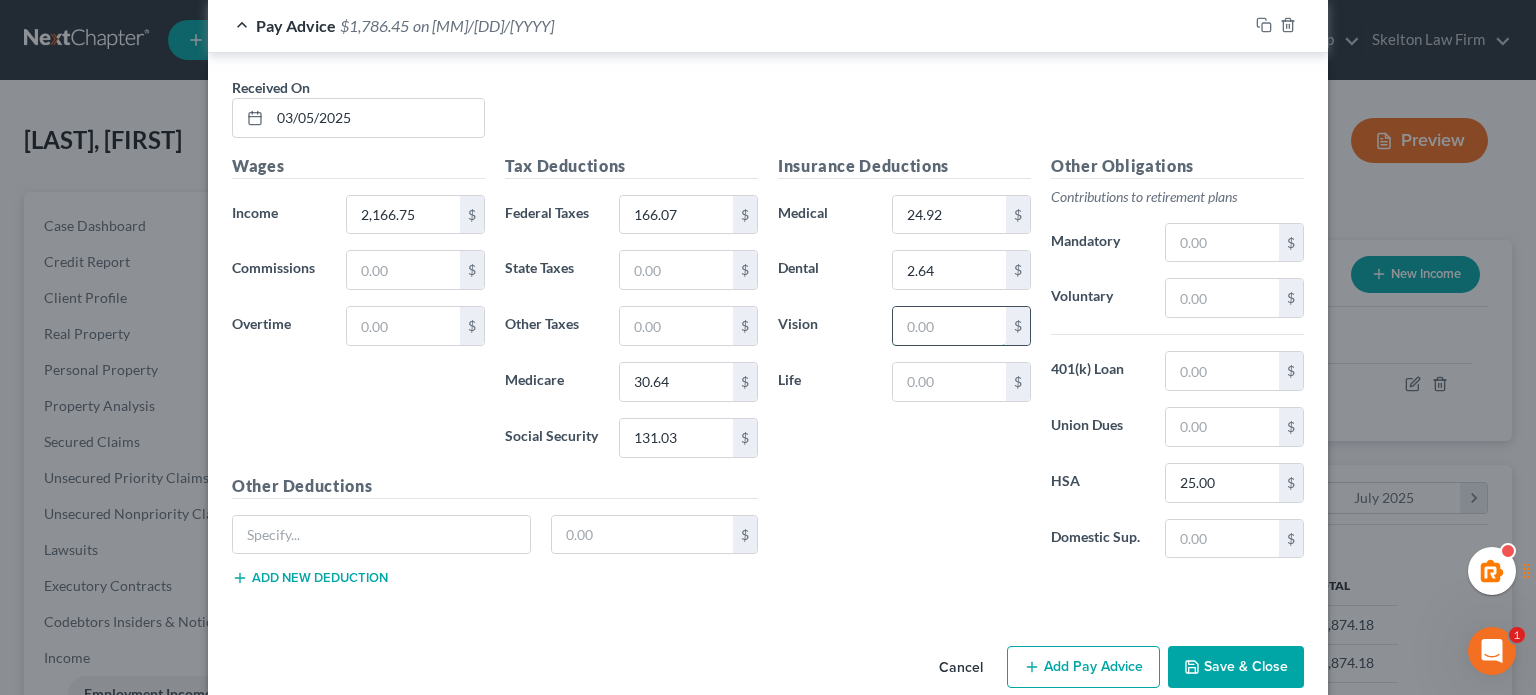 click at bounding box center [949, 326] 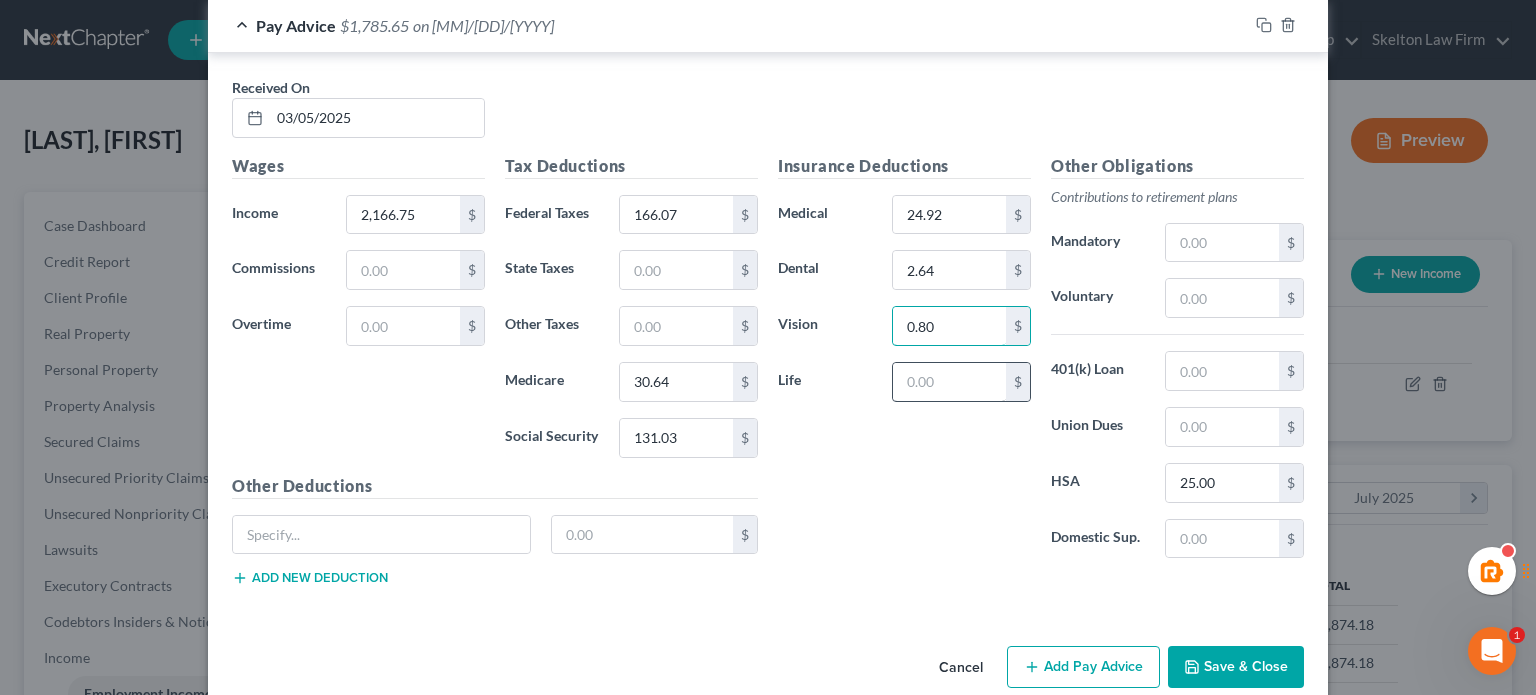 type on "0.80" 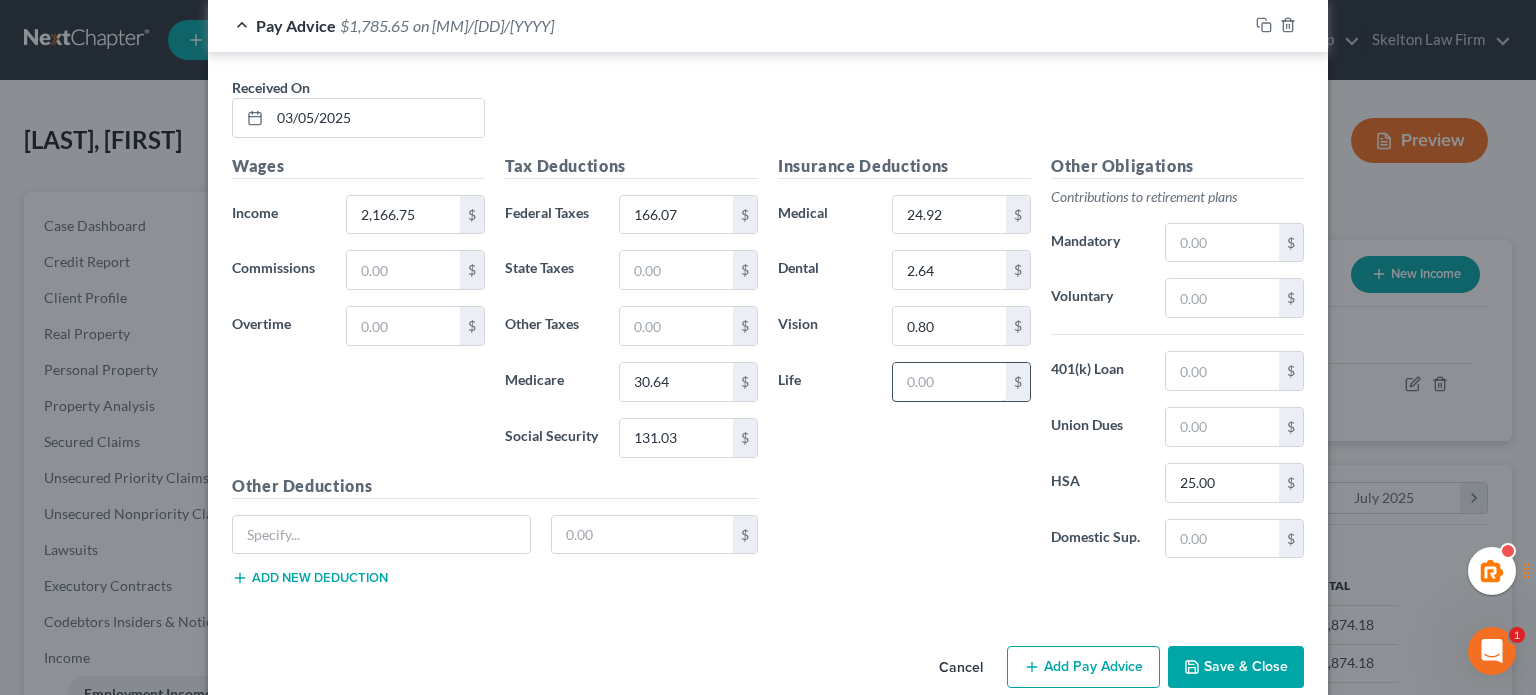 click at bounding box center (949, 382) 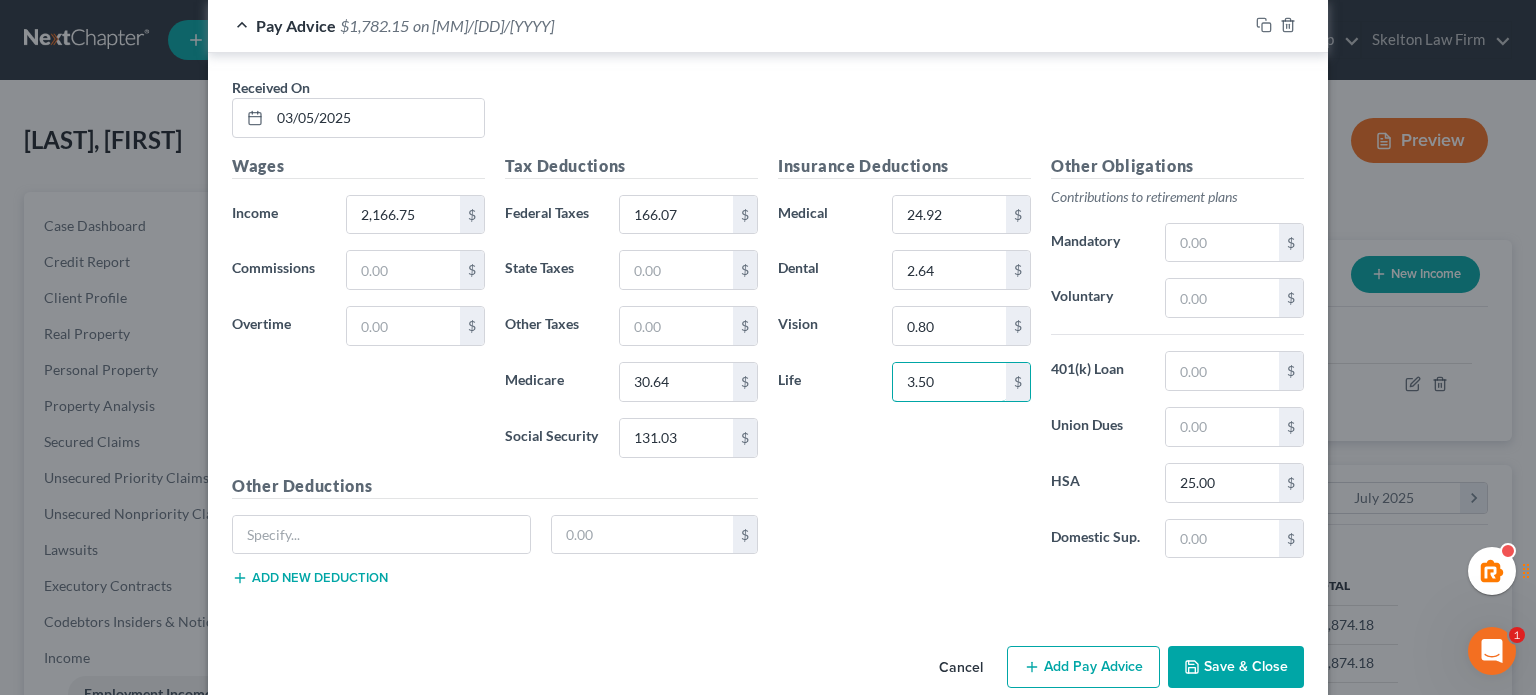 type on "3.50" 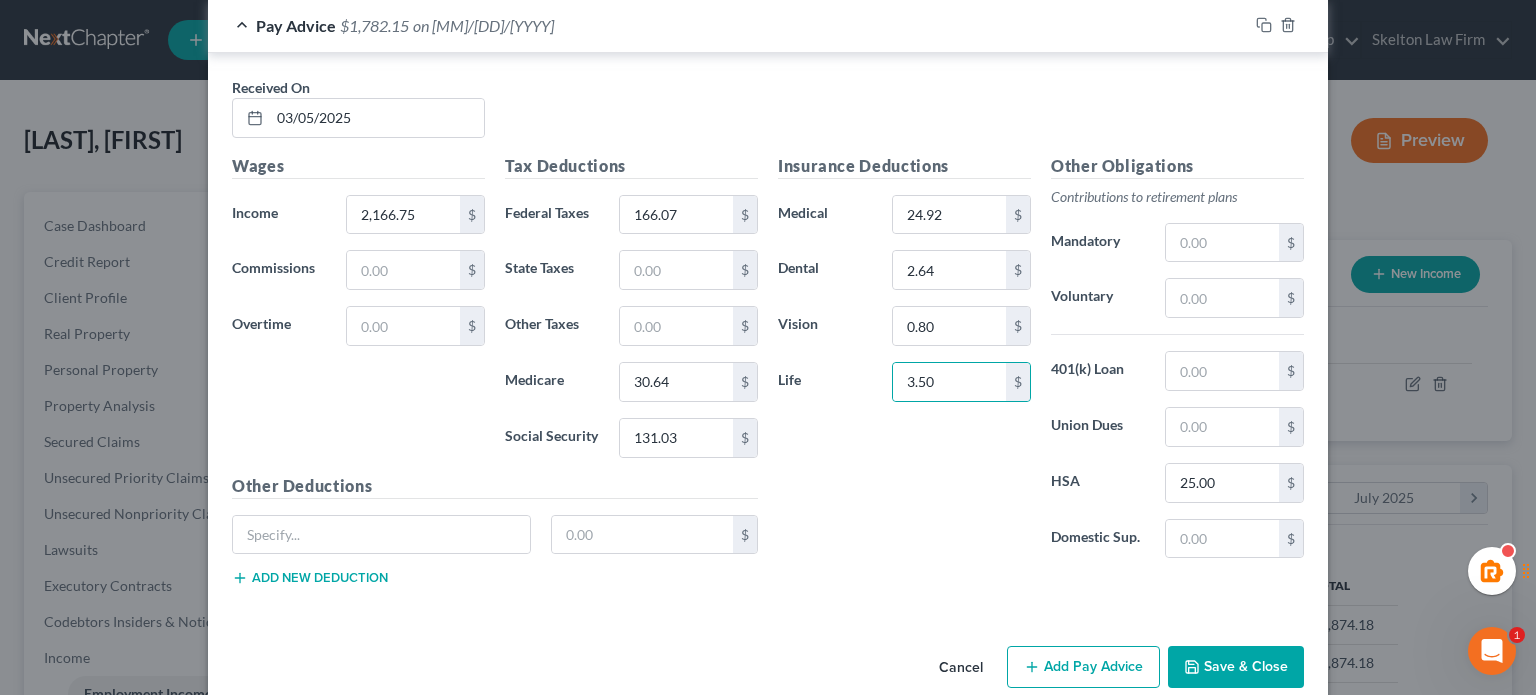 drag, startPoint x: 856, startPoint y: 509, endPoint x: 876, endPoint y: 519, distance: 22.36068 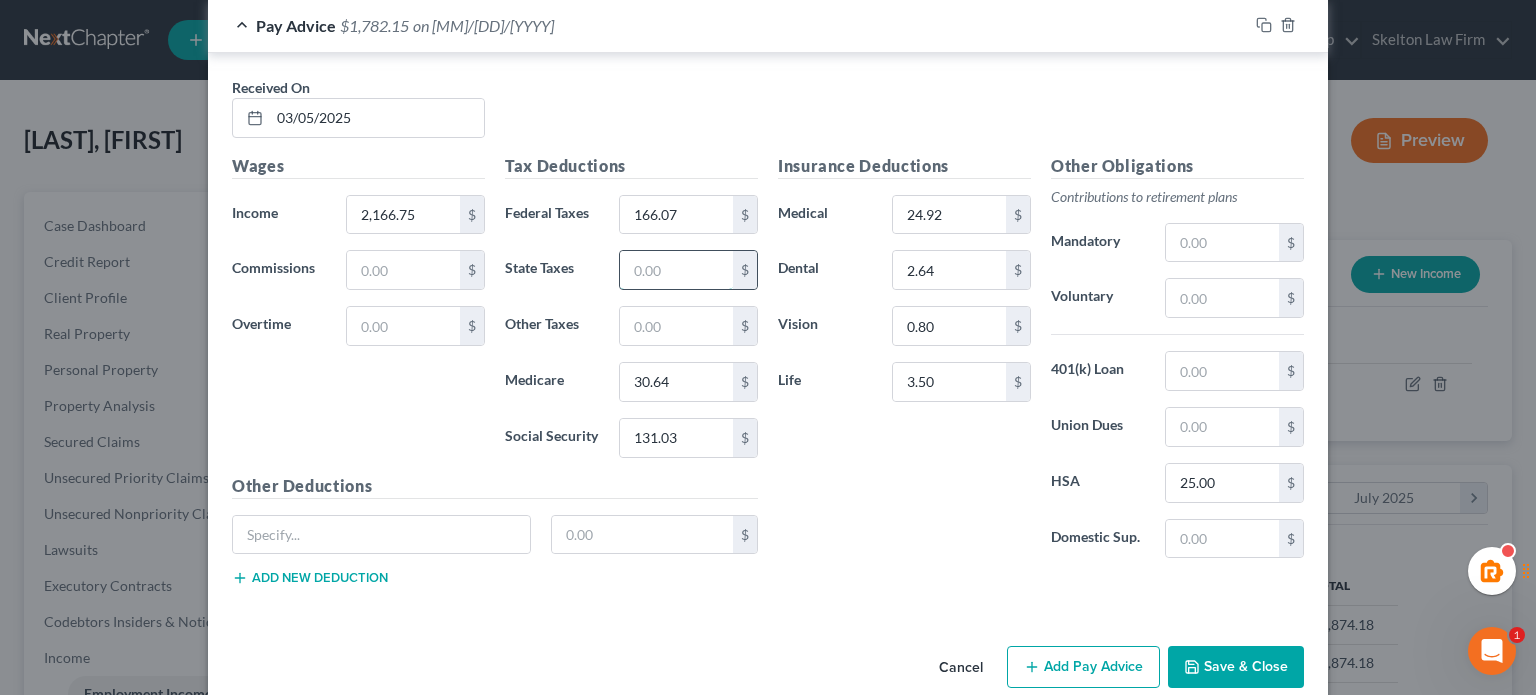 click at bounding box center (676, 270) 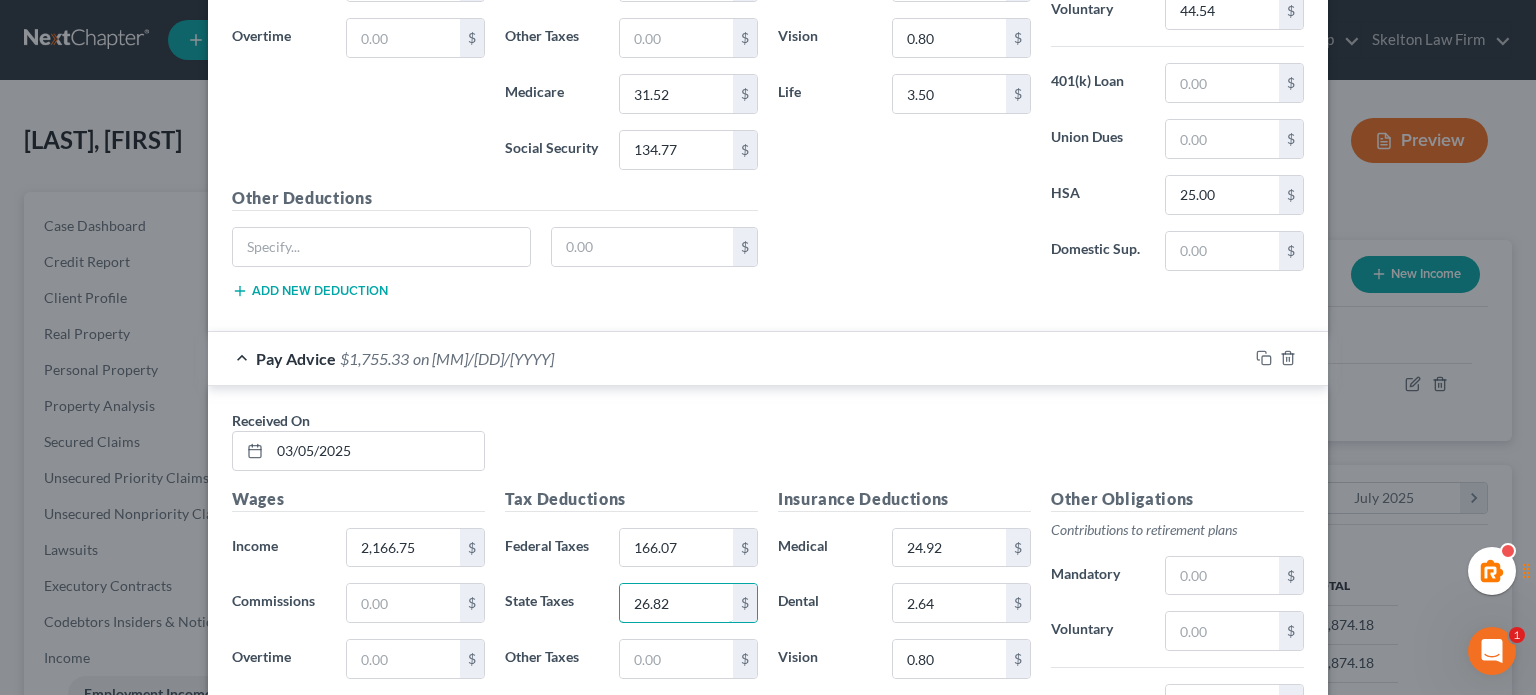 scroll, scrollTop: 5644, scrollLeft: 0, axis: vertical 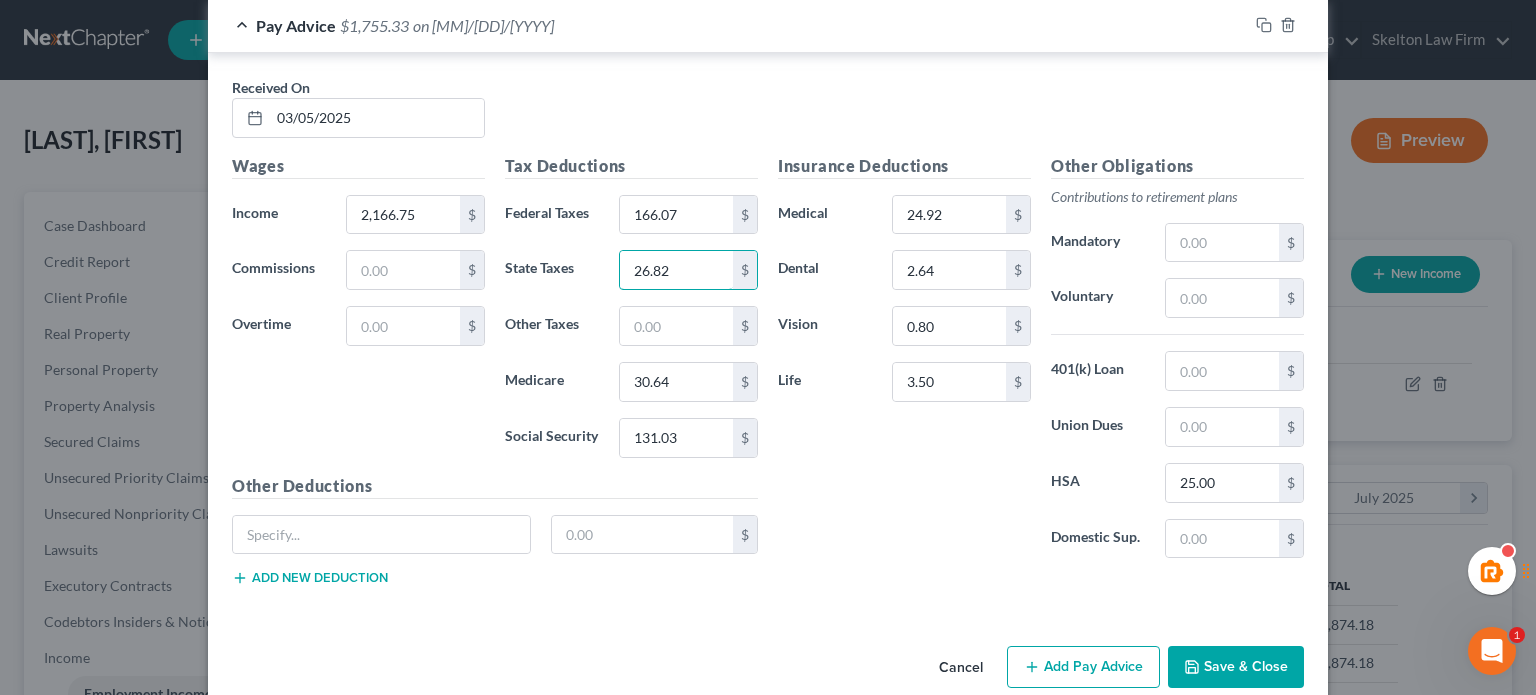 type on "26.82" 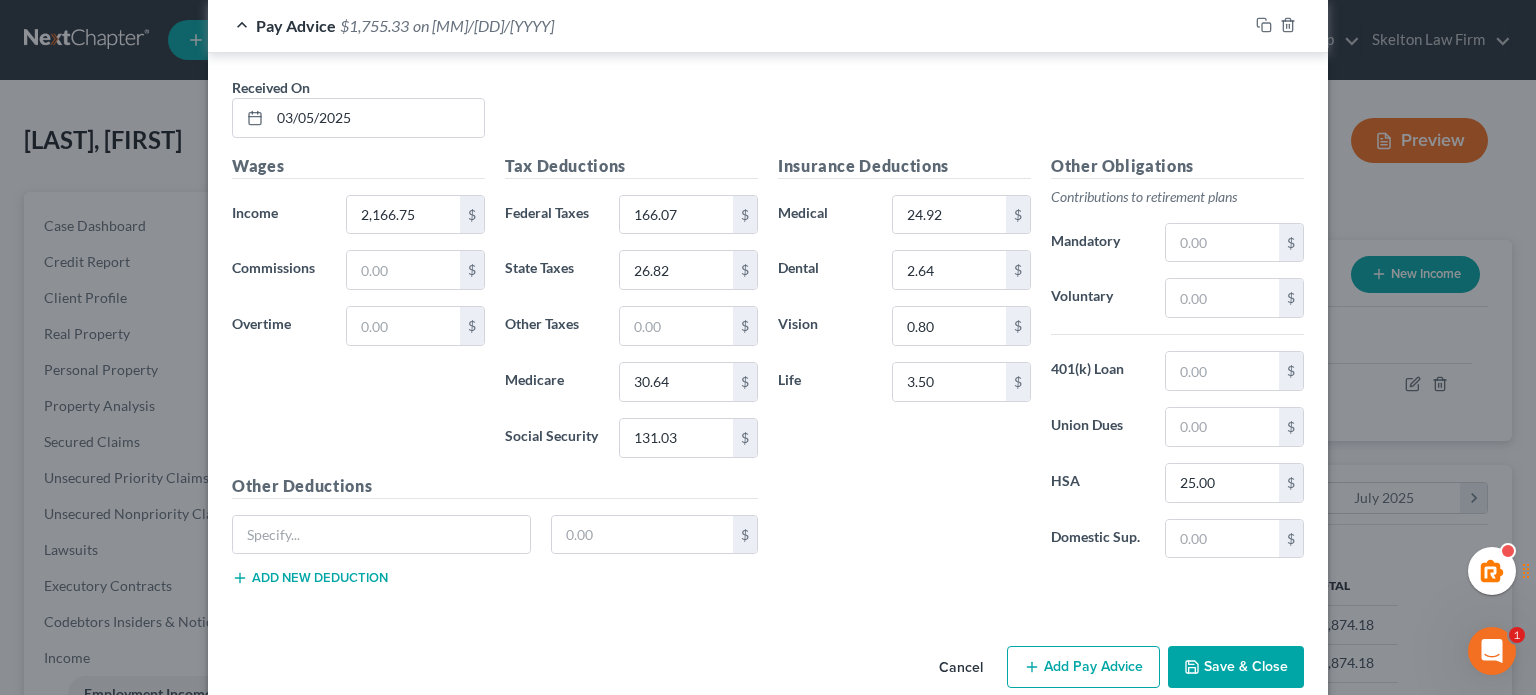 click on "Received On
*
03/05/2025 Wages
Income
*
2,166.75 $ Commissions $ Overtime $ Tax Deductions Federal Taxes 166.07 $ State Taxes 26.82 $ Other Taxes $ Medicare 30.64 $ Social Security 131.03 $ Other Deductions $ Add new deduction Insurance Deductions Medical 24.92 $ Dental 2.64 $ Vision 0.80 $ Life 3.50 $ Other Obligations Contributions to retirement plans Mandatory $ Voluntary $ 401(k) Loan $ Union Dues $ HSA 25.00 $ Domestic Sup. $" at bounding box center (768, 335) 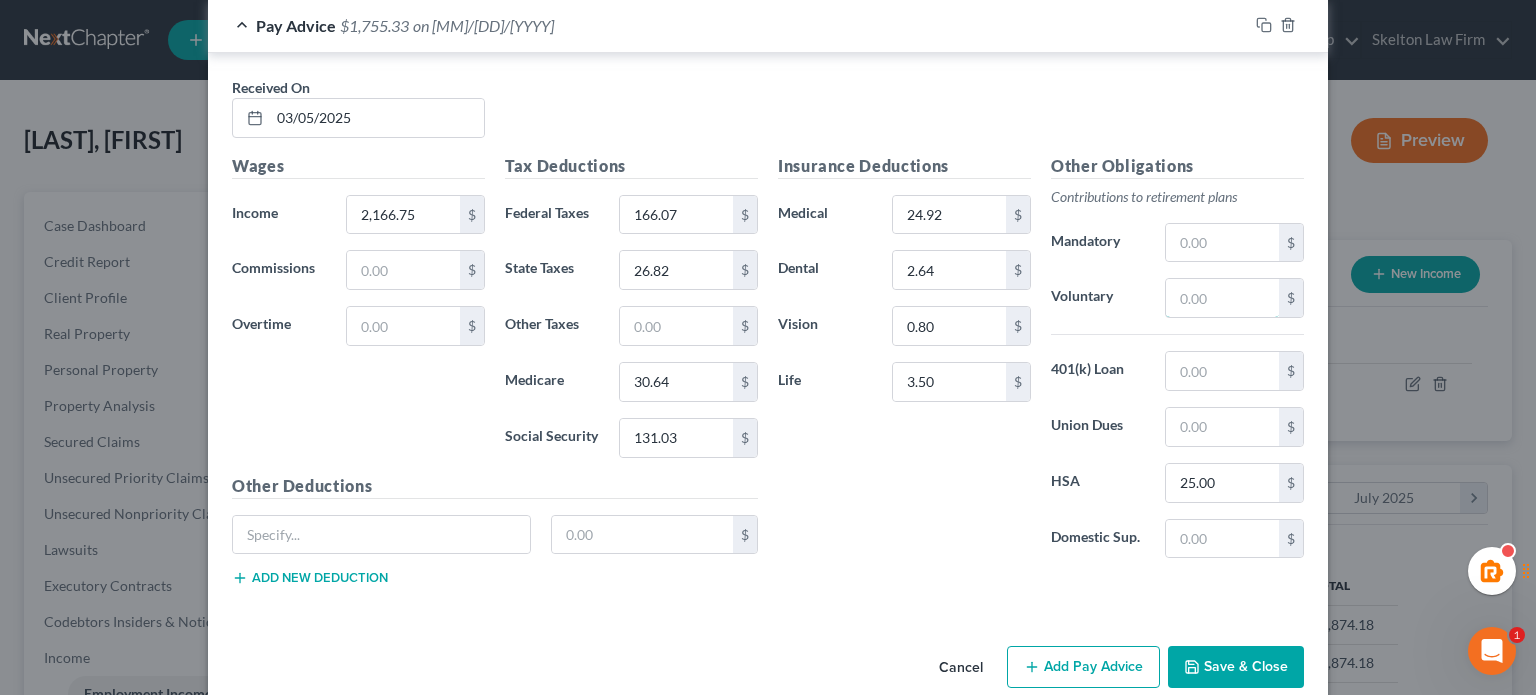 drag, startPoint x: 1188, startPoint y: 286, endPoint x: 1180, endPoint y: 244, distance: 42.755116 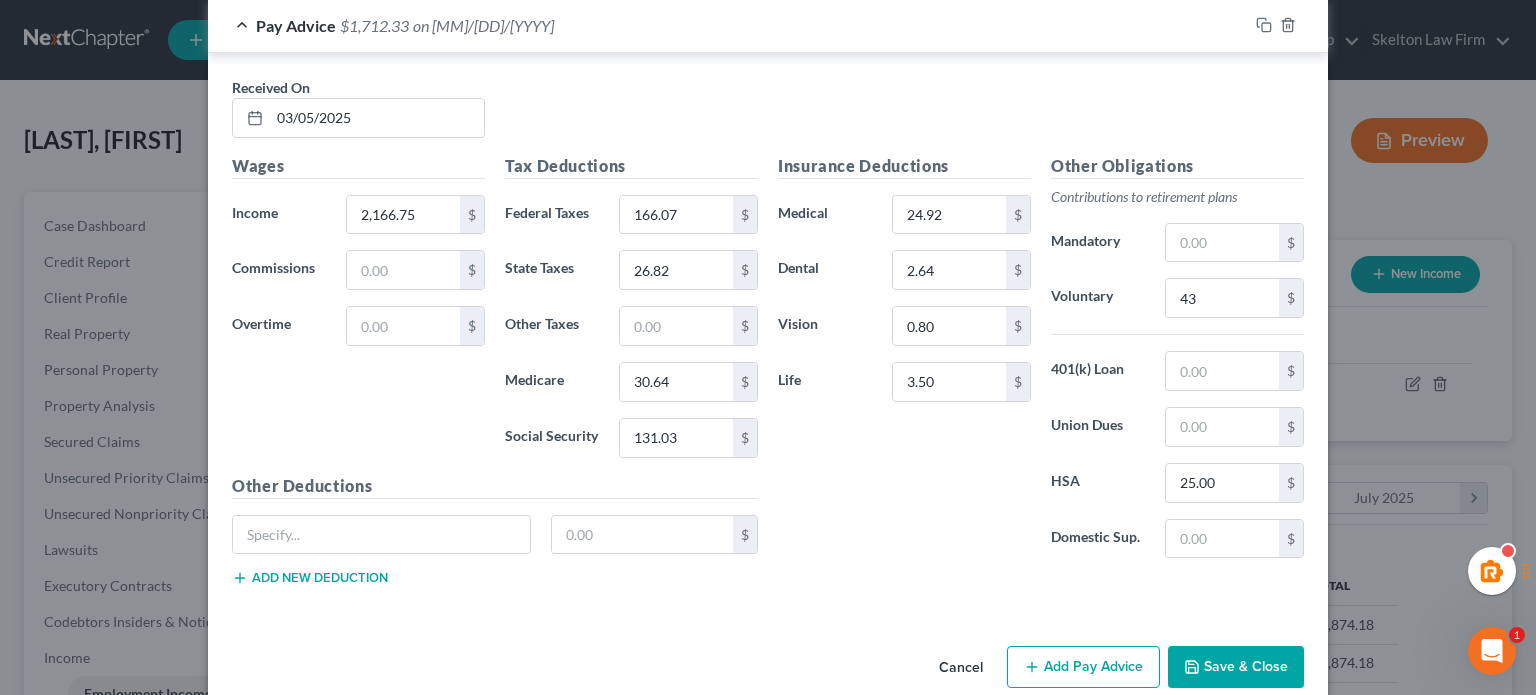 drag, startPoint x: 882, startPoint y: 435, endPoint x: 1112, endPoint y: 319, distance: 257.5966 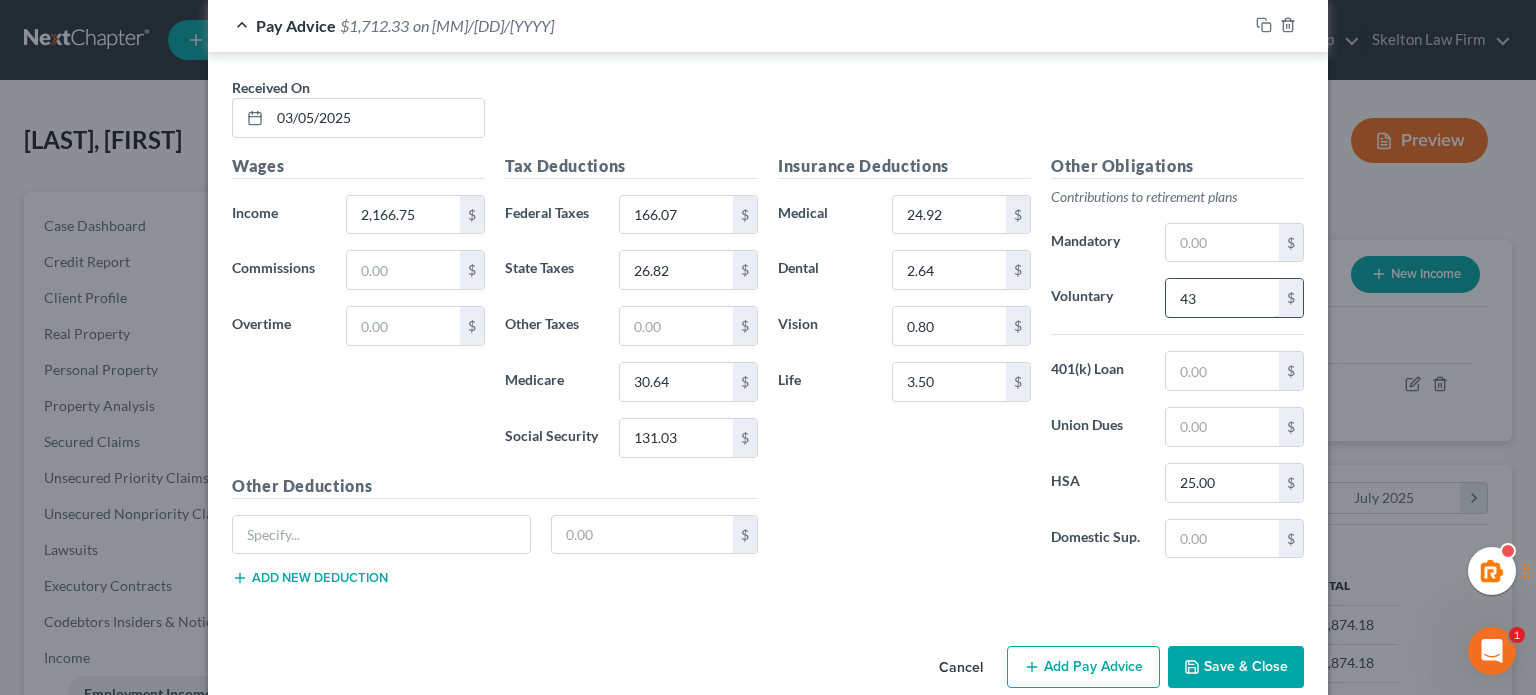 click on "43" at bounding box center [1222, 298] 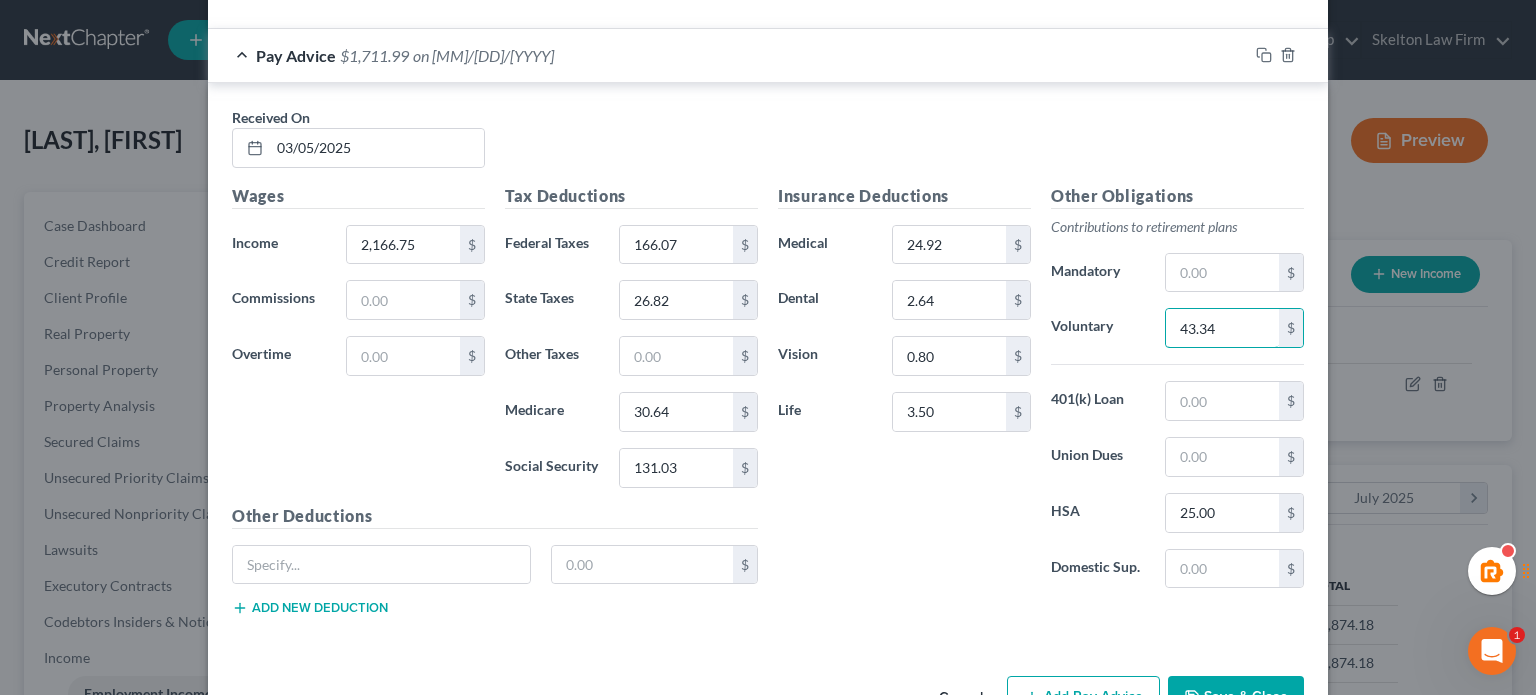 scroll, scrollTop: 5644, scrollLeft: 0, axis: vertical 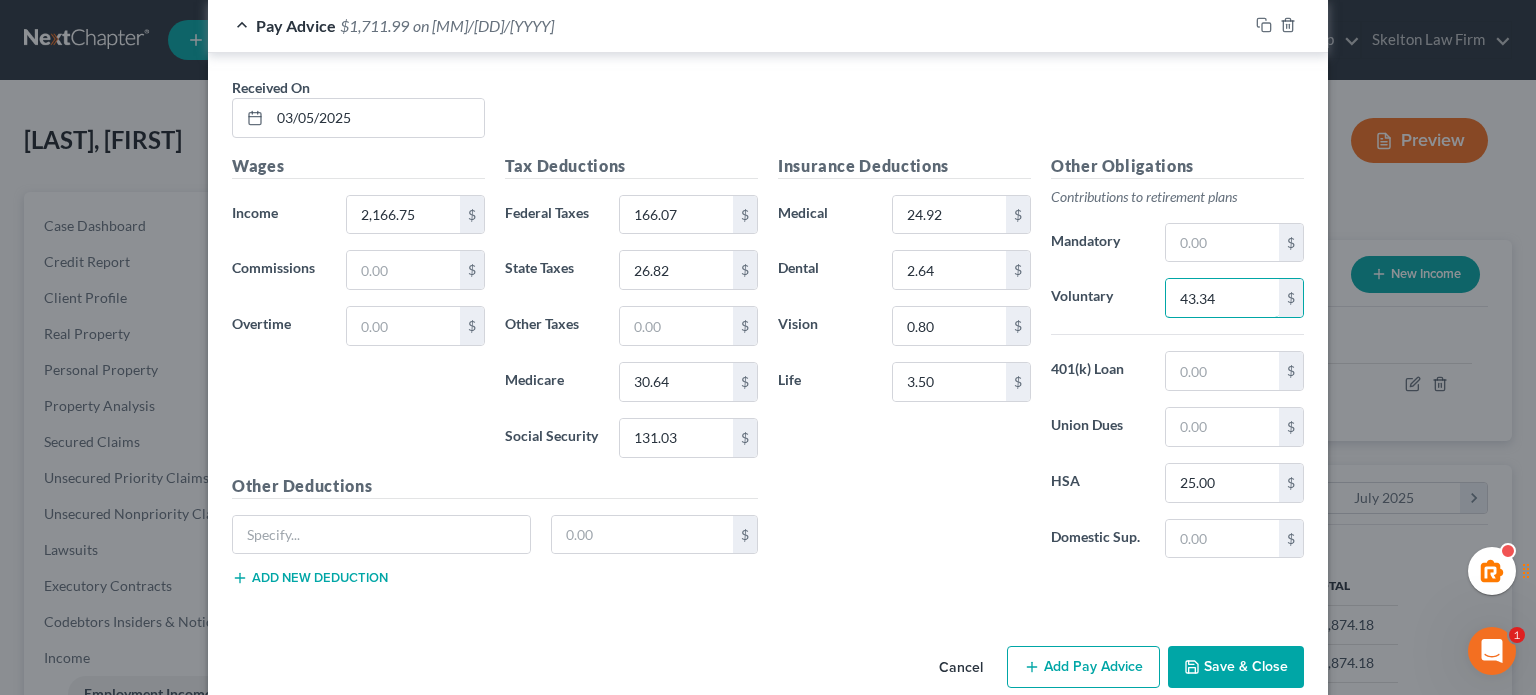 type on "43.34" 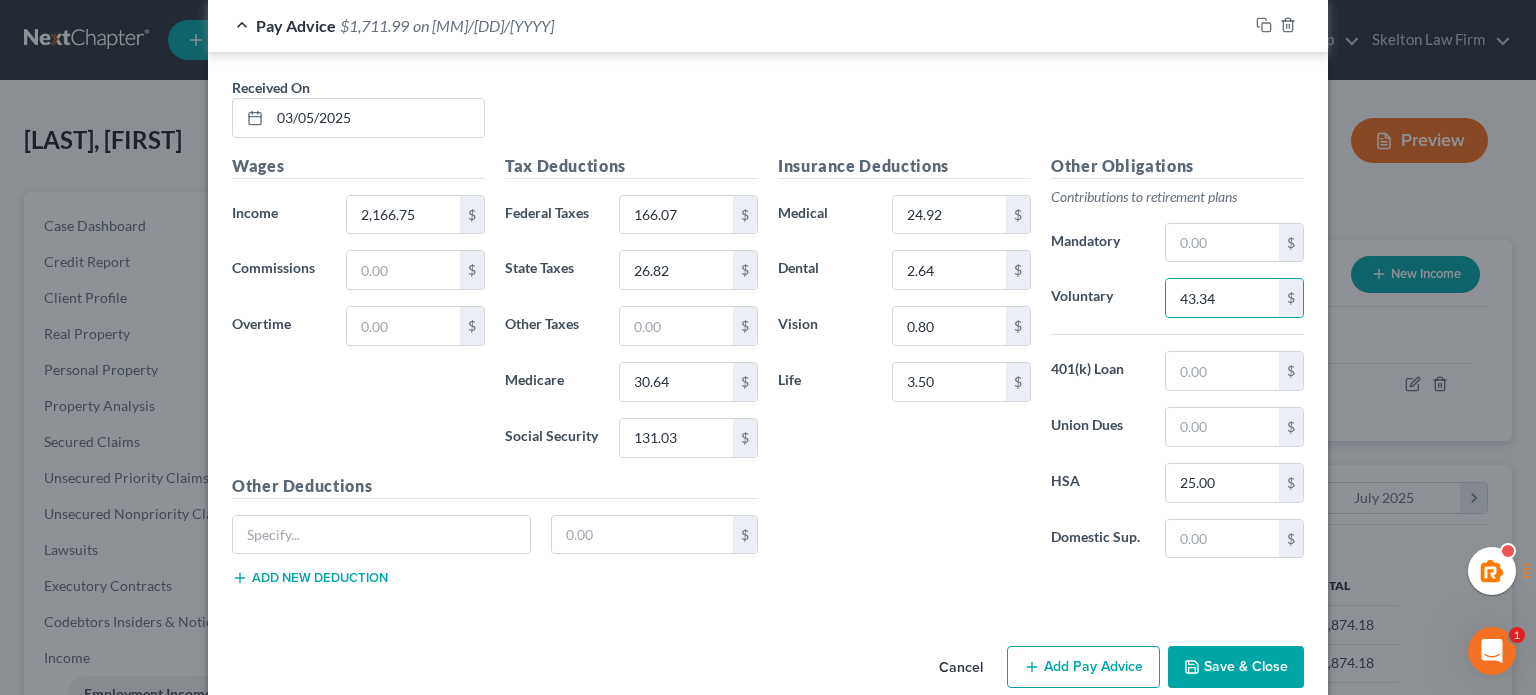 click on "Add Pay Advice" at bounding box center [1083, 667] 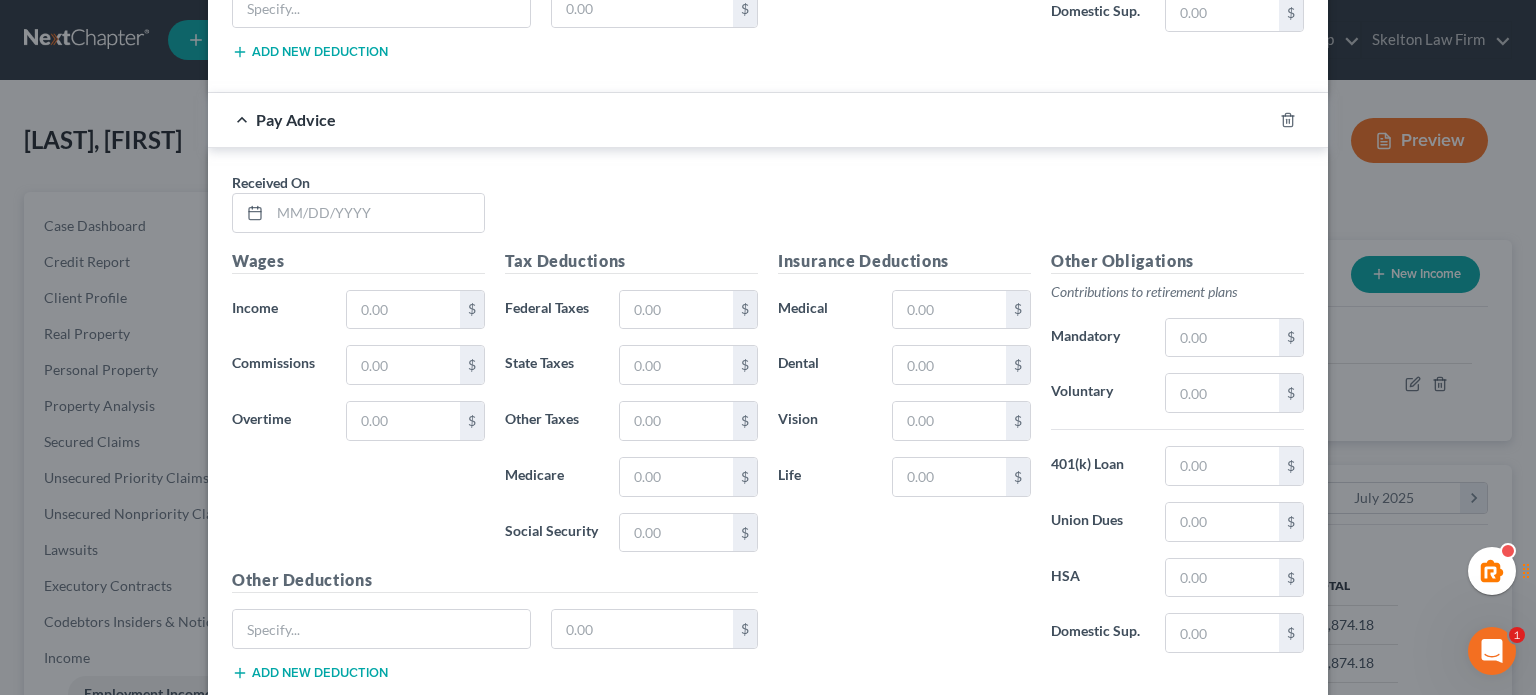 scroll, scrollTop: 6262, scrollLeft: 0, axis: vertical 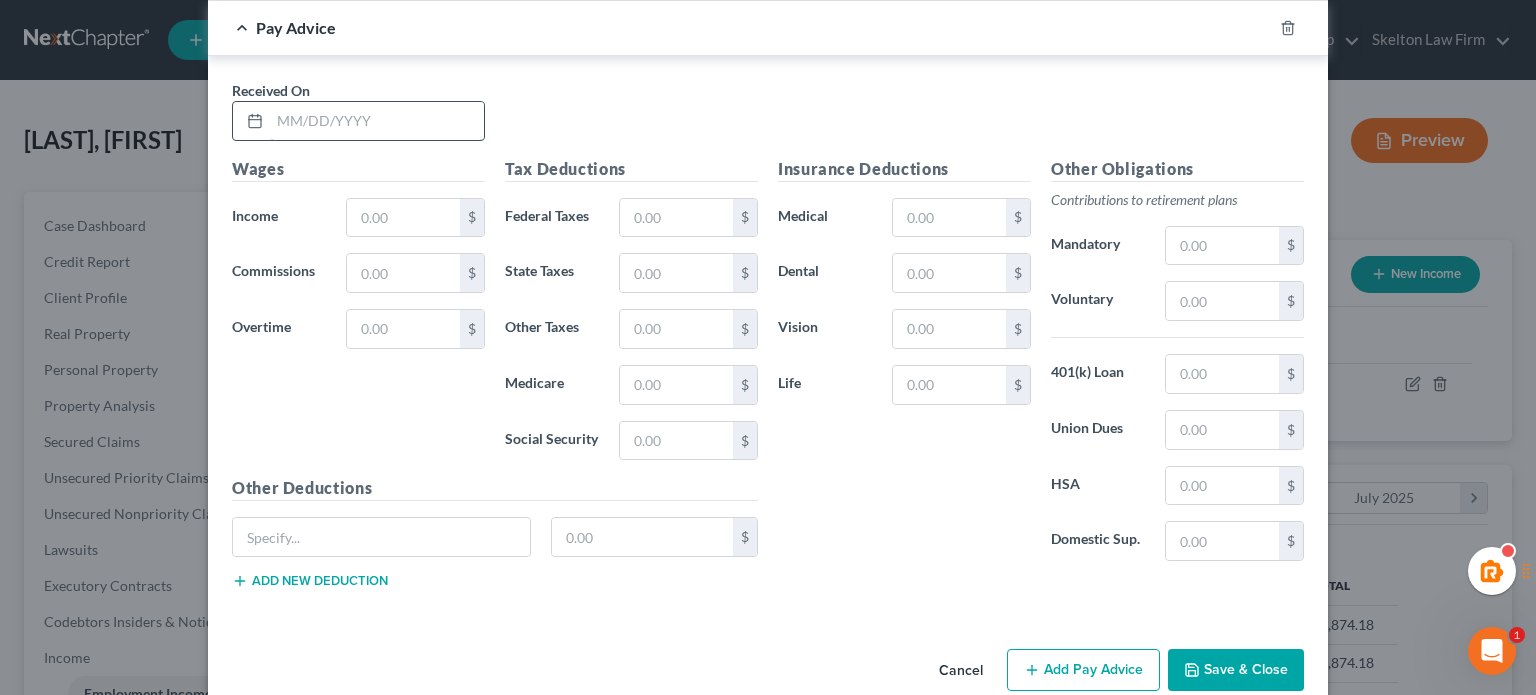 click at bounding box center (377, 121) 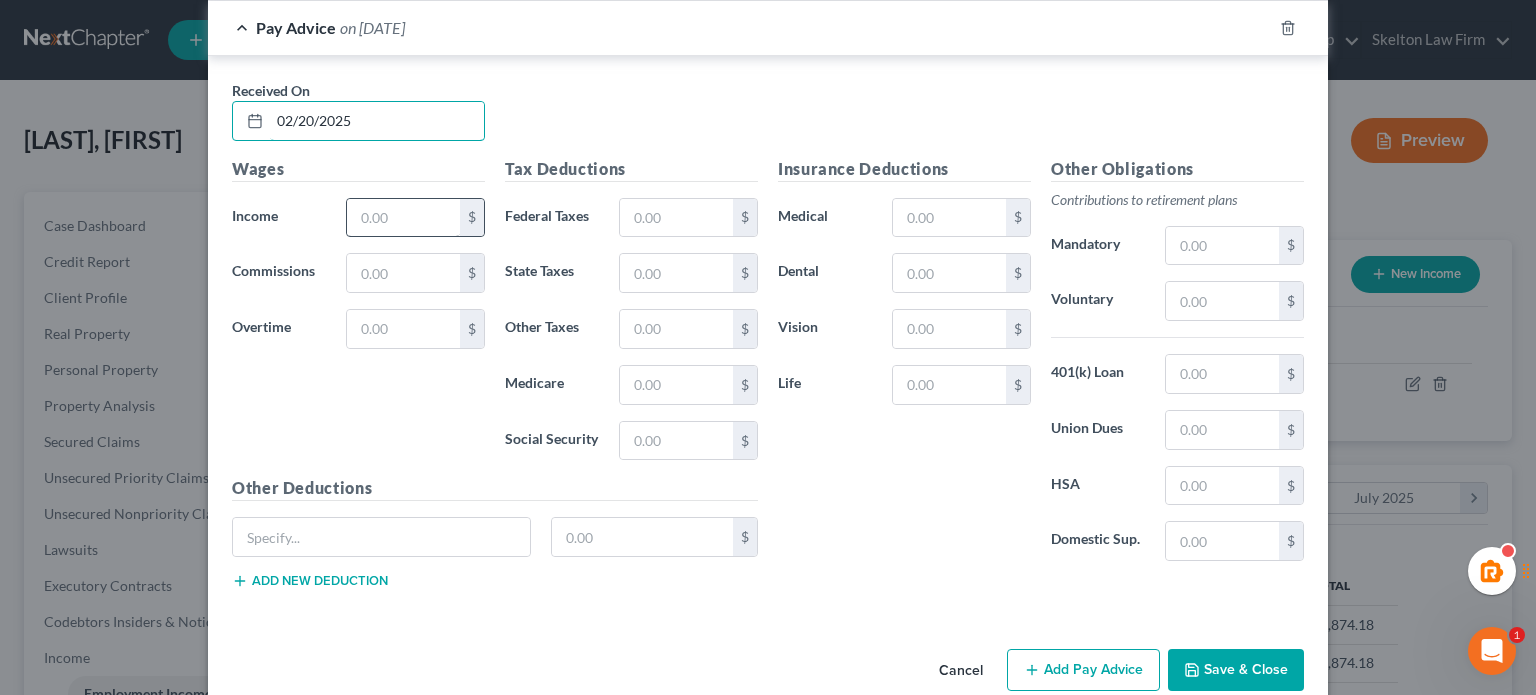 type on "02/20/2025" 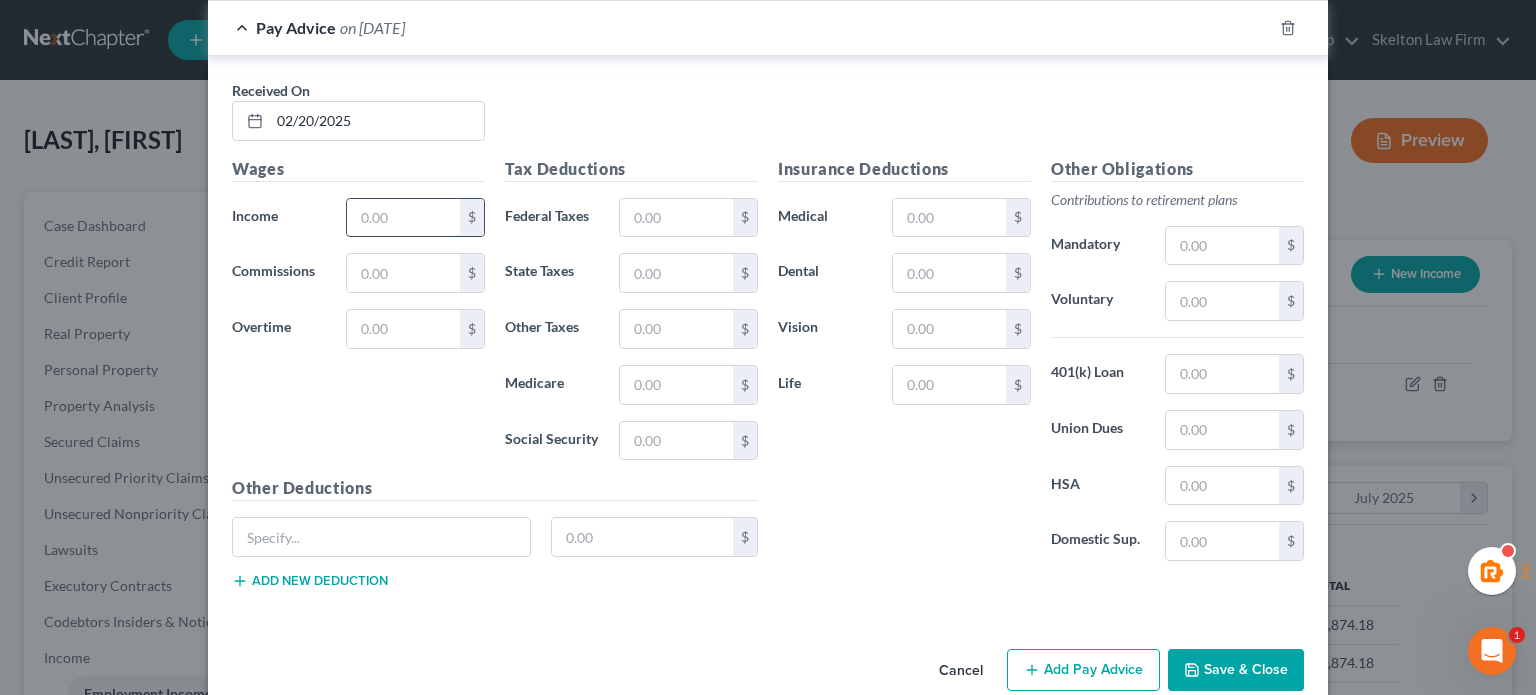 click at bounding box center [403, 218] 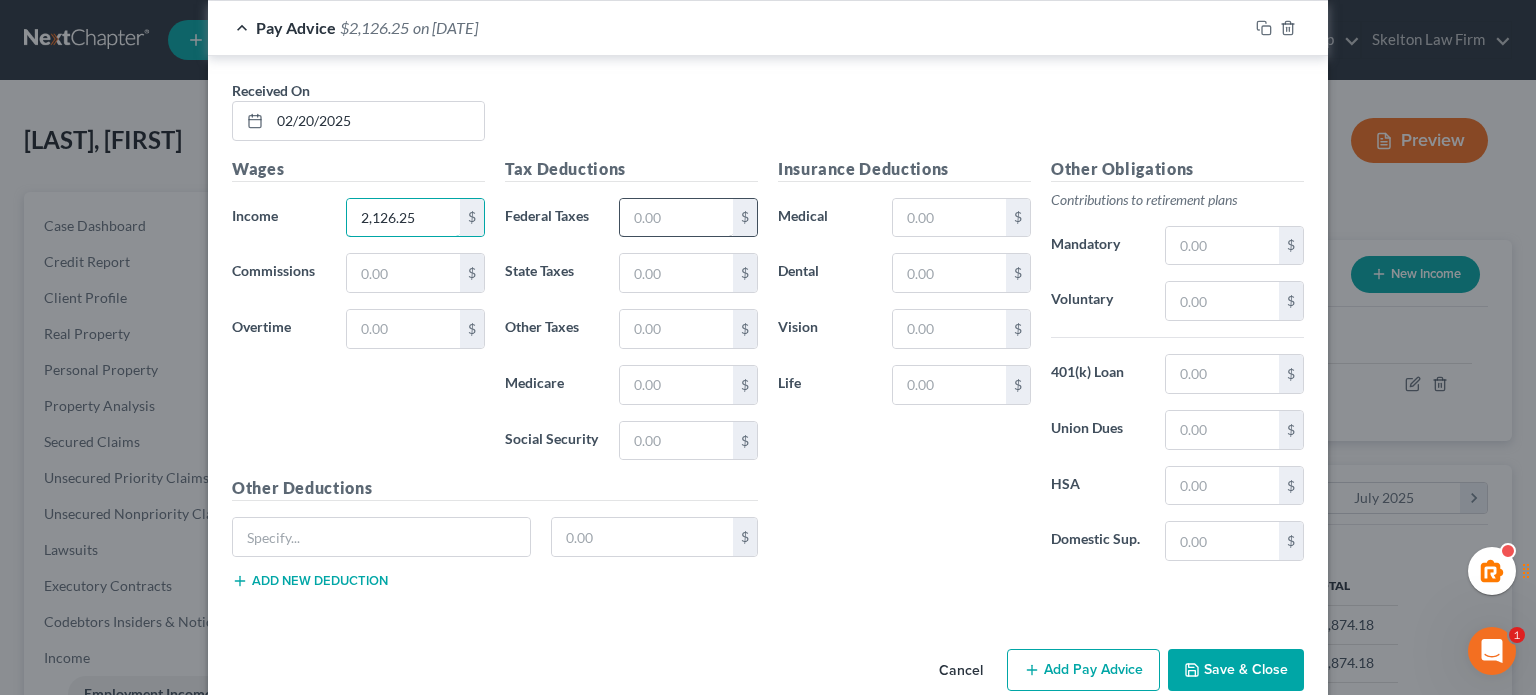 type on "2,126.25" 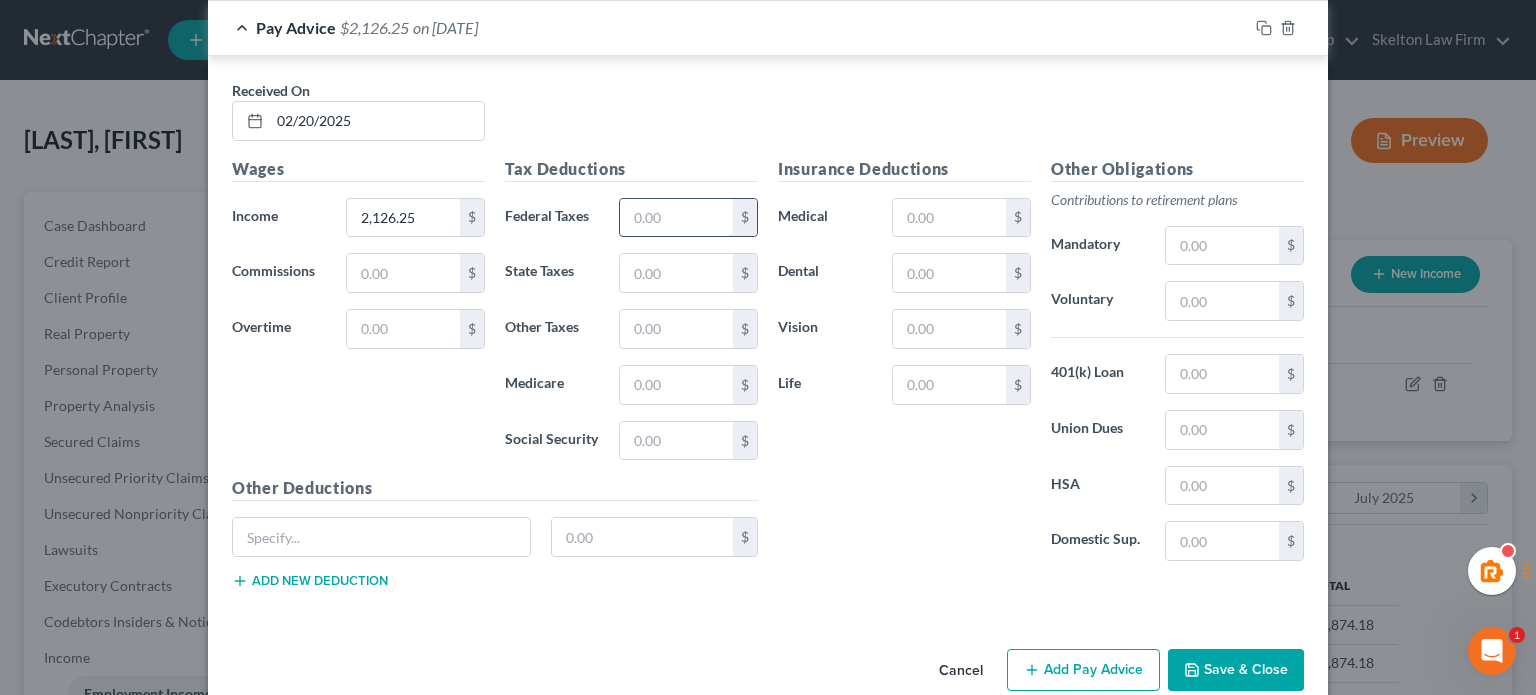 click at bounding box center [676, 218] 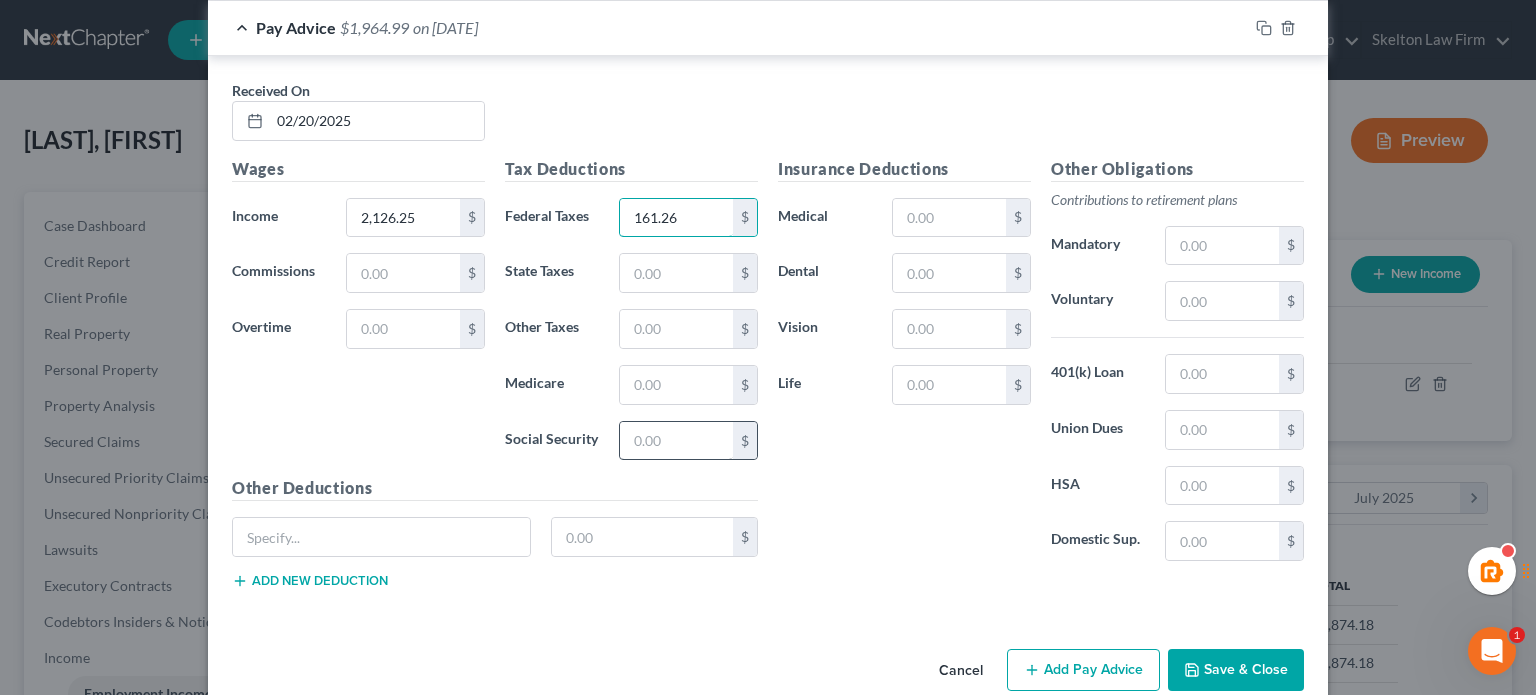 type on "161.26" 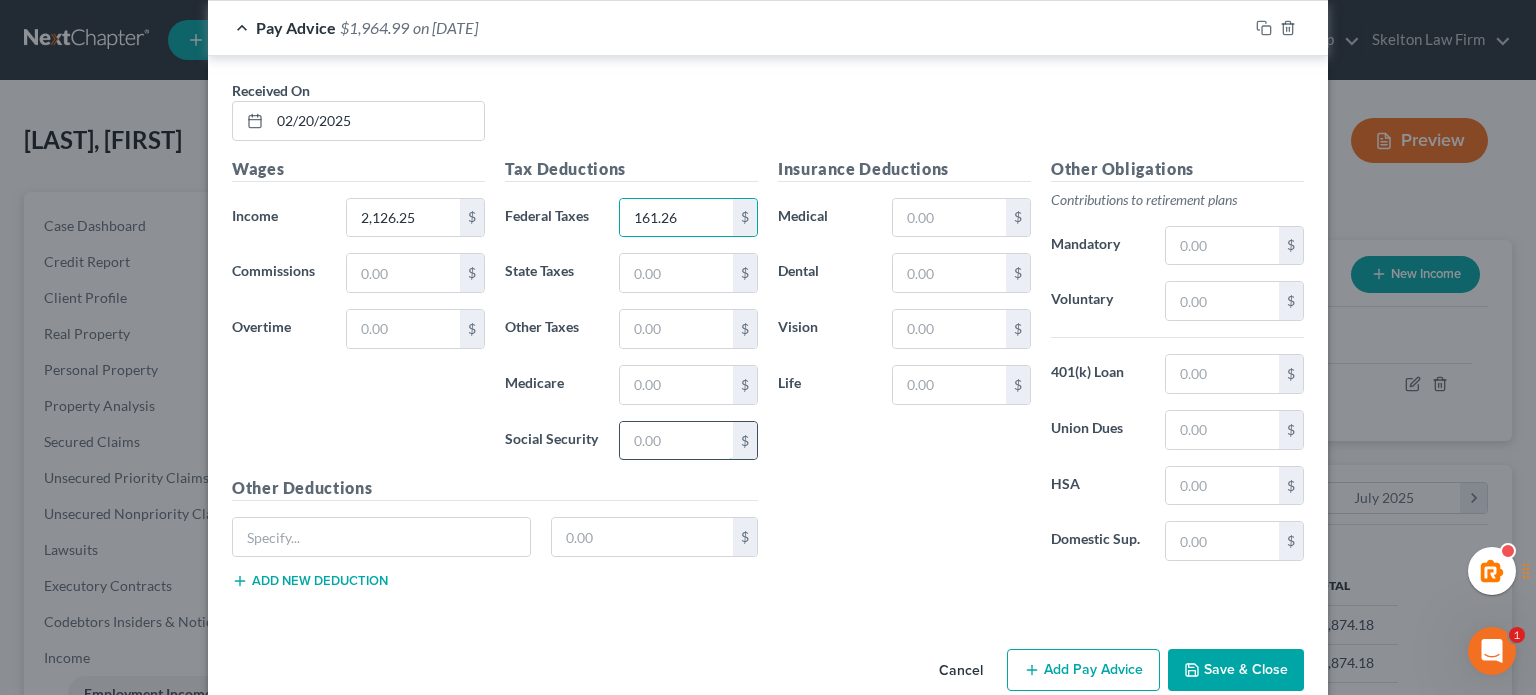 click at bounding box center (676, 441) 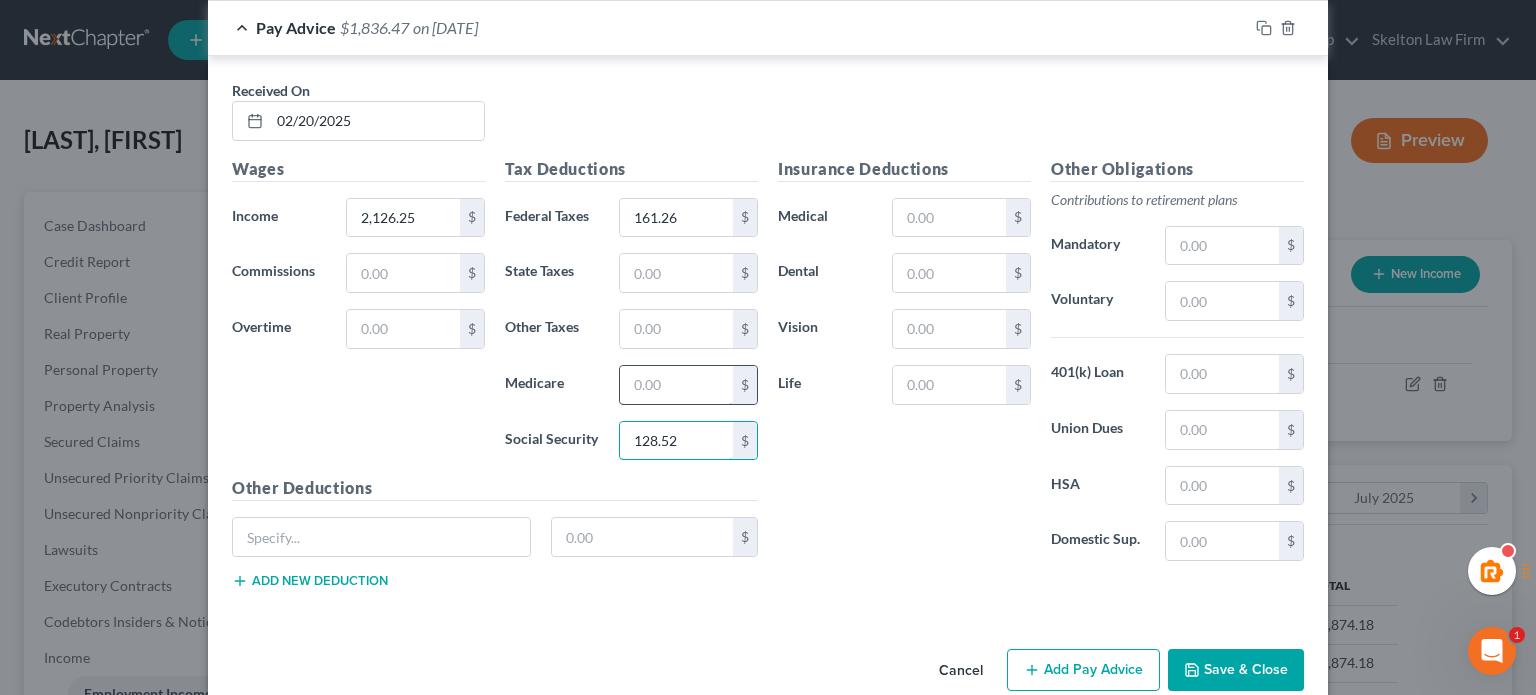 type on "128.52" 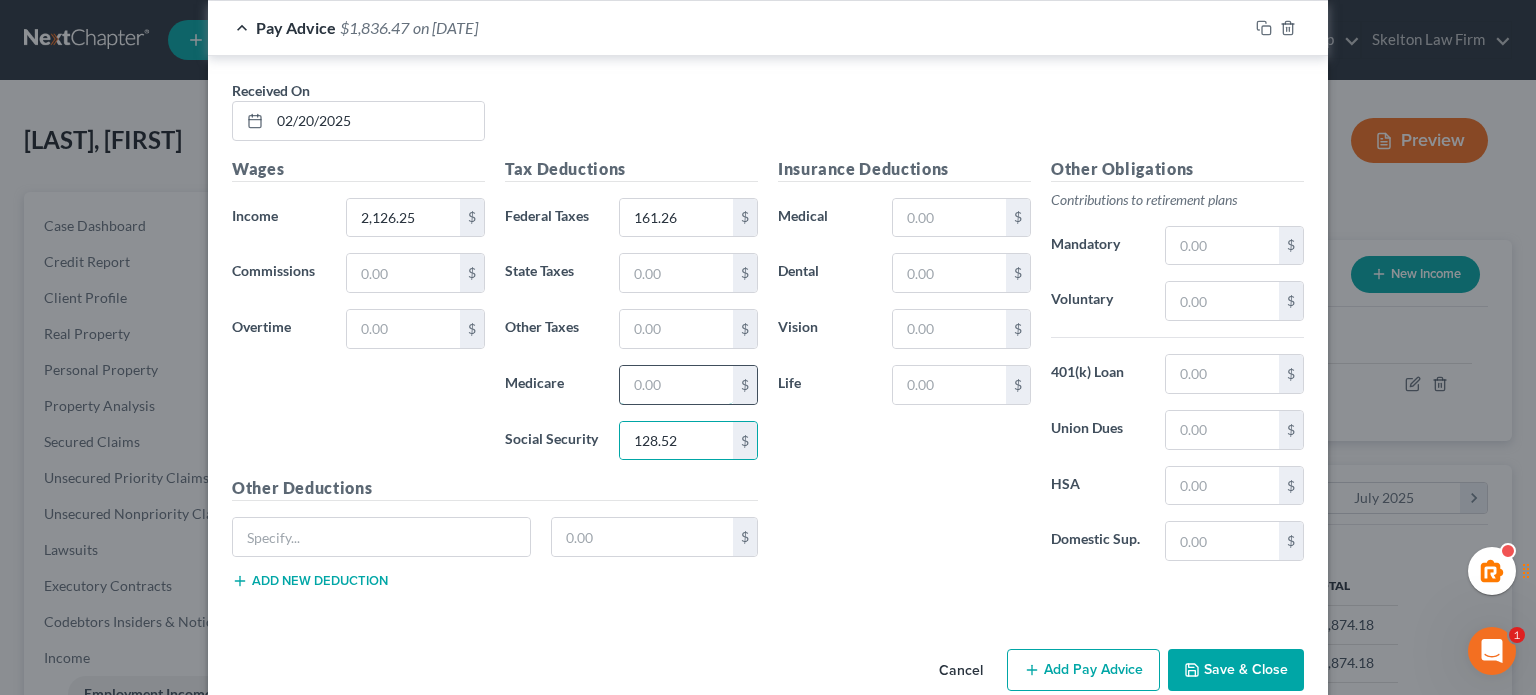 click at bounding box center [676, 385] 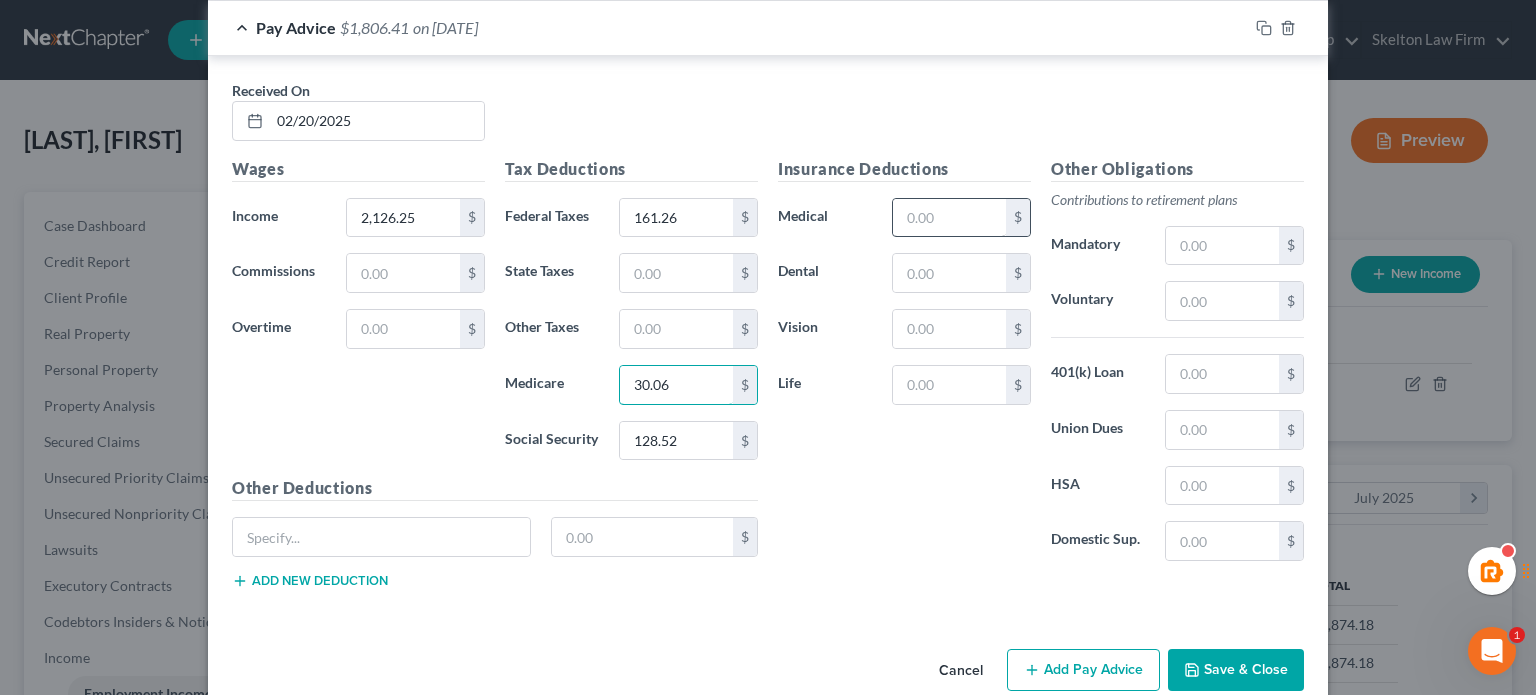 type on "30.06" 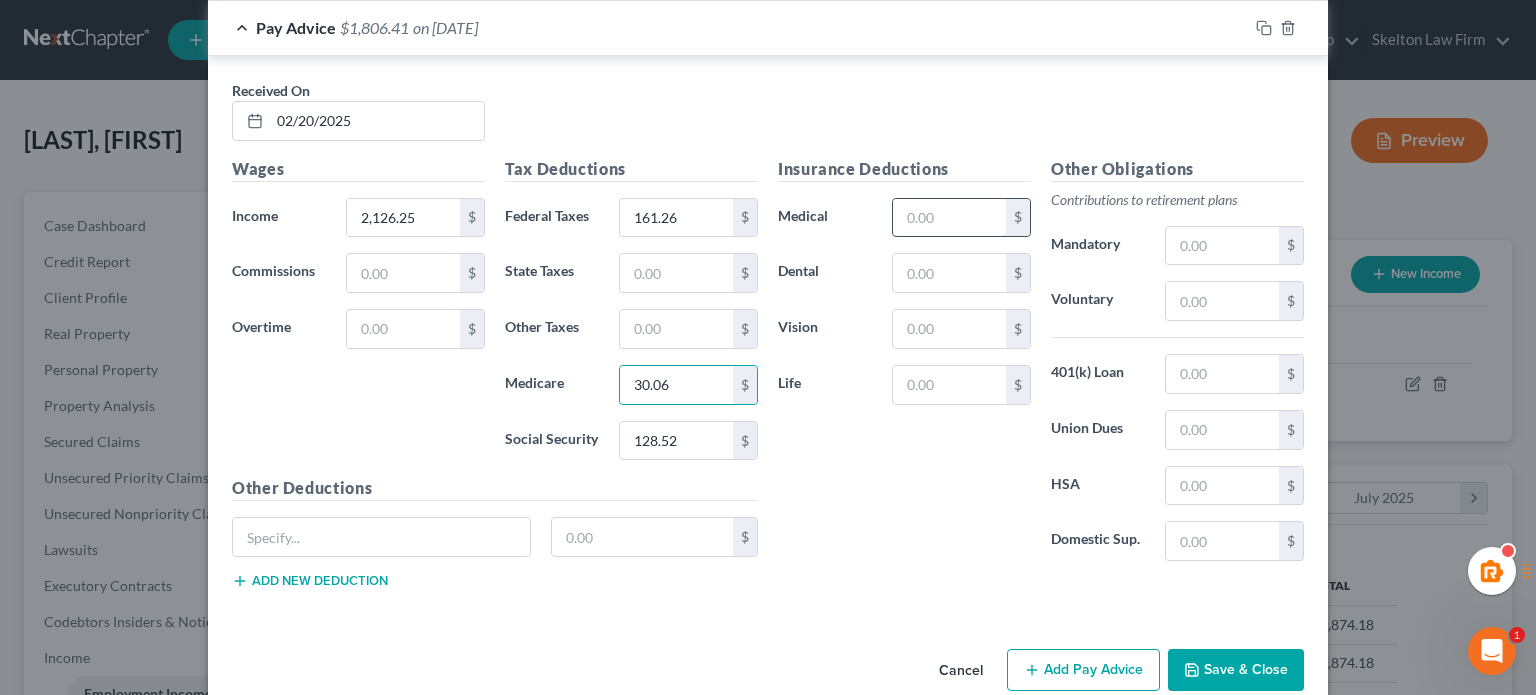 click at bounding box center [949, 218] 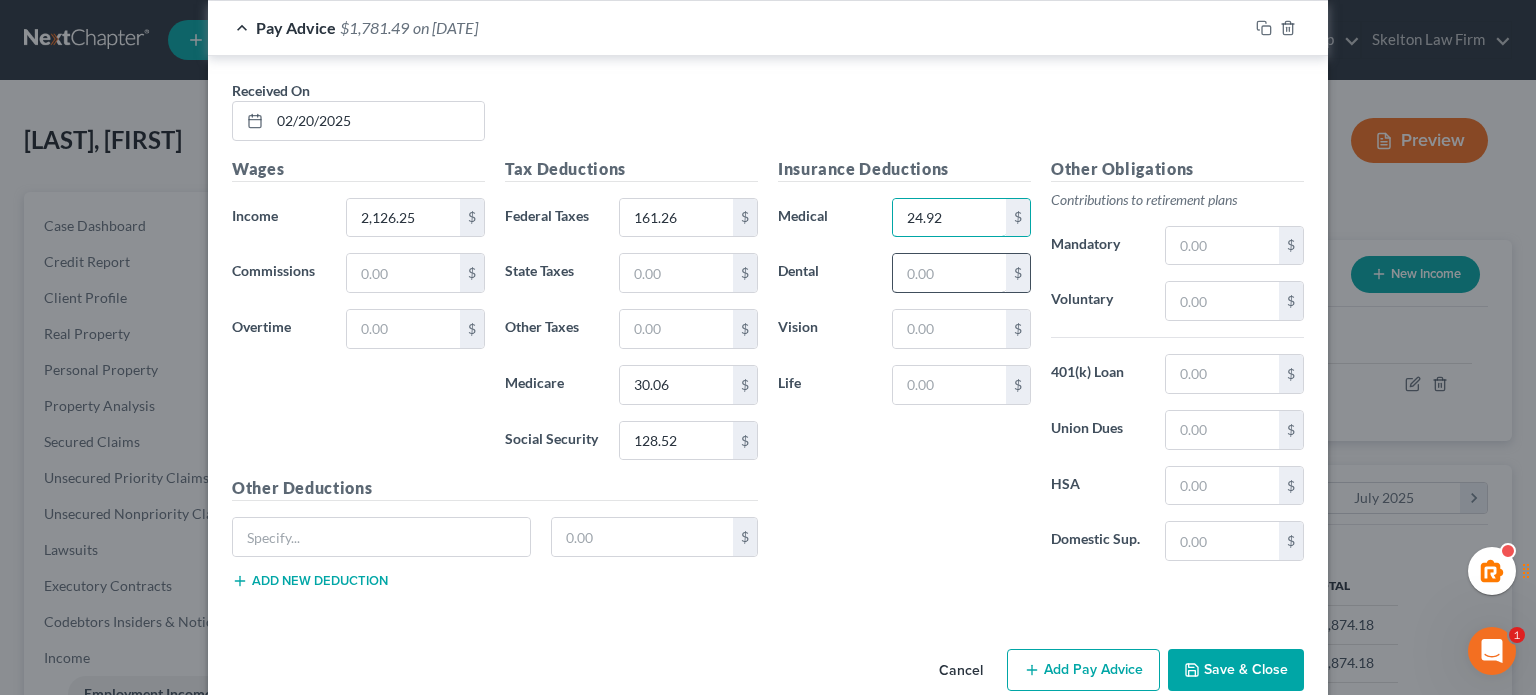 type on "24.92" 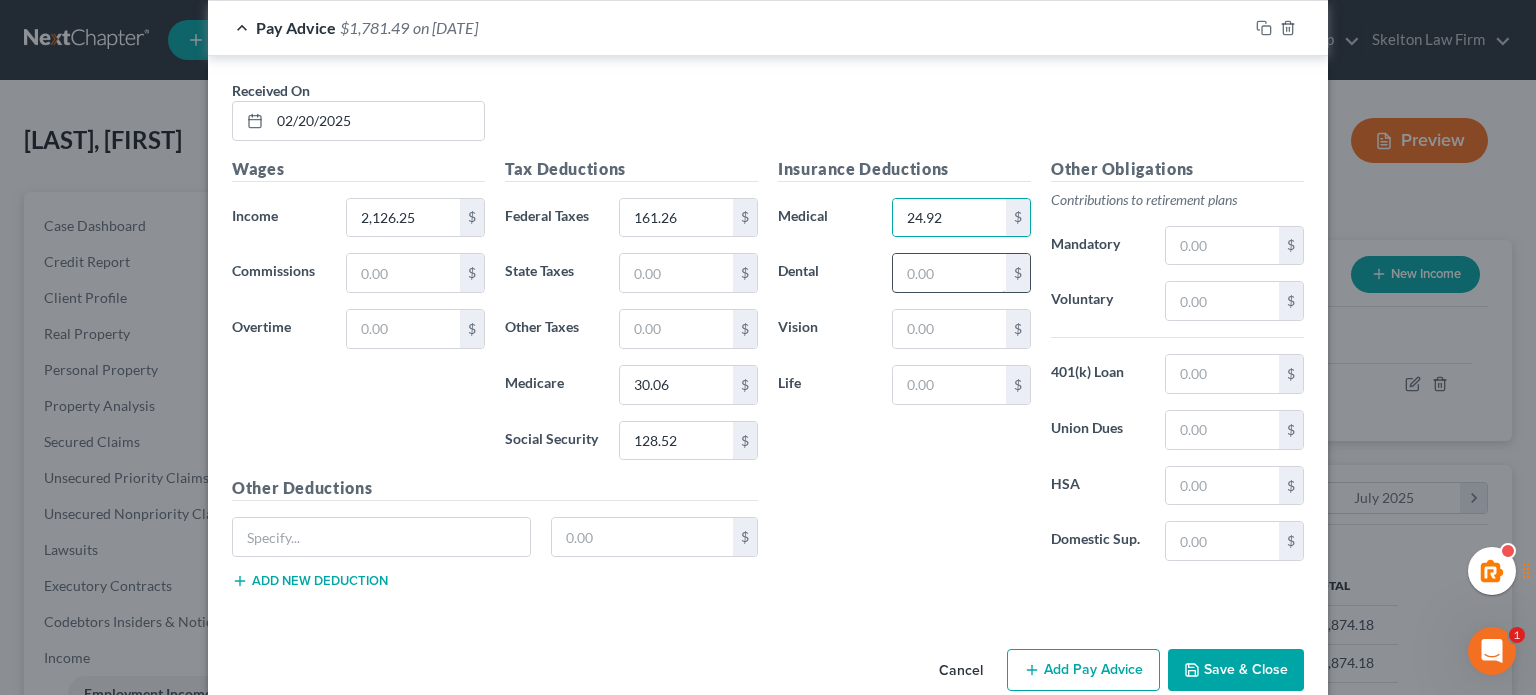 drag, startPoint x: 920, startPoint y: 245, endPoint x: 928, endPoint y: 235, distance: 12.806249 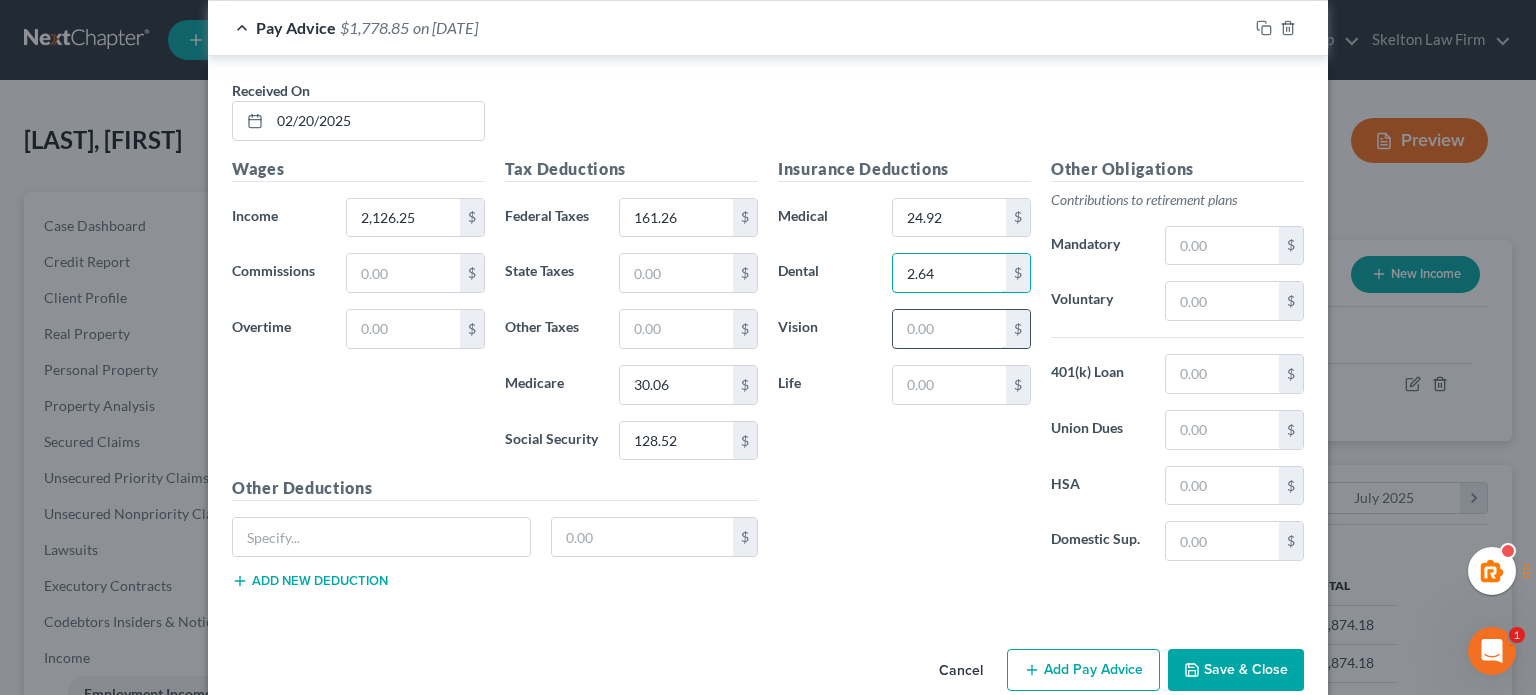 type on "2.64" 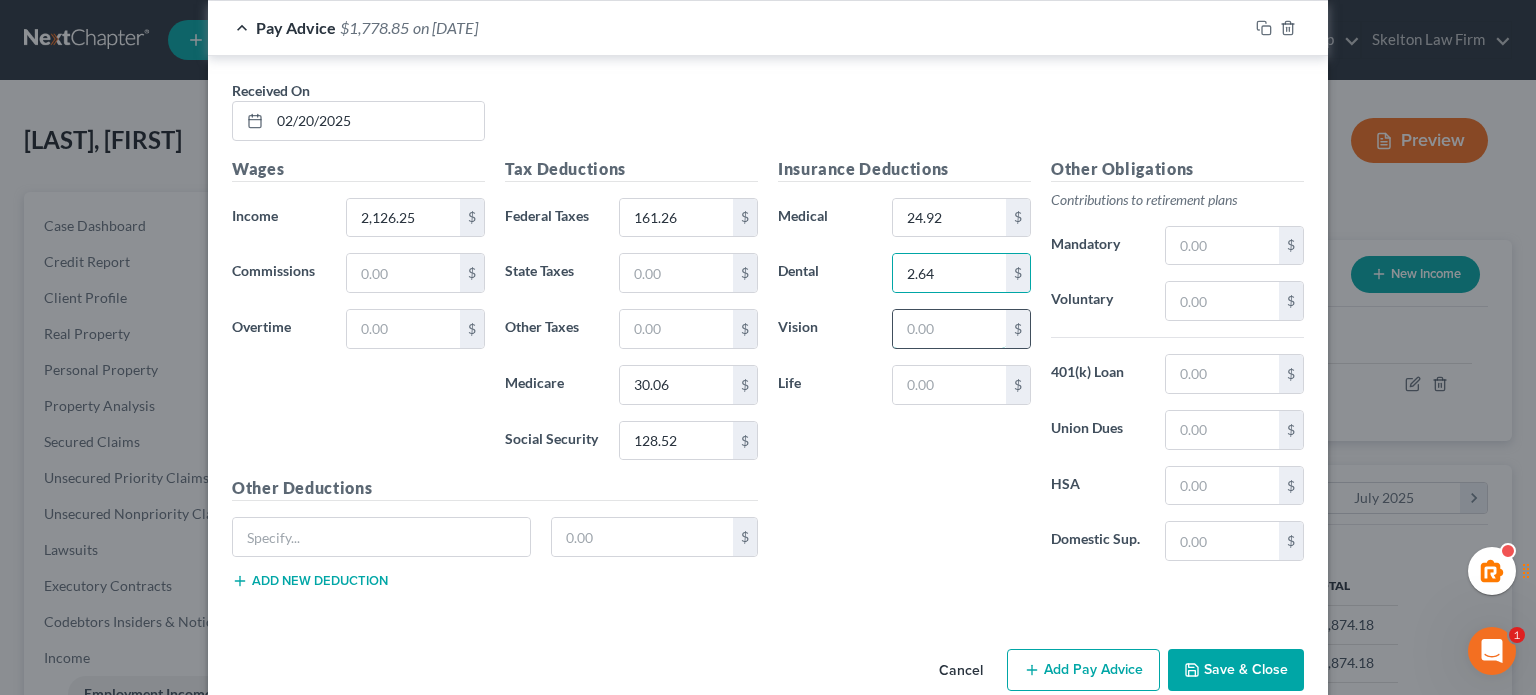 click at bounding box center [949, 329] 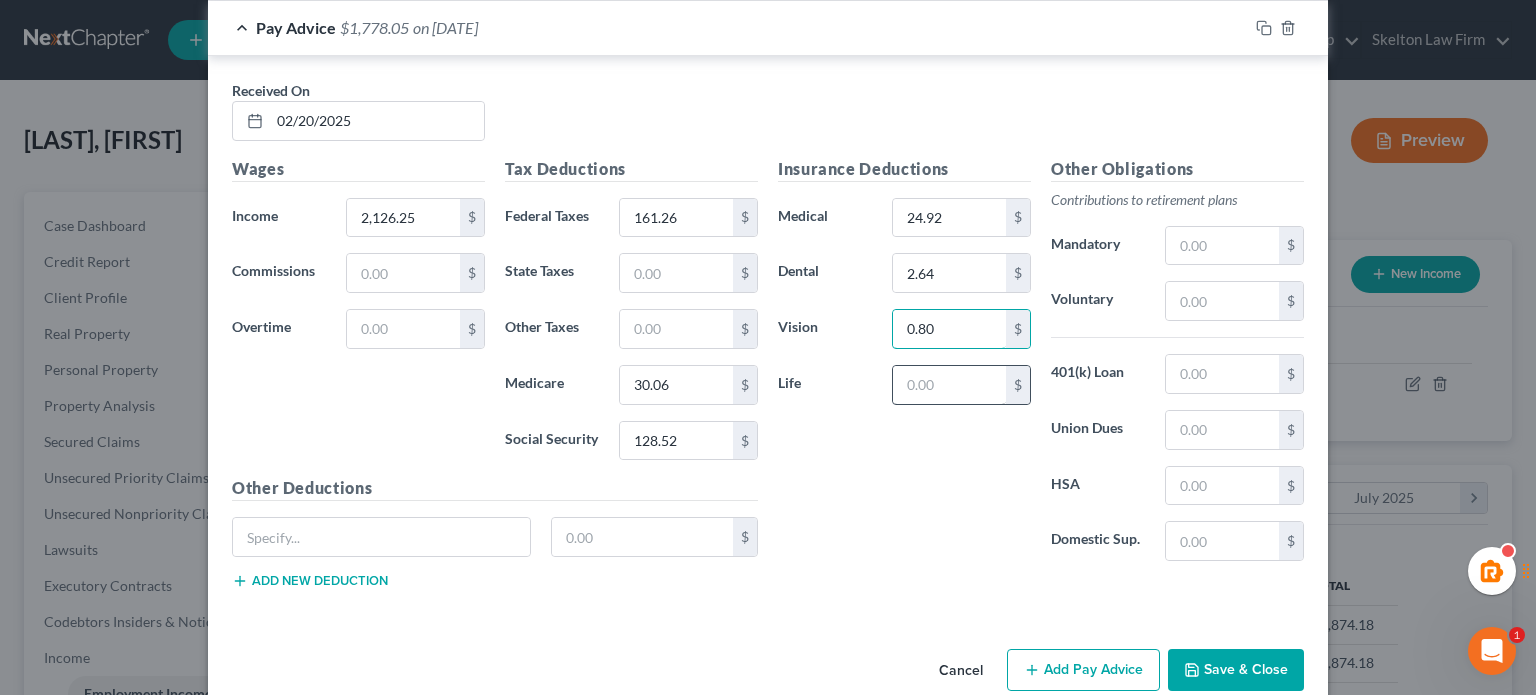 type on "0.80" 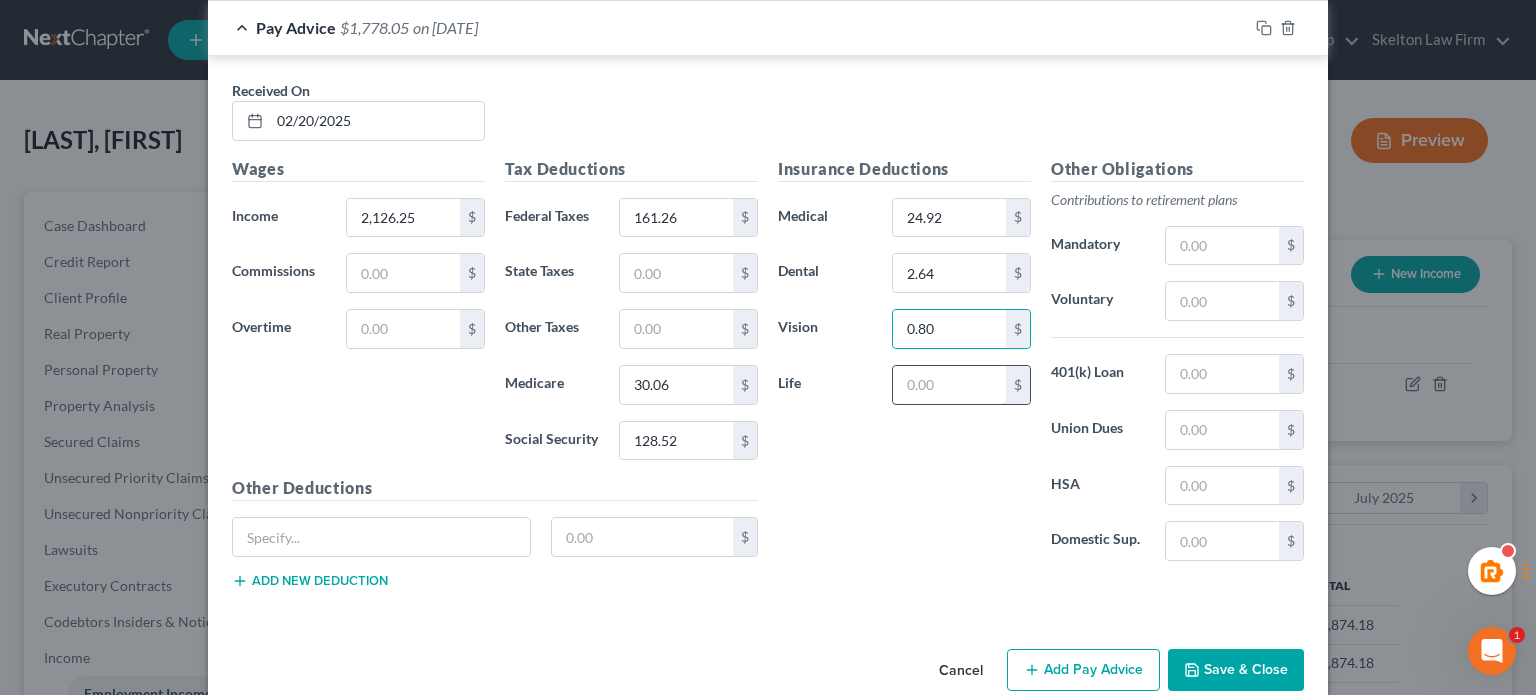 click at bounding box center (949, 385) 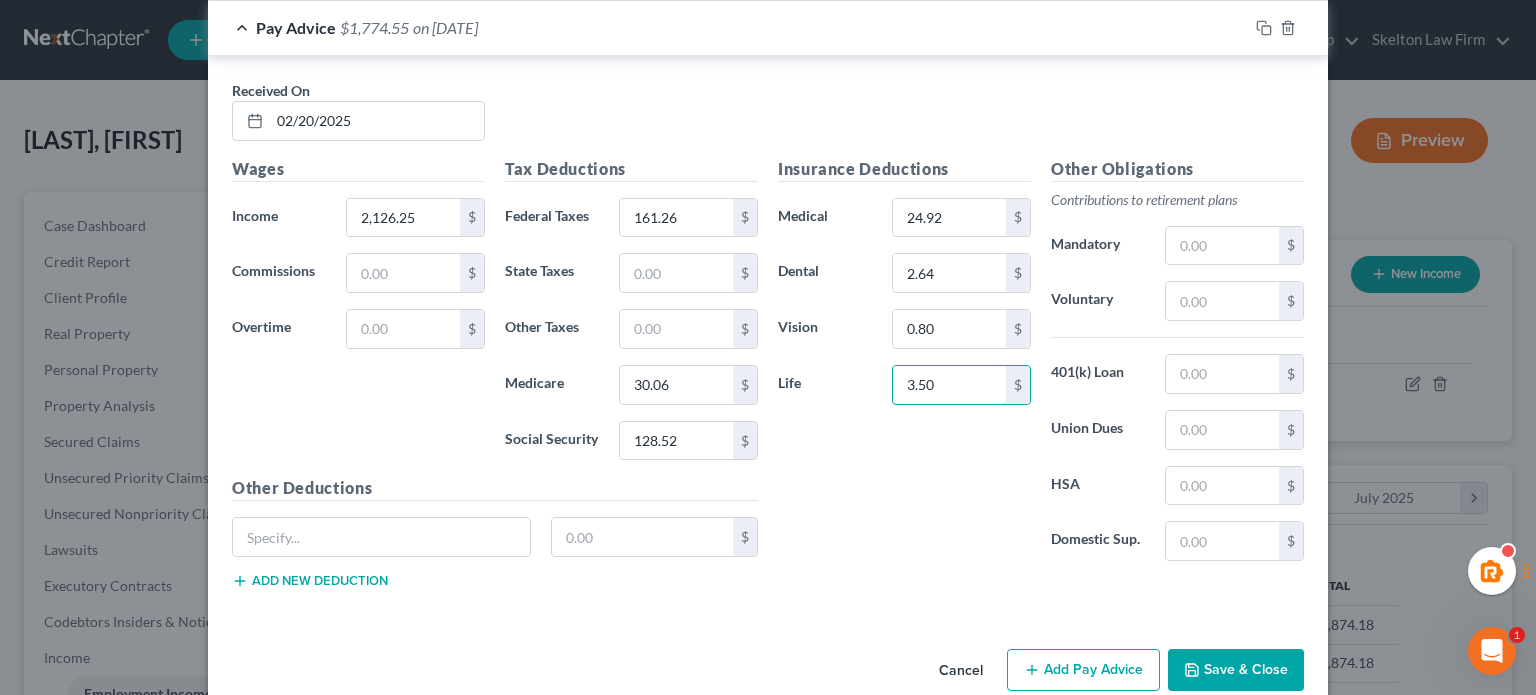 type on "3.50" 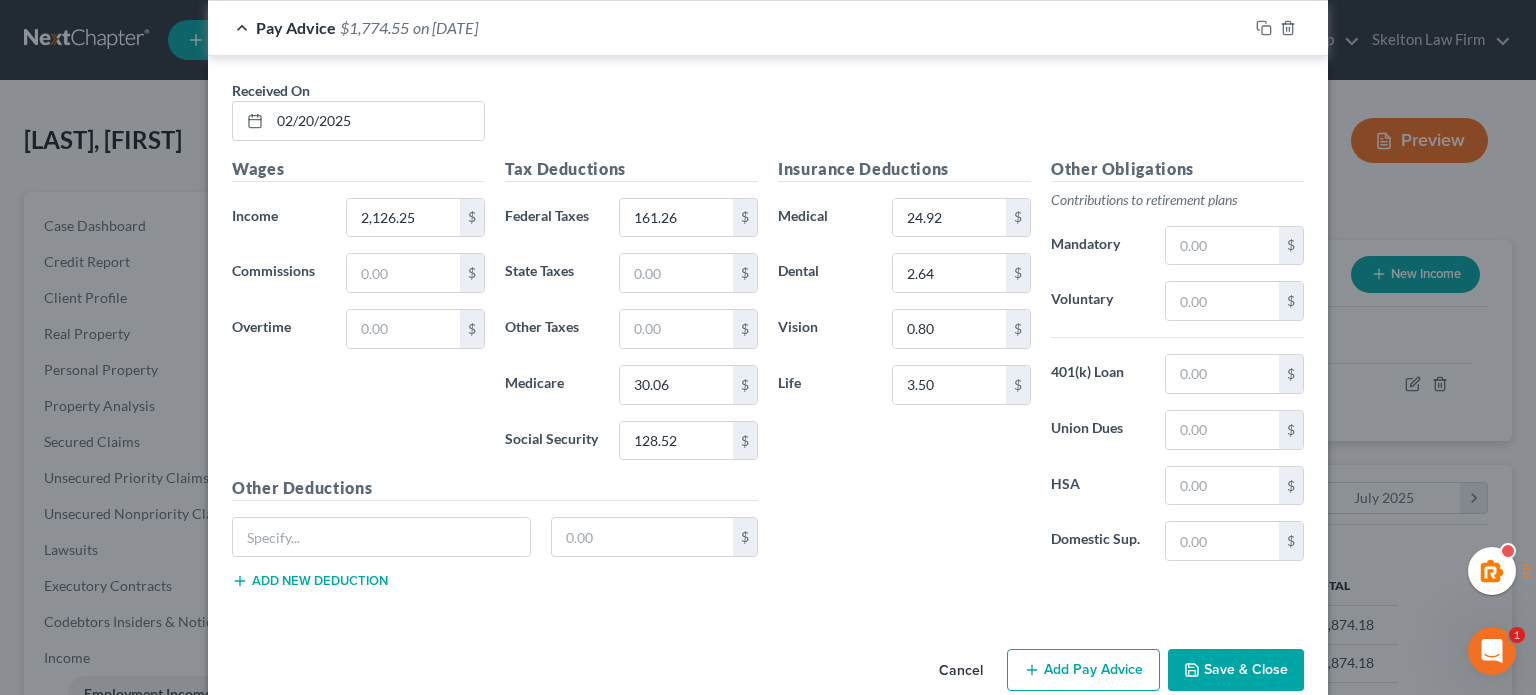 click on "Insurance Deductions Medical 24.92 $ Dental 2.64 $ Vision 0.80 $ Life 3.50 $" at bounding box center [904, 367] 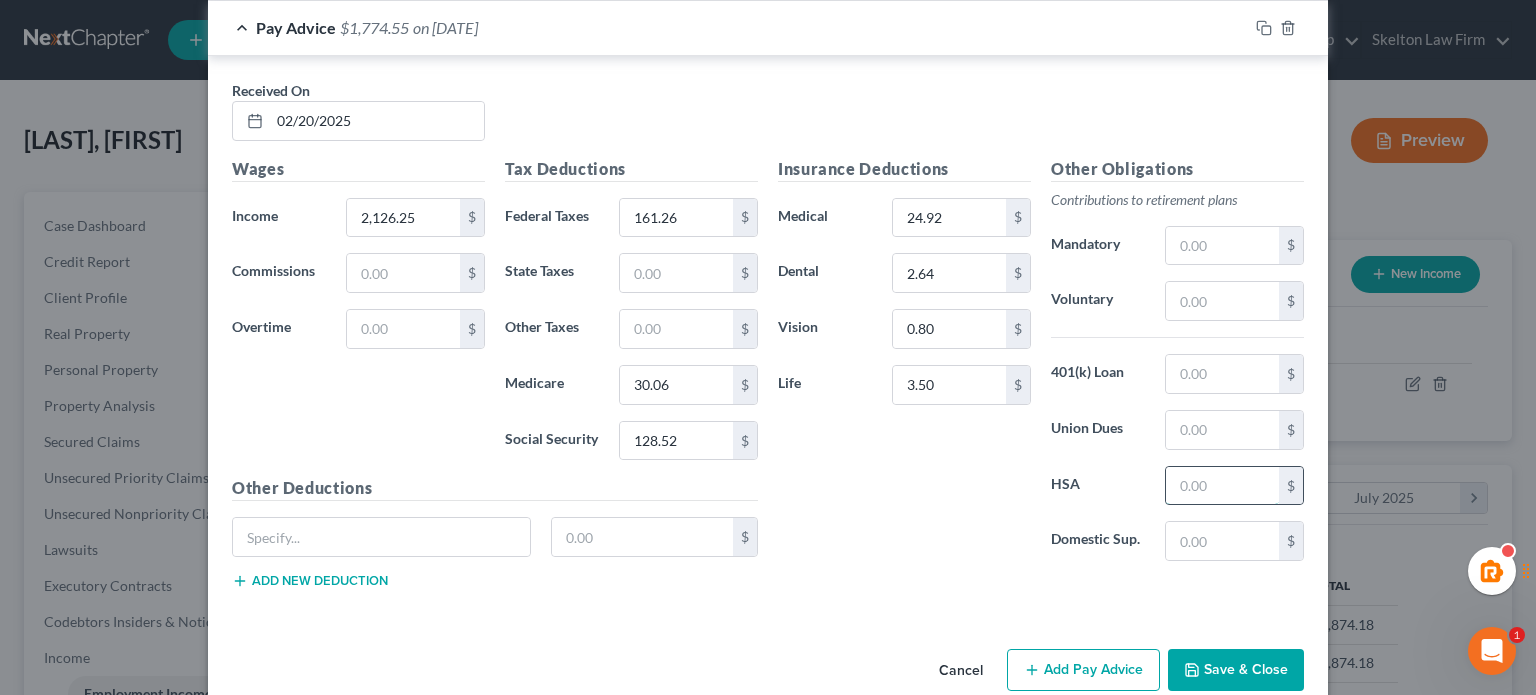 click at bounding box center [1222, 486] 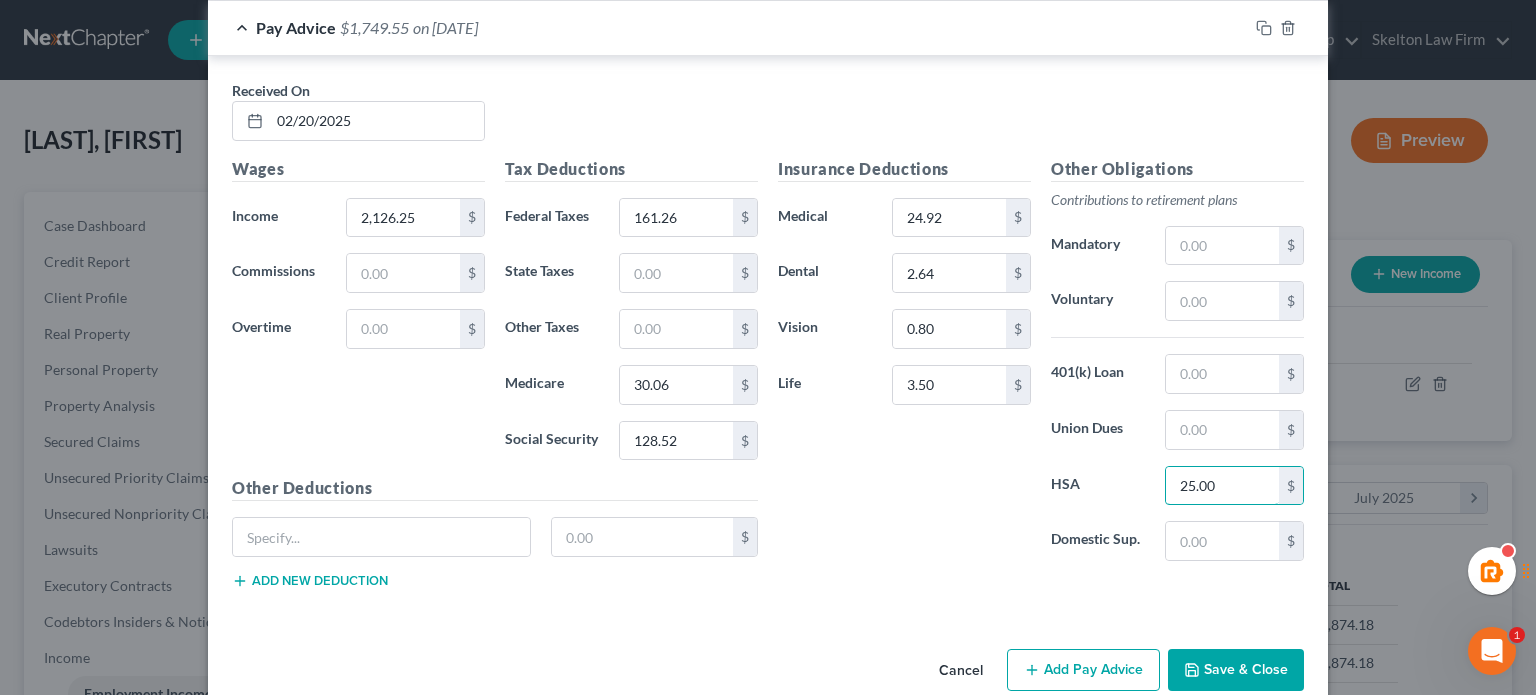 type on "25.00" 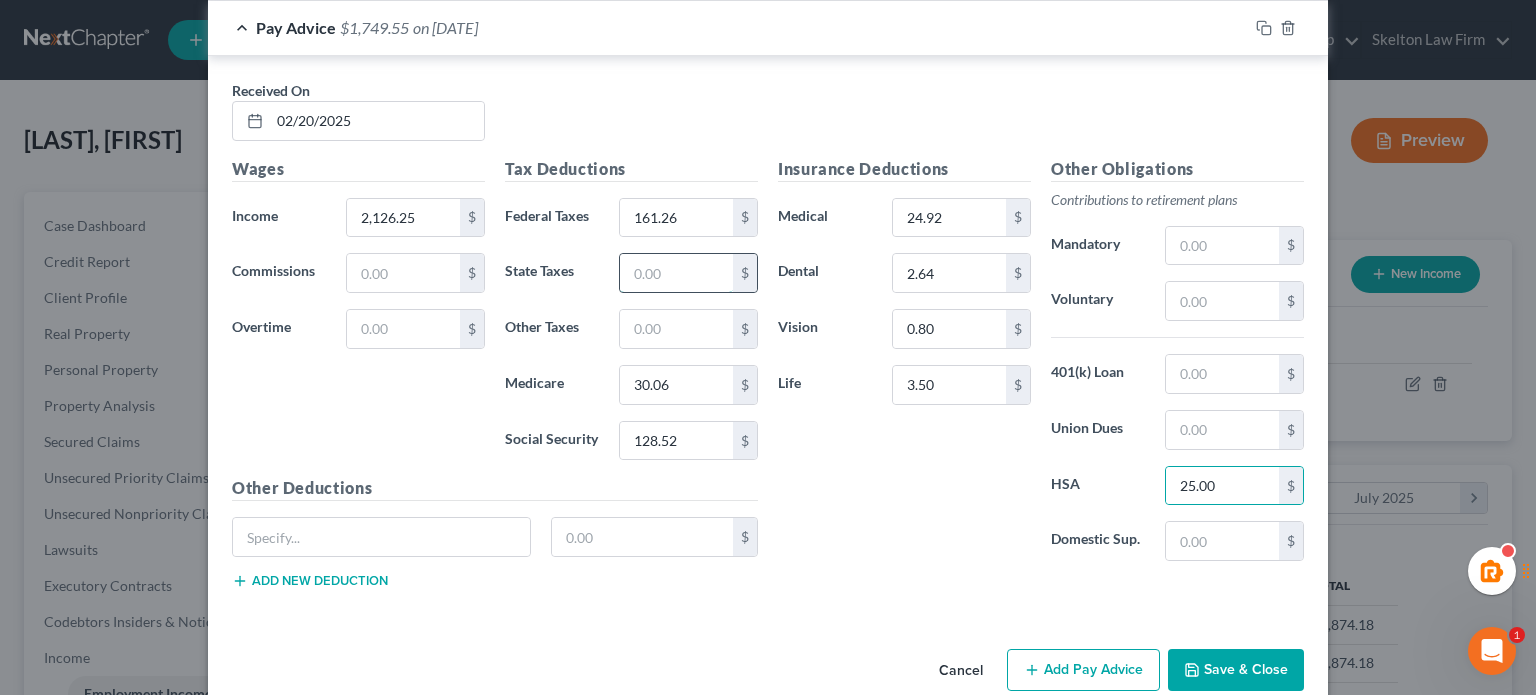 click at bounding box center (676, 273) 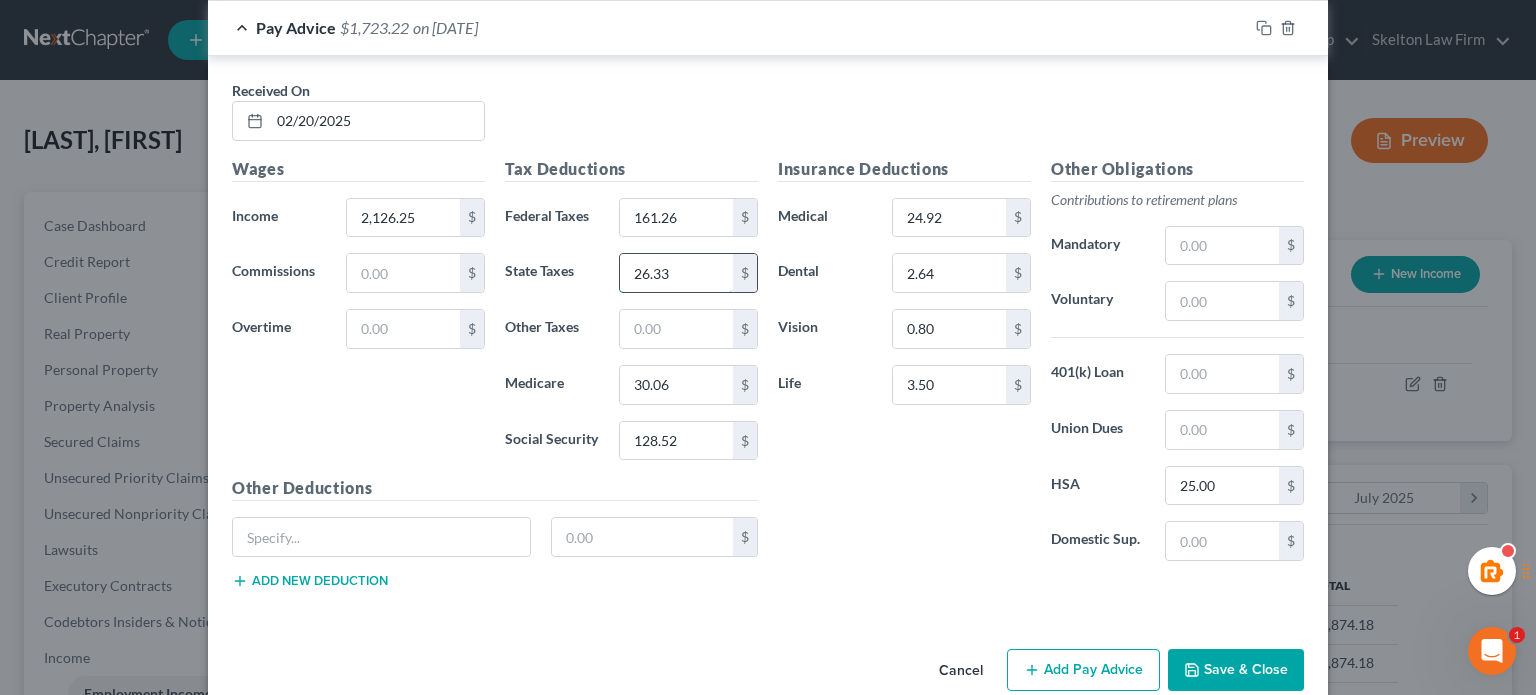 click on "26.33" at bounding box center [676, 273] 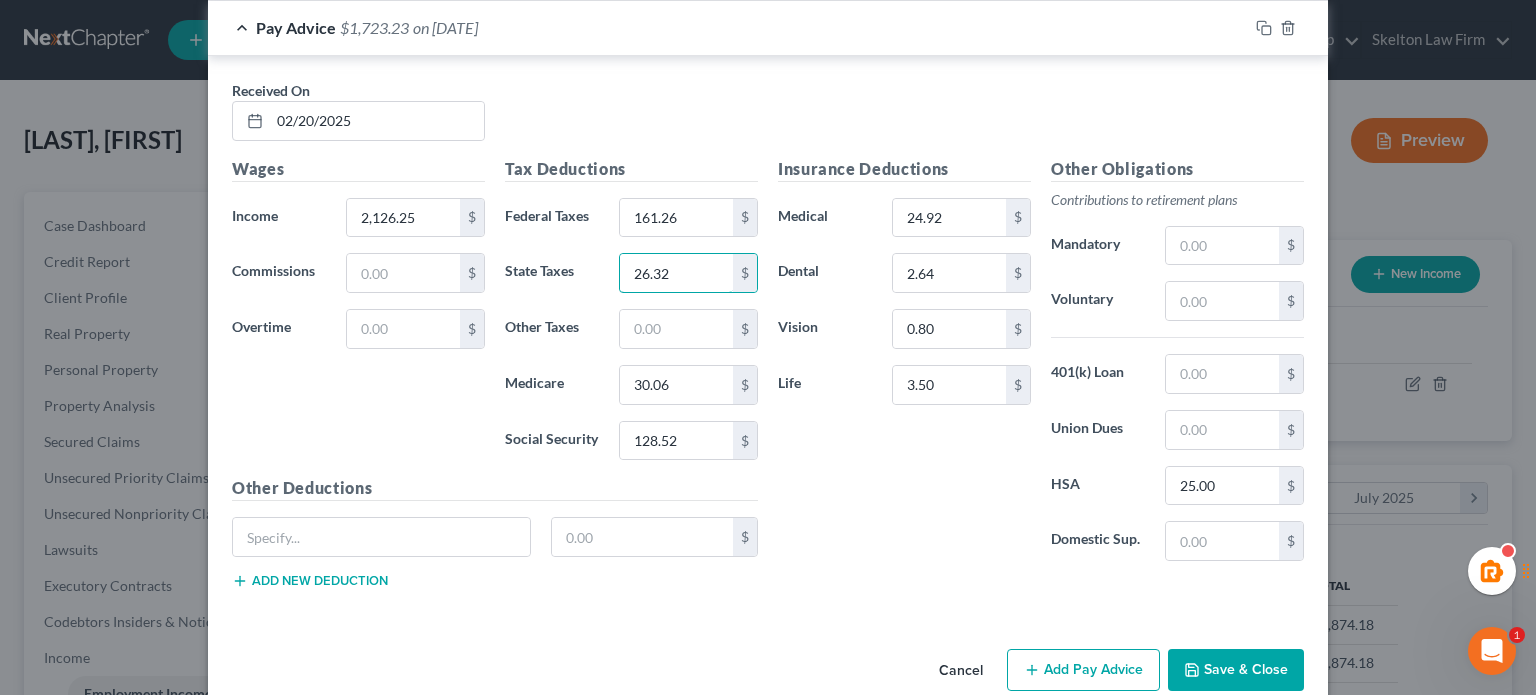 type on "26.32" 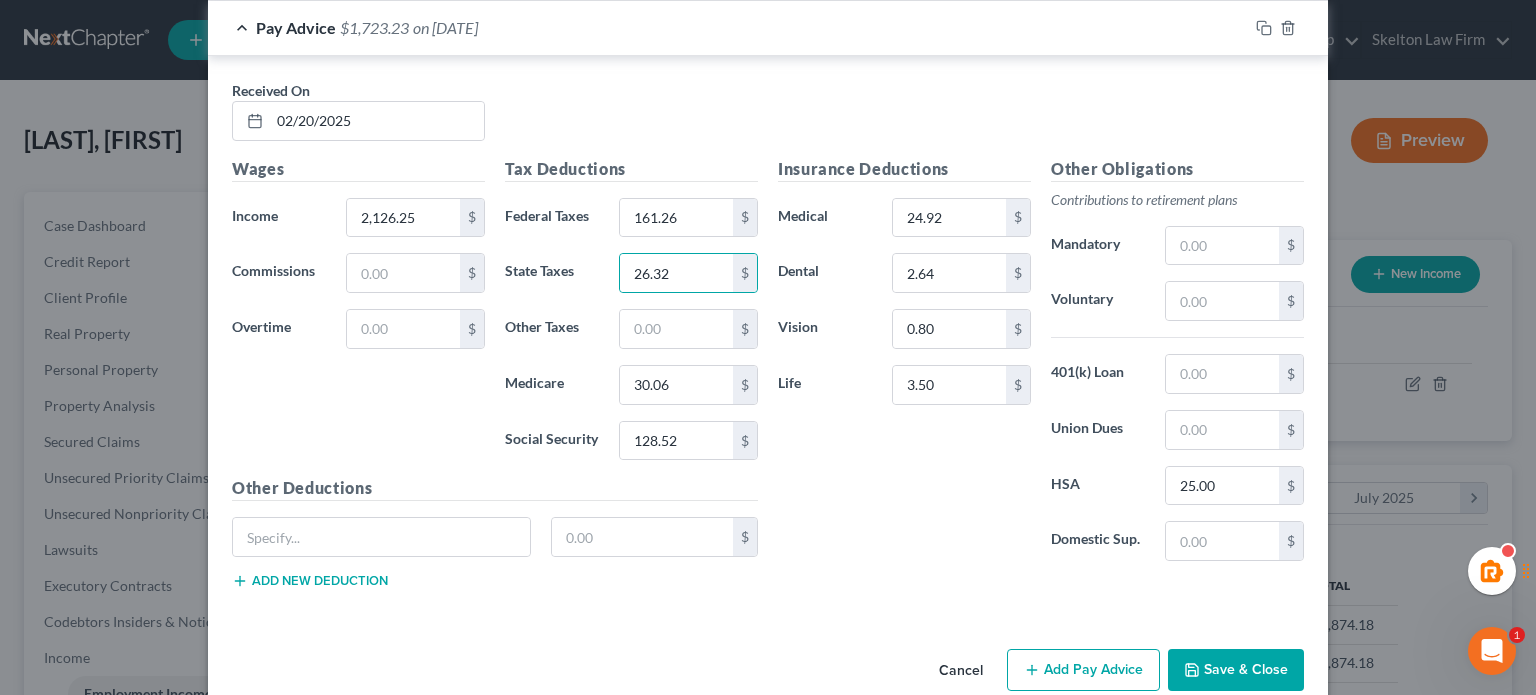 click on "Insurance Deductions Medical 24.92 $ Dental 2.64 $ Vision 0.80 $ Life 3.50 $" at bounding box center (904, 367) 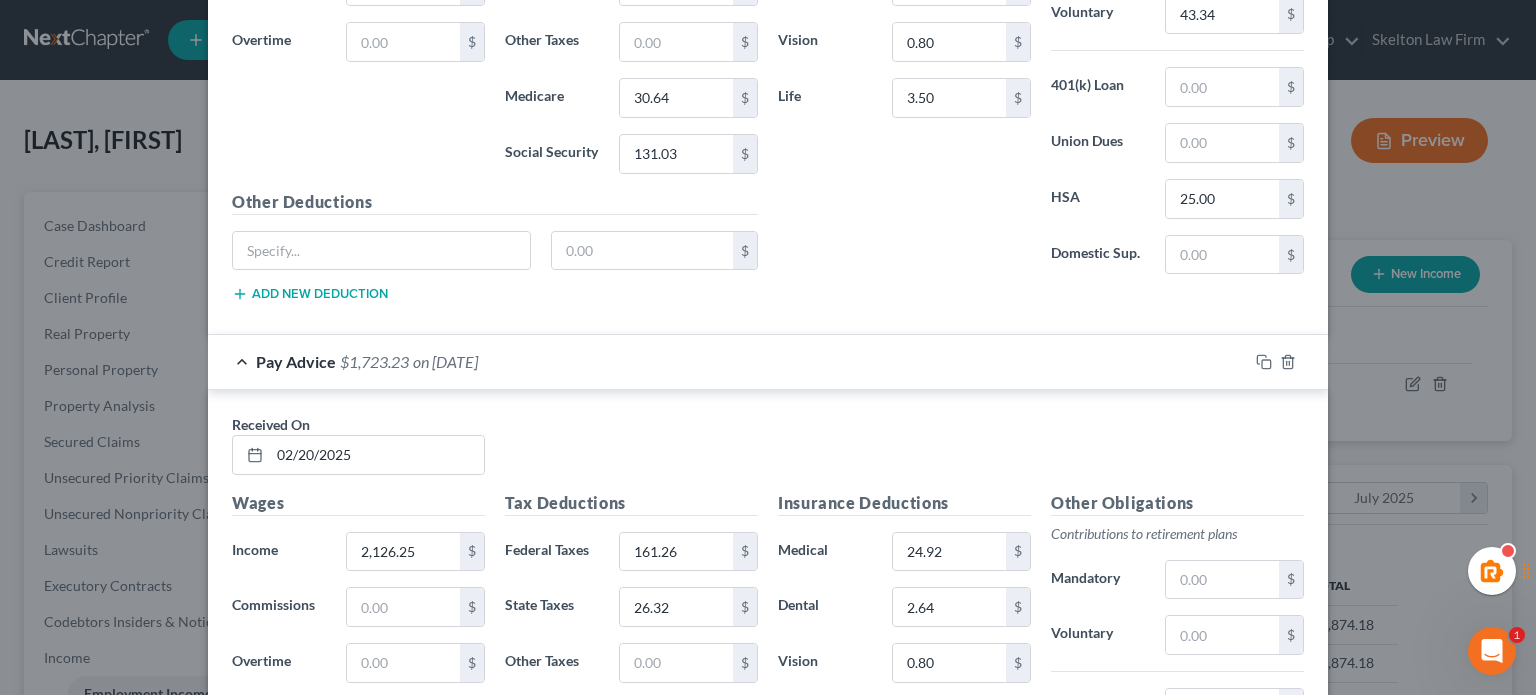 scroll, scrollTop: 6262, scrollLeft: 0, axis: vertical 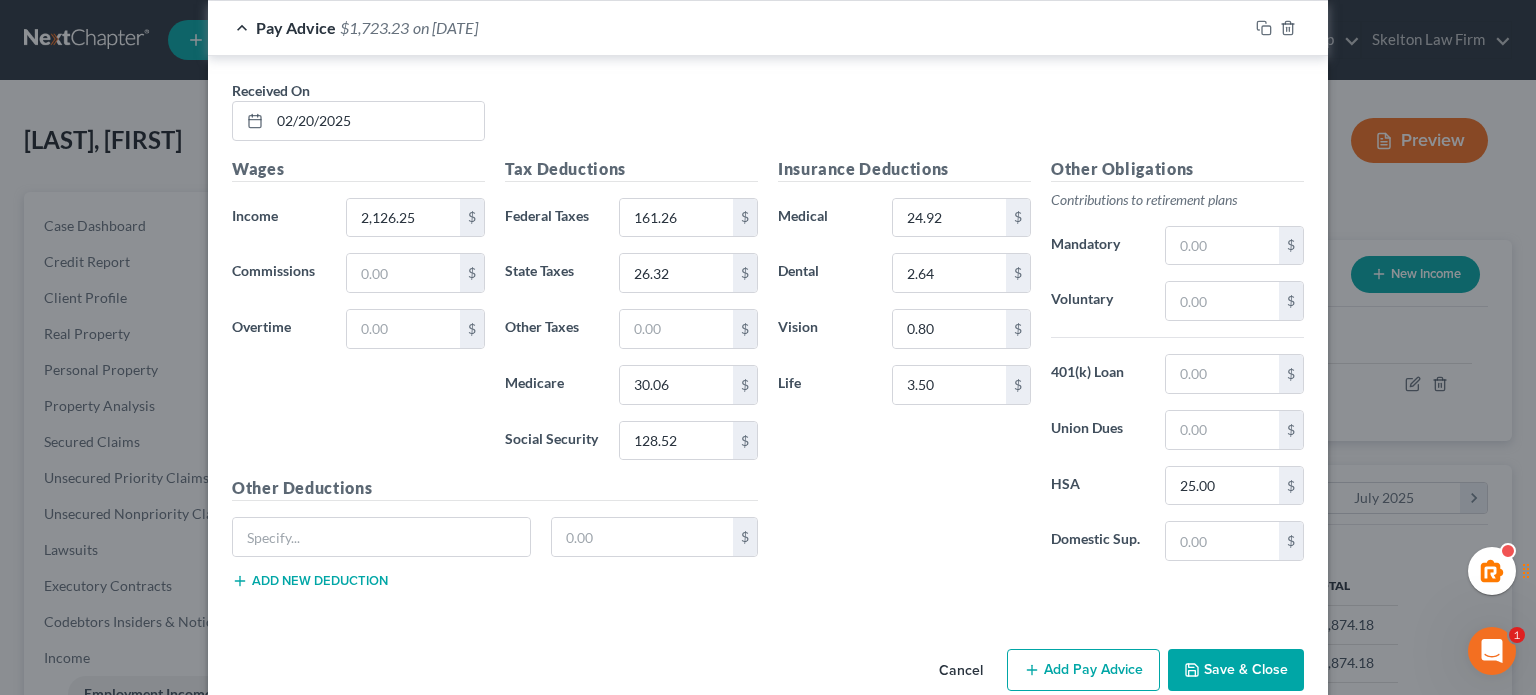 click on "Insurance Deductions Medical 24.92 $ Dental 2.64 $ Vision 0.80 $ Life 3.50 $" at bounding box center (904, 367) 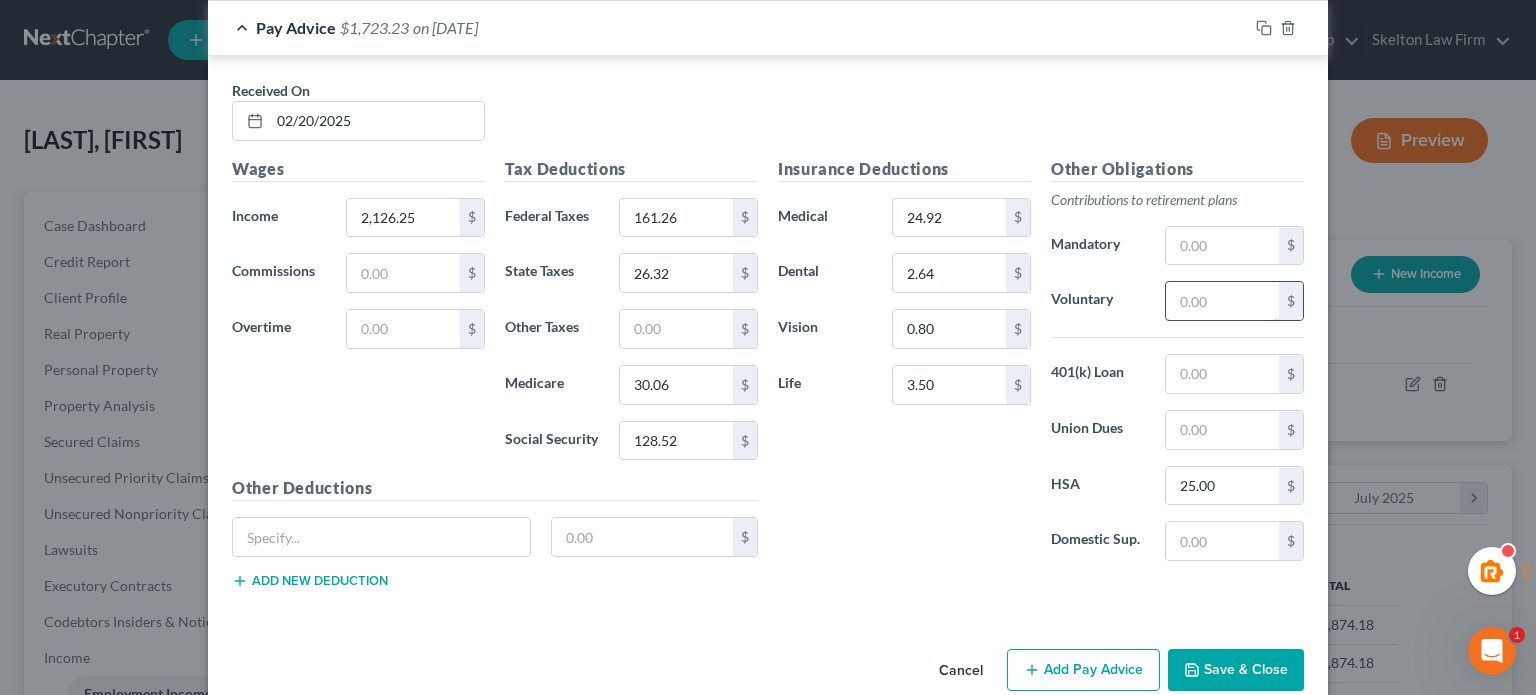 click at bounding box center [1222, 301] 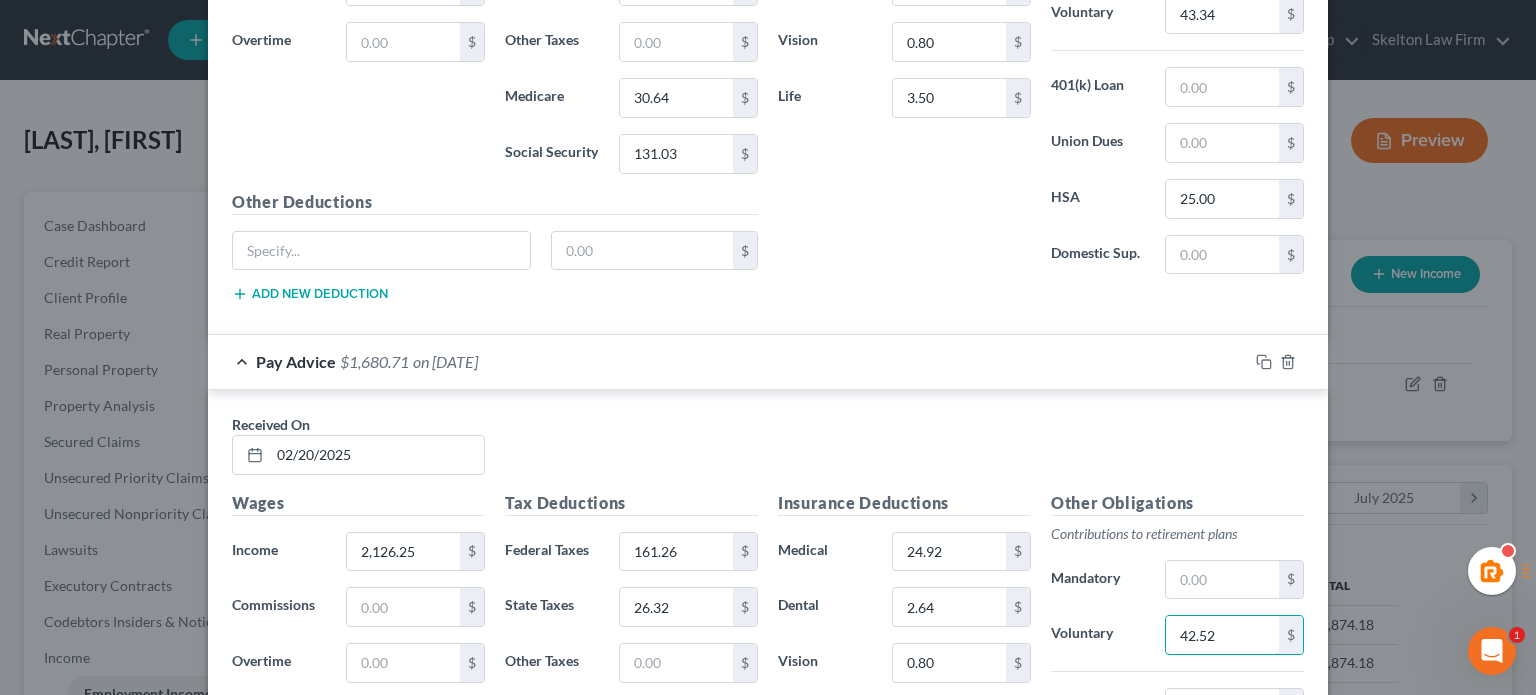 scroll, scrollTop: 6262, scrollLeft: 0, axis: vertical 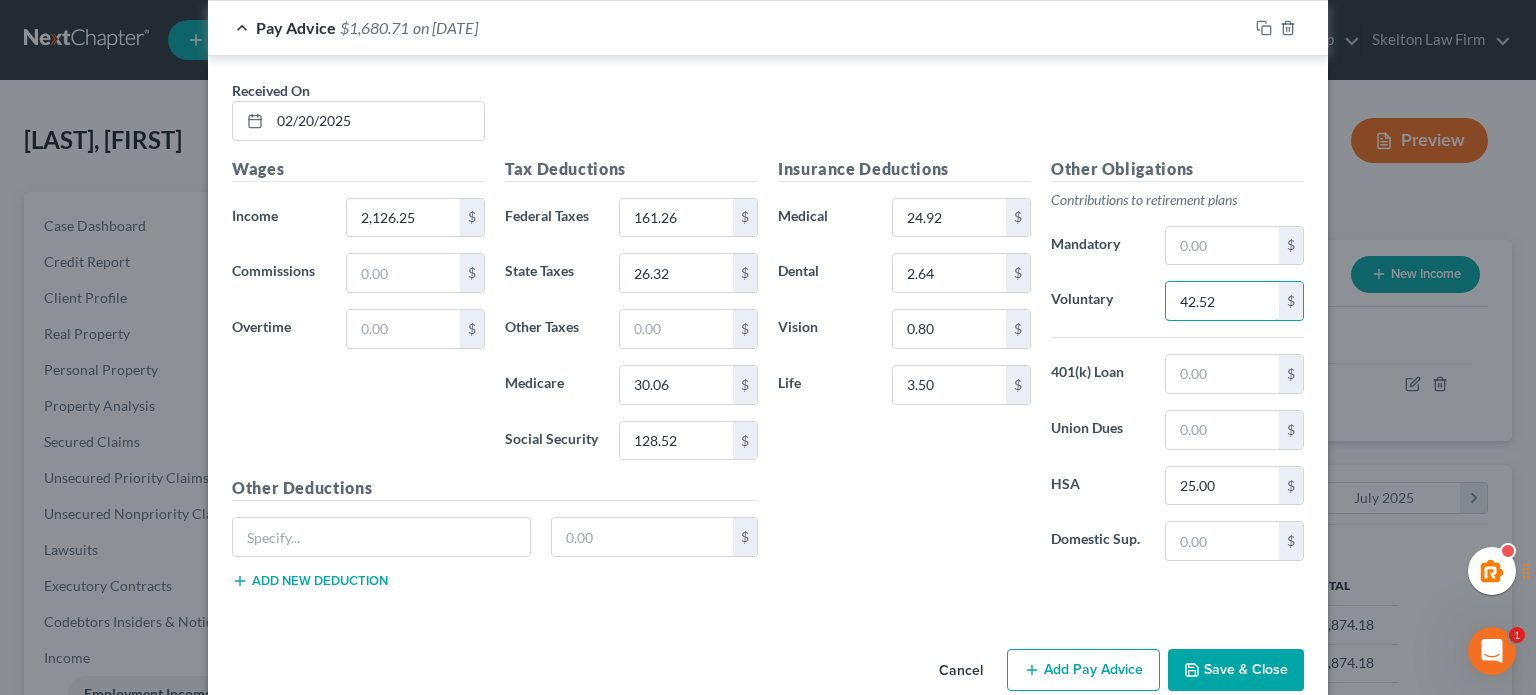 type on "42.52" 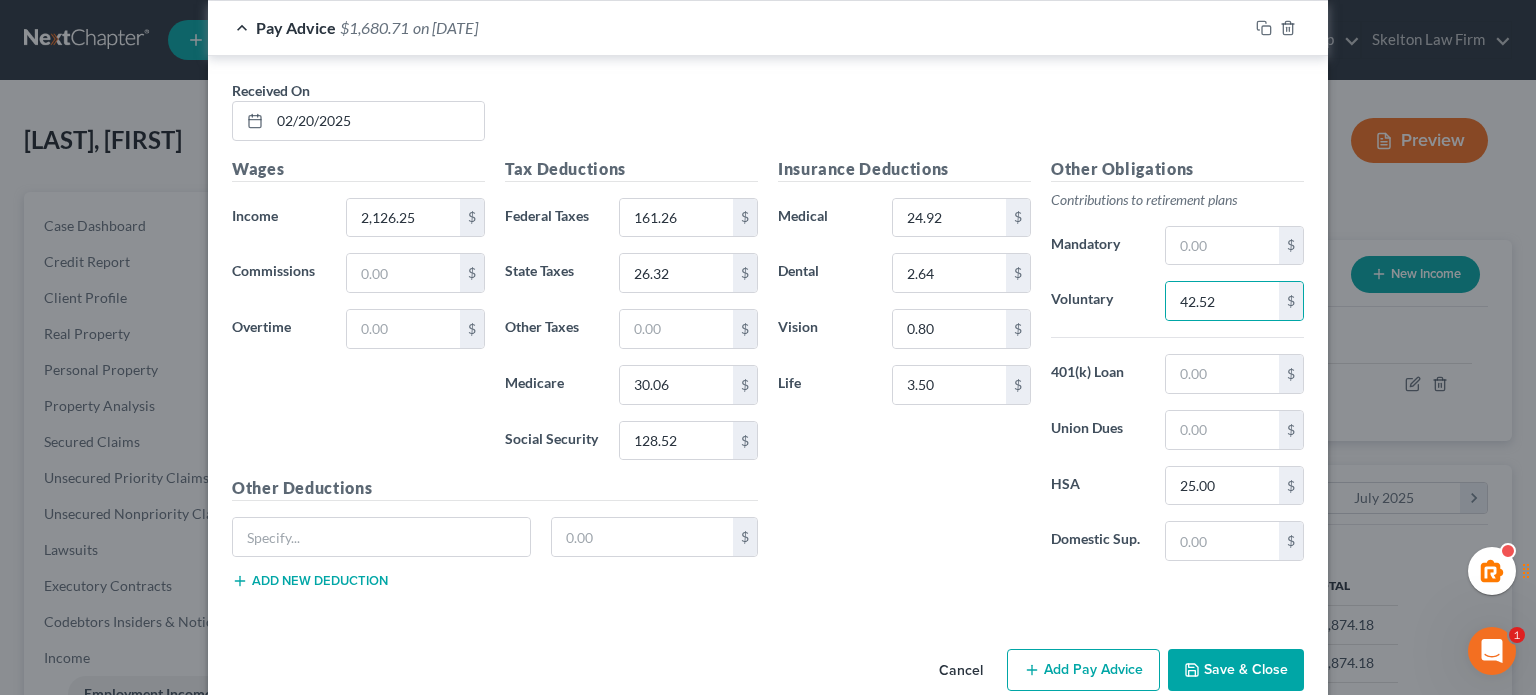 click on "Add Pay Advice" at bounding box center (1083, 670) 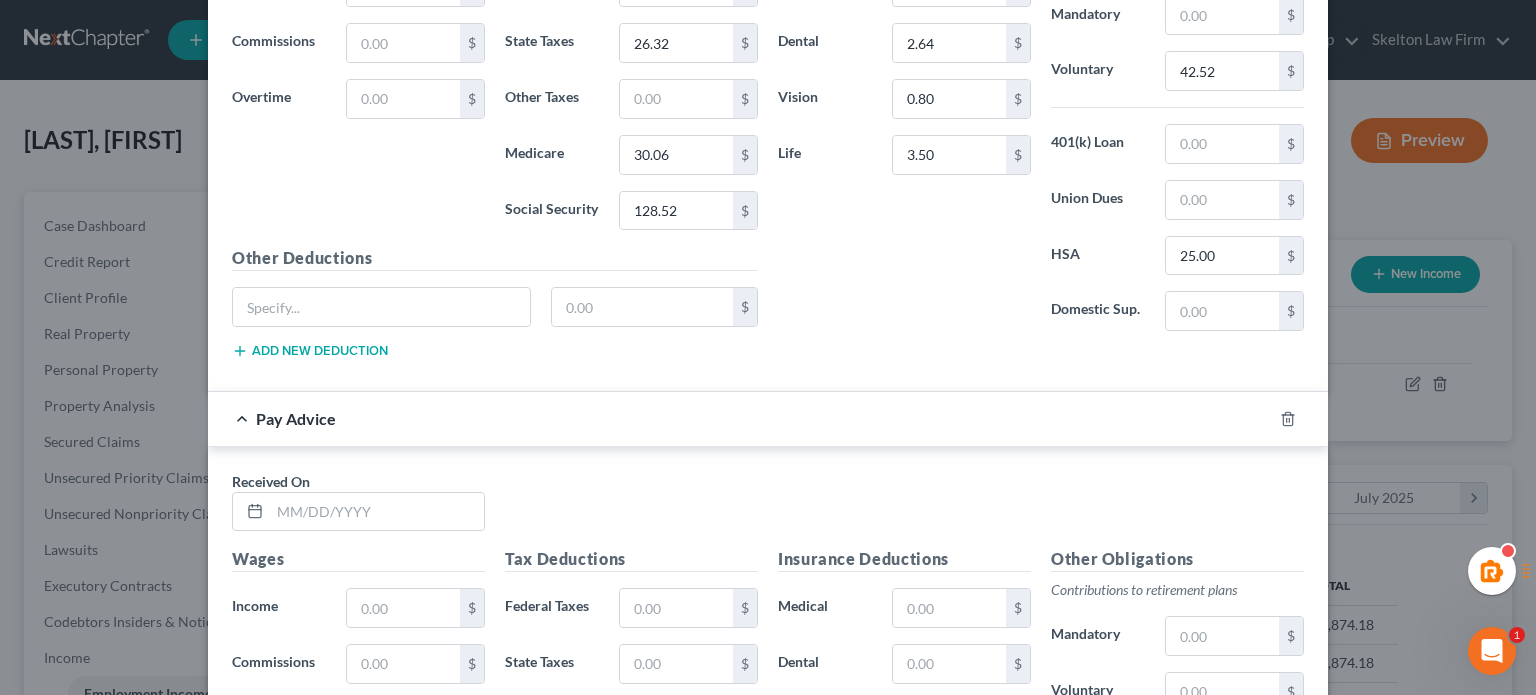 scroll, scrollTop: 6651, scrollLeft: 0, axis: vertical 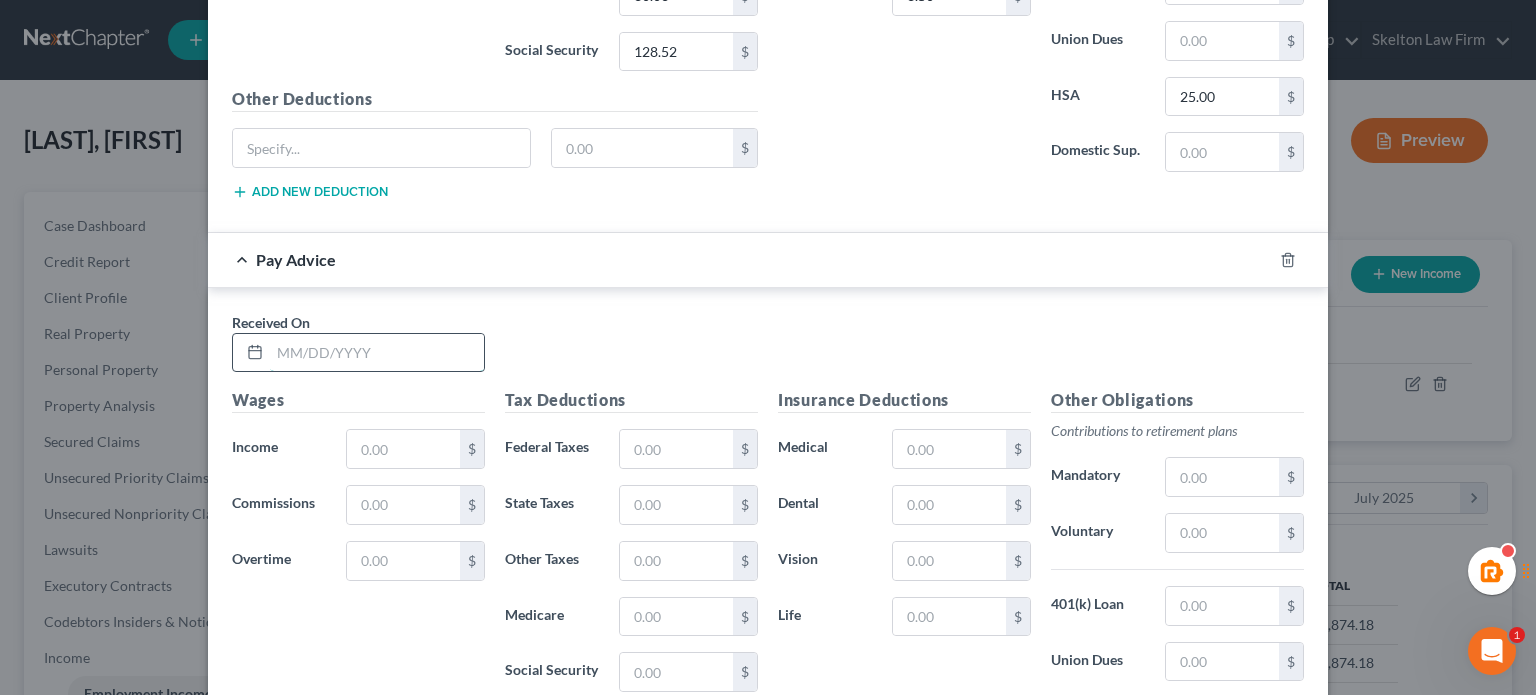 click at bounding box center (377, 353) 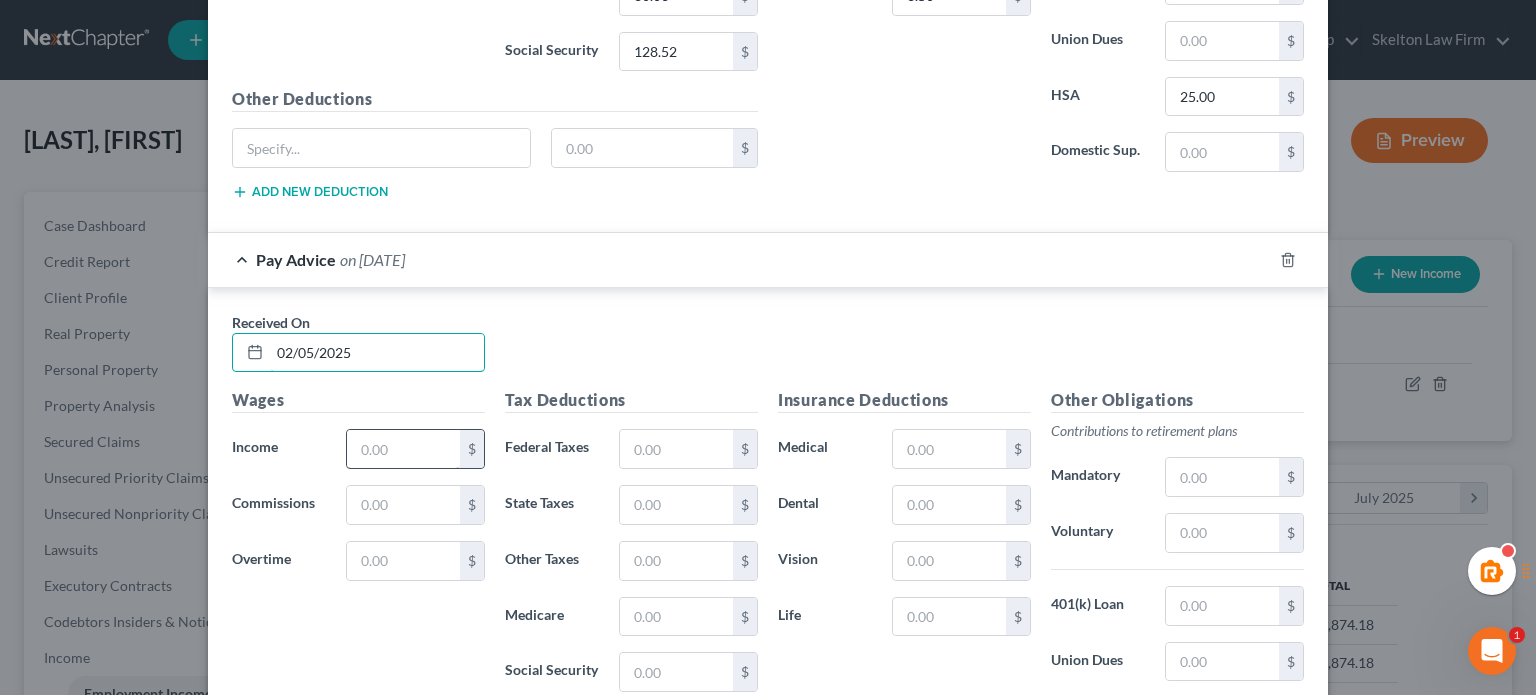 type on "02/05/2025" 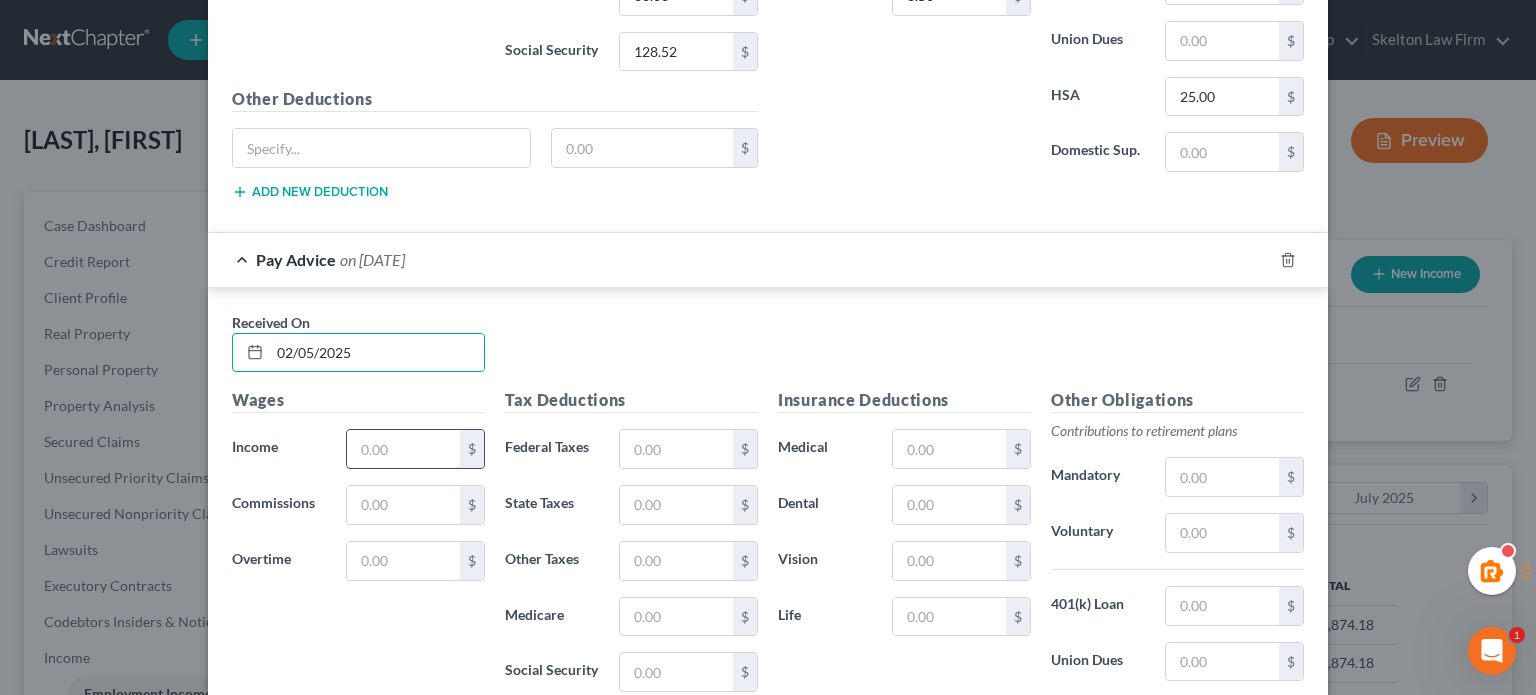 click at bounding box center [403, 449] 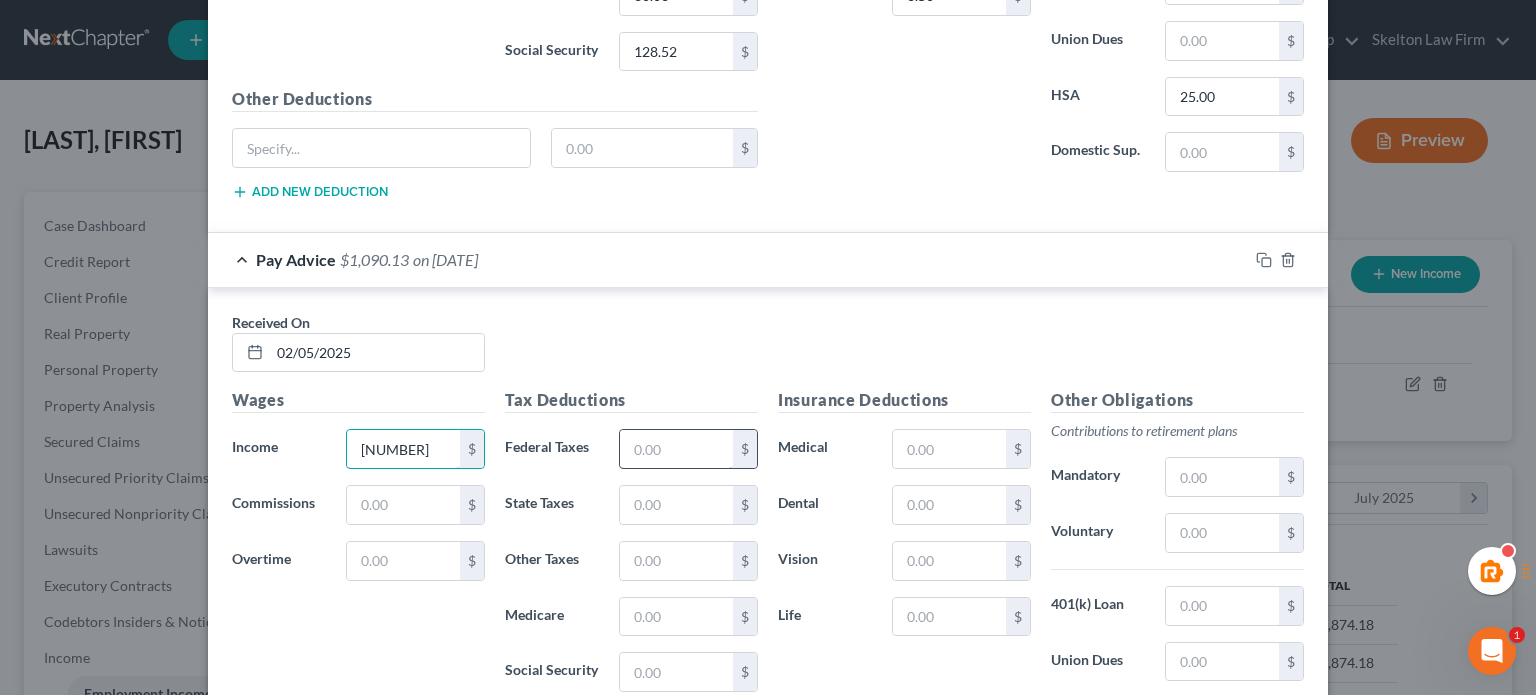 type on "[NUMBER]" 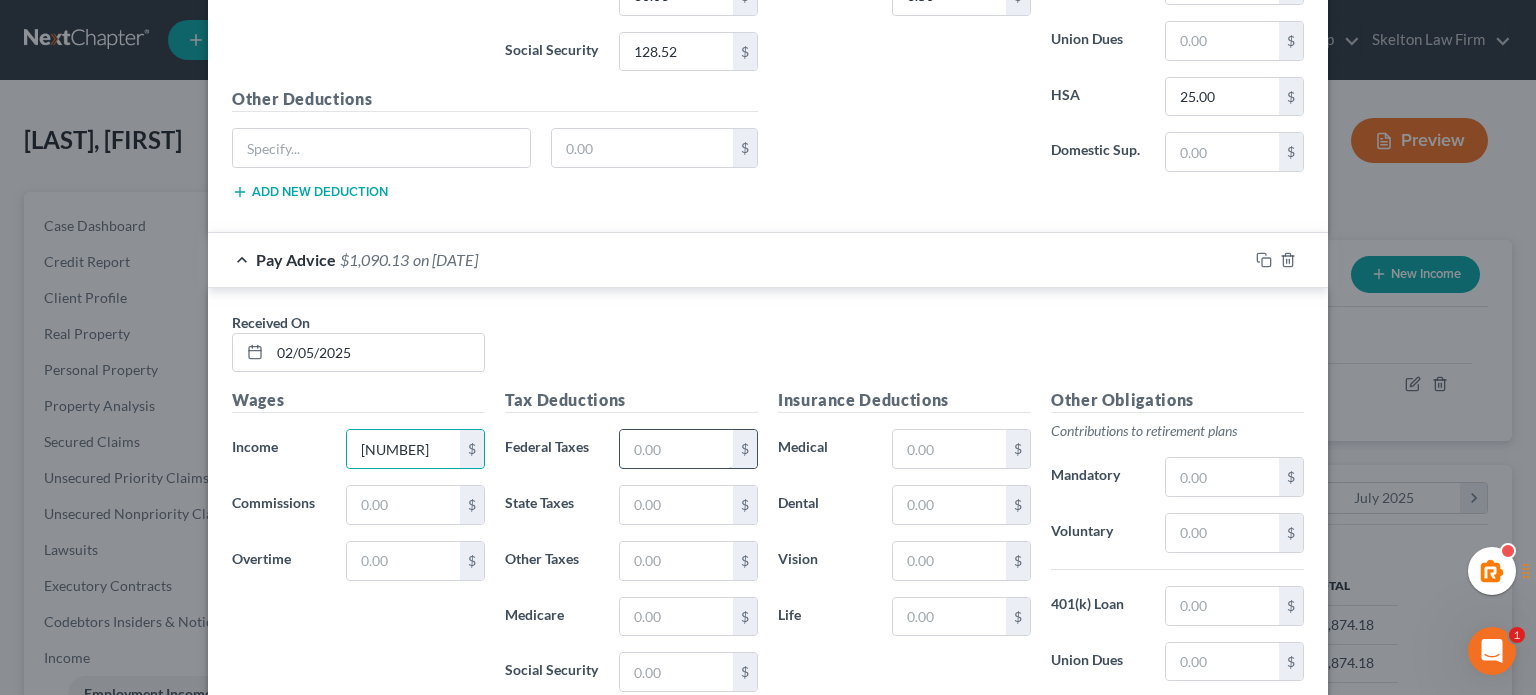 click at bounding box center [676, 449] 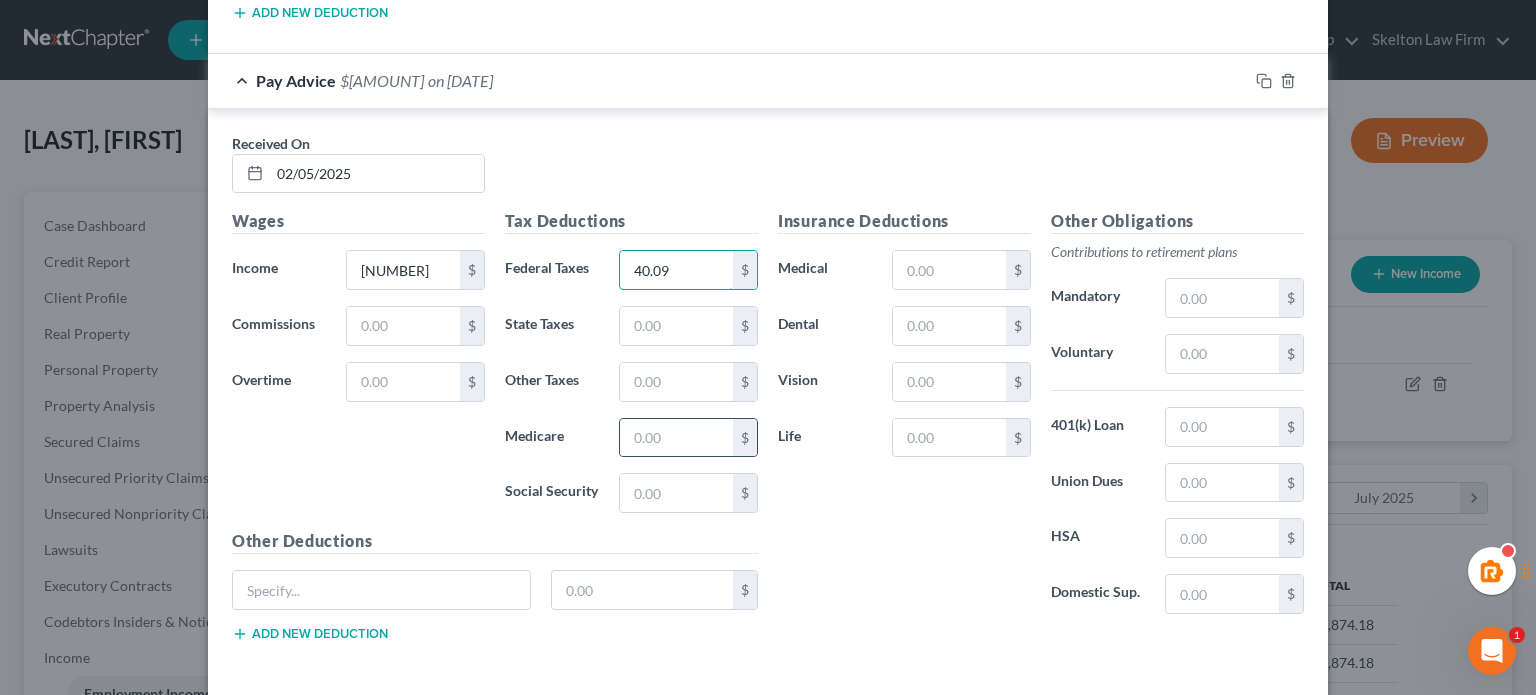 scroll, scrollTop: 6880, scrollLeft: 0, axis: vertical 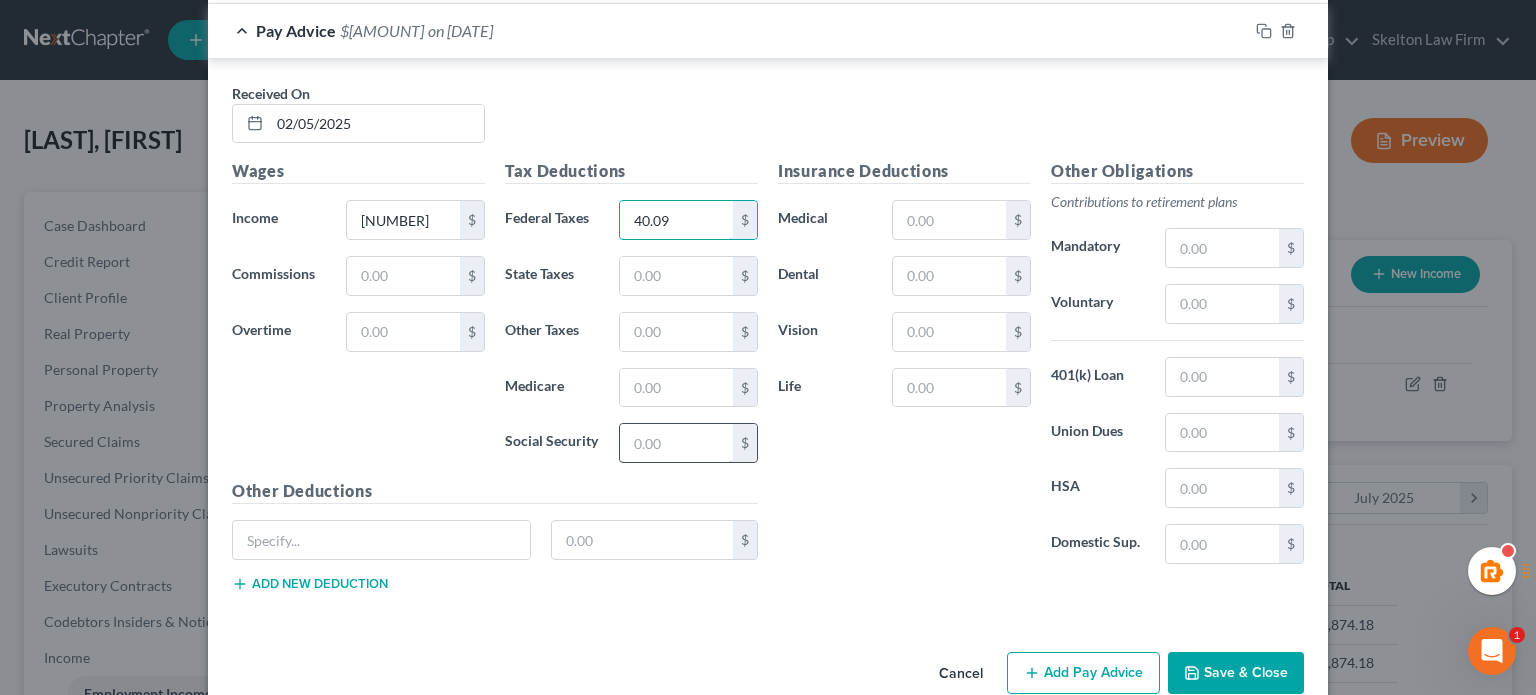 type on "40.09" 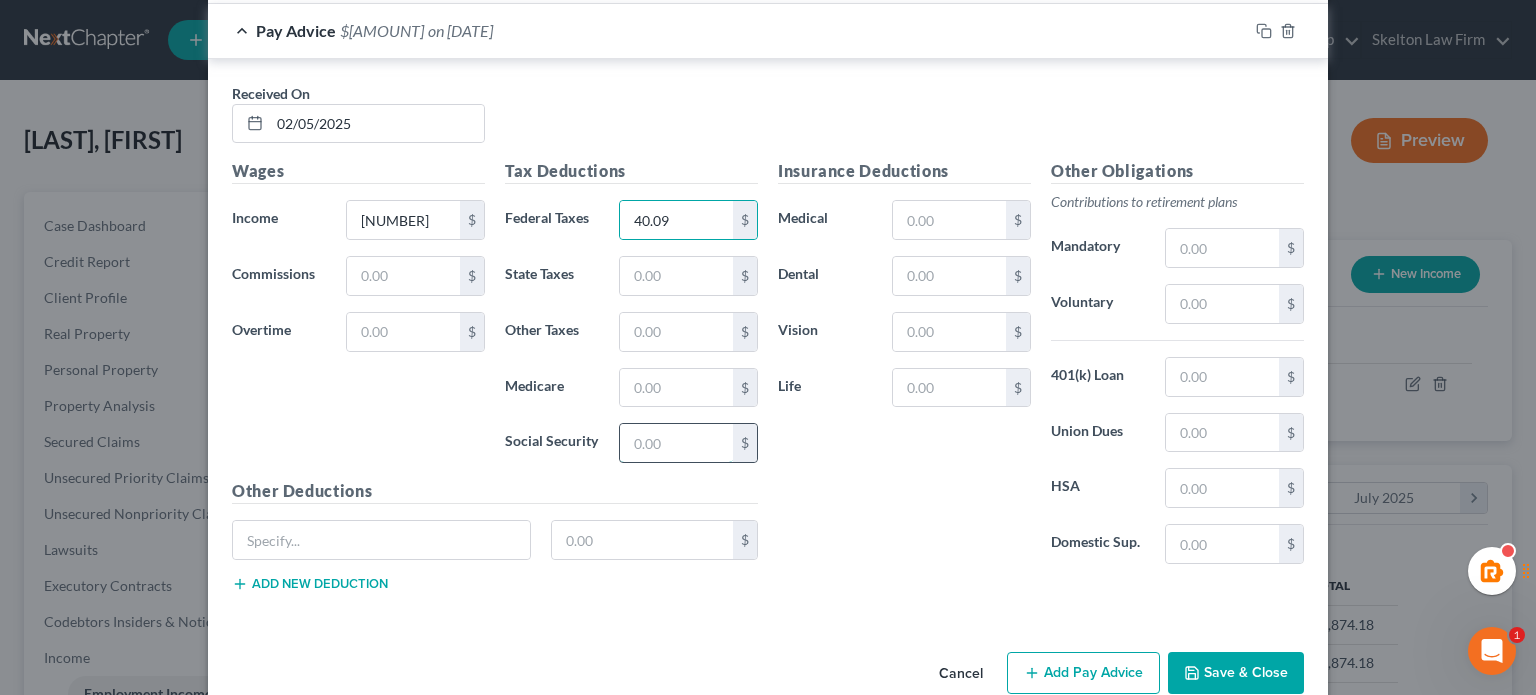click at bounding box center (676, 443) 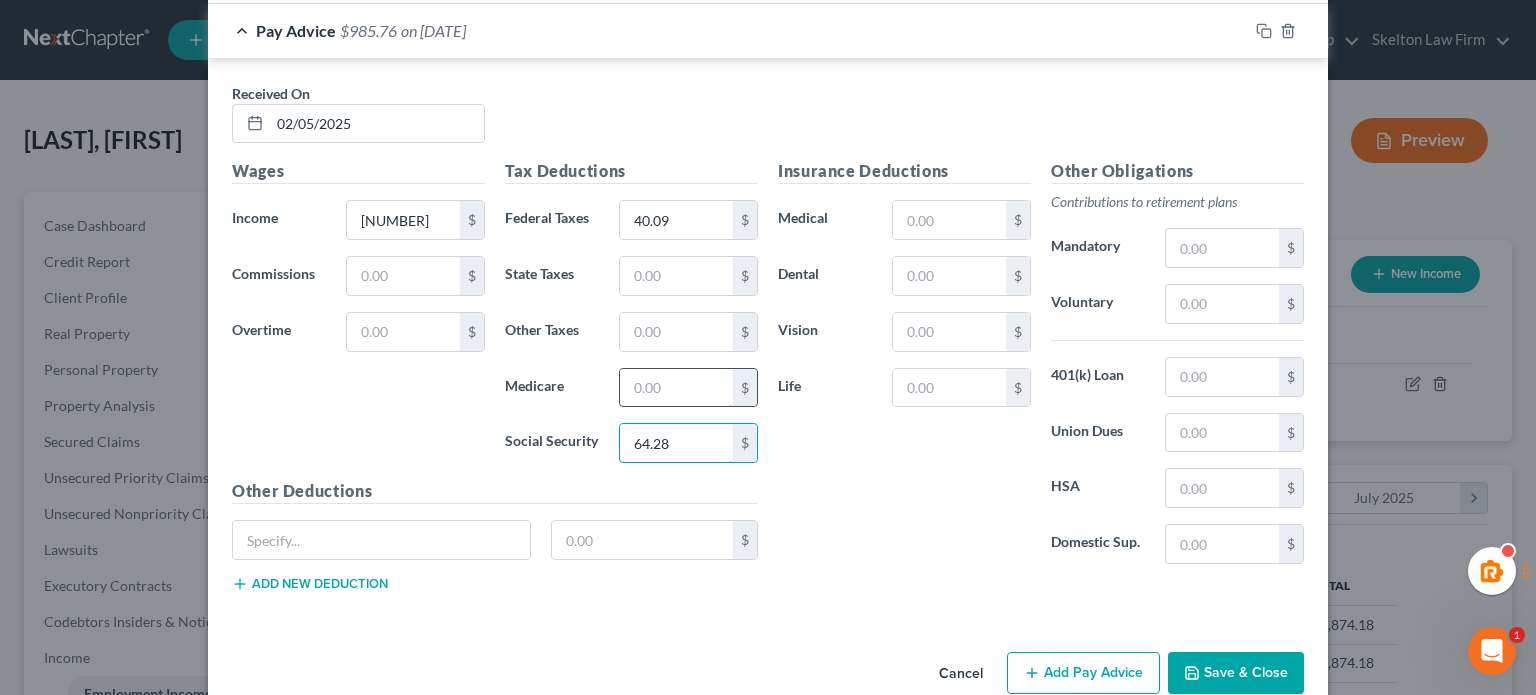 type on "64.28" 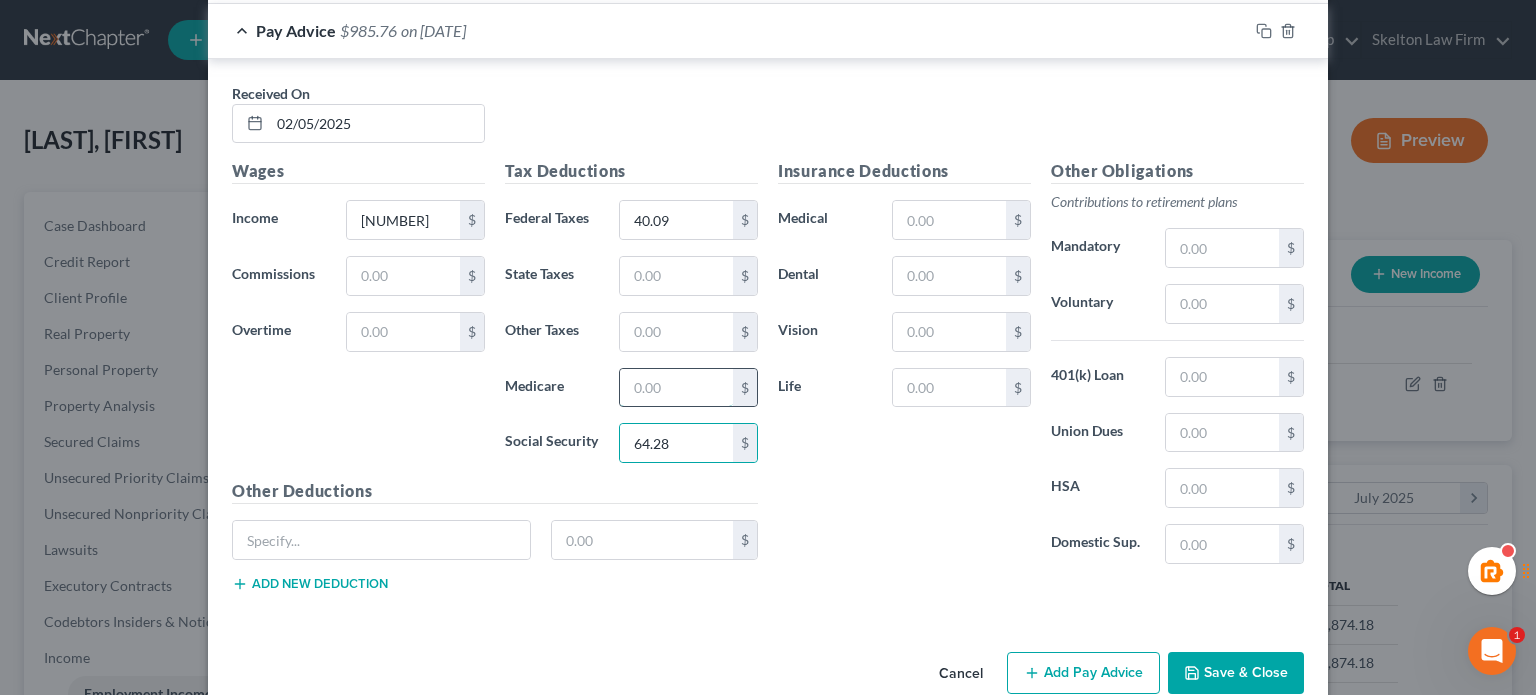click at bounding box center [676, 388] 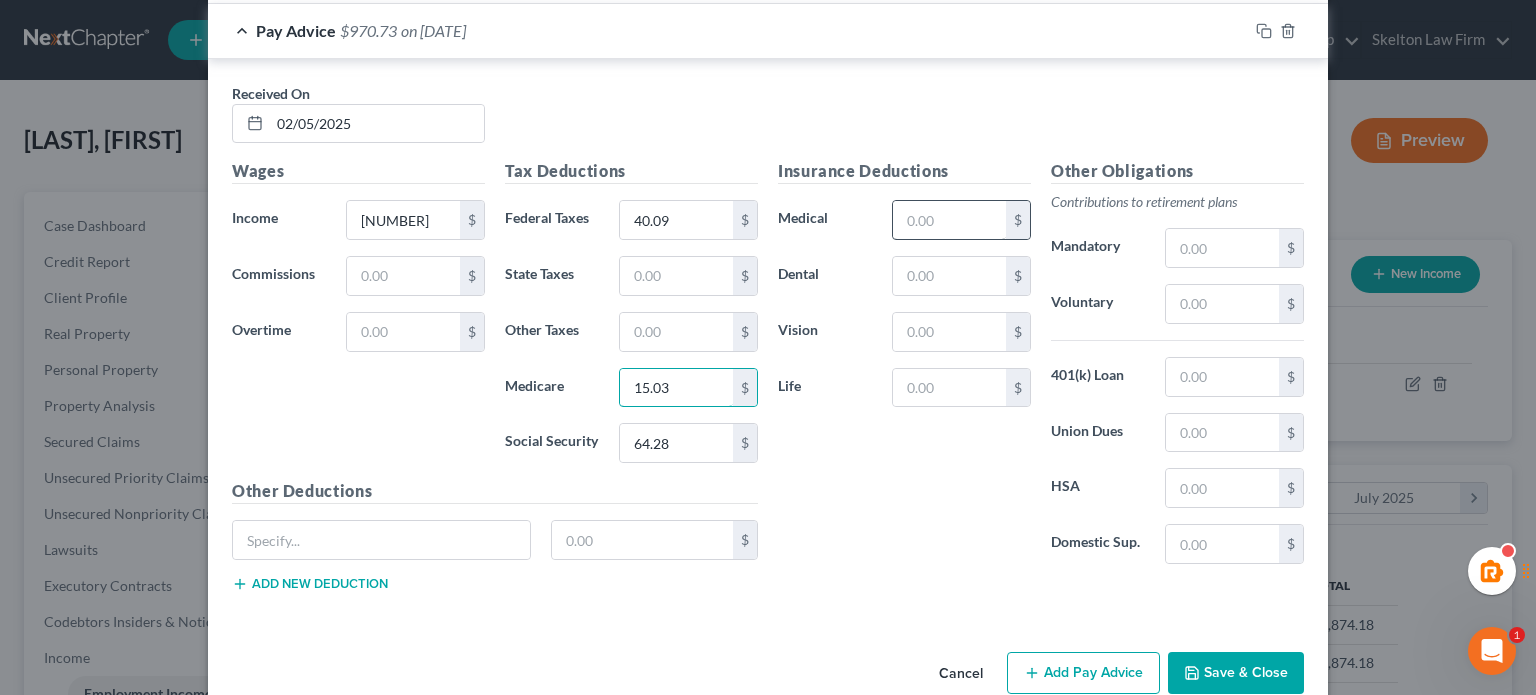 type on "15.03" 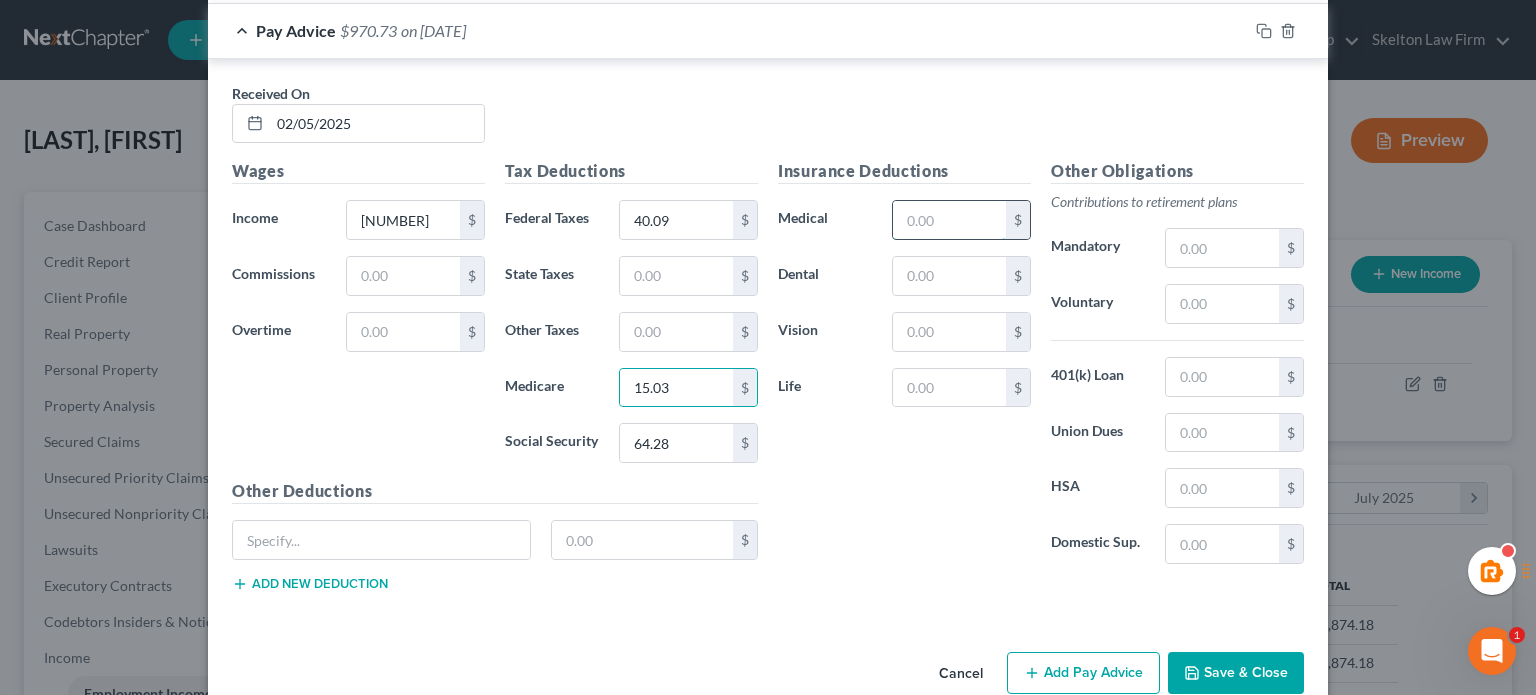 click at bounding box center [949, 220] 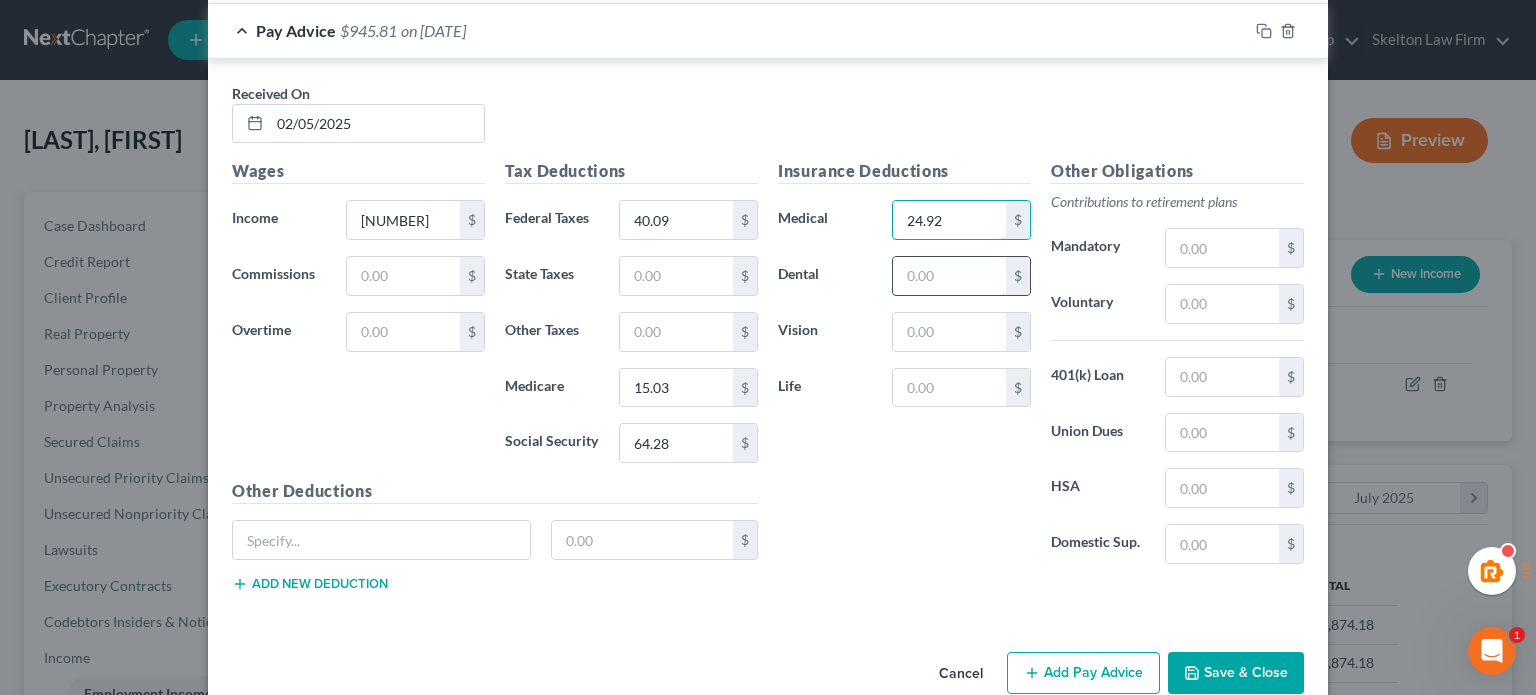 type on "24.92" 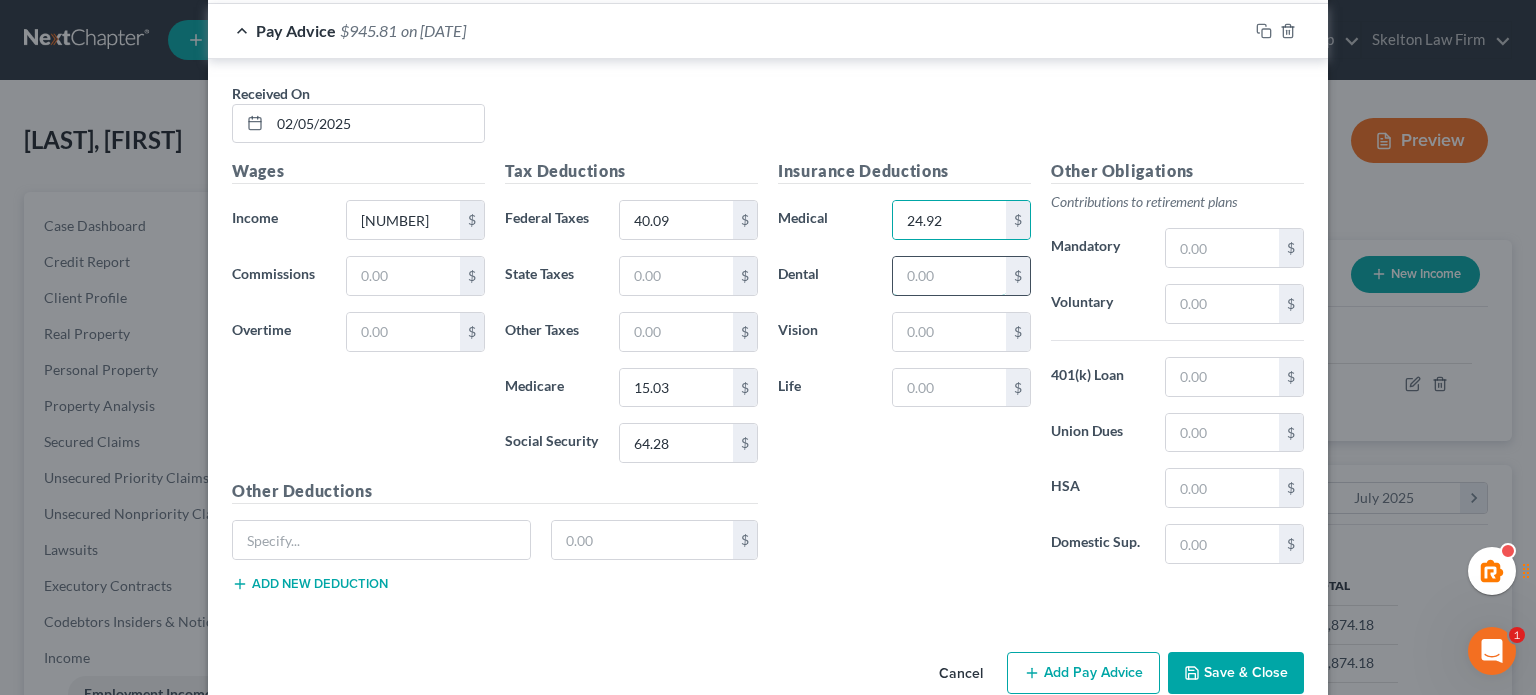click at bounding box center (949, 276) 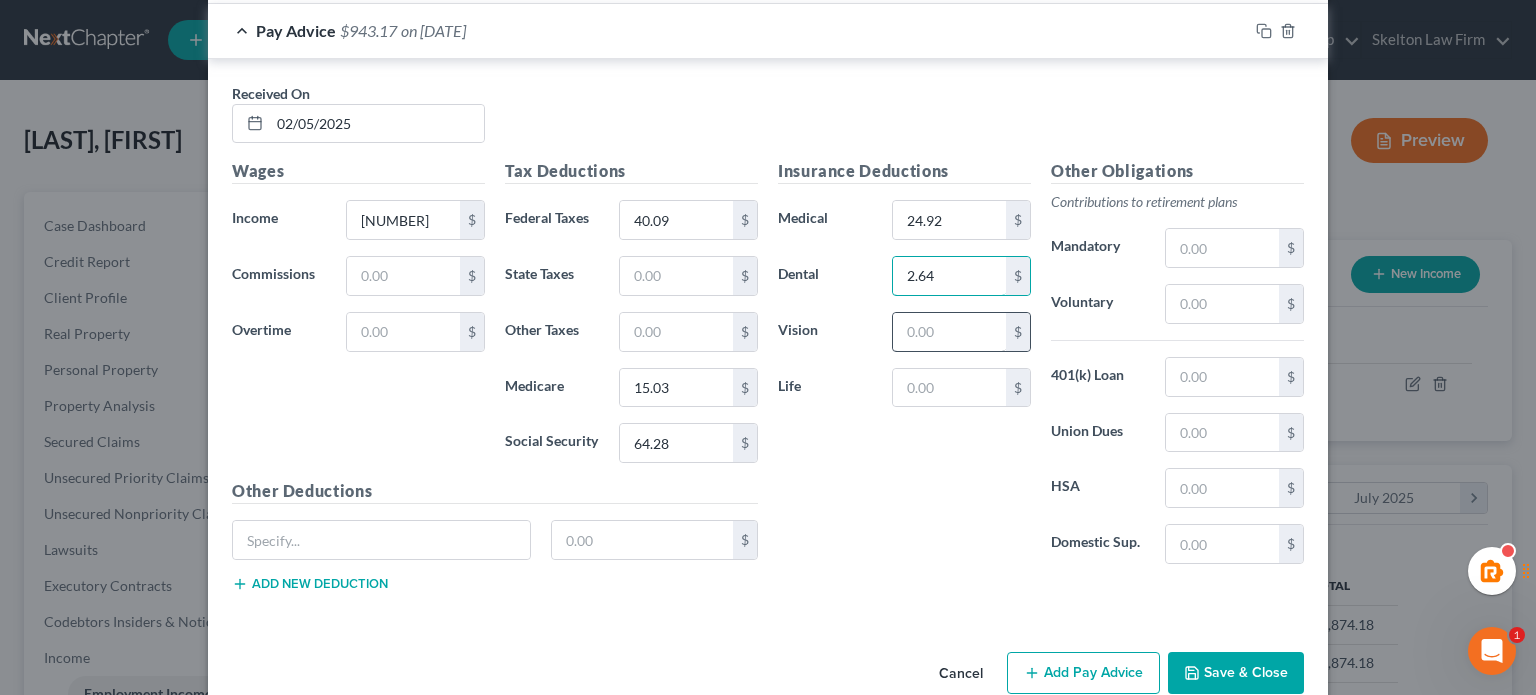 type on "2.64" 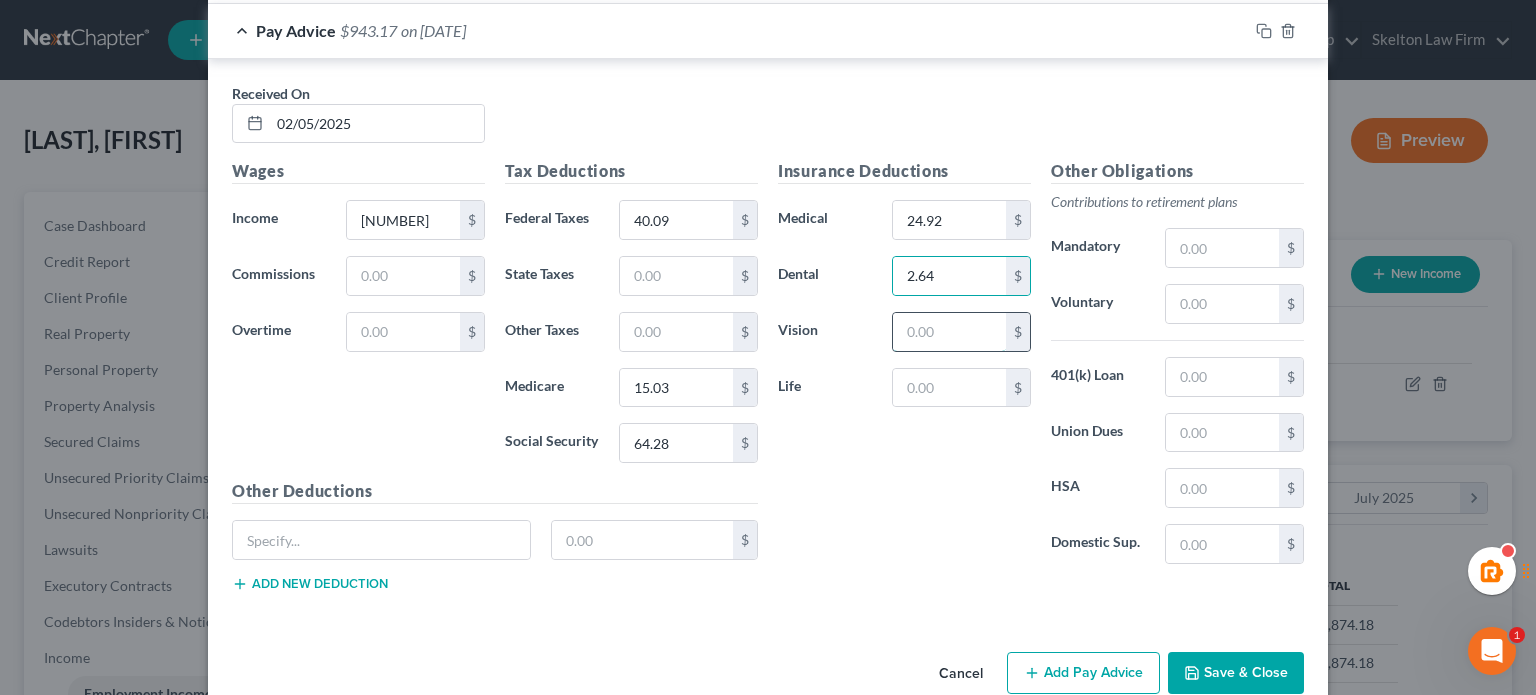 drag, startPoint x: 960, startPoint y: 288, endPoint x: 936, endPoint y: 310, distance: 32.55764 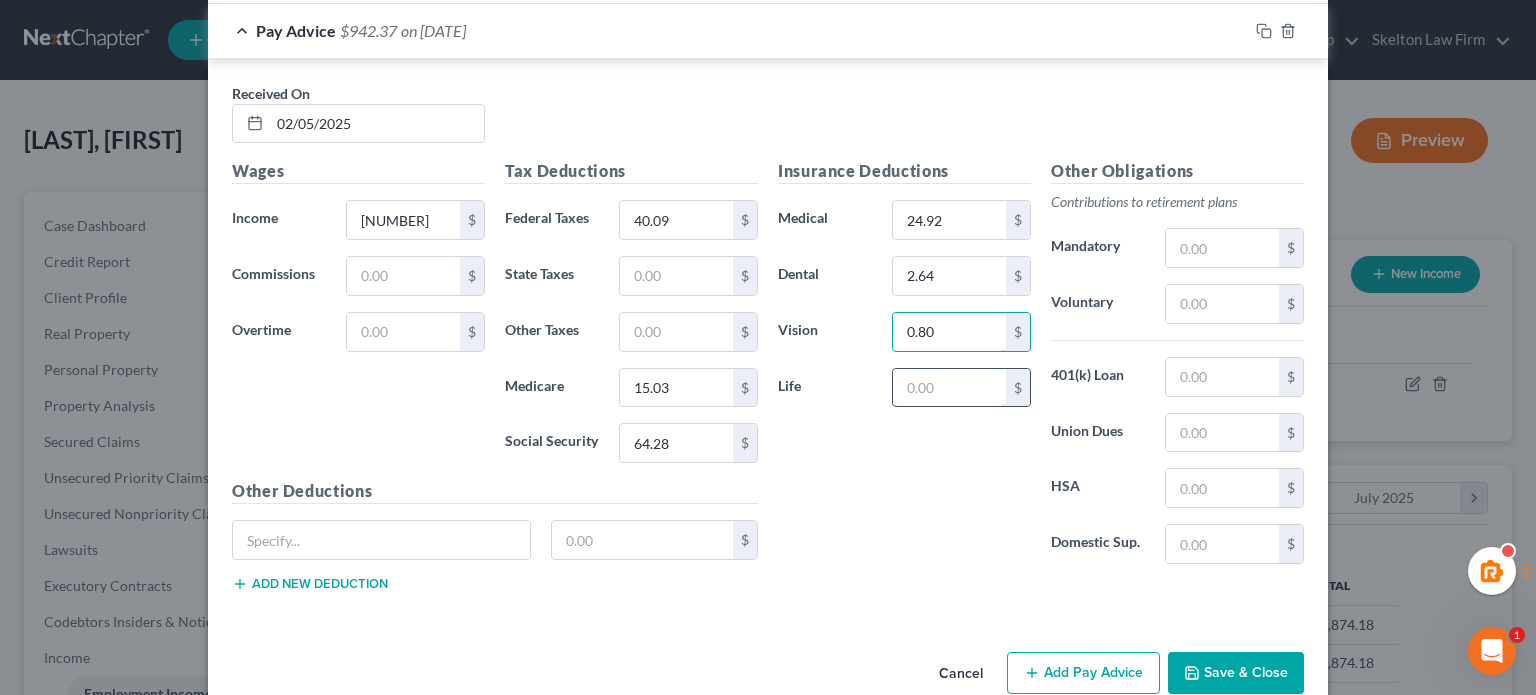 type on "0.80" 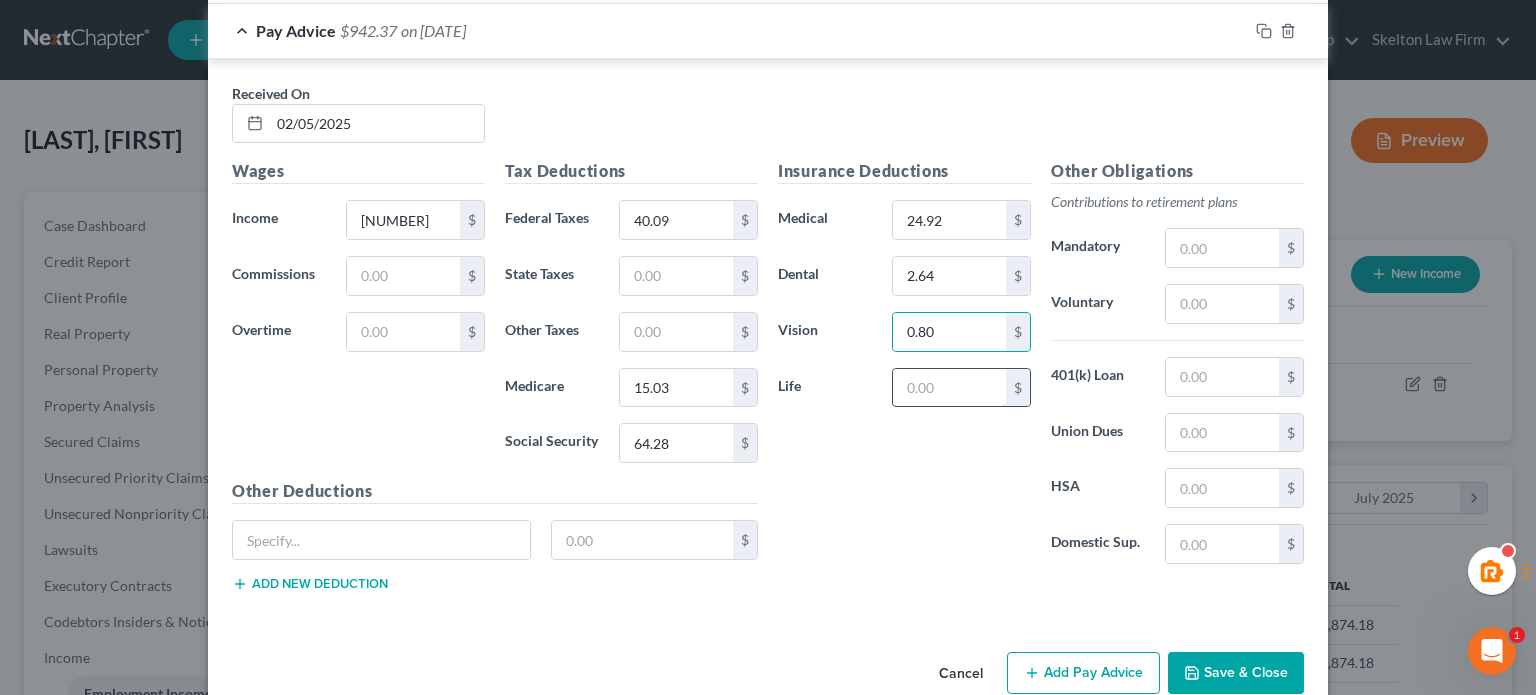 click at bounding box center (949, 388) 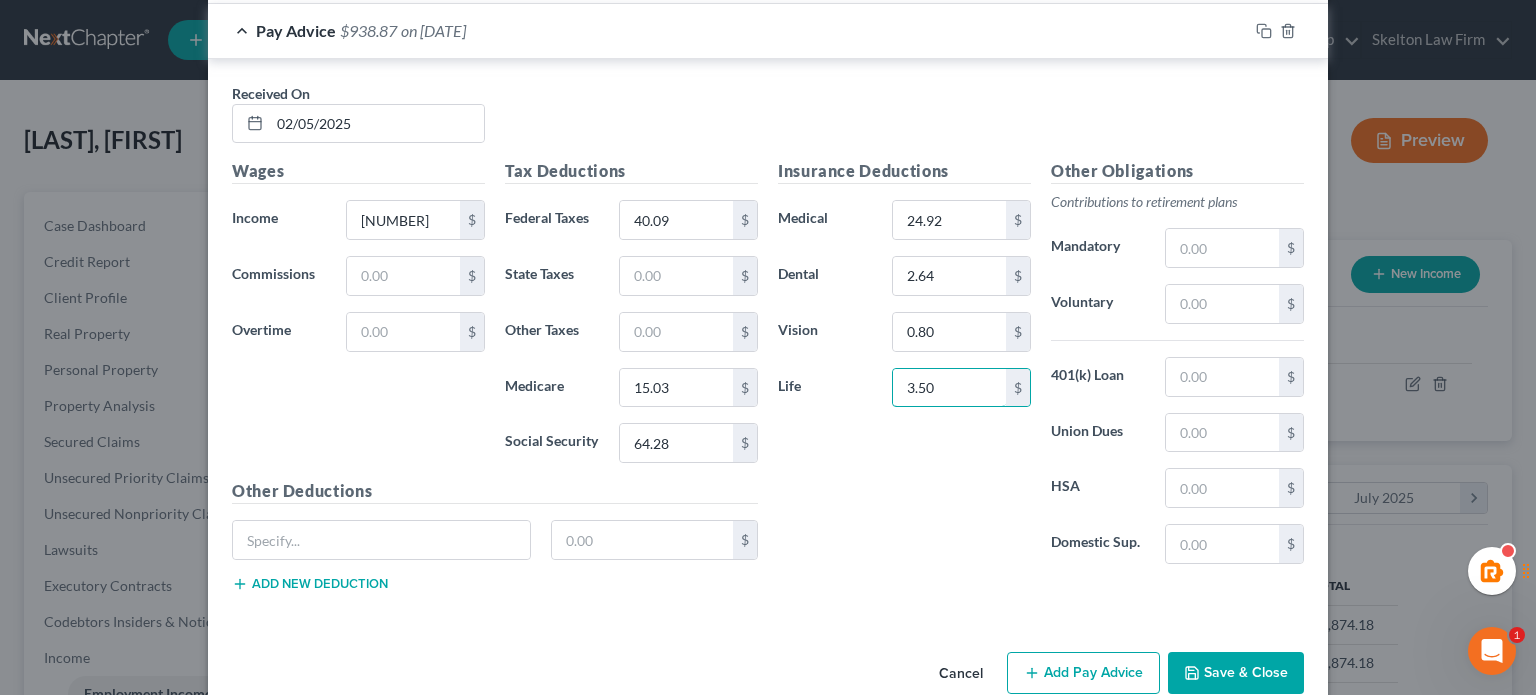 type on "3.50" 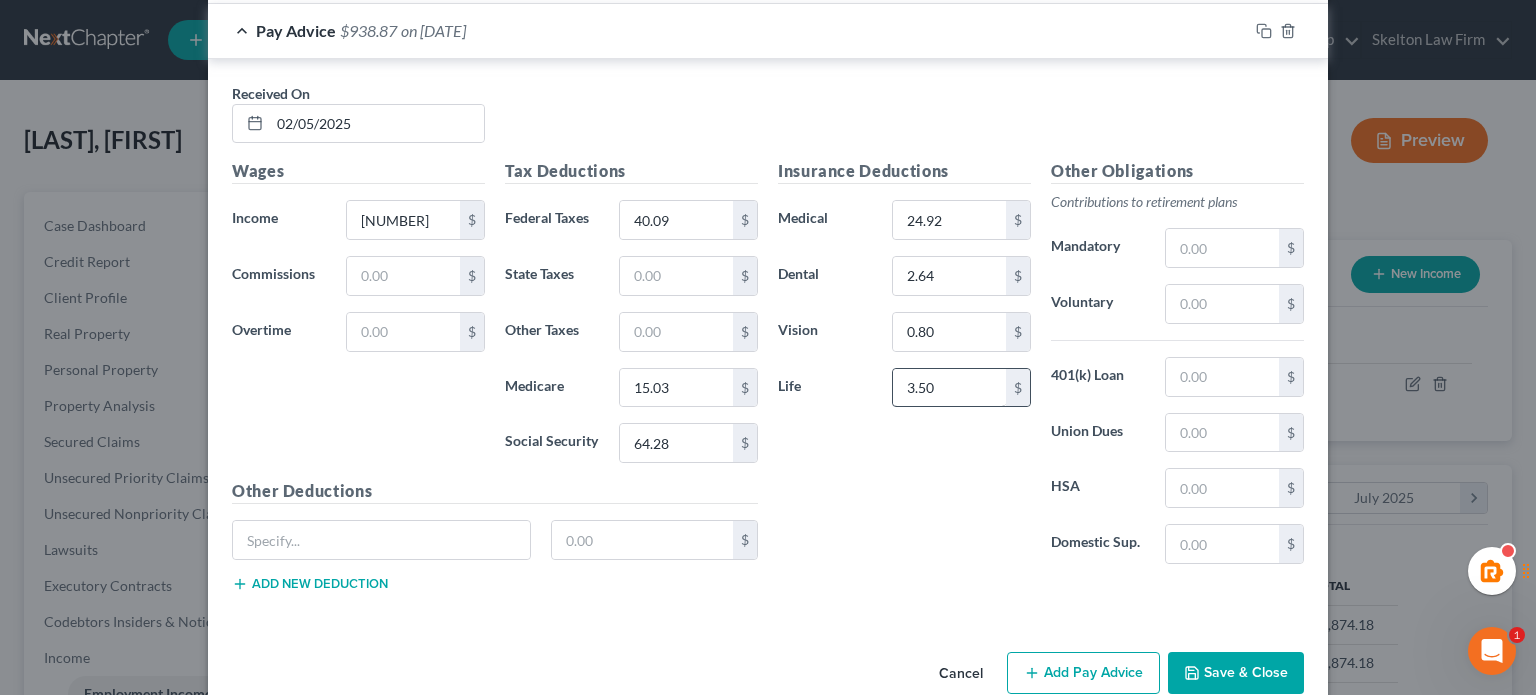 drag, startPoint x: 899, startPoint y: 425, endPoint x: 984, endPoint y: 368, distance: 102.34256 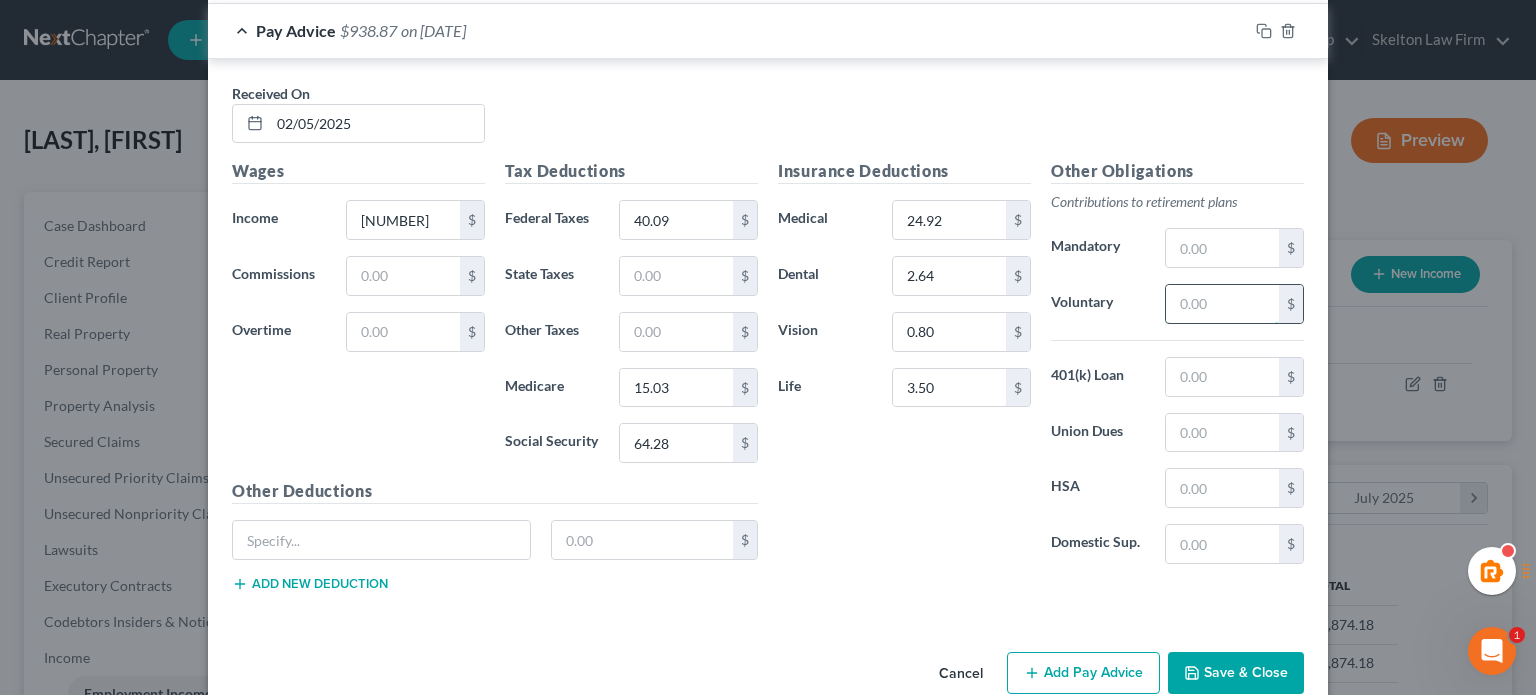 click at bounding box center (1222, 304) 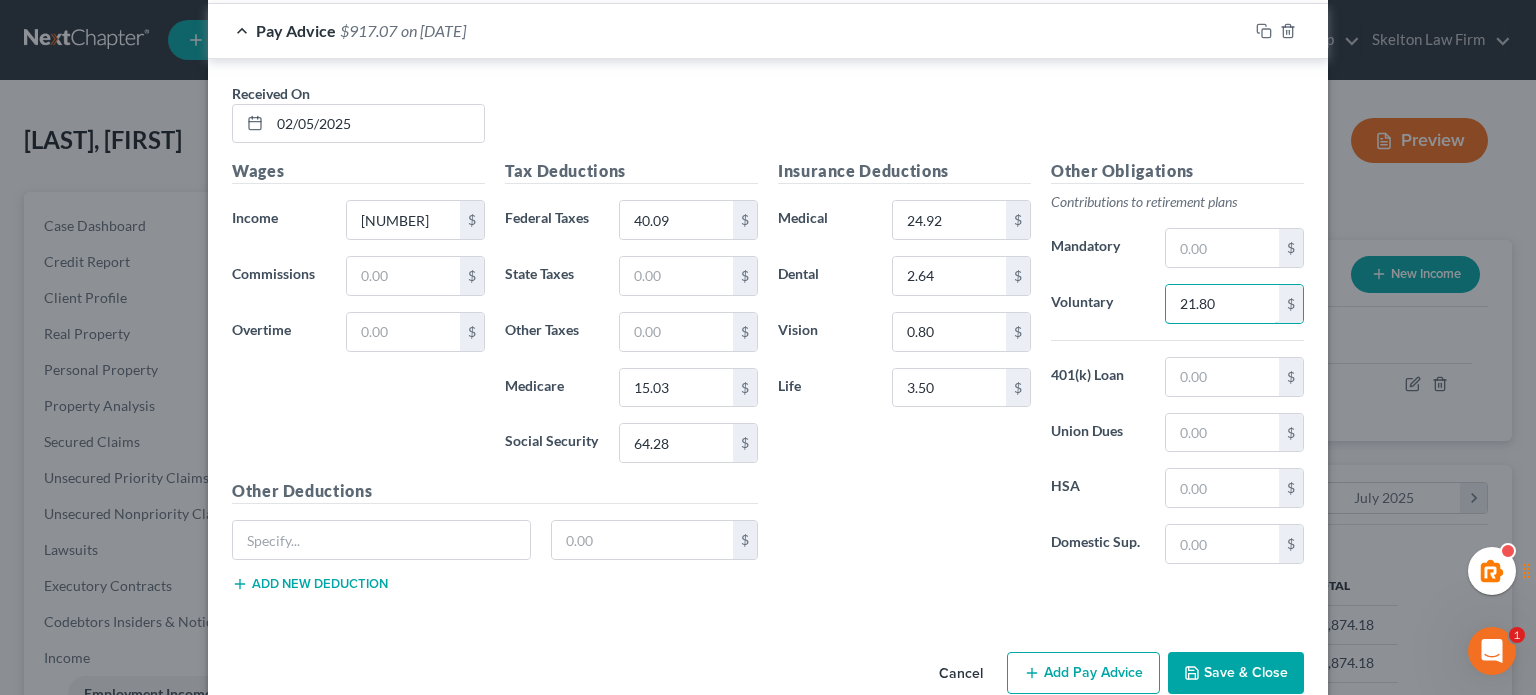 type on "21.80" 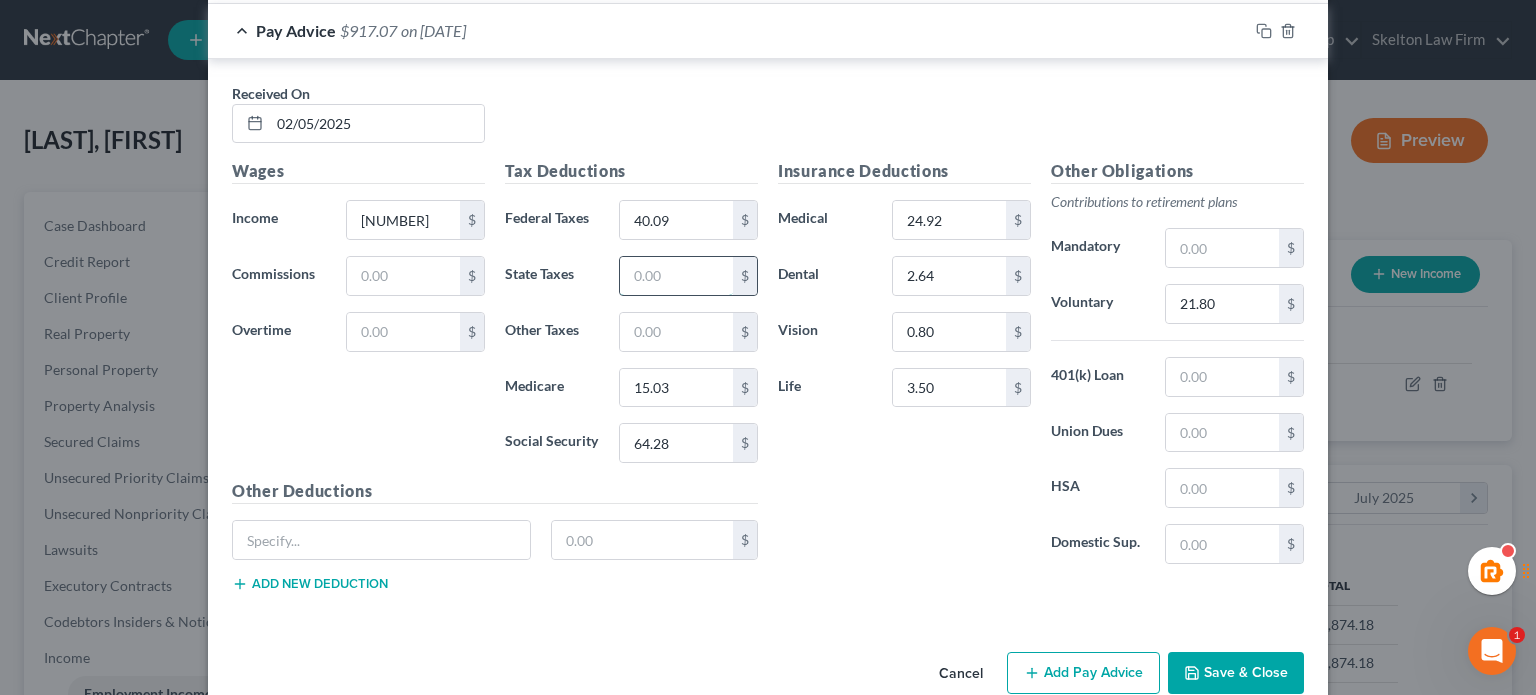 click at bounding box center (676, 276) 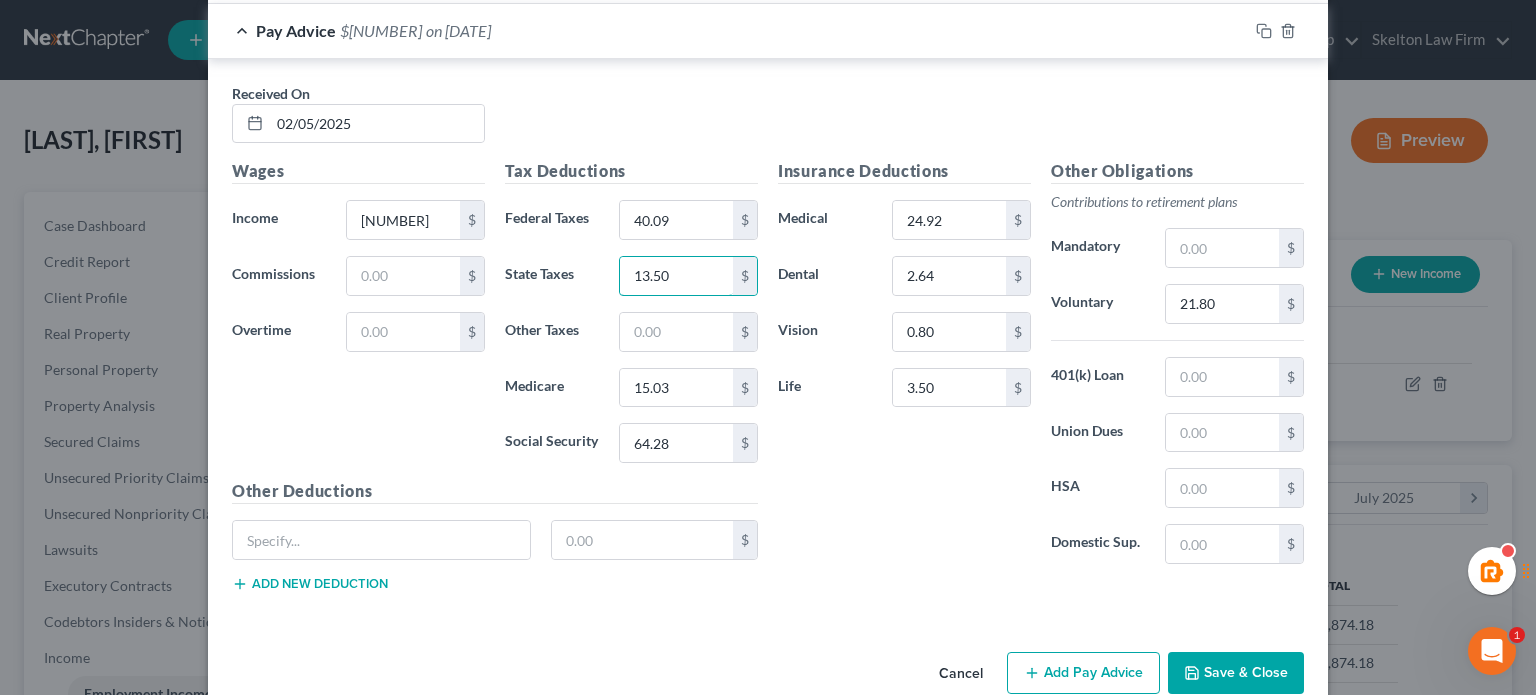 type on "13.50" 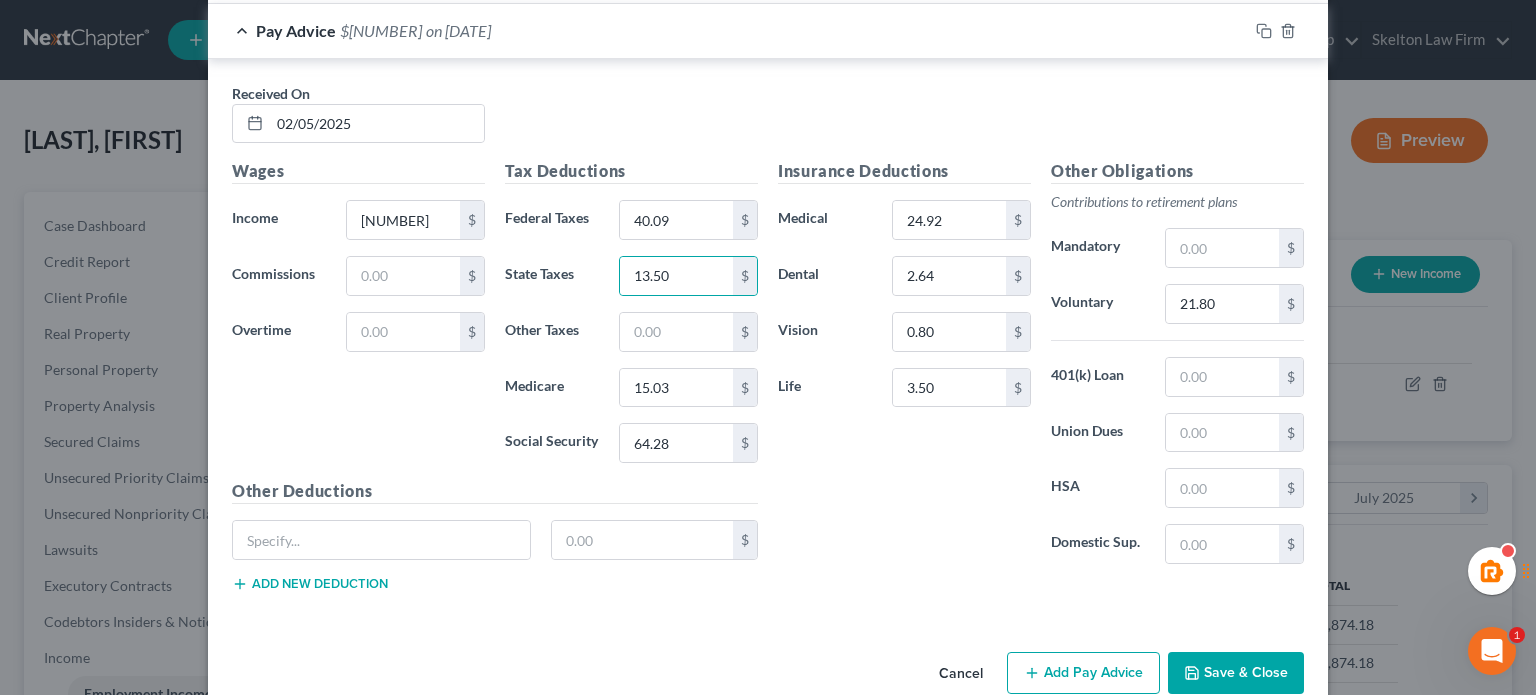 click on "Insurance Deductions Medical 24.92 $ Dental 2.64 $ Vision 0.80 $ Life 3.50 $" at bounding box center [904, 369] 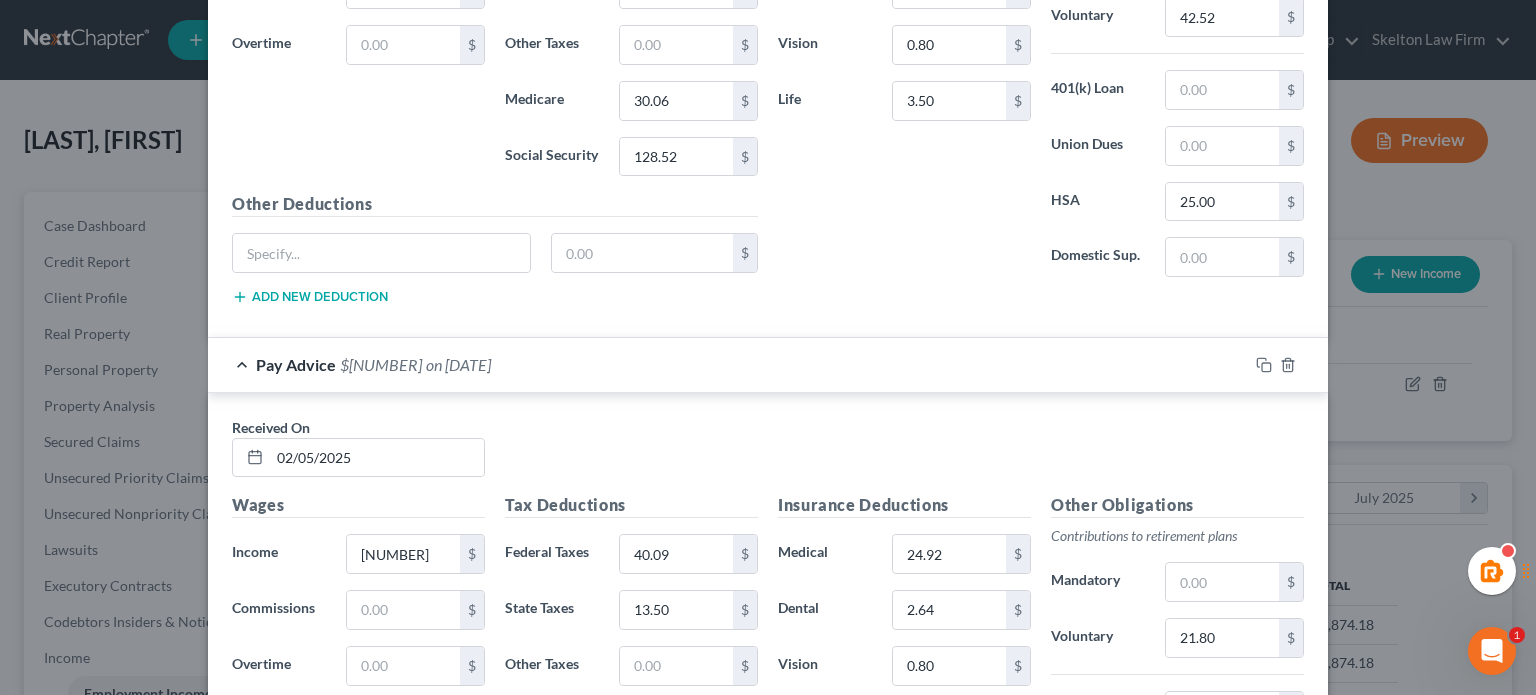 scroll, scrollTop: 6880, scrollLeft: 0, axis: vertical 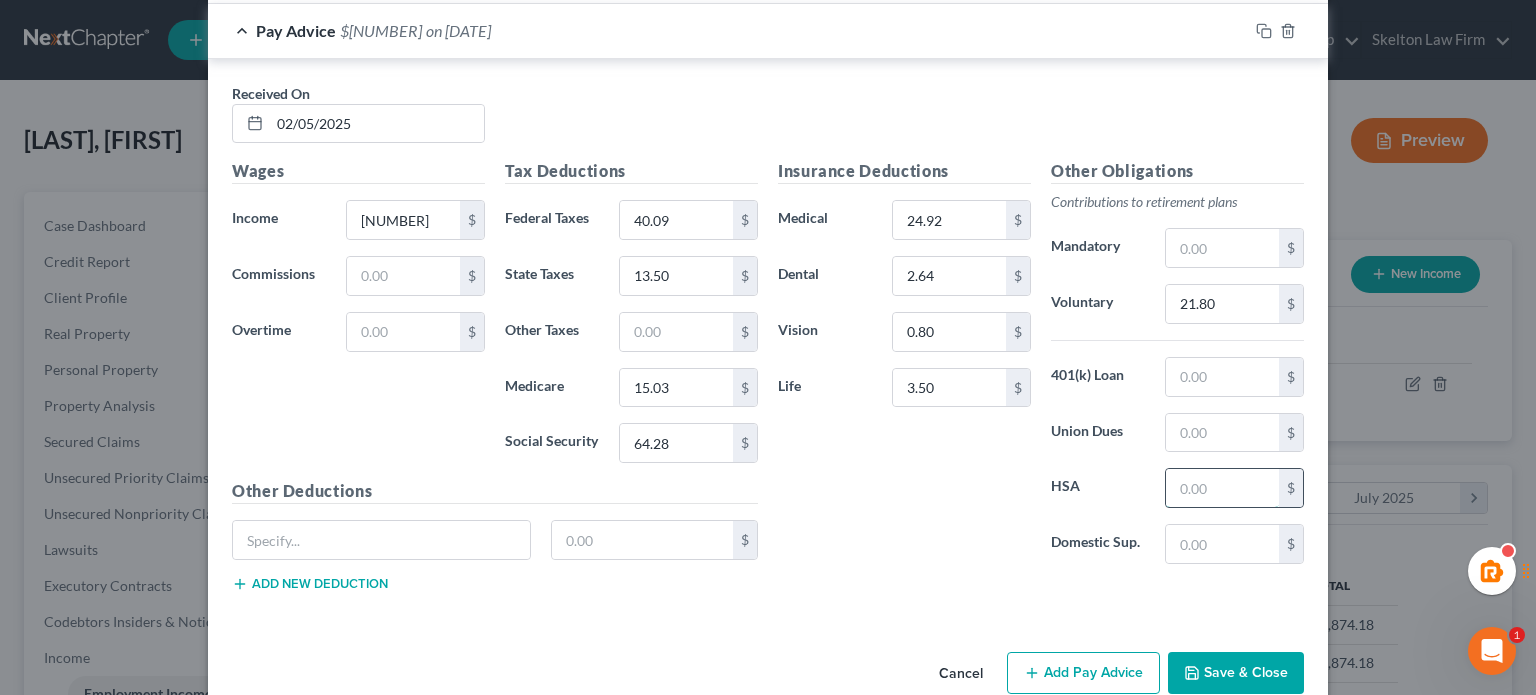 click at bounding box center (1222, 488) 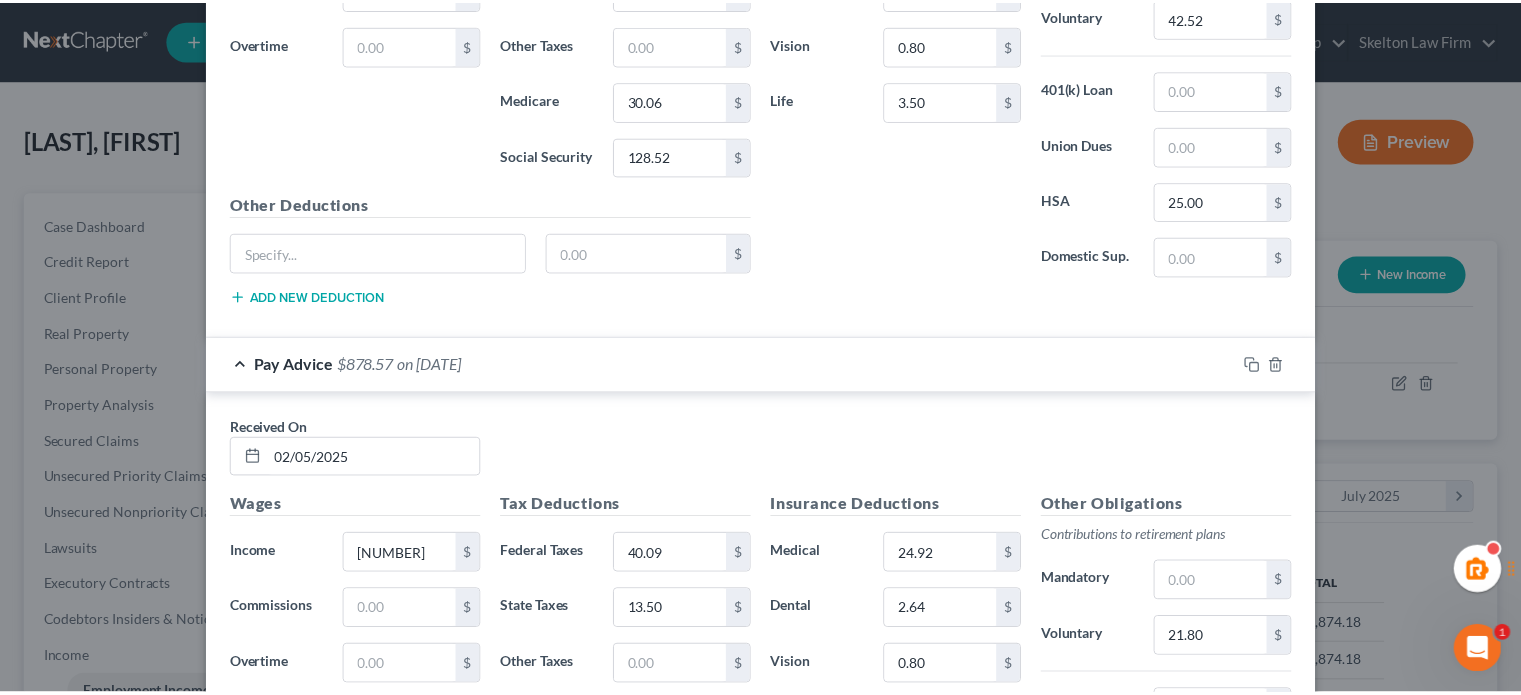 scroll, scrollTop: 6880, scrollLeft: 0, axis: vertical 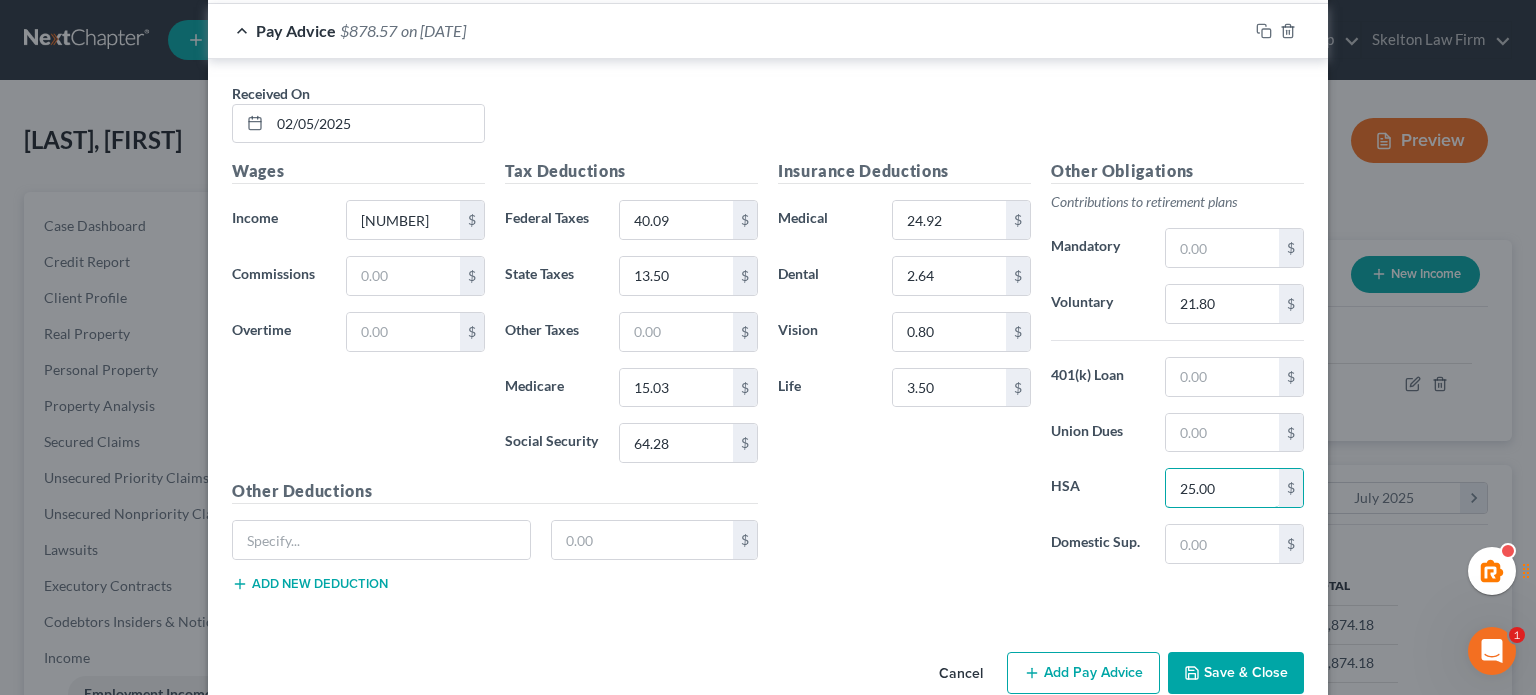 type on "25.00" 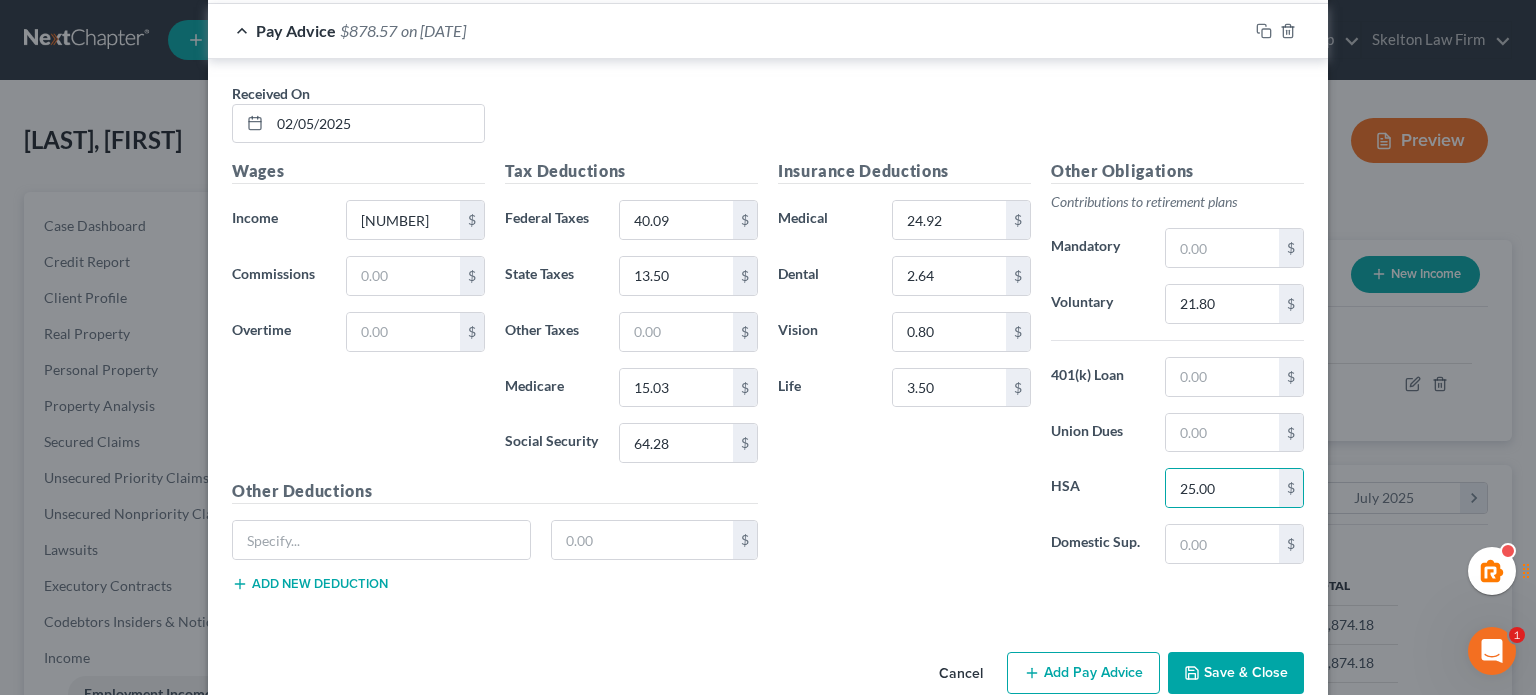 click 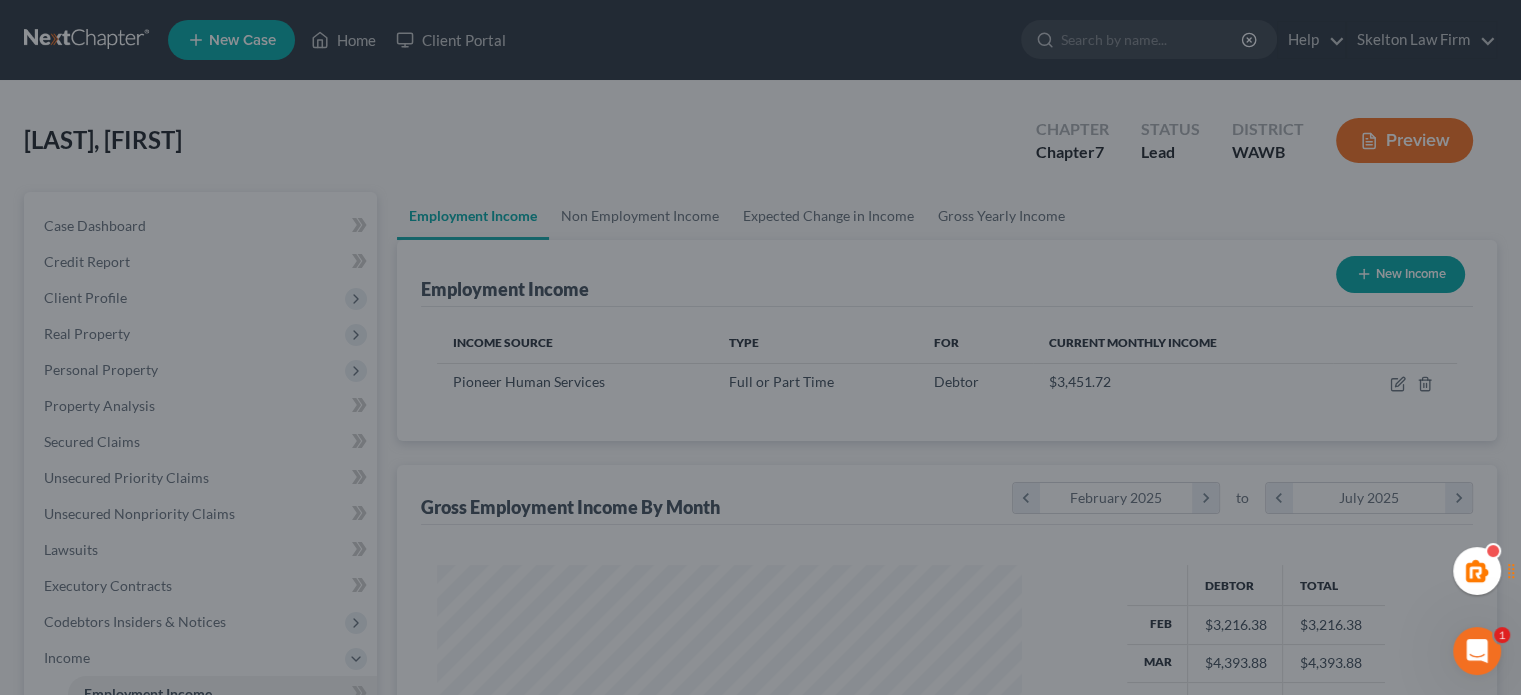 scroll, scrollTop: 356, scrollLeft: 617, axis: both 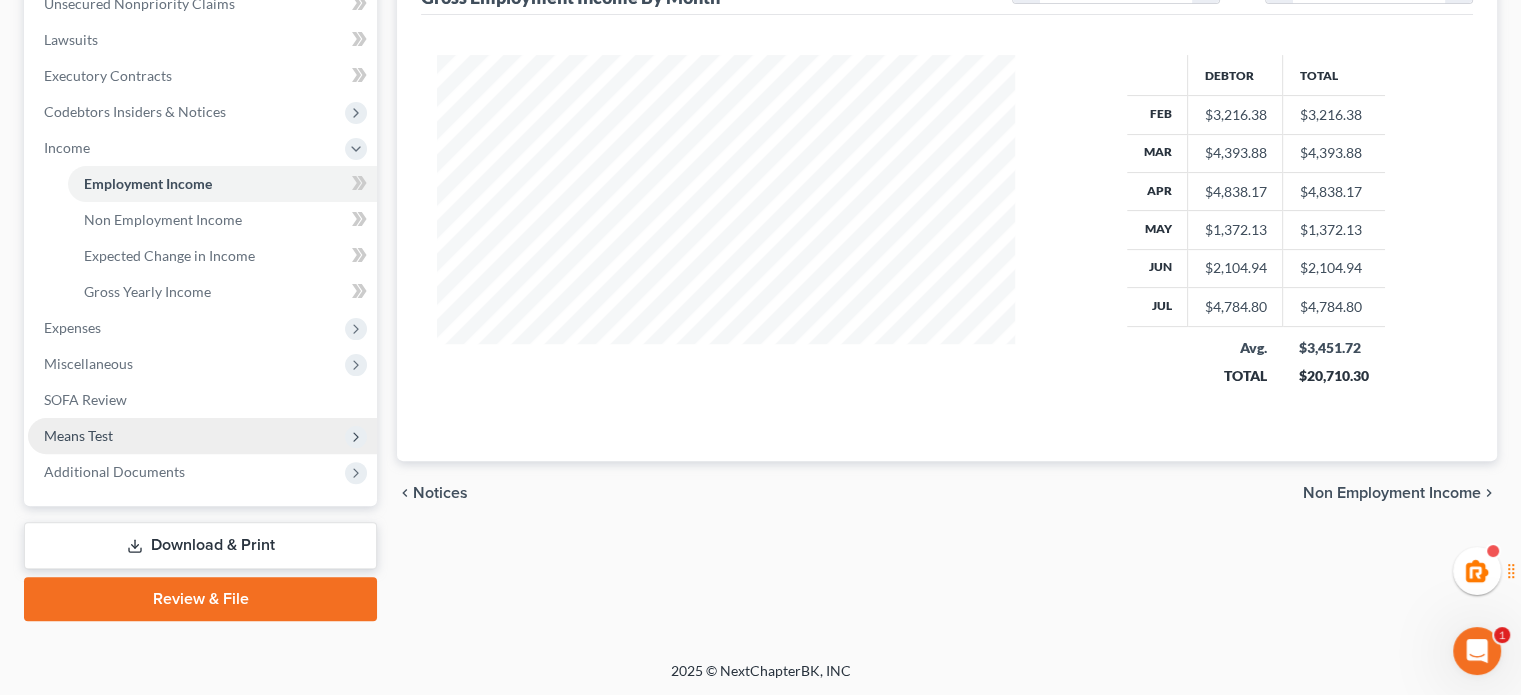 click on "Means Test" at bounding box center [202, 436] 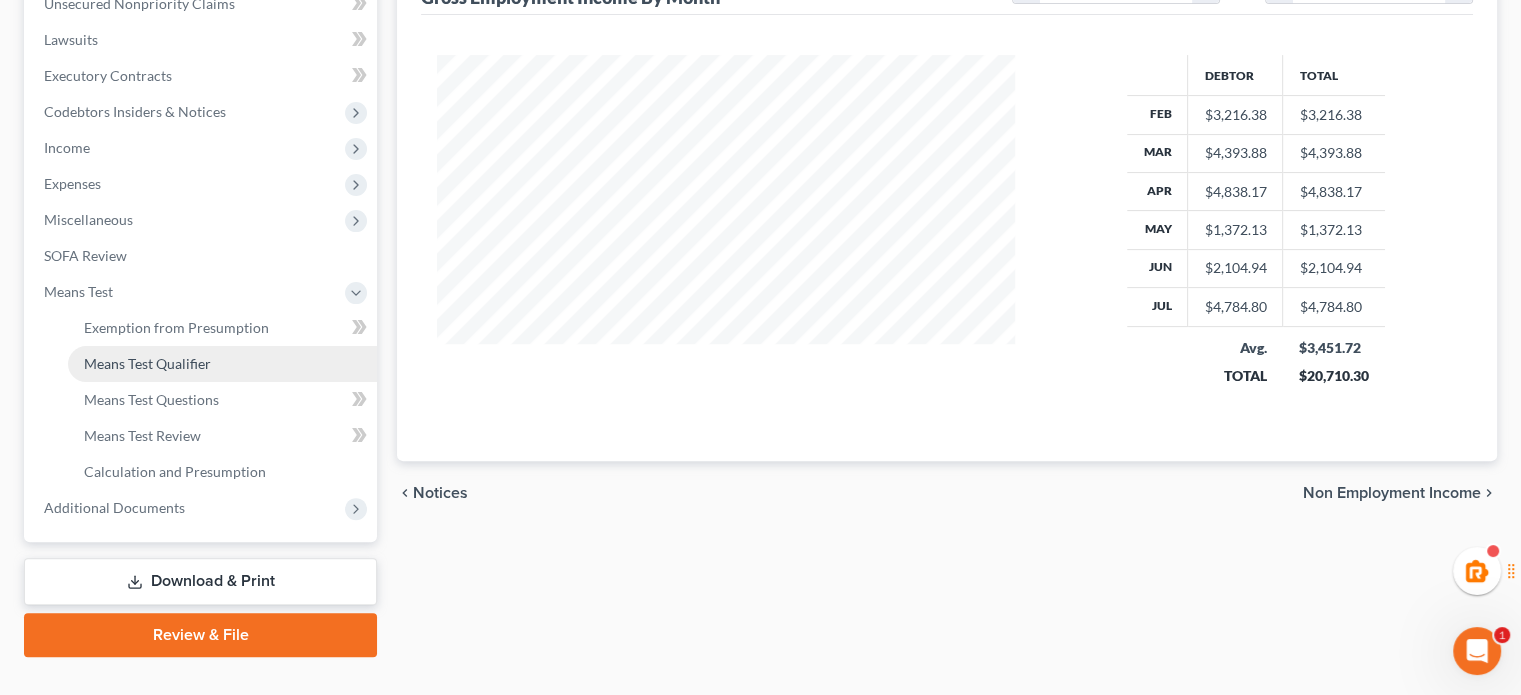 click on "Means Test Qualifier" at bounding box center (222, 364) 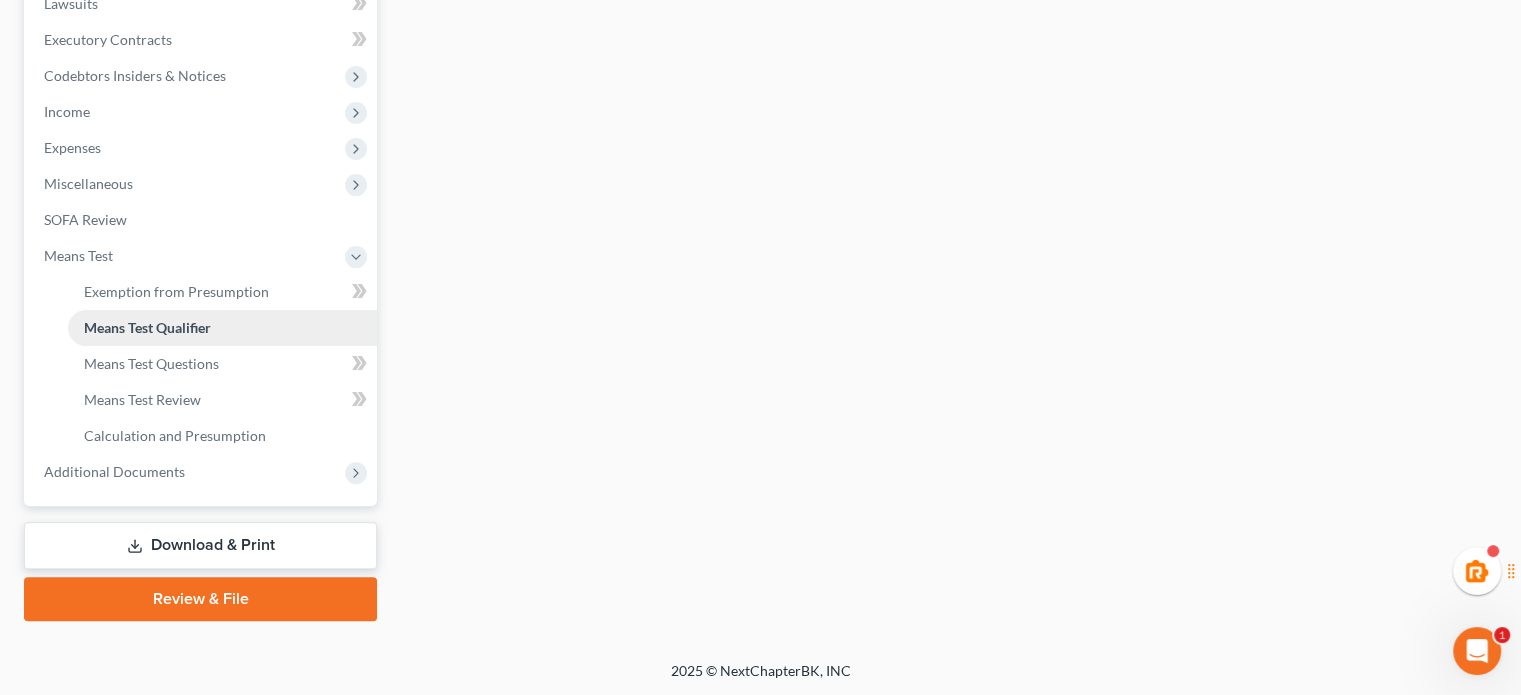 scroll, scrollTop: 0, scrollLeft: 0, axis: both 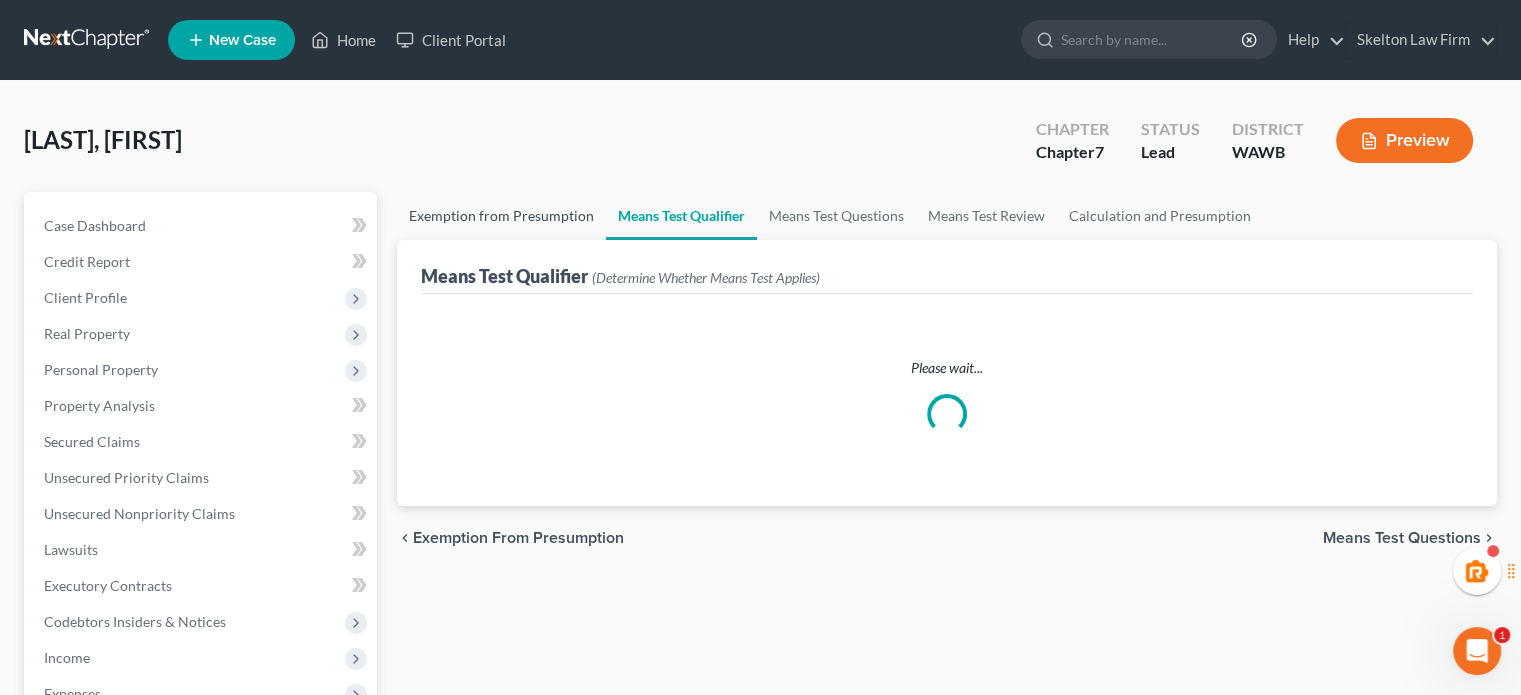 click on "Exemption from Presumption" at bounding box center [501, 216] 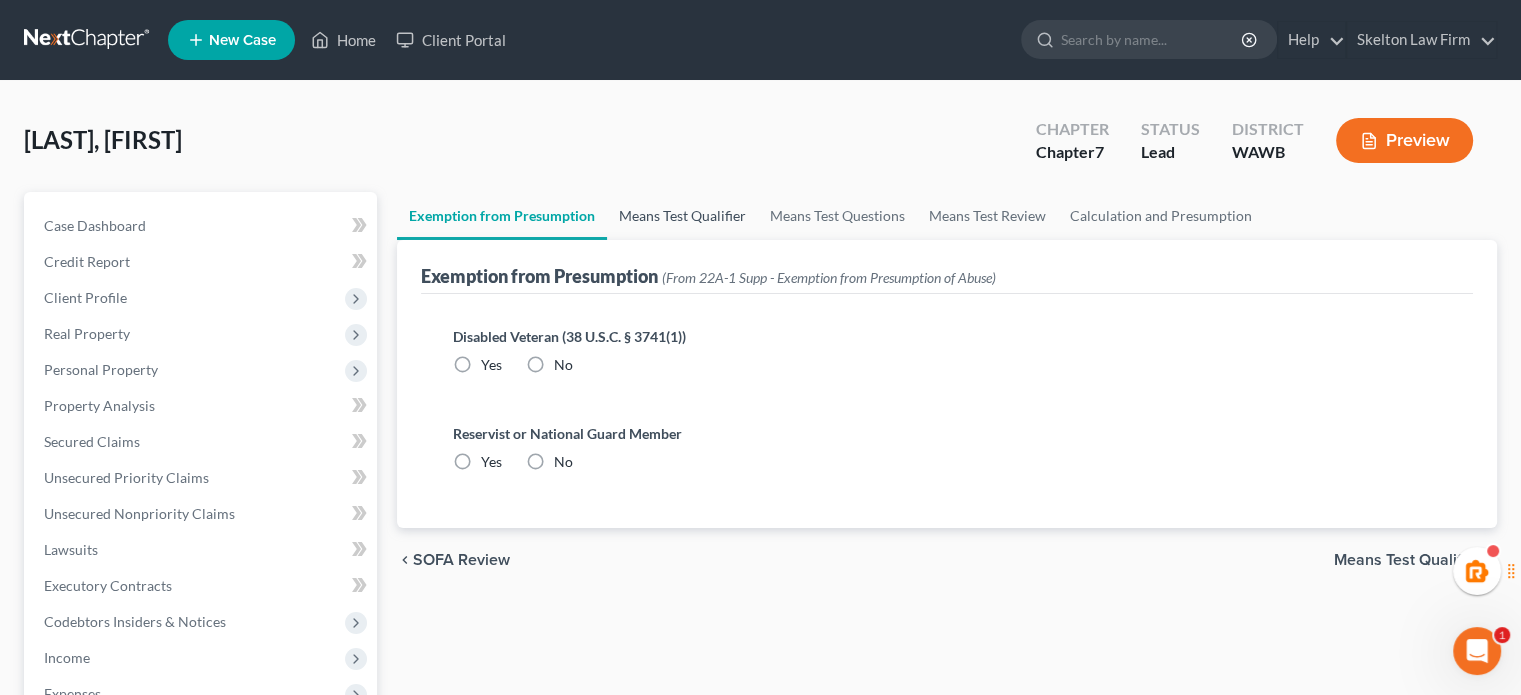 click on "Means Test Qualifier" at bounding box center (682, 216) 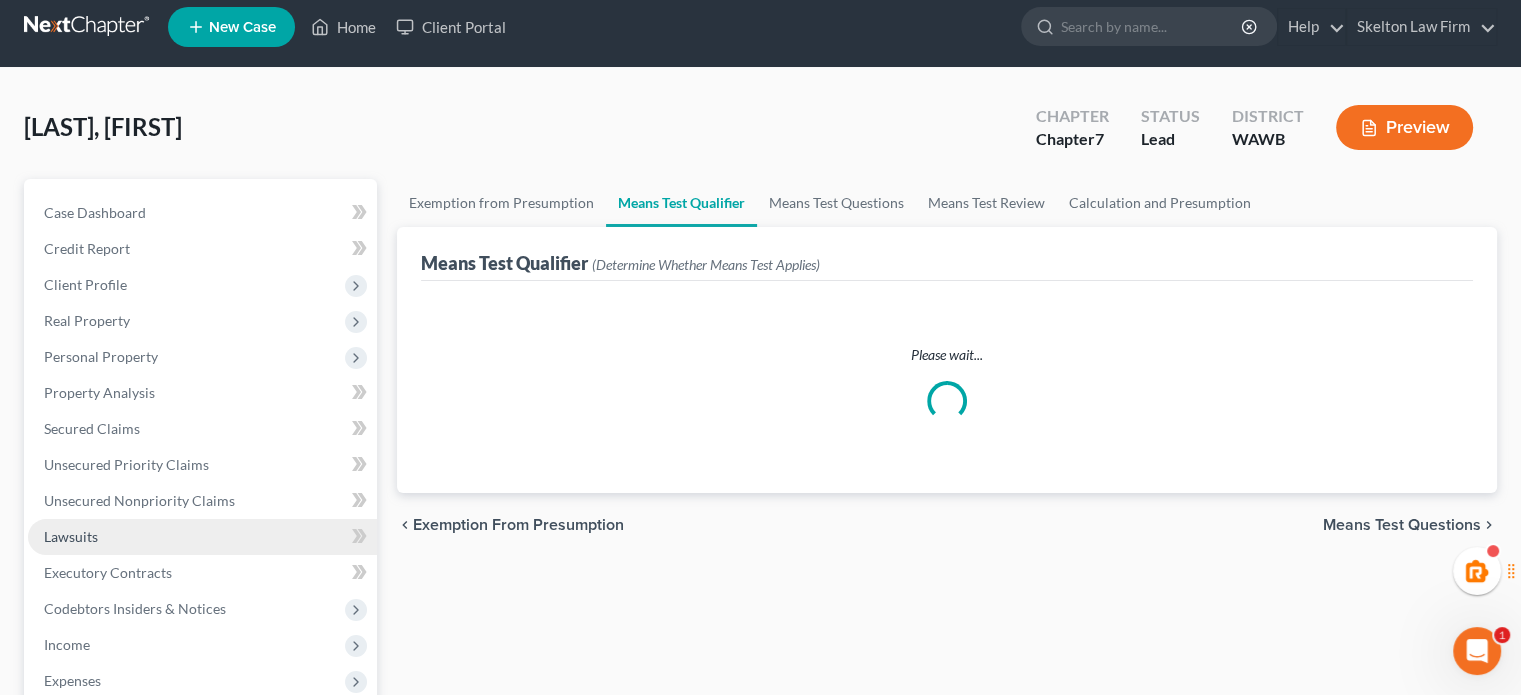 scroll, scrollTop: 333, scrollLeft: 0, axis: vertical 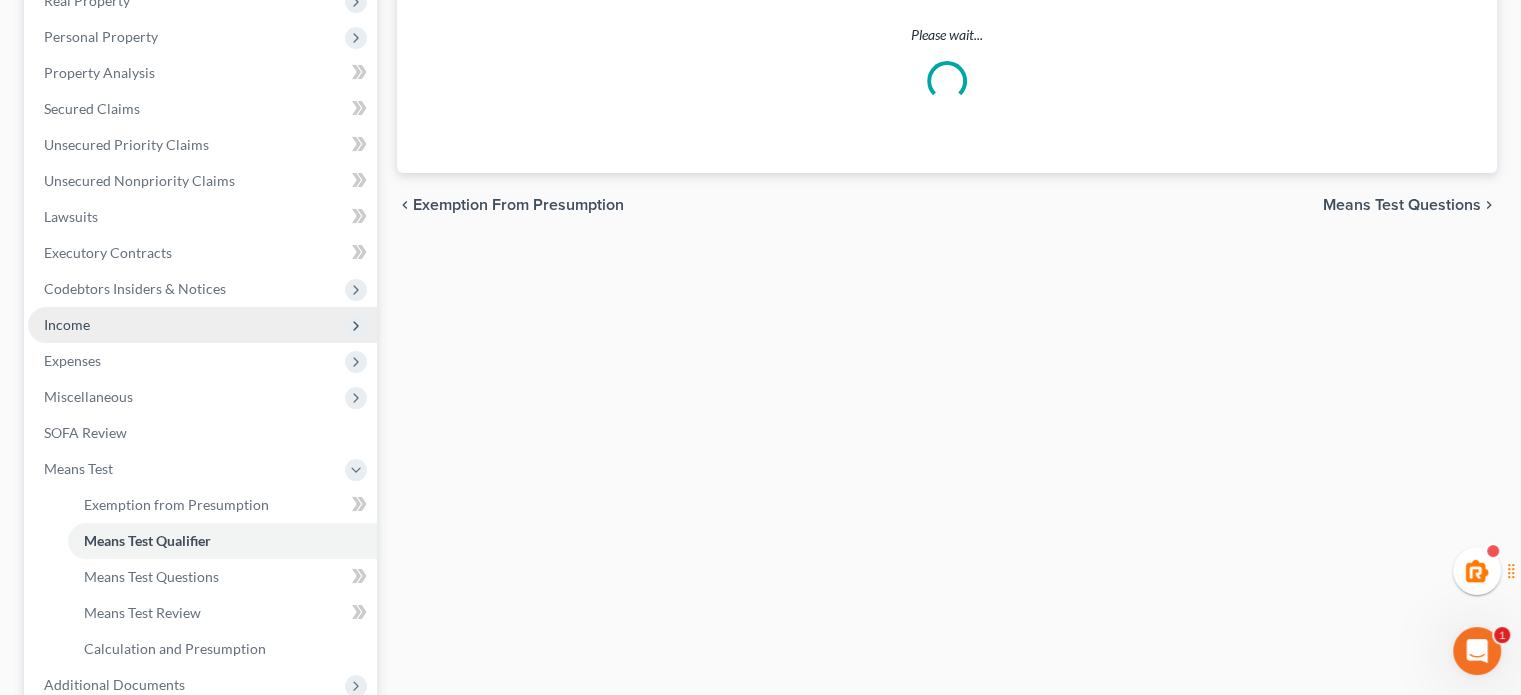 click on "Income" at bounding box center [202, 325] 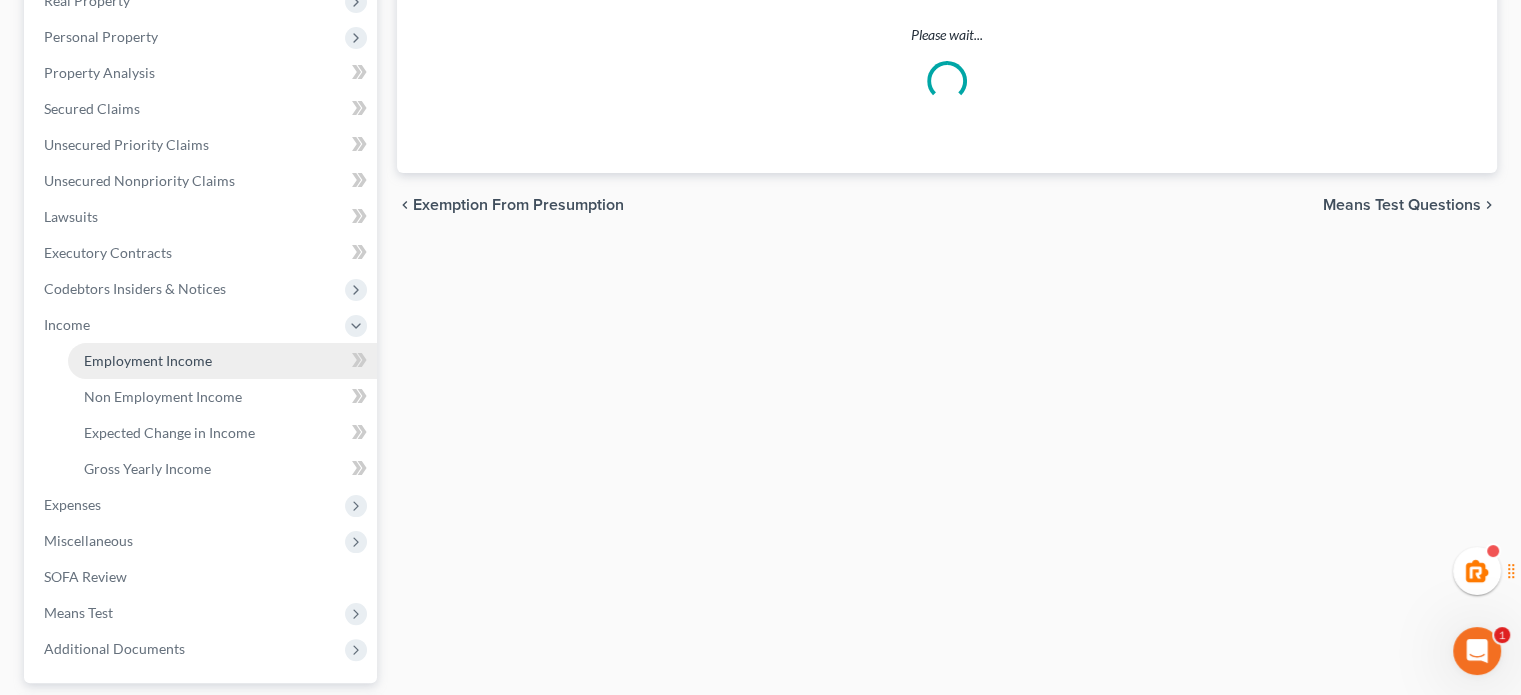 click on "Employment Income" at bounding box center (222, 361) 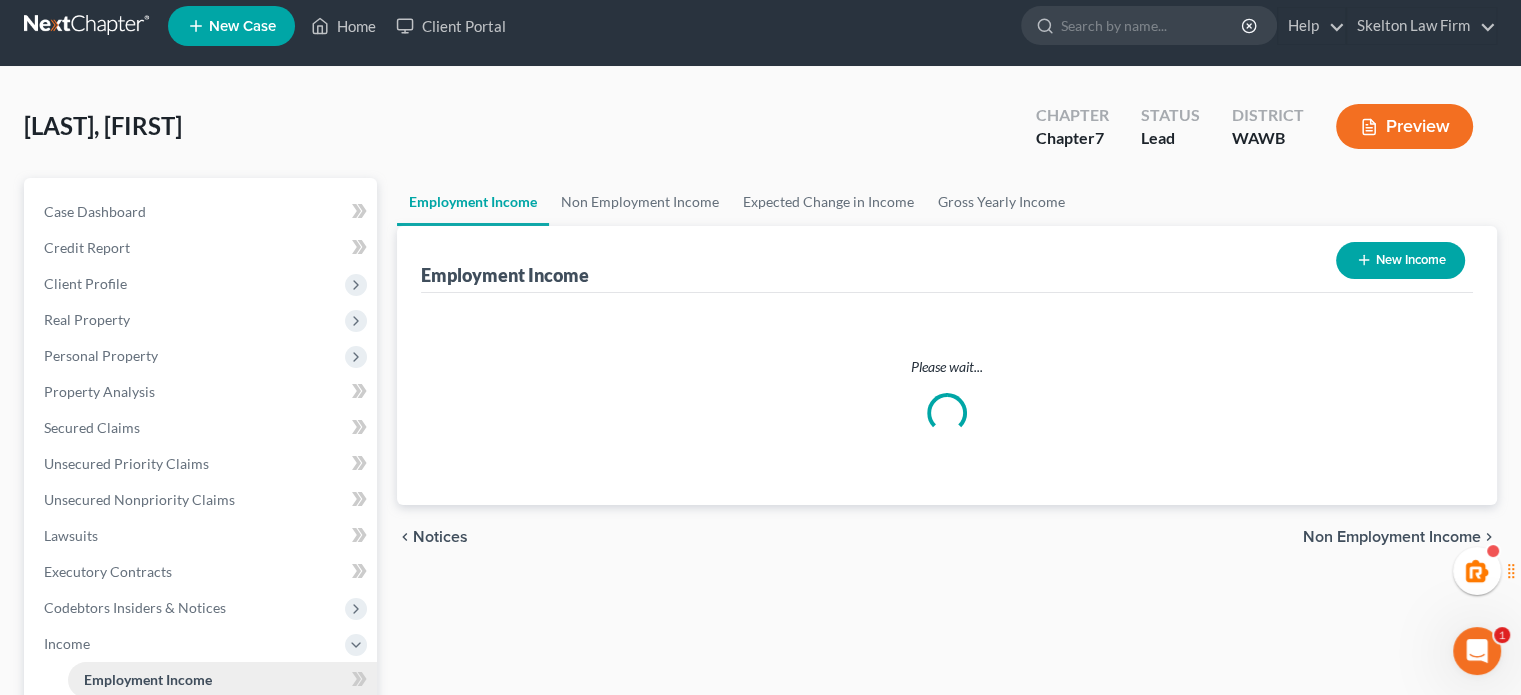 scroll, scrollTop: 0, scrollLeft: 0, axis: both 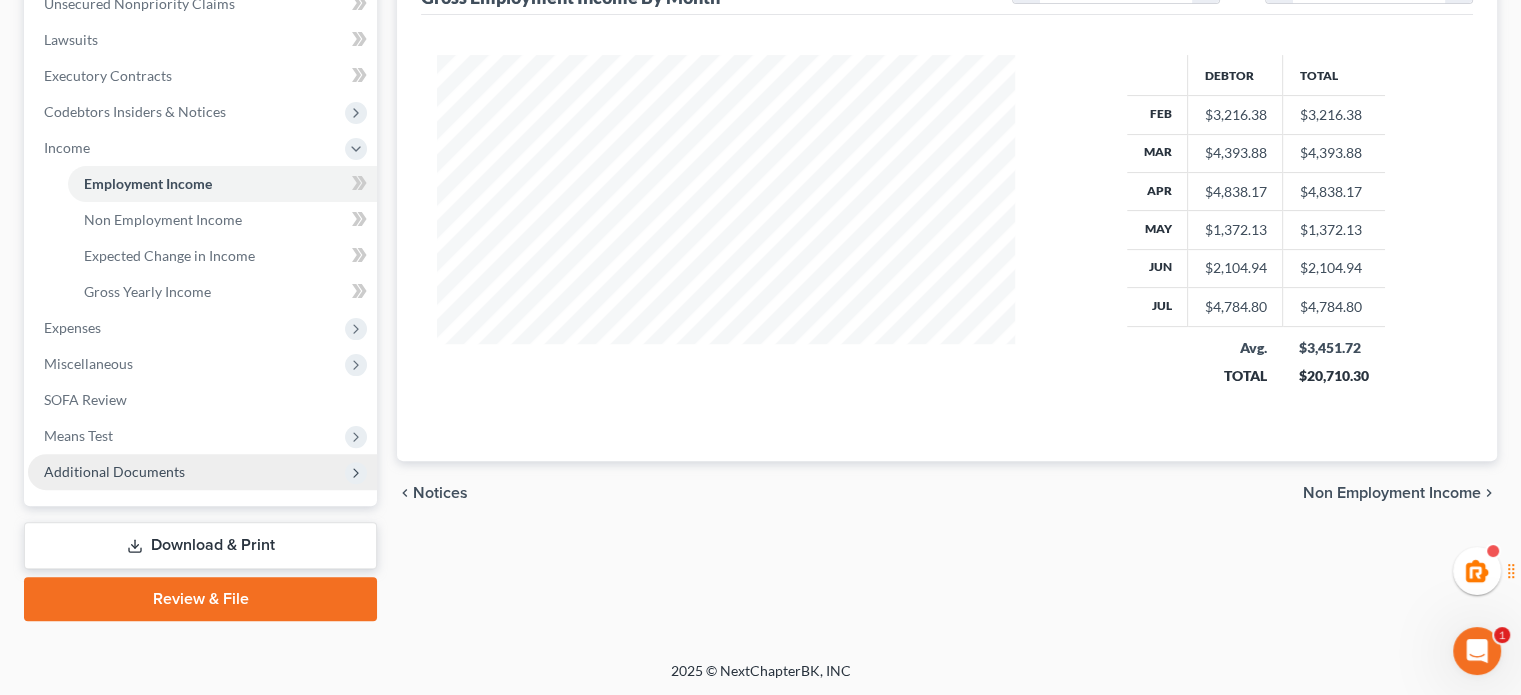 click on "Additional Documents" at bounding box center (114, 471) 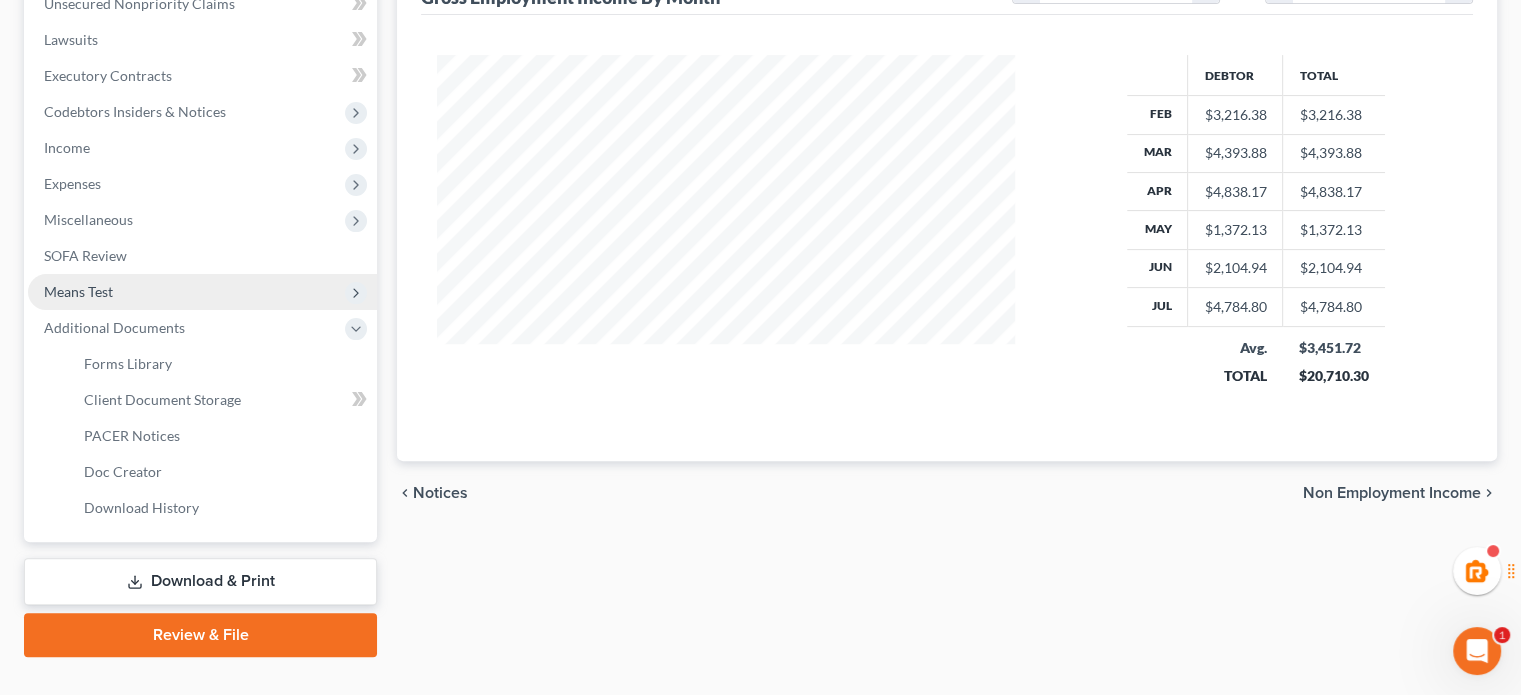 click on "Means Test" at bounding box center (78, 291) 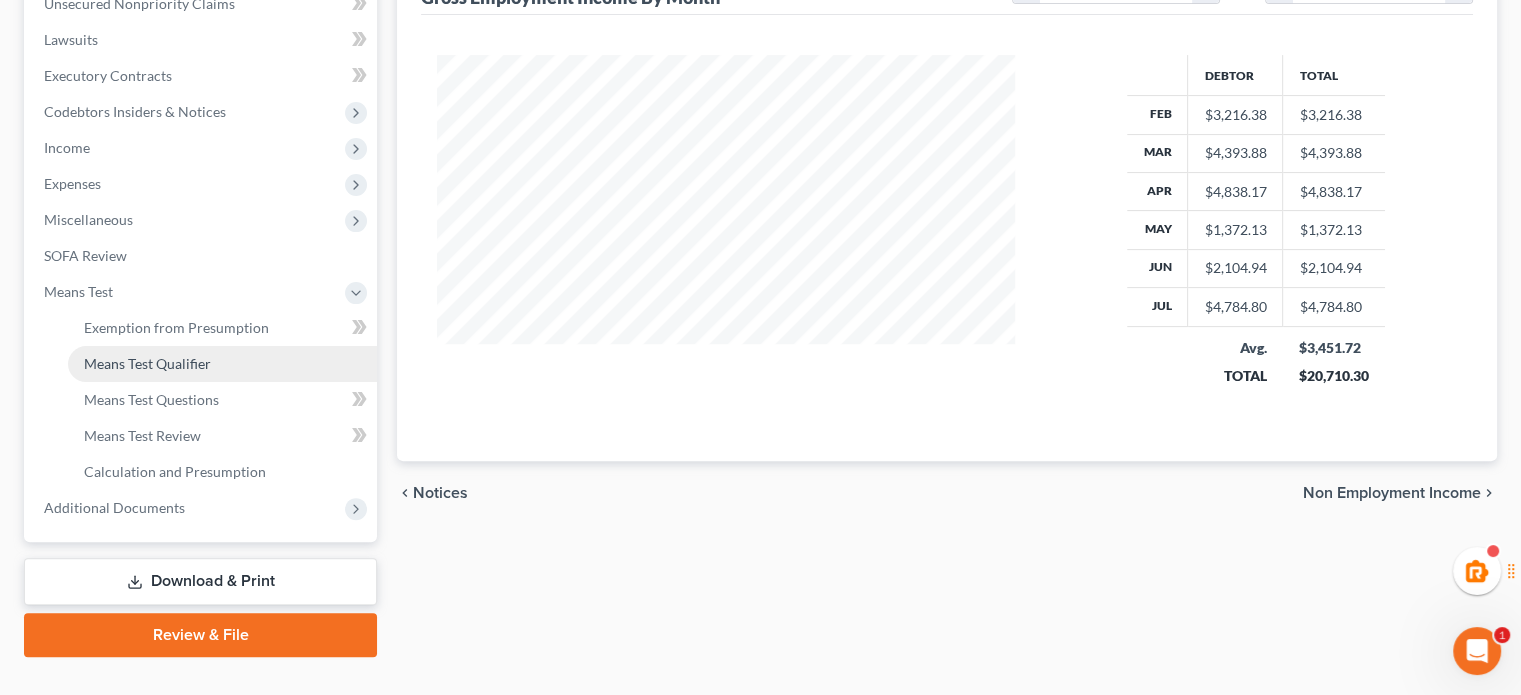 click on "Means Test Qualifier" at bounding box center (222, 364) 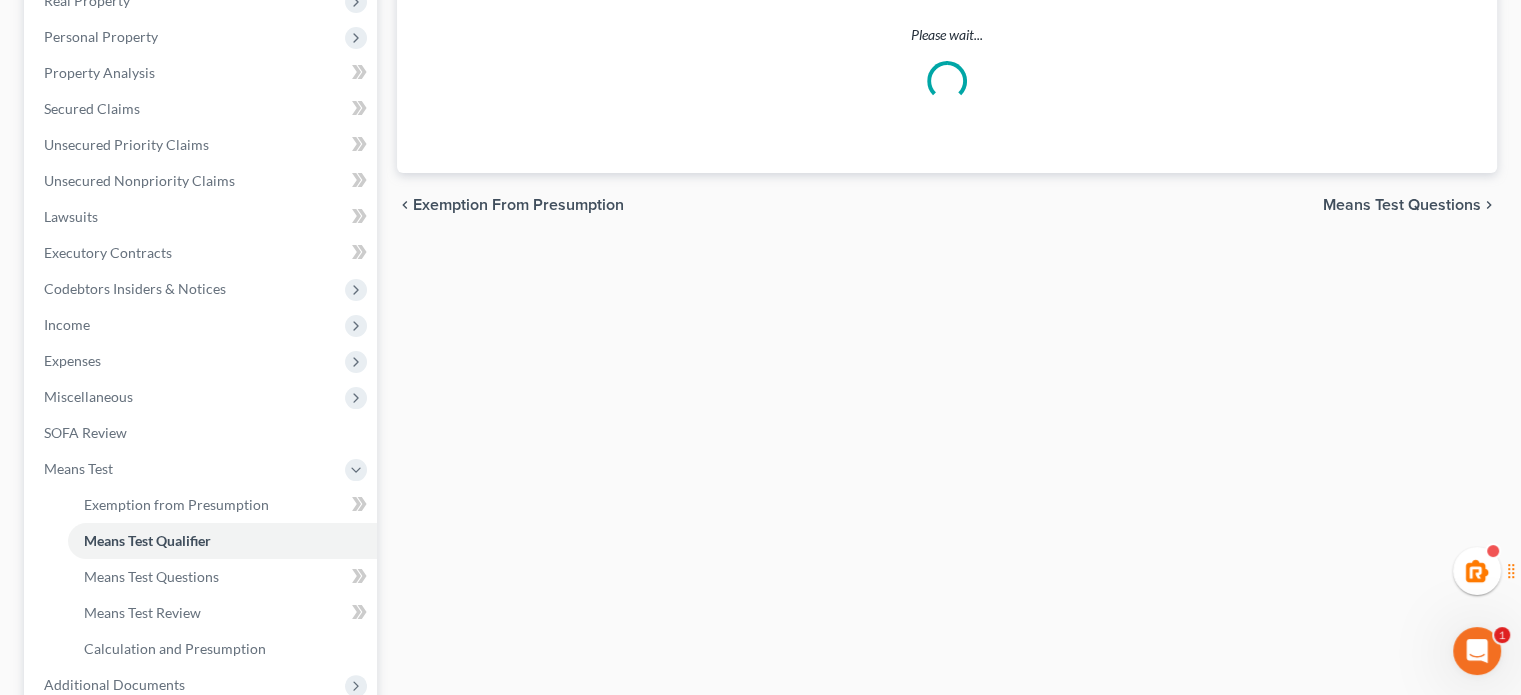 scroll, scrollTop: 0, scrollLeft: 0, axis: both 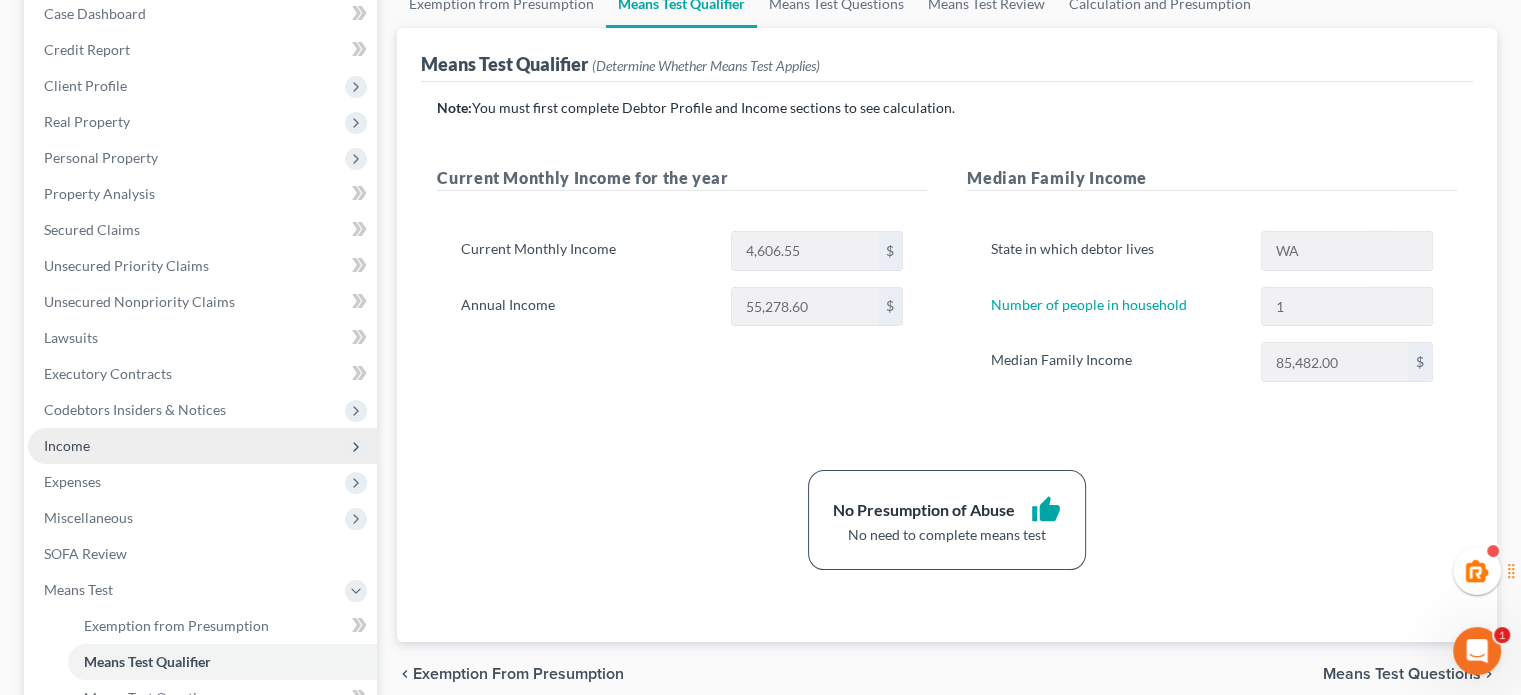 click on "Income" at bounding box center (202, 446) 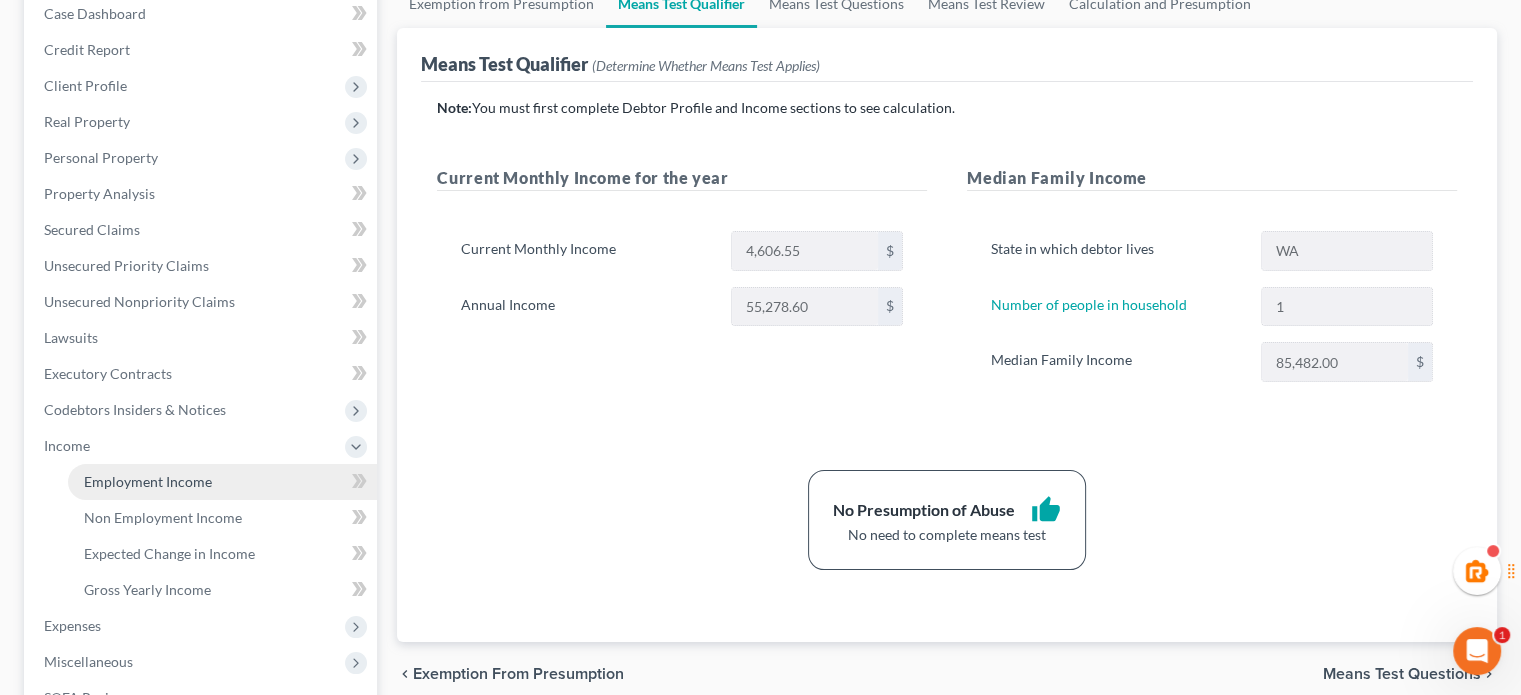click on "Employment Income" at bounding box center (222, 482) 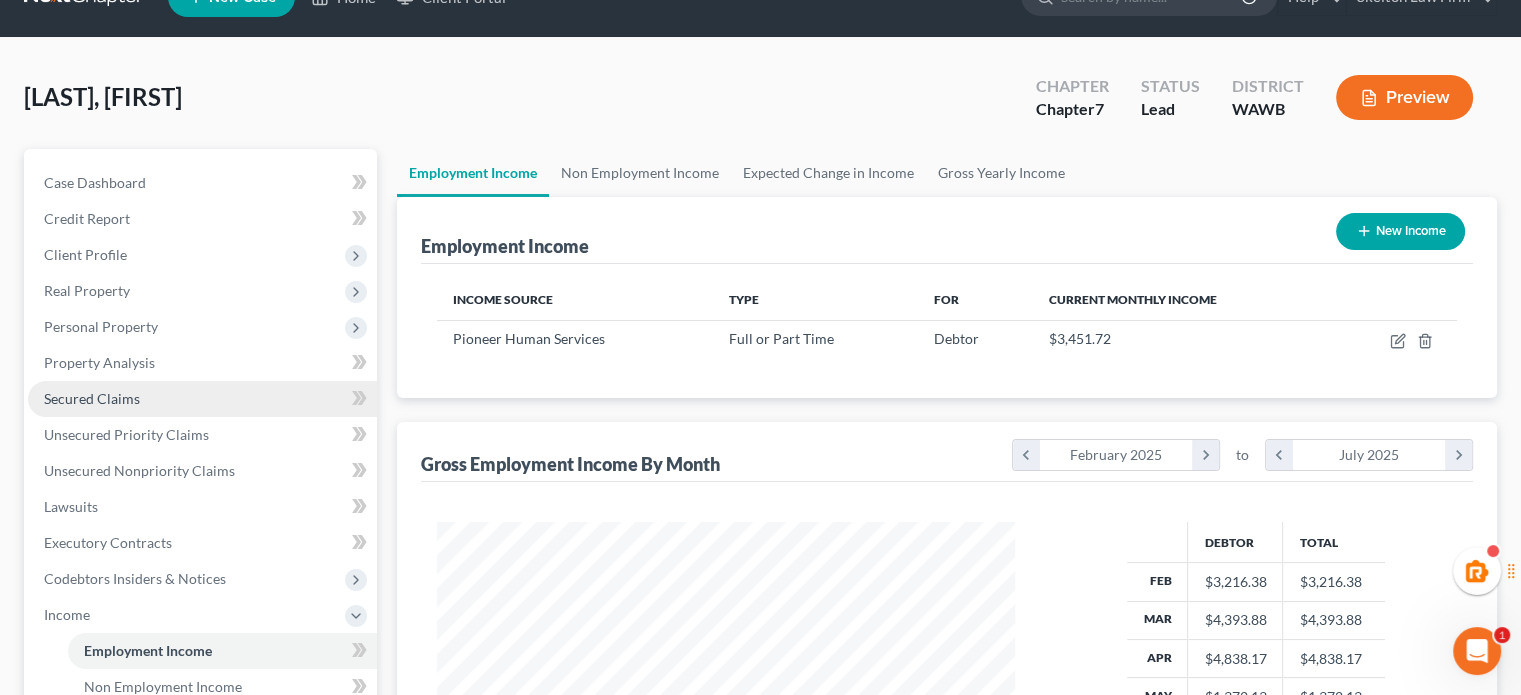 scroll, scrollTop: 1, scrollLeft: 0, axis: vertical 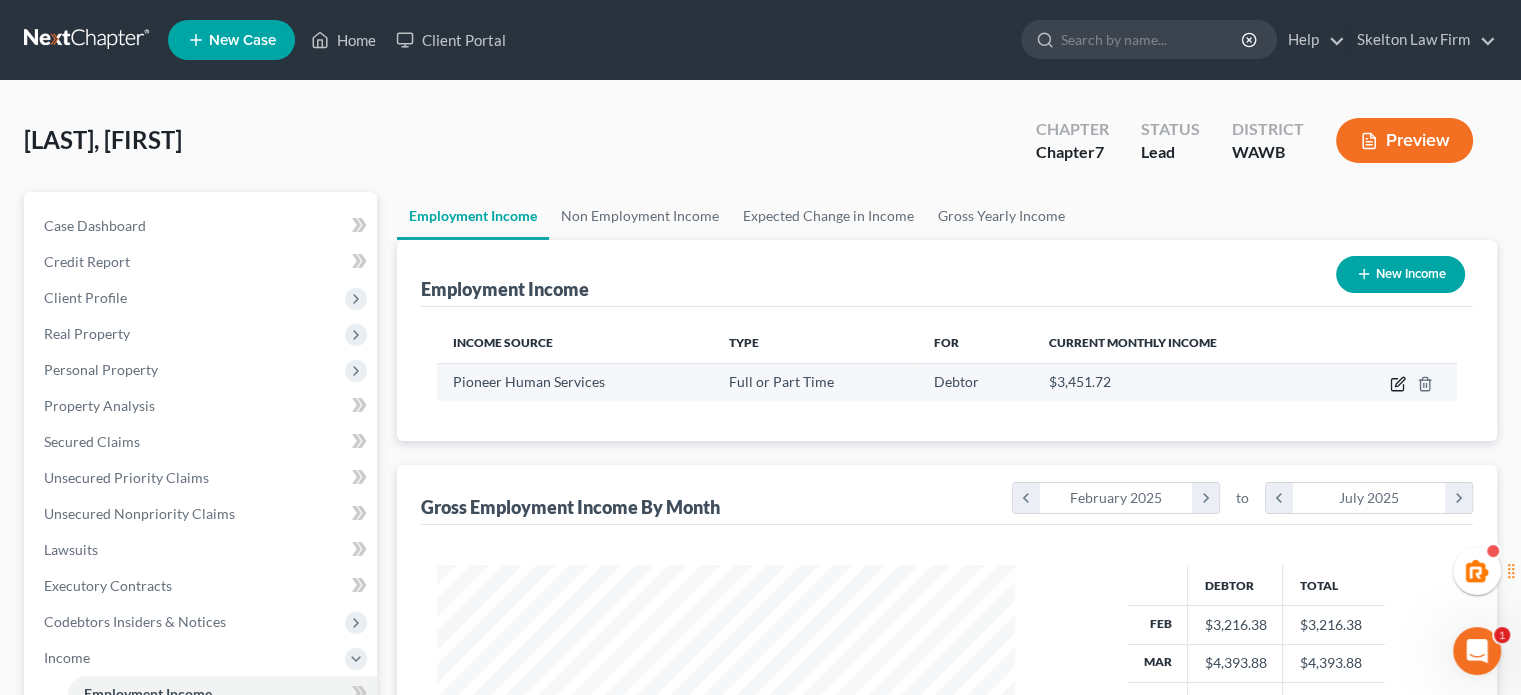click 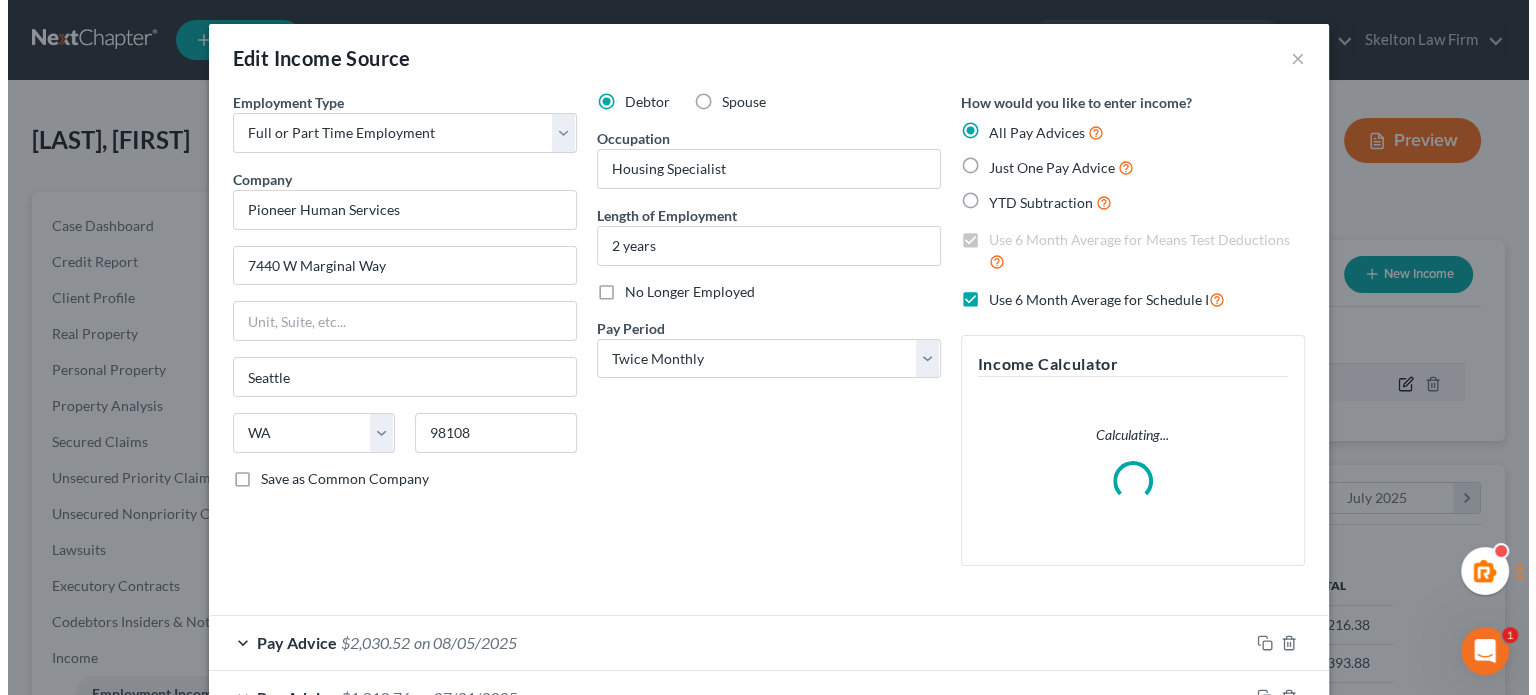 scroll, scrollTop: 999643, scrollLeft: 999375, axis: both 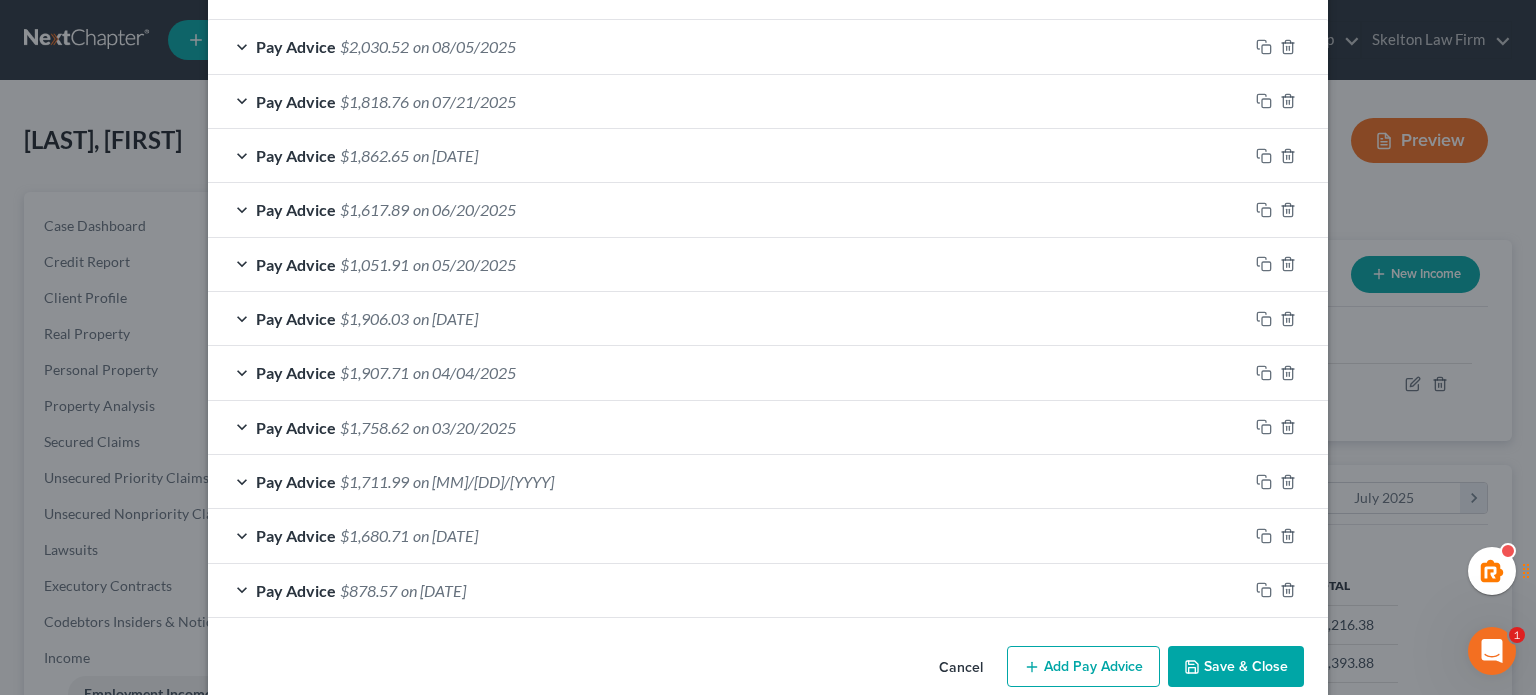 click on "Save & Close" at bounding box center [1236, 667] 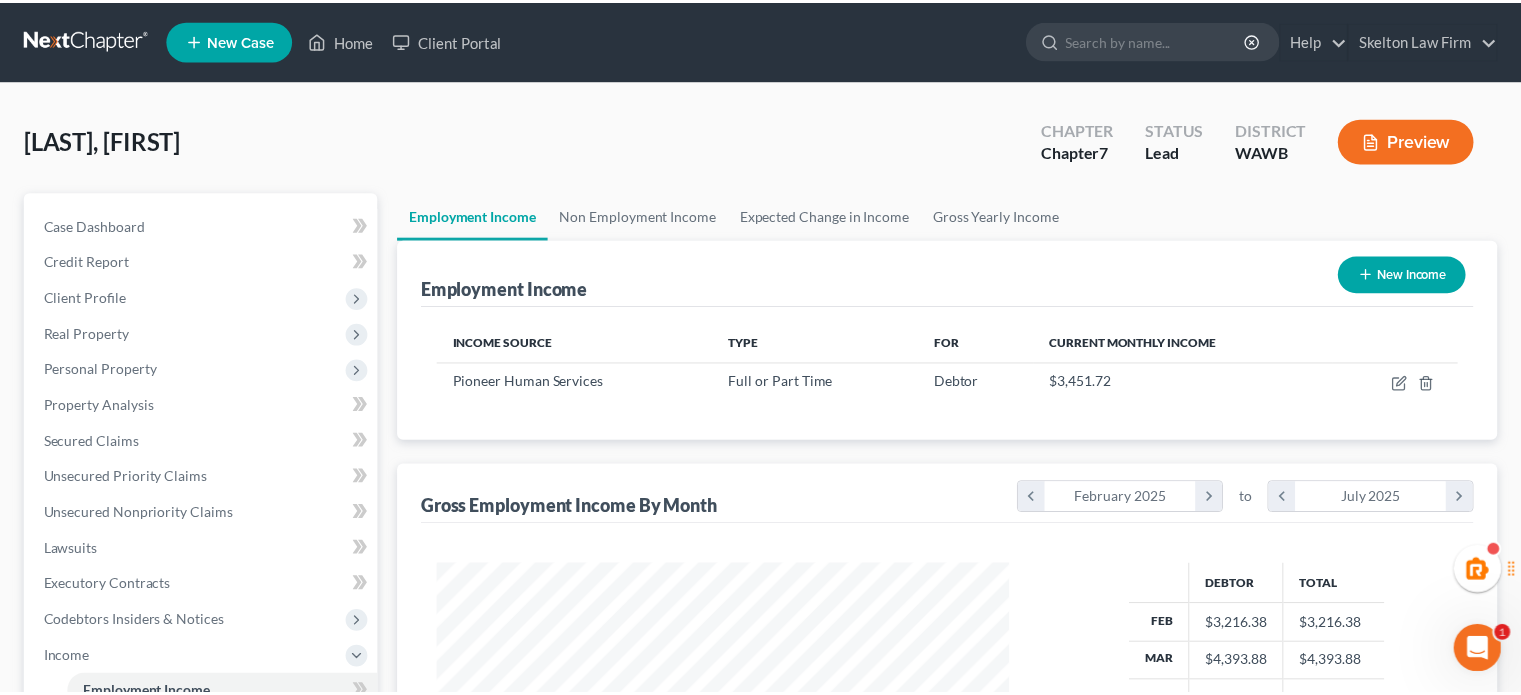 scroll, scrollTop: 356, scrollLeft: 617, axis: both 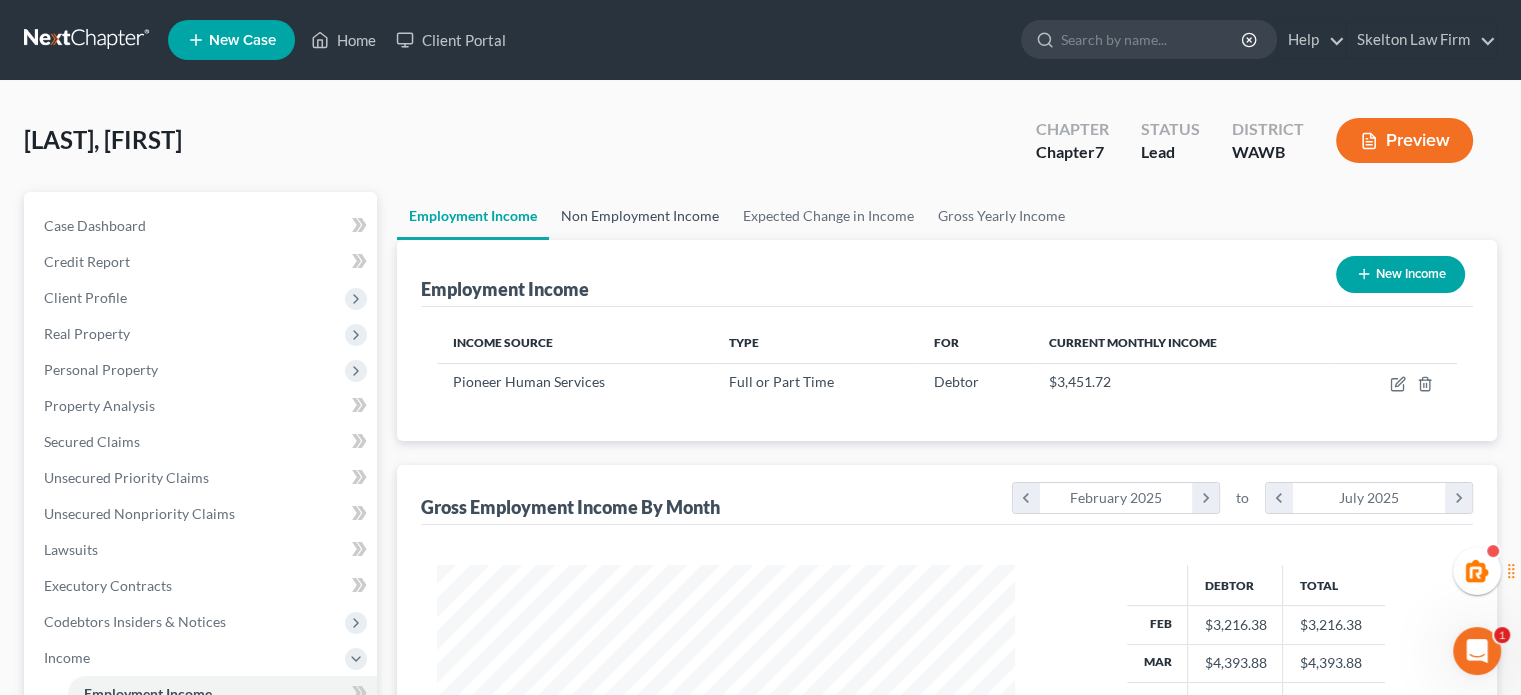 click on "Non Employment Income" at bounding box center (640, 216) 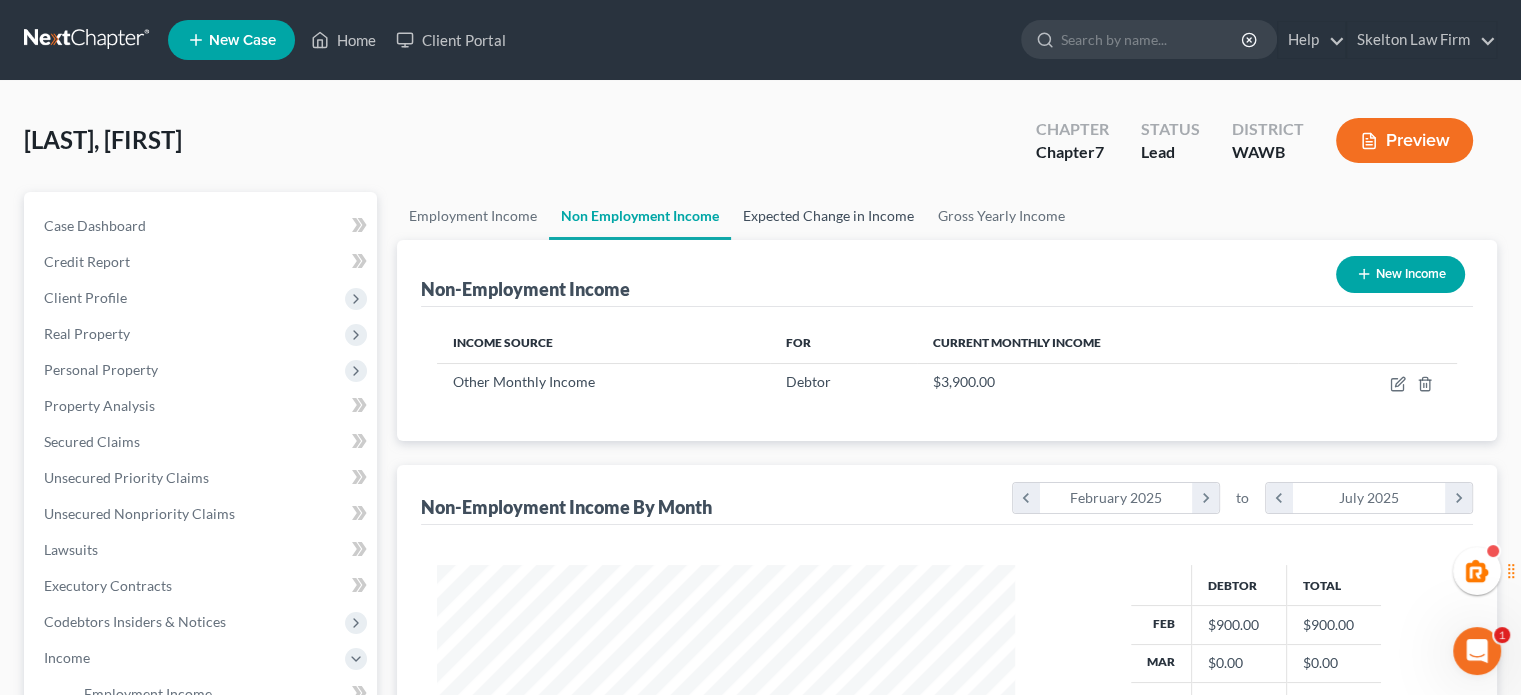 scroll, scrollTop: 999643, scrollLeft: 999381, axis: both 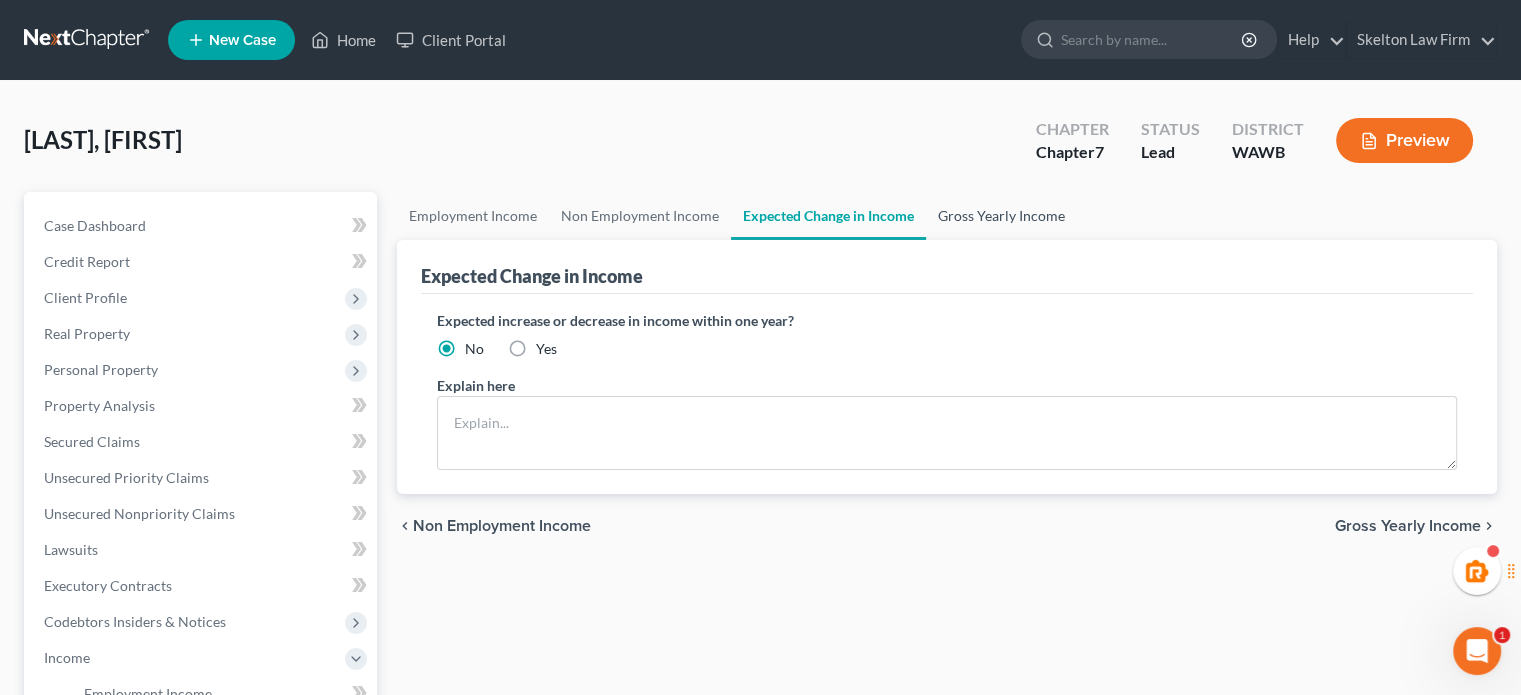 click on "Gross Yearly Income" at bounding box center [1001, 216] 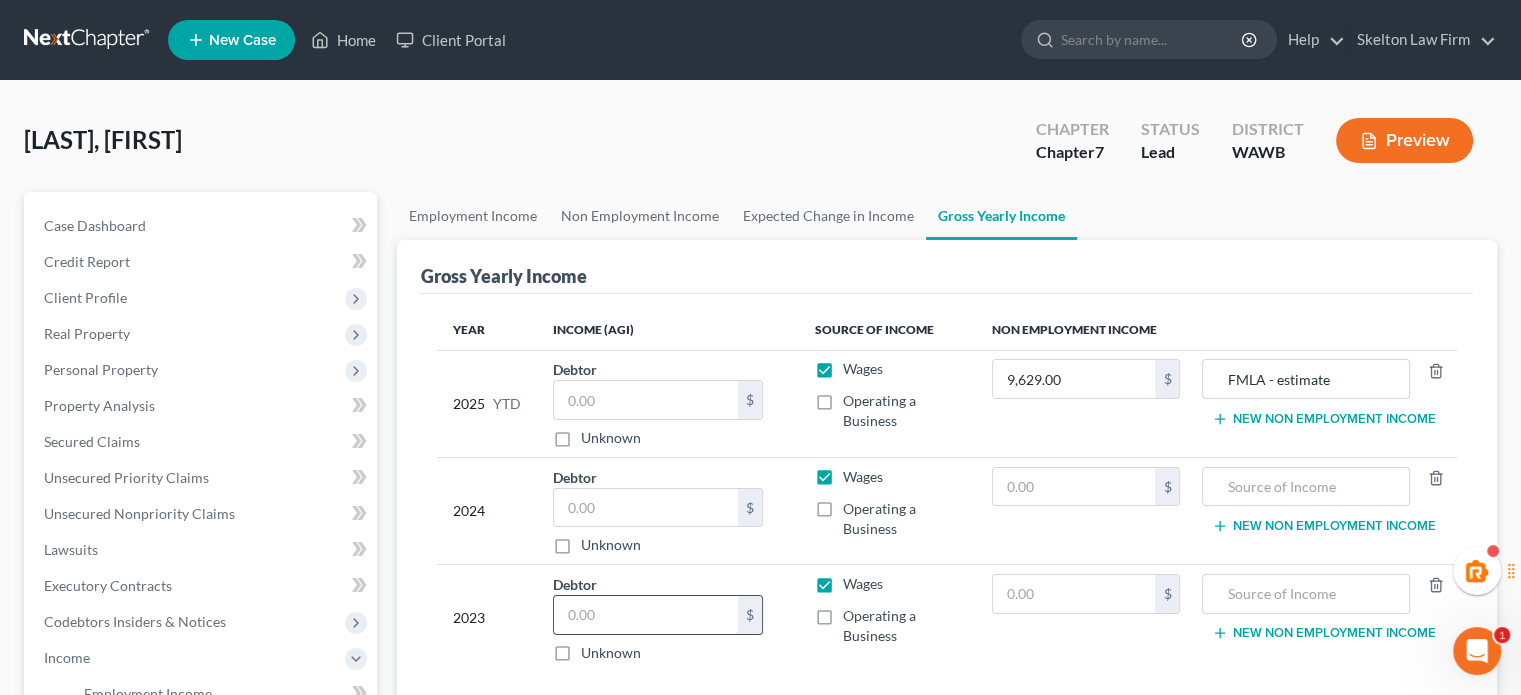 click at bounding box center [646, 615] 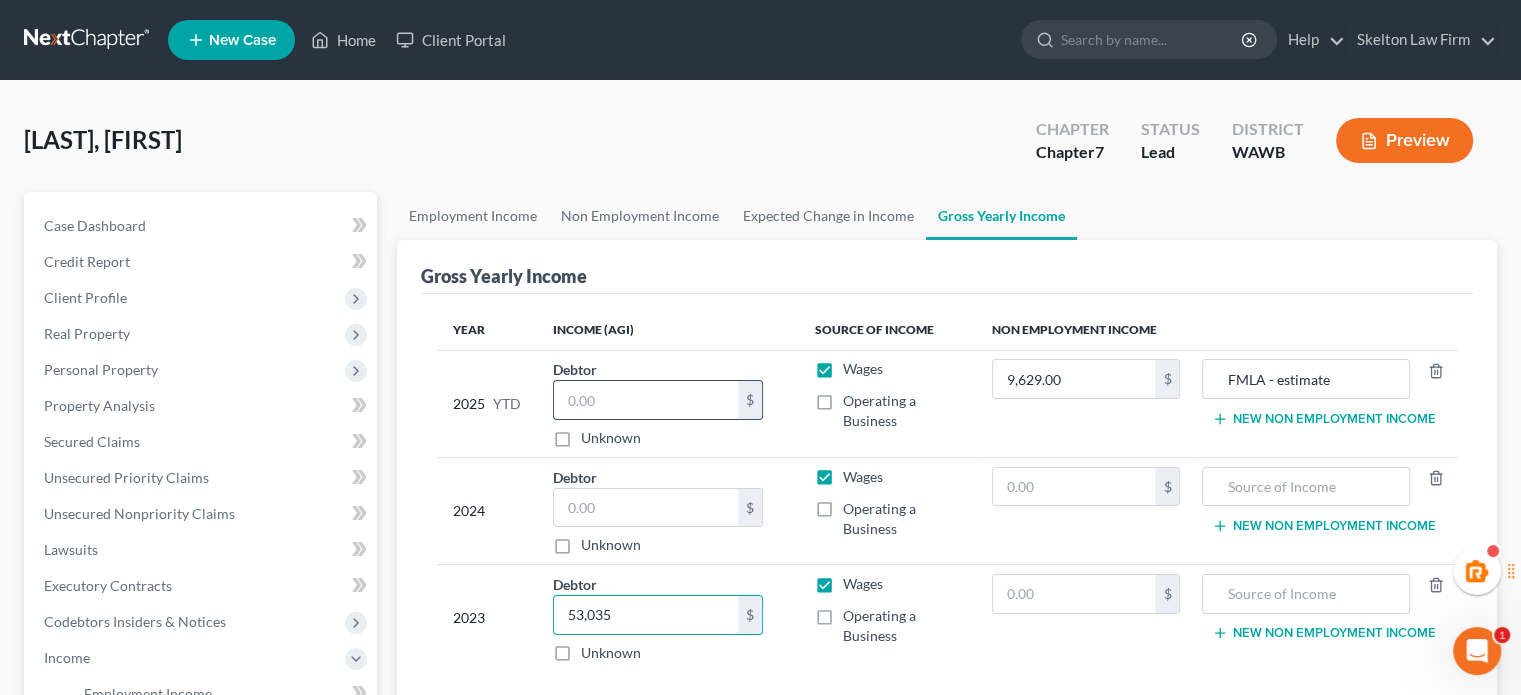 paste on "4,728" 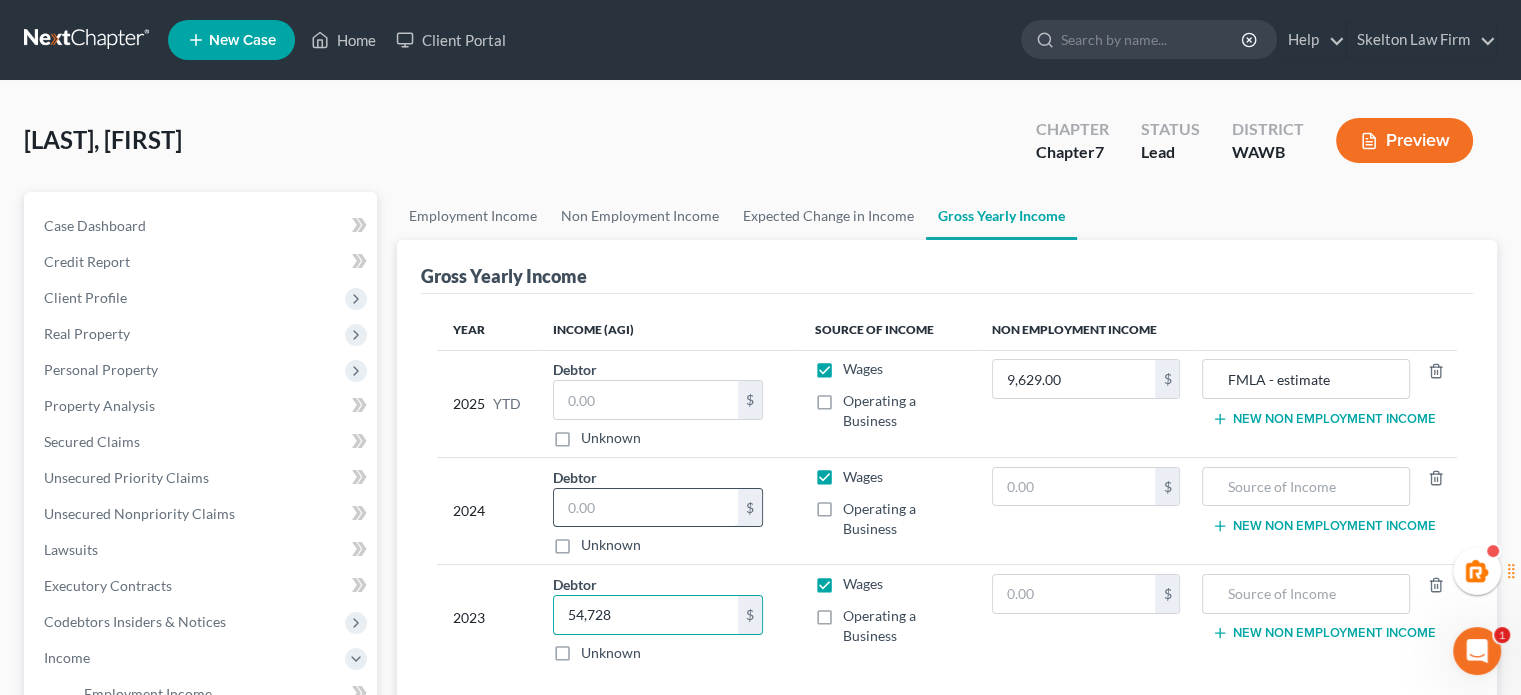 click at bounding box center [646, 508] 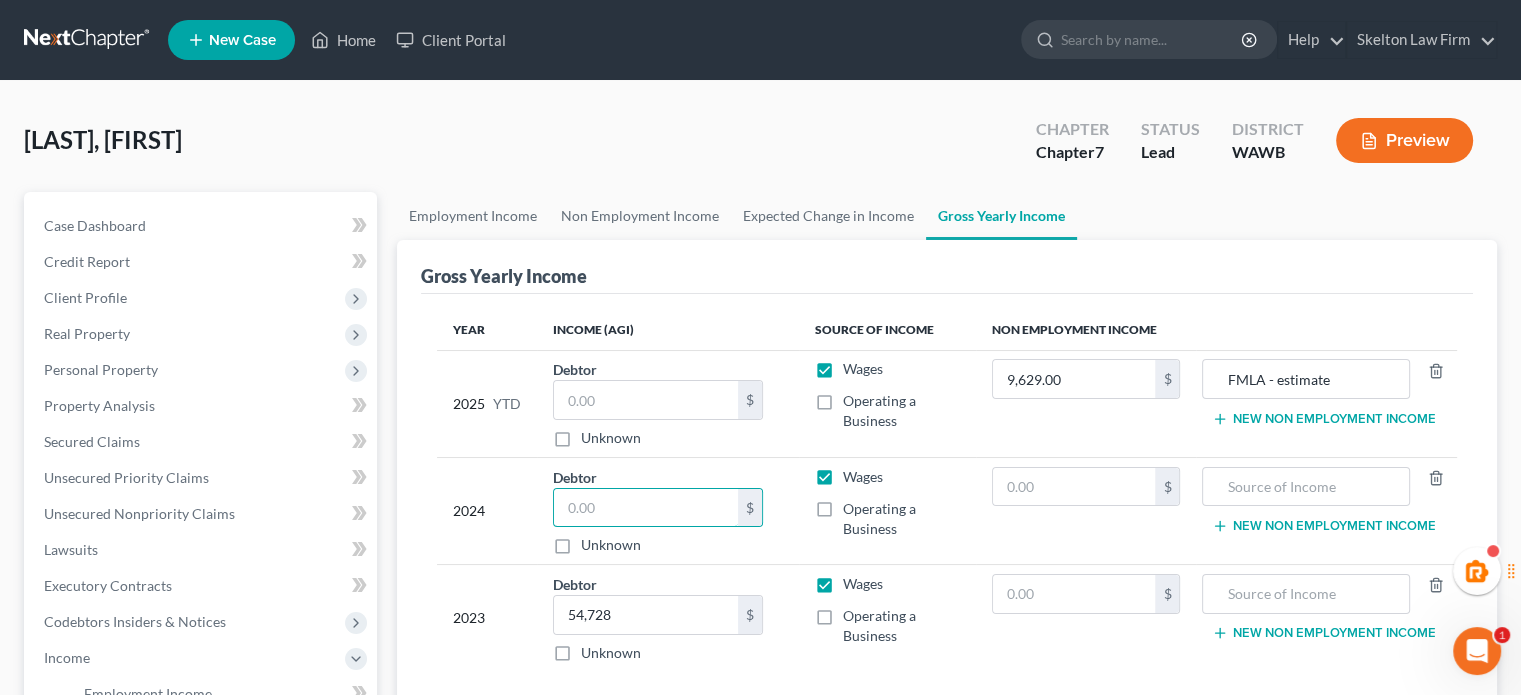 paste on "57,070" 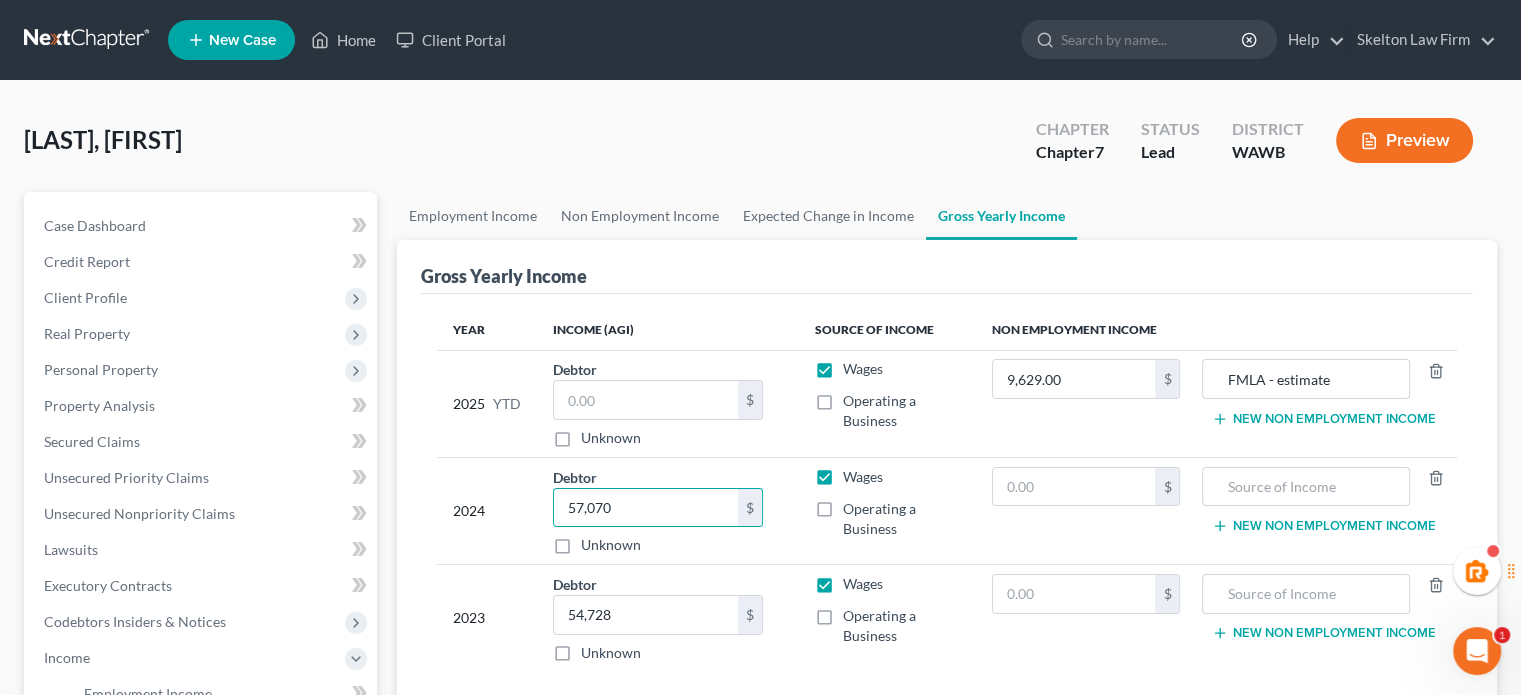 click on "Gross Yearly Income" at bounding box center (947, 267) 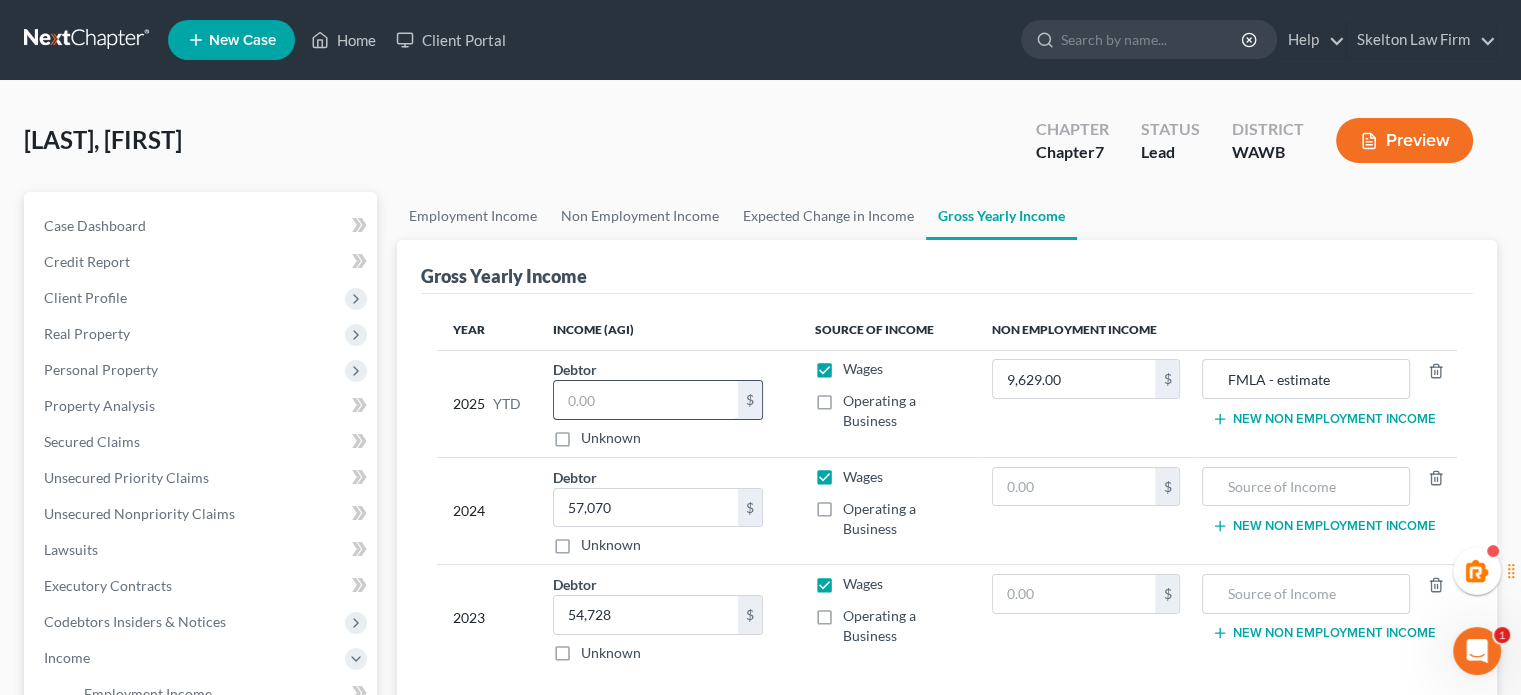 click at bounding box center (646, 400) 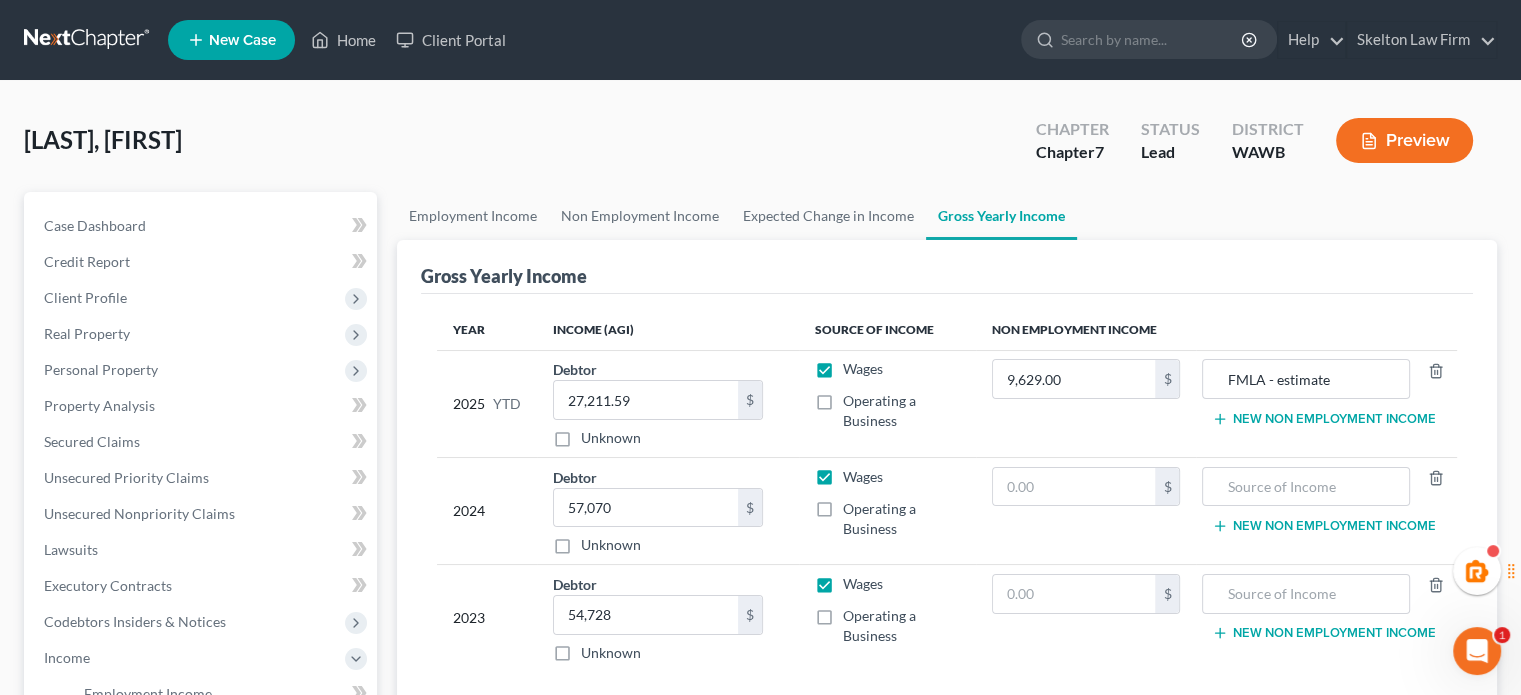 click on "Gross Yearly Income" at bounding box center (947, 267) 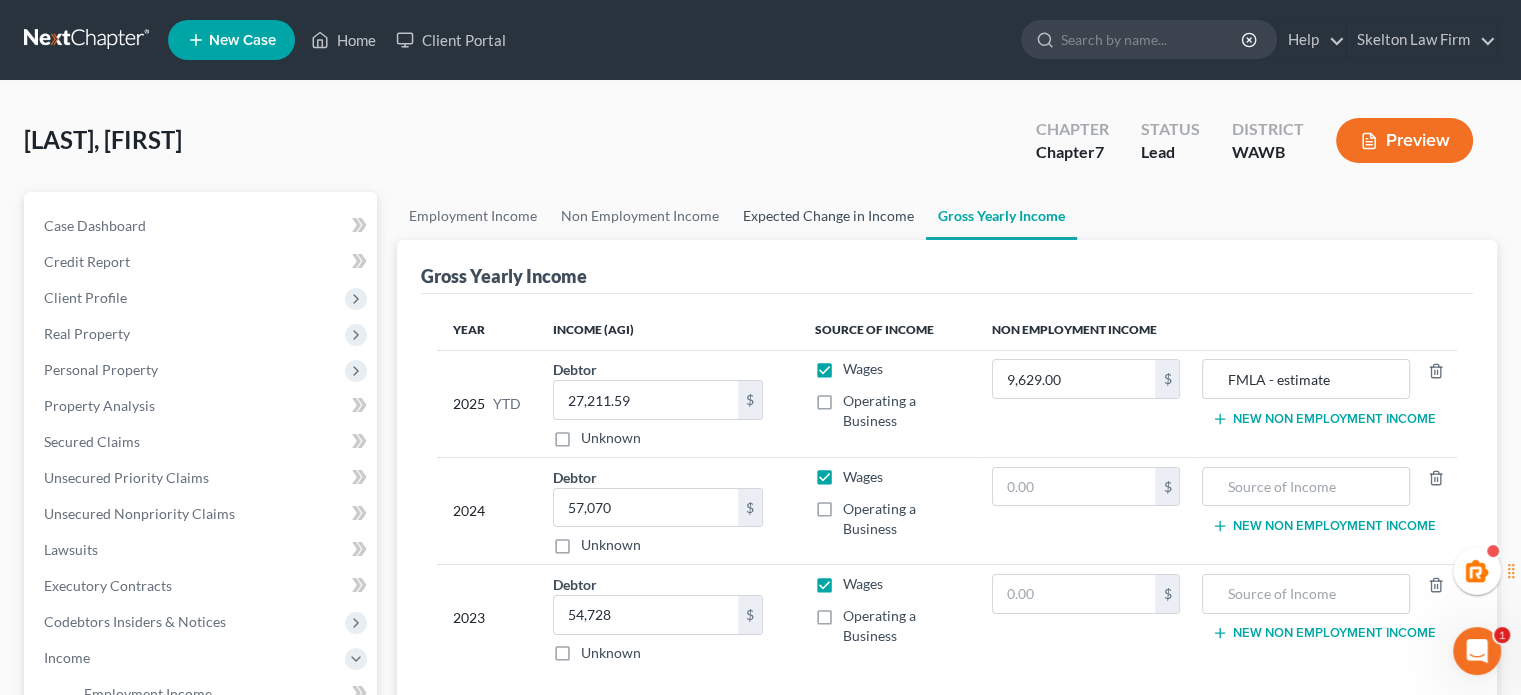 click on "Expected Change in Income" at bounding box center [828, 216] 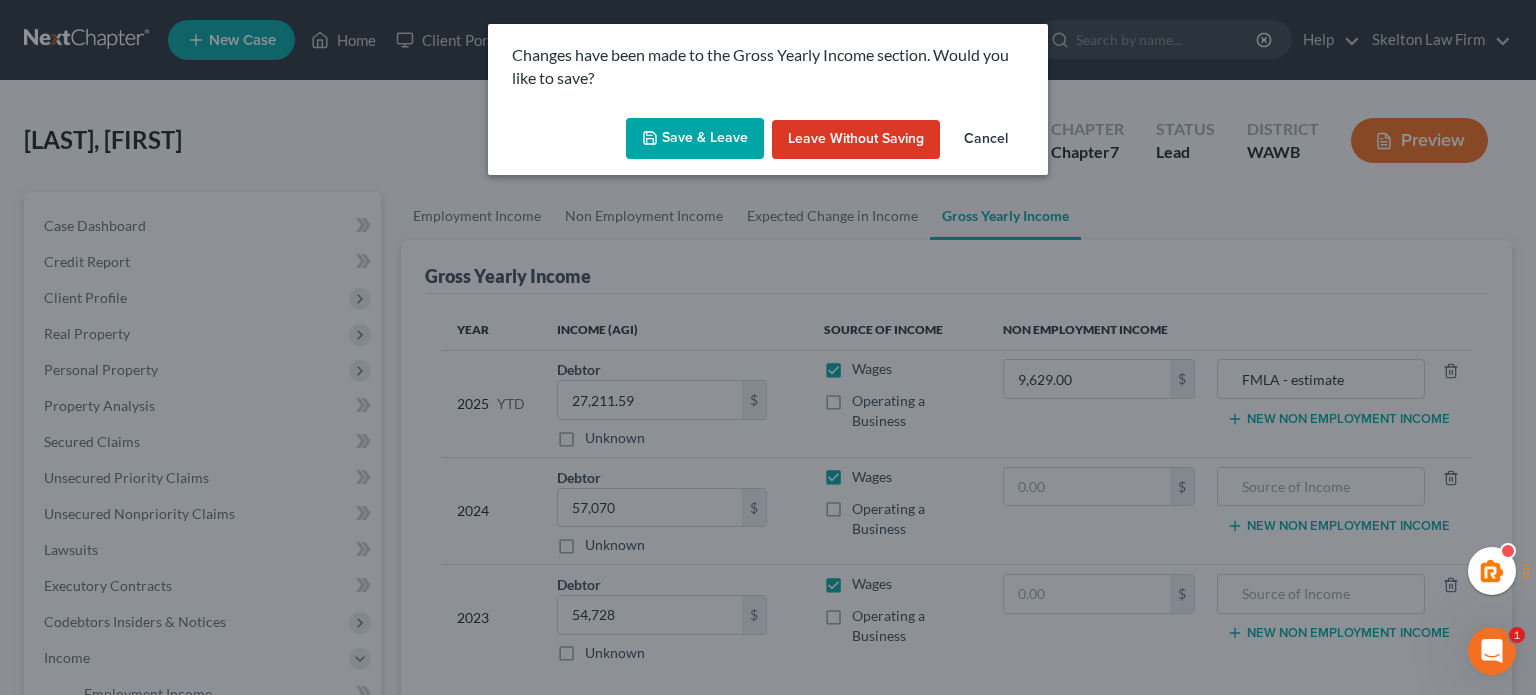 click on "Save & Leave" at bounding box center [695, 139] 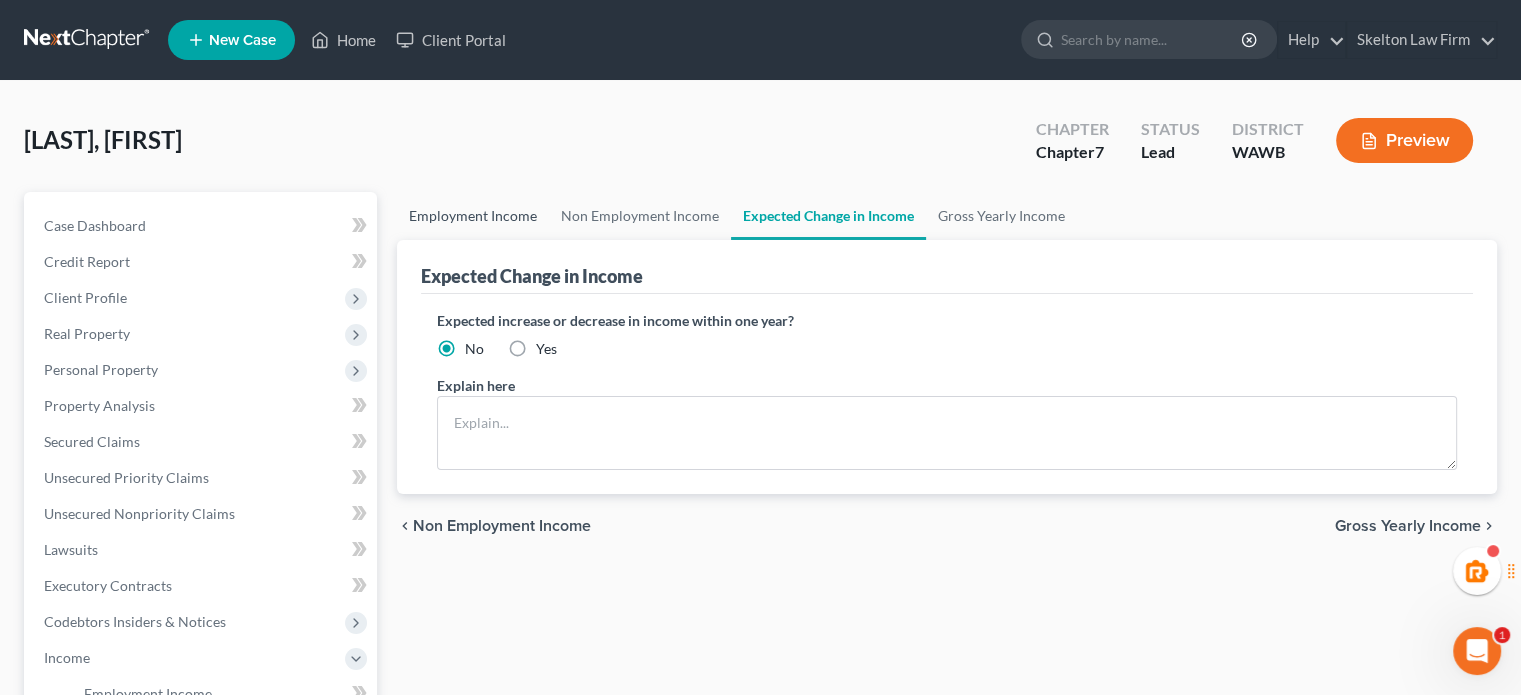 click on "Employment Income" at bounding box center (473, 216) 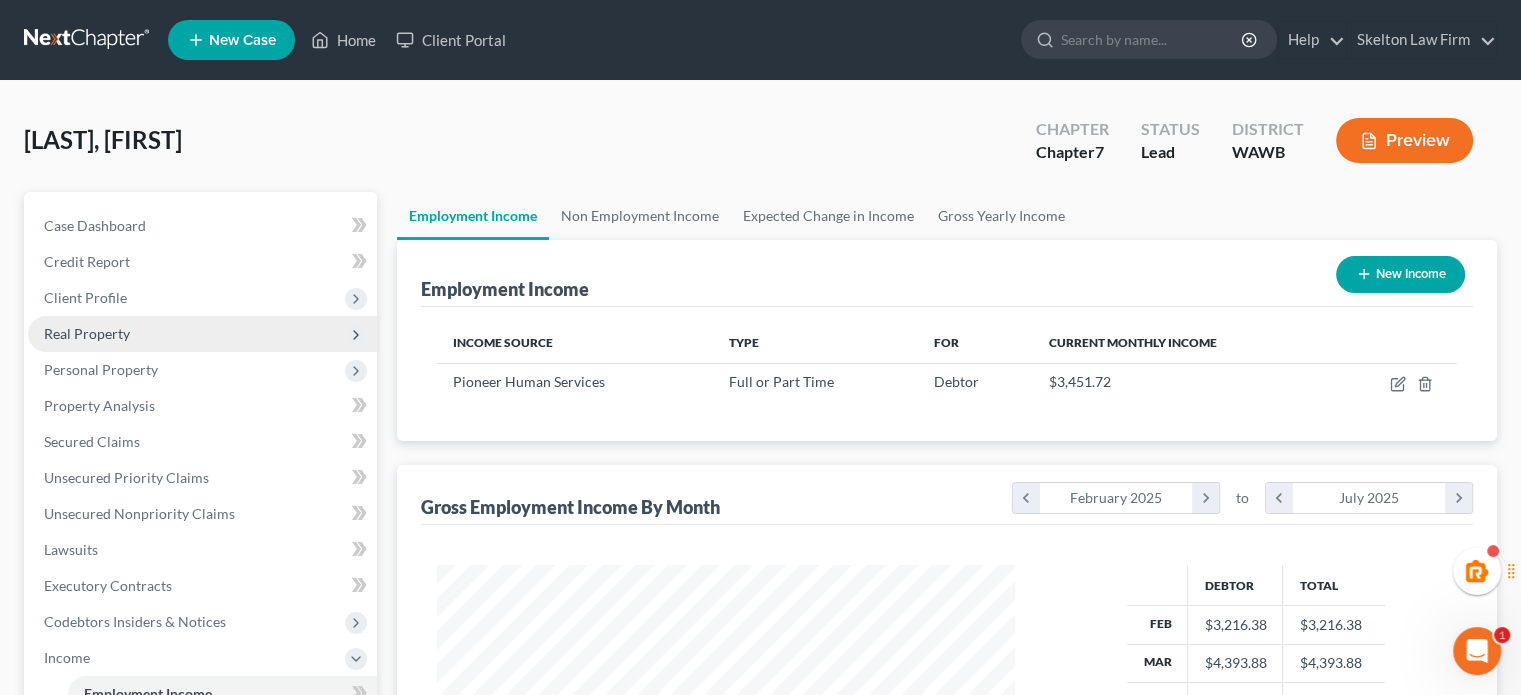 scroll, scrollTop: 999643, scrollLeft: 999381, axis: both 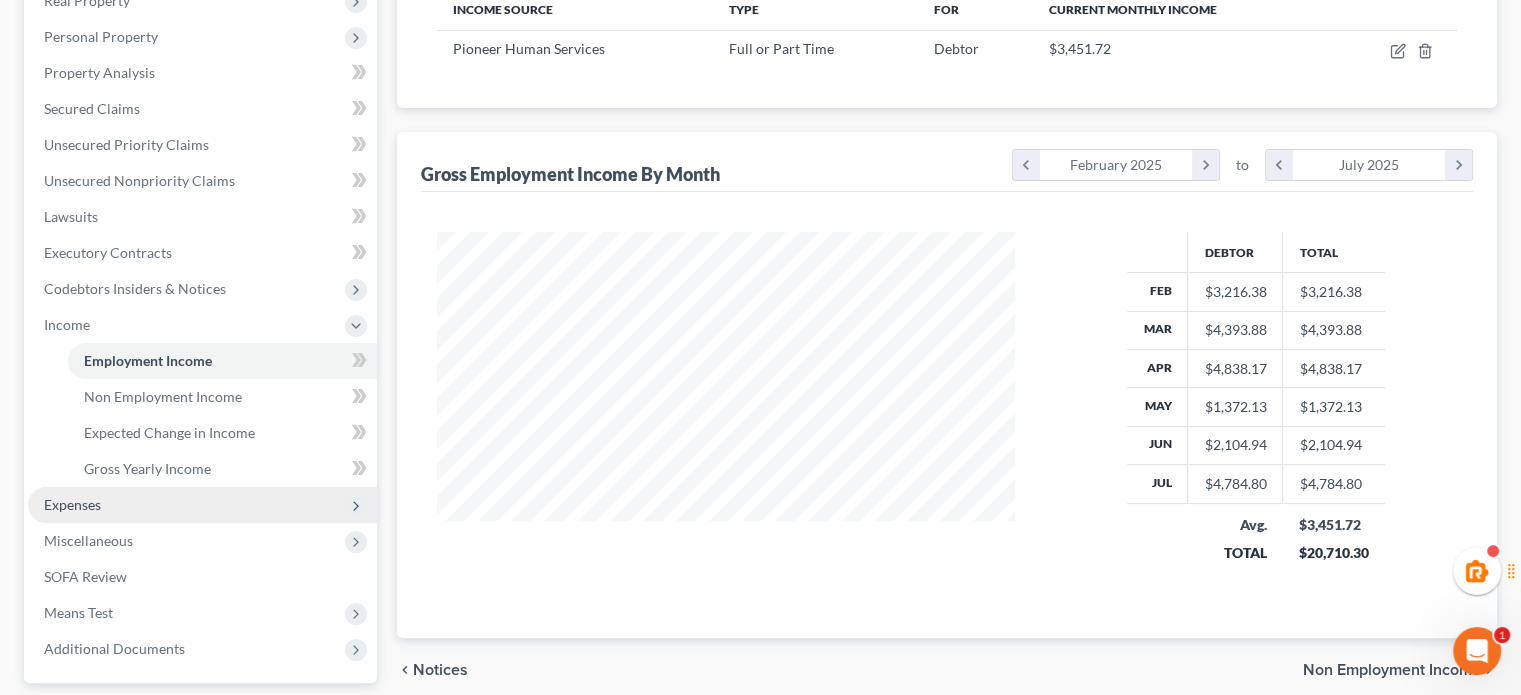 click on "Expenses" at bounding box center (202, 505) 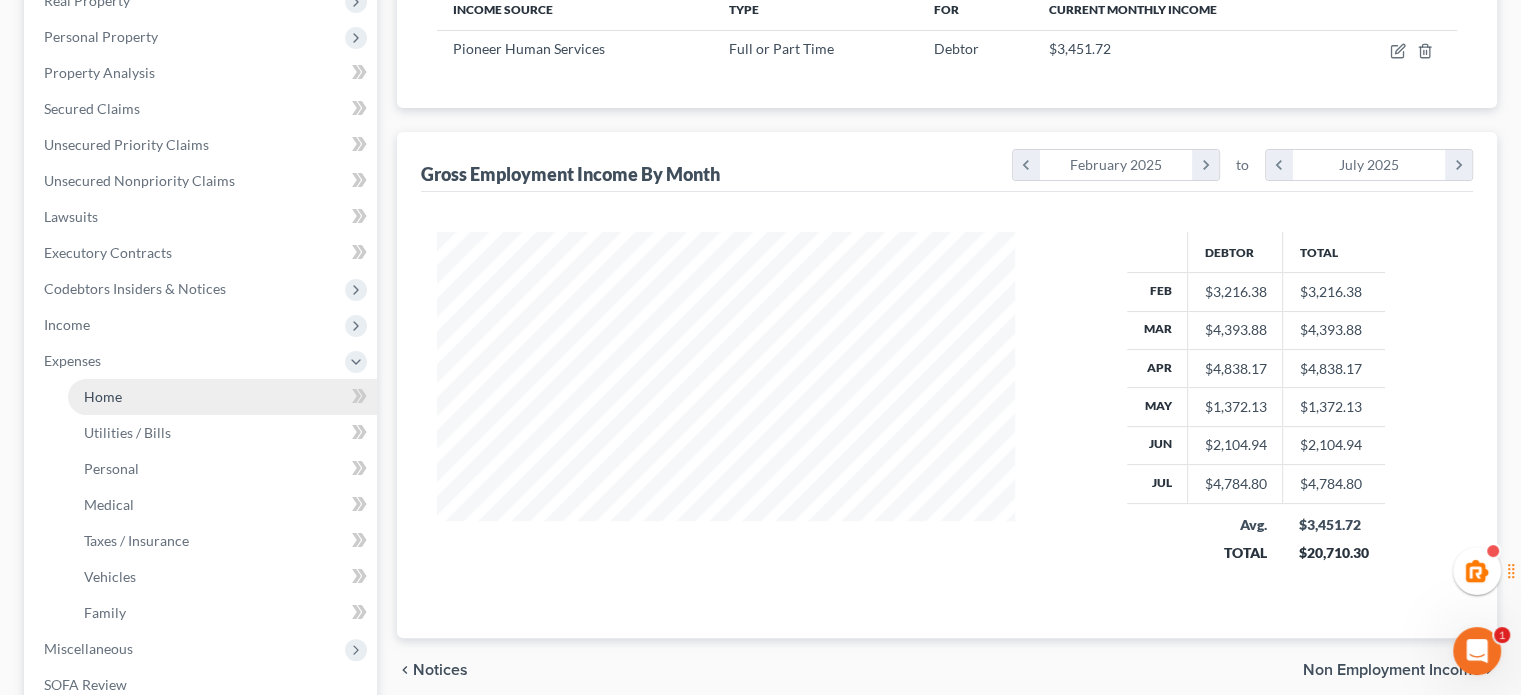 click on "Home" at bounding box center (222, 397) 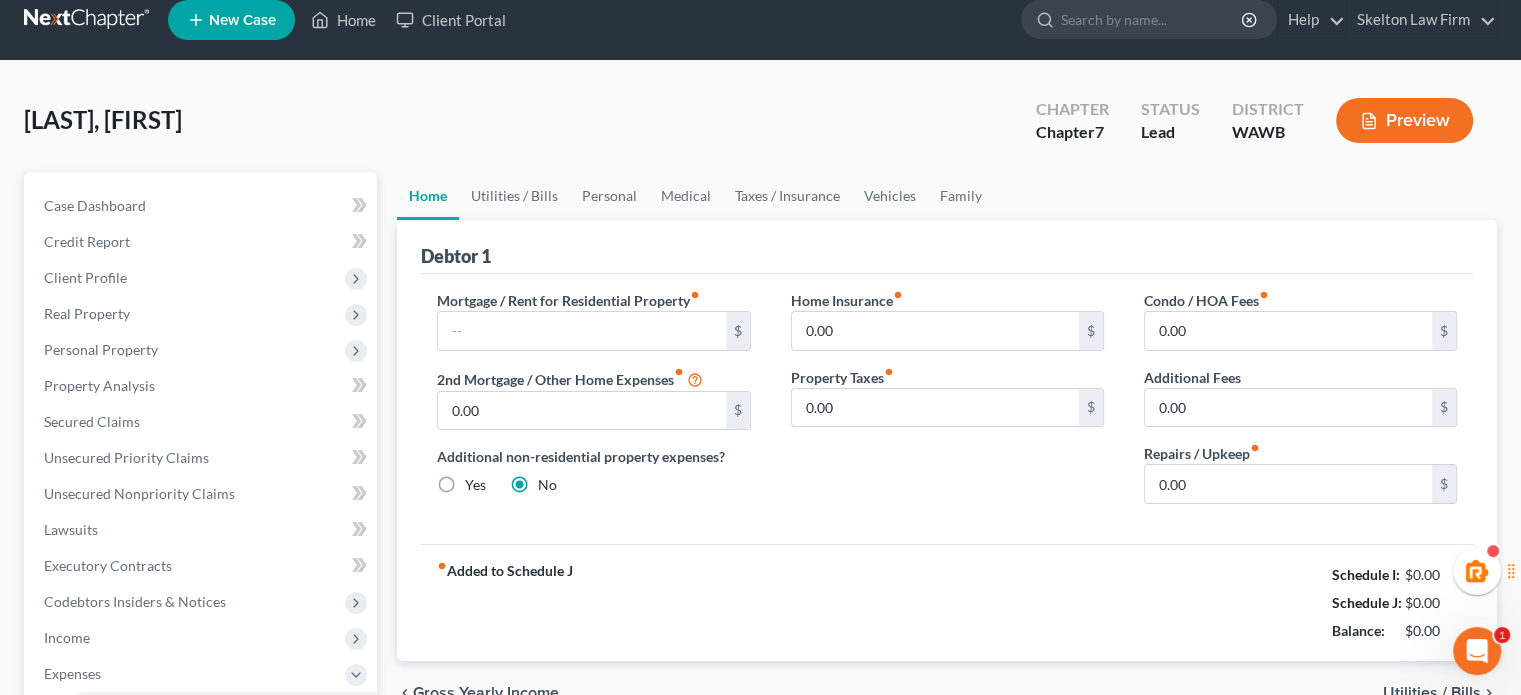 scroll, scrollTop: 0, scrollLeft: 0, axis: both 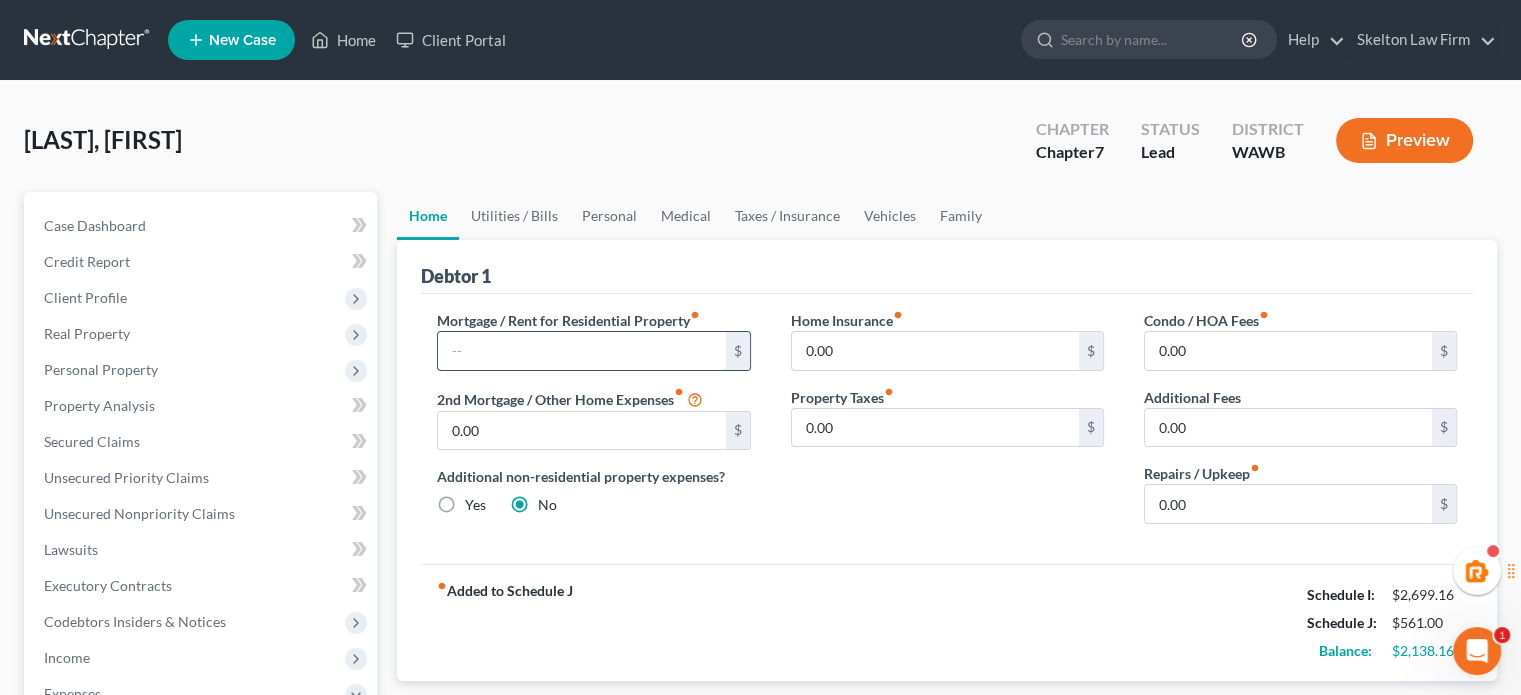 click at bounding box center [581, 351] 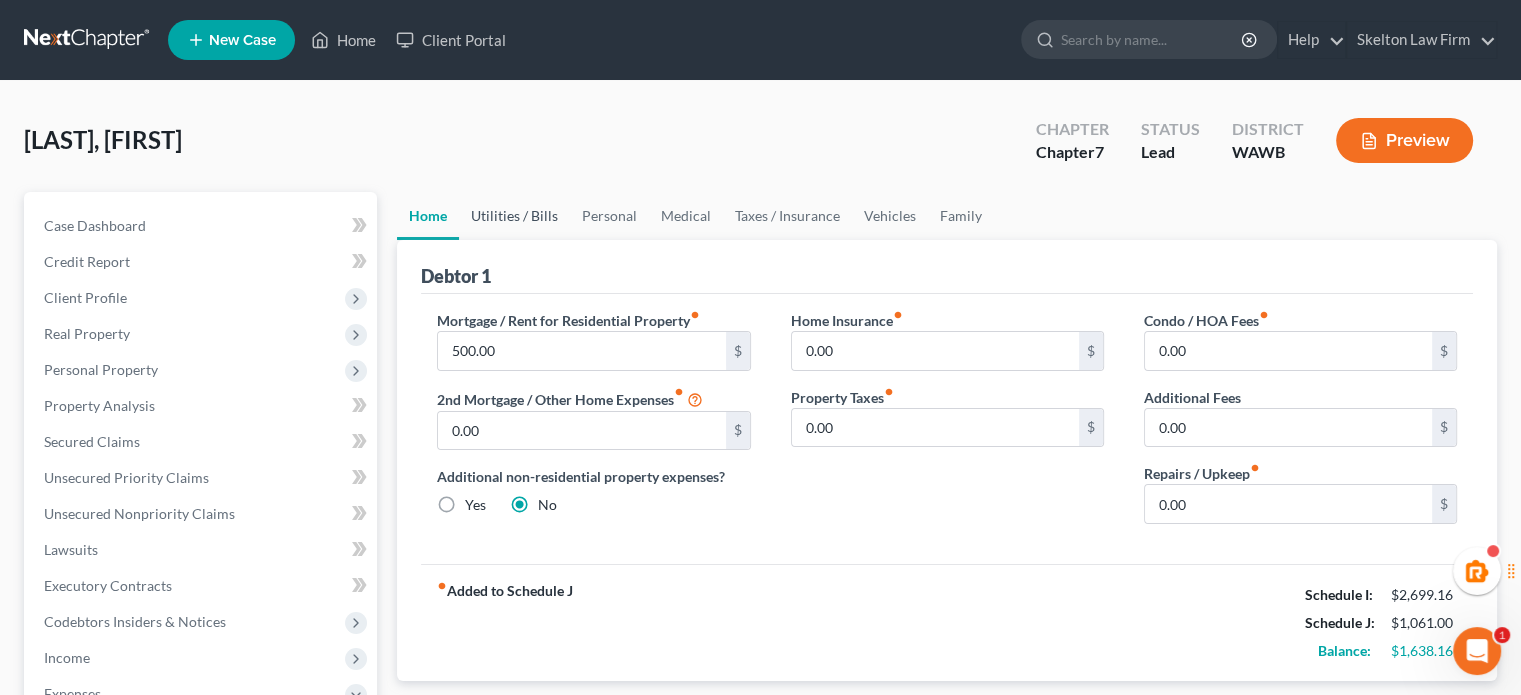 click on "Utilities / Bills" at bounding box center (514, 216) 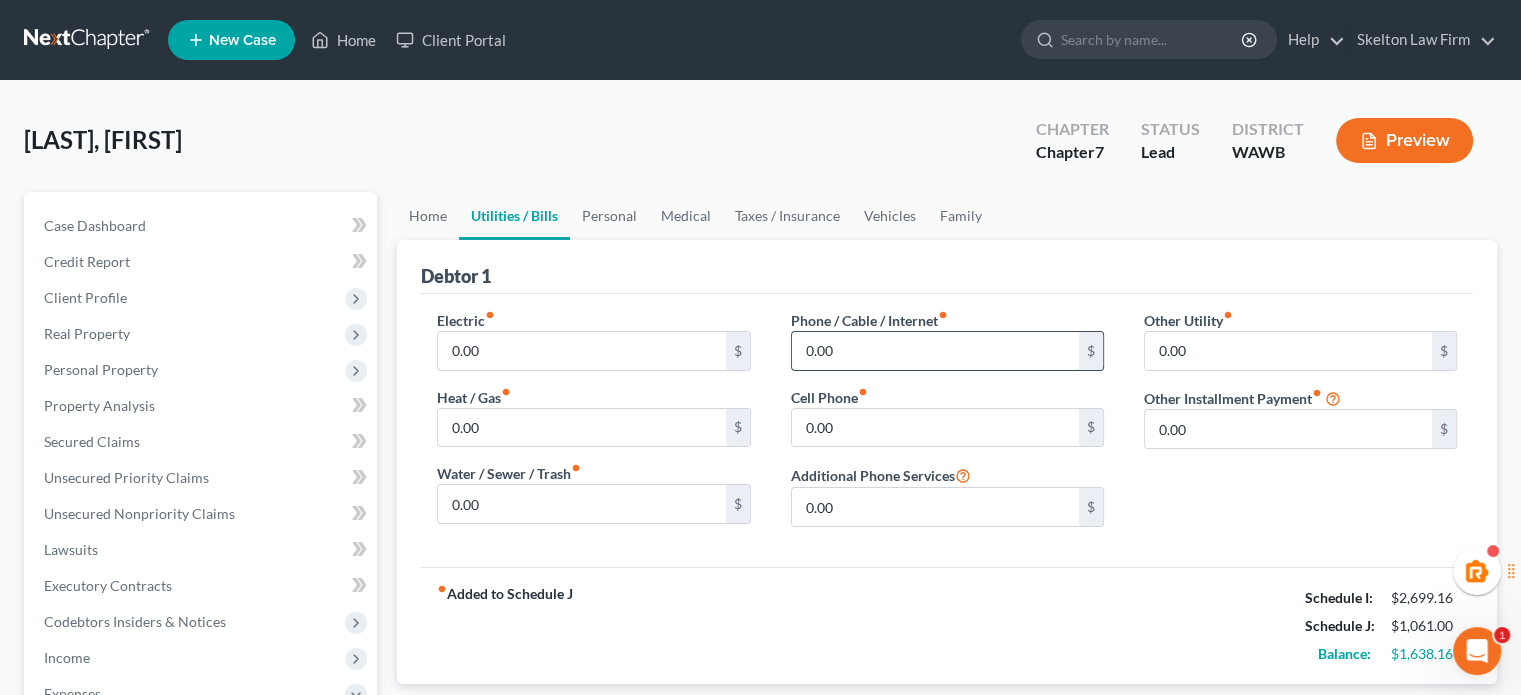 click on "0.00" at bounding box center [935, 351] 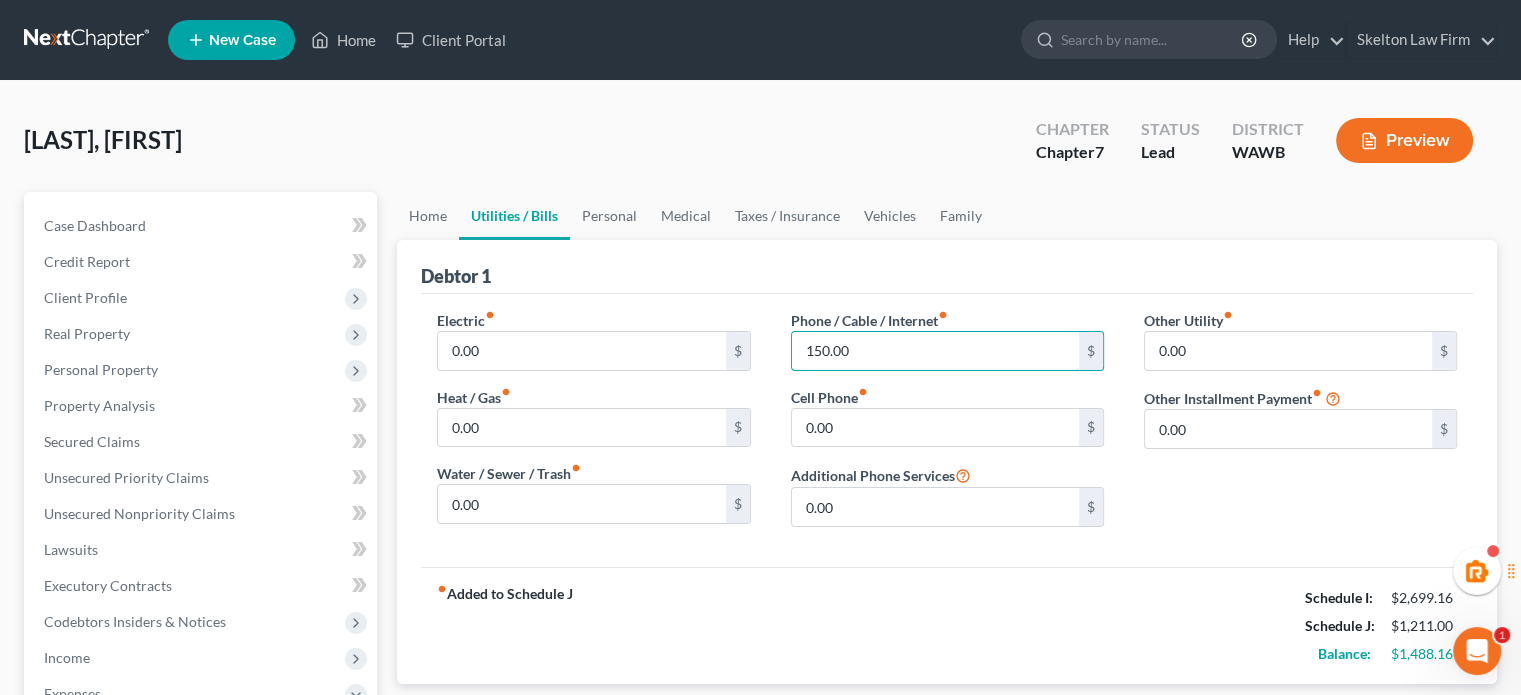 drag, startPoint x: 866, startPoint y: 343, endPoint x: 441, endPoint y: 299, distance: 427.27158 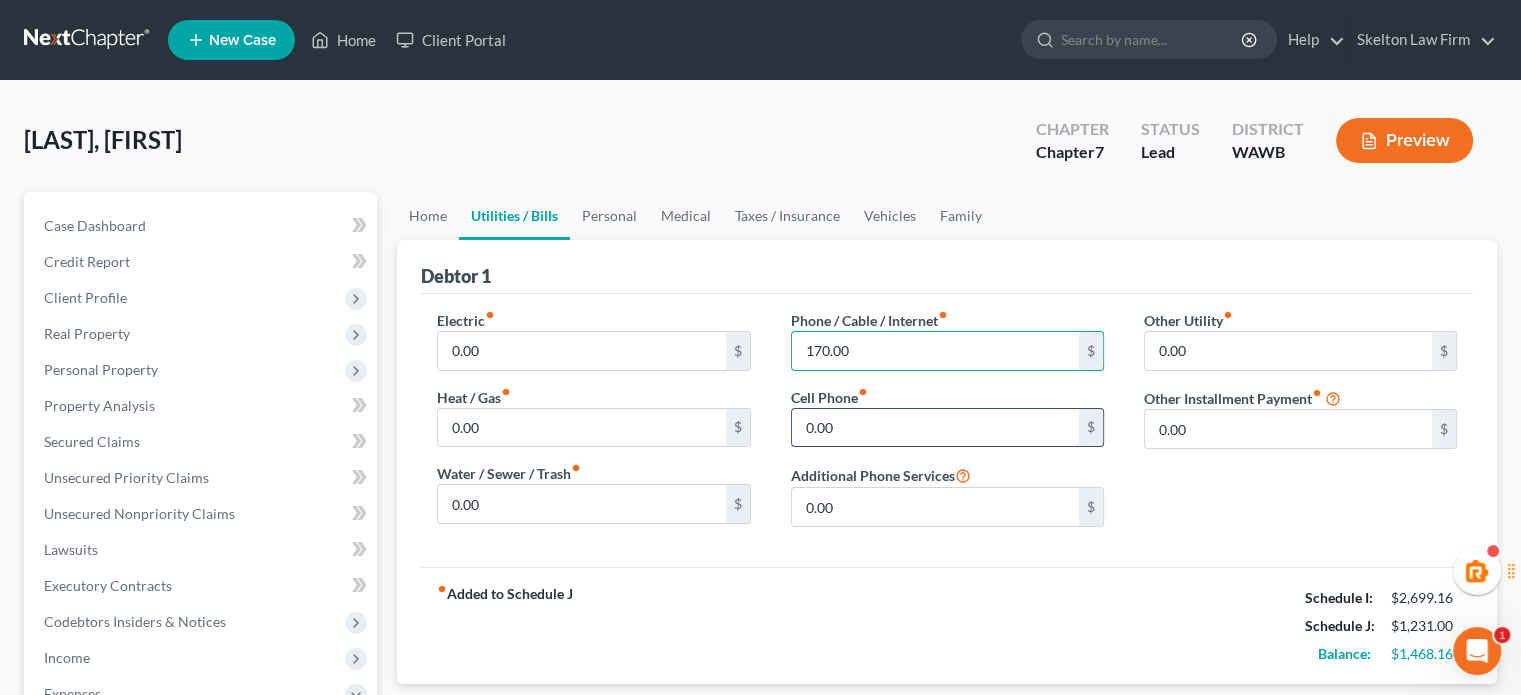 click on "0.00" at bounding box center [935, 428] 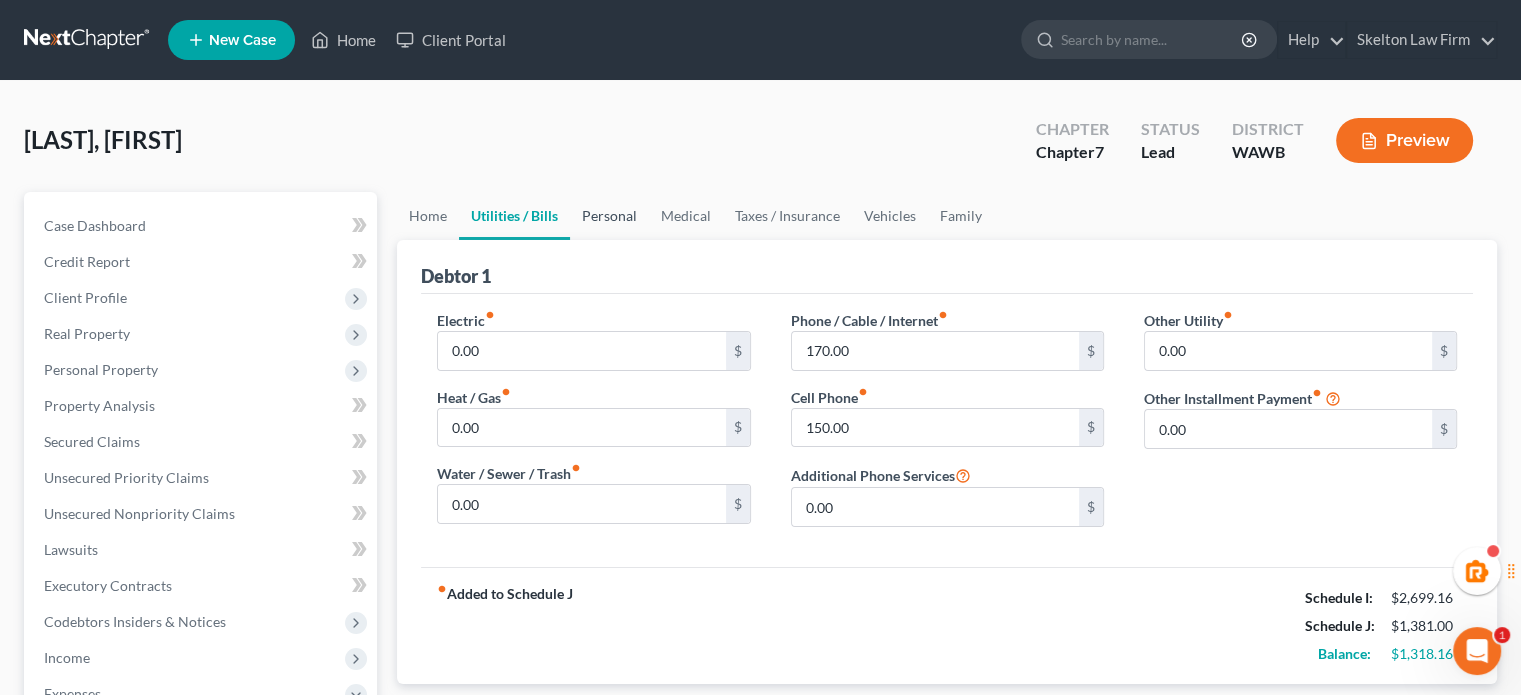 click on "Personal" at bounding box center [609, 216] 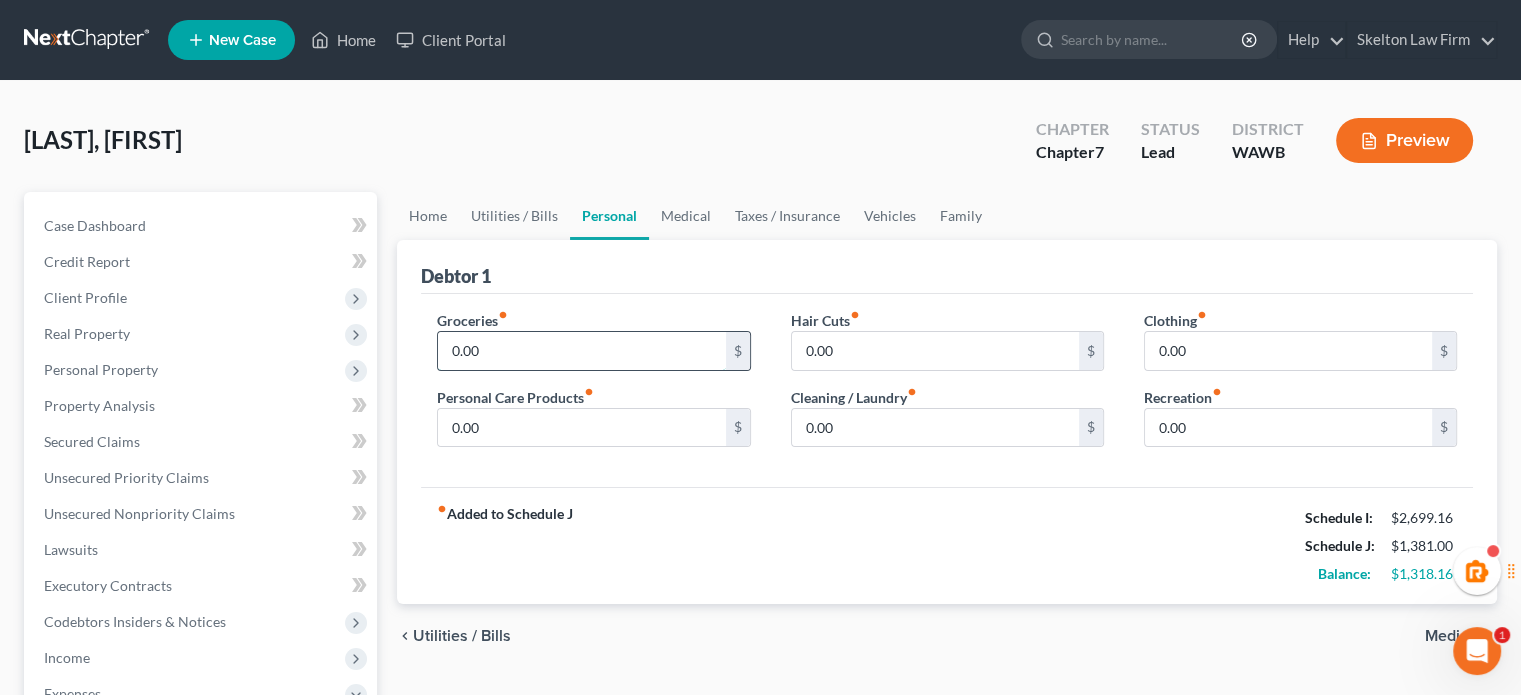 click on "0.00" at bounding box center [581, 351] 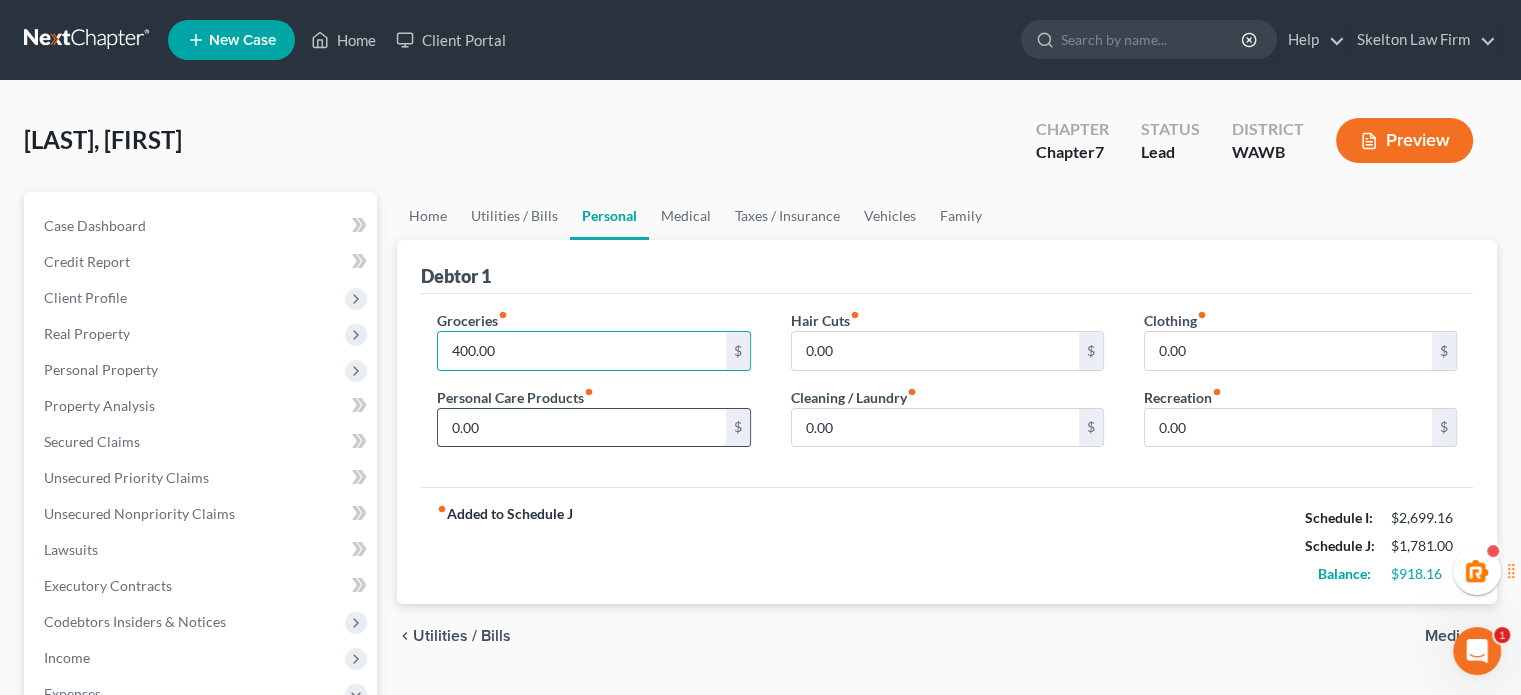 click on "0.00" at bounding box center (581, 428) 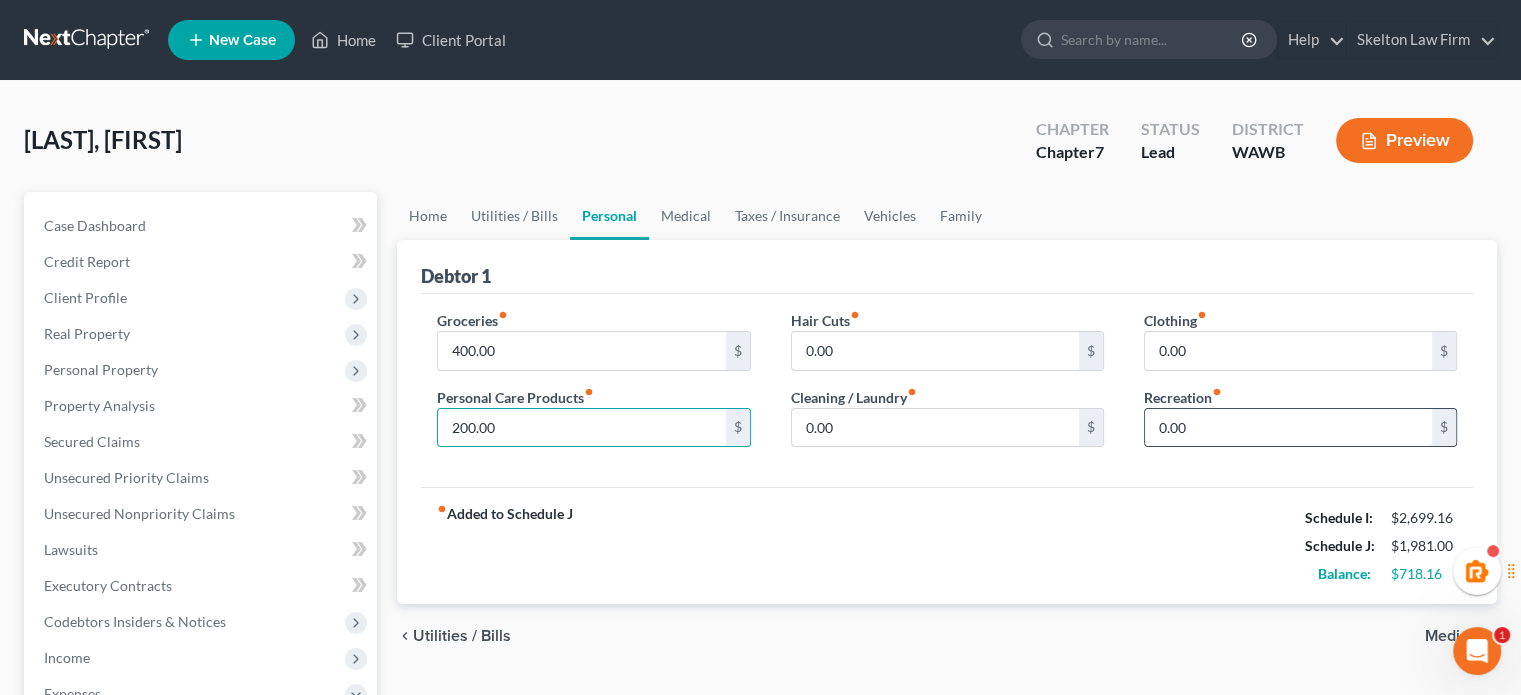 click on "0.00" at bounding box center (1288, 428) 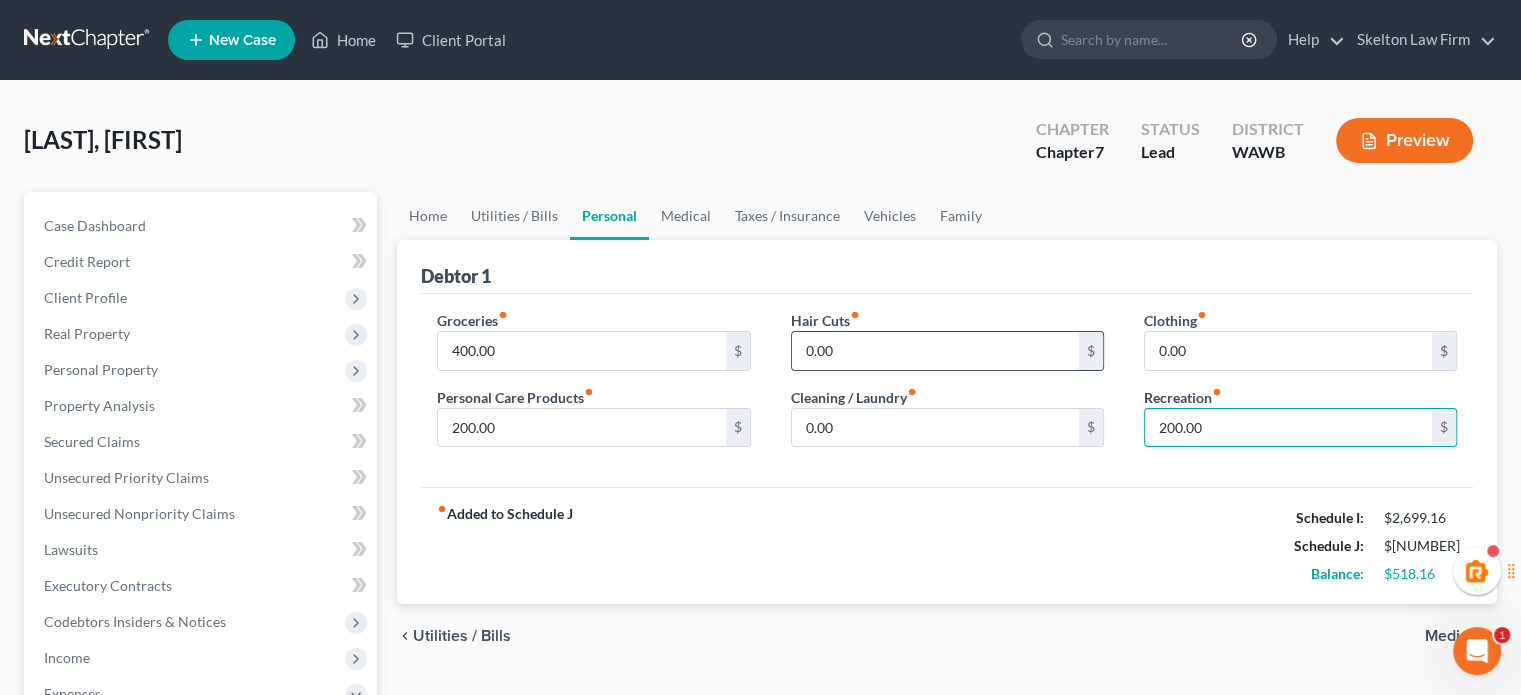 click on "0.00" at bounding box center (935, 351) 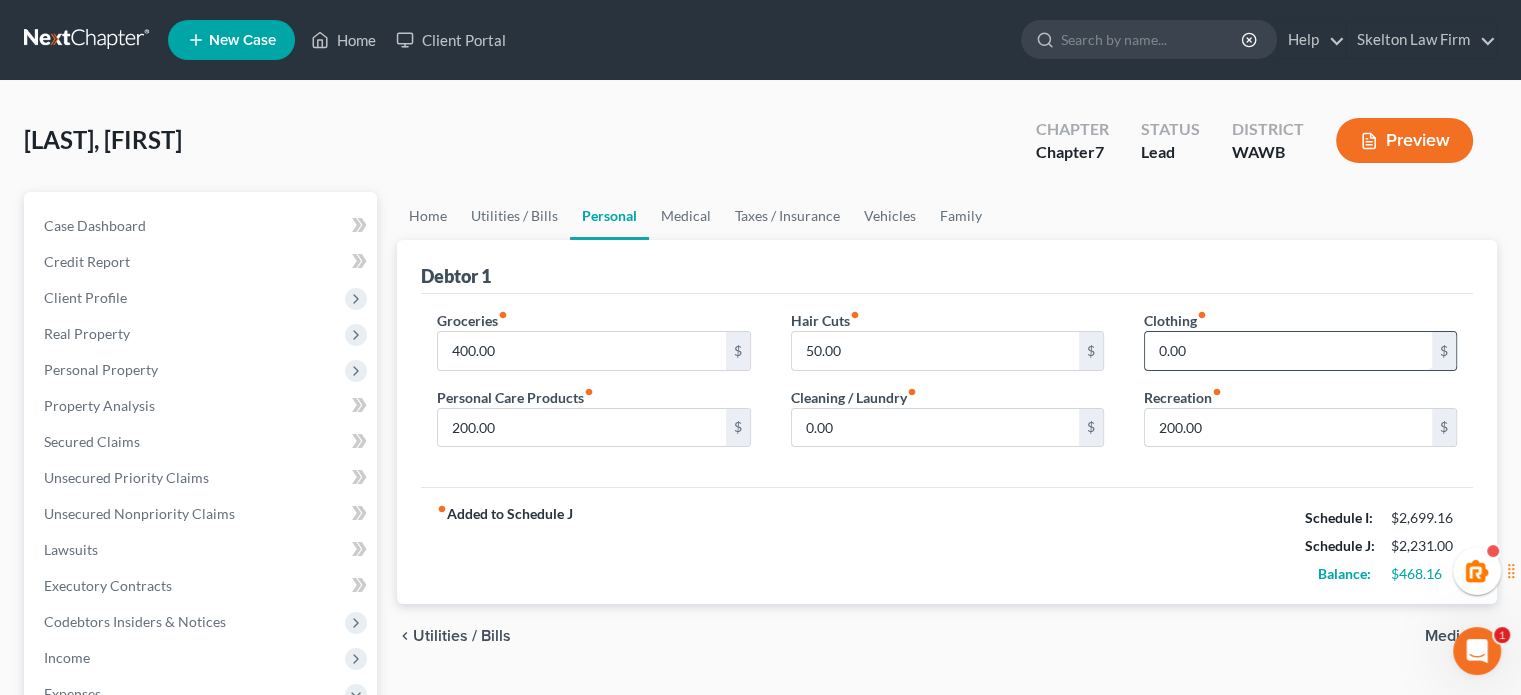 click on "0.00" at bounding box center (1288, 351) 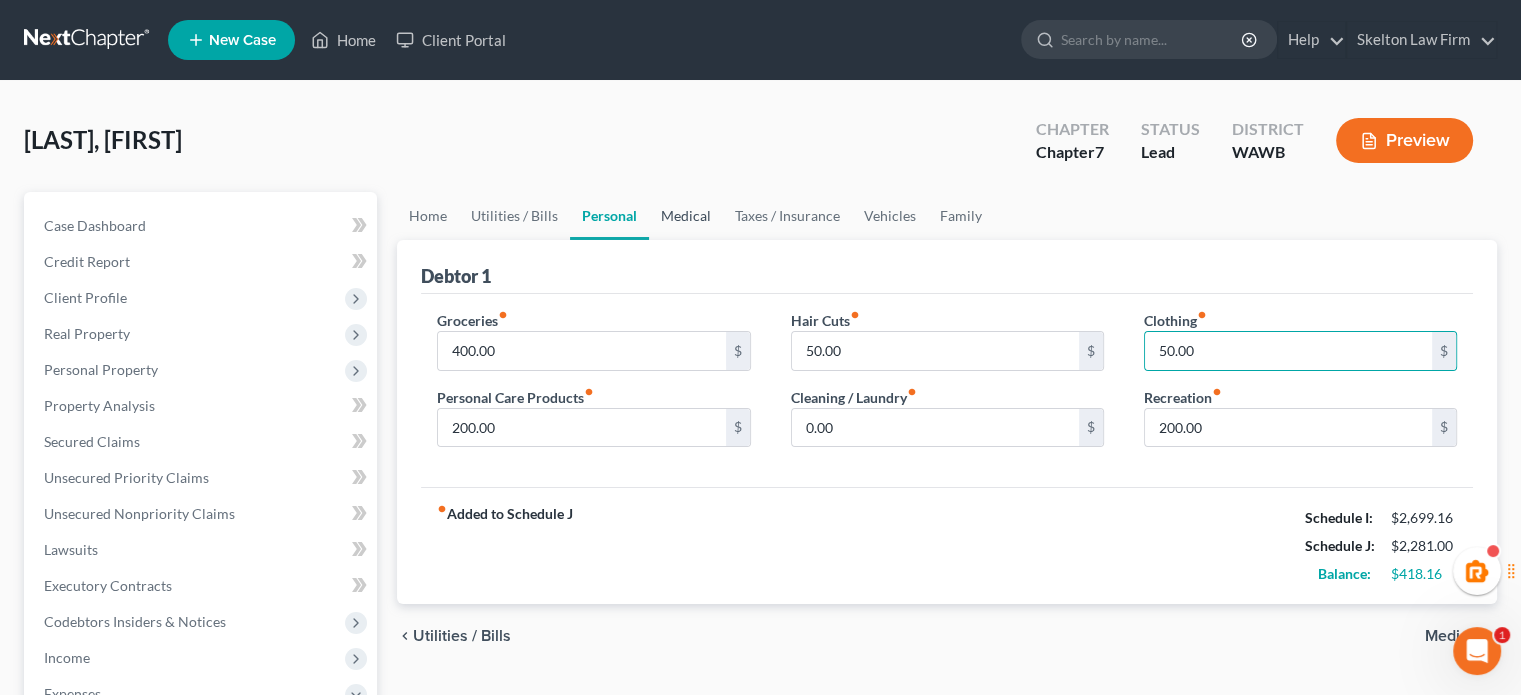 click on "Medical" at bounding box center [686, 216] 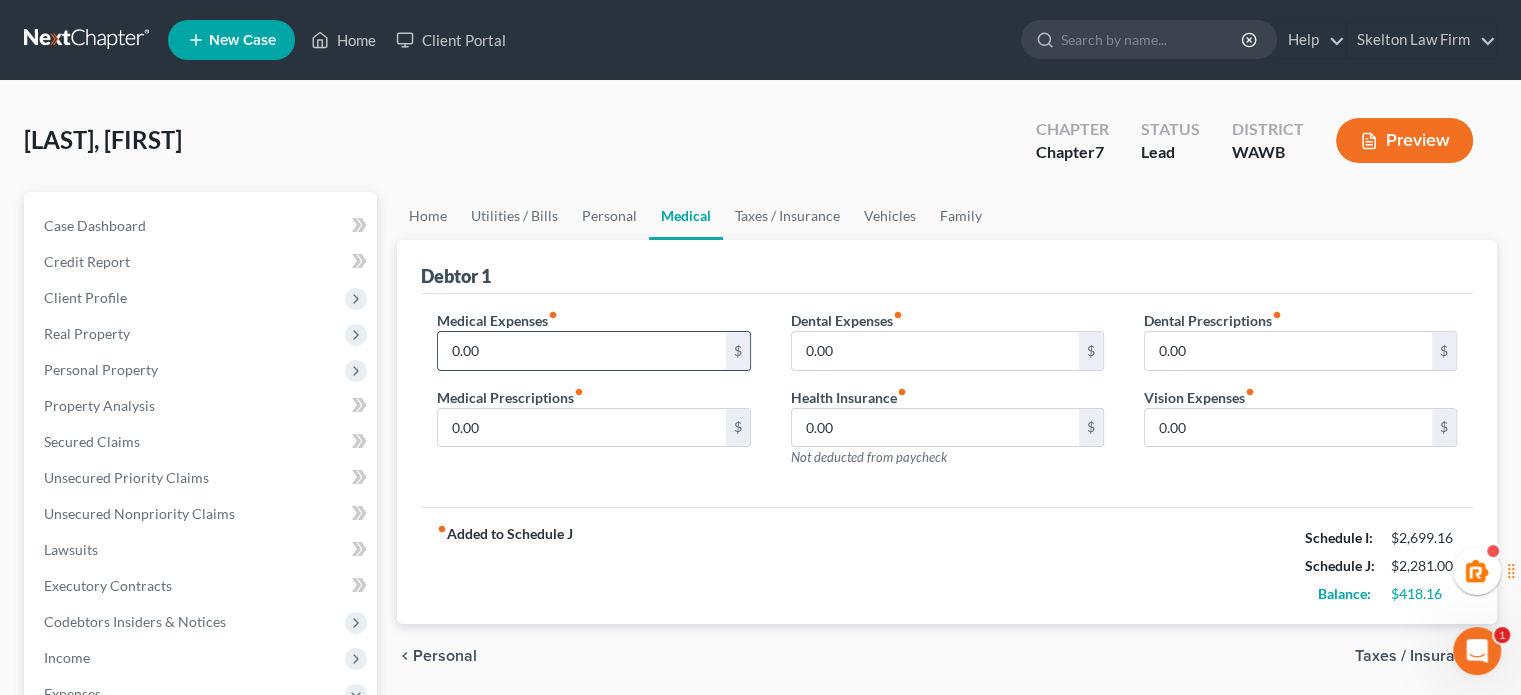 click on "0.00" at bounding box center [581, 351] 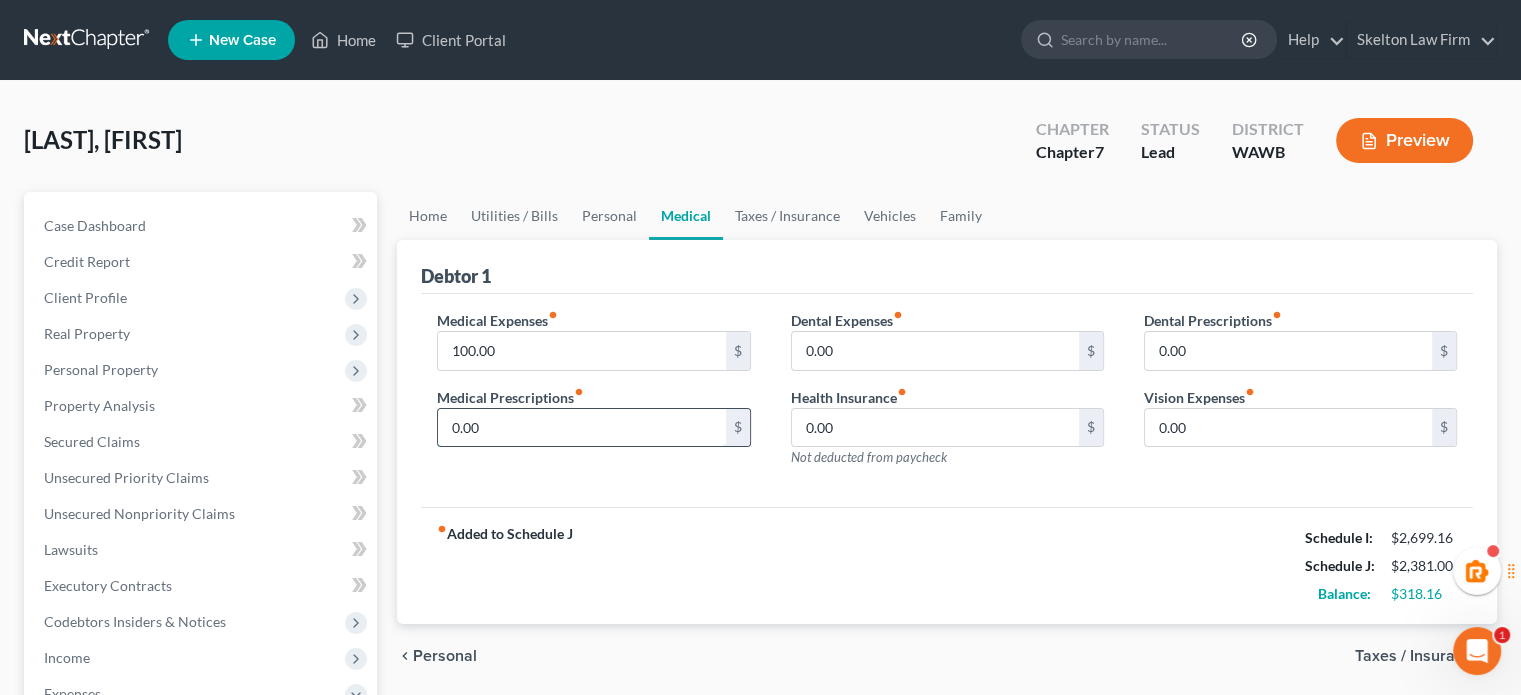 click on "0.00" at bounding box center (581, 428) 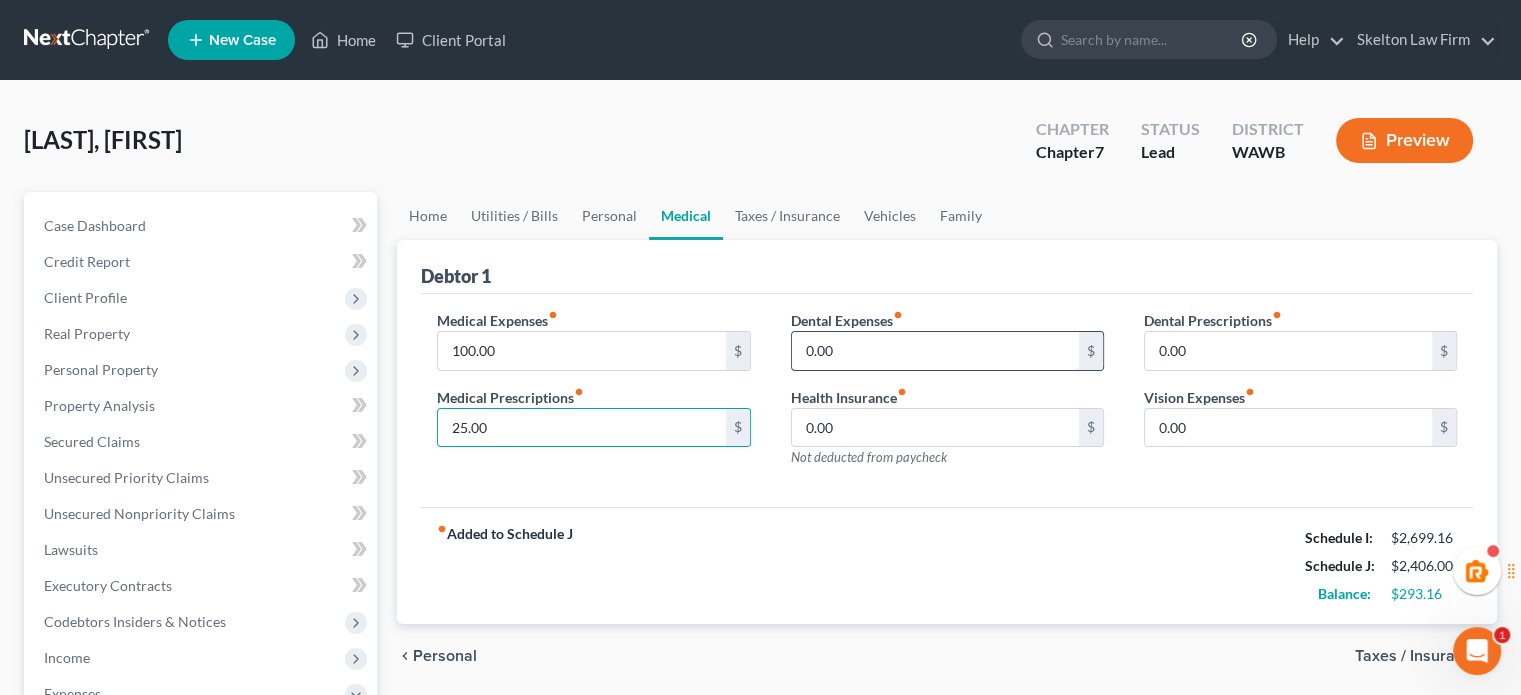 click on "0.00" at bounding box center [935, 351] 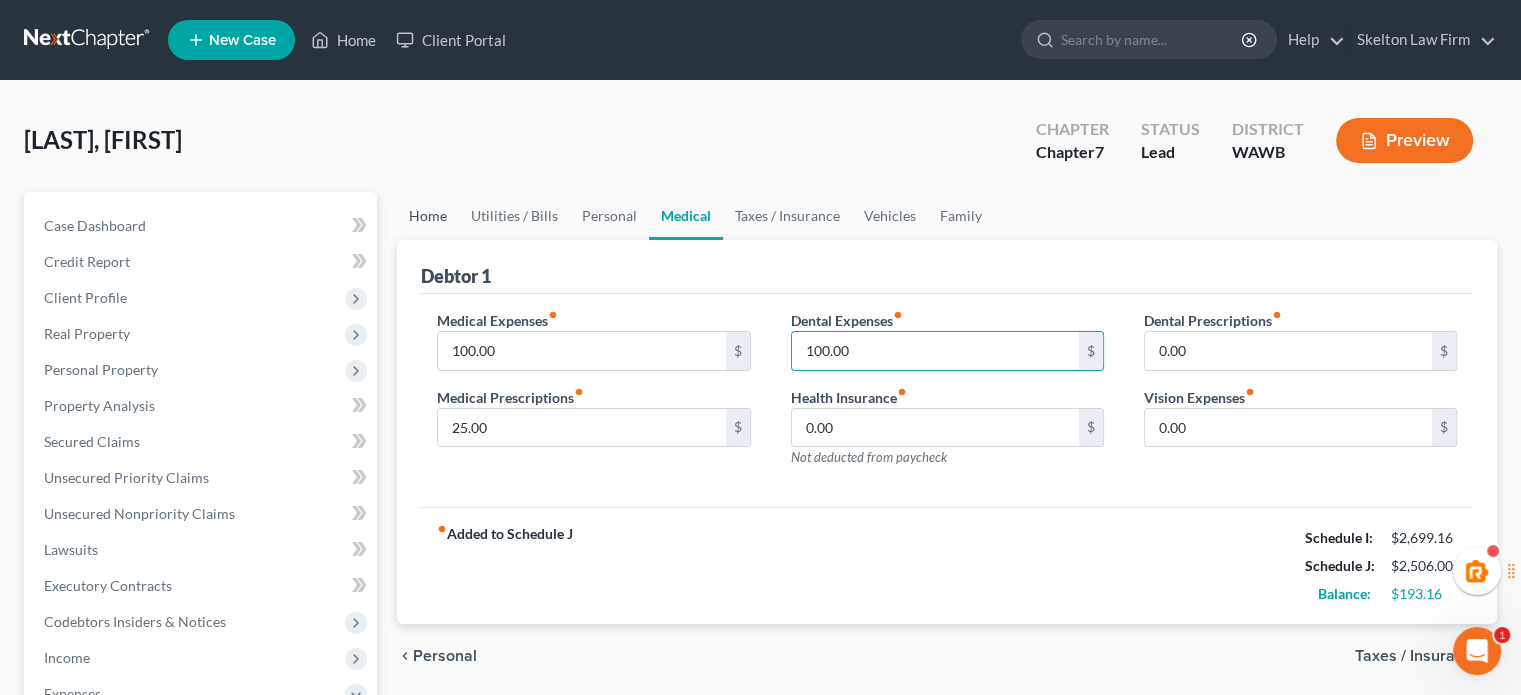 click on "Home" at bounding box center (428, 216) 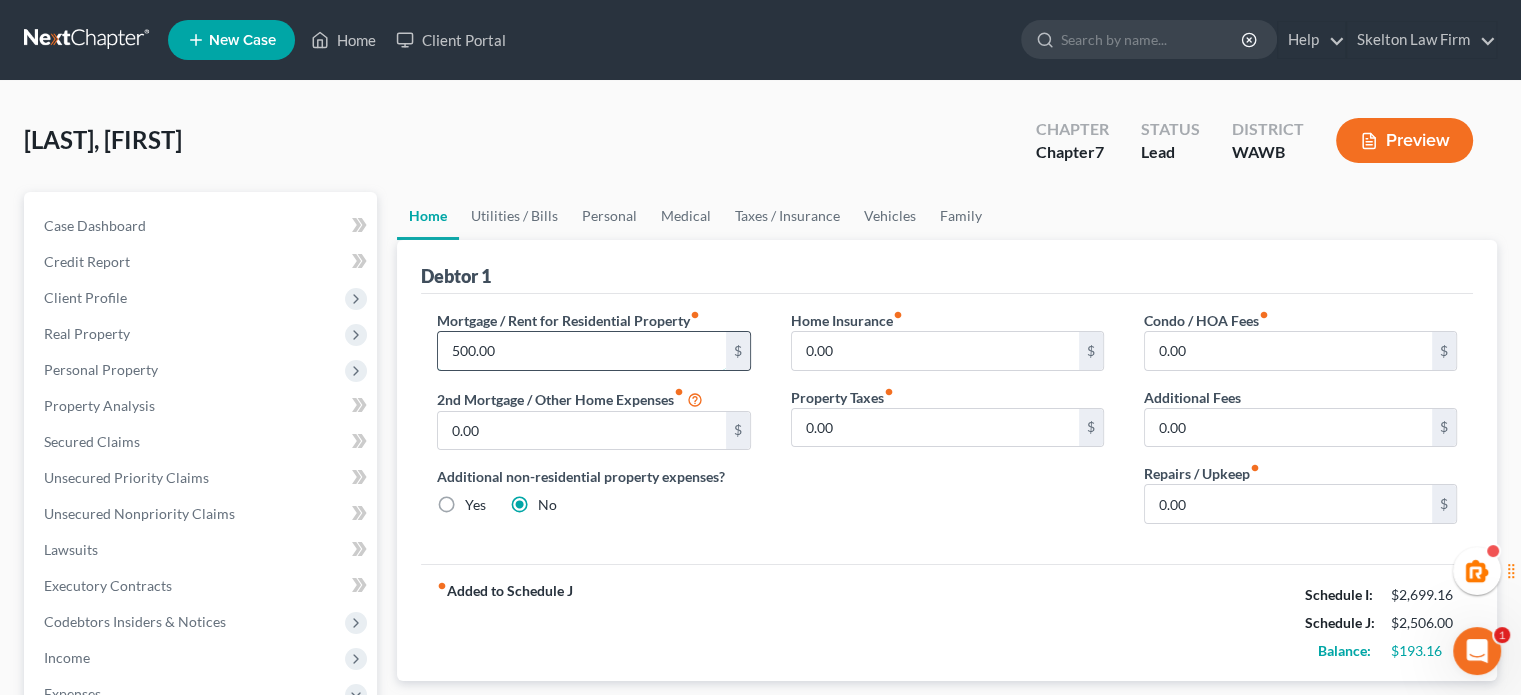 click on "500.00" at bounding box center (581, 351) 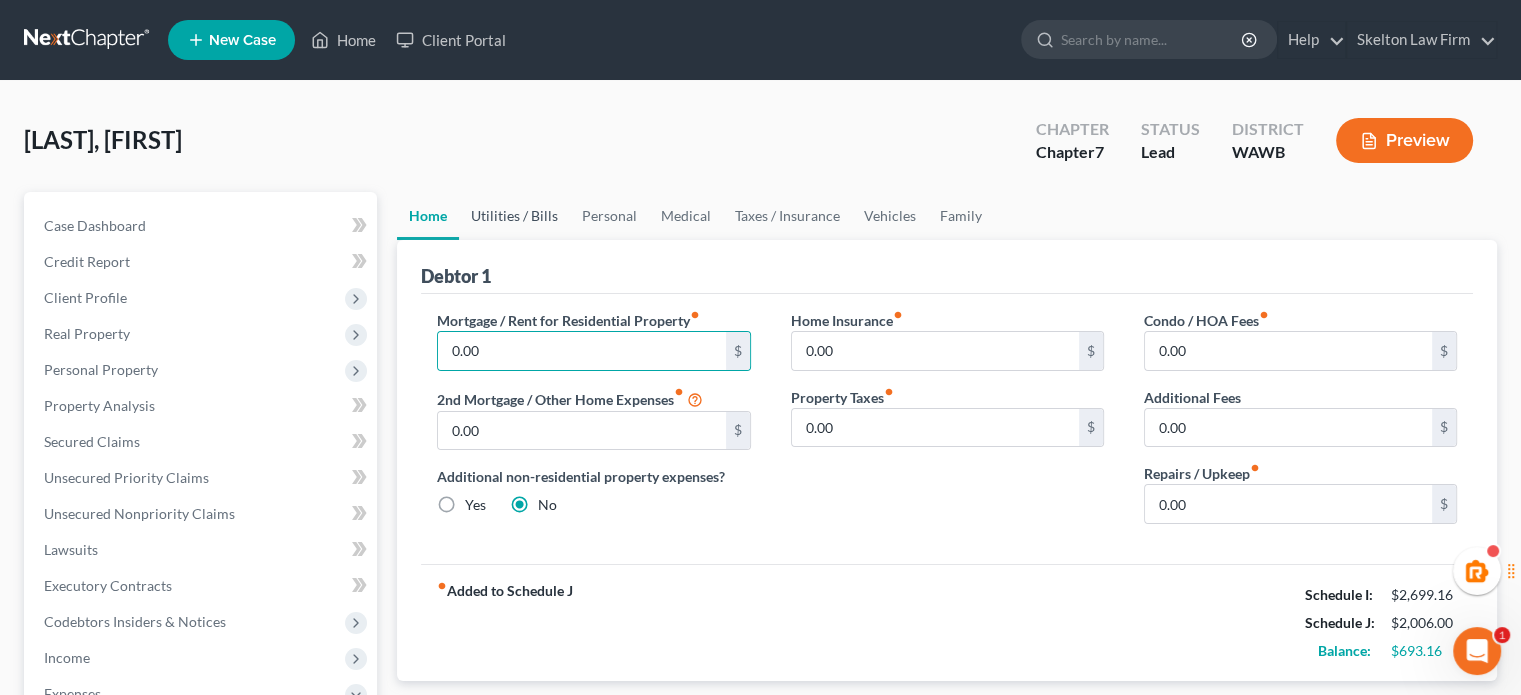 click on "Utilities / Bills" at bounding box center [514, 216] 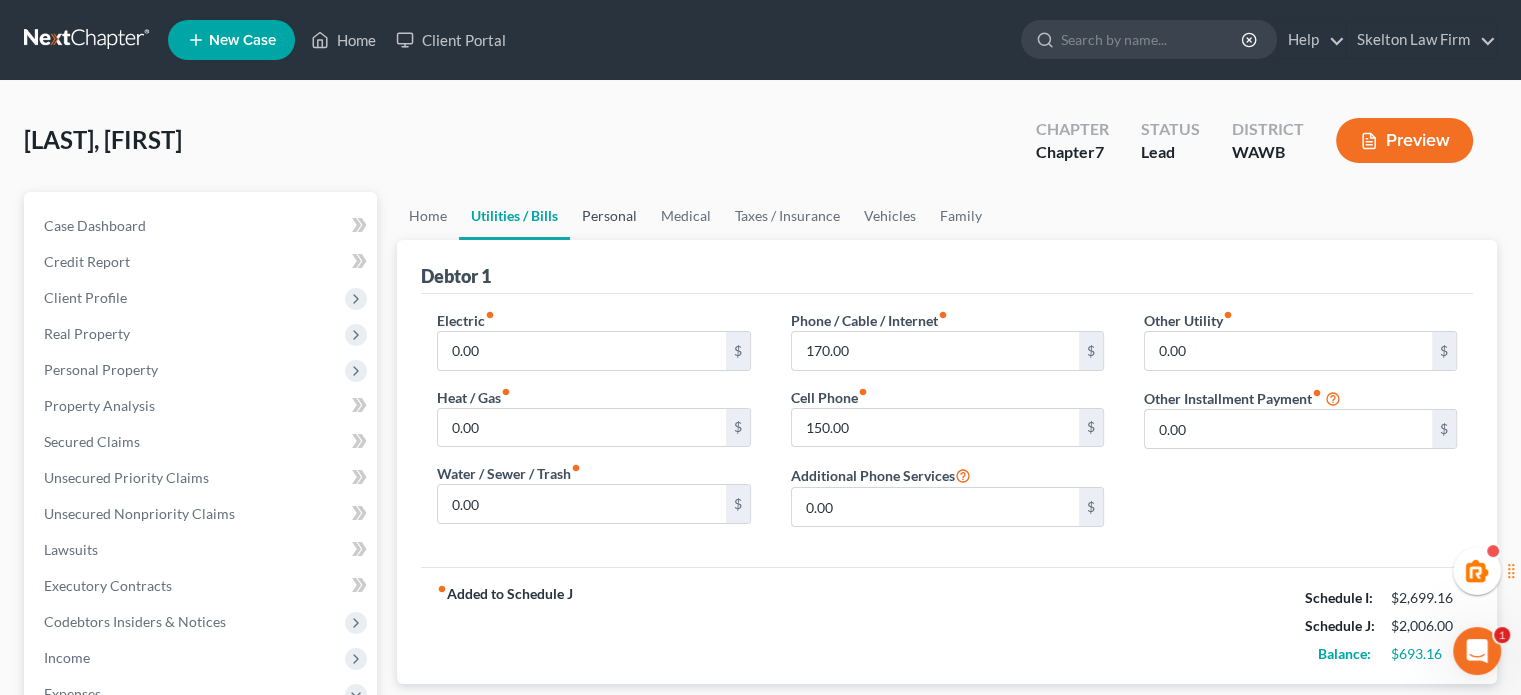 click on "Personal" at bounding box center [609, 216] 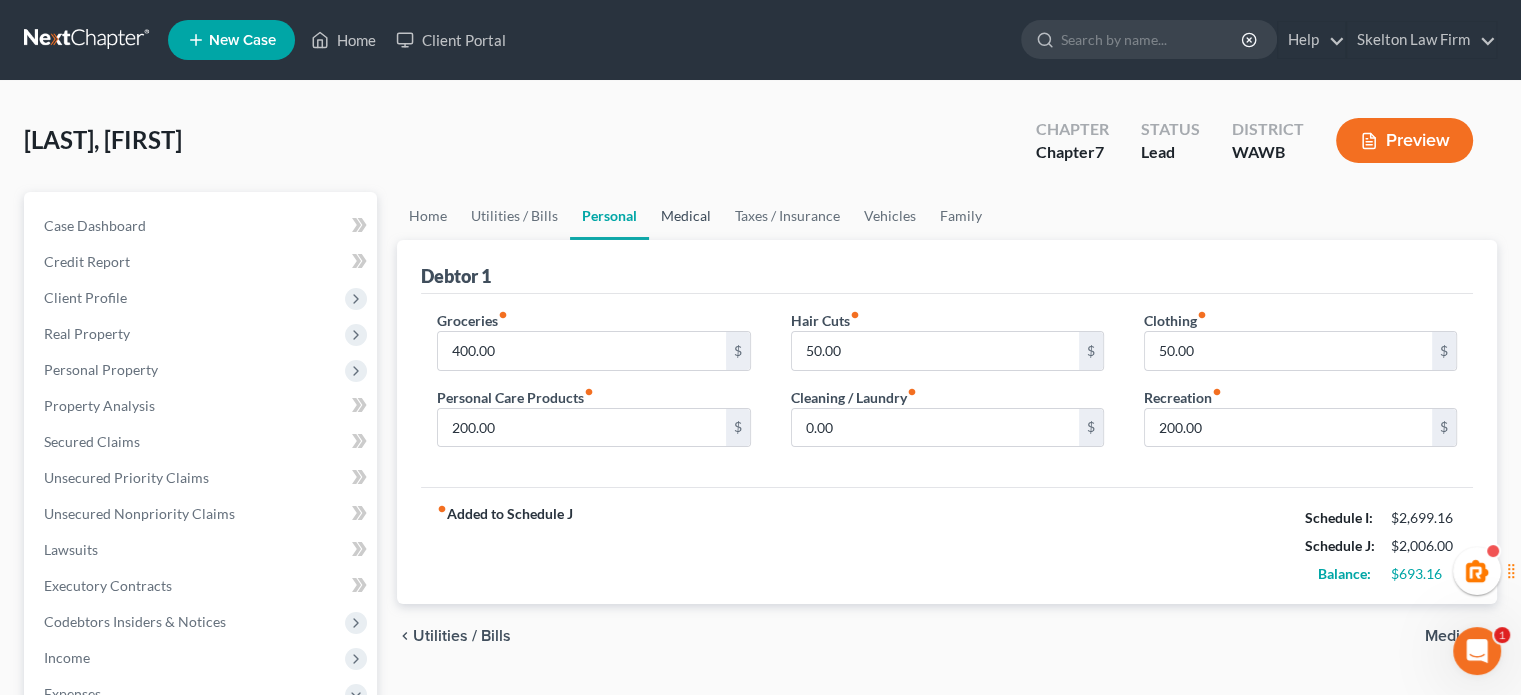 click on "Medical" at bounding box center [686, 216] 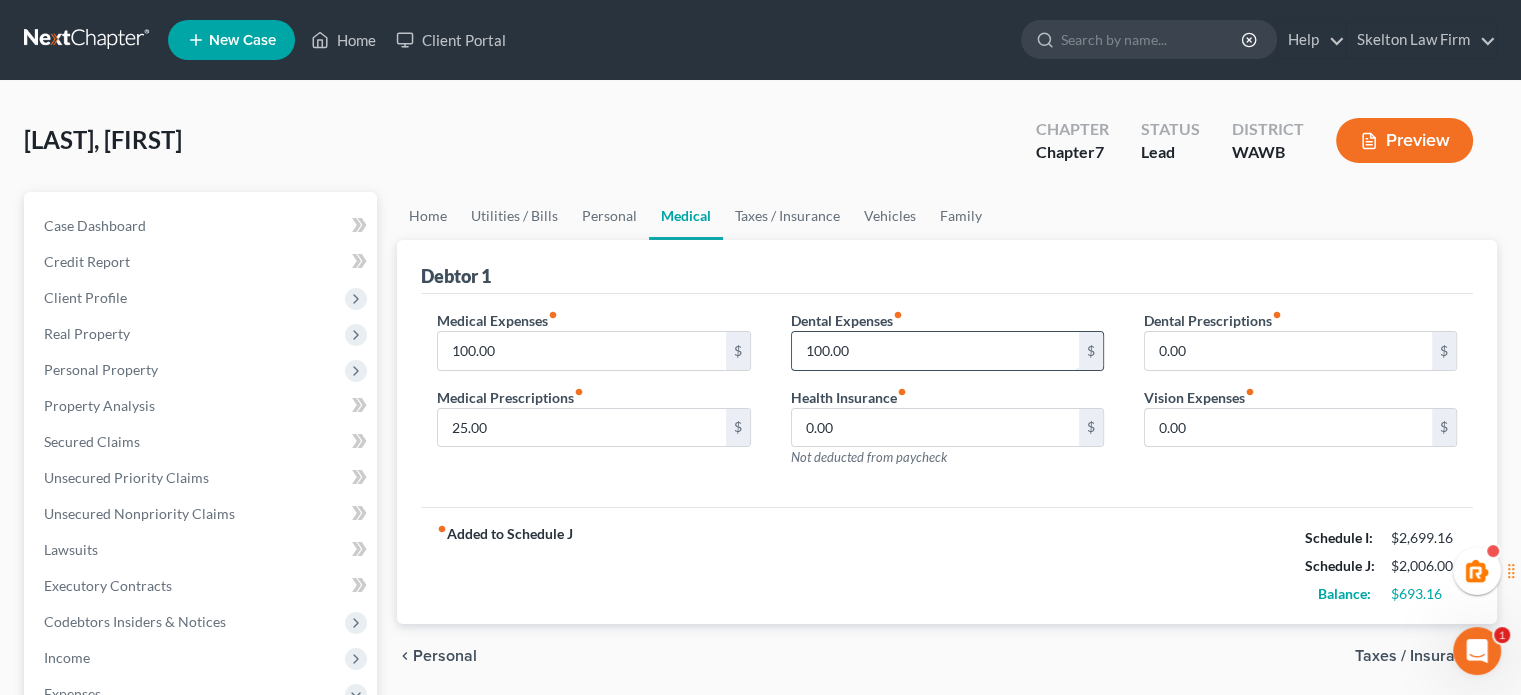 click on "100.00" at bounding box center [935, 351] 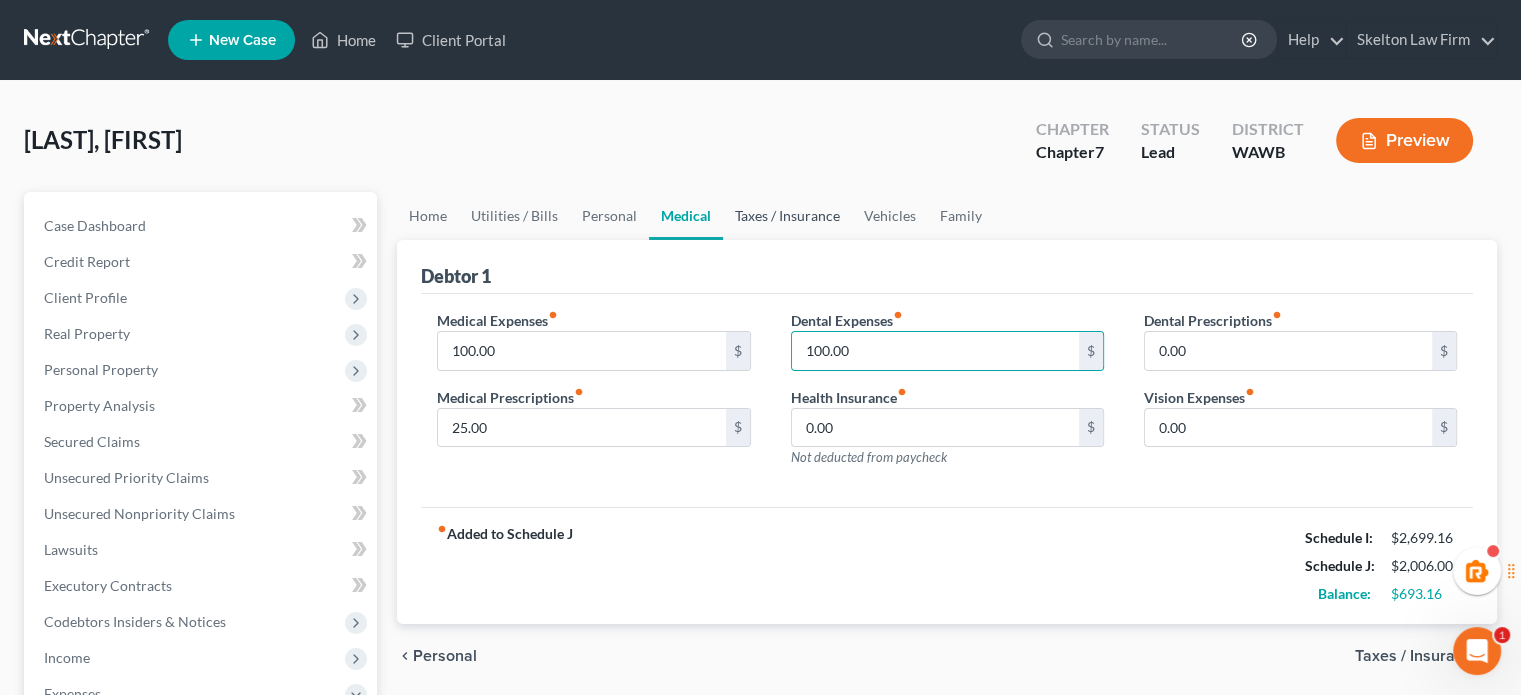 click on "Taxes / Insurance" at bounding box center (787, 216) 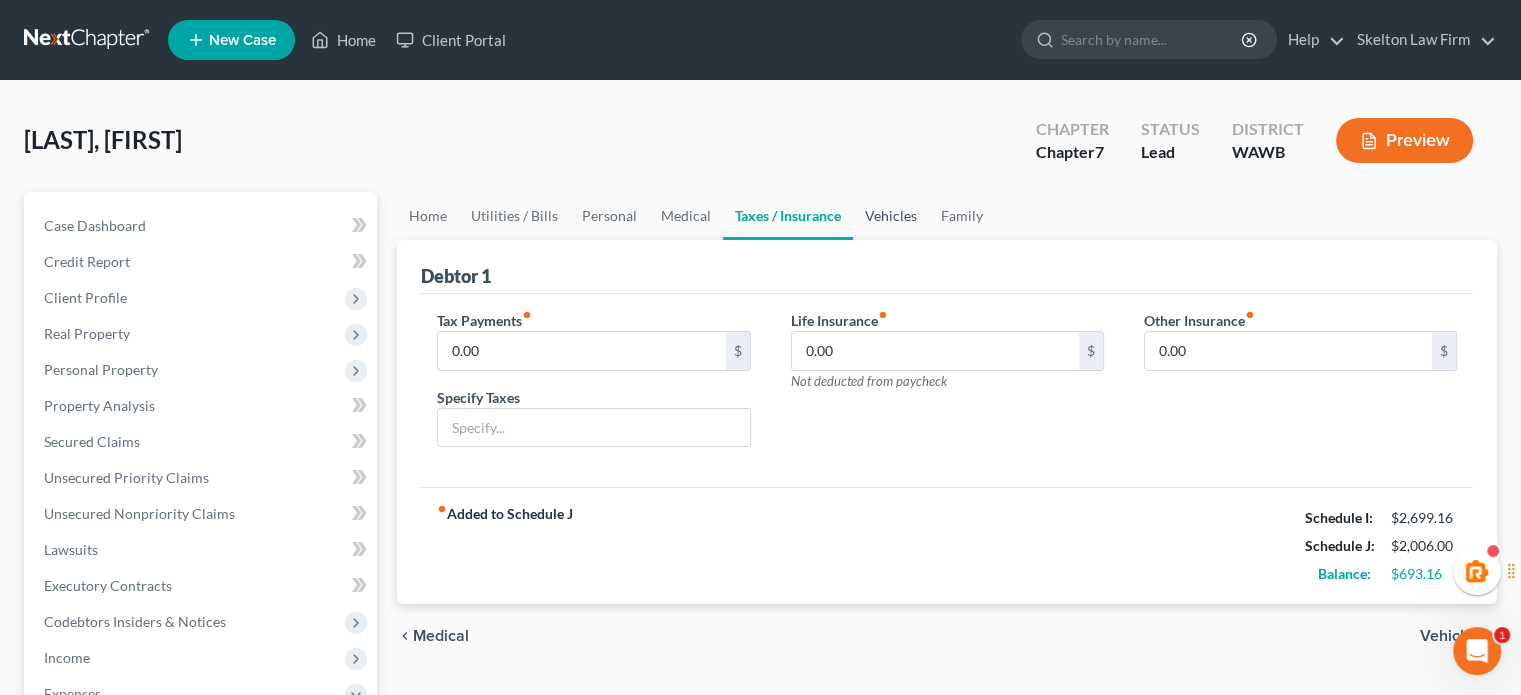 click on "Vehicles" at bounding box center (891, 216) 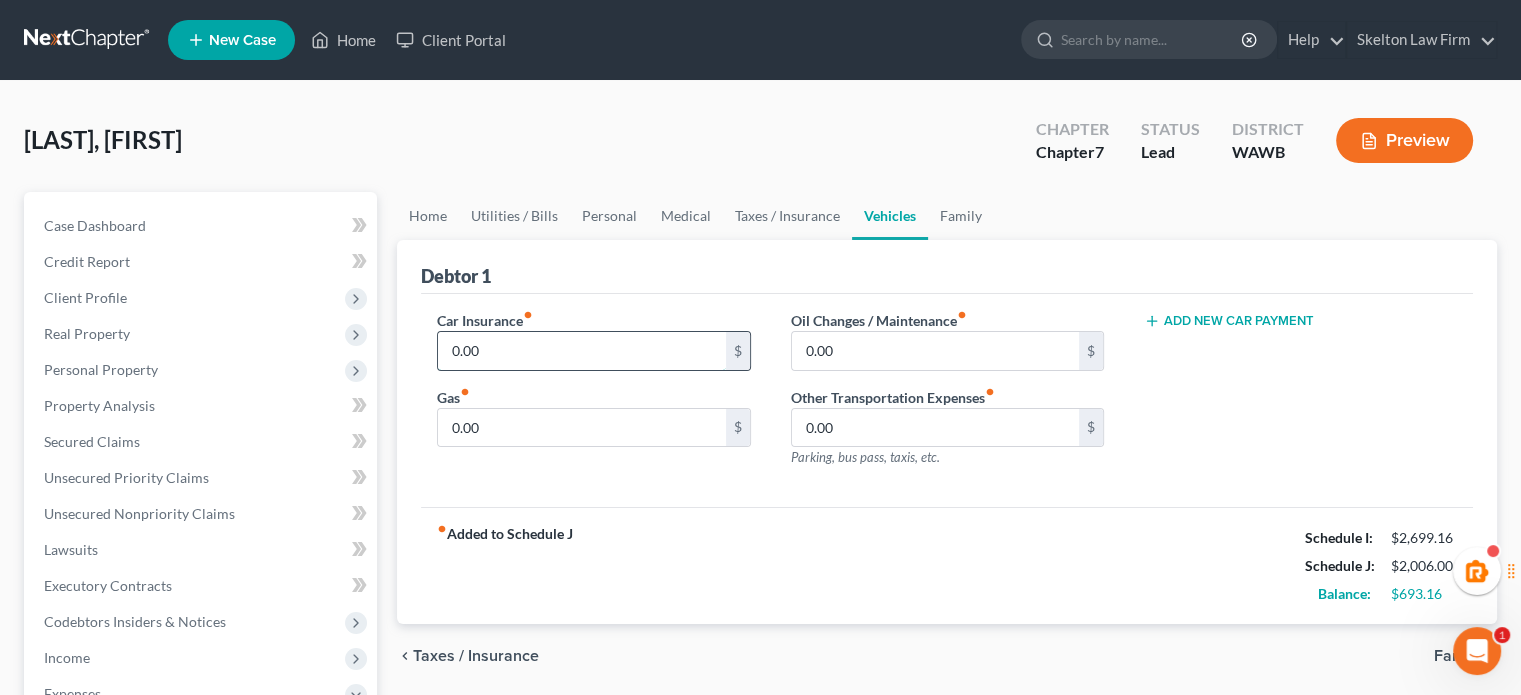 click on "0.00" at bounding box center [581, 351] 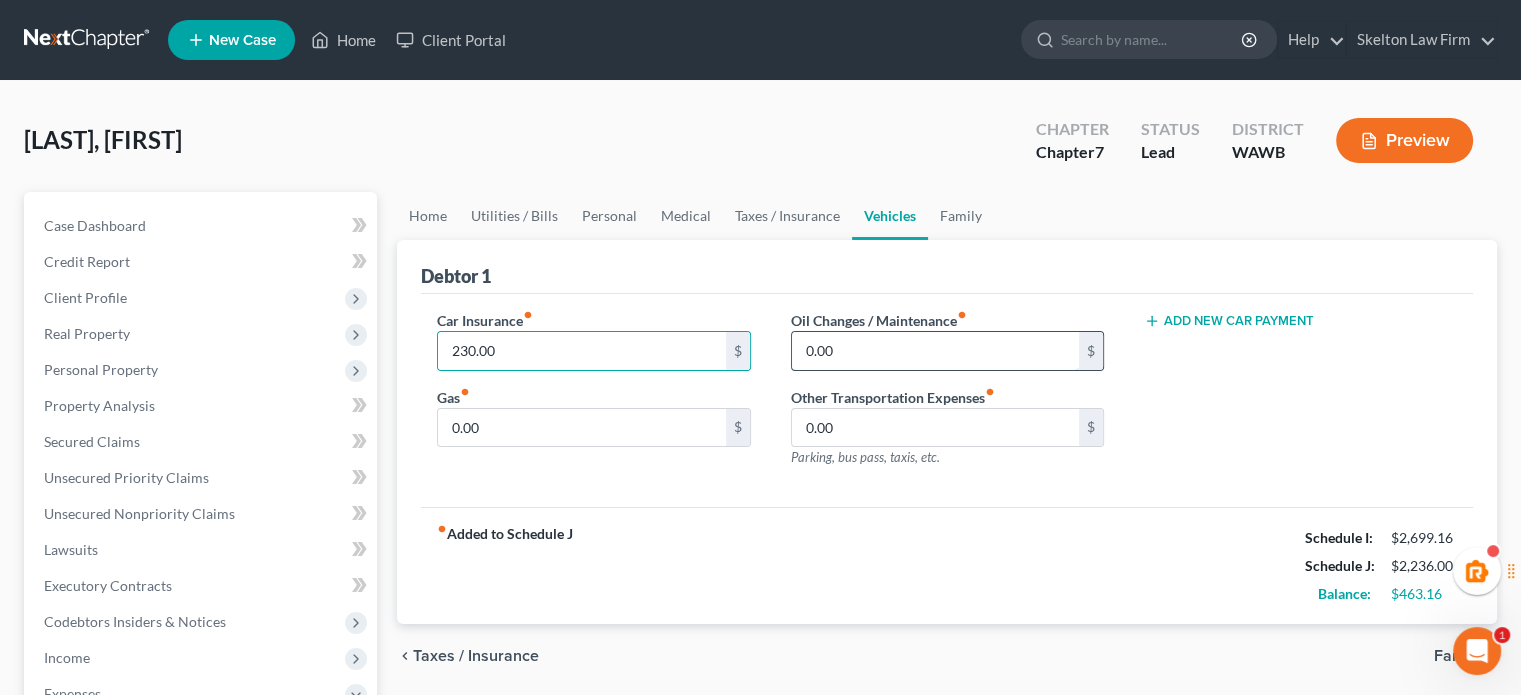 click on "0.00" at bounding box center (935, 351) 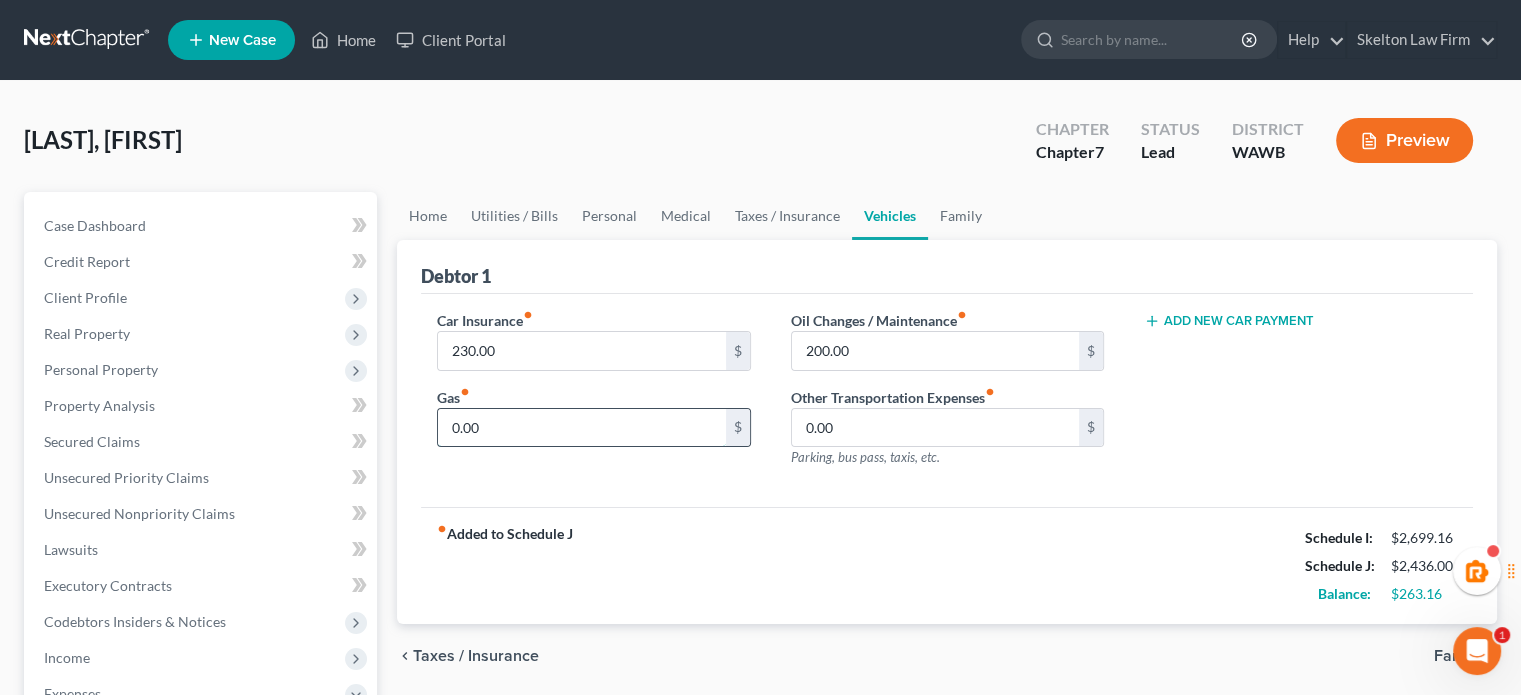 click on "0.00" at bounding box center [581, 428] 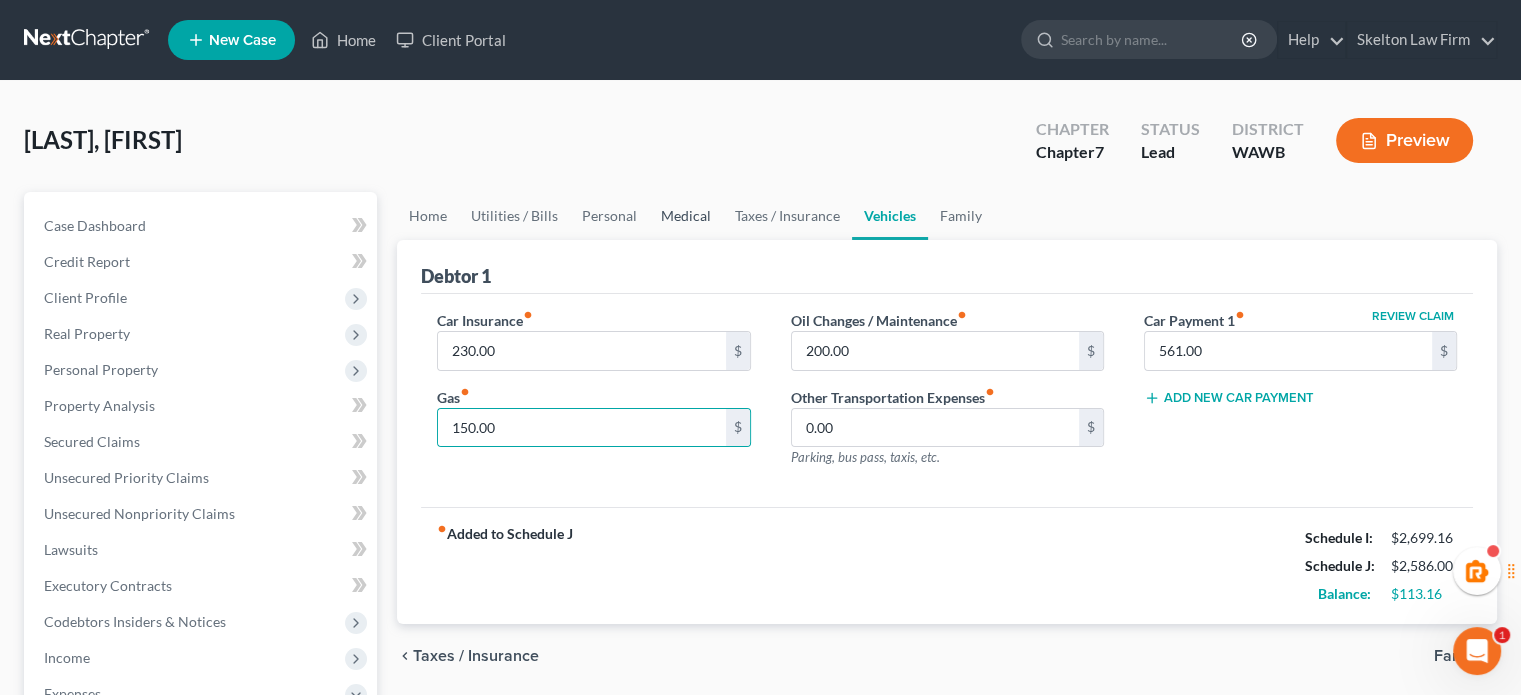 click on "Medical" at bounding box center [686, 216] 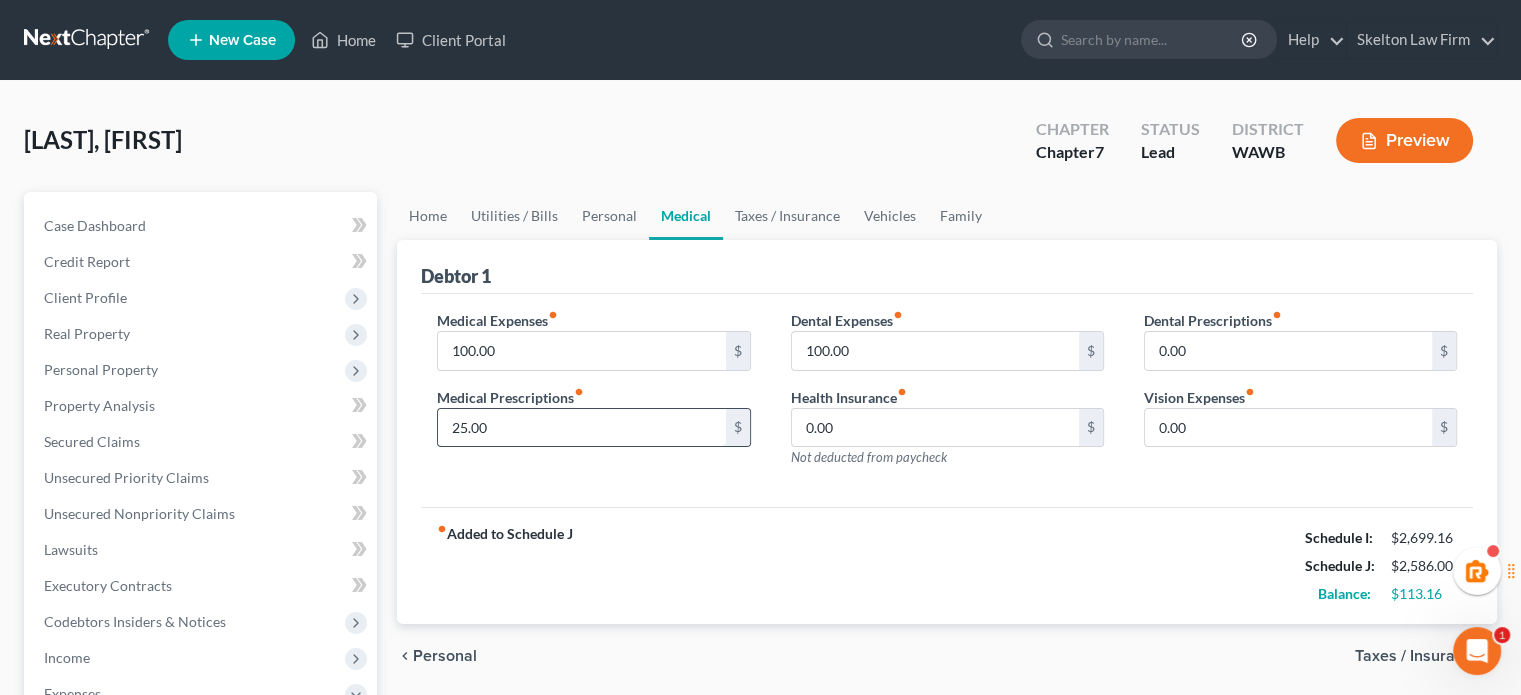 click on "25.00" at bounding box center [581, 428] 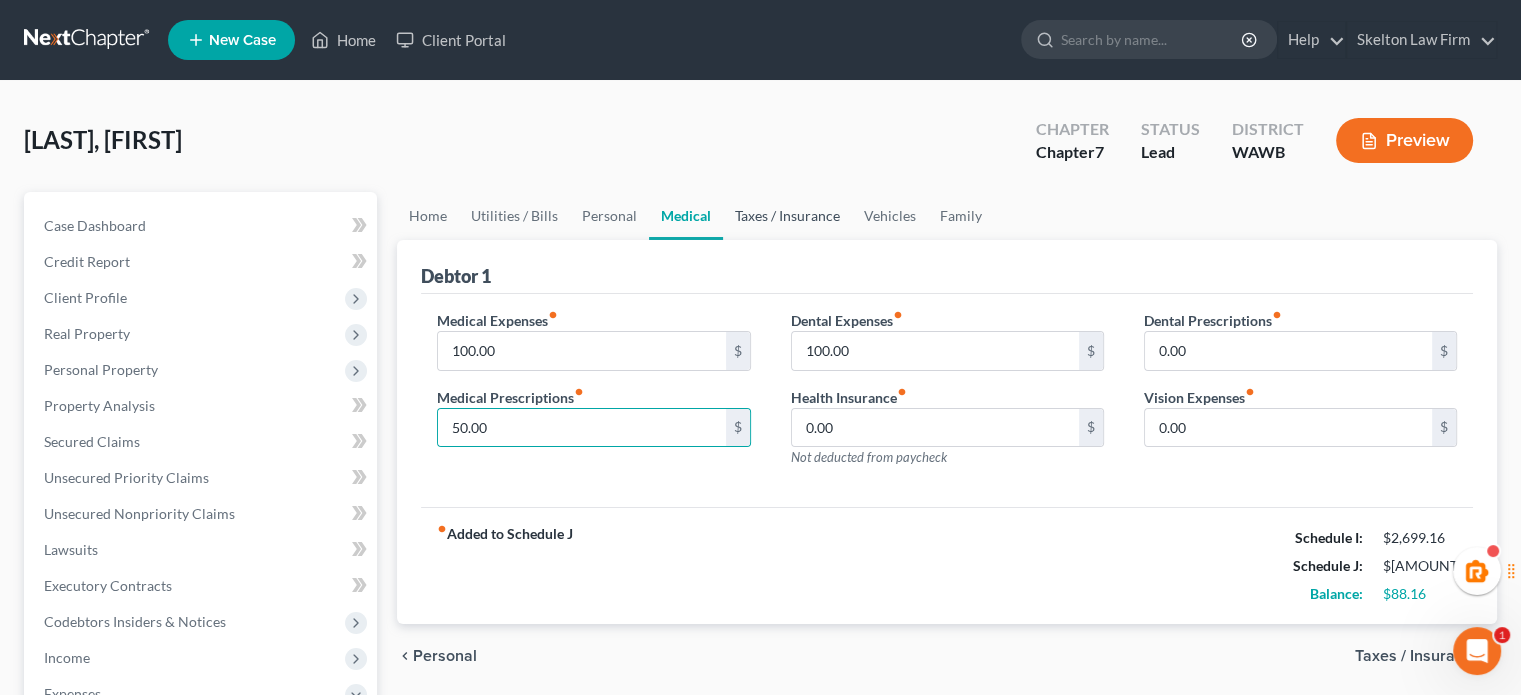 click on "Taxes / Insurance" at bounding box center (787, 216) 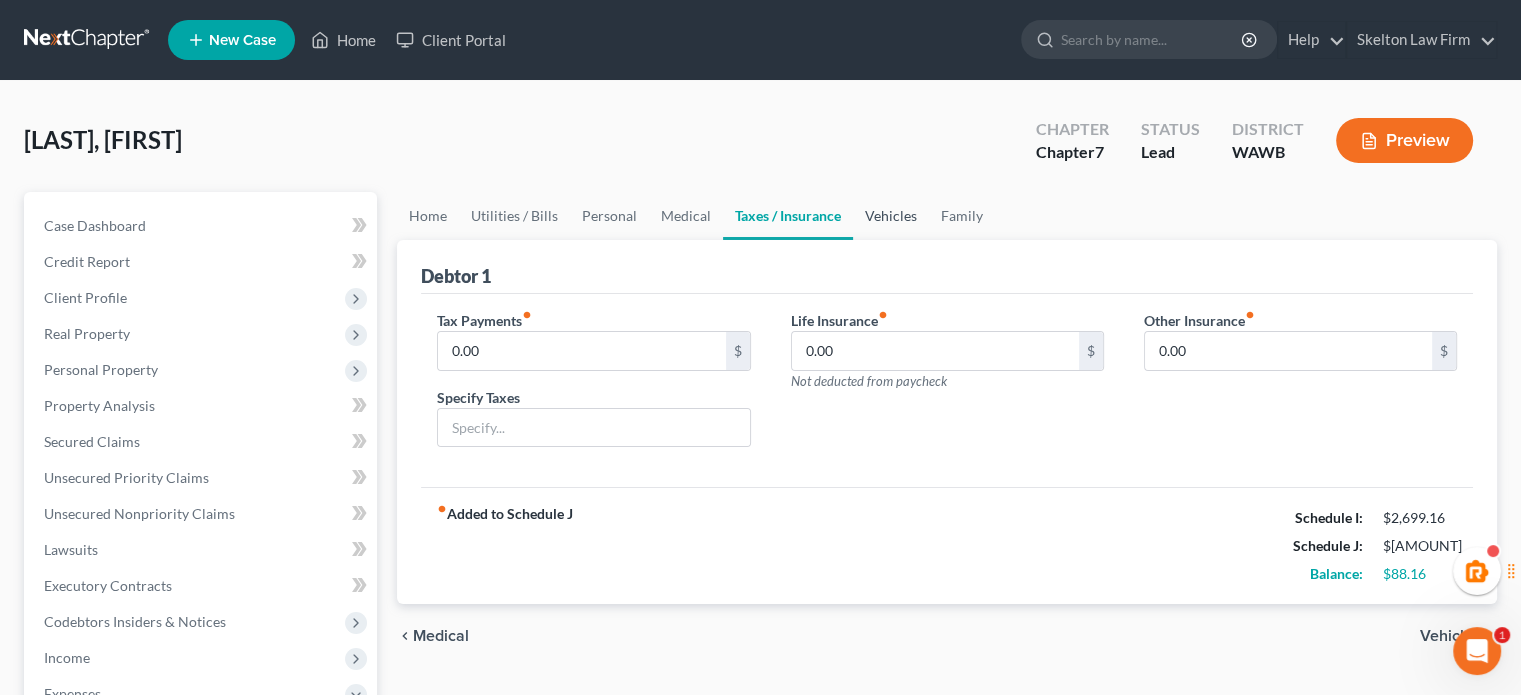 click on "Vehicles" at bounding box center (891, 216) 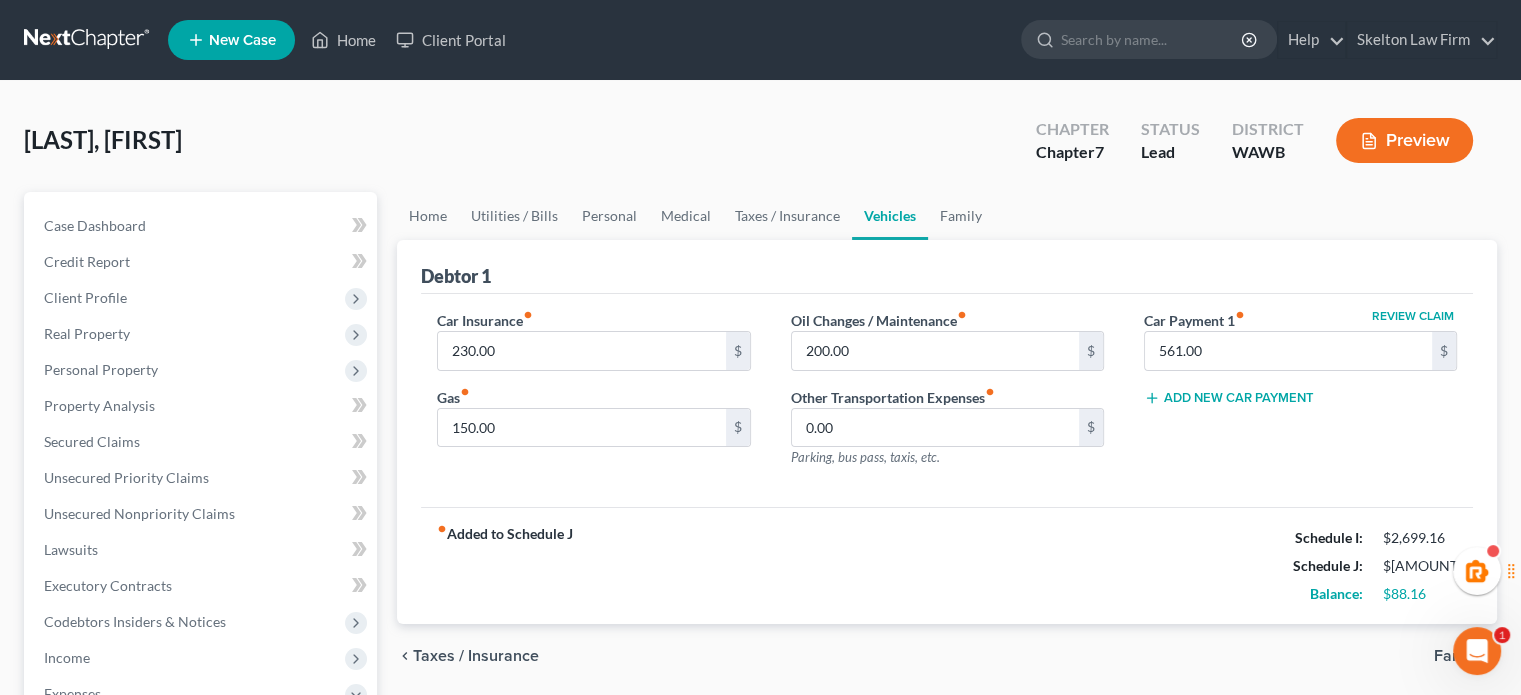 click on "Debtor 1" at bounding box center [947, 267] 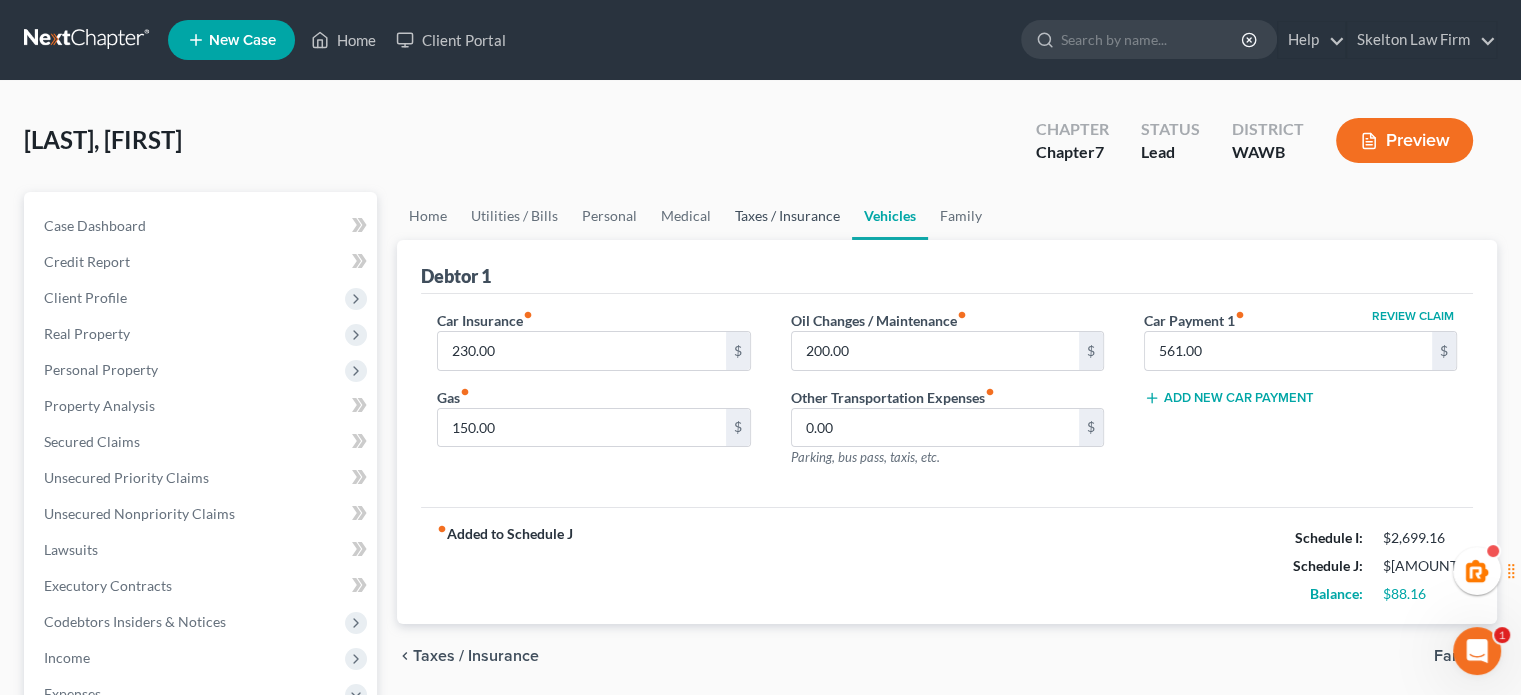 click on "Taxes / Insurance" at bounding box center [787, 216] 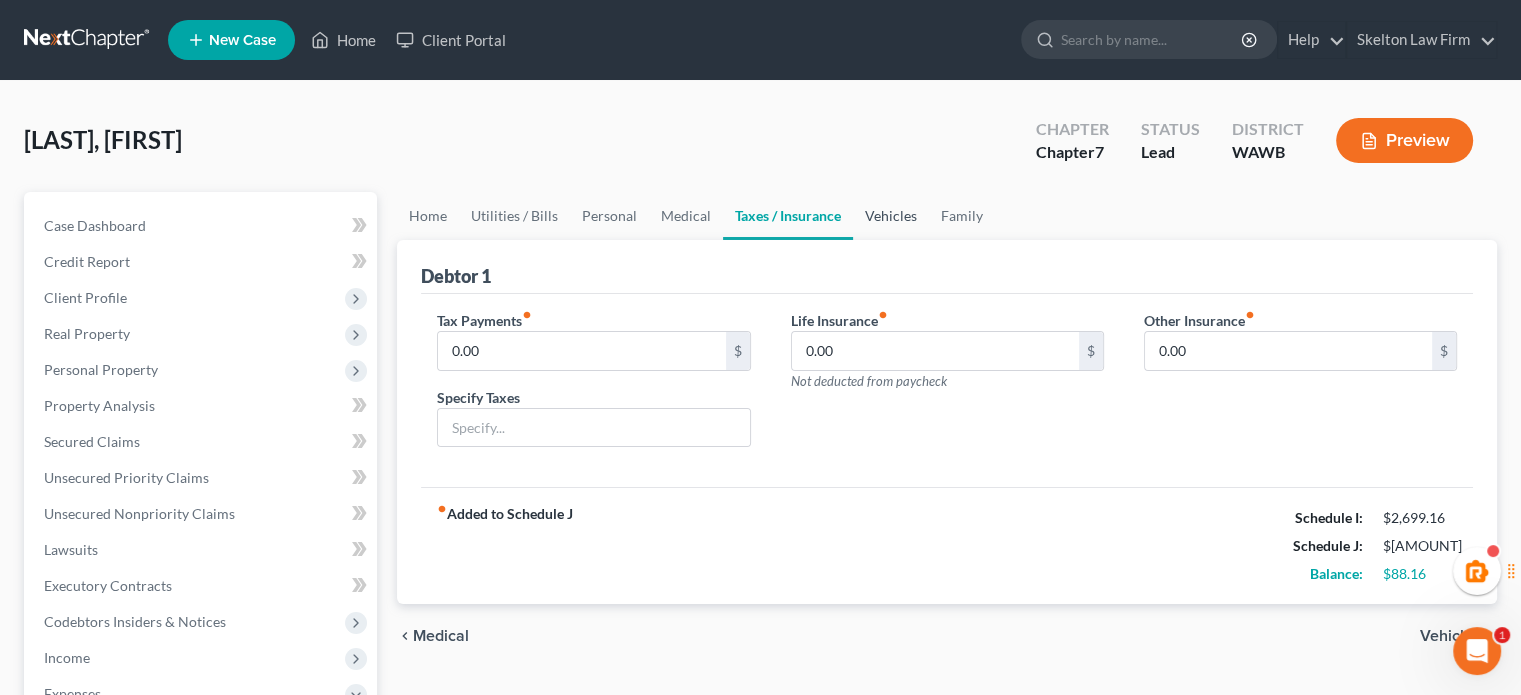 click on "Vehicles" at bounding box center (891, 216) 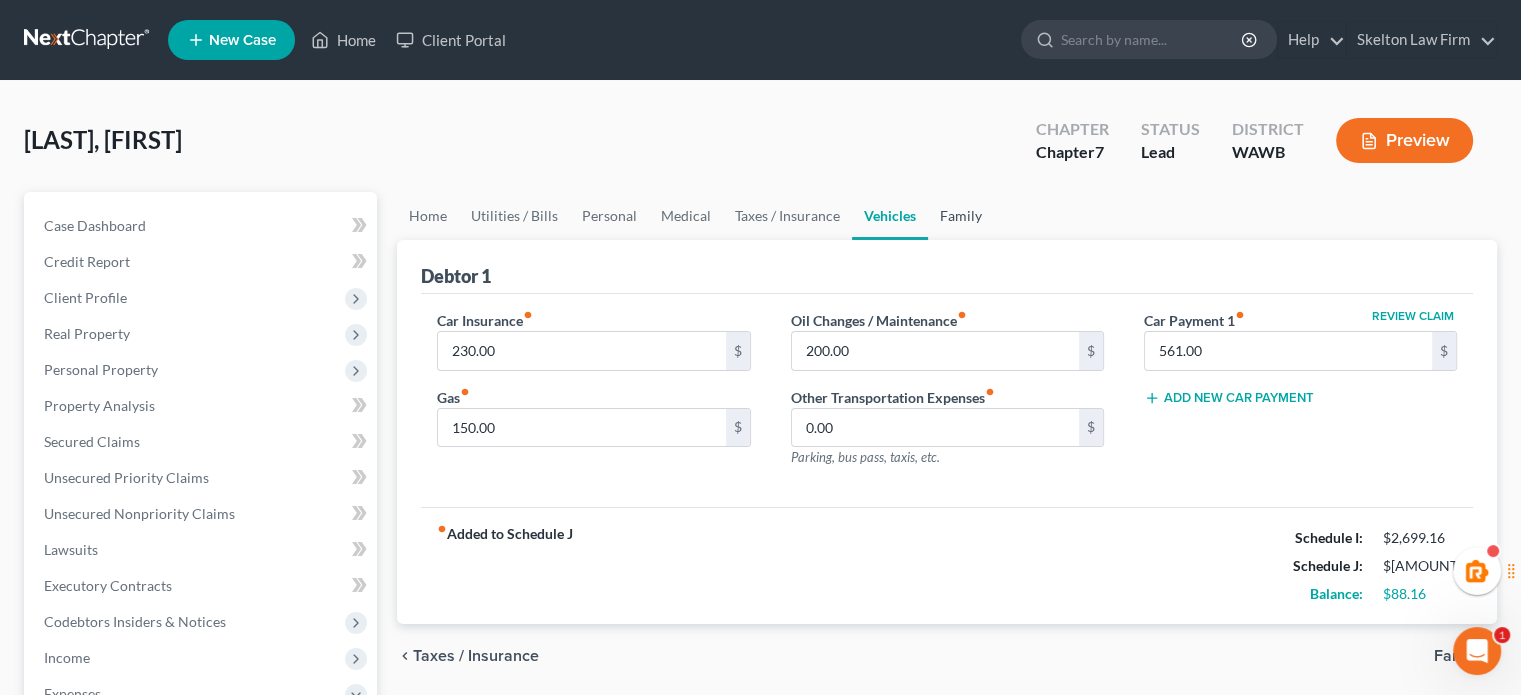 click on "Family" at bounding box center [961, 216] 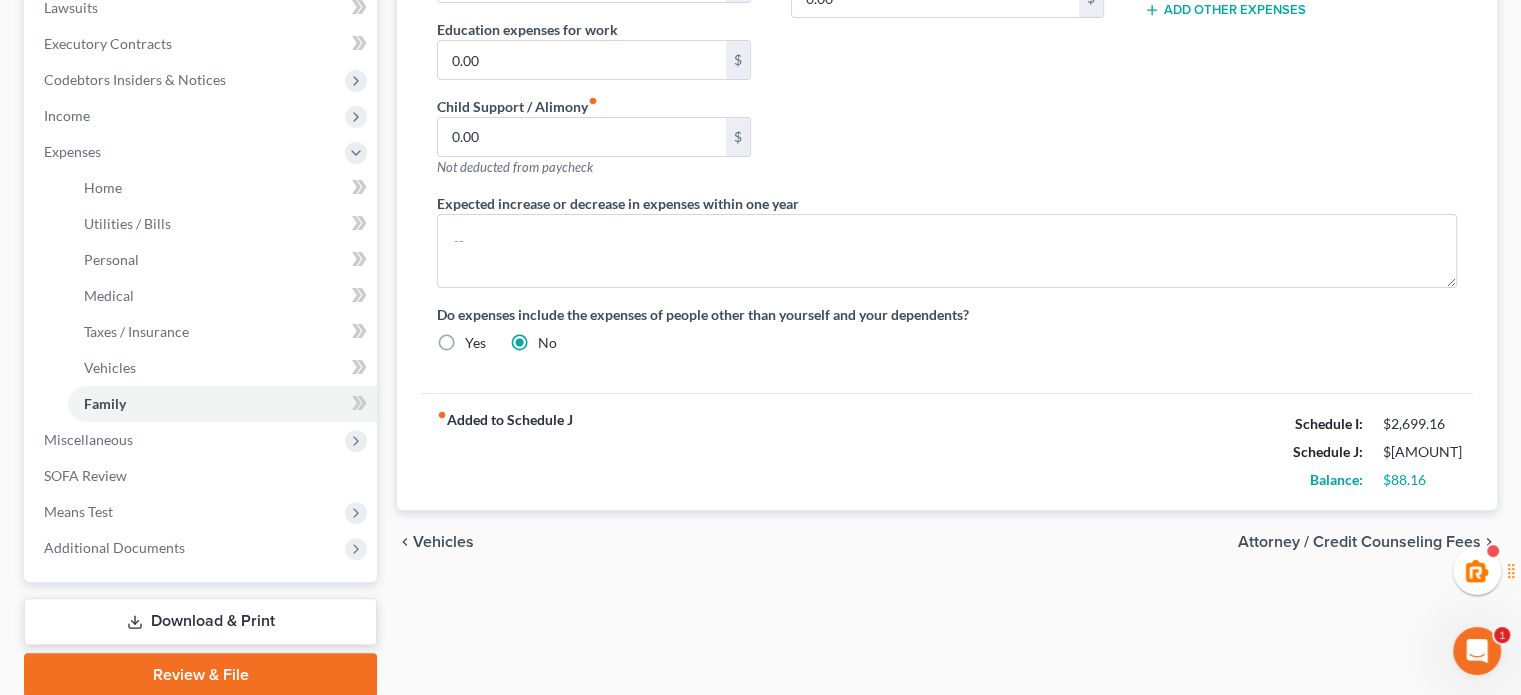 scroll, scrollTop: 618, scrollLeft: 0, axis: vertical 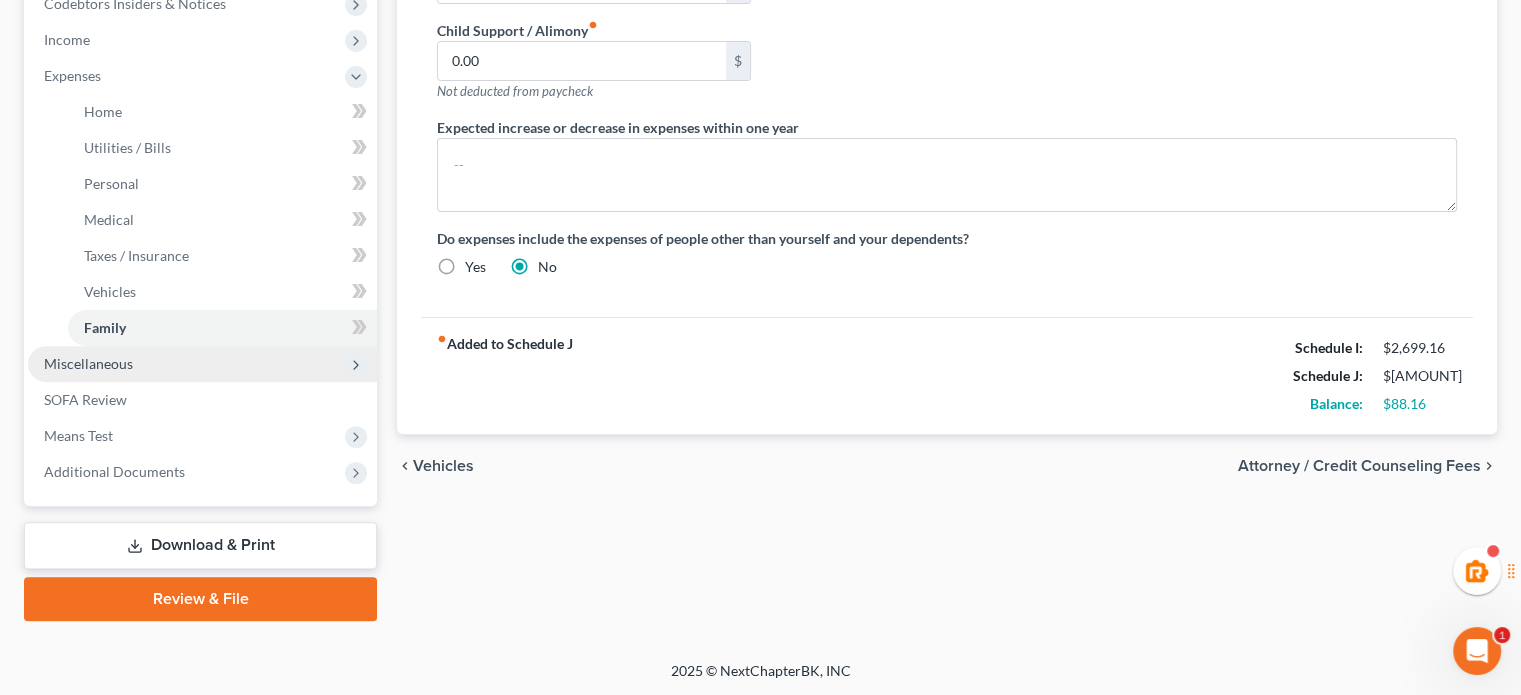 click on "Miscellaneous" at bounding box center (202, 364) 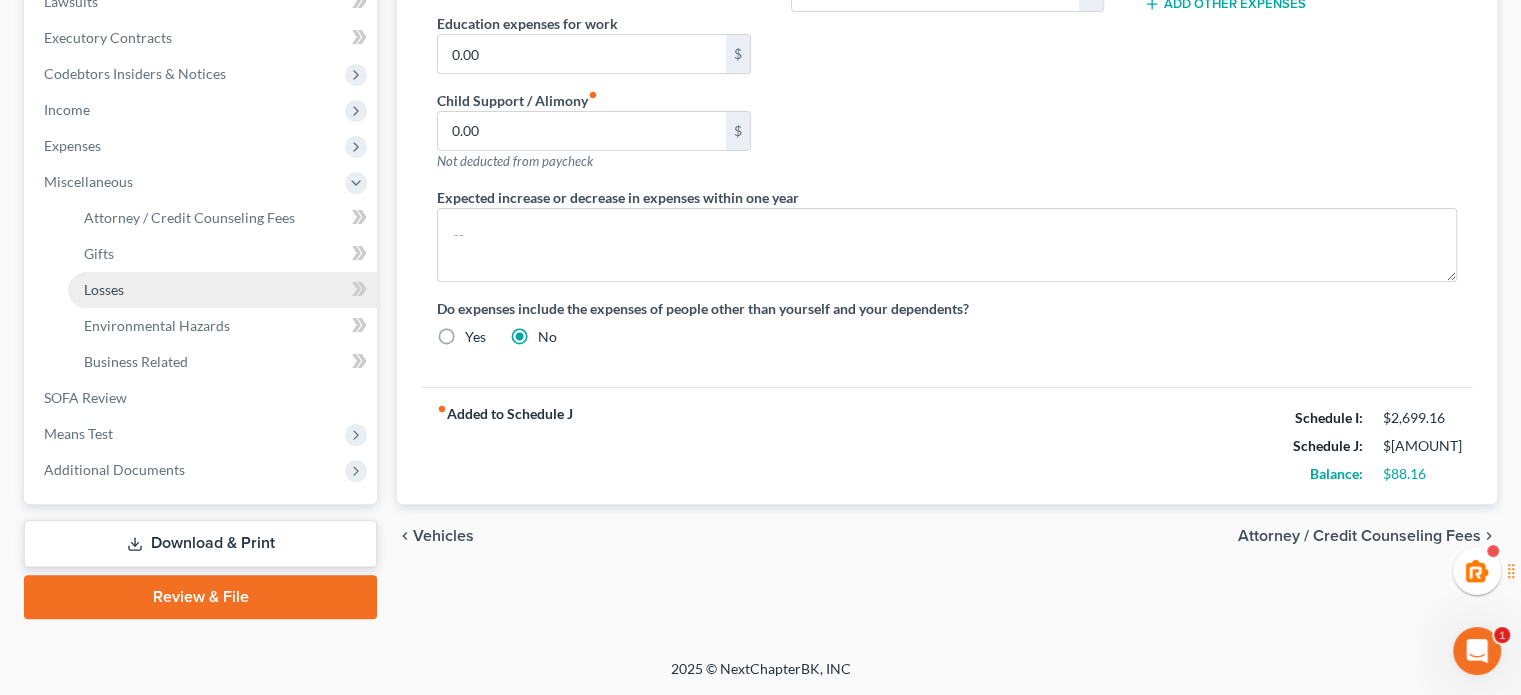 scroll, scrollTop: 546, scrollLeft: 0, axis: vertical 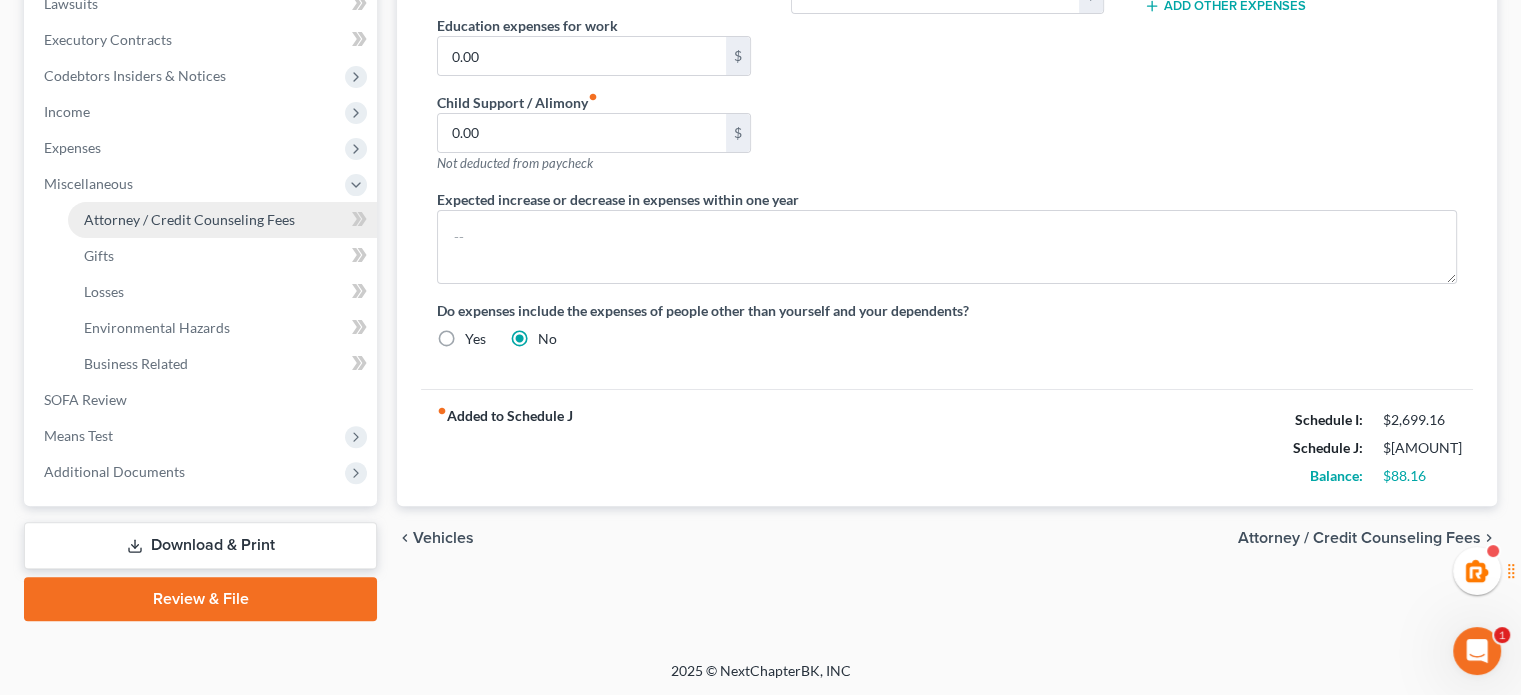 click on "Attorney / Credit Counseling Fees" at bounding box center (189, 219) 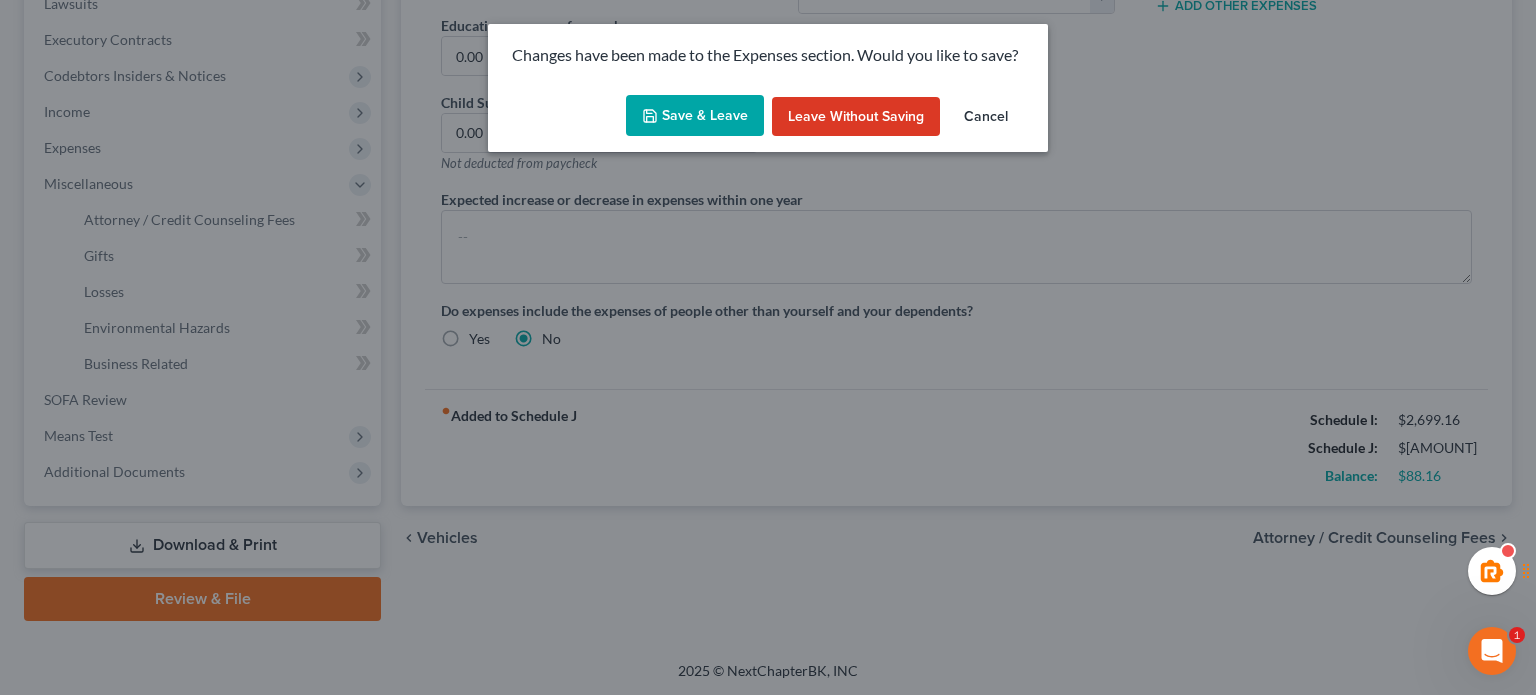 click on "Save & Leave" at bounding box center [695, 116] 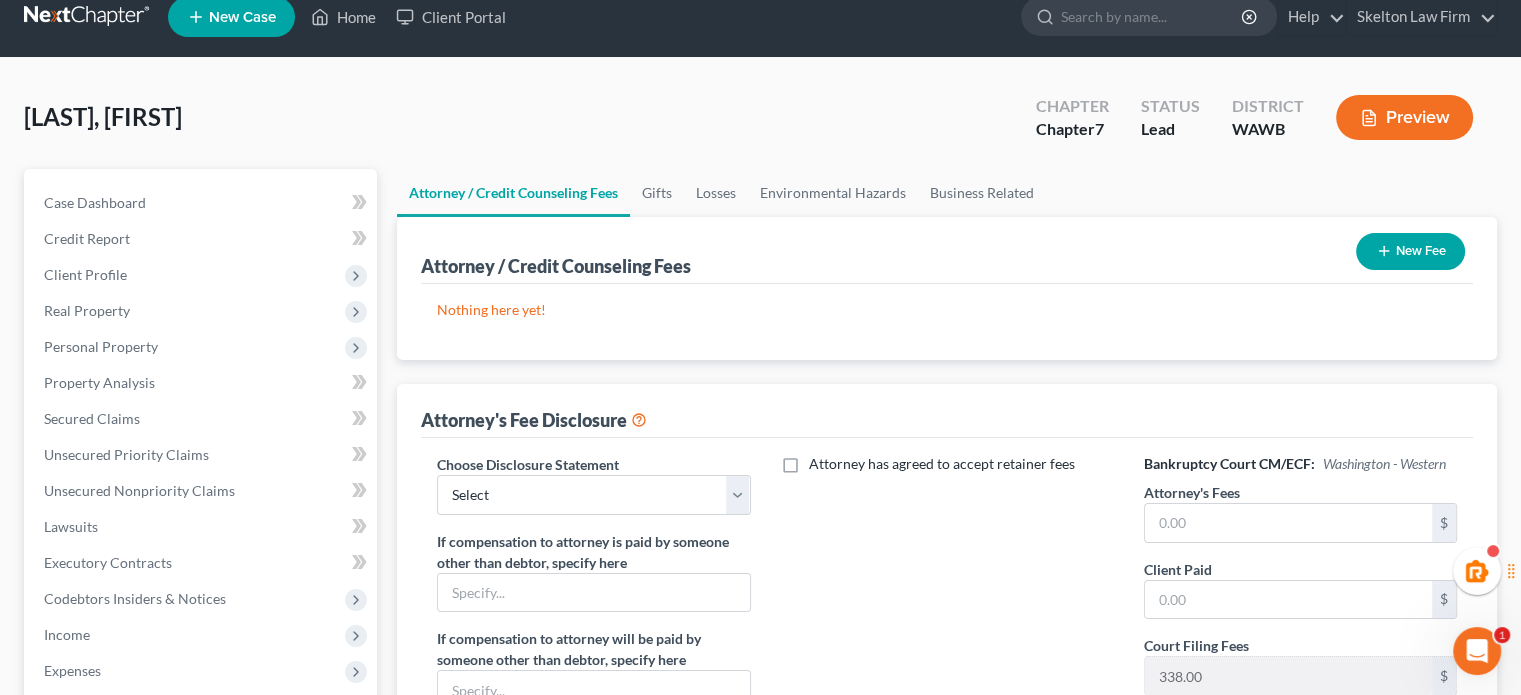 scroll, scrollTop: 0, scrollLeft: 0, axis: both 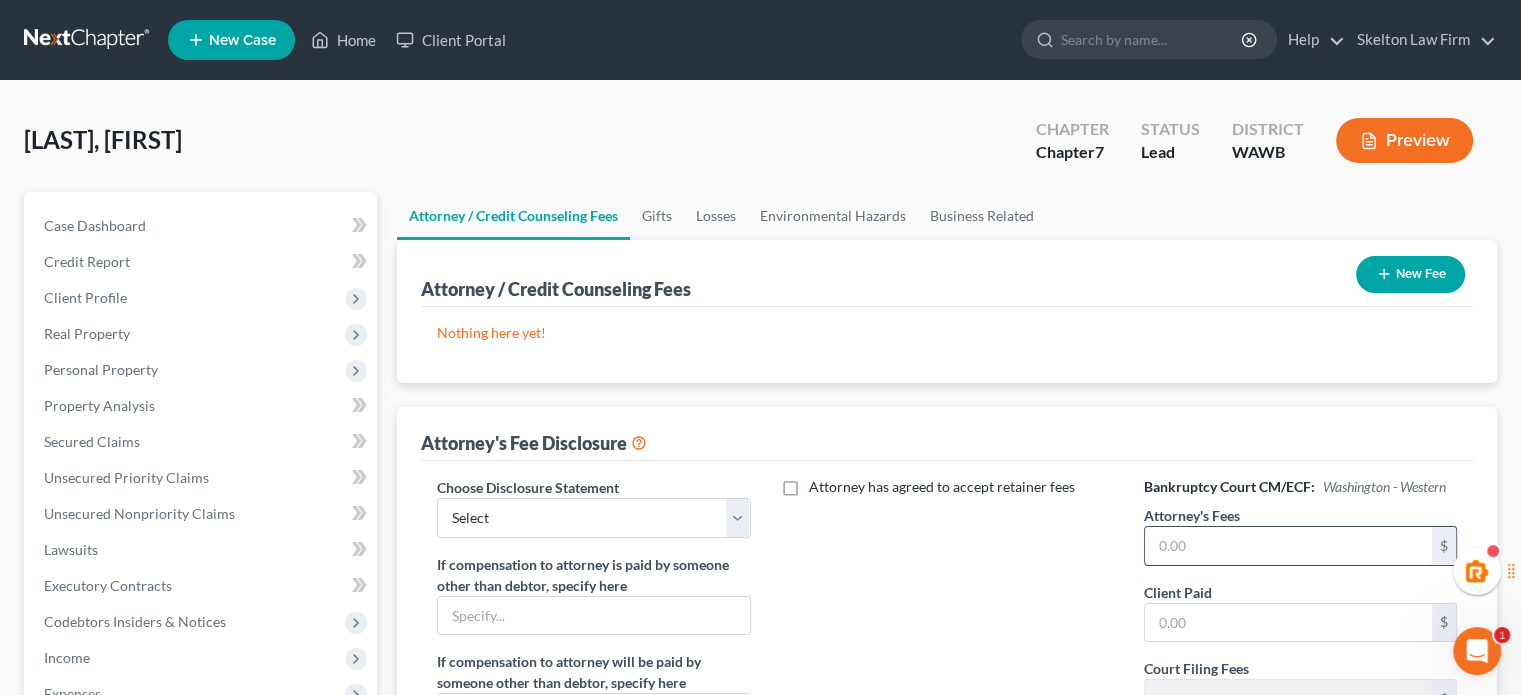 click at bounding box center [1288, 546] 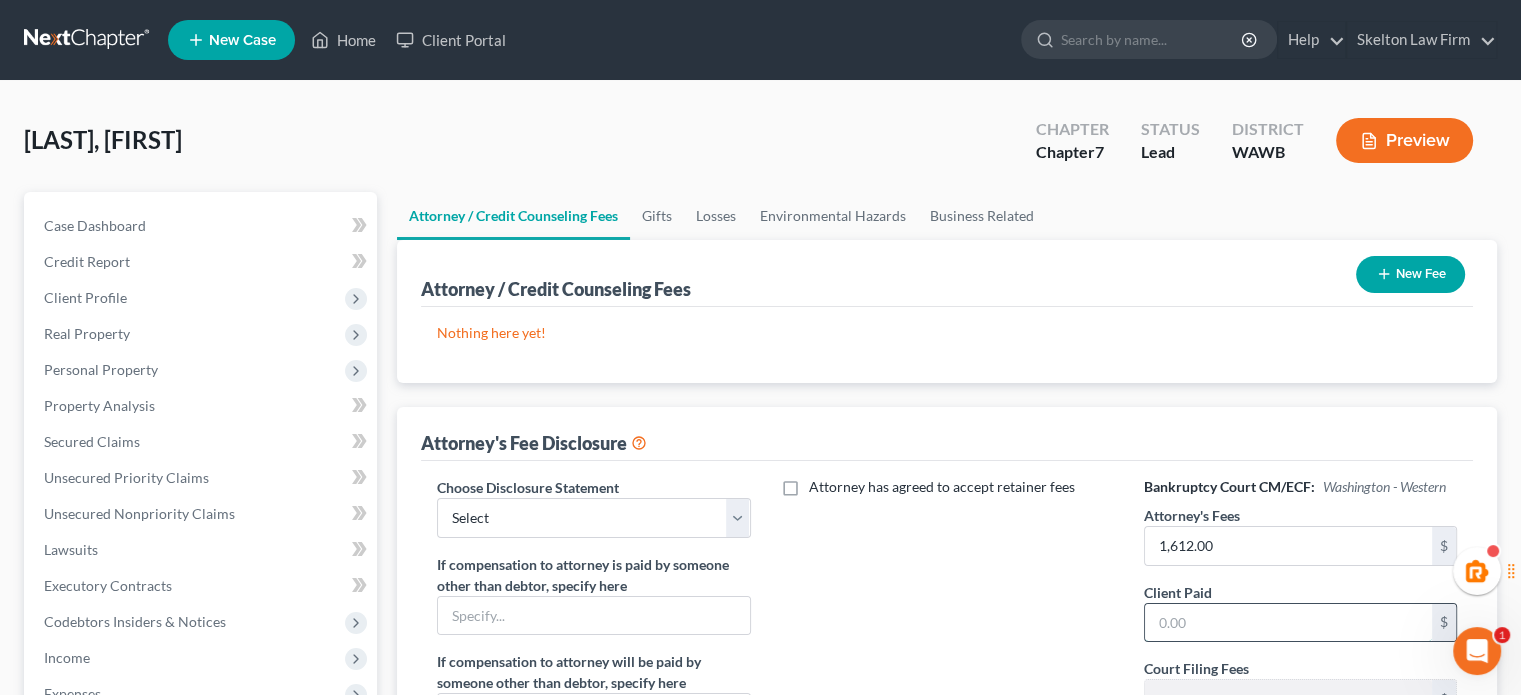 click at bounding box center (1288, 623) 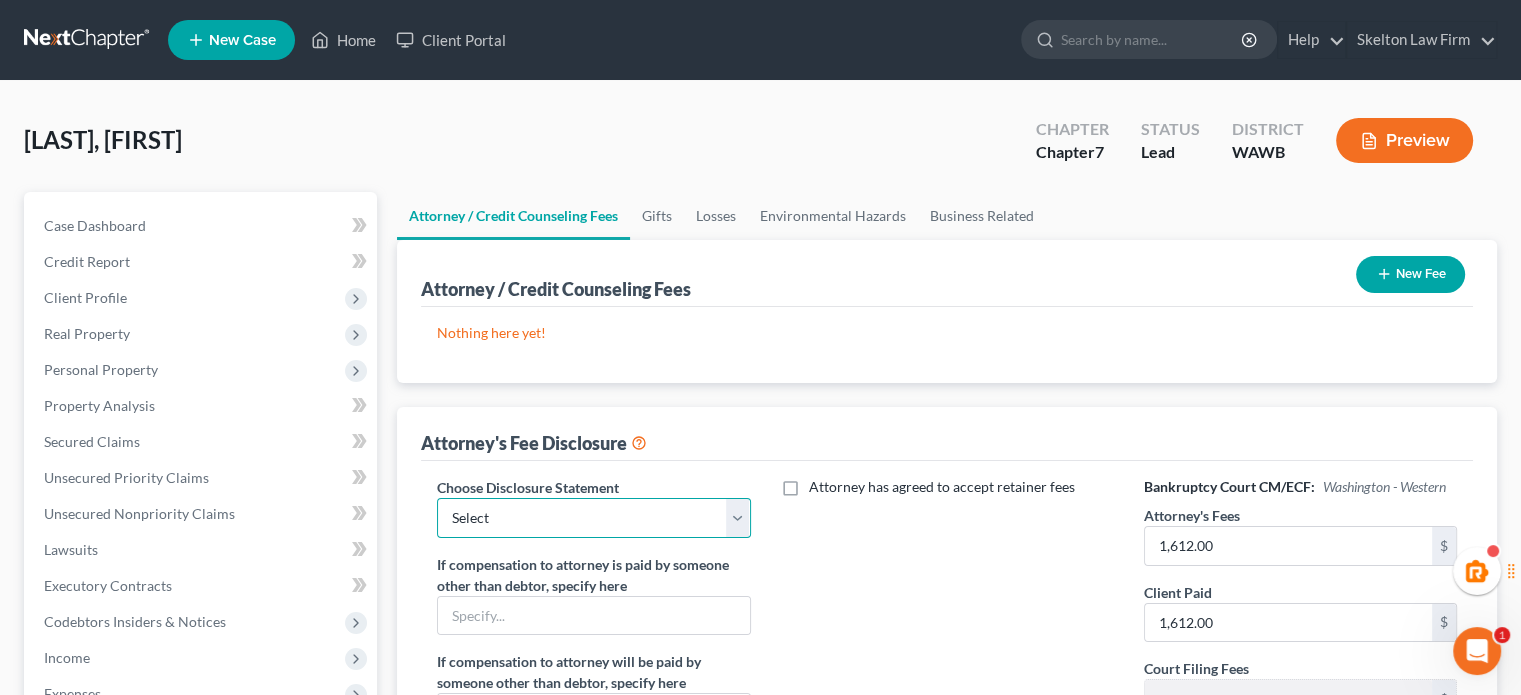 drag, startPoint x: 571, startPoint y: 516, endPoint x: 577, endPoint y: 535, distance: 19.924858 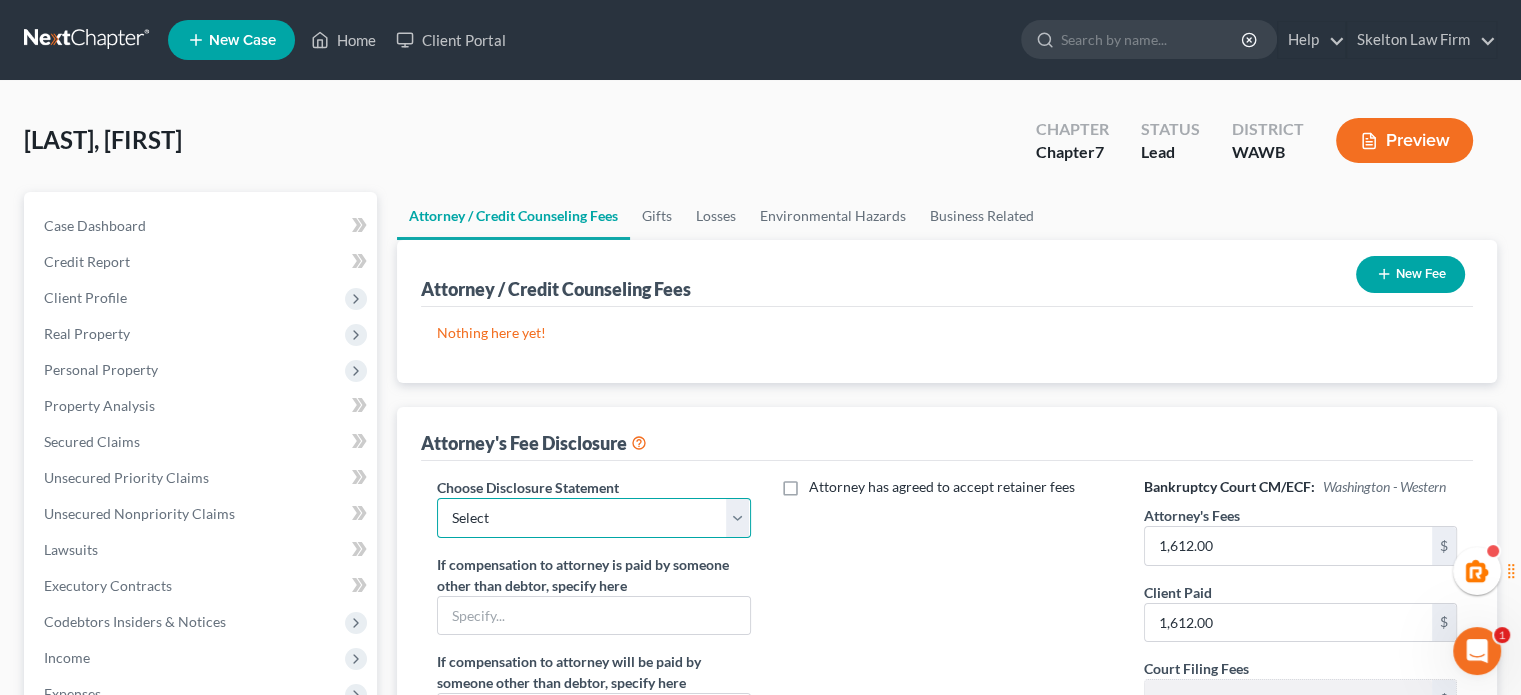 click on "Select Covered Items Chapter 13 Covered Items Chapter 7" at bounding box center (593, 518) 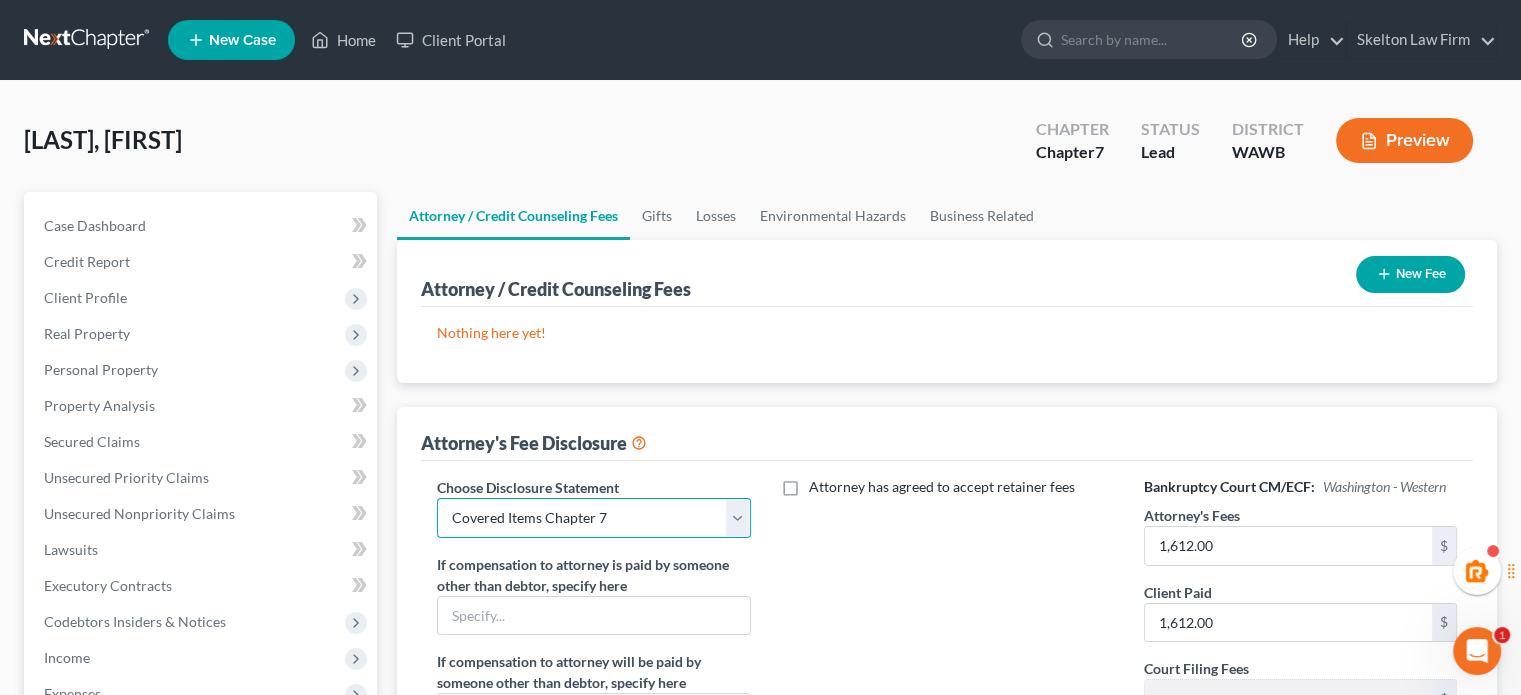 click on "Select Covered Items Chapter 13 Covered Items Chapter 7" at bounding box center (593, 518) 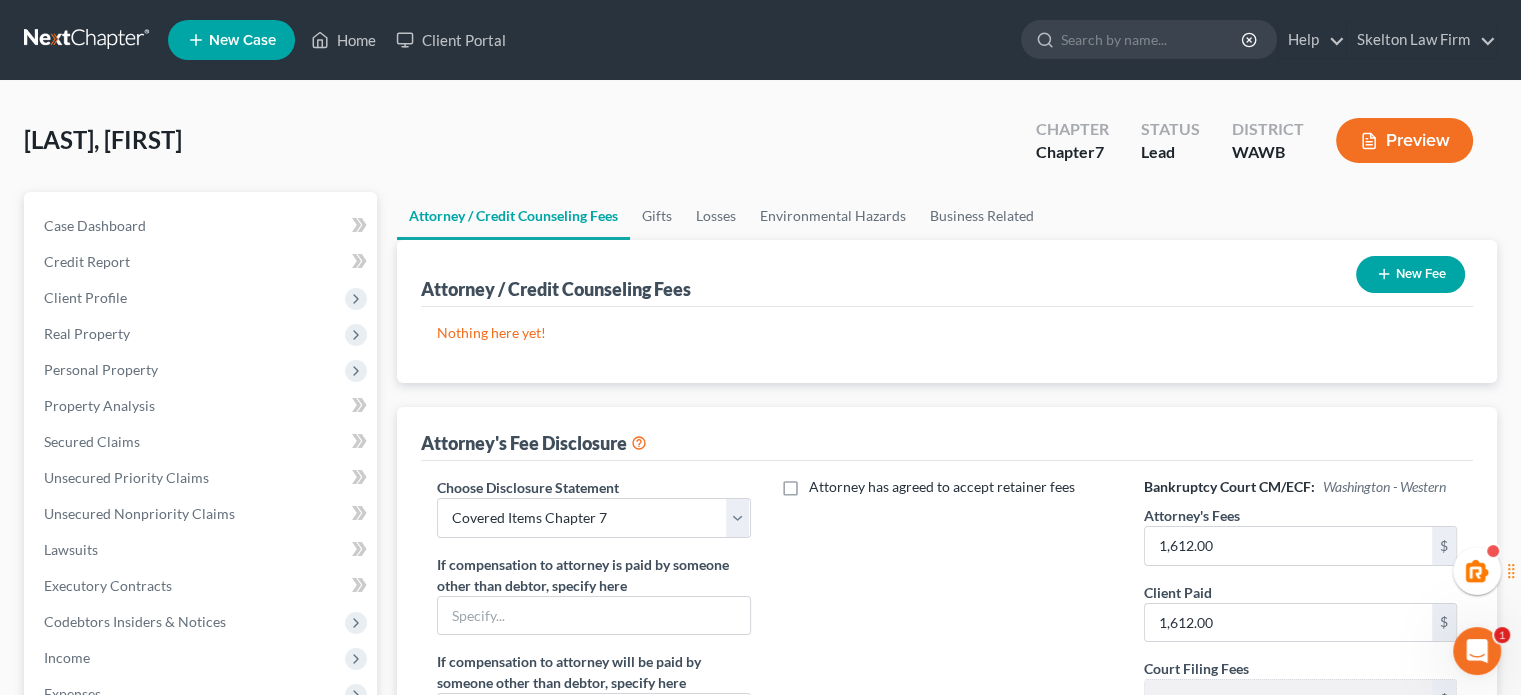 click on "New Fee" at bounding box center [1410, 274] 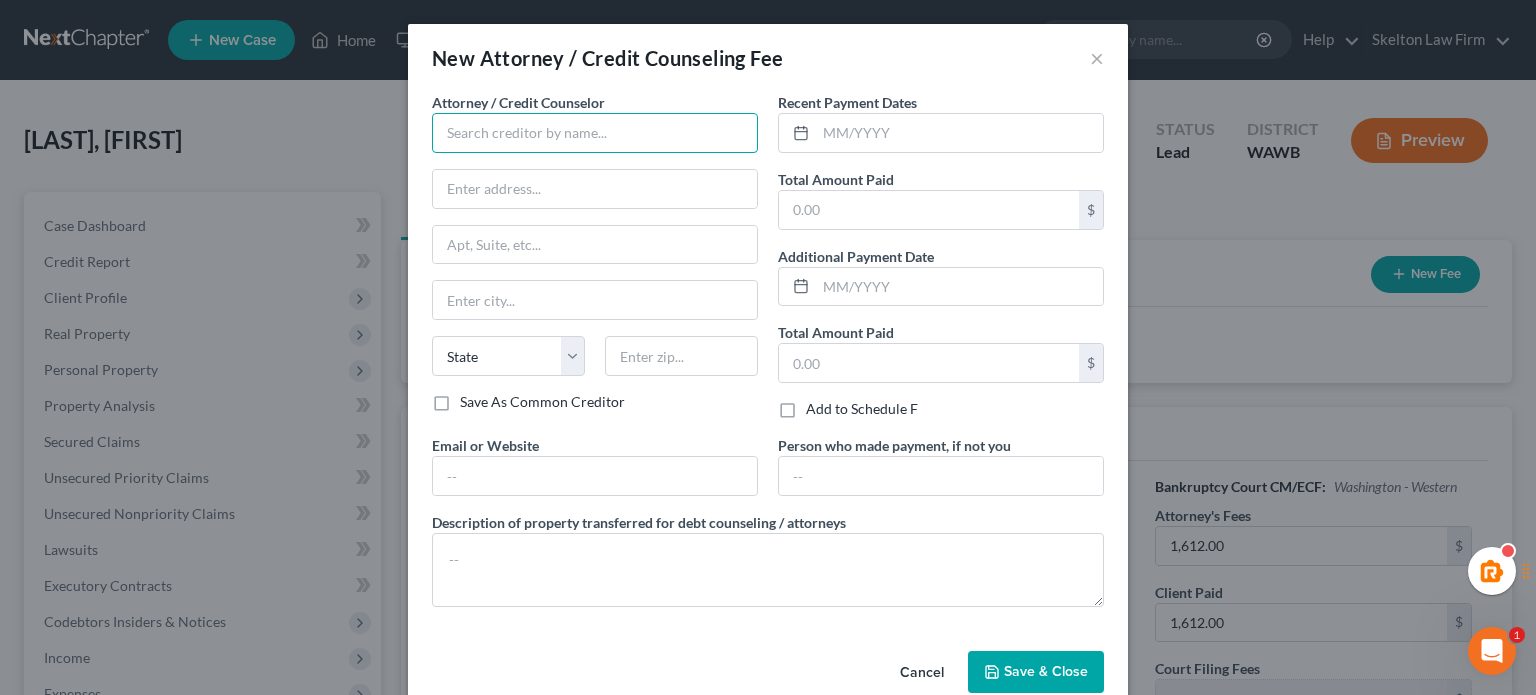 click at bounding box center (595, 133) 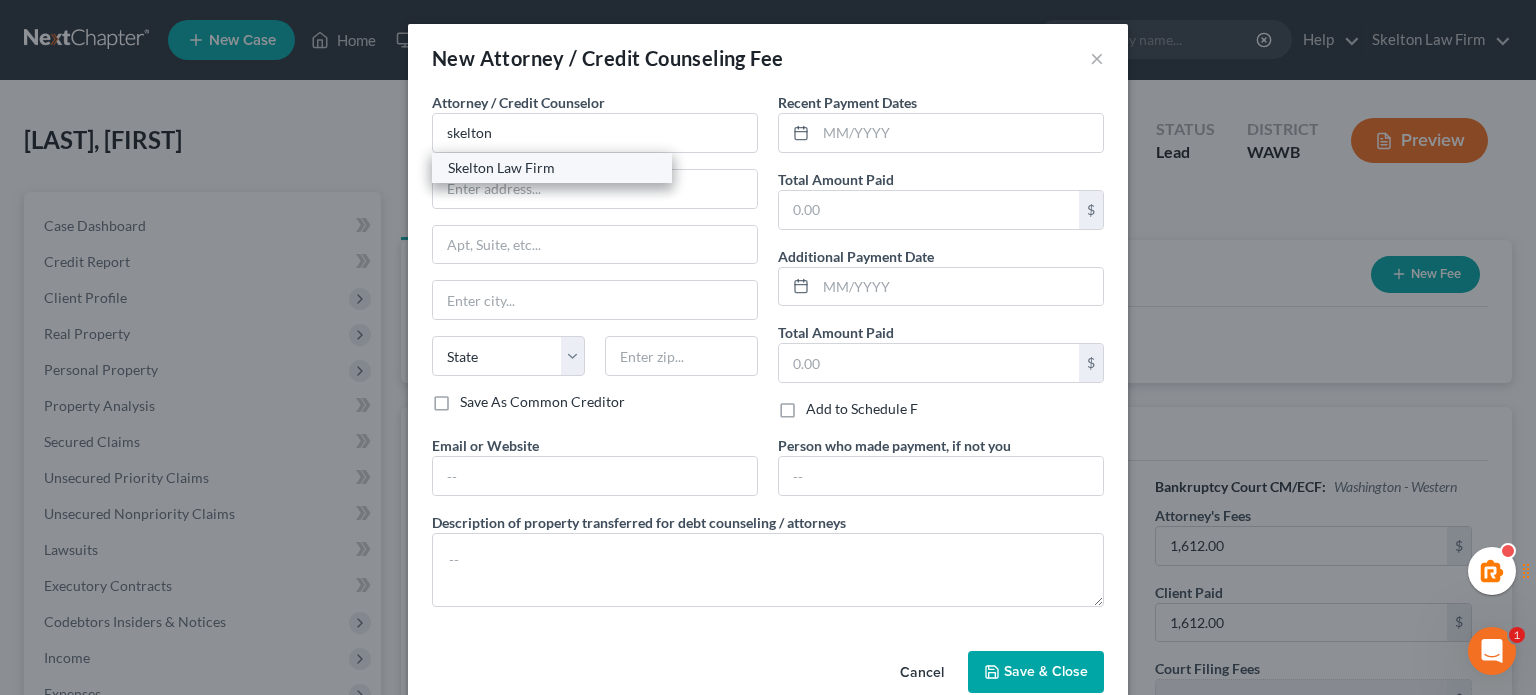 click on "Skelton Law Firm" at bounding box center (552, 168) 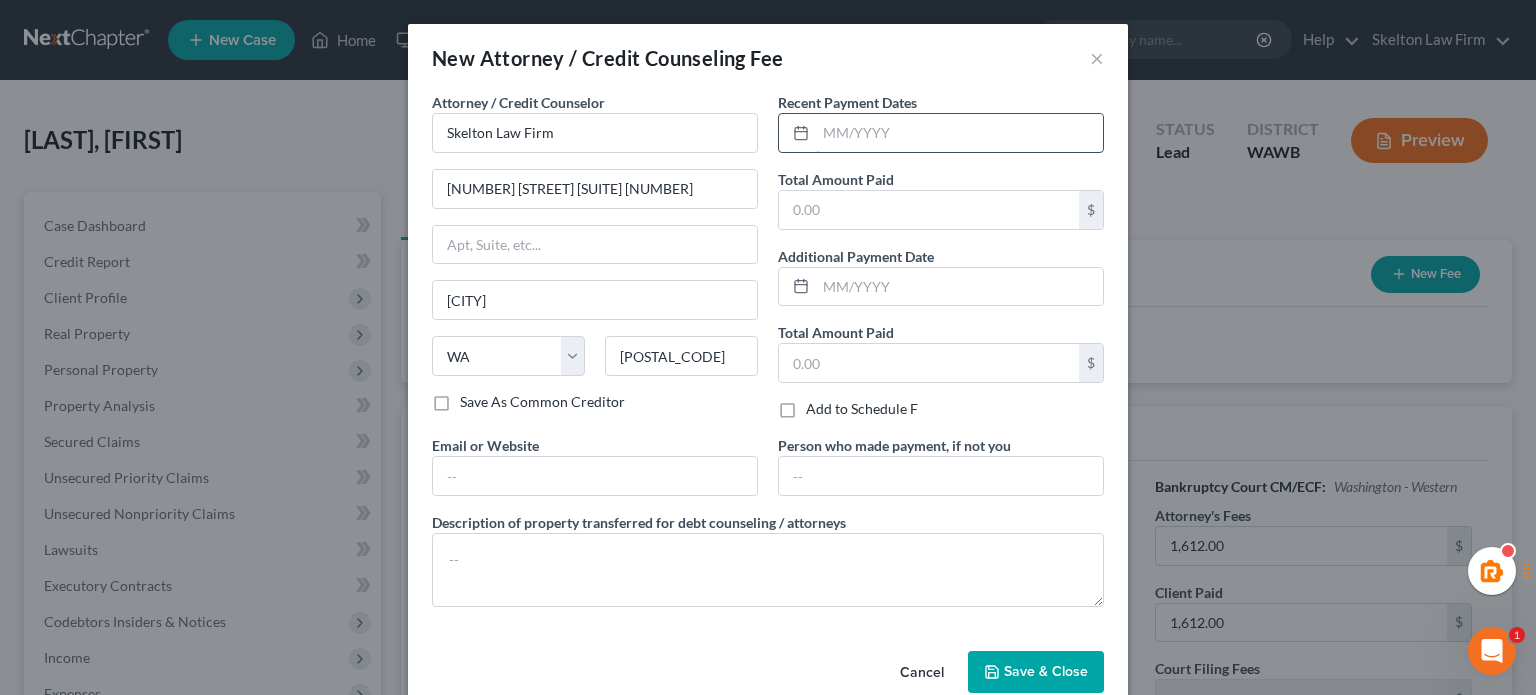 click at bounding box center [959, 133] 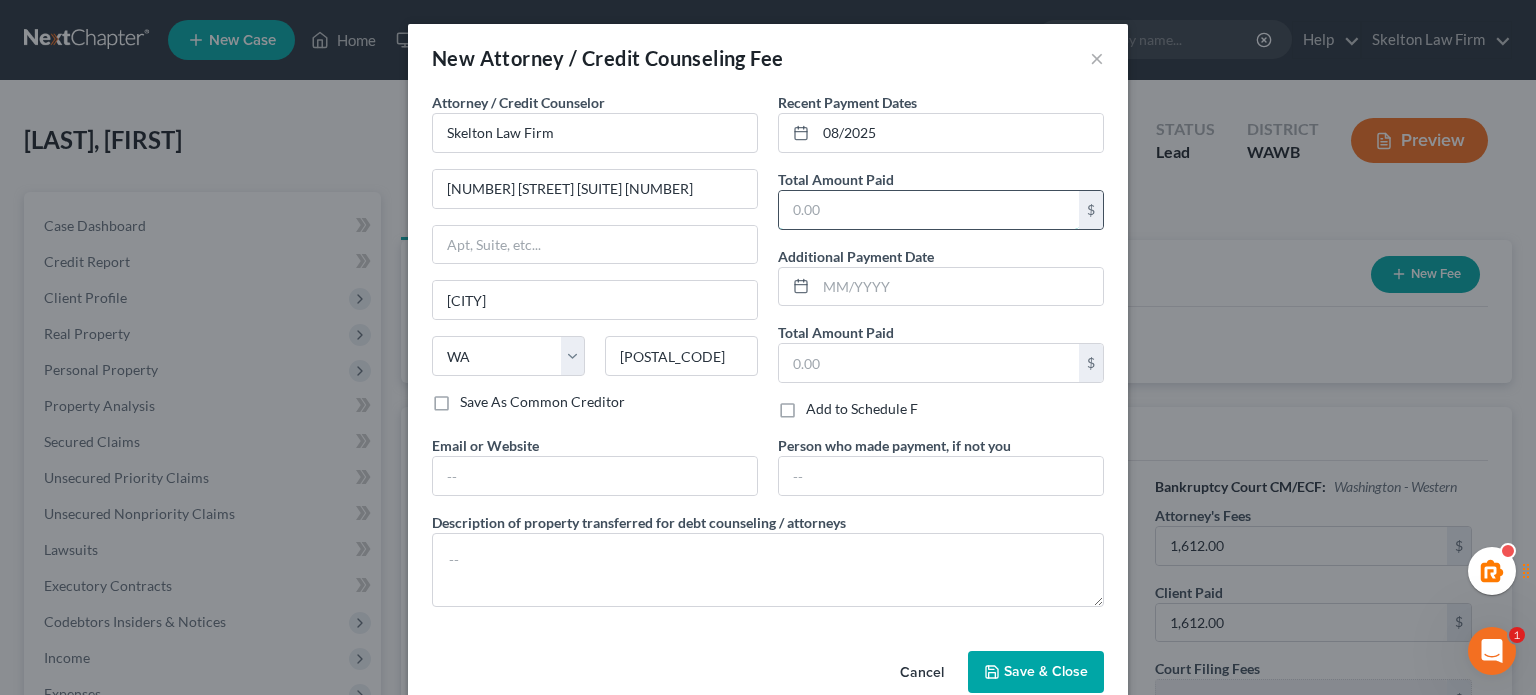 click at bounding box center (929, 210) 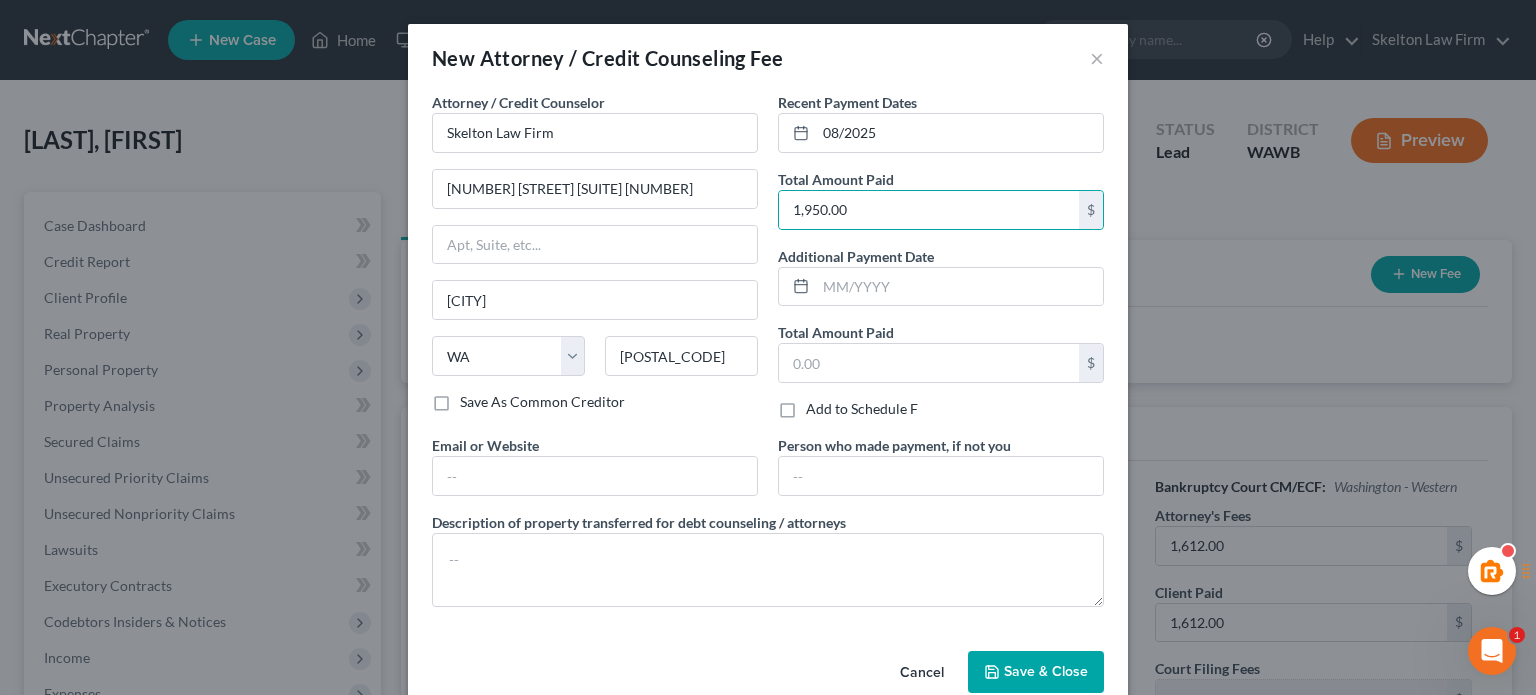 click on "Save & Close" at bounding box center [1046, 671] 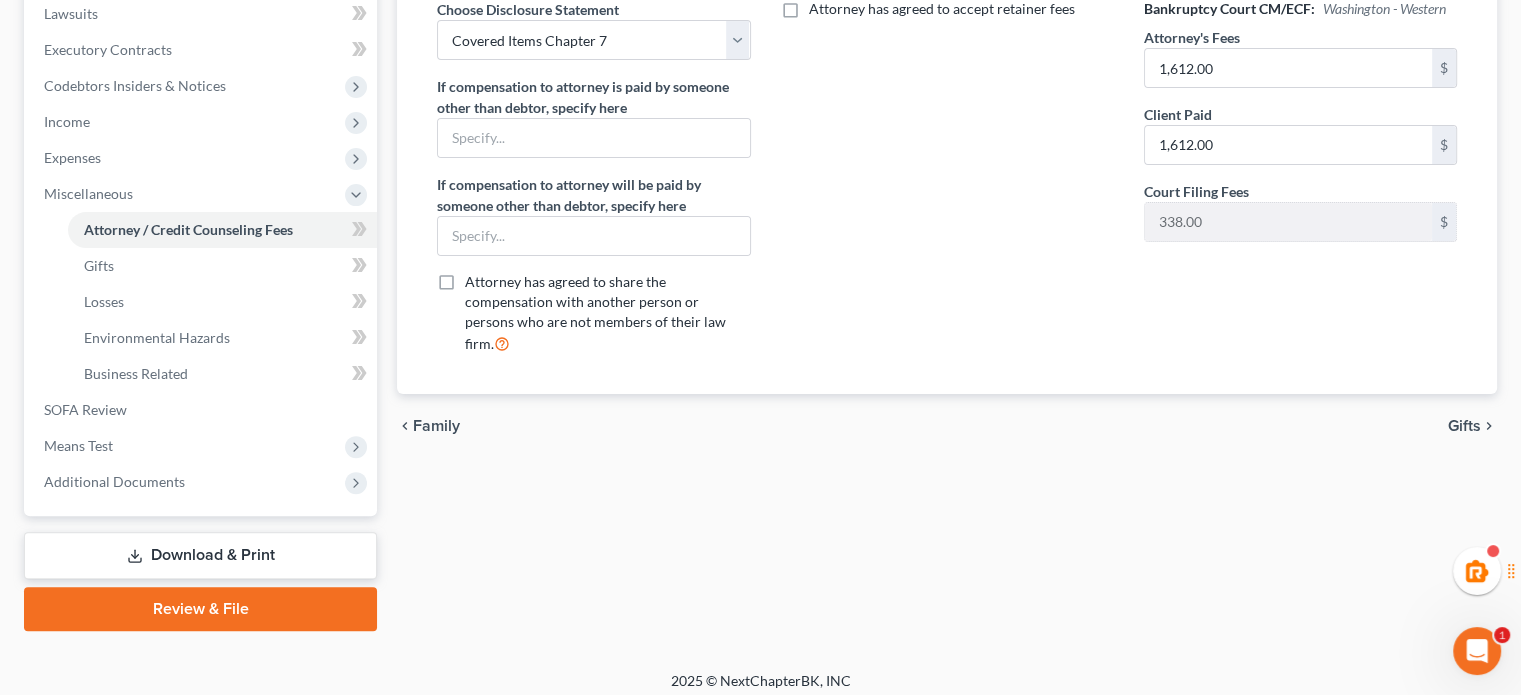 scroll, scrollTop: 546, scrollLeft: 0, axis: vertical 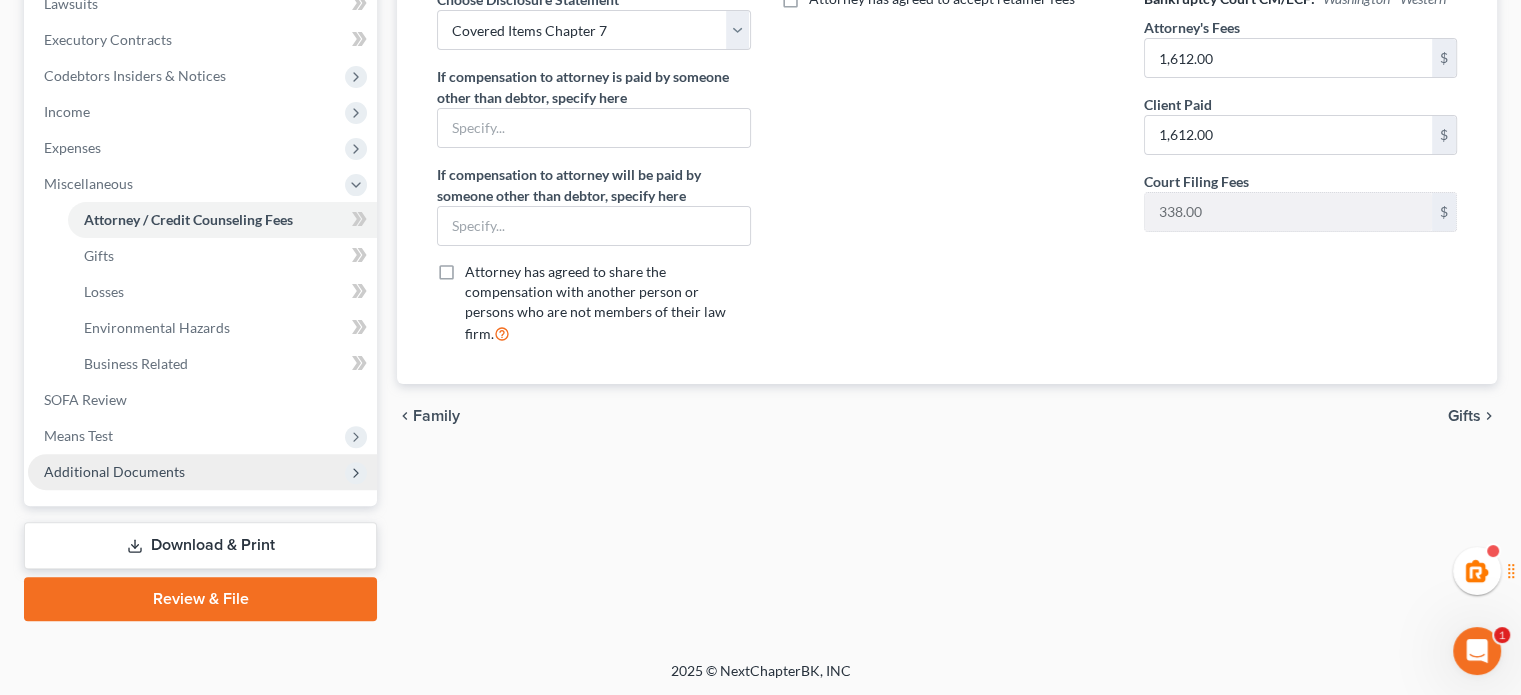 click on "Additional Documents" at bounding box center (114, 471) 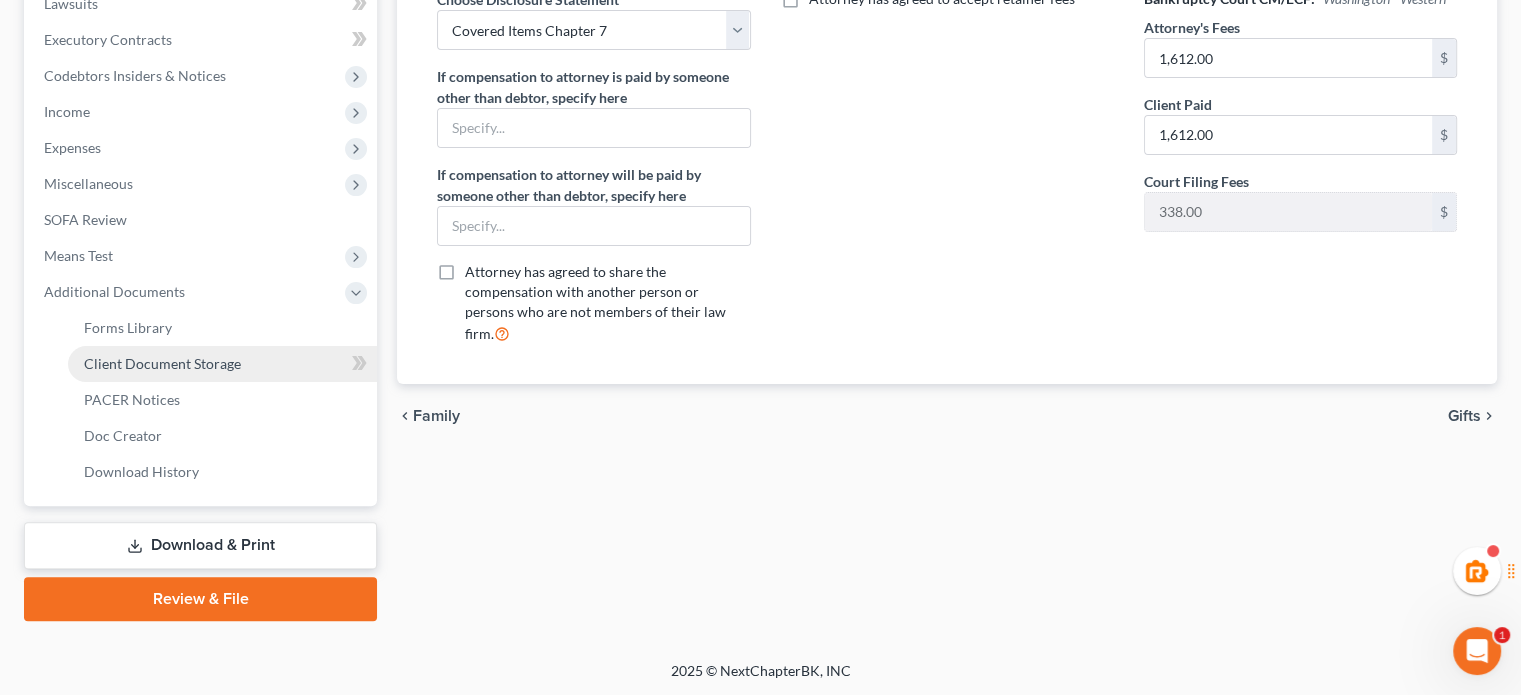 click on "Client Document Storage" at bounding box center (162, 363) 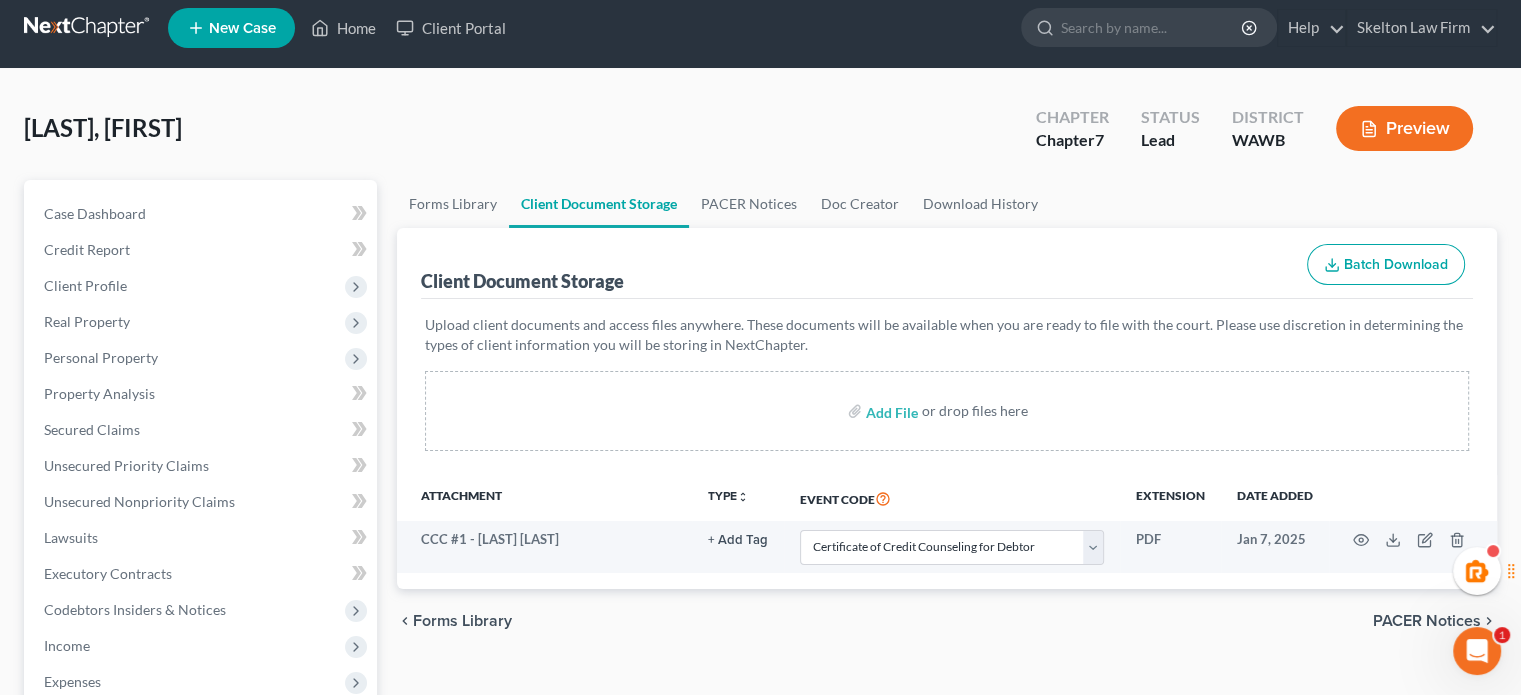 scroll, scrollTop: 0, scrollLeft: 0, axis: both 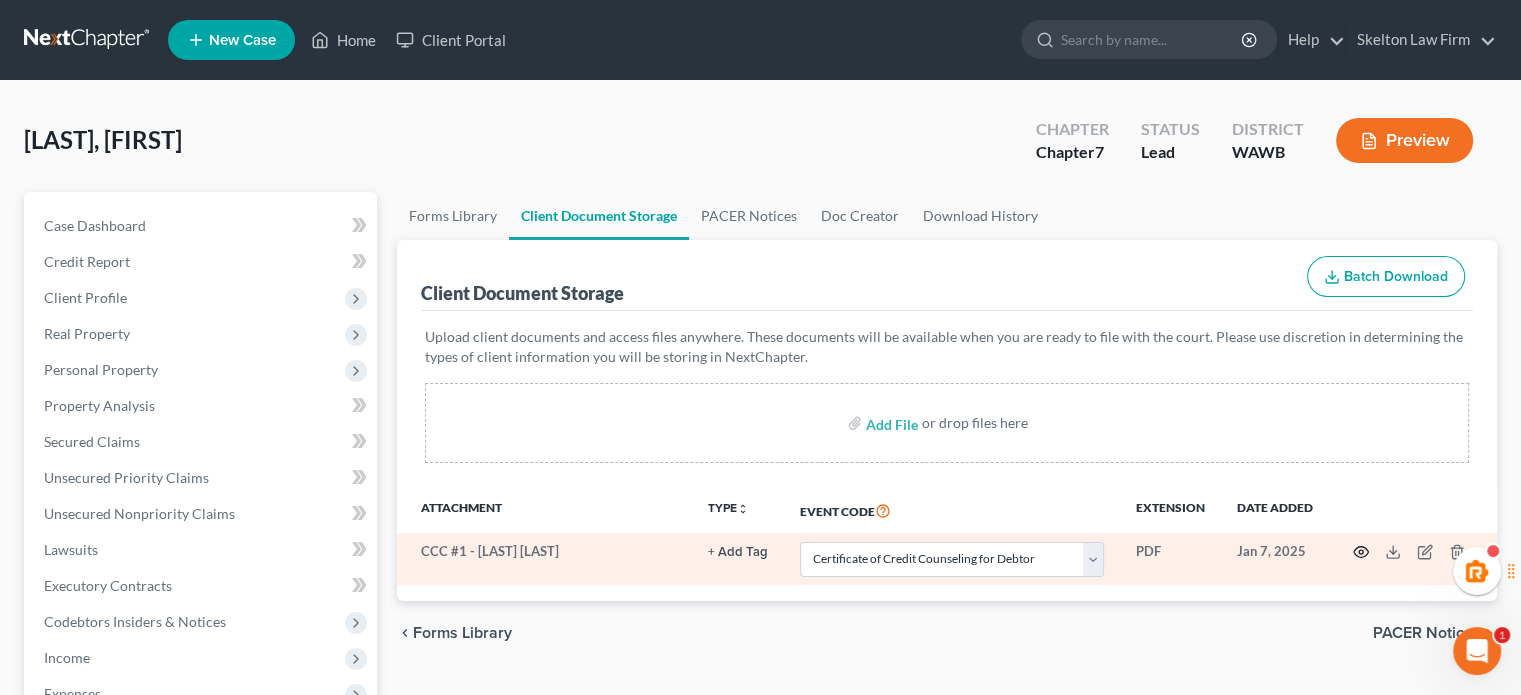 click 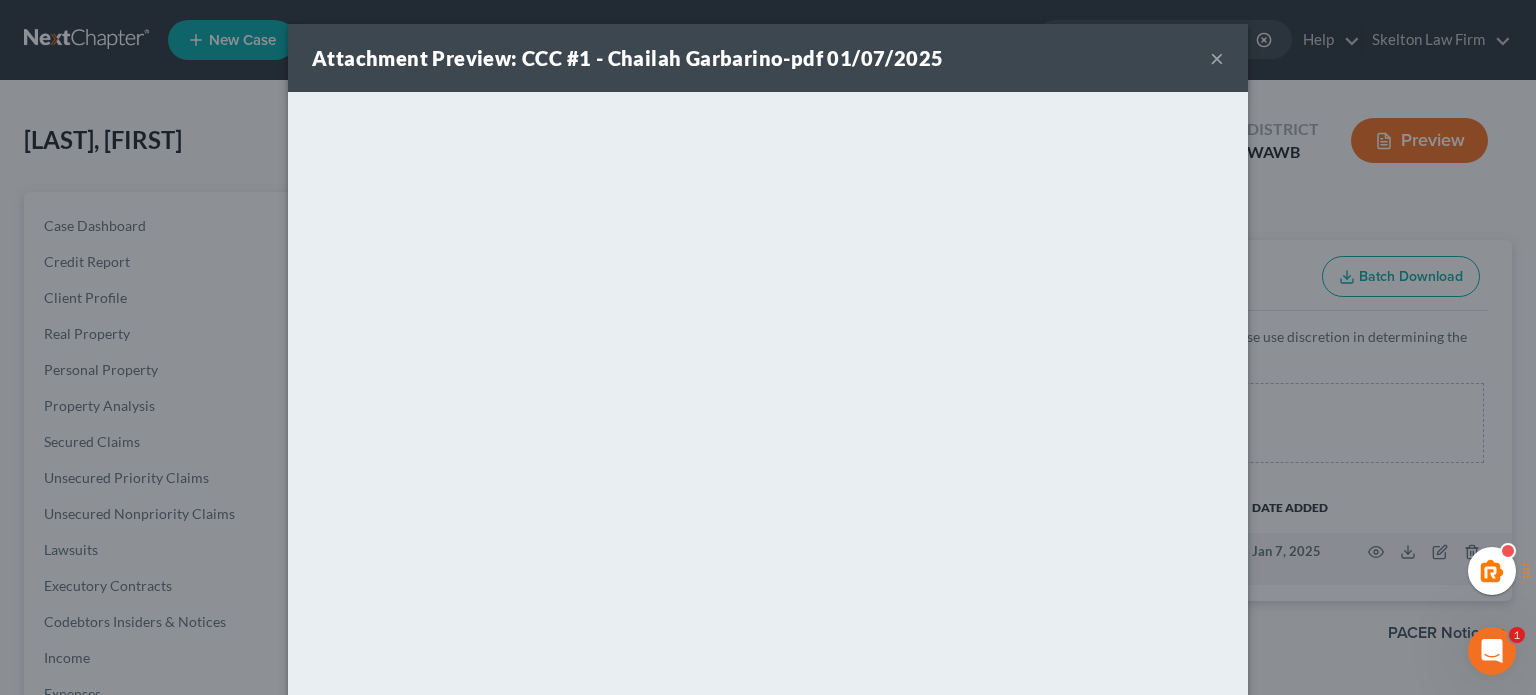 click on "×" at bounding box center (1217, 58) 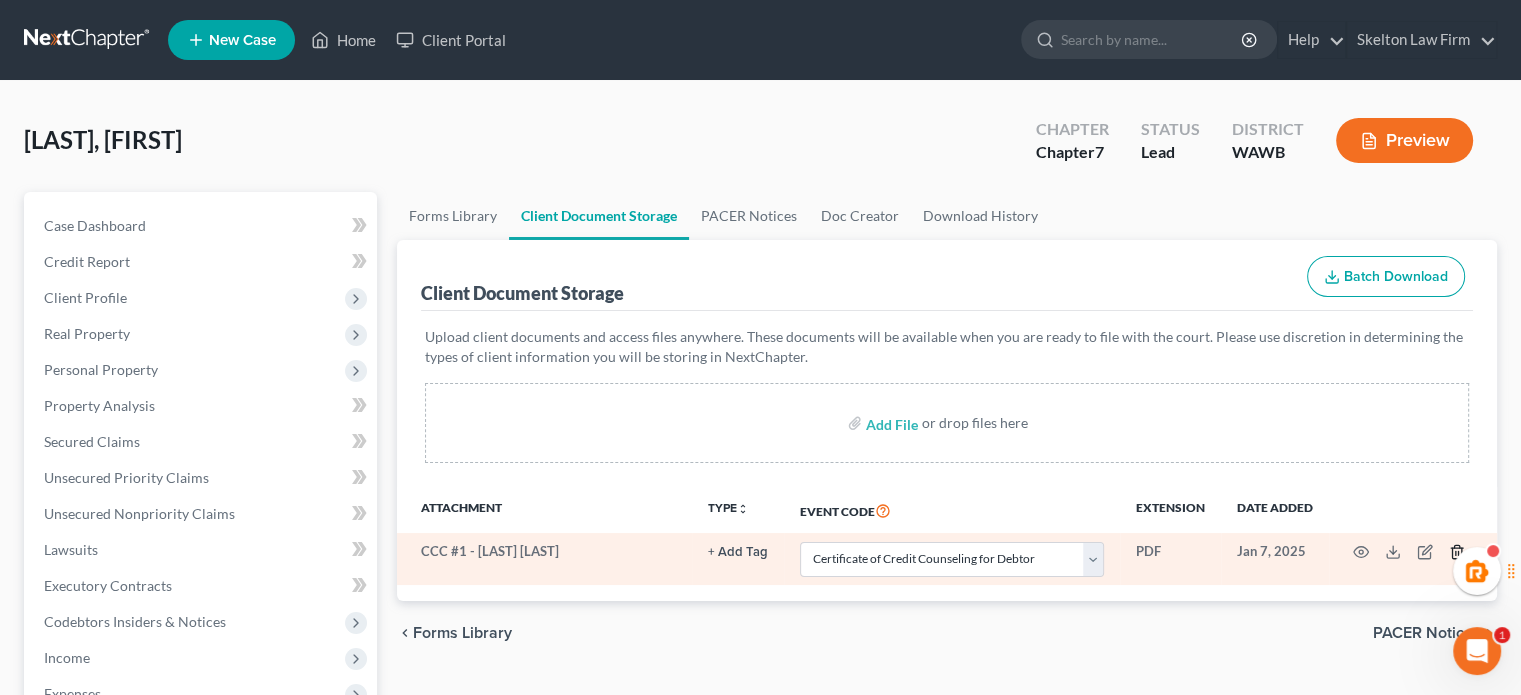 click 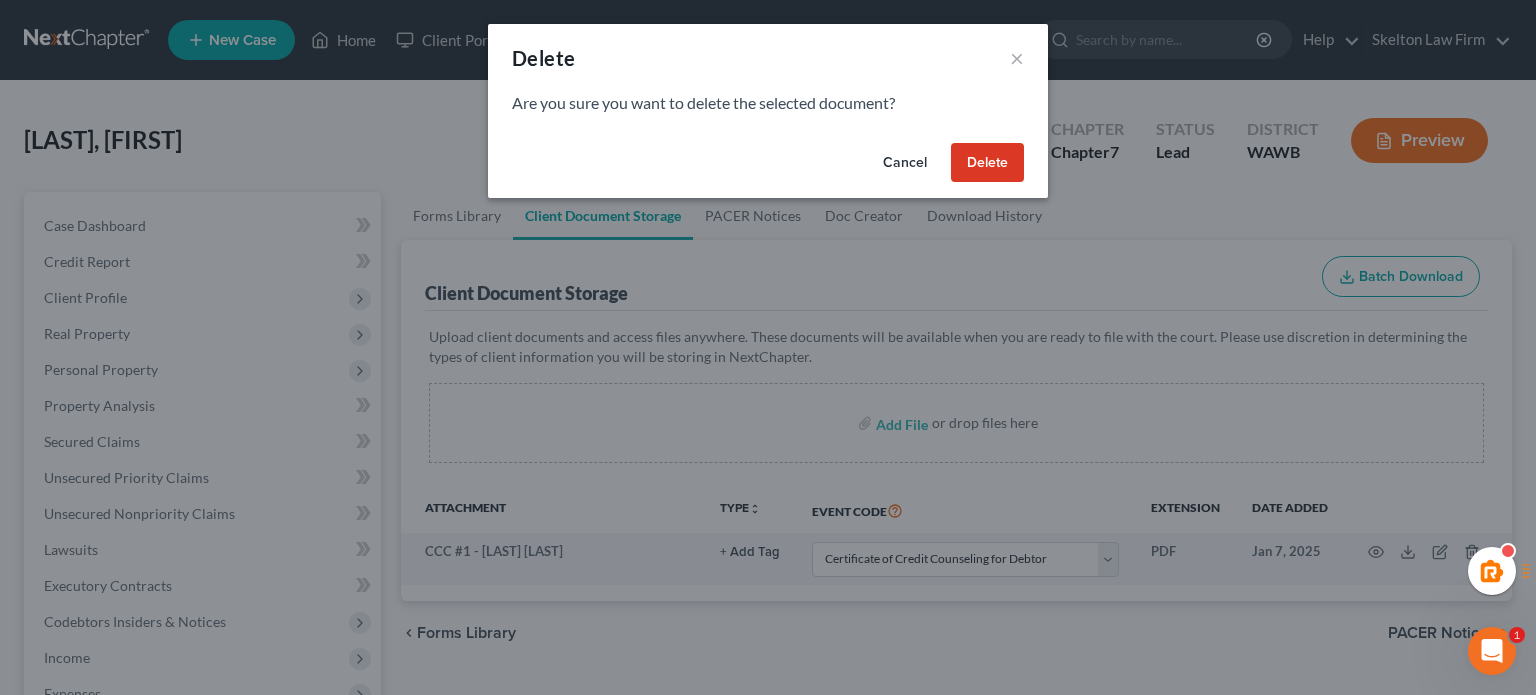 click on "Delete" at bounding box center [987, 163] 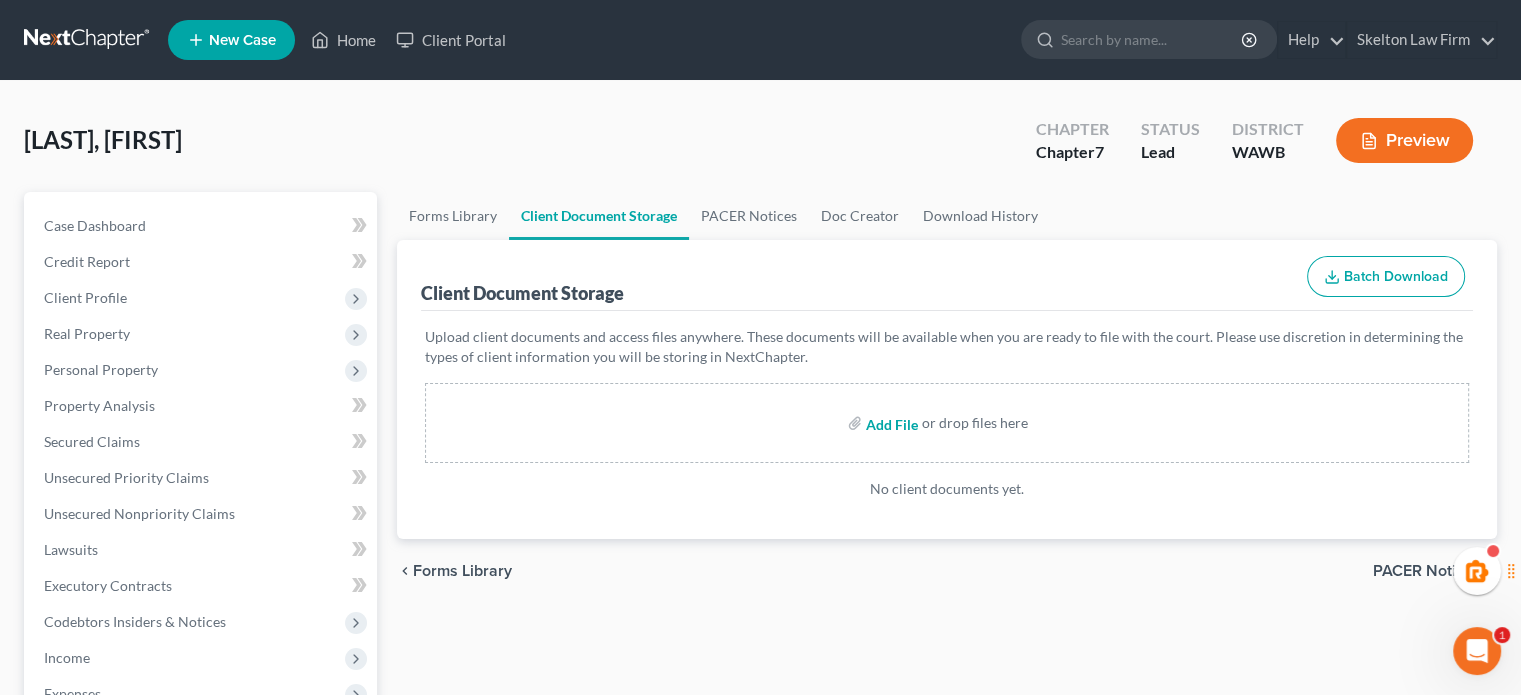 click at bounding box center [890, 423] 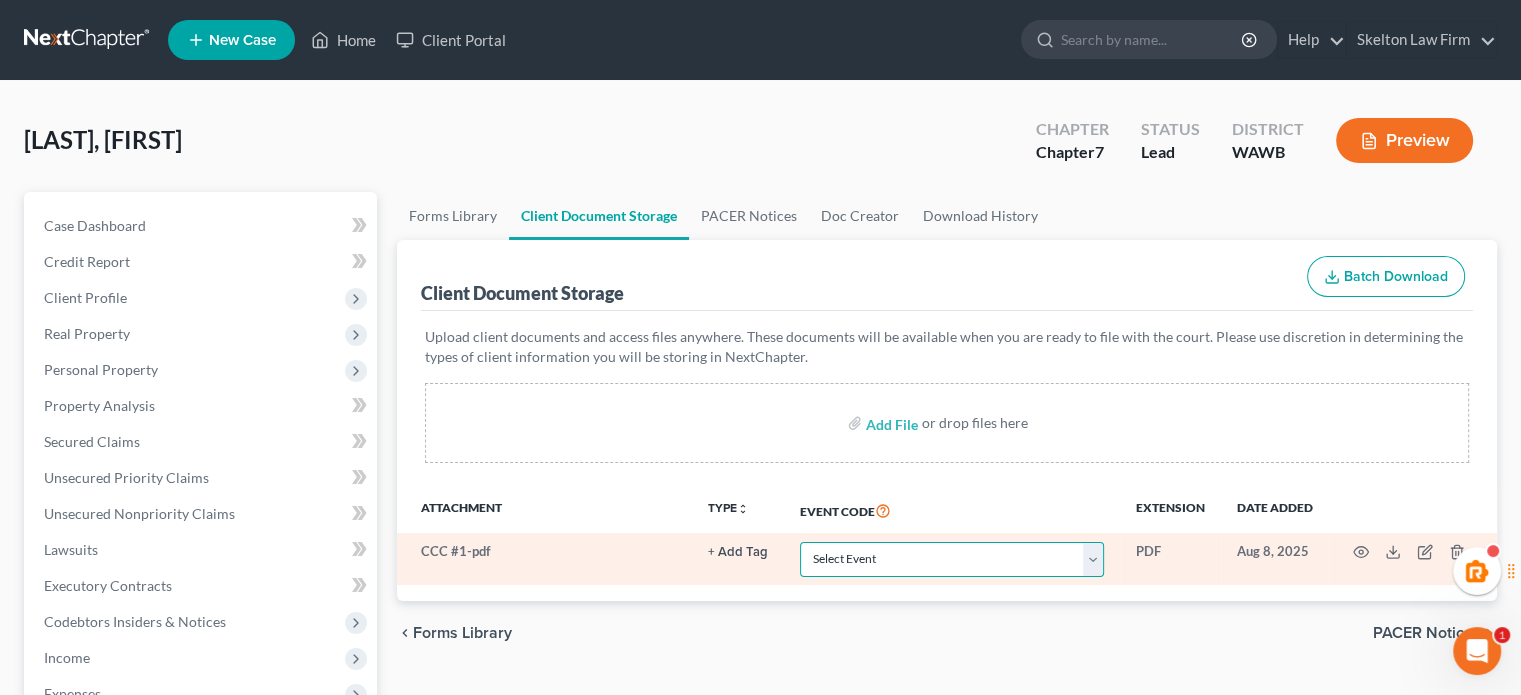 click on "Select Event Certificate of Credit Counseling for Debtor Certificate of Credit Counseling for Joint Debtor Chapter 13 Calculation of Disposable Income 122C-2 Chapter 13 Plan Chapter 13 Statement of Monthly Income 122C-1 Chapter 7 Exemption of Presumption of Abuse Form 122A-1Supp Chapter 7 Means Test Calculation 122A-2 Chapter 7 Statement of Monthly Income 122A-1 (Formerly Chapter 7 Means Test) Pay Filing Fees in Installments Waive Filing Fee" at bounding box center [952, 559] 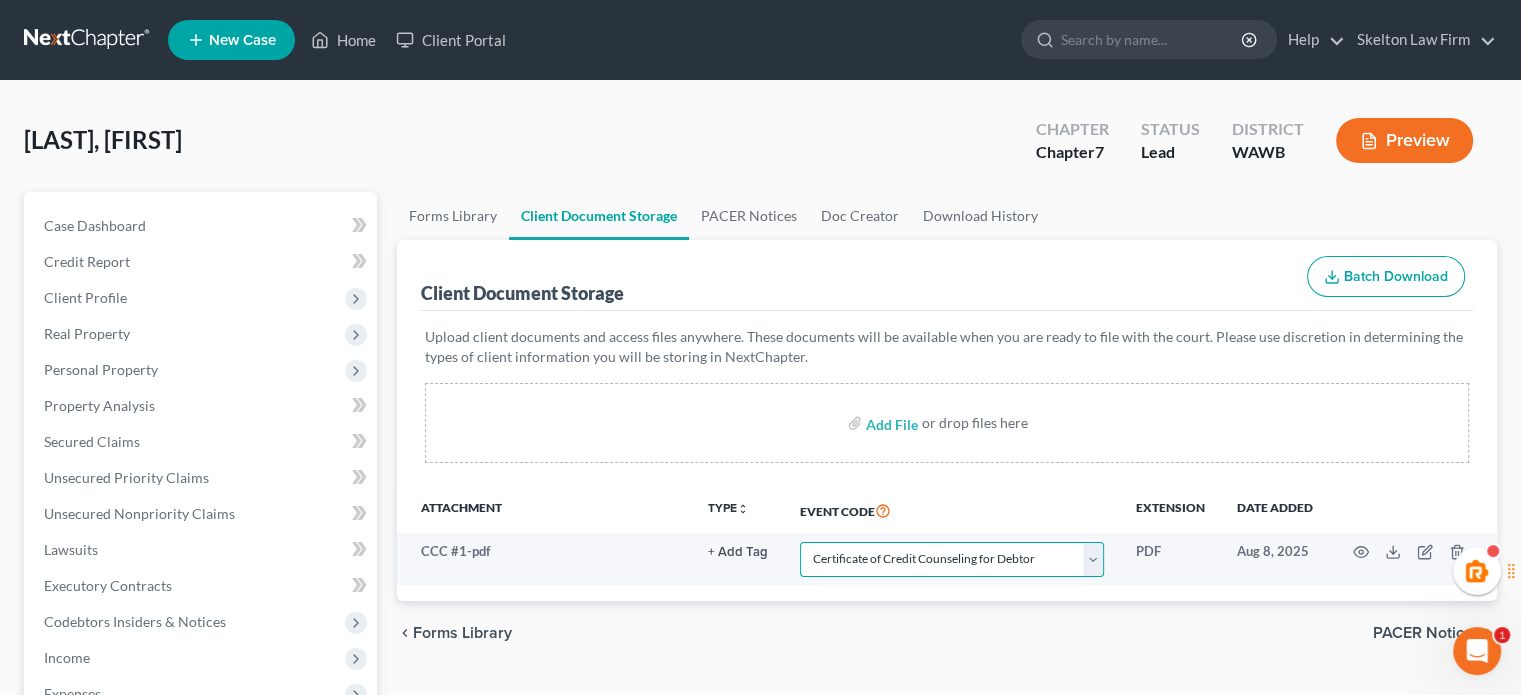 click on "Select Event Certificate of Credit Counseling for Debtor Certificate of Credit Counseling for Joint Debtor Chapter 13 Calculation of Disposable Income 122C-2 Chapter 13 Plan Chapter 13 Statement of Monthly Income 122C-1 Chapter 7 Exemption of Presumption of Abuse Form 122A-1Supp Chapter 7 Means Test Calculation 122A-2 Chapter 7 Statement of Monthly Income 122A-1 (Formerly Chapter 7 Means Test) Pay Filing Fees in Installments Waive Filing Fee" at bounding box center (952, 559) 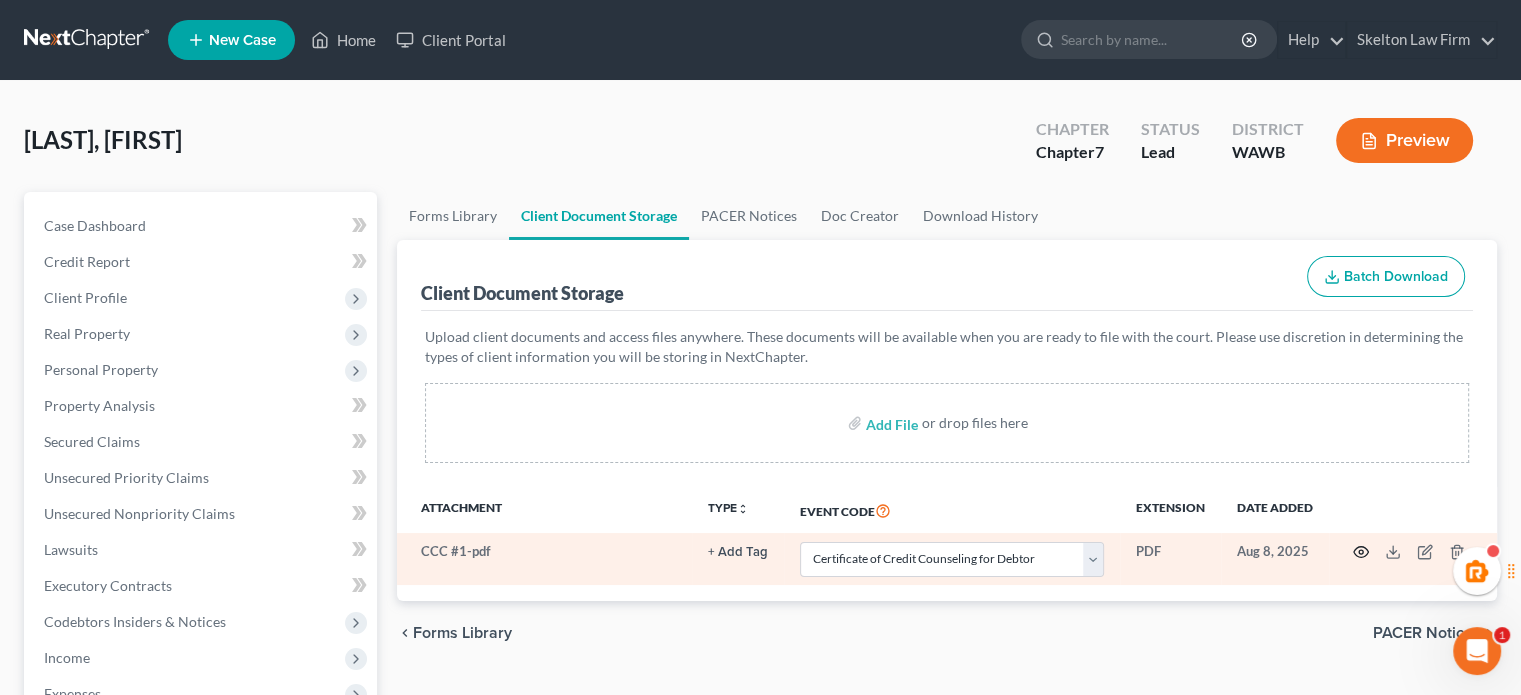 click 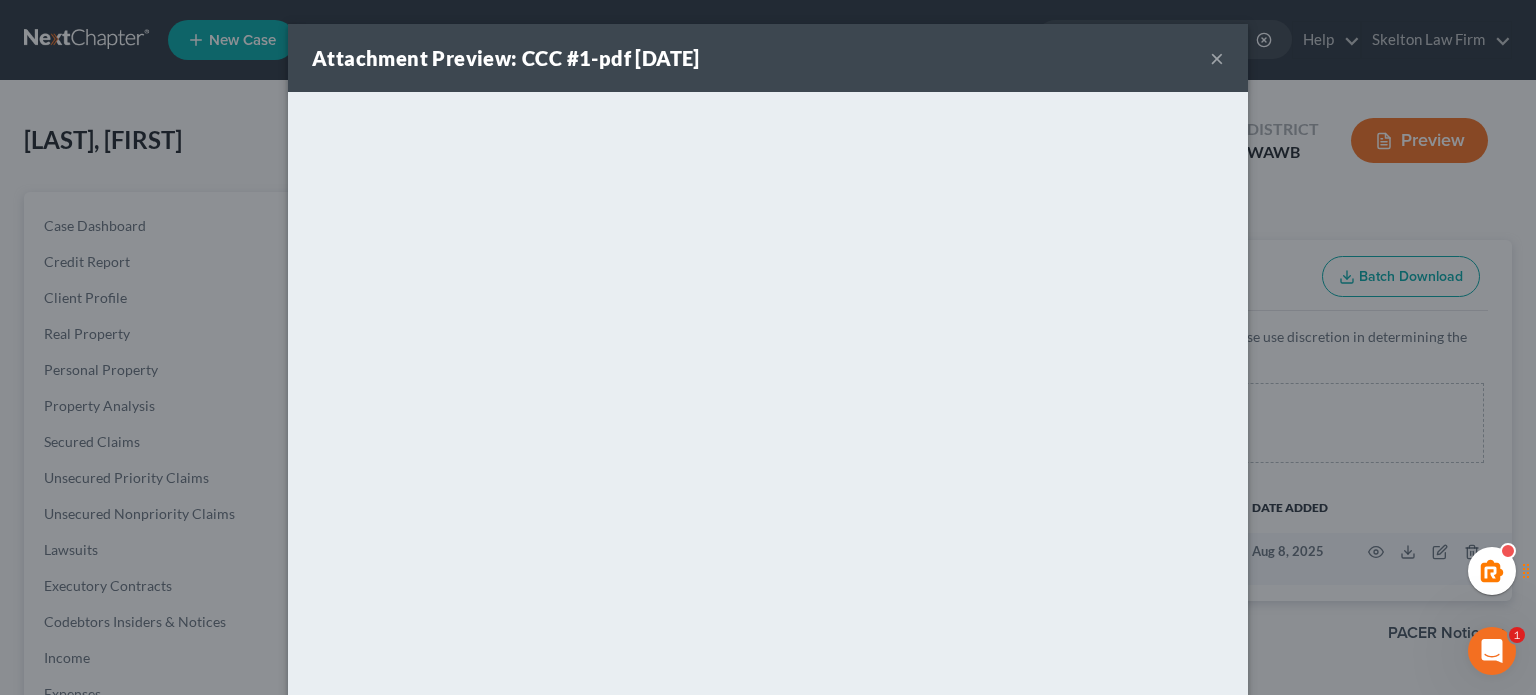 click on "×" at bounding box center (1217, 58) 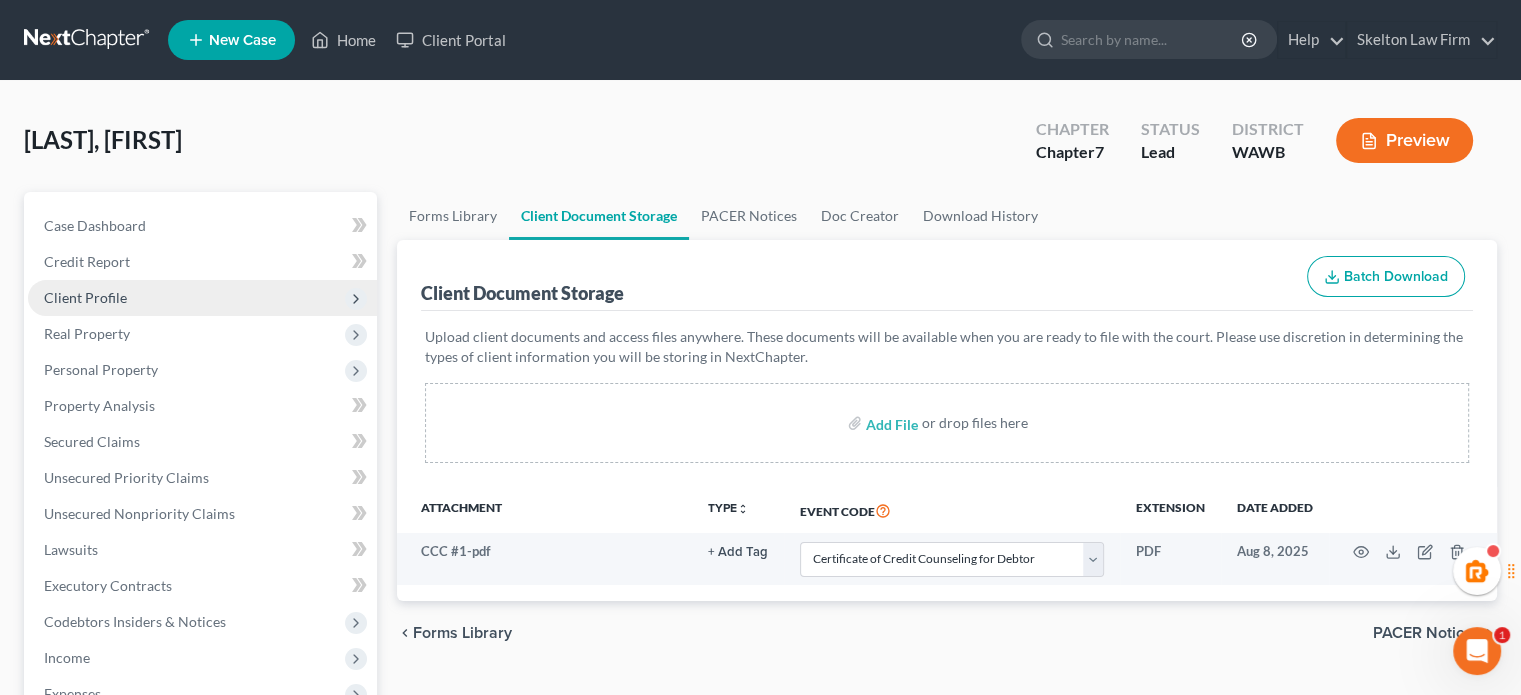 click on "Client Profile" at bounding box center (202, 298) 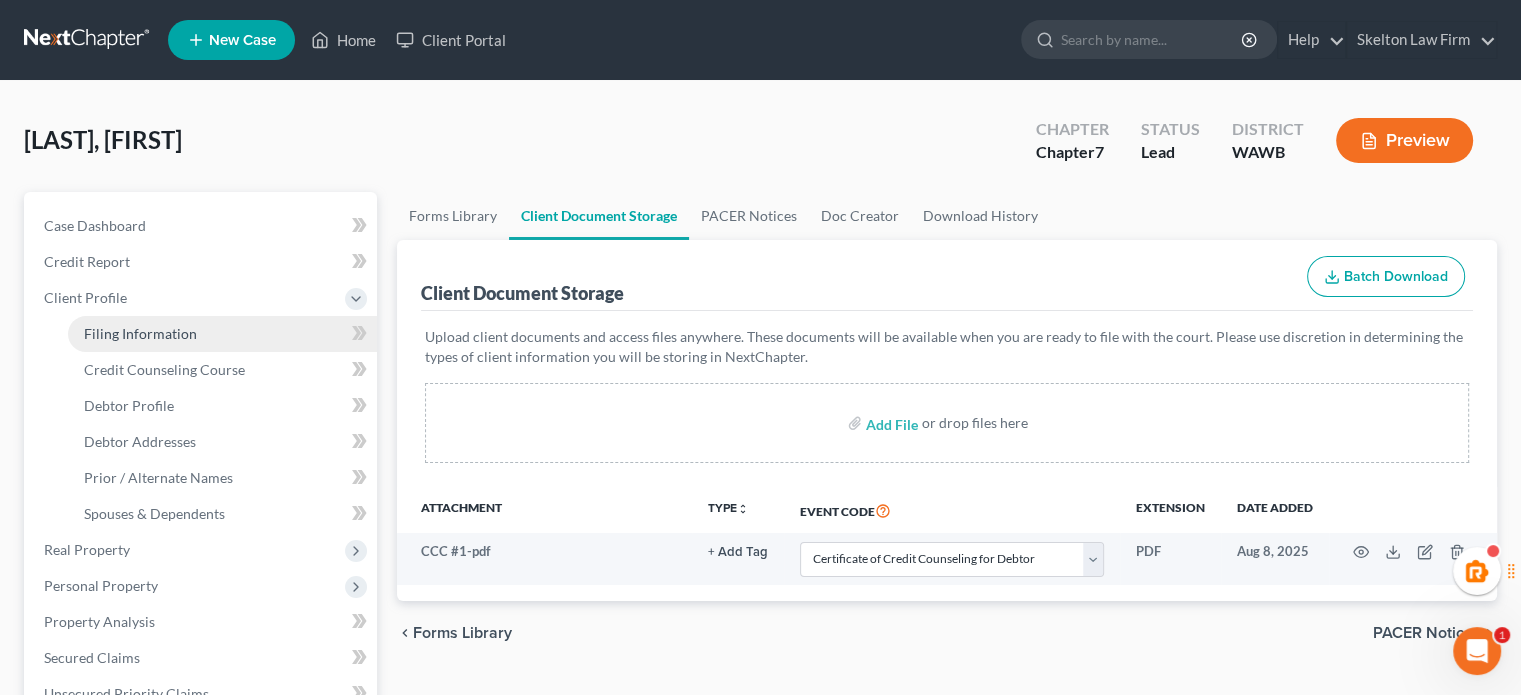click on "Filing Information" at bounding box center (222, 334) 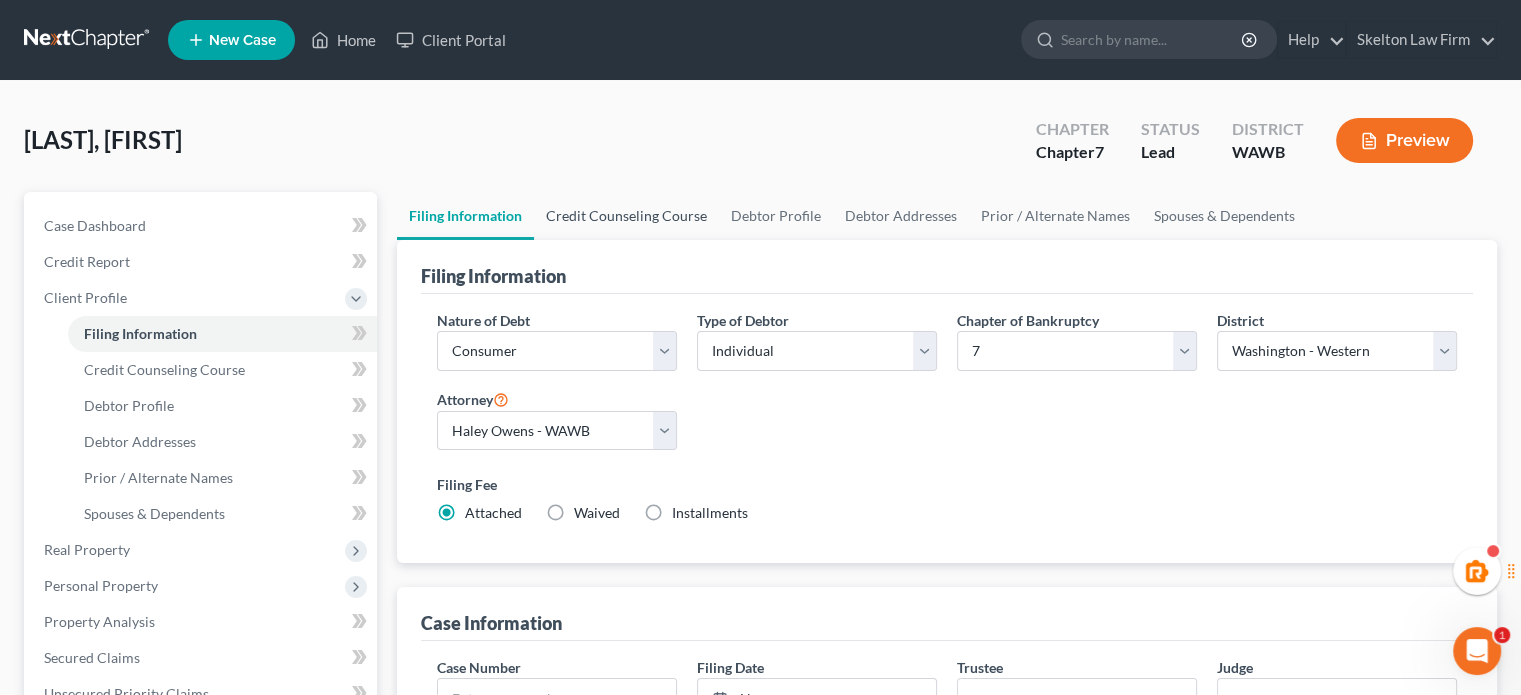 click on "Credit Counseling Course" at bounding box center [626, 216] 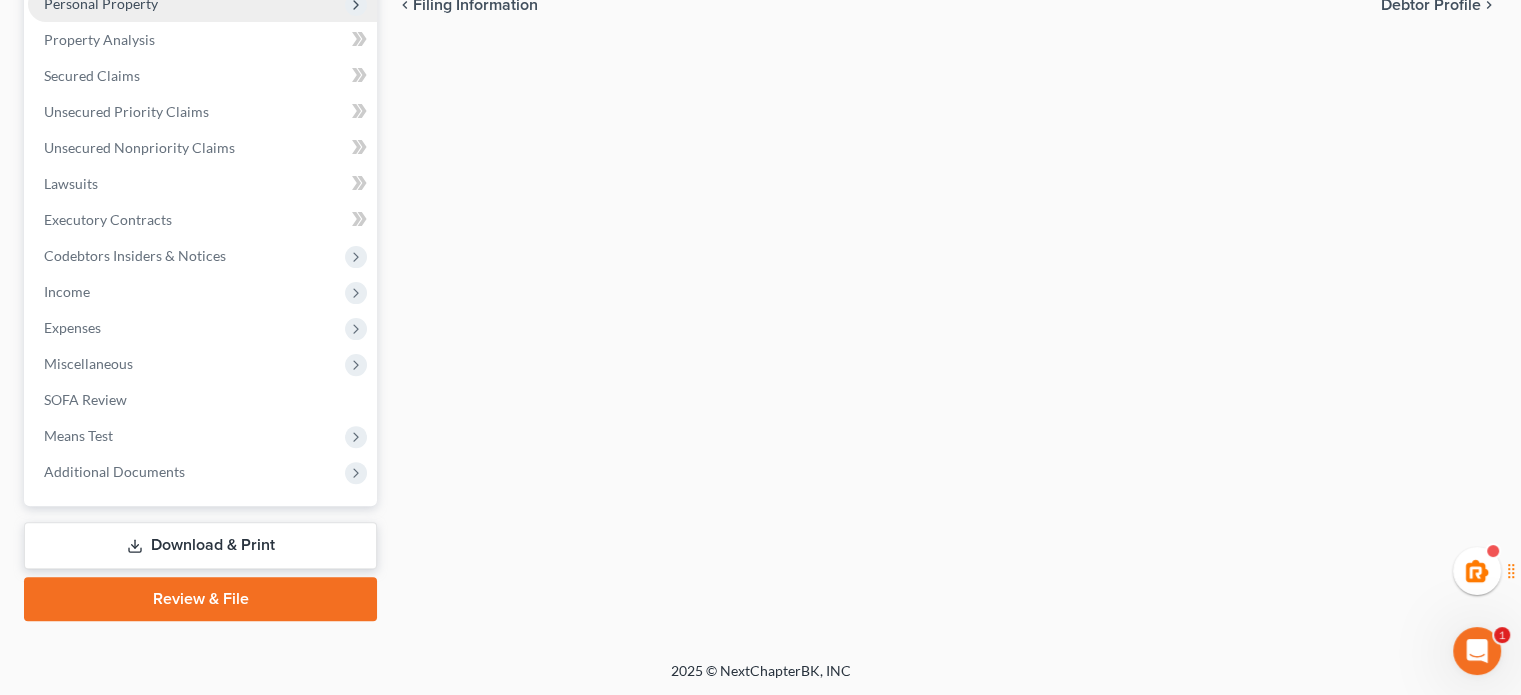 scroll, scrollTop: 248, scrollLeft: 0, axis: vertical 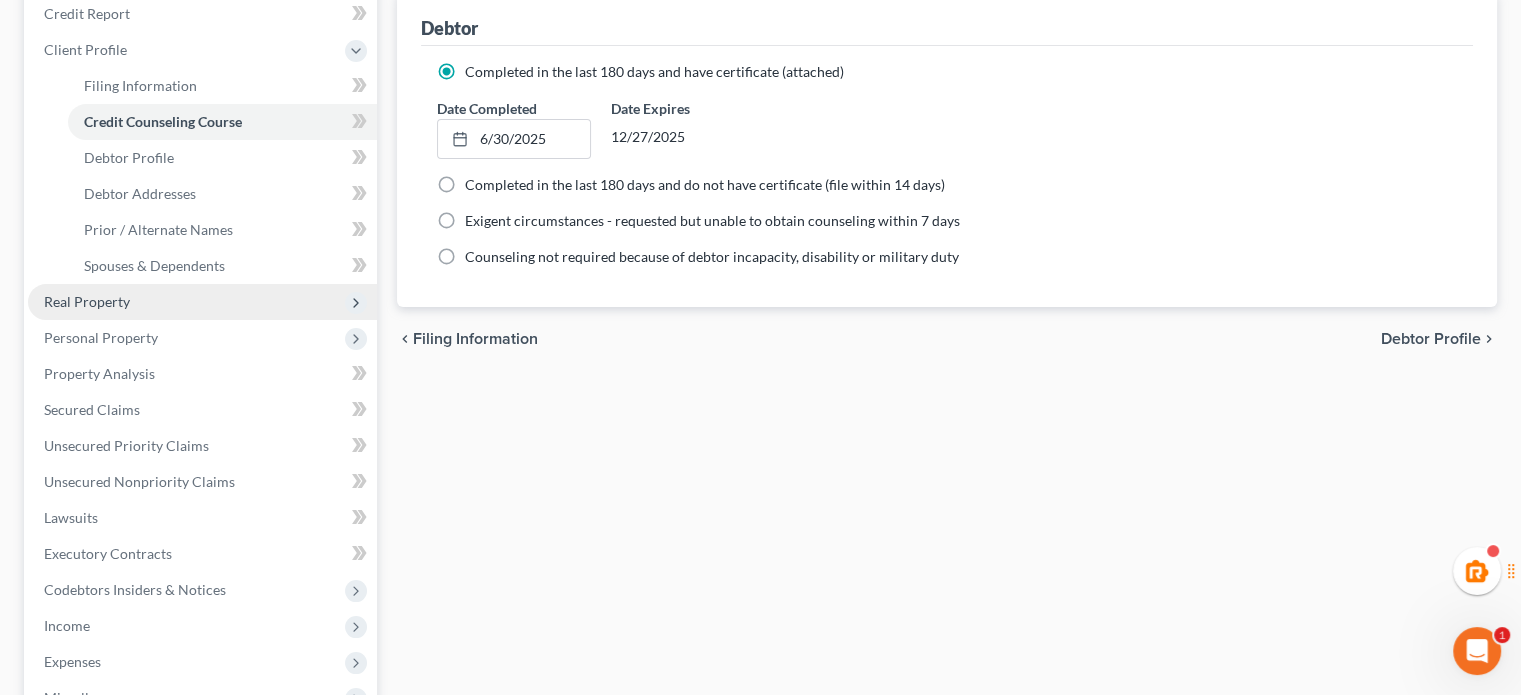 click on "Real Property" at bounding box center (202, 302) 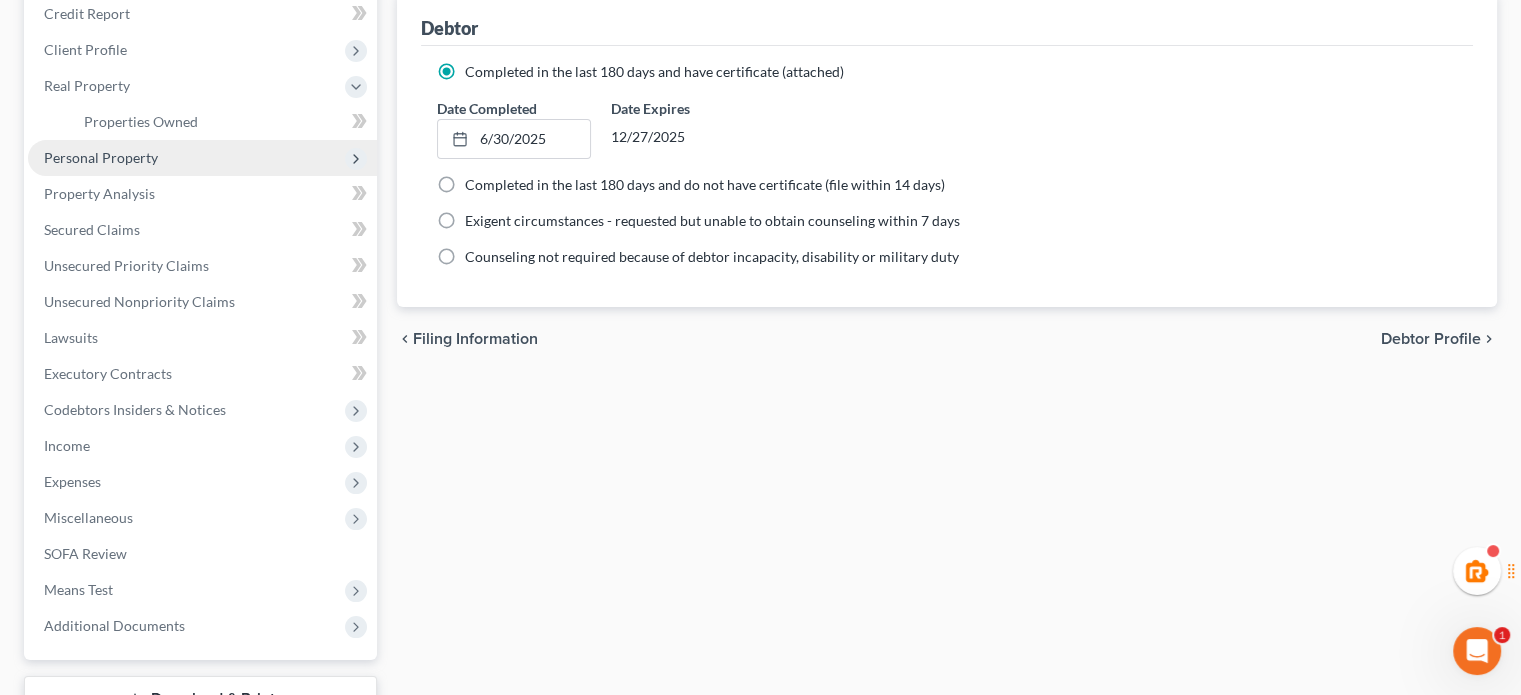 click on "Personal Property" at bounding box center (101, 157) 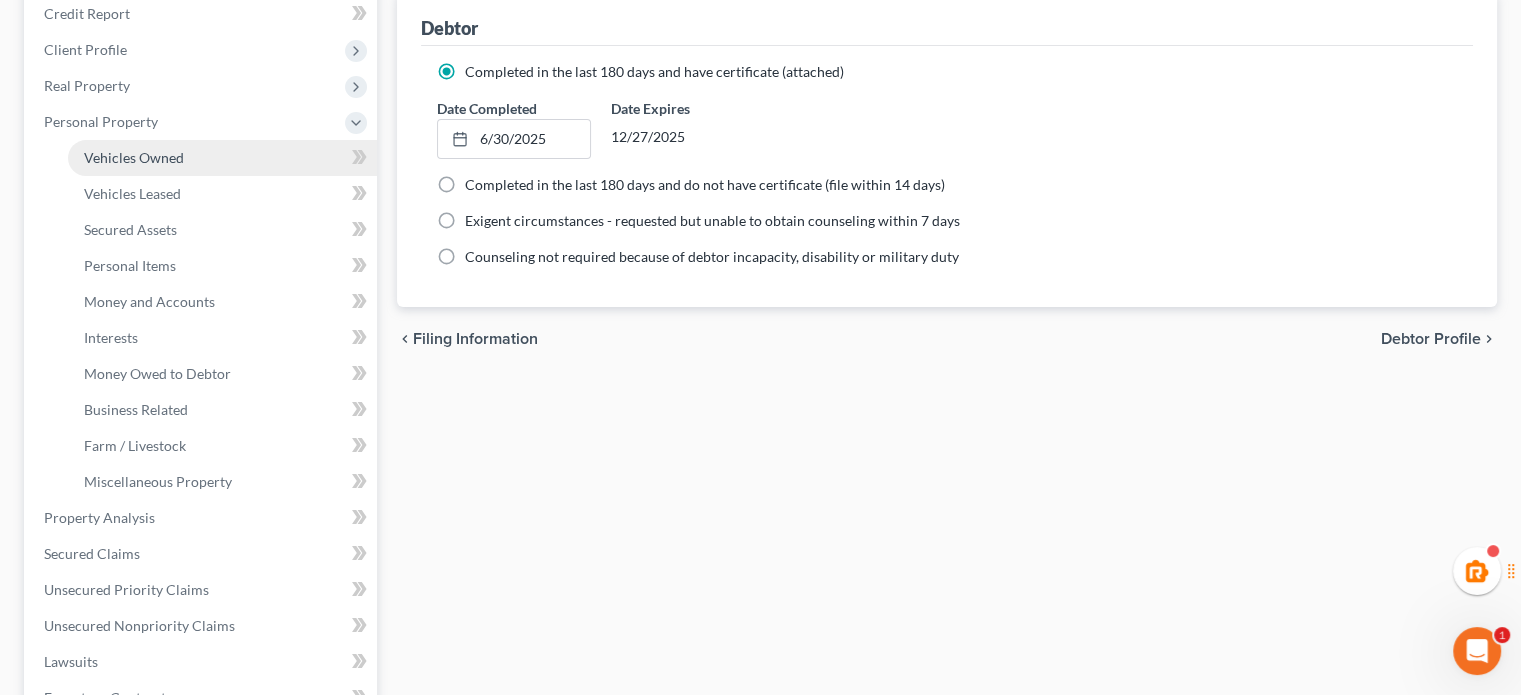 click on "Vehicles Owned" at bounding box center [222, 158] 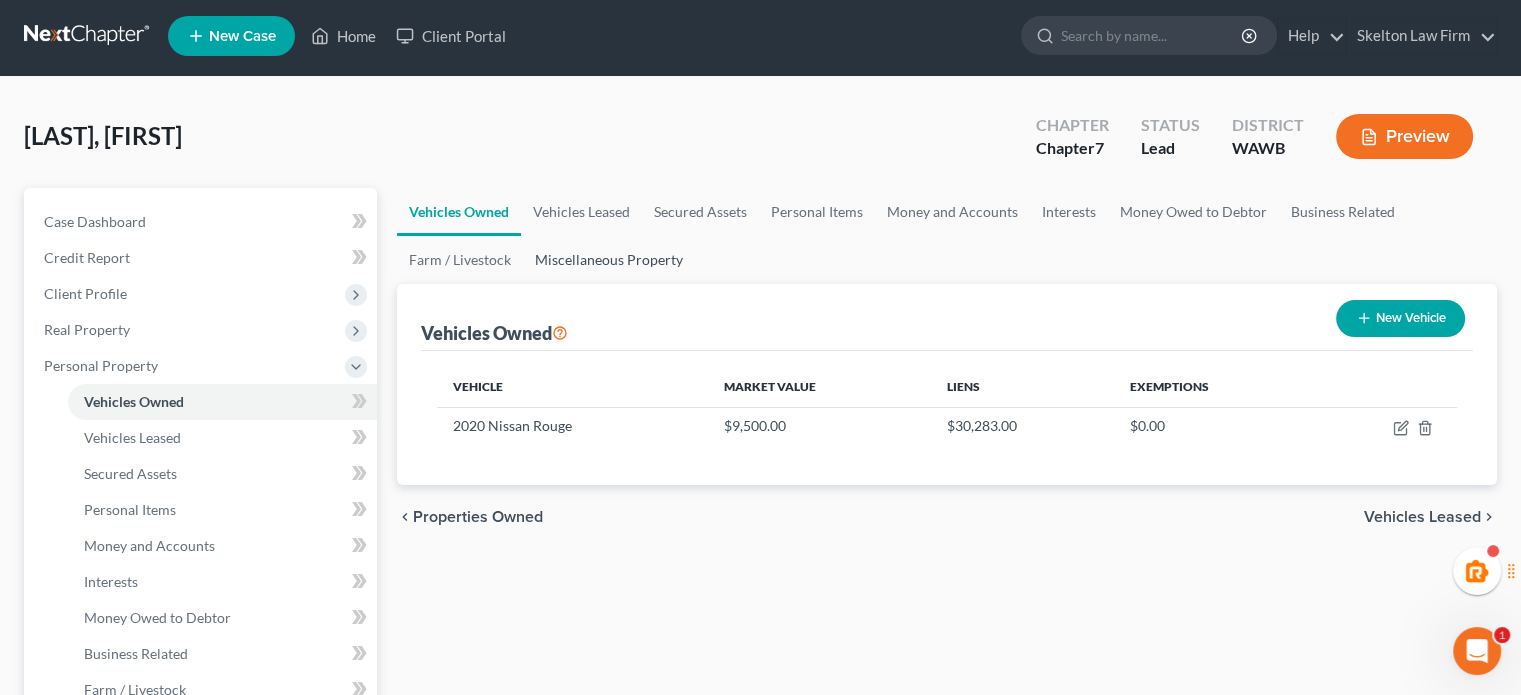 scroll, scrollTop: 0, scrollLeft: 0, axis: both 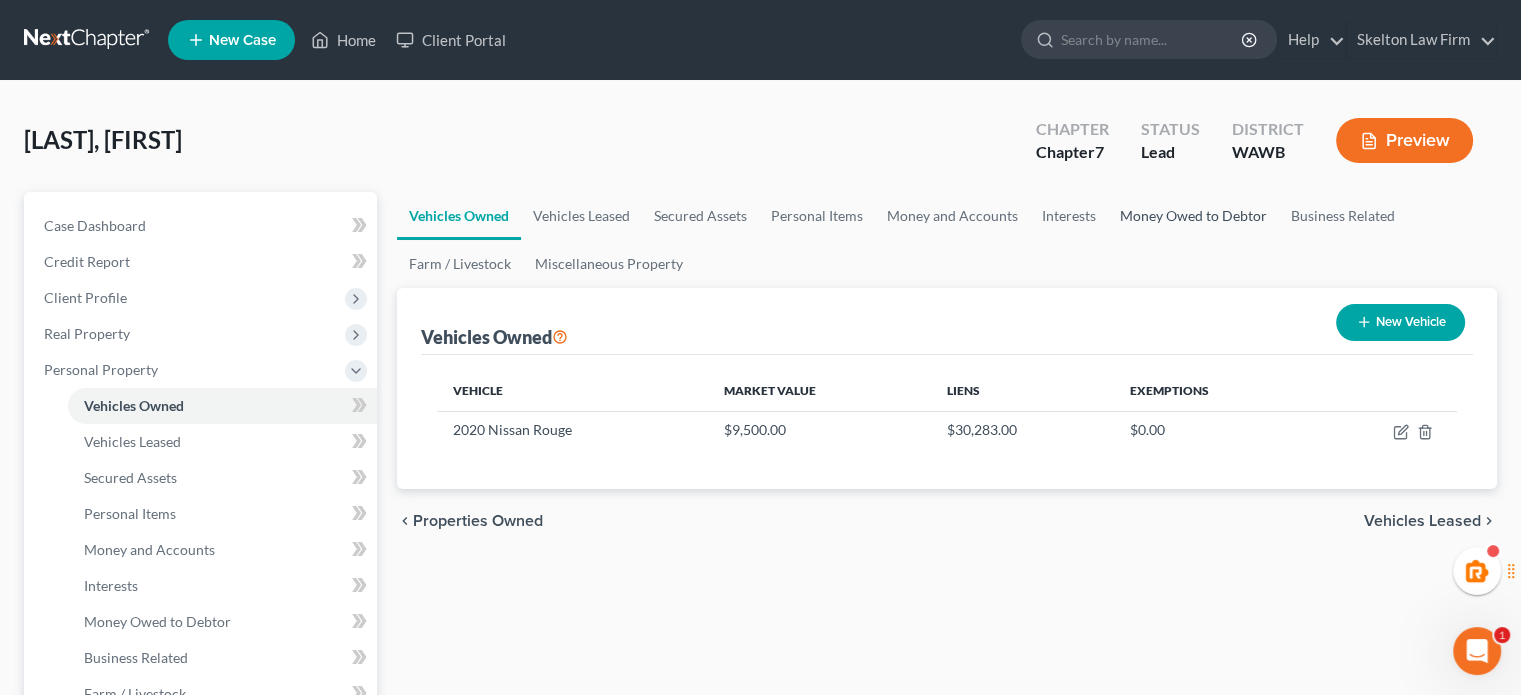 click on "Money Owed to Debtor" at bounding box center (1193, 216) 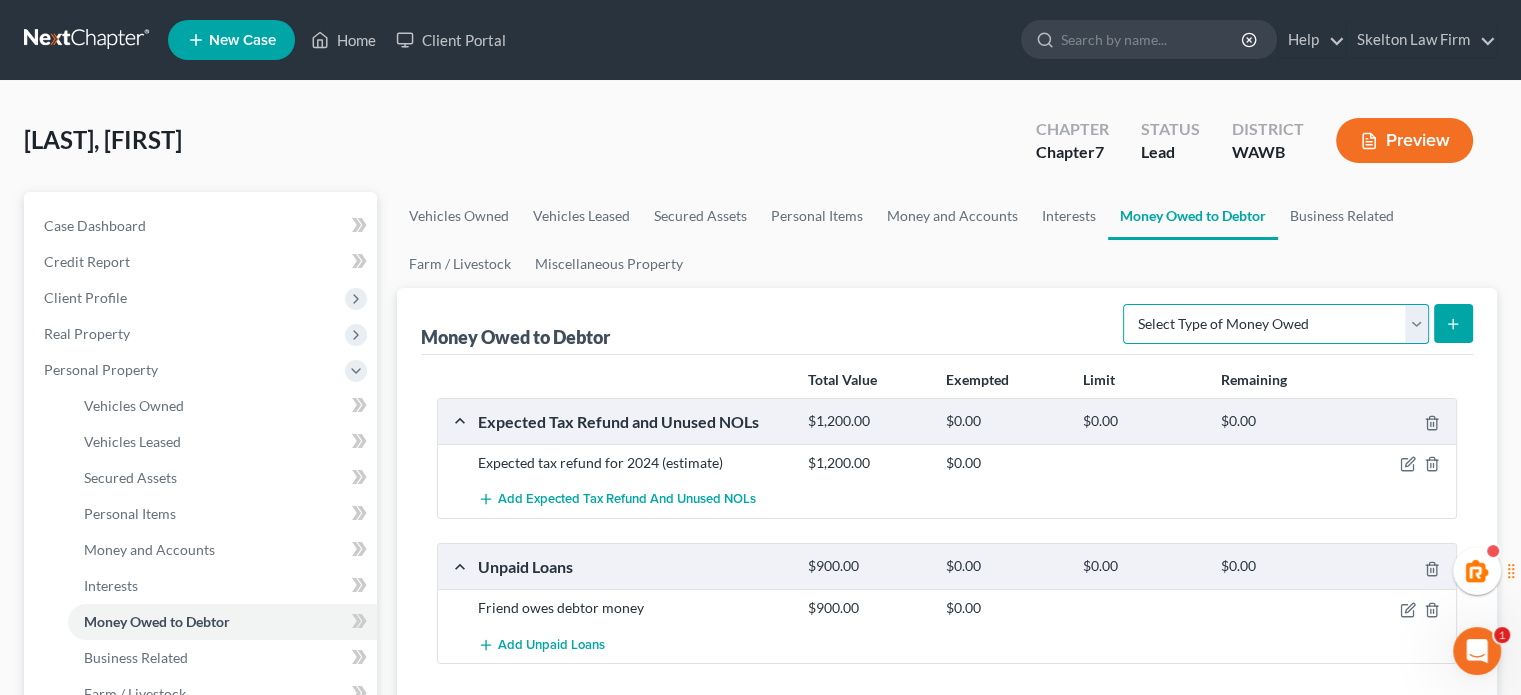 click on "Select Type of Money Owed Accounts Receivable Alimony Child Support Claims Against Third Parties Disability Benefits Disability Insurance Payments Divorce Settlements Equitable or Future Interests Expected Tax Refund and Unused NOLs Financial Assets Not Yet Listed Life Estate of Descendants Maintenance Other Contingent & Unliquidated Claims Property Settlements Sick or Vacation Pay Social Security Benefits Trusts Unpaid Loans Unpaid Wages Workers Compensation" at bounding box center (1276, 324) 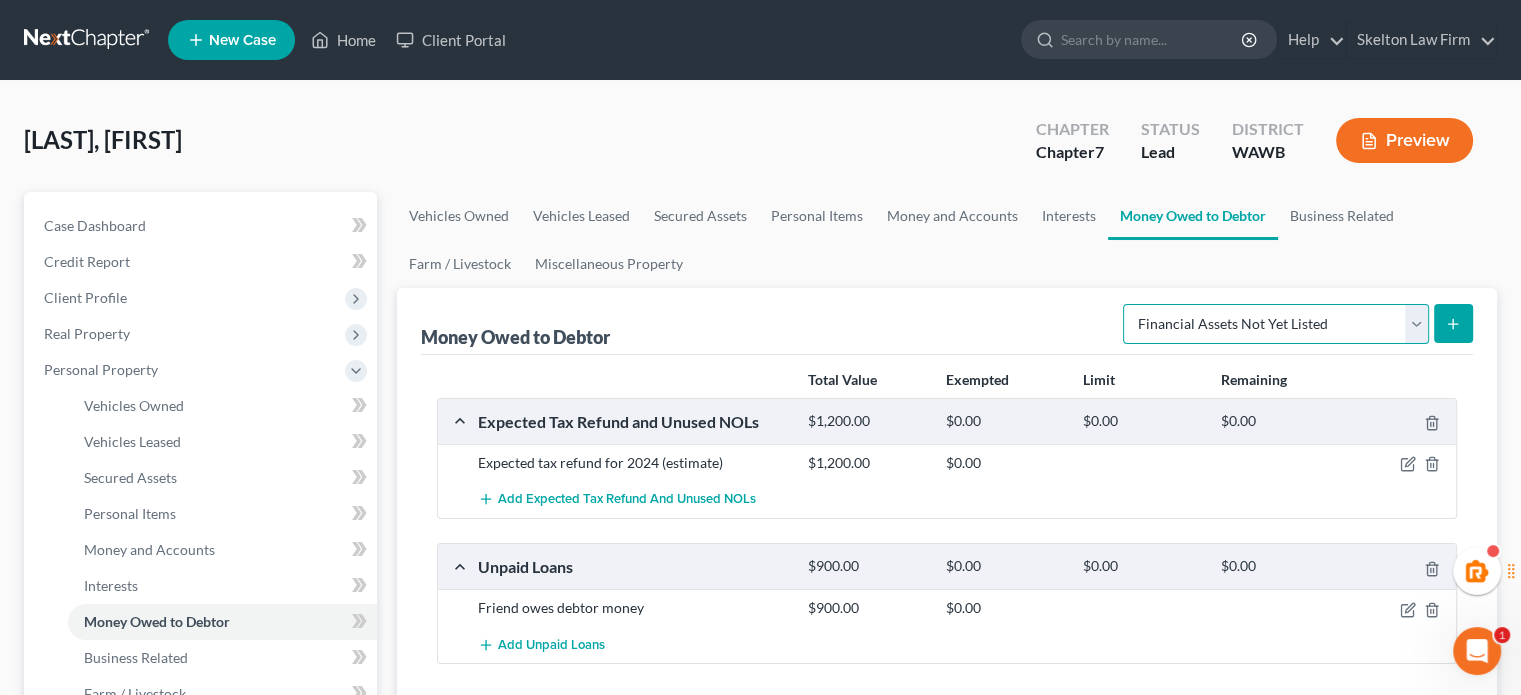 click on "Select Type of Money Owed Accounts Receivable Alimony Child Support Claims Against Third Parties Disability Benefits Disability Insurance Payments Divorce Settlements Equitable or Future Interests Expected Tax Refund and Unused NOLs Financial Assets Not Yet Listed Life Estate of Descendants Maintenance Other Contingent & Unliquidated Claims Property Settlements Sick or Vacation Pay Social Security Benefits Trusts Unpaid Loans Unpaid Wages Workers Compensation" at bounding box center (1276, 324) 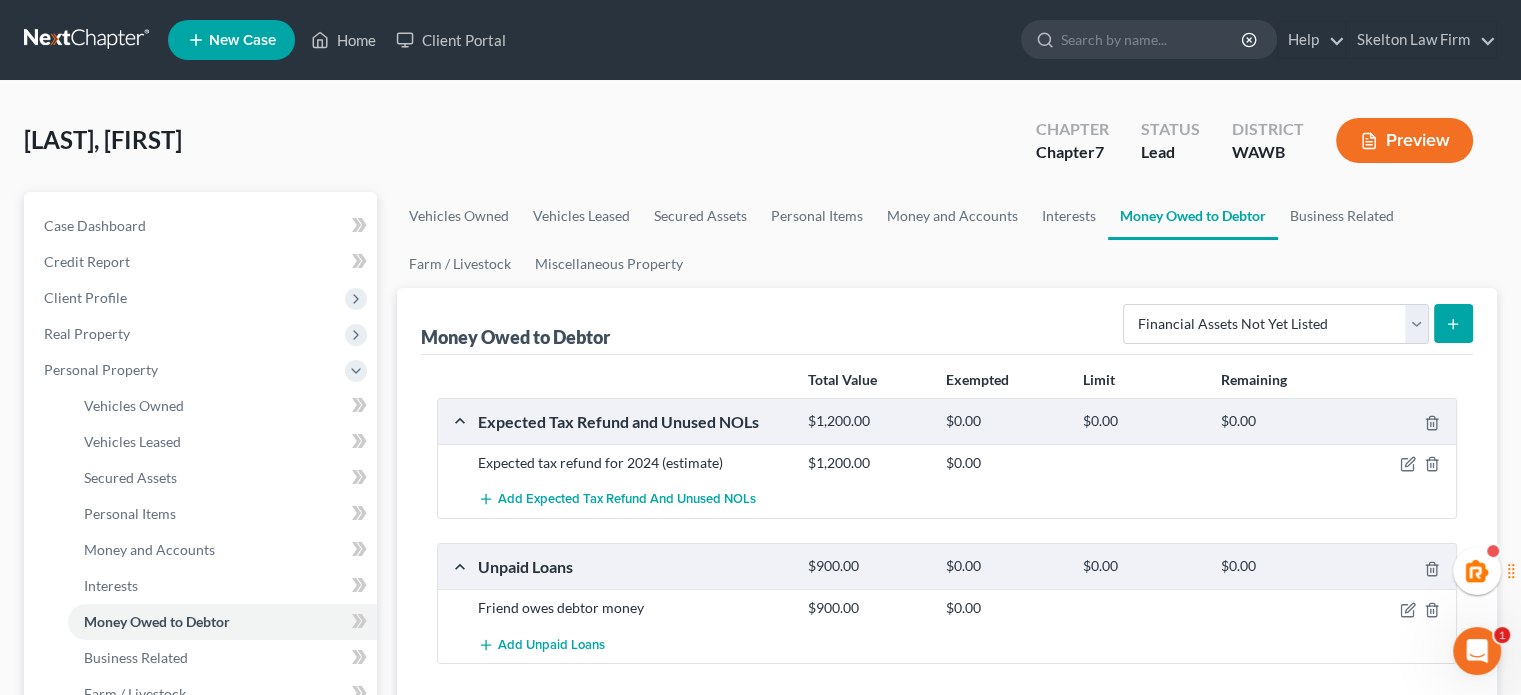 click at bounding box center (1453, 323) 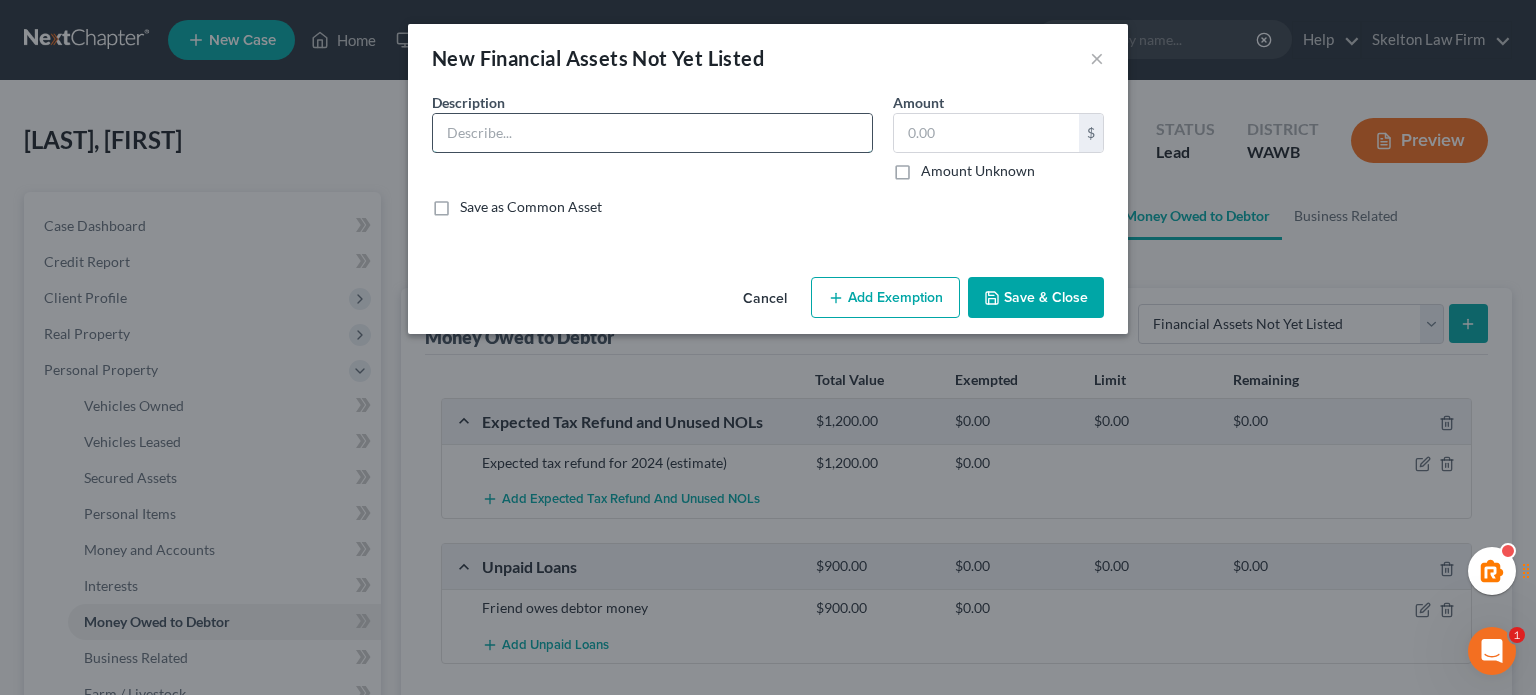drag, startPoint x: 698, startPoint y: 135, endPoint x: 712, endPoint y: 135, distance: 14 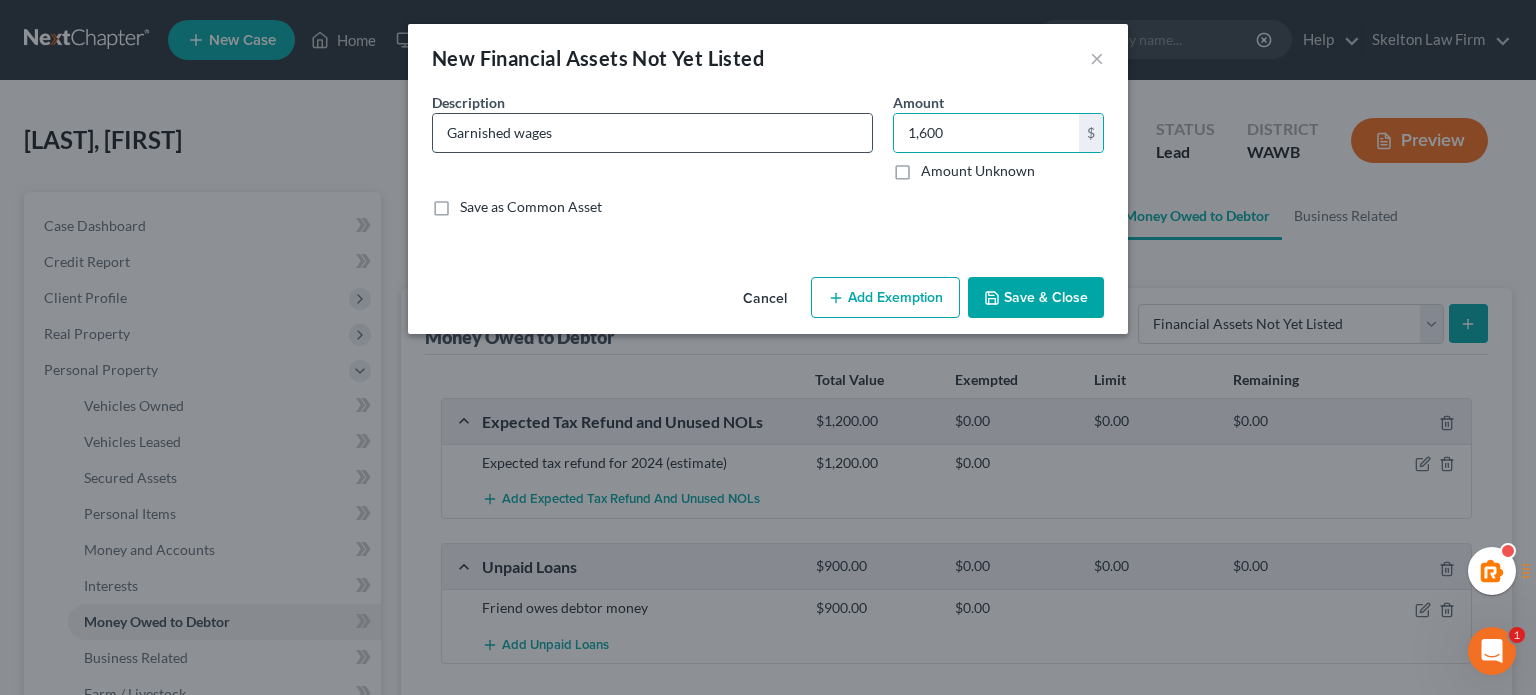 click on "Garnished wages" at bounding box center (652, 133) 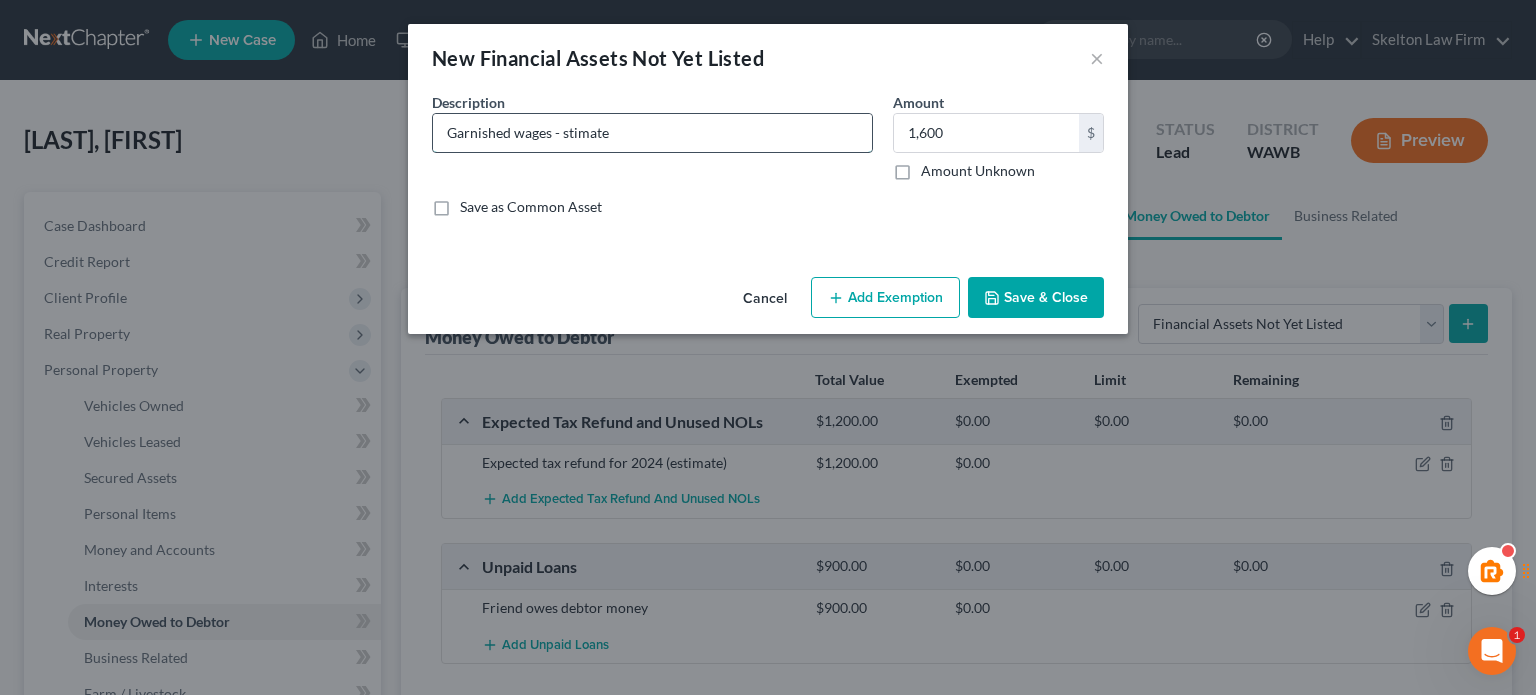click on "Garnished wages - stimate" at bounding box center [652, 133] 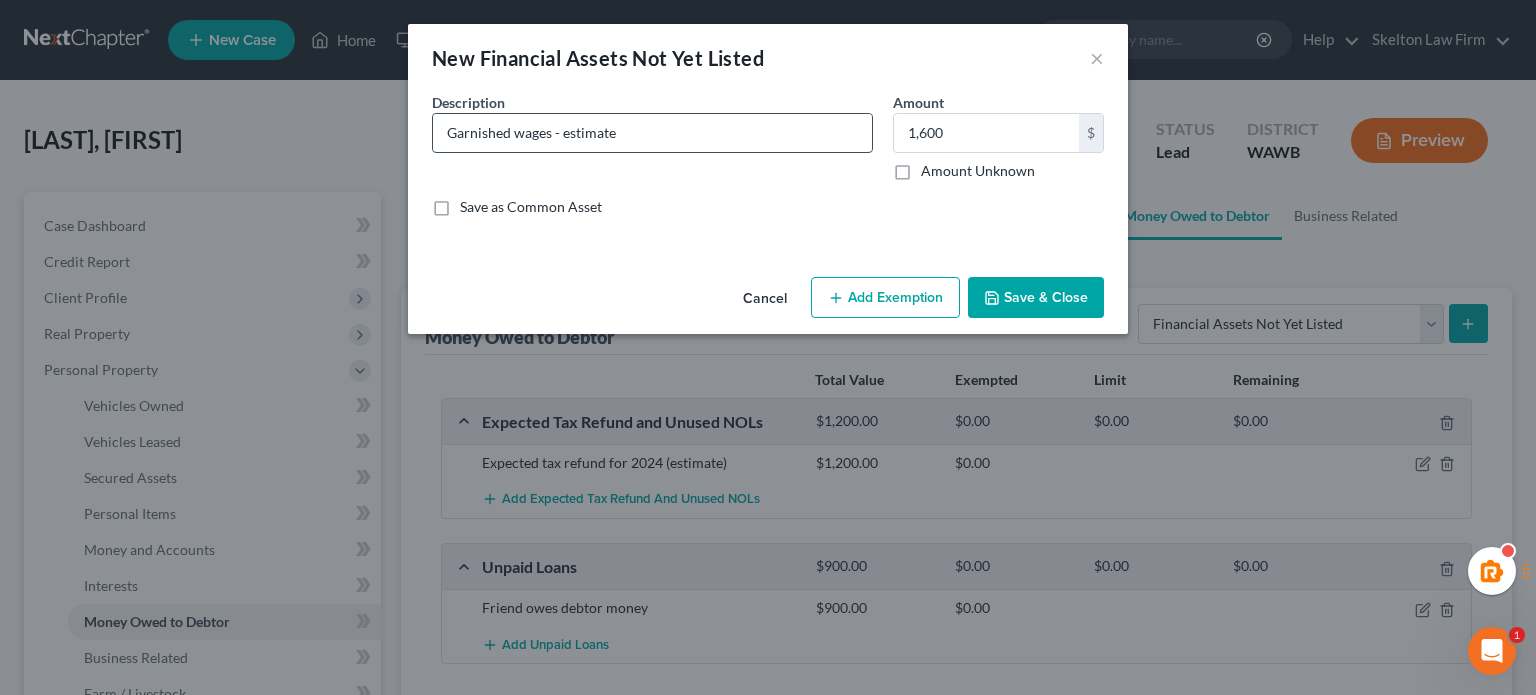 click on "Garnished wages - estimate" at bounding box center (652, 133) 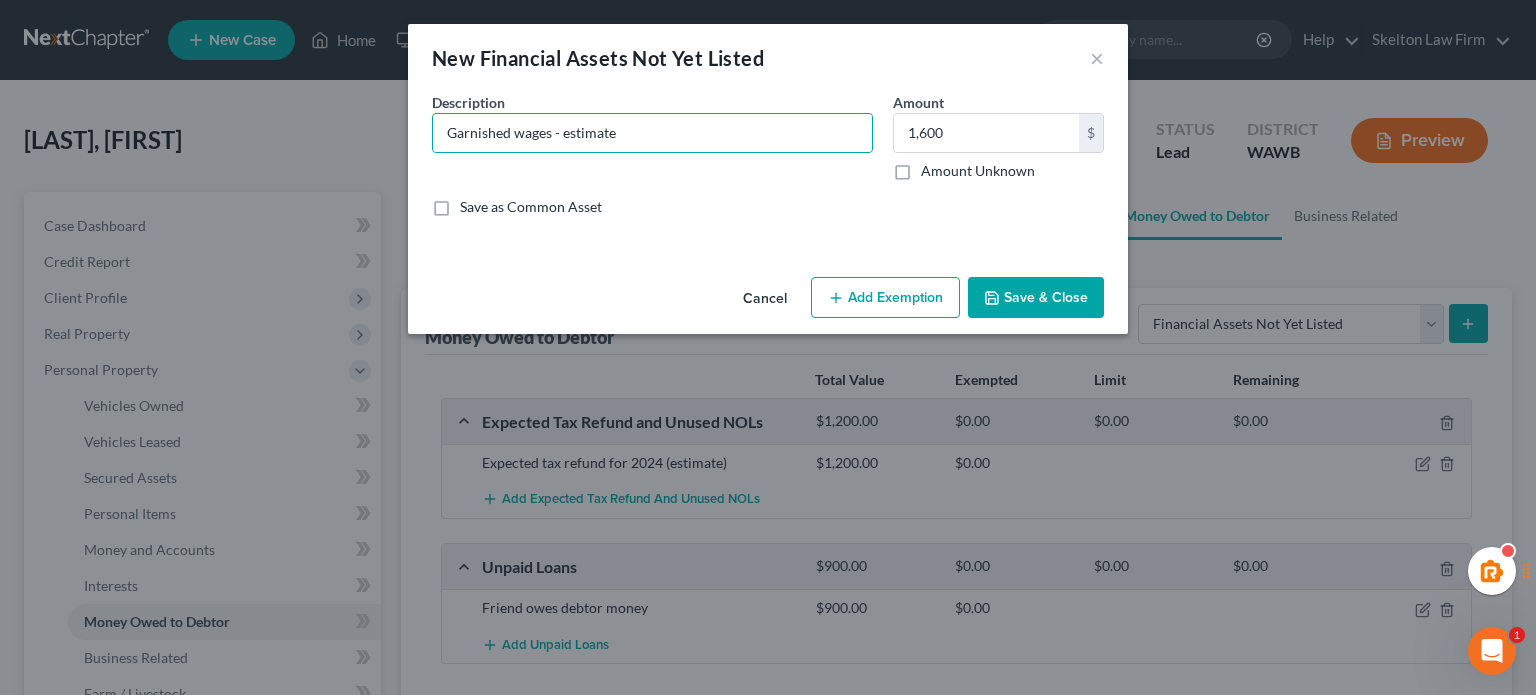 click on "Save & Close" at bounding box center [1036, 298] 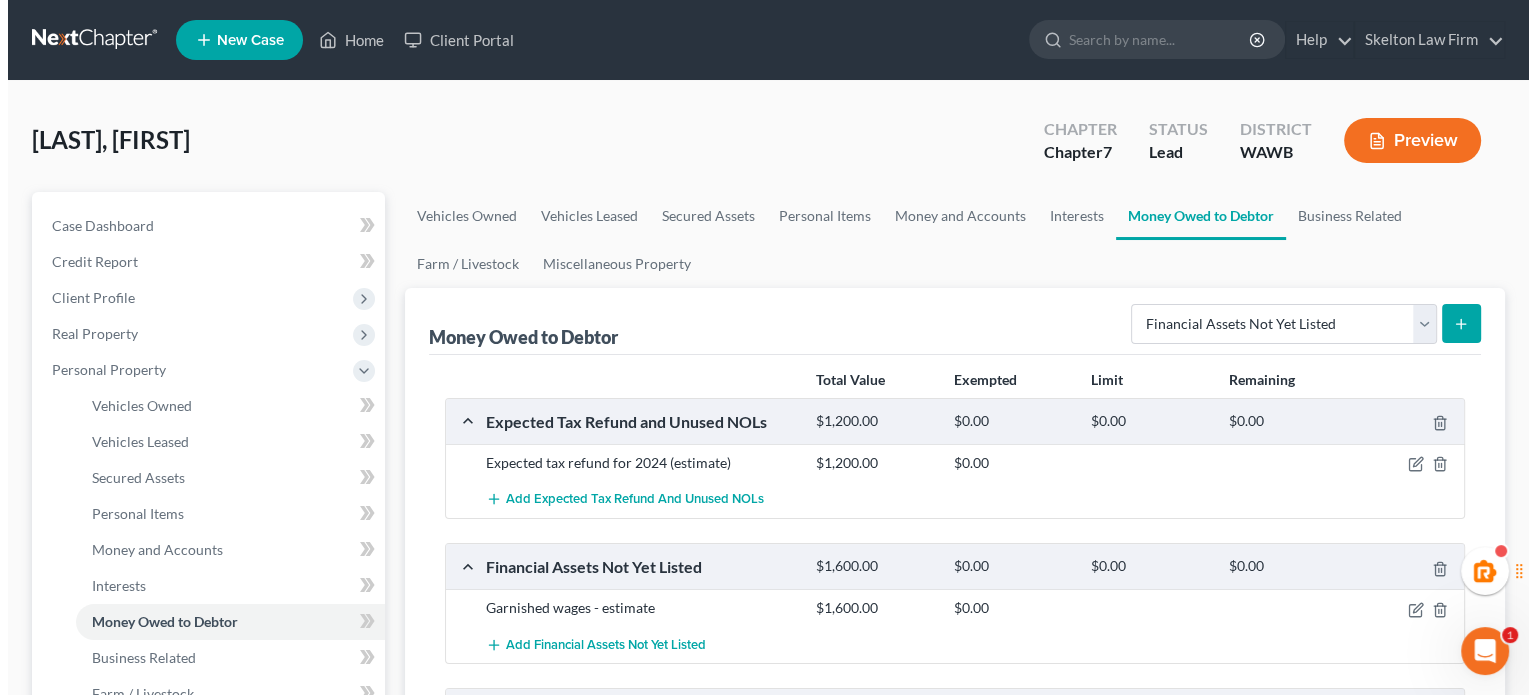 scroll, scrollTop: 333, scrollLeft: 0, axis: vertical 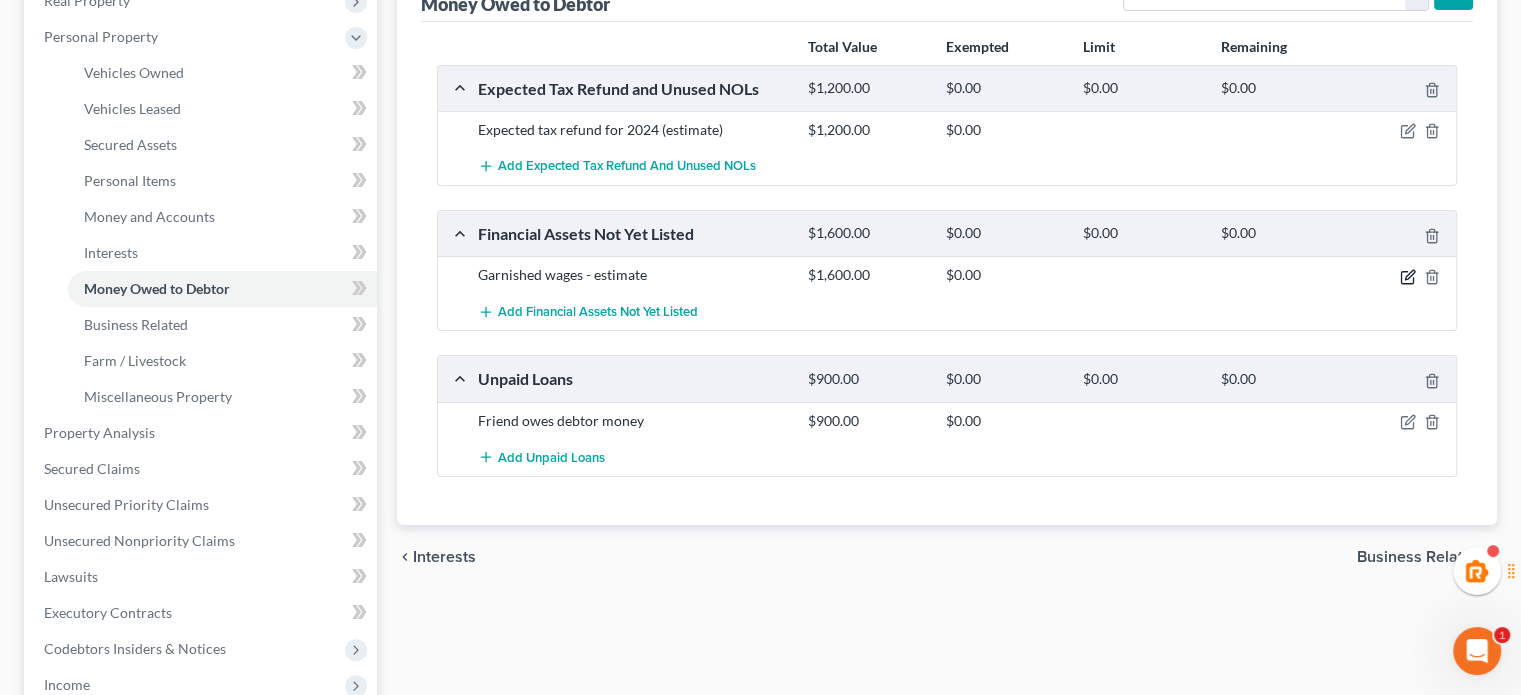 click 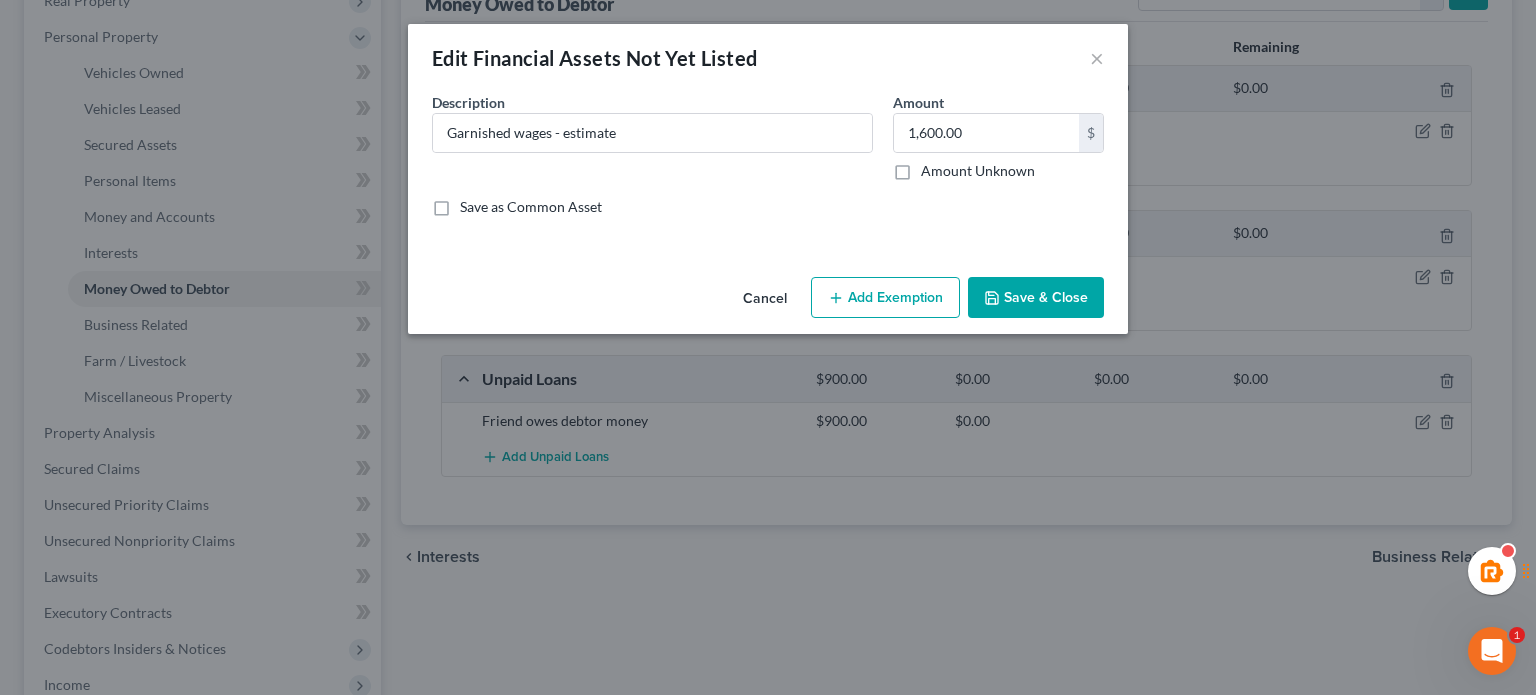 click on "Add Exemption" at bounding box center (885, 298) 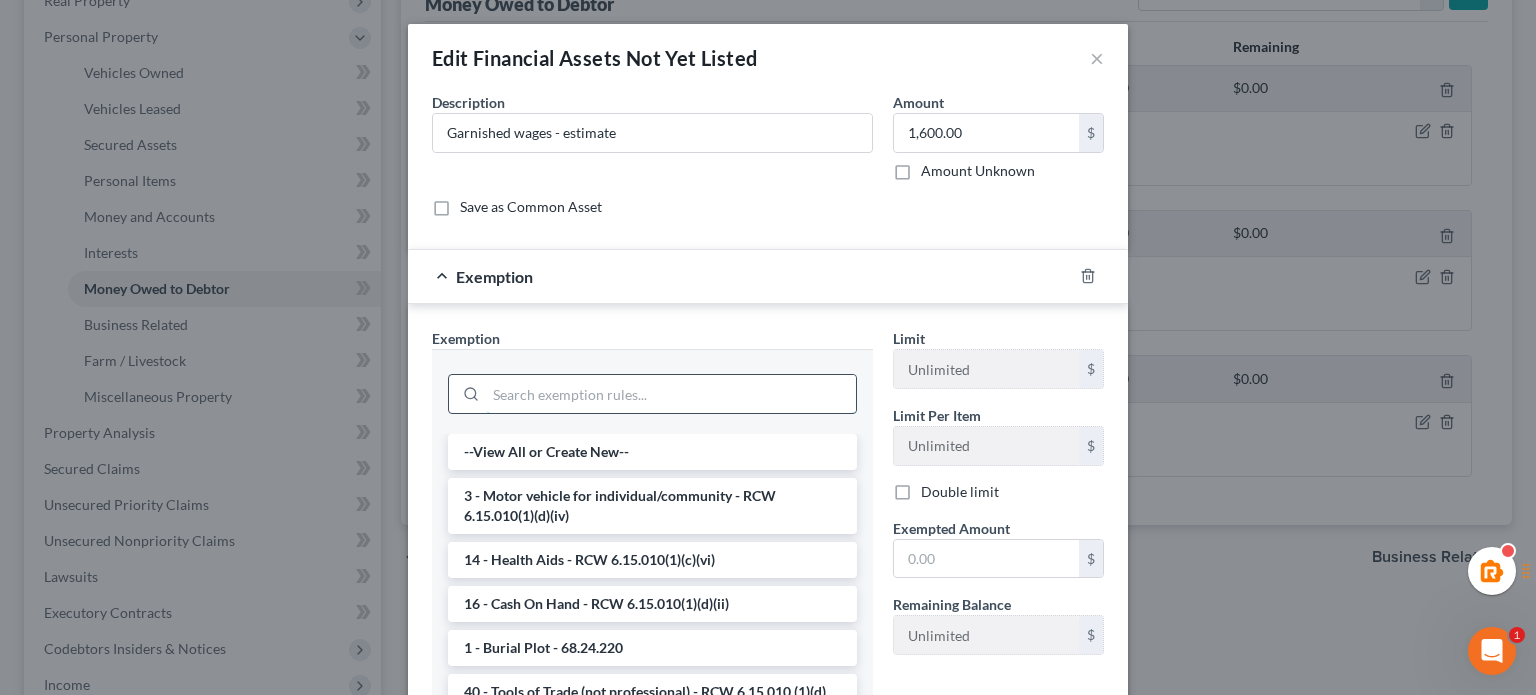 click at bounding box center (671, 394) 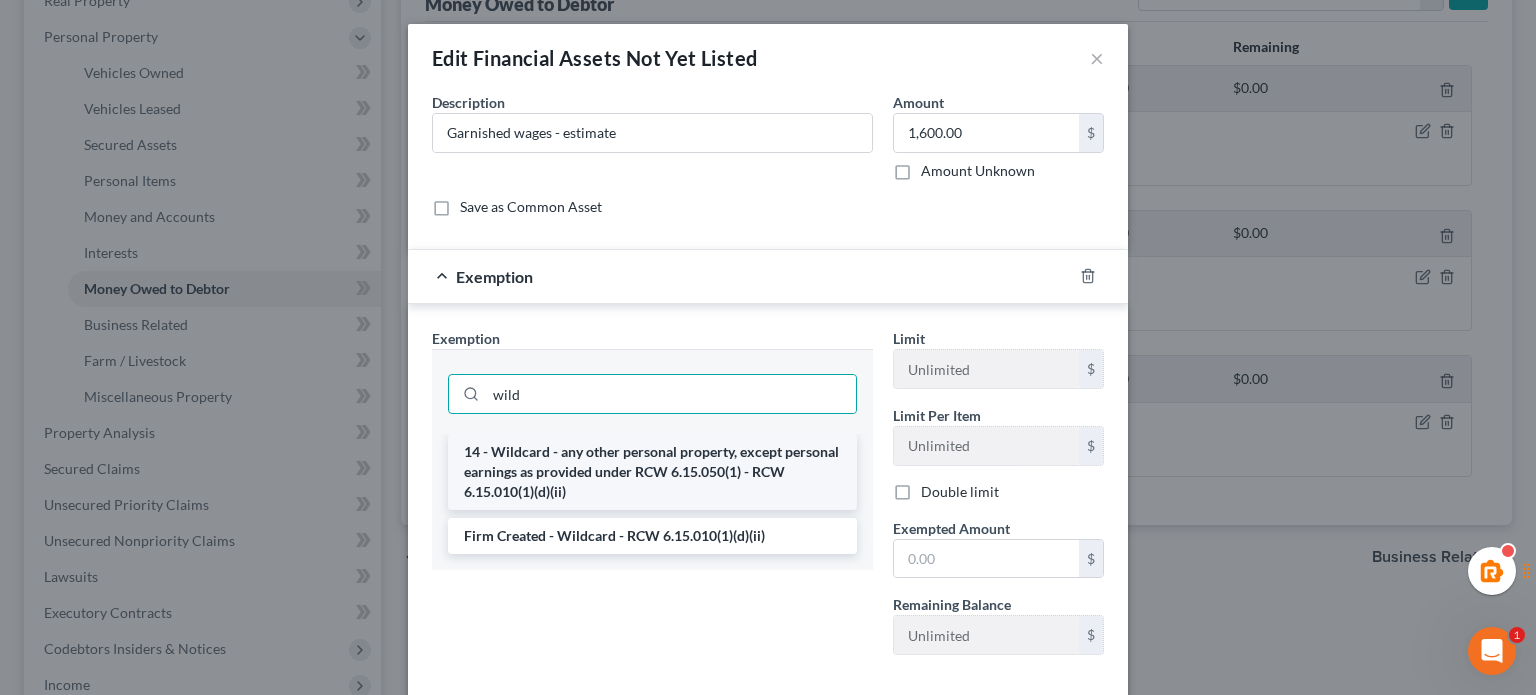 click on "14 - Wildcard - any other personal property, except personal earnings as provided under RCW 6.15.050(1) - RCW 6.15.010(1)(d)(ii)" at bounding box center [652, 472] 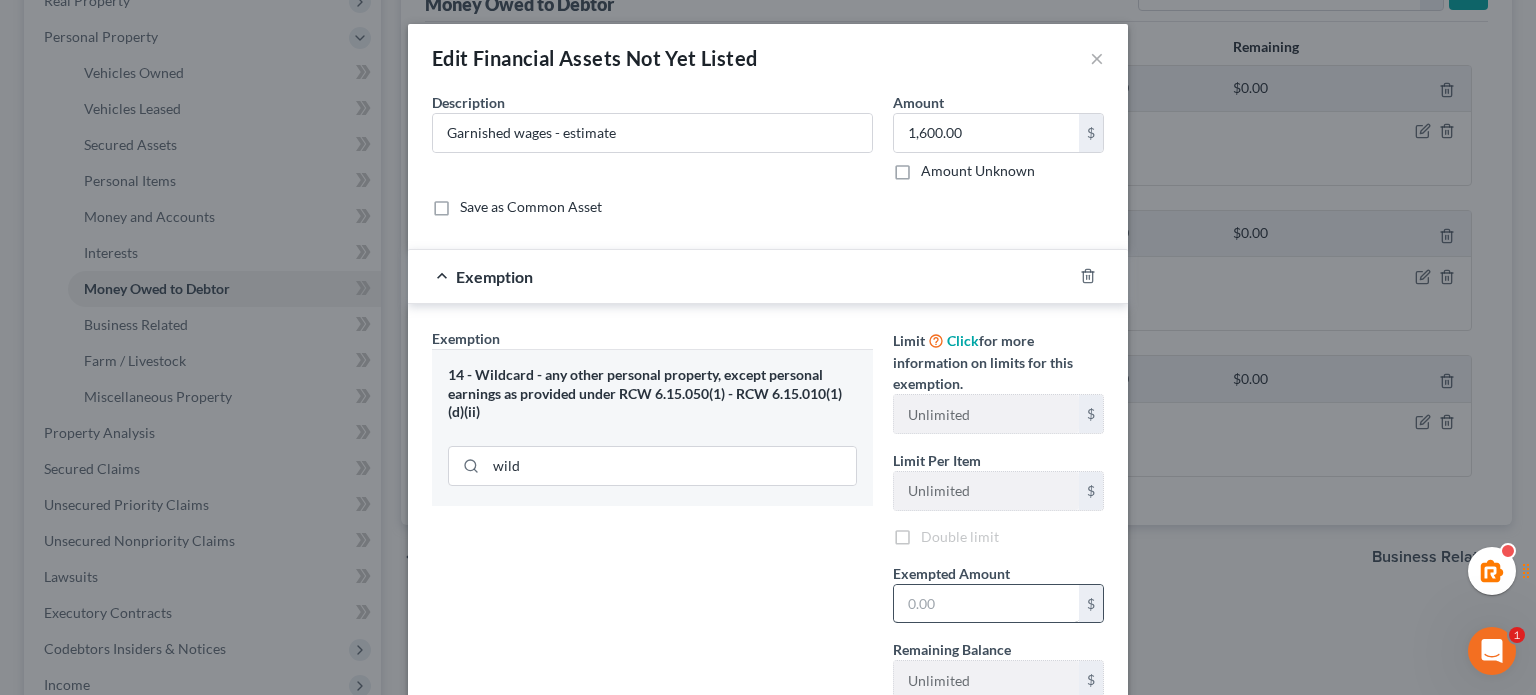 click on "Exempted Amount
*
$" at bounding box center [998, 593] 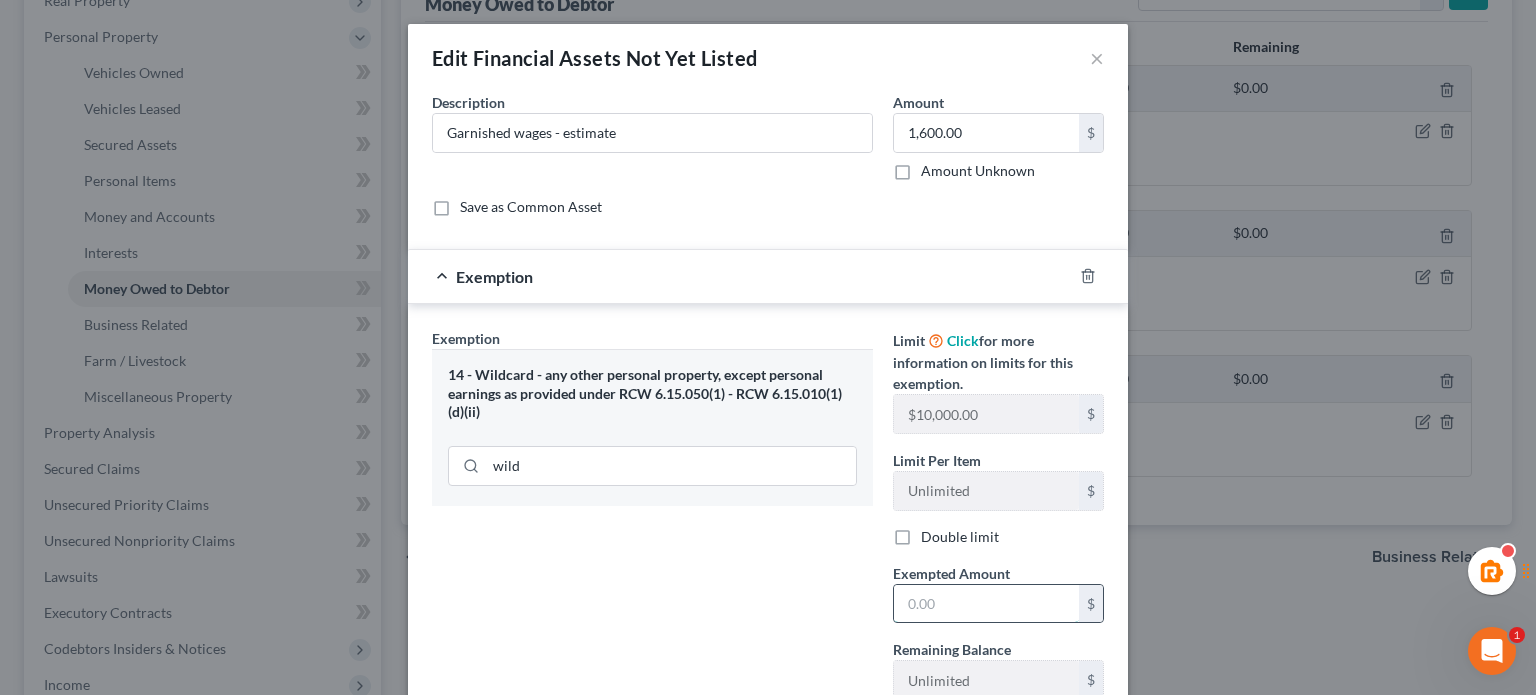 click at bounding box center (986, 604) 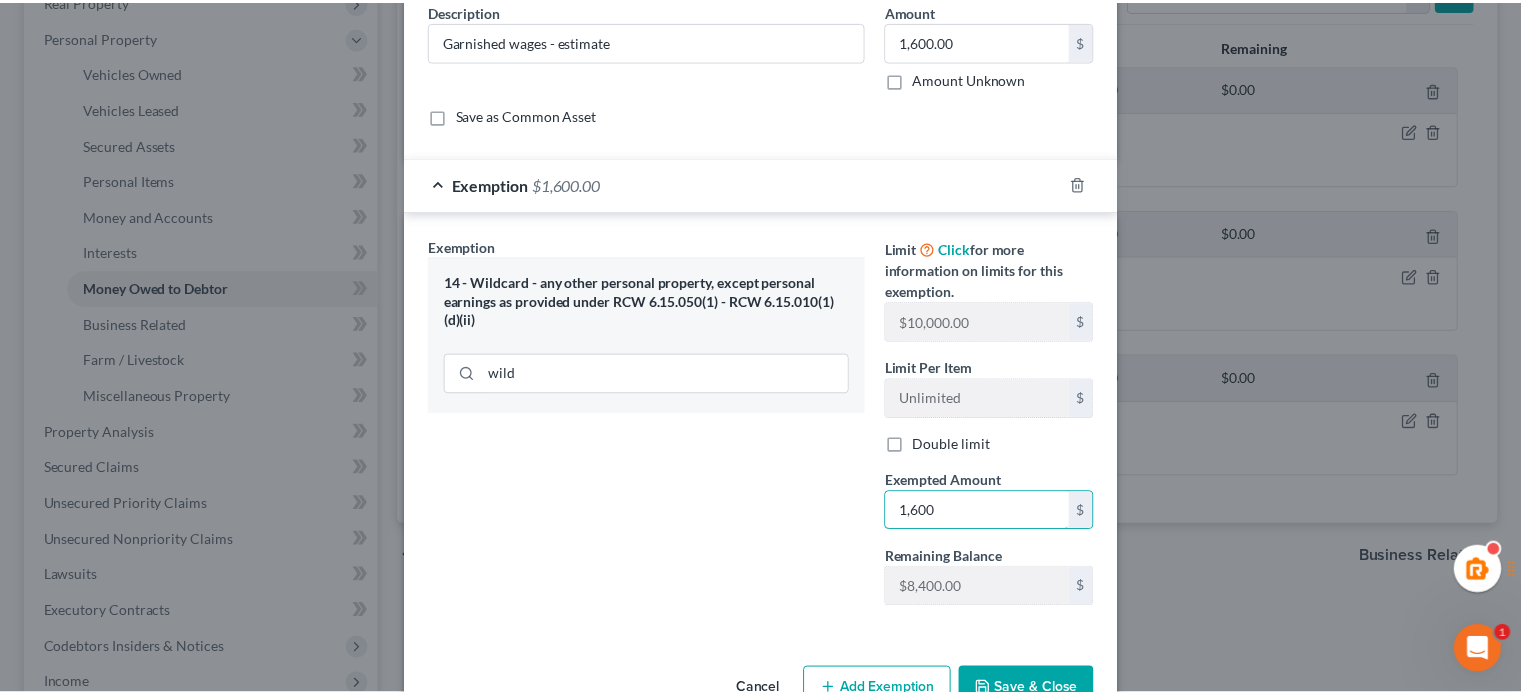 scroll, scrollTop: 145, scrollLeft: 0, axis: vertical 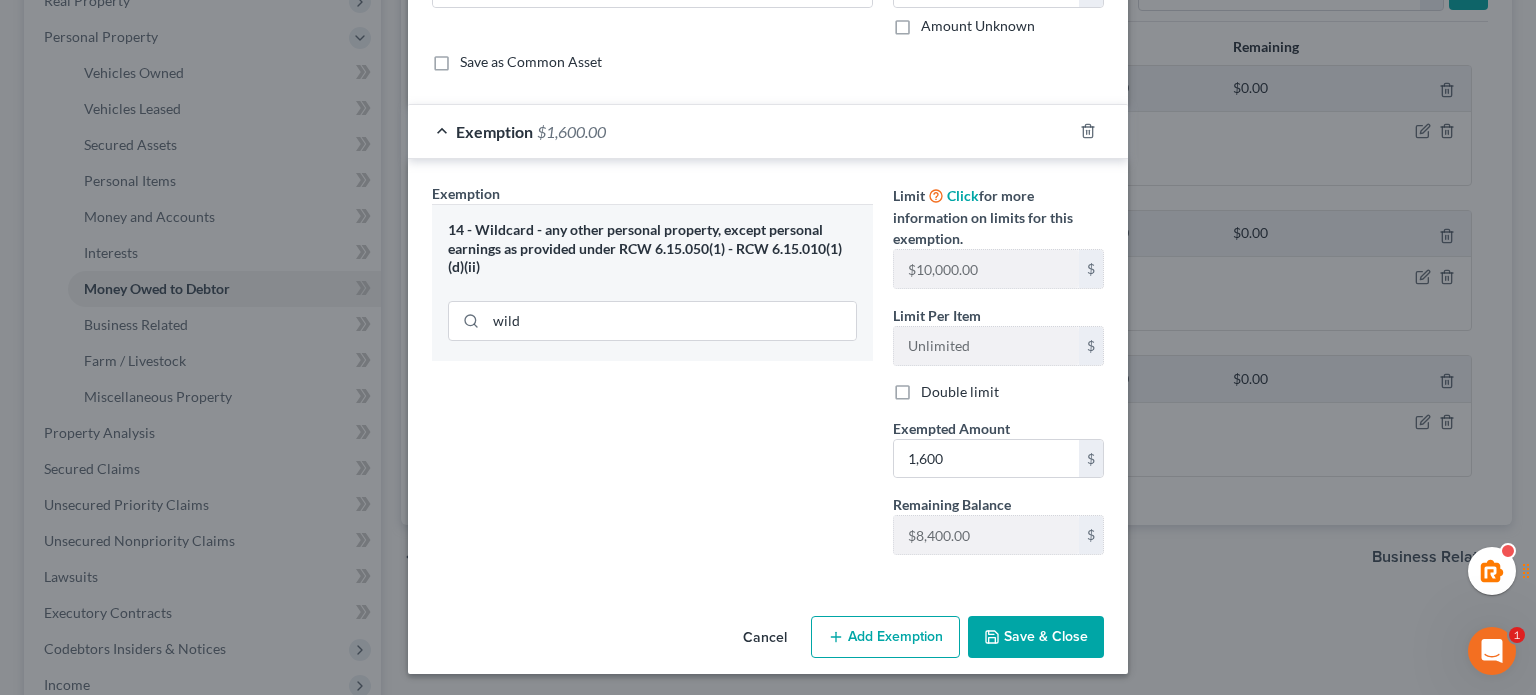 click on "Cancel Add Exemption Save & Close" at bounding box center (768, 641) 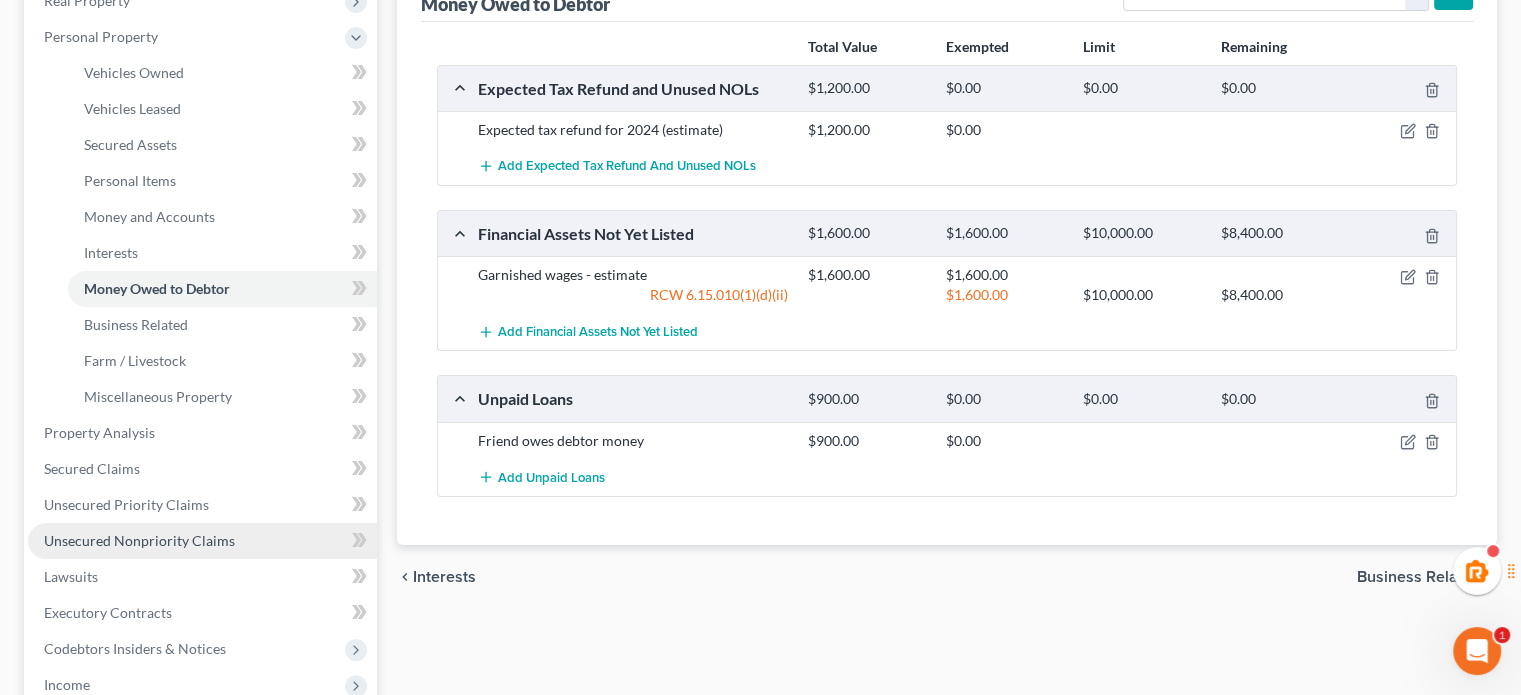 click on "Unsecured Nonpriority Claims" at bounding box center [139, 540] 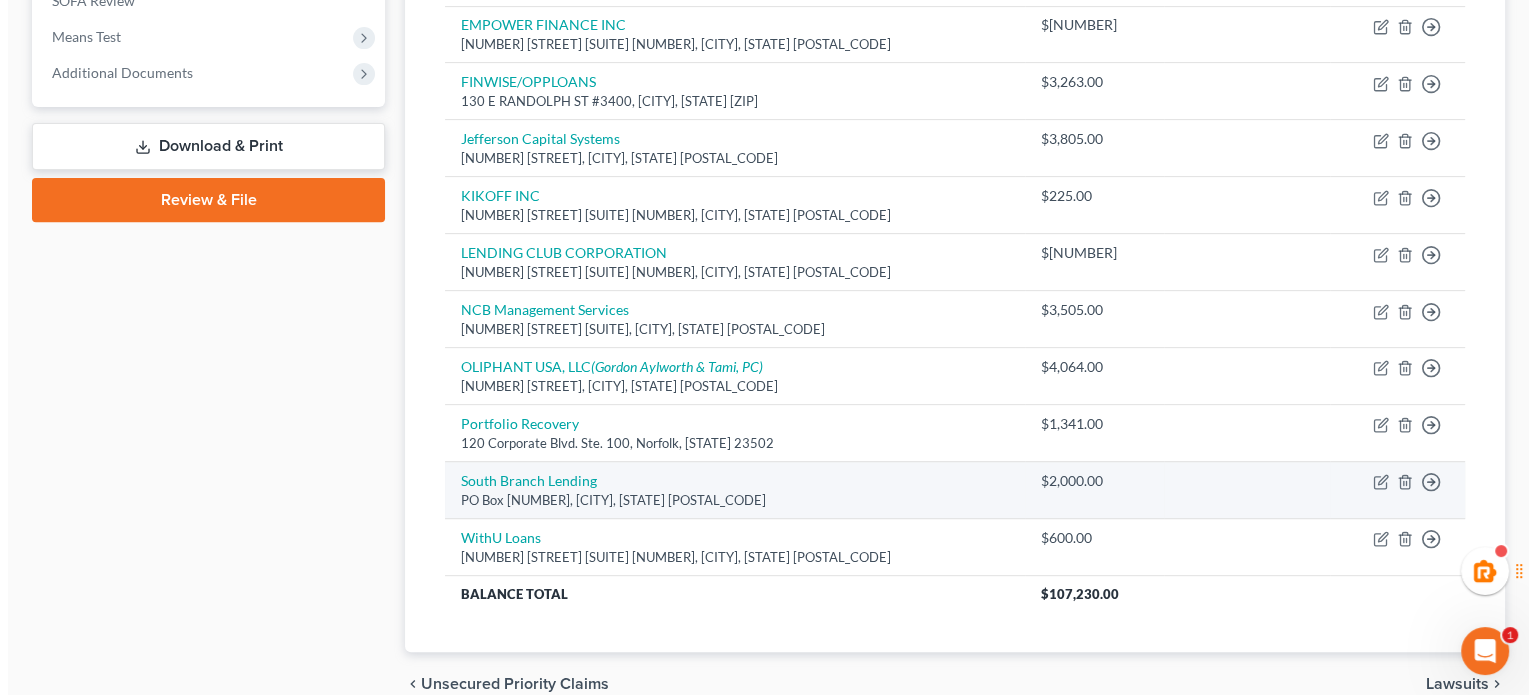 scroll, scrollTop: 857, scrollLeft: 0, axis: vertical 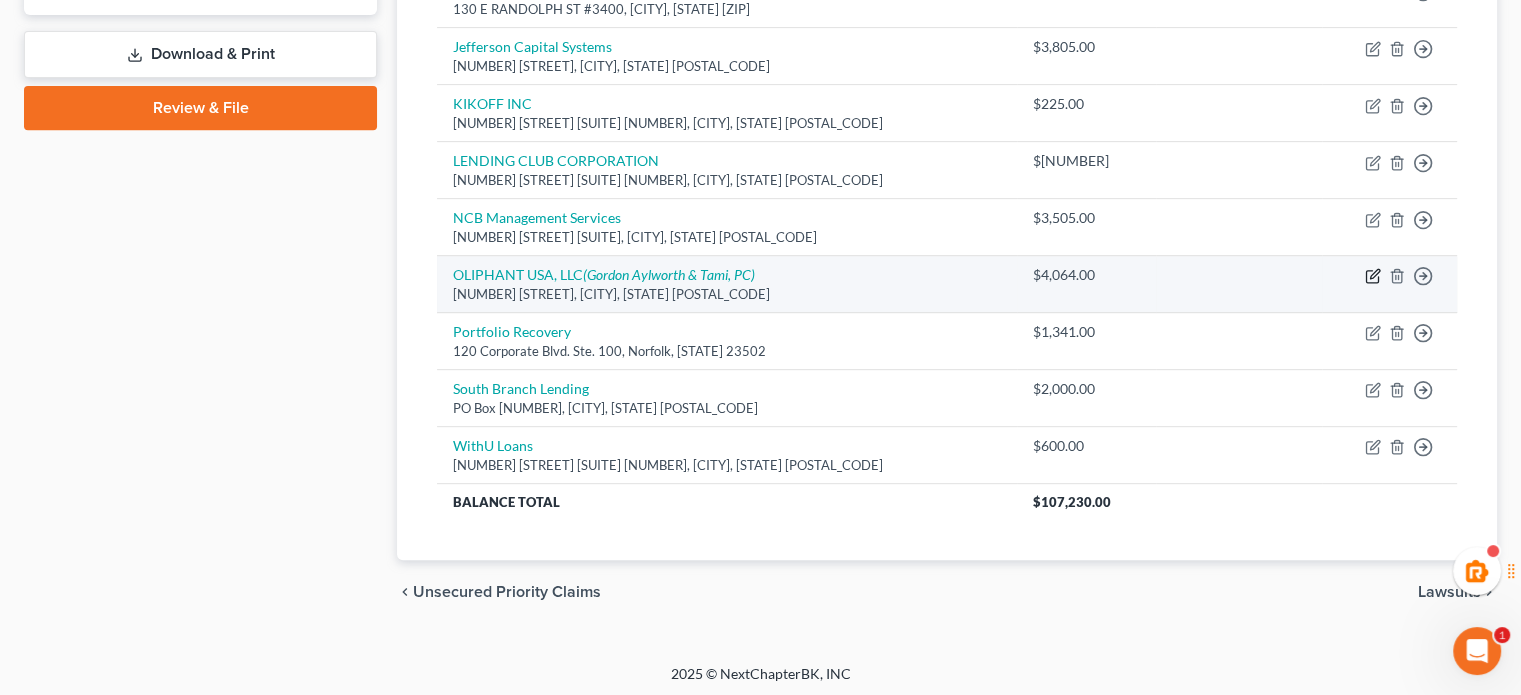 click 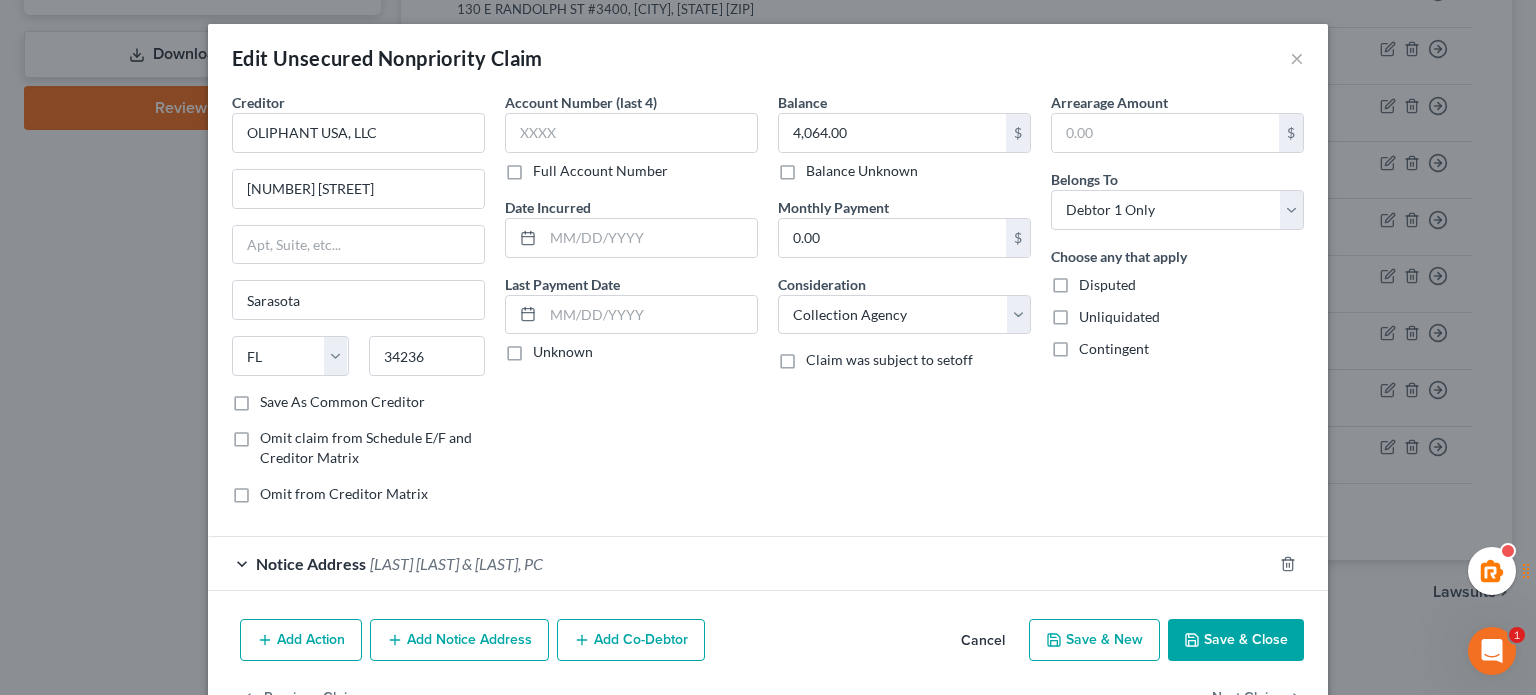 click on "[LAST] [LAST] & [LAST], PC" at bounding box center [456, 563] 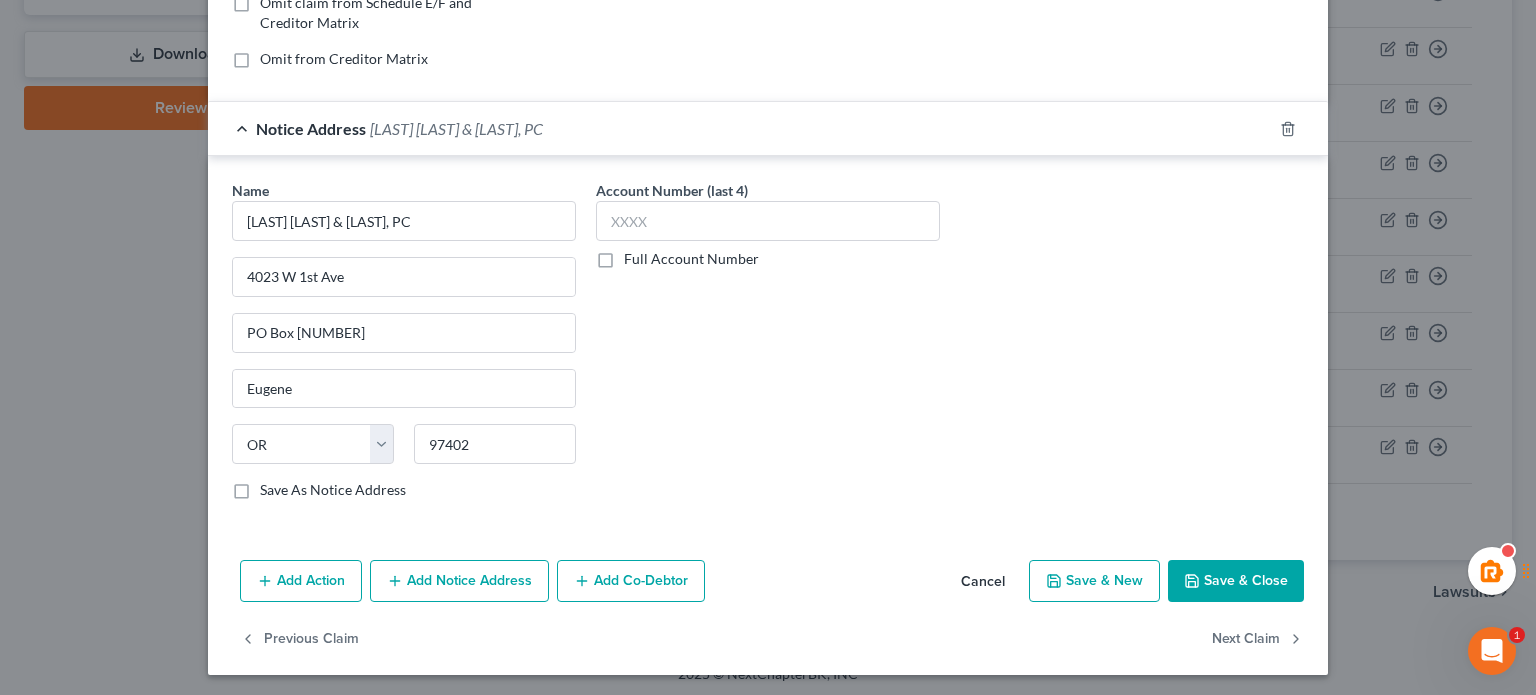 click on "Notice Address [NAME], [NAME], PC" at bounding box center [740, 128] 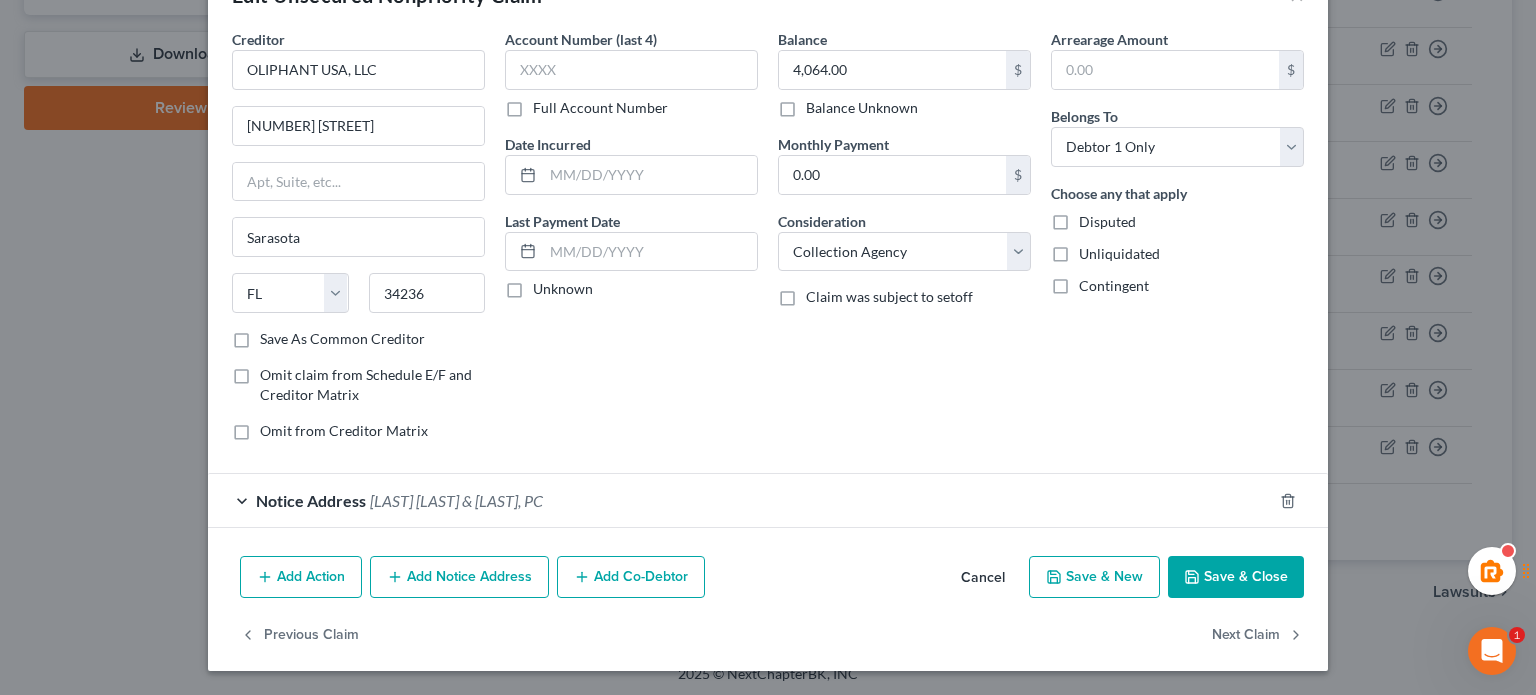 scroll, scrollTop: 60, scrollLeft: 0, axis: vertical 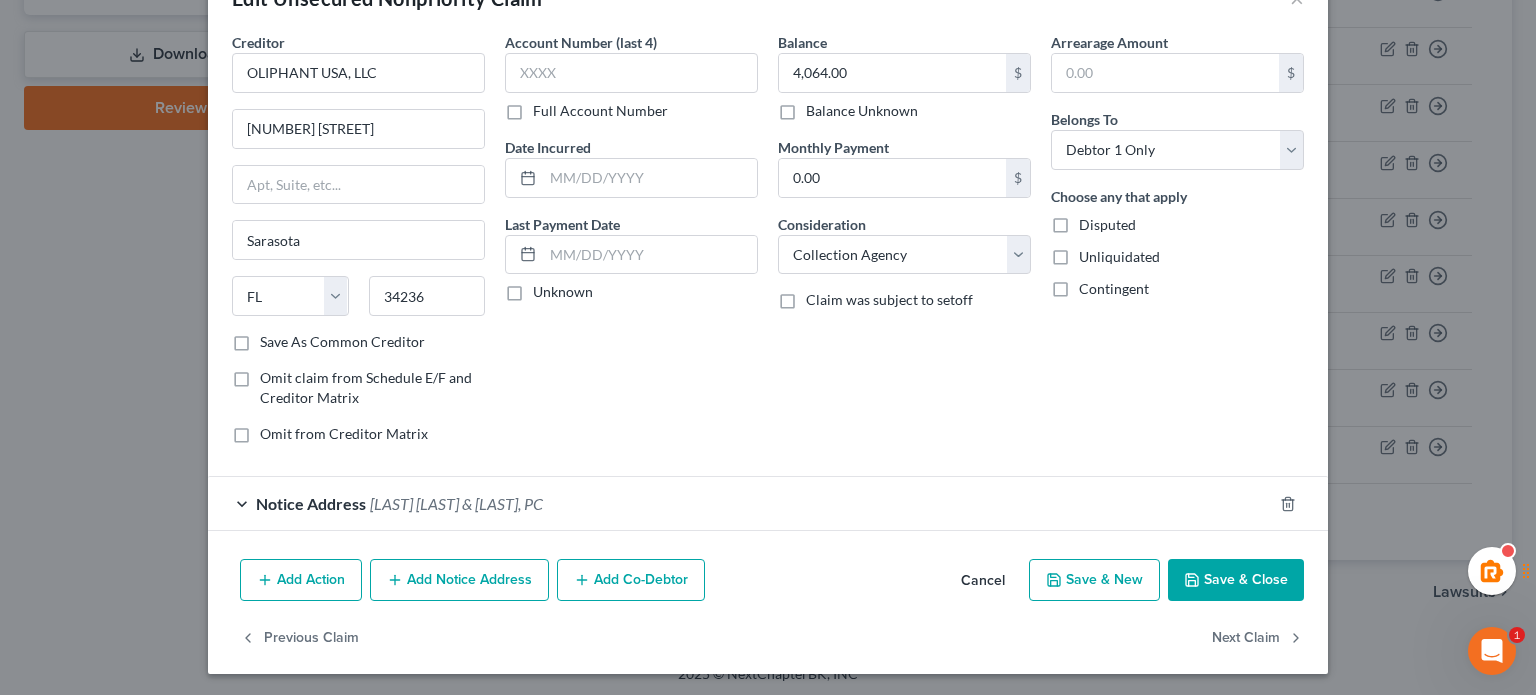 click on "Add Action" at bounding box center (301, 580) 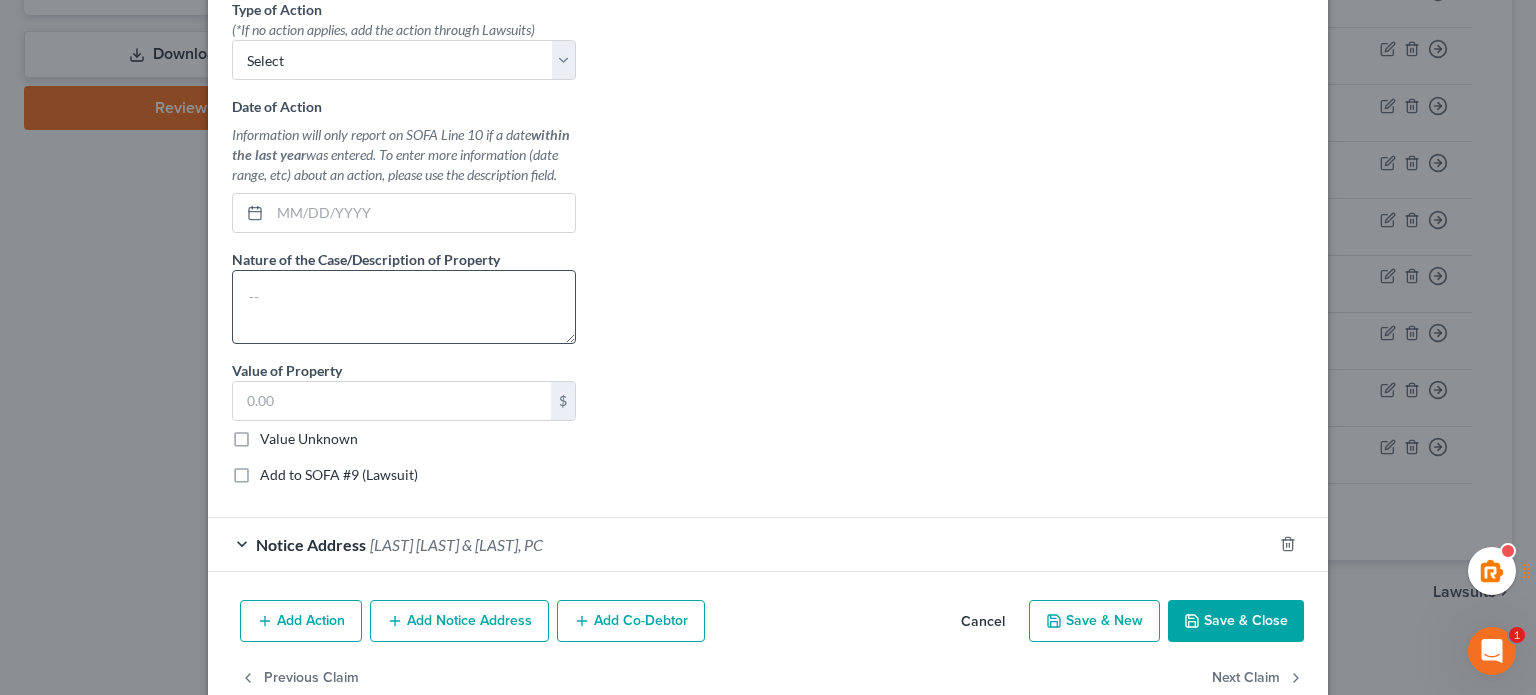scroll, scrollTop: 656, scrollLeft: 0, axis: vertical 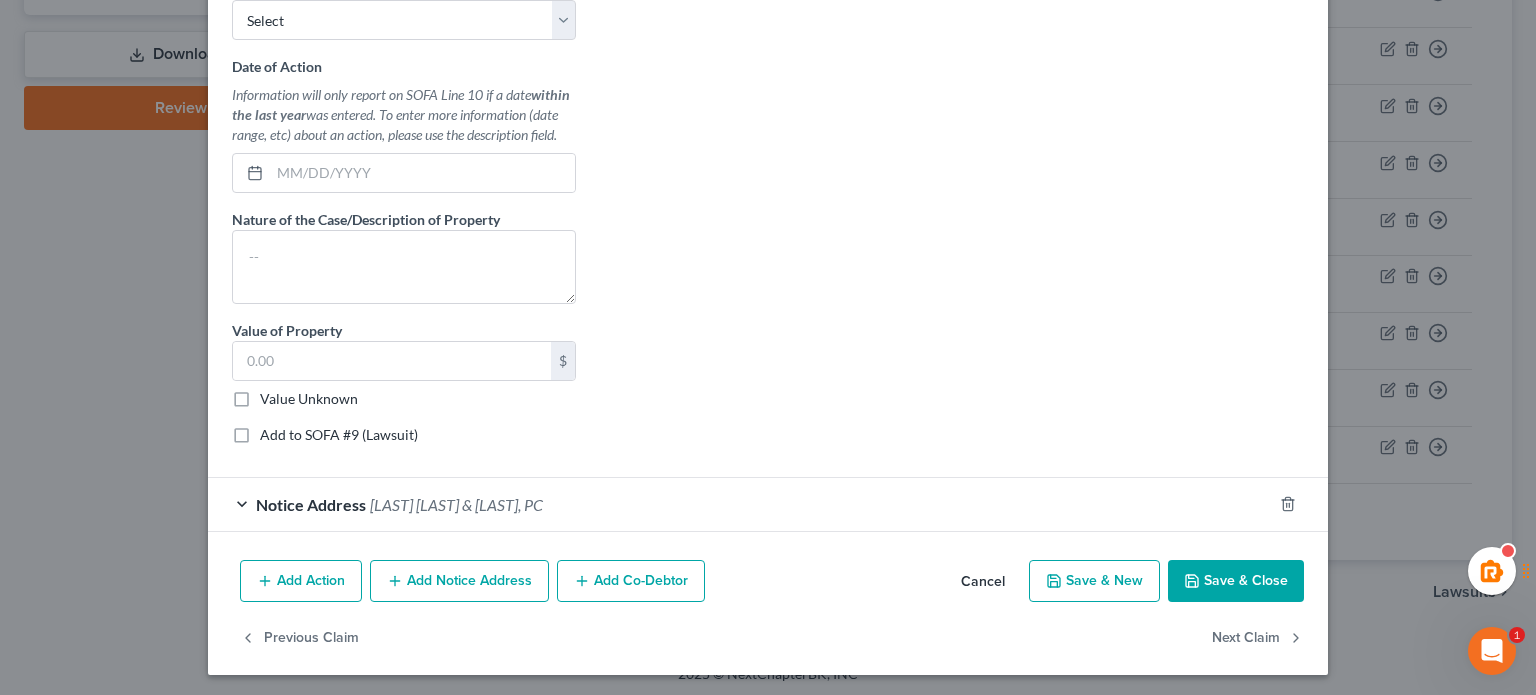 click on "Date of Action Information will only report on SOFA Line 10 if a date  within the last year  was entered. To enter more information (date range, etc) about an action, please use the description field." at bounding box center [404, 124] 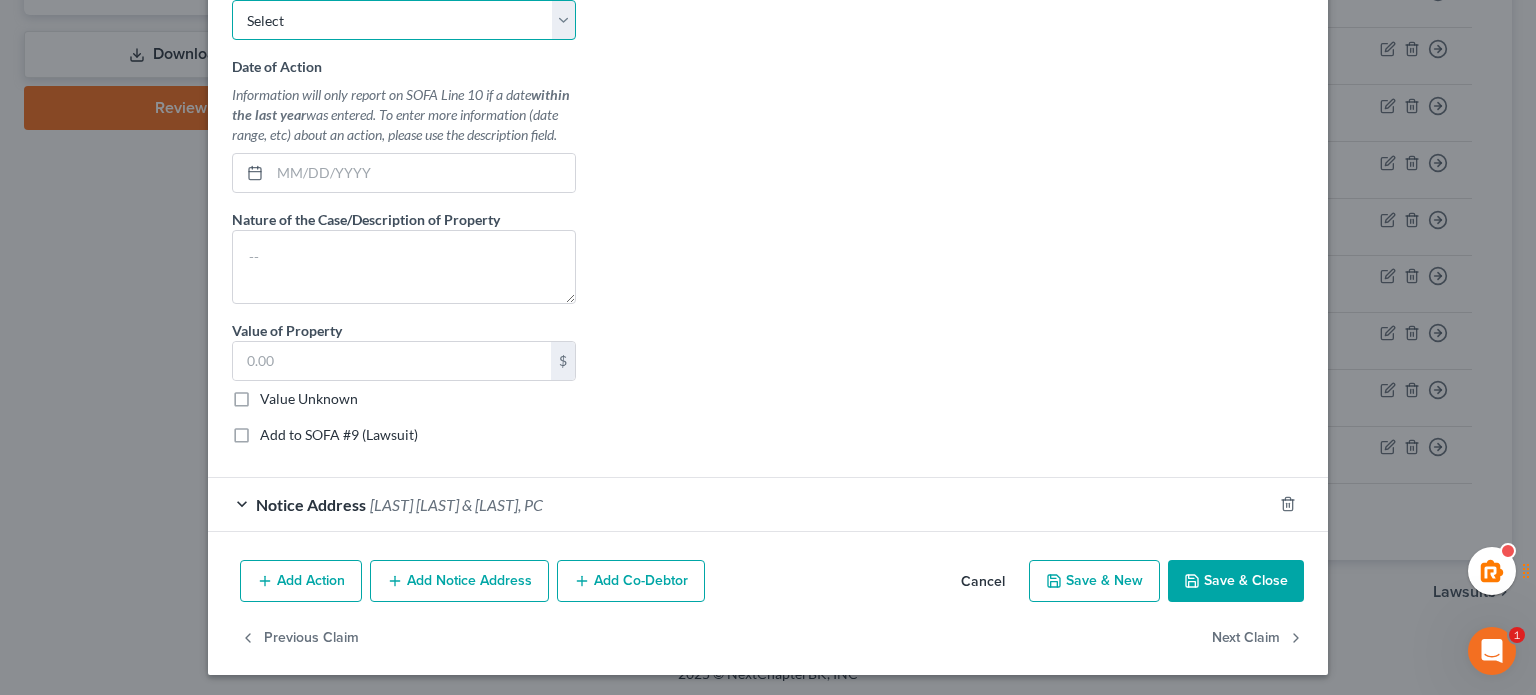 click on "Select Repossession Garnishment Foreclosure Personal Injury Attached, Seized, Or Levied" at bounding box center [404, 20] 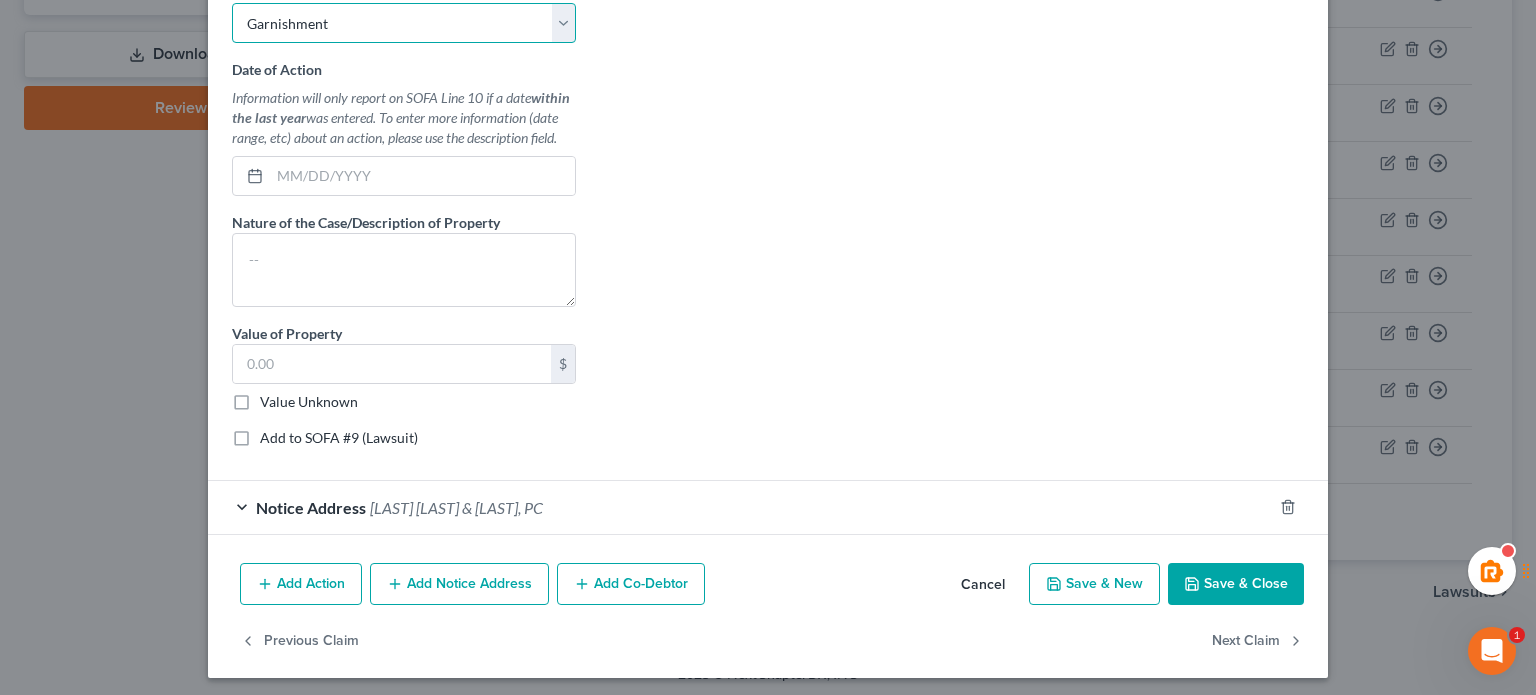 click on "Select Repossession Garnishment Foreclosure Personal Injury Attached, Seized, Or Levied" at bounding box center (404, 23) 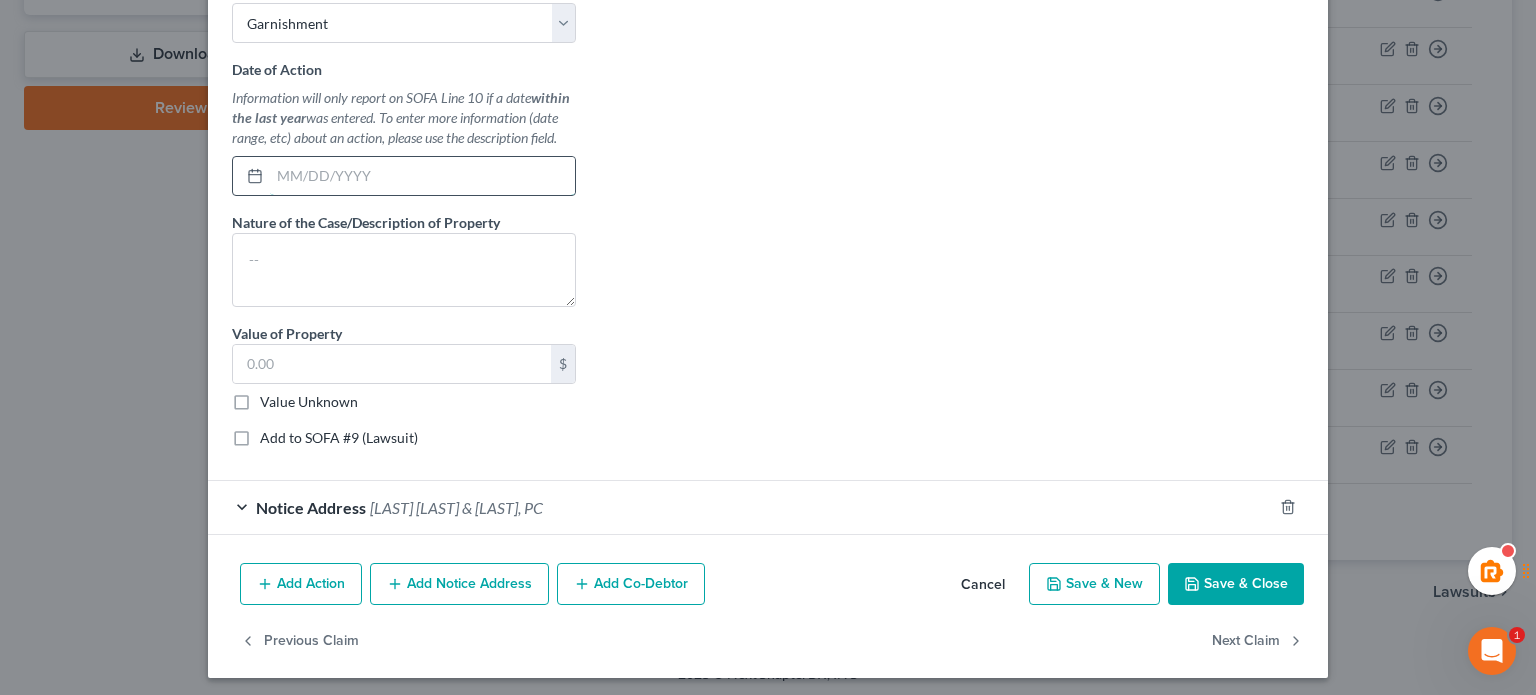 click at bounding box center [422, 176] 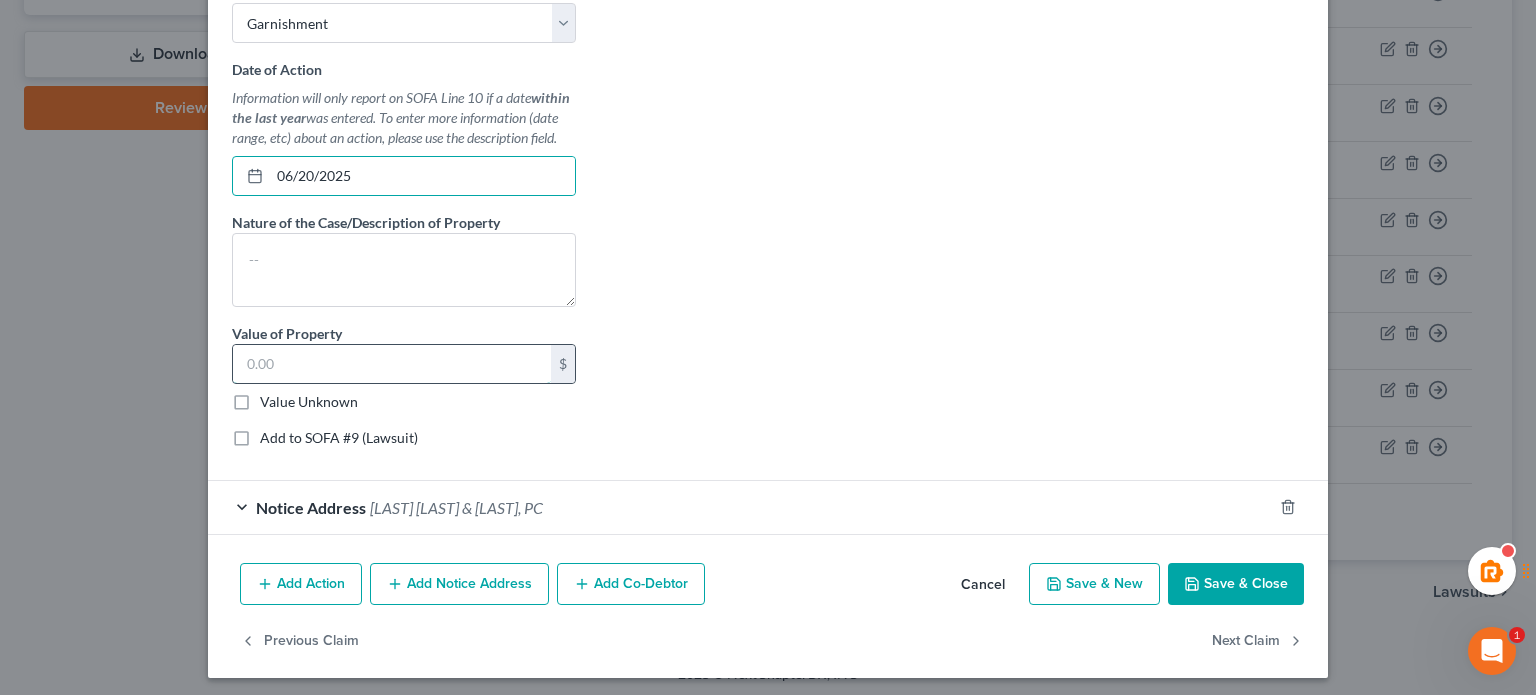 click at bounding box center [392, 364] 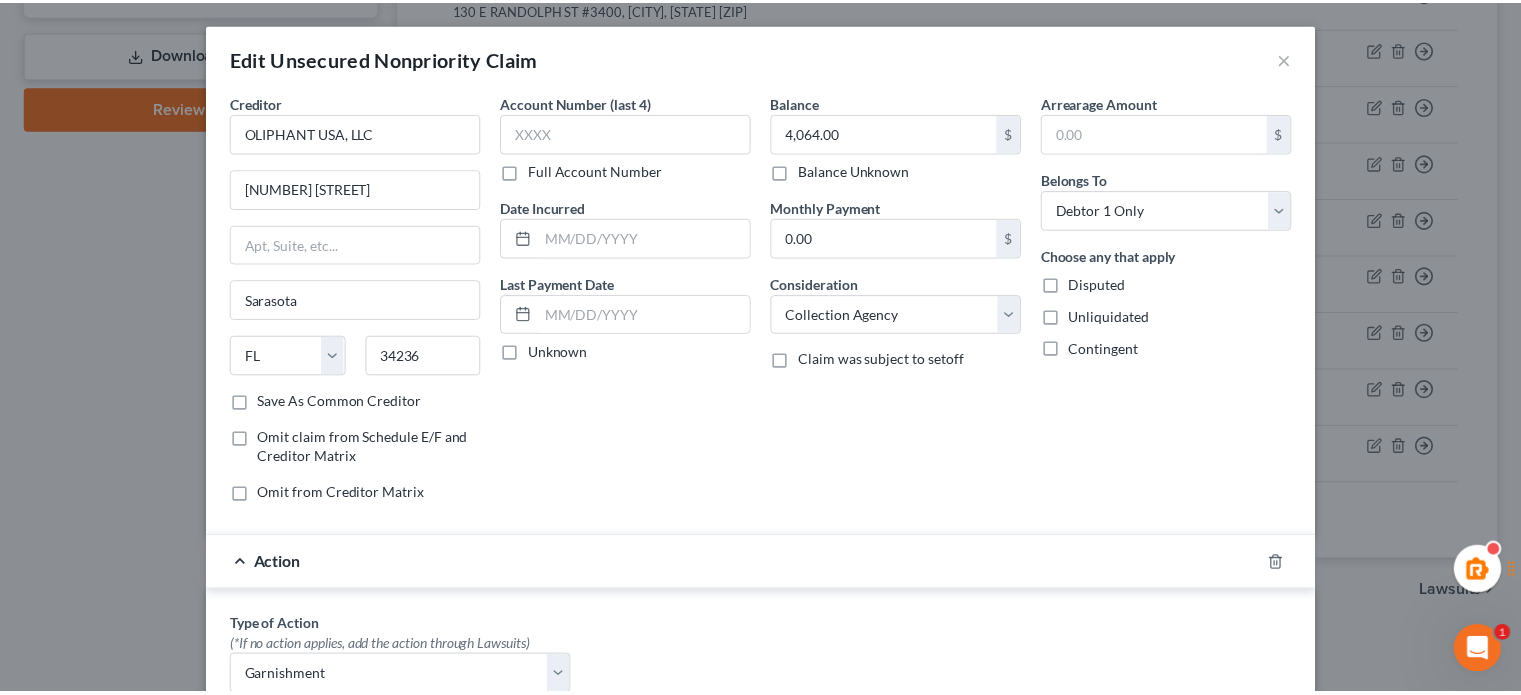 scroll, scrollTop: 656, scrollLeft: 0, axis: vertical 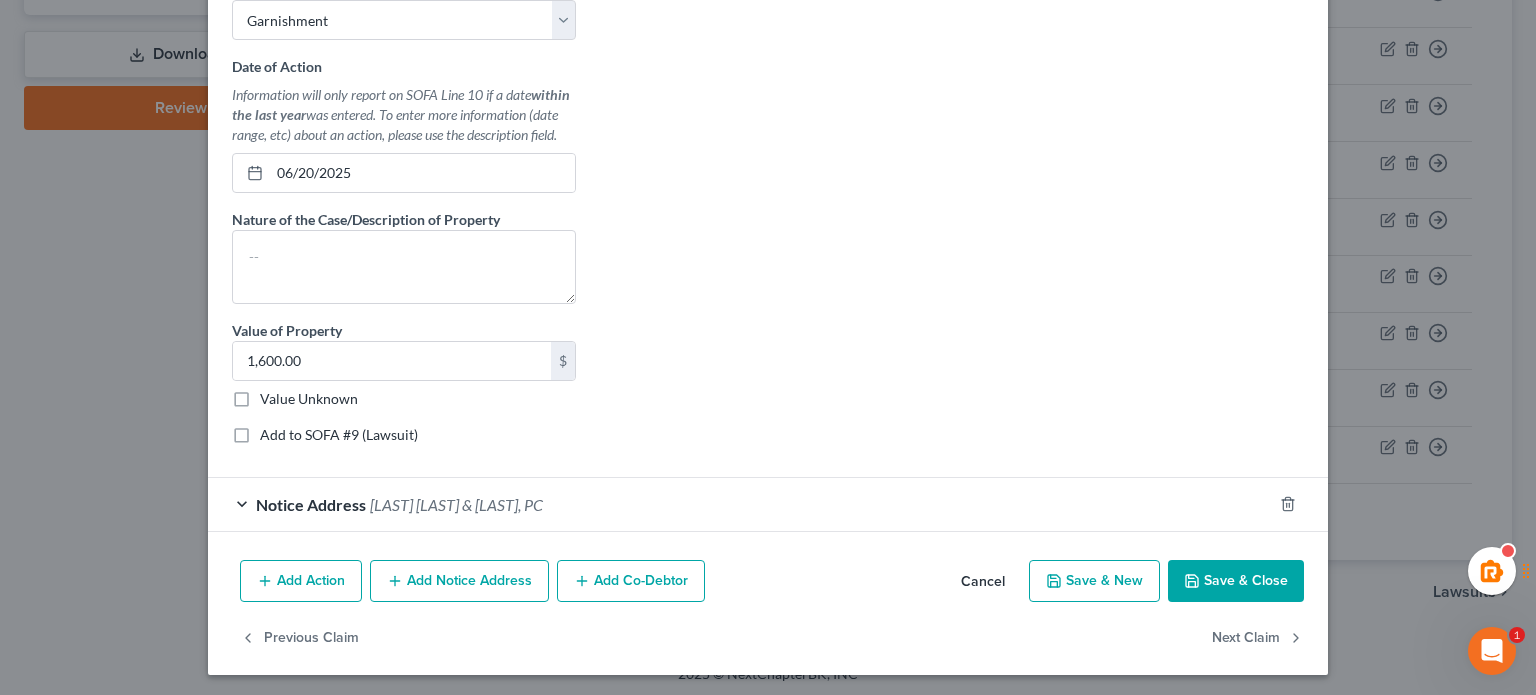 click on "Save & Close" at bounding box center (1236, 581) 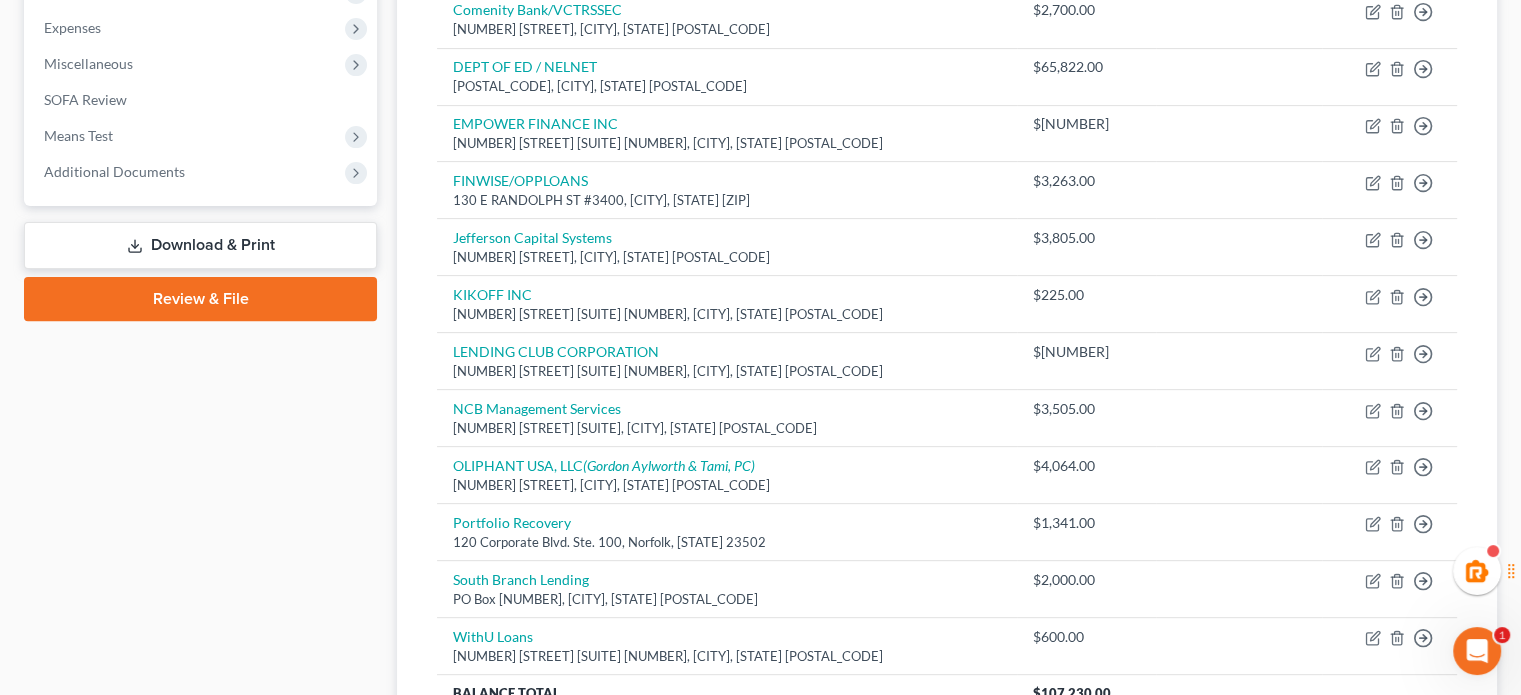 scroll, scrollTop: 0, scrollLeft: 0, axis: both 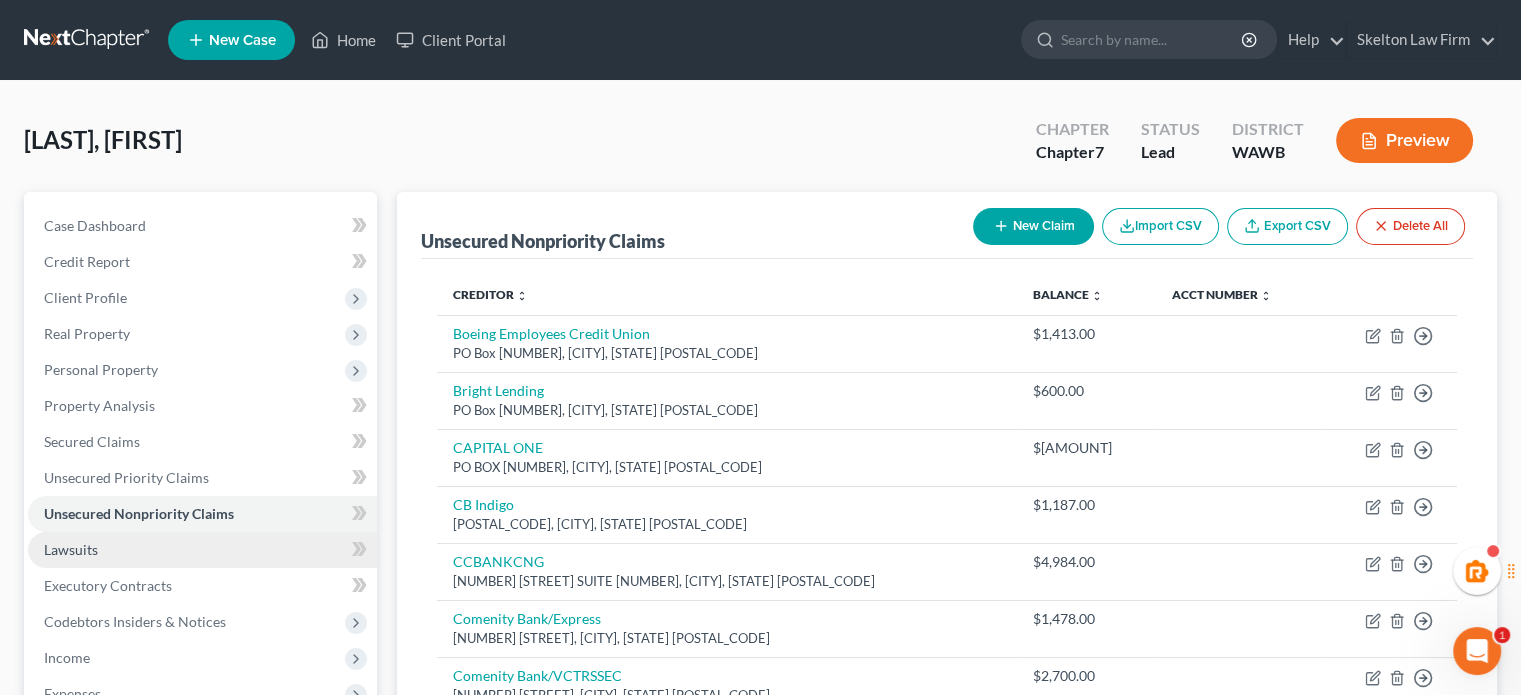 click on "Lawsuits" at bounding box center (202, 550) 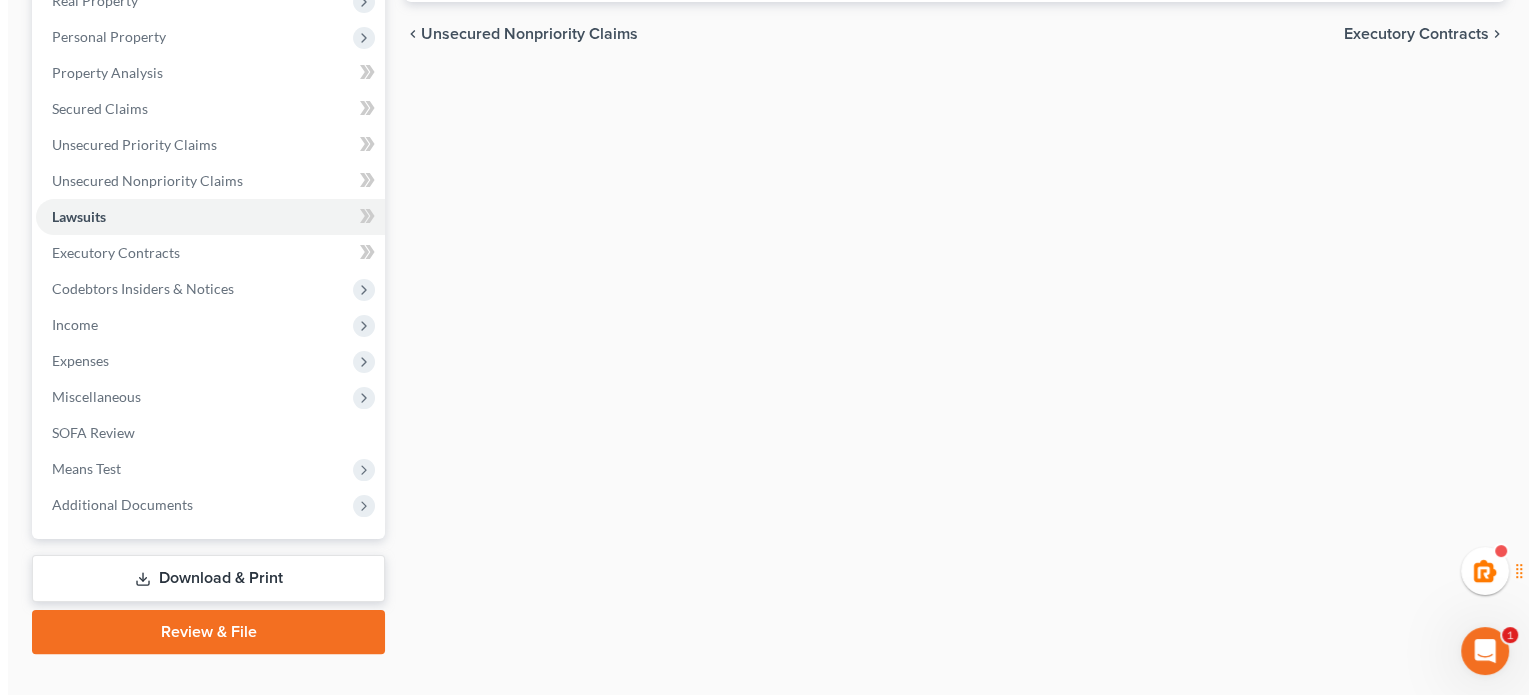 scroll, scrollTop: 0, scrollLeft: 0, axis: both 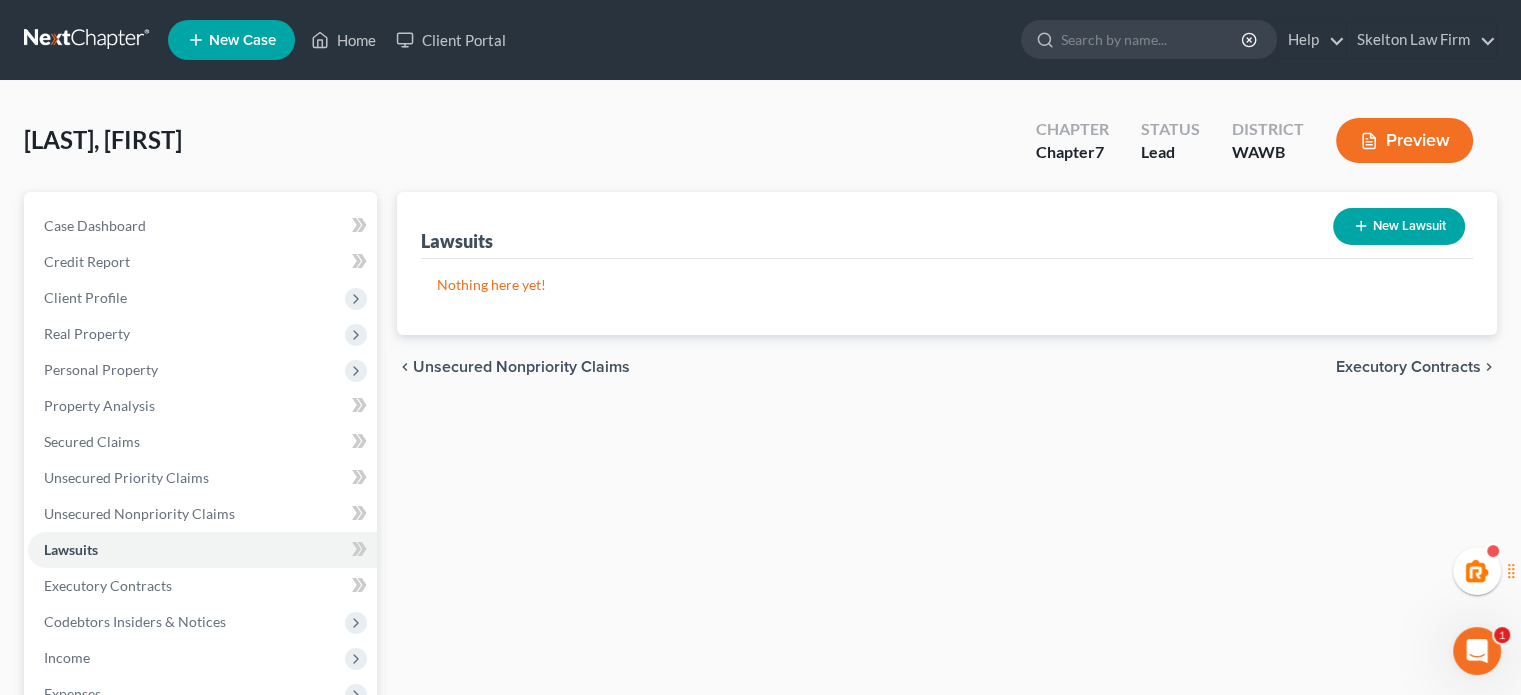 click on "New Lawsuit" at bounding box center [1399, 226] 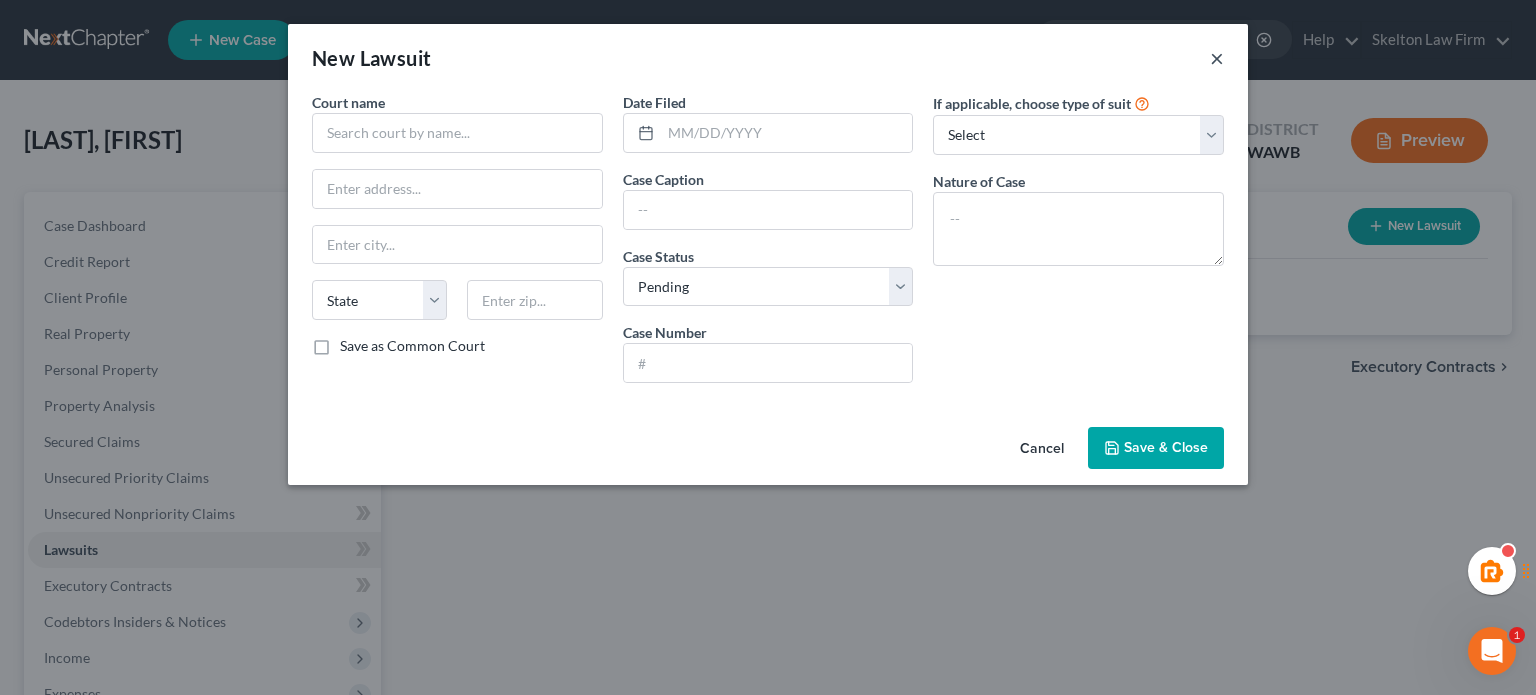 click on "×" at bounding box center [1217, 58] 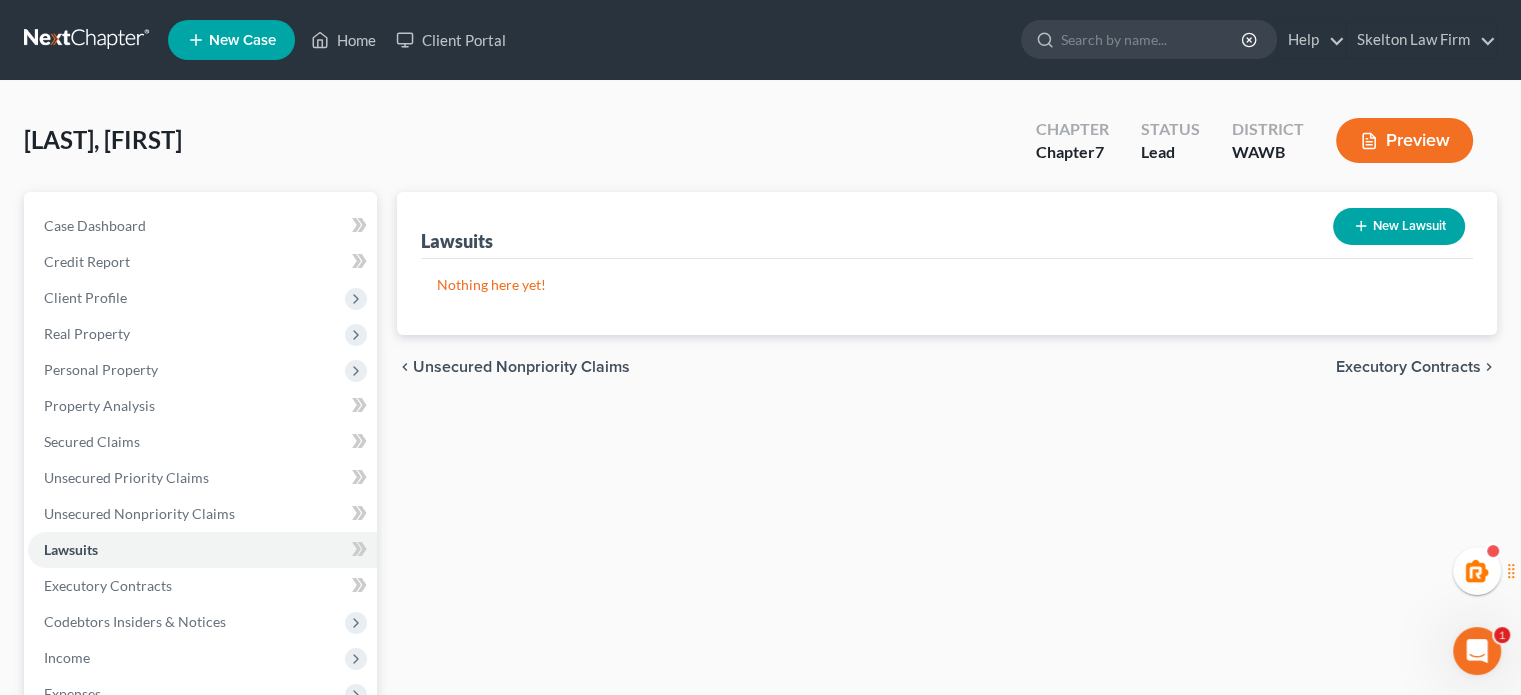 click on "Lawsuits New Lawsuit" at bounding box center (947, 225) 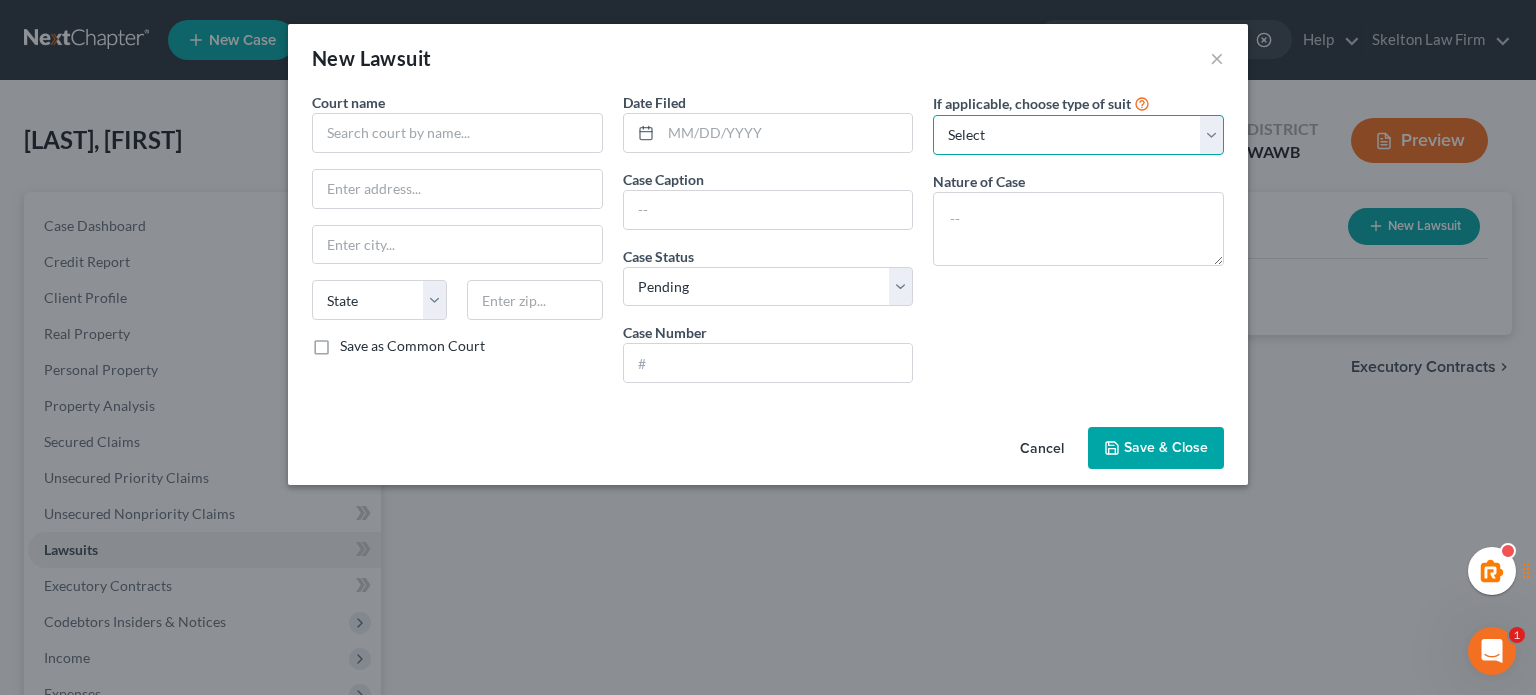 click on "Select Repossession Garnishment Foreclosure Attached, Seized, Or Levied Other" at bounding box center [1078, 135] 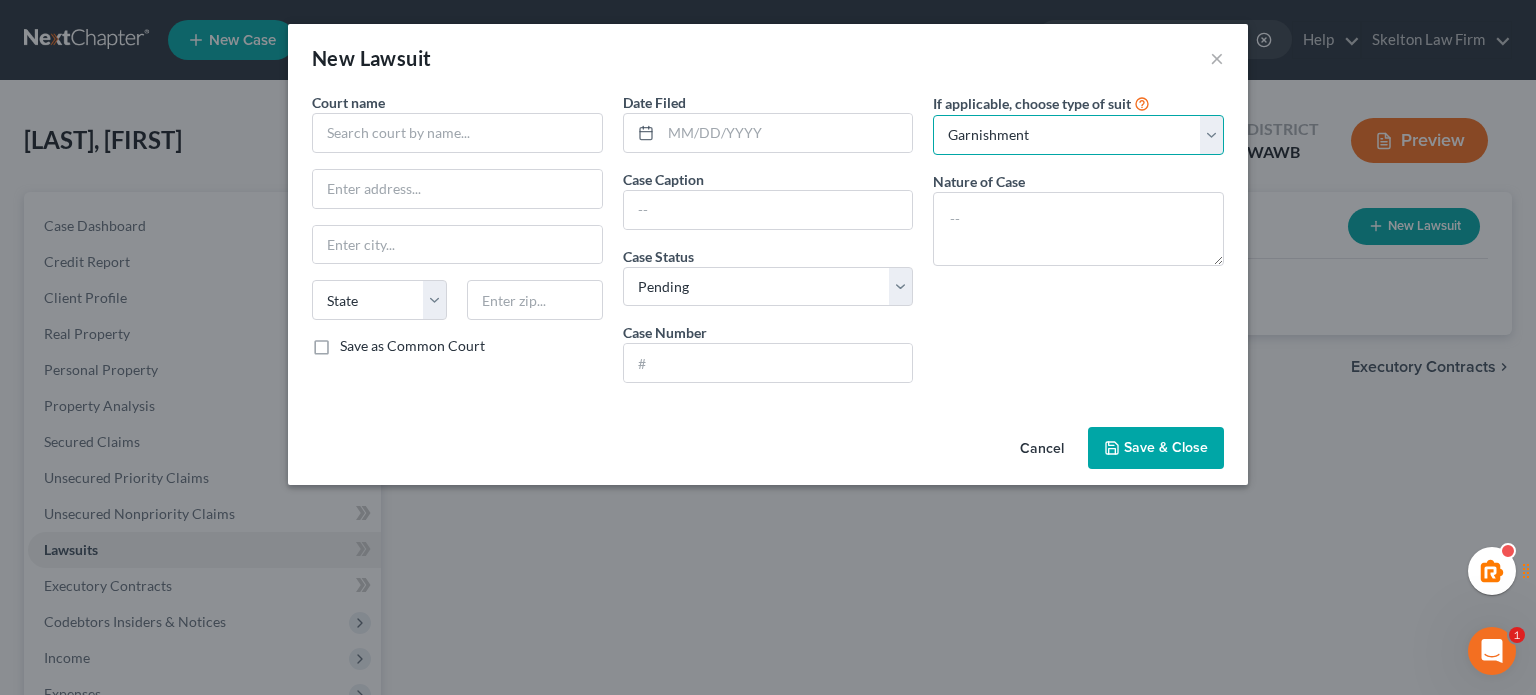 click on "Select Repossession Garnishment Foreclosure Attached, Seized, Or Levied Other" at bounding box center [1078, 135] 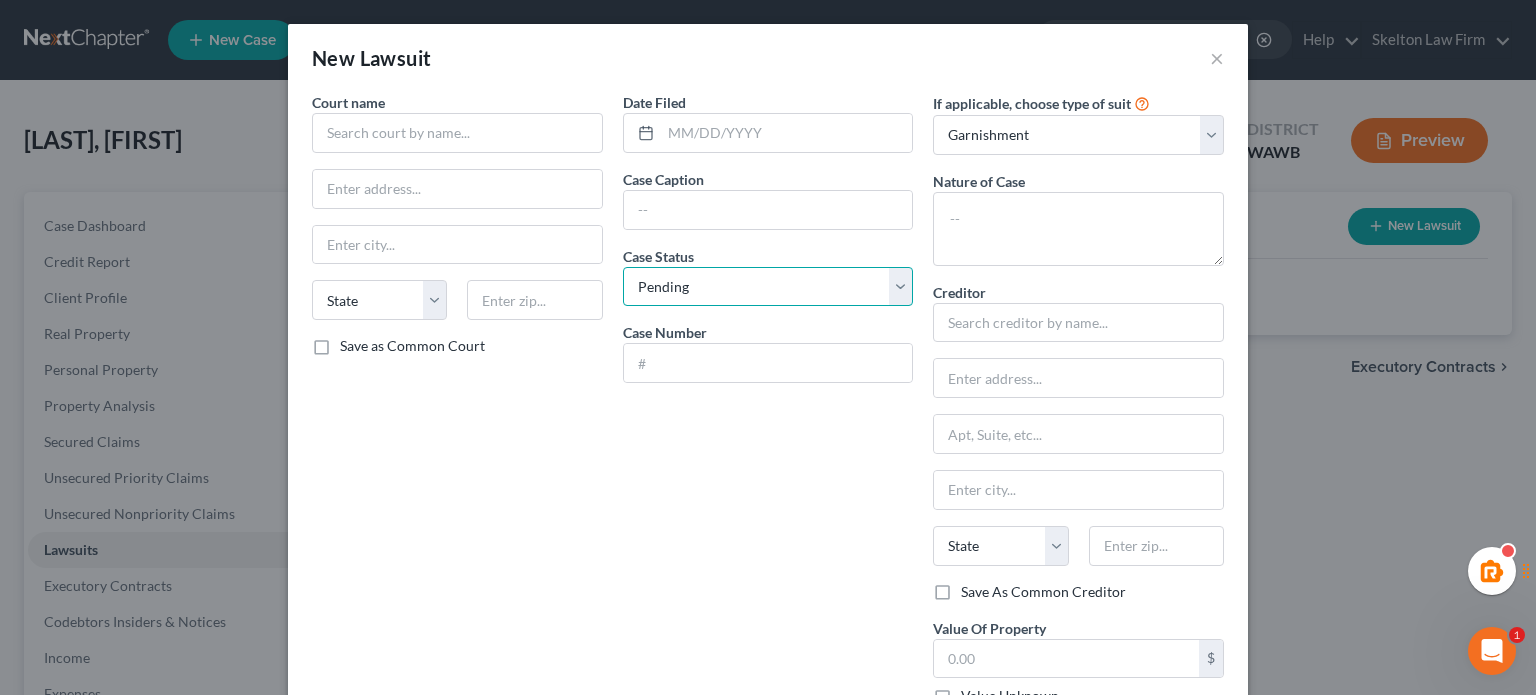 click on "Select Pending On Appeal Concluded" at bounding box center [768, 287] 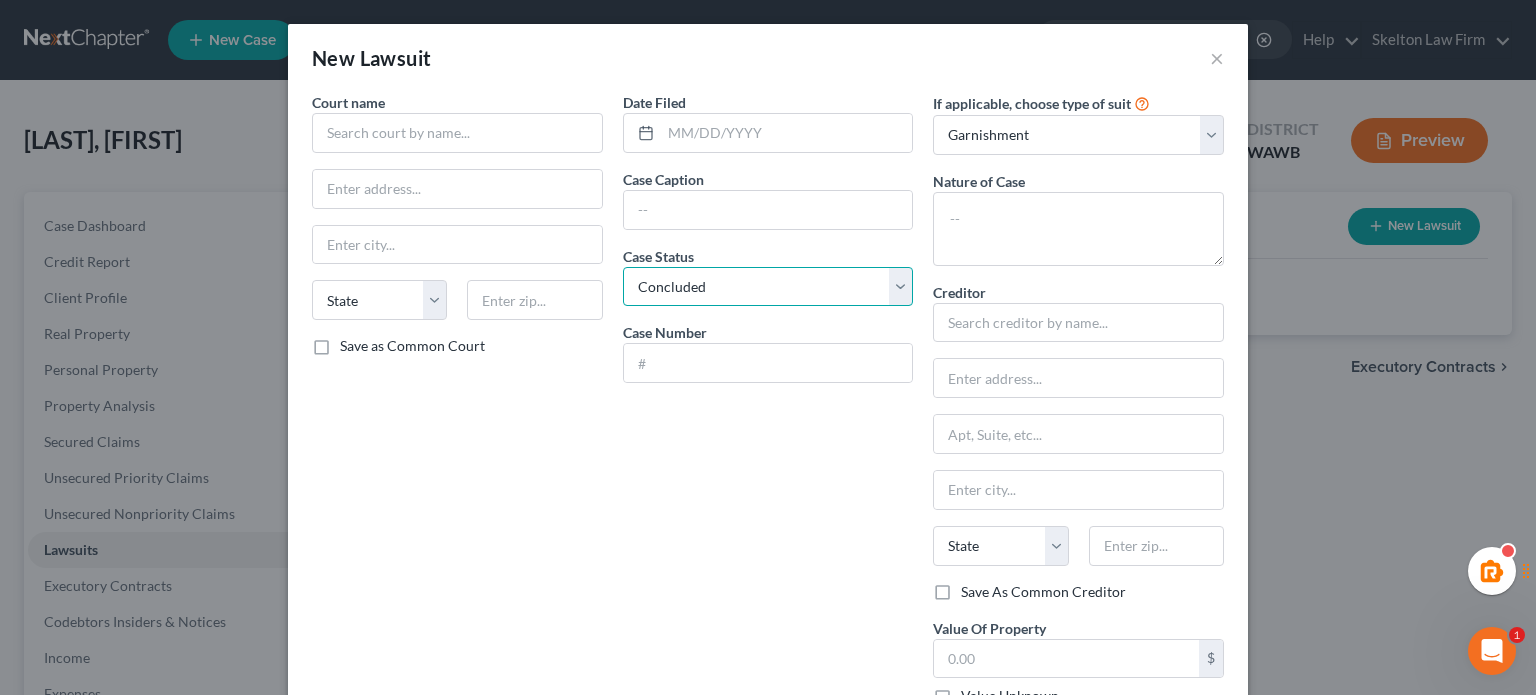 click on "Select Pending On Appeal Concluded" at bounding box center [768, 287] 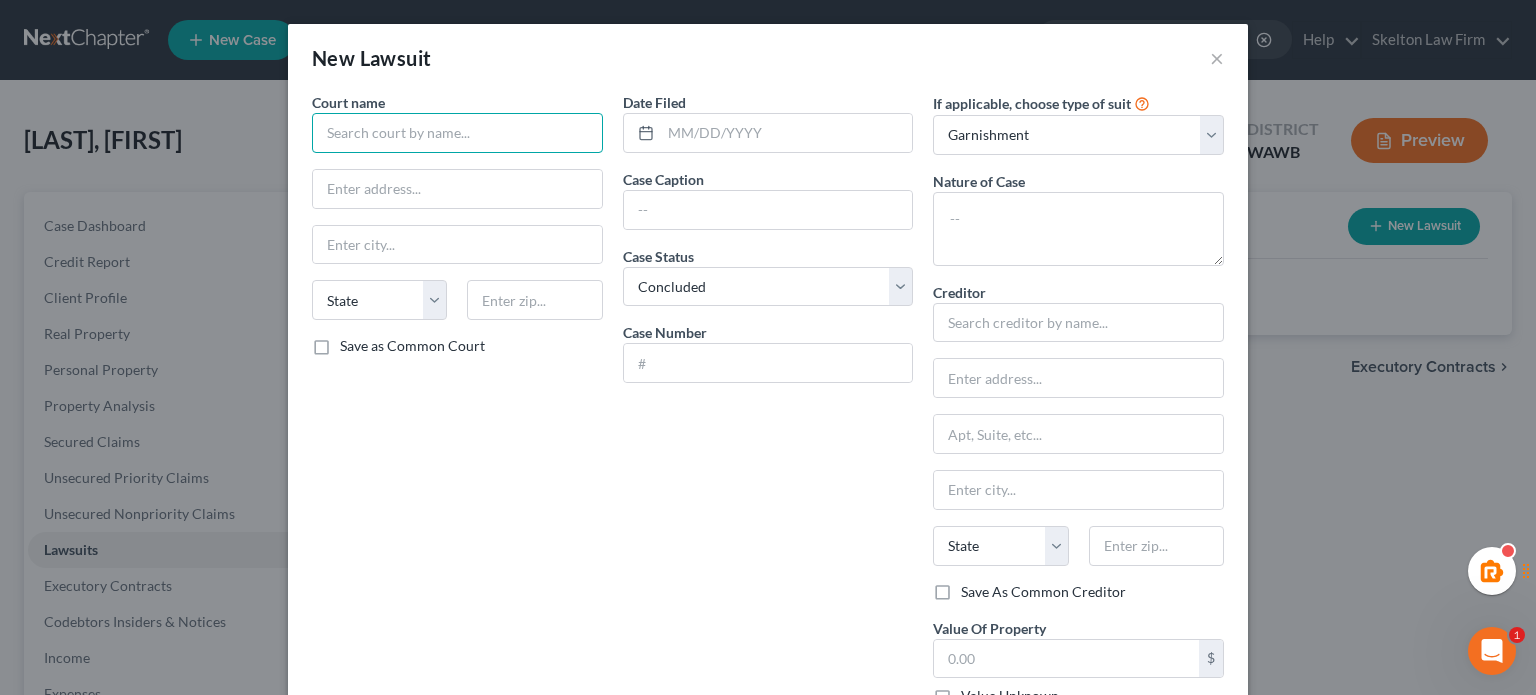 click at bounding box center (457, 133) 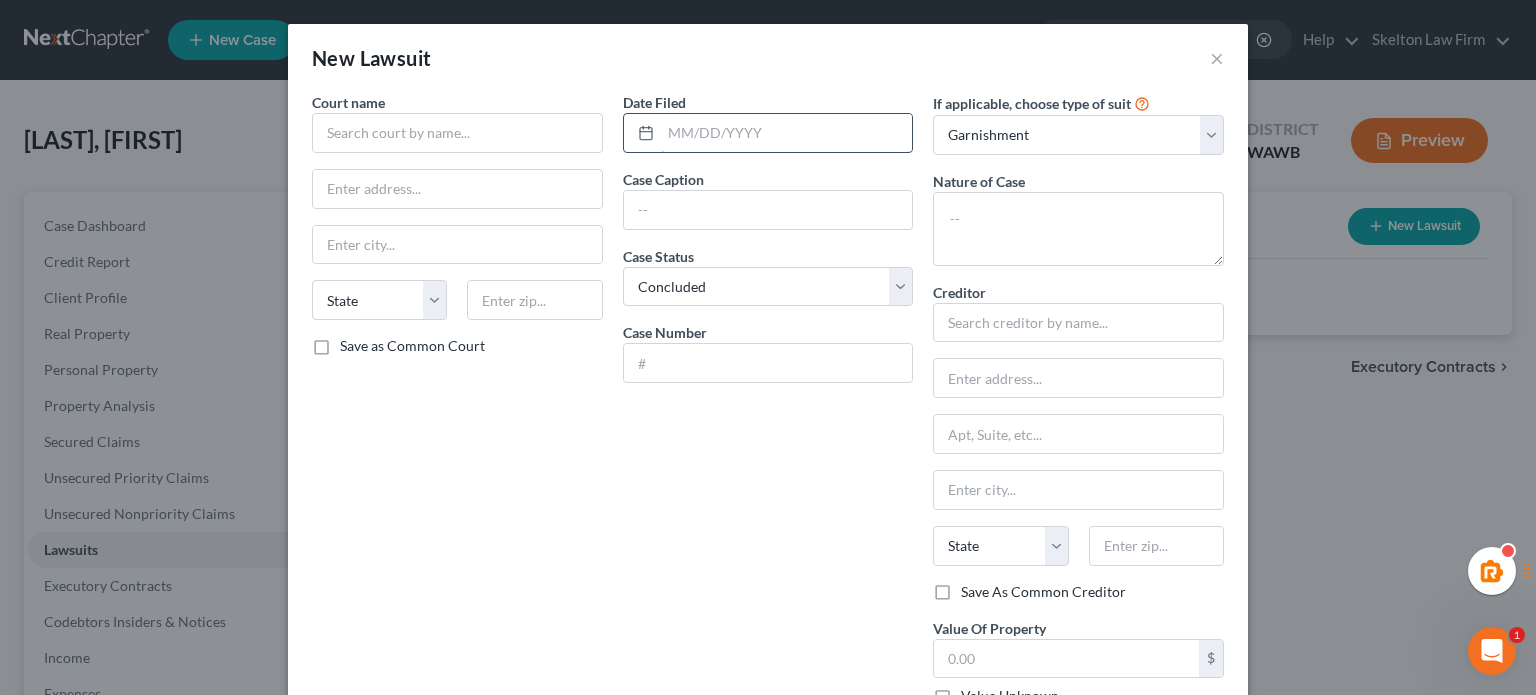 drag, startPoint x: 654, startPoint y: 125, endPoint x: 698, endPoint y: 114, distance: 45.35416 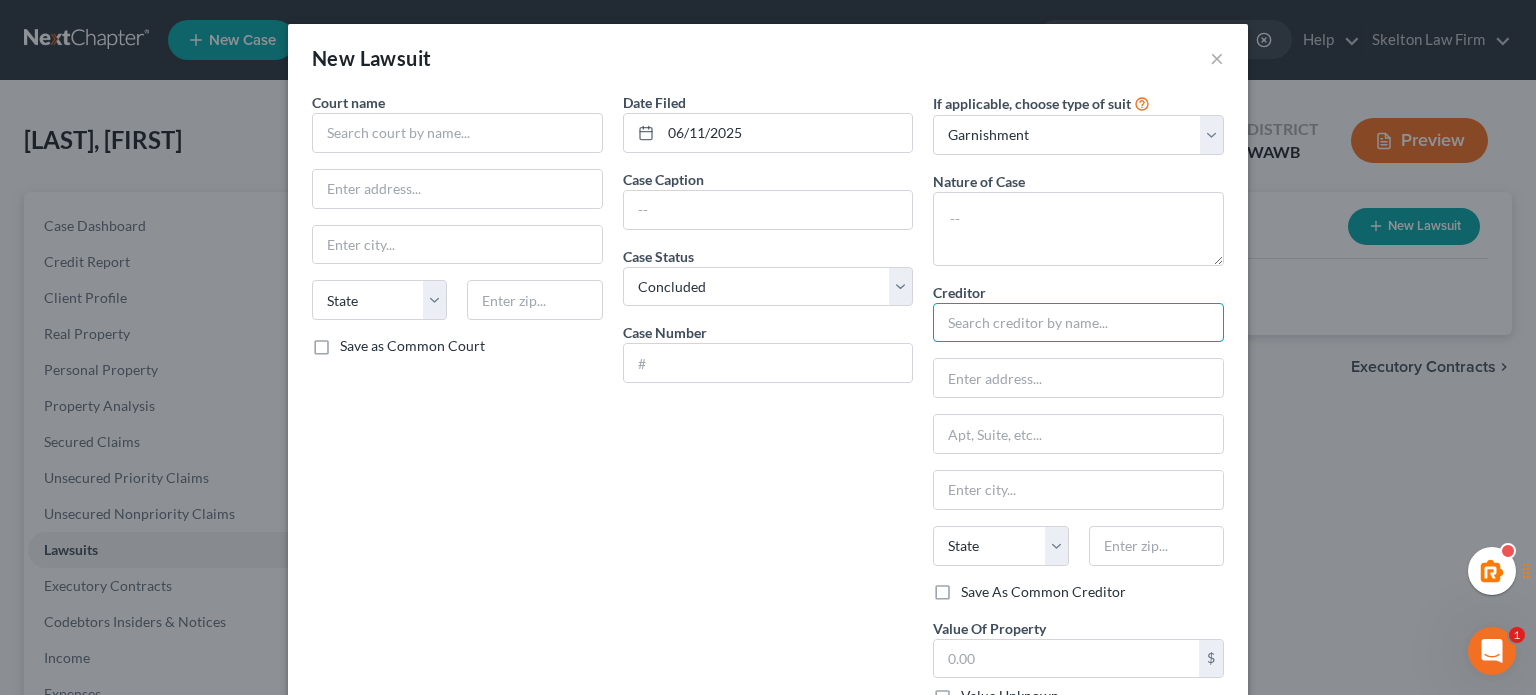 click at bounding box center (1078, 323) 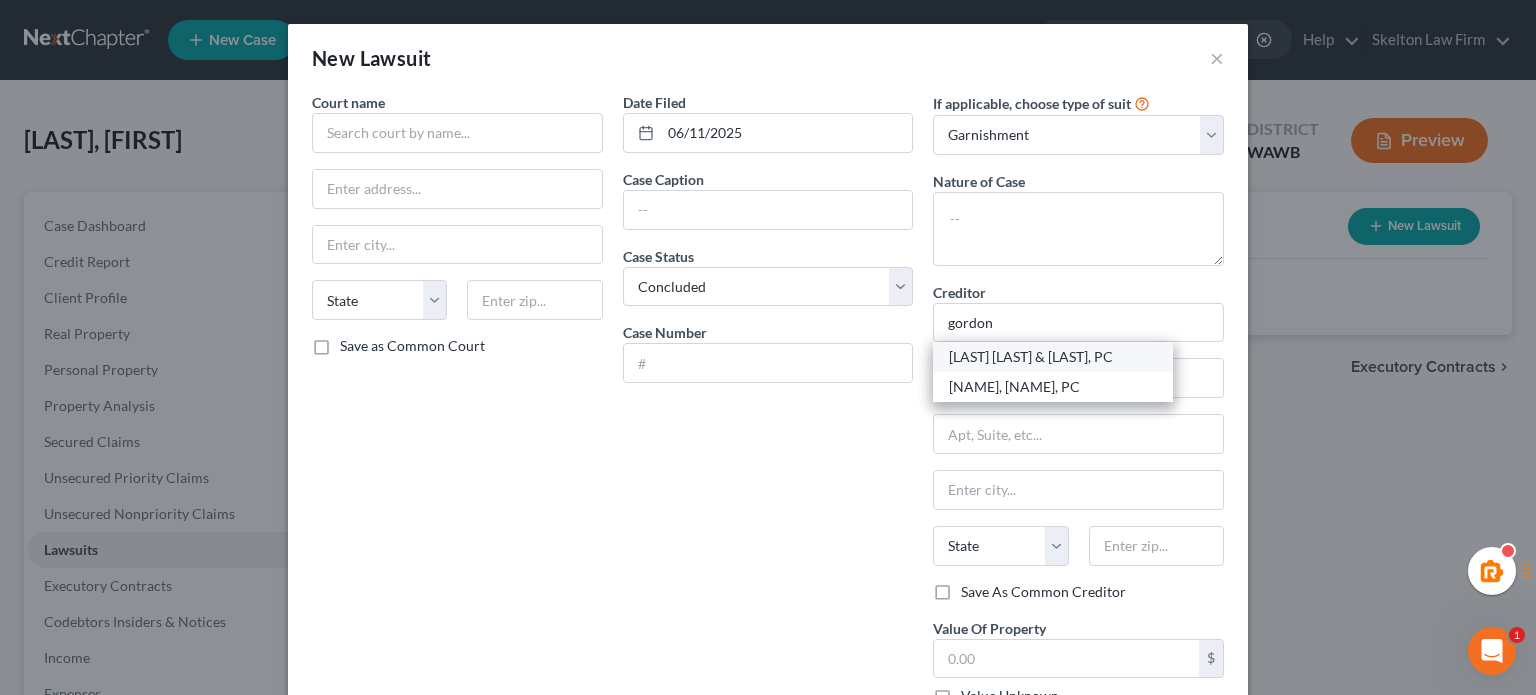 click on "[LAST] [LAST] & [LAST], PC" at bounding box center (1053, 357) 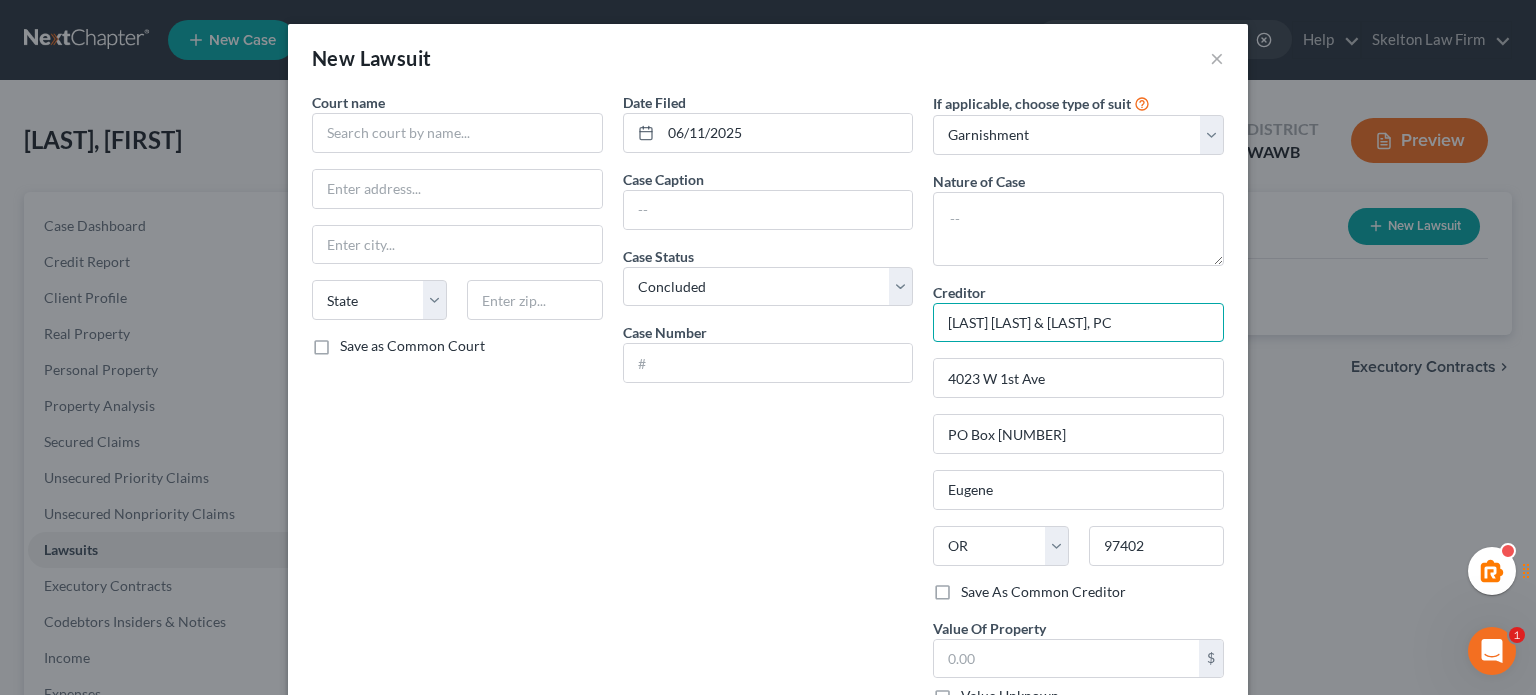 click on "[LAST] [LAST] & [LAST], PC" at bounding box center [1078, 323] 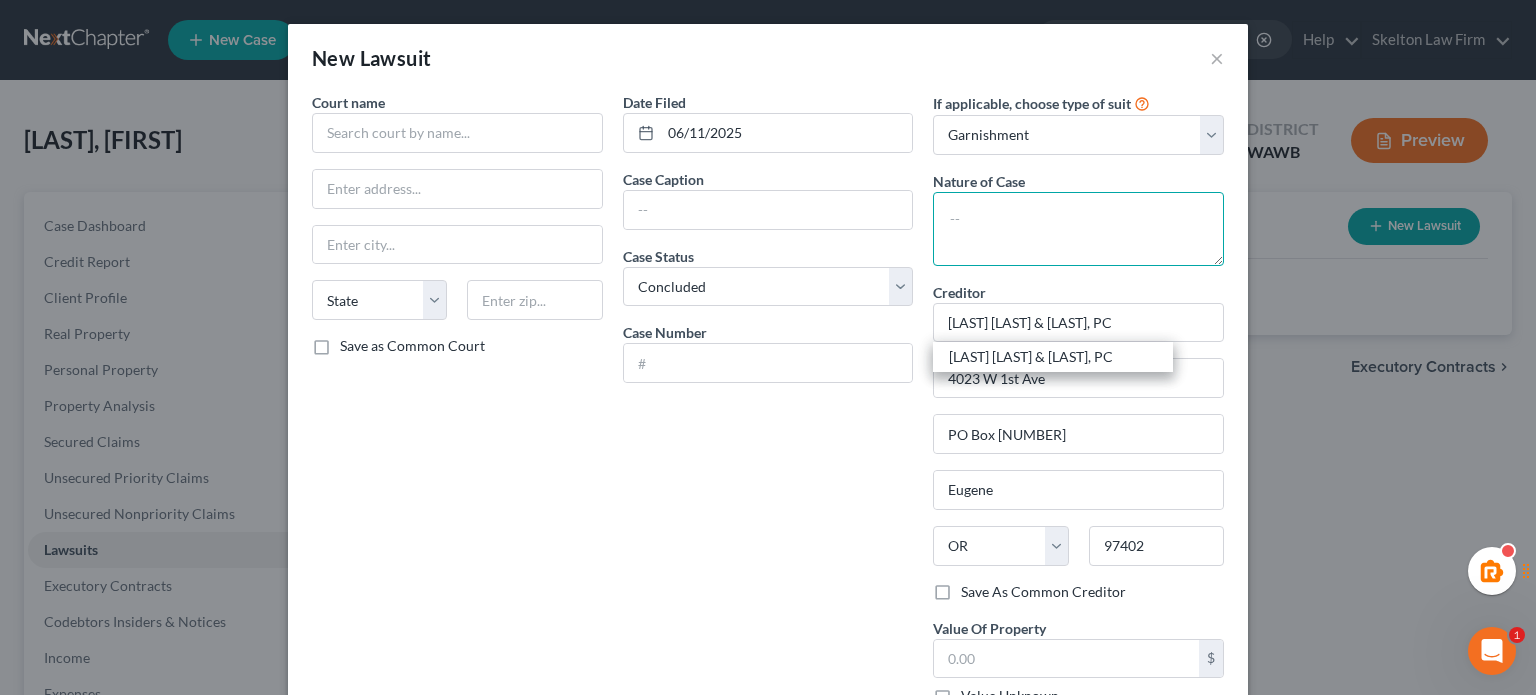 click at bounding box center (1078, 229) 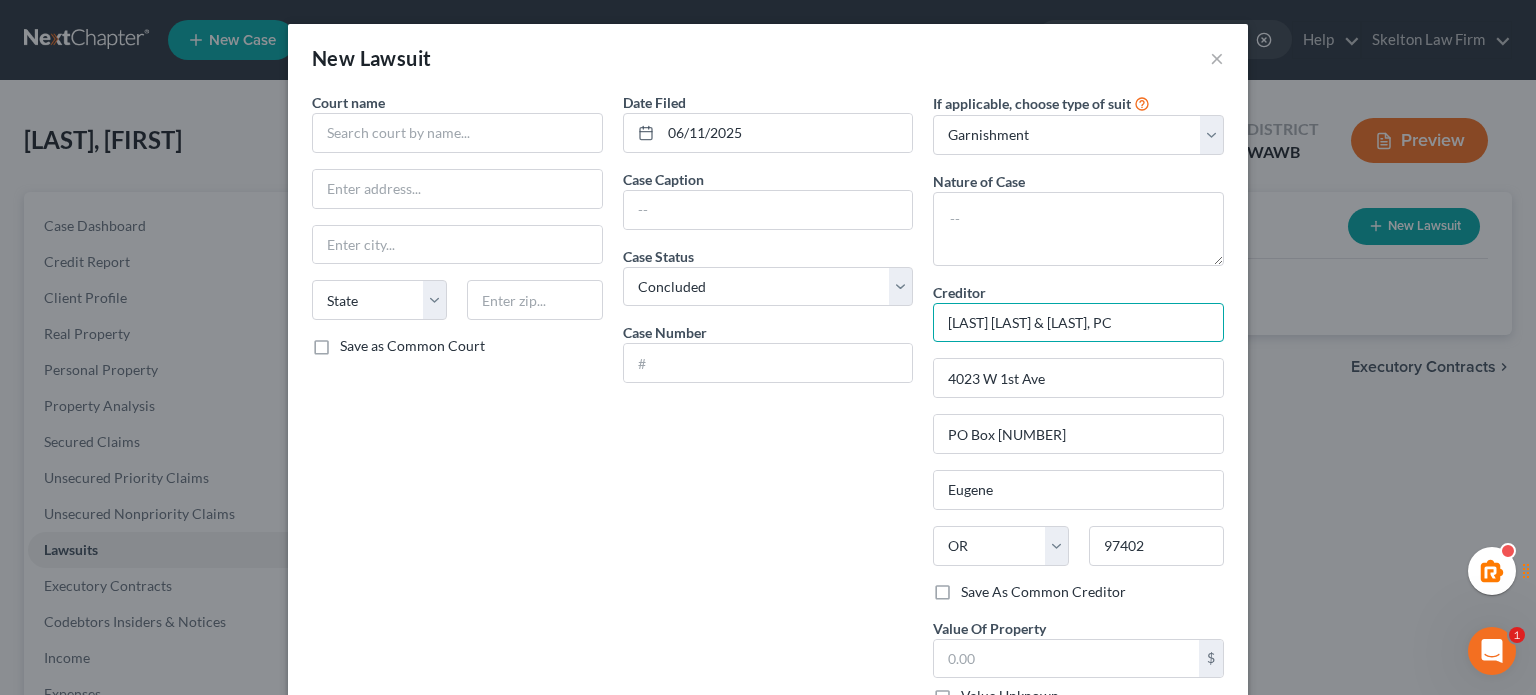 click on "[LAST] [LAST] & [LAST], PC" at bounding box center [1078, 323] 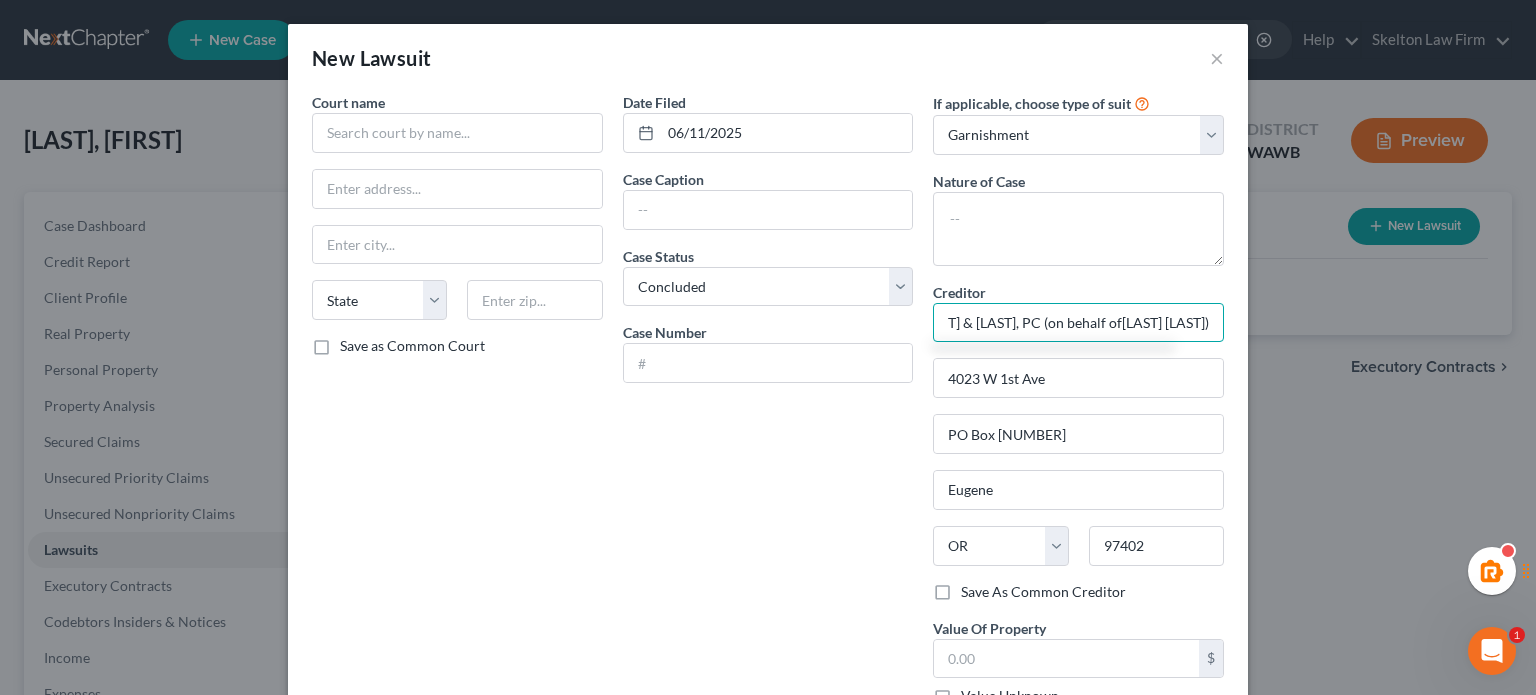 scroll, scrollTop: 0, scrollLeft: 129, axis: horizontal 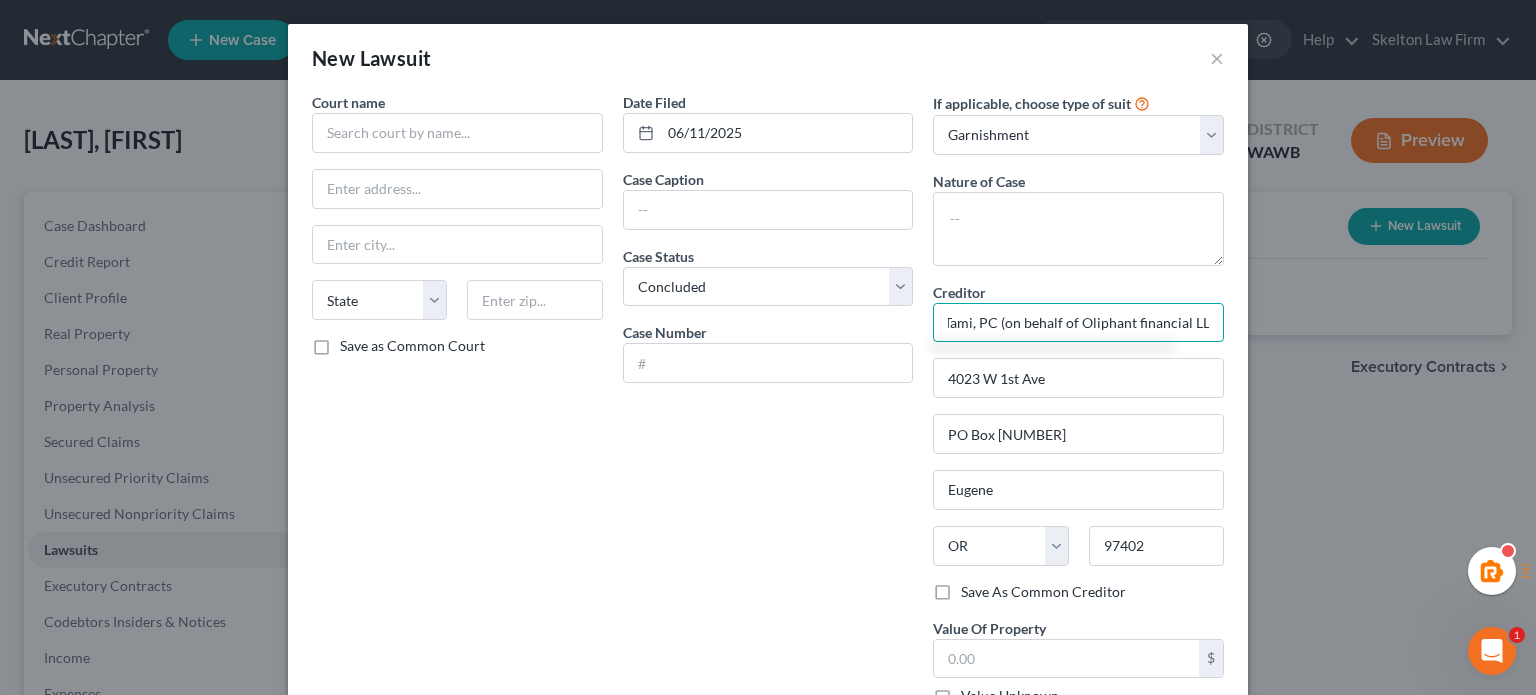 click on "Gordon Aylworth & Tami, PC (on behalf of Oliphant financial LLC)" at bounding box center [1078, 323] 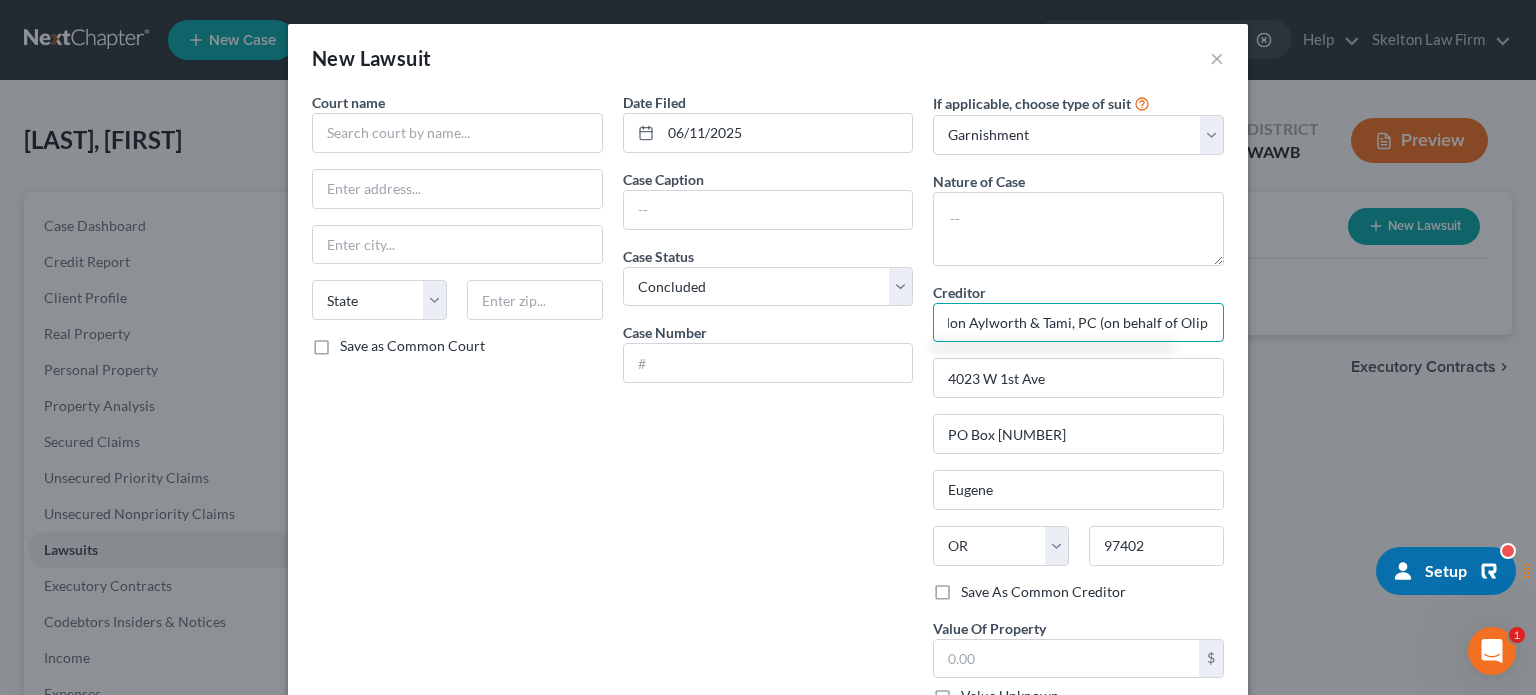 scroll, scrollTop: 0, scrollLeft: 0, axis: both 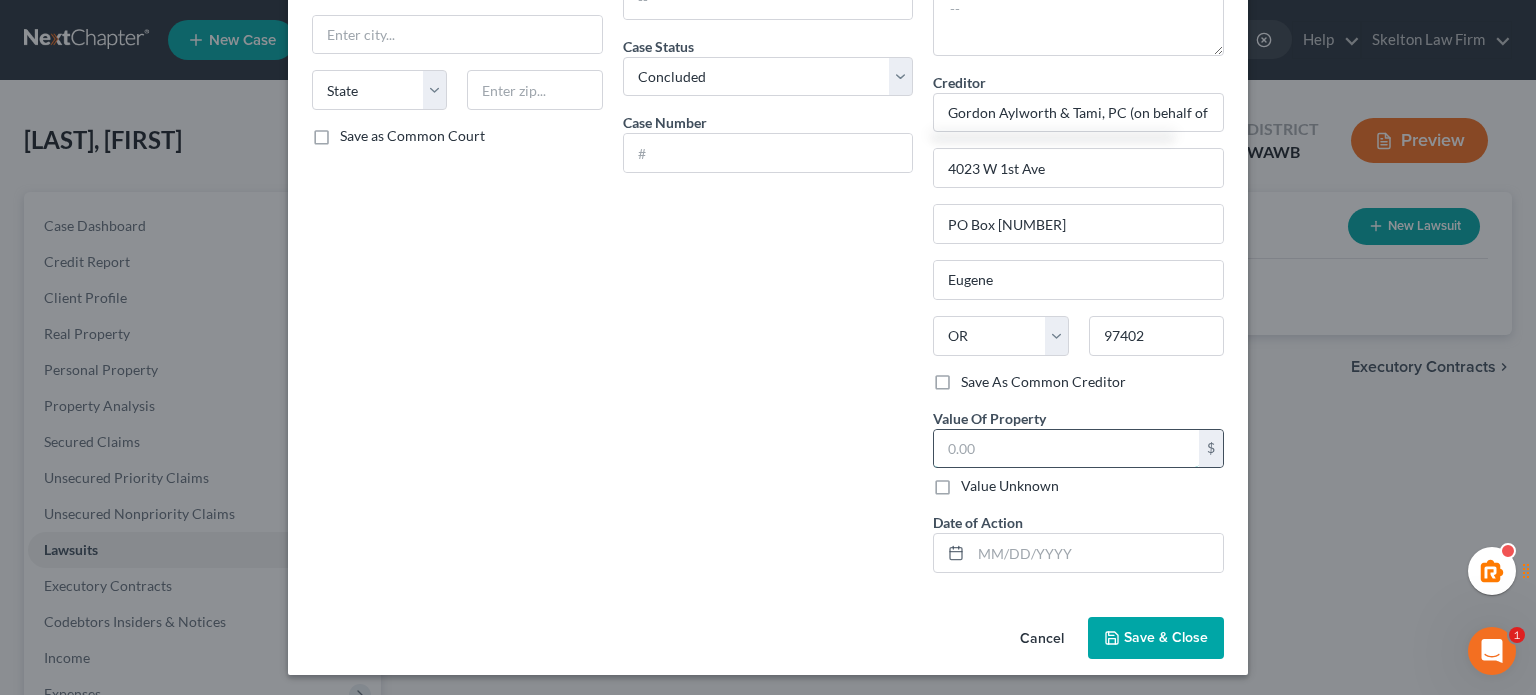click at bounding box center (1066, 449) 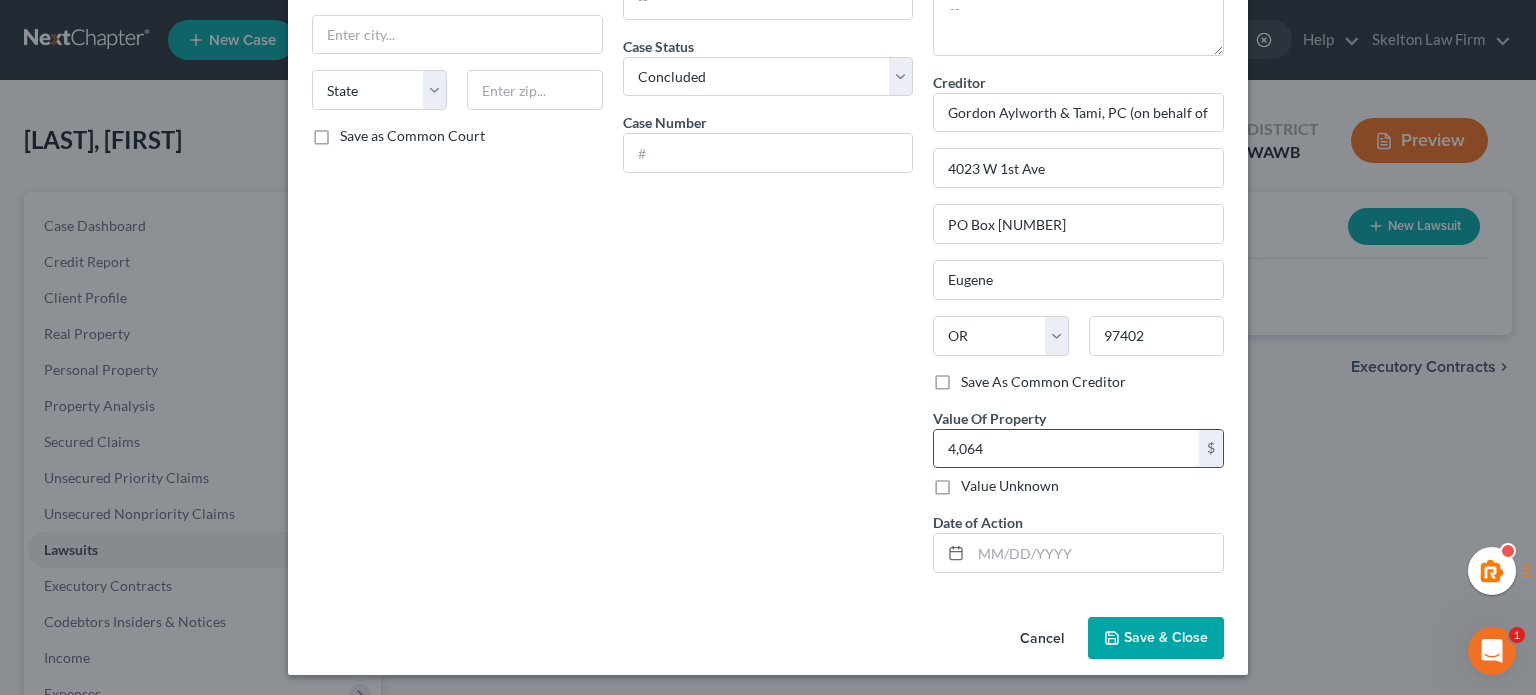 click on "4,064" at bounding box center [1066, 449] 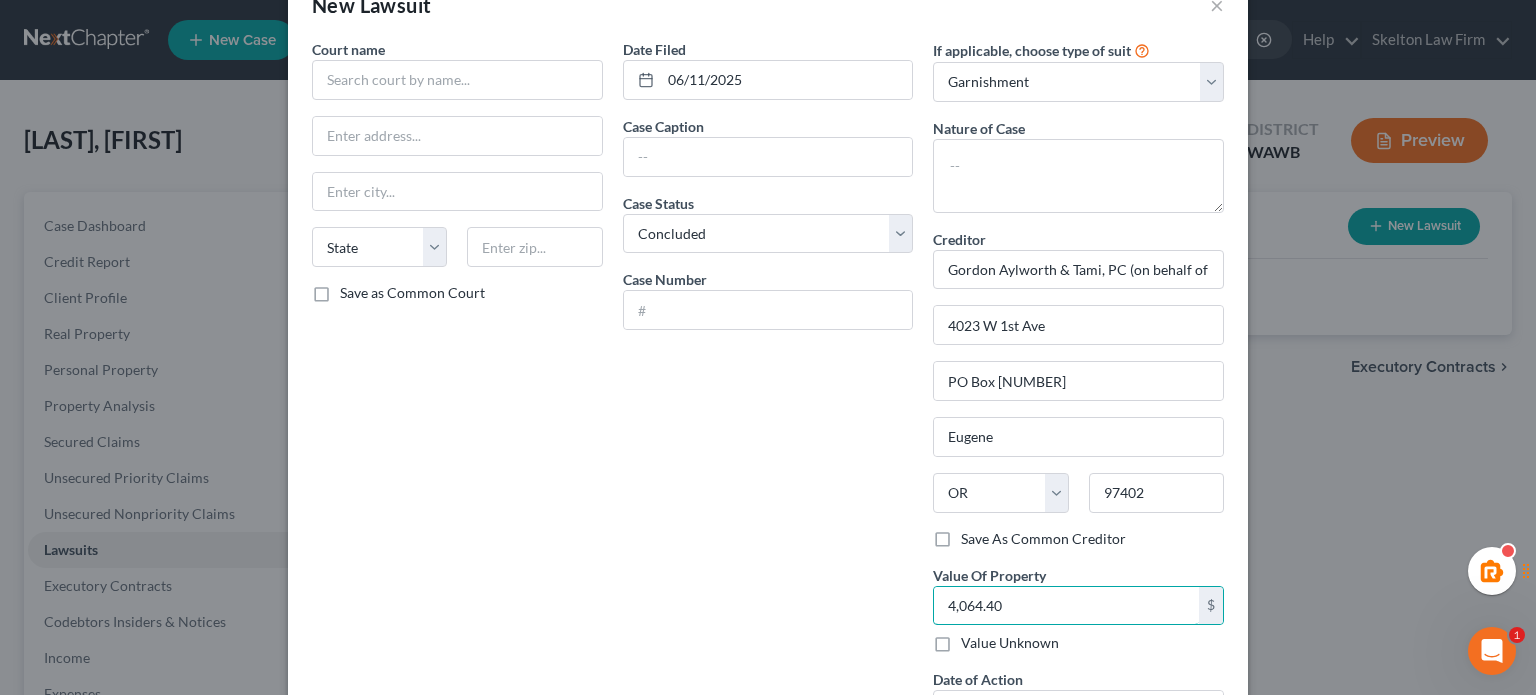 scroll, scrollTop: 0, scrollLeft: 0, axis: both 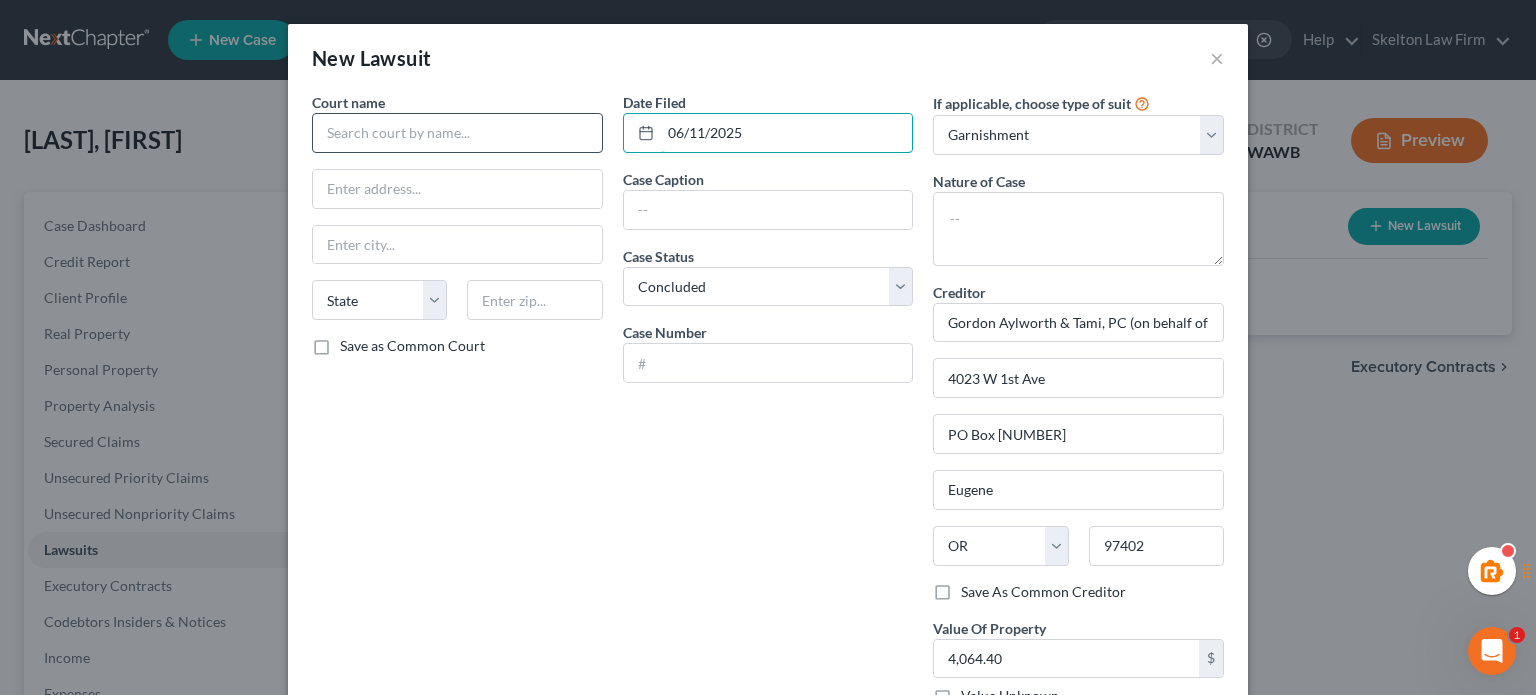 drag, startPoint x: 746, startPoint y: 132, endPoint x: 589, endPoint y: 126, distance: 157.11461 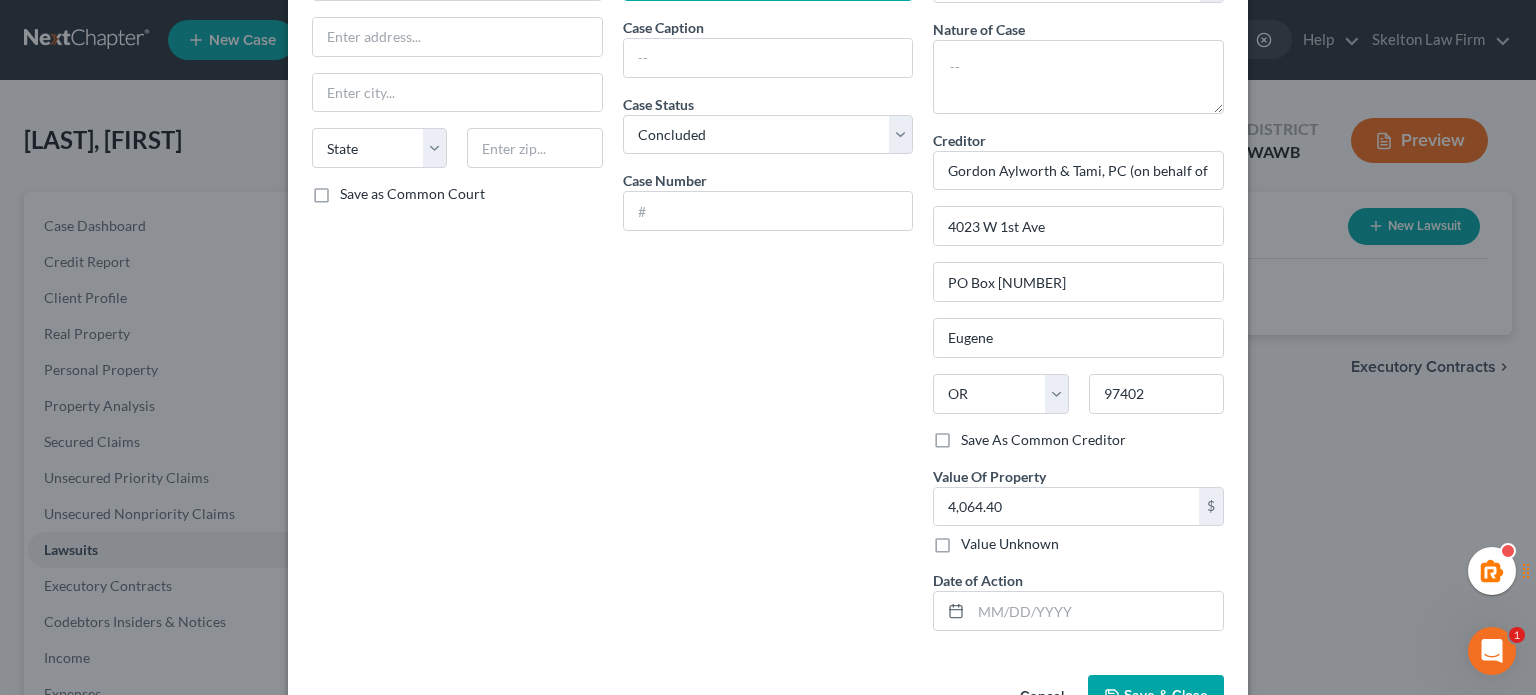 scroll, scrollTop: 210, scrollLeft: 0, axis: vertical 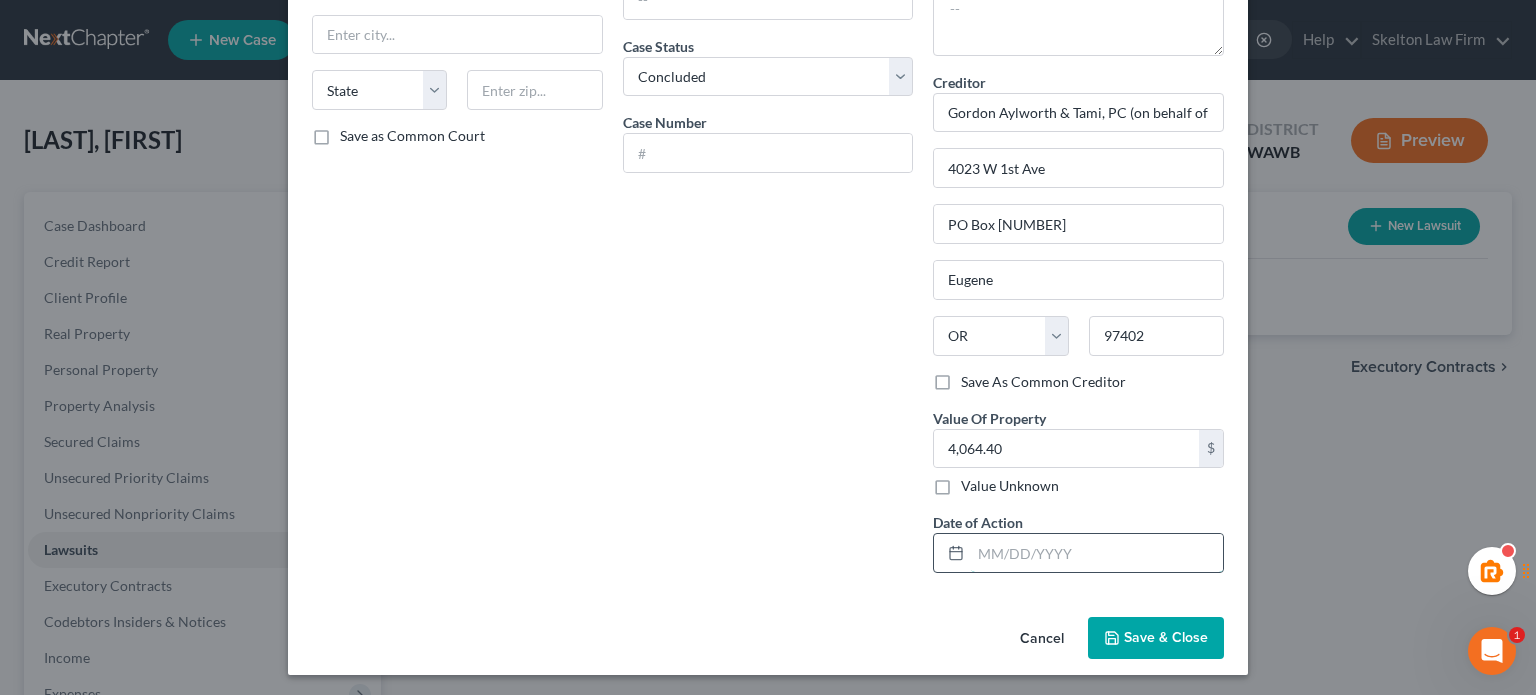 drag, startPoint x: 1119, startPoint y: 551, endPoint x: 1106, endPoint y: 551, distance: 13 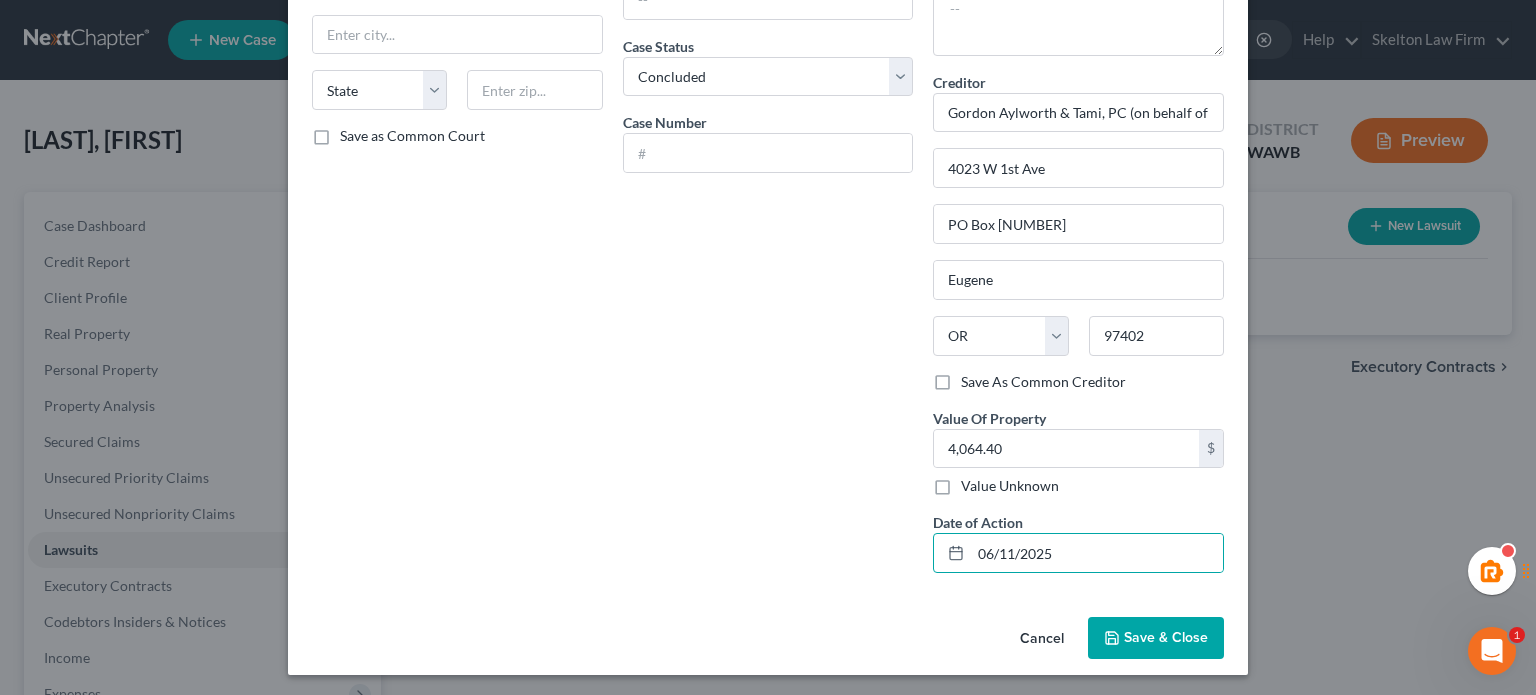 drag, startPoint x: 453, startPoint y: 430, endPoint x: 451, endPoint y: 441, distance: 11.18034 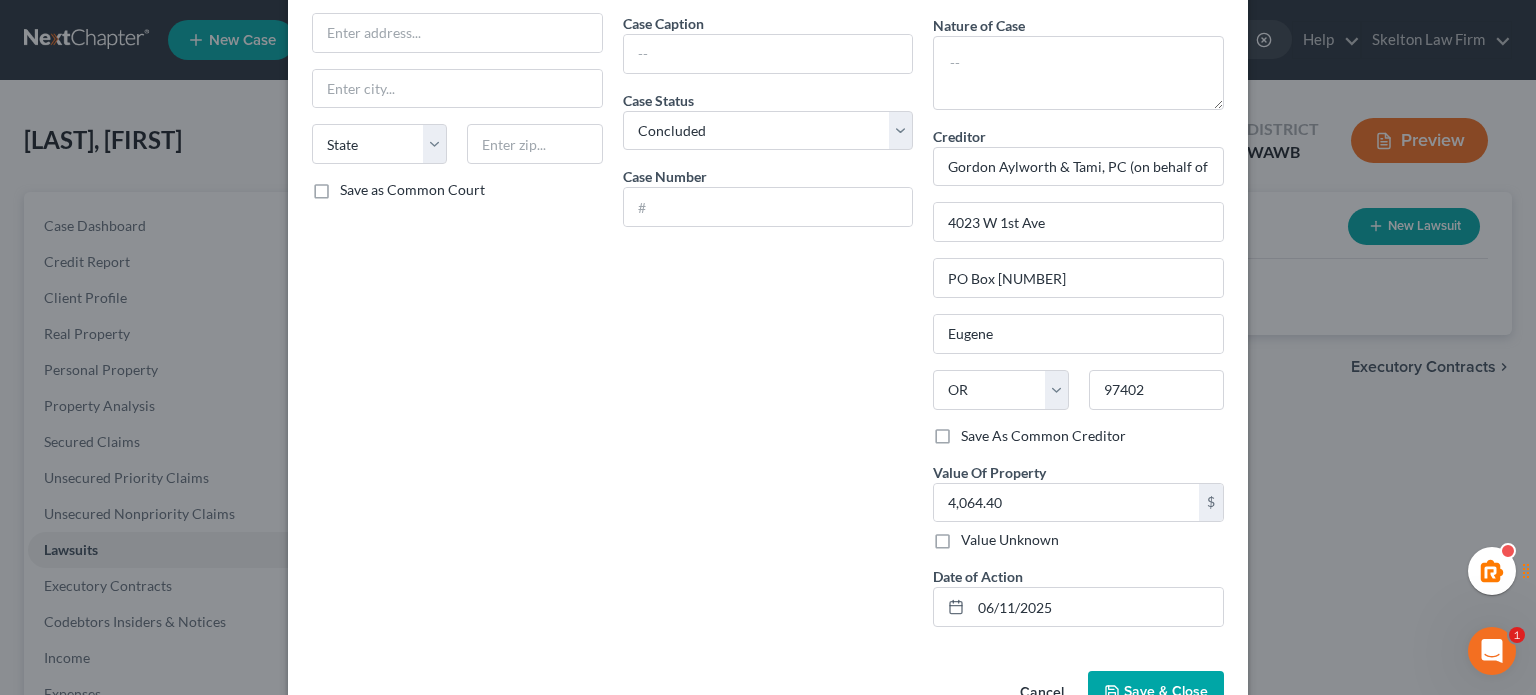 scroll, scrollTop: 210, scrollLeft: 0, axis: vertical 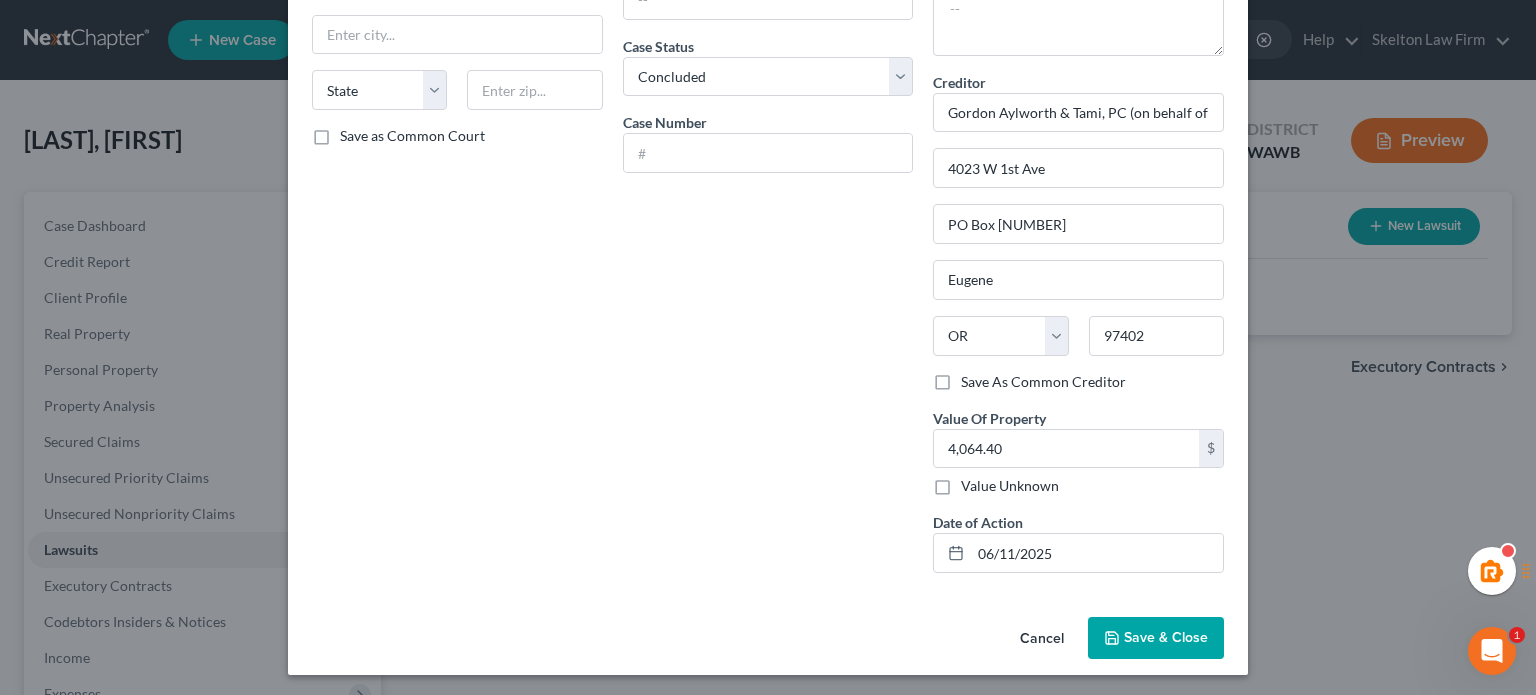 click on "Cancel Save & Close" at bounding box center (768, 642) 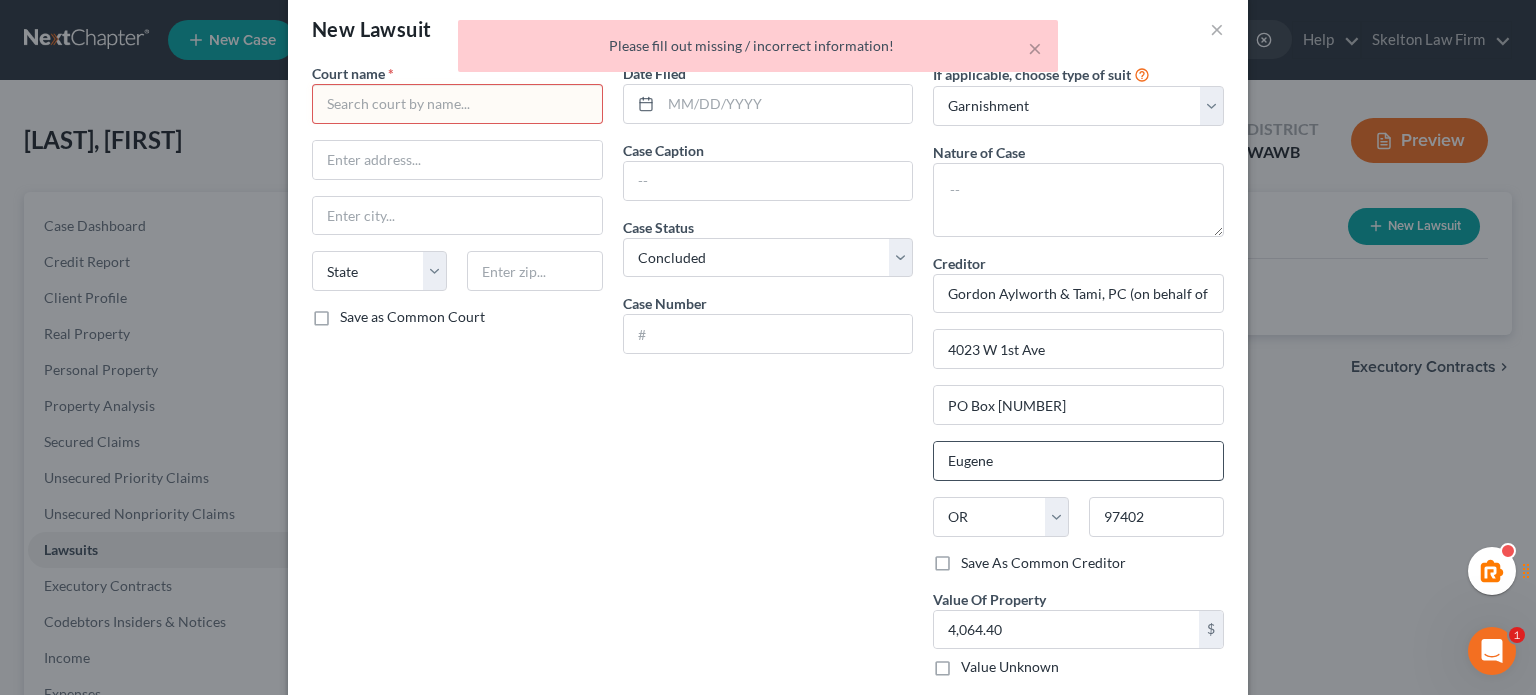 scroll, scrollTop: 0, scrollLeft: 0, axis: both 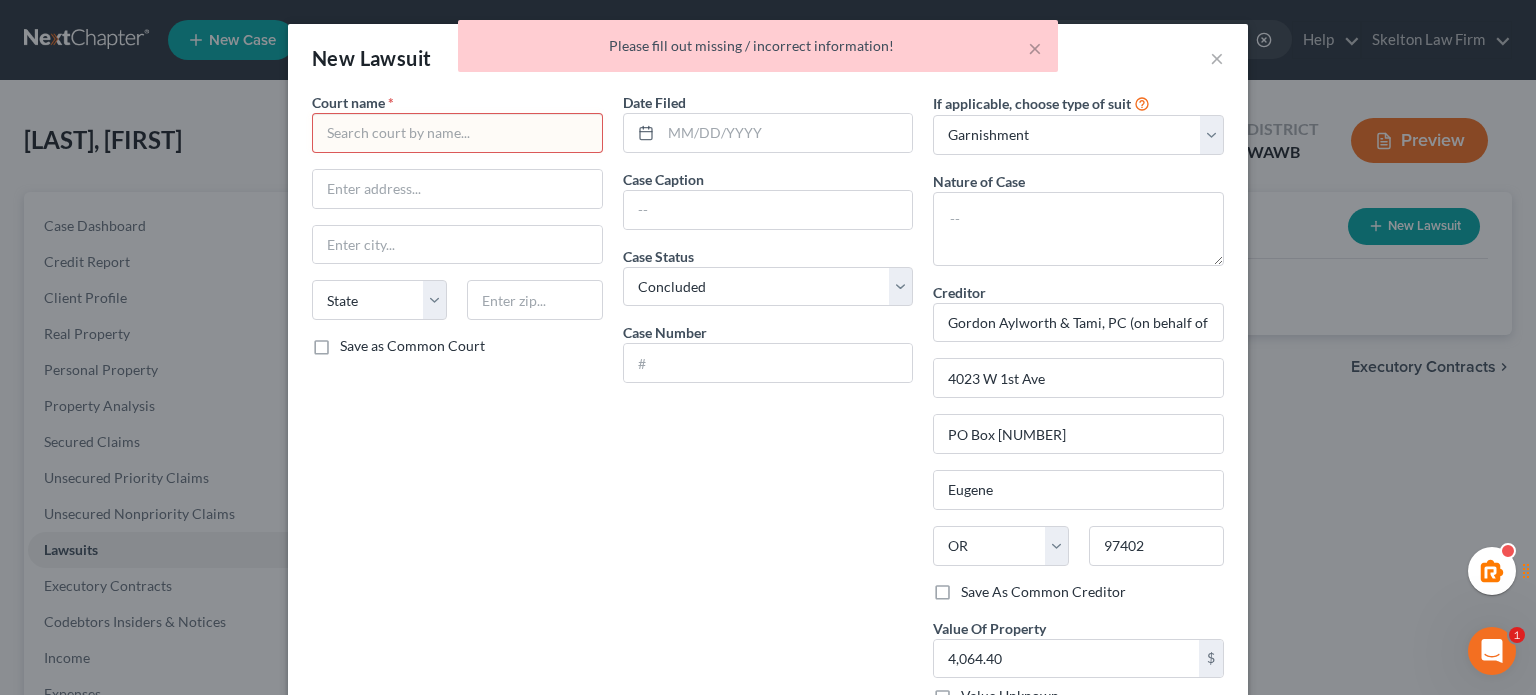 click at bounding box center (457, 133) 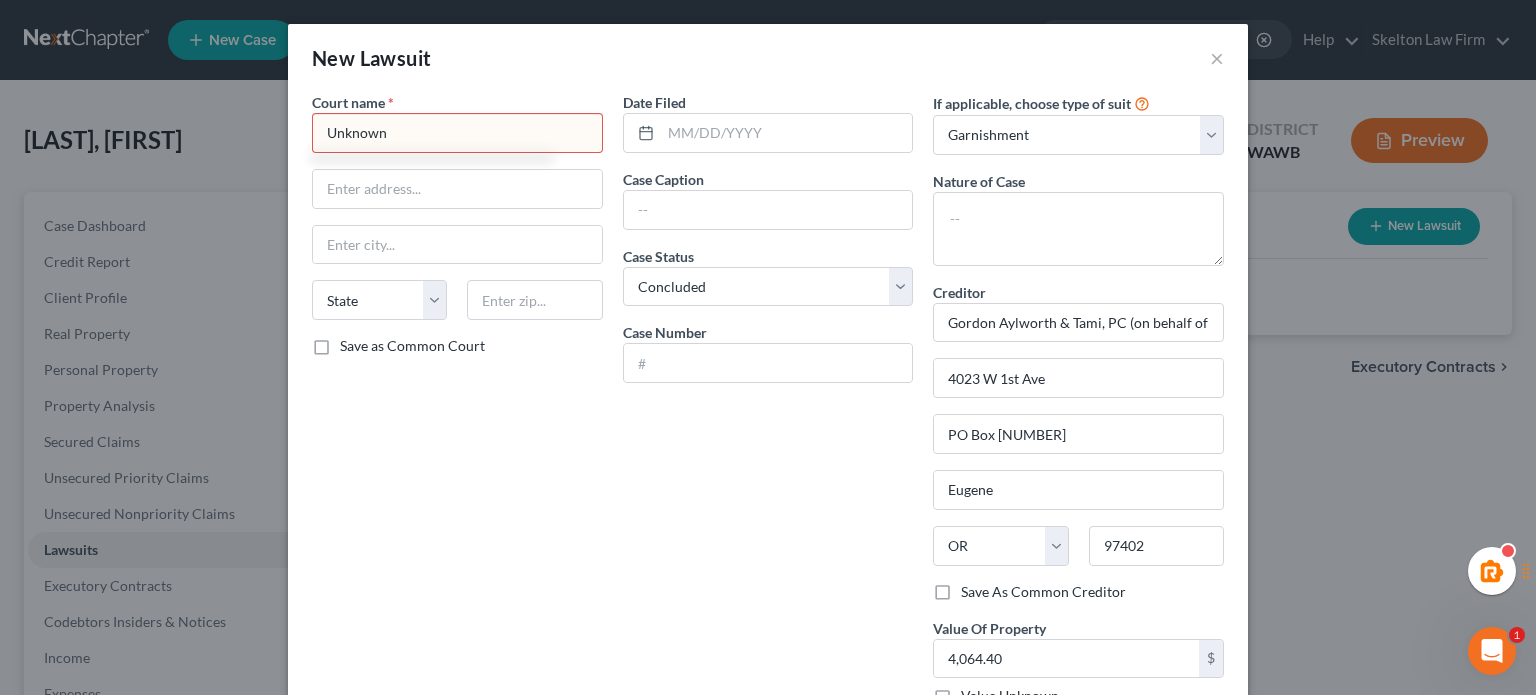 click on "Date Filed         Case Caption
Case Status
*
Select Pending On Appeal Concluded Case Number" at bounding box center (768, 445) 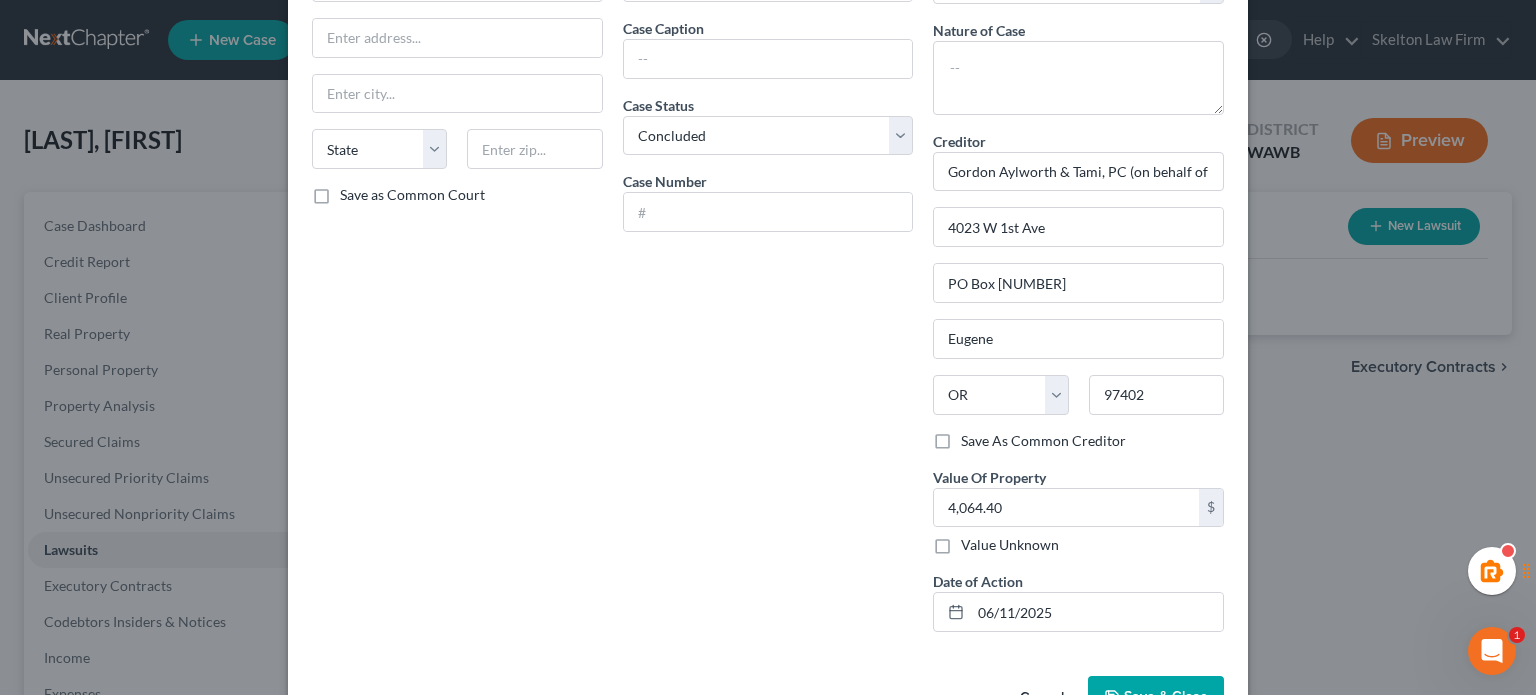 scroll, scrollTop: 210, scrollLeft: 0, axis: vertical 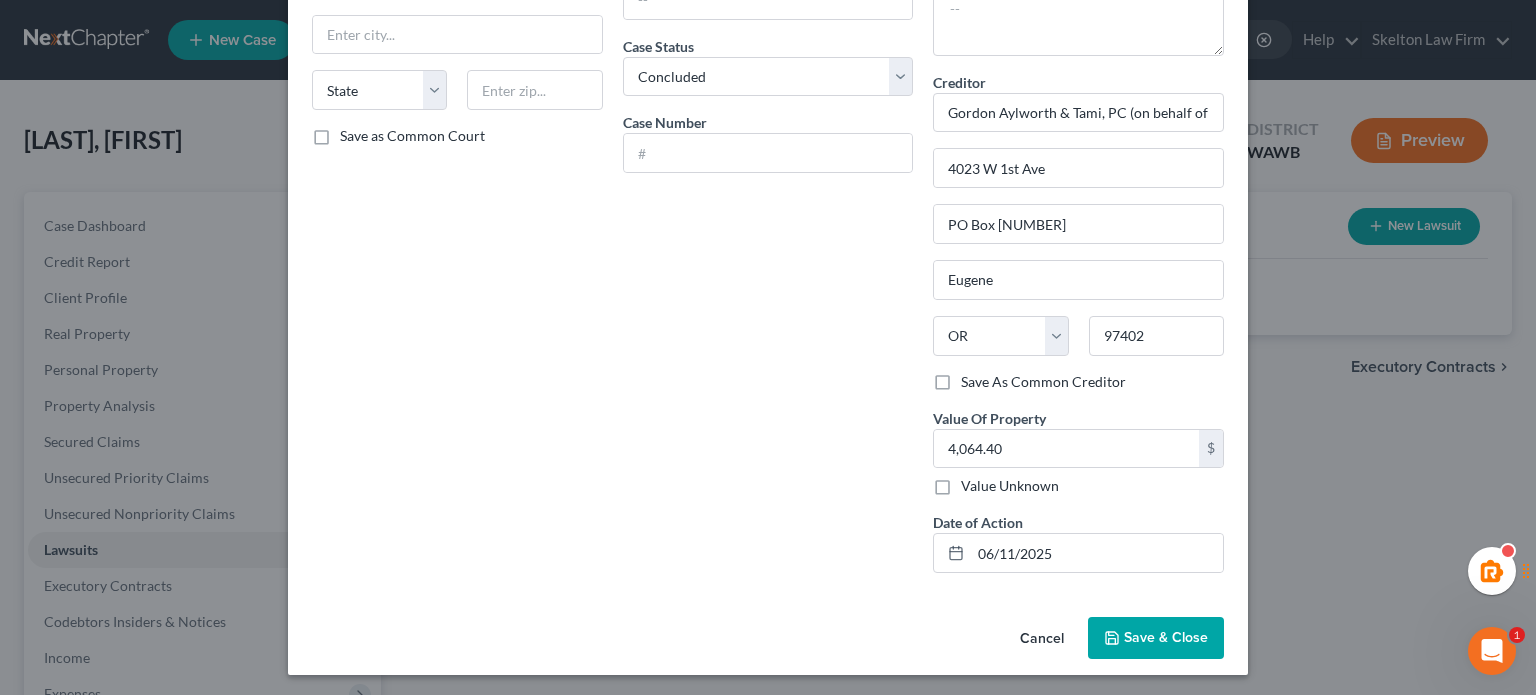 click on "Save & Close" at bounding box center [1156, 638] 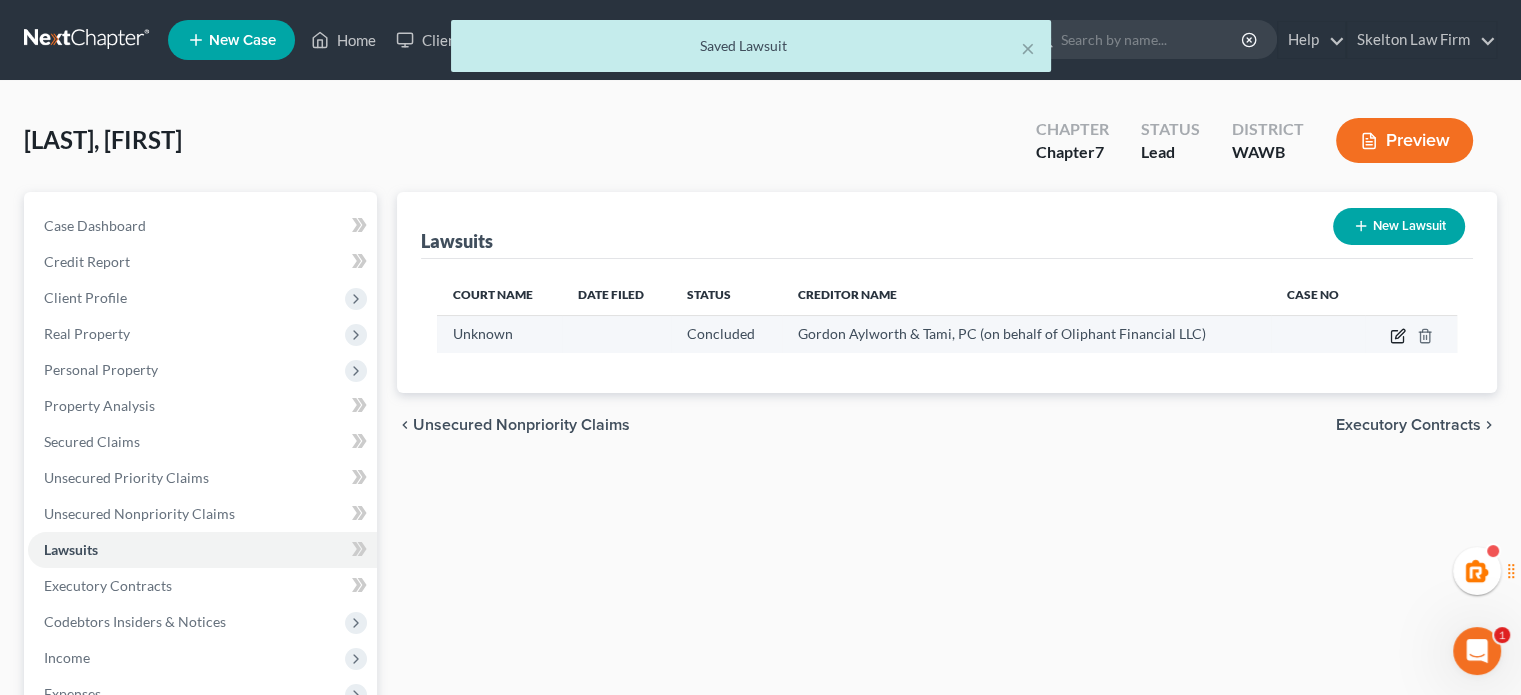 click 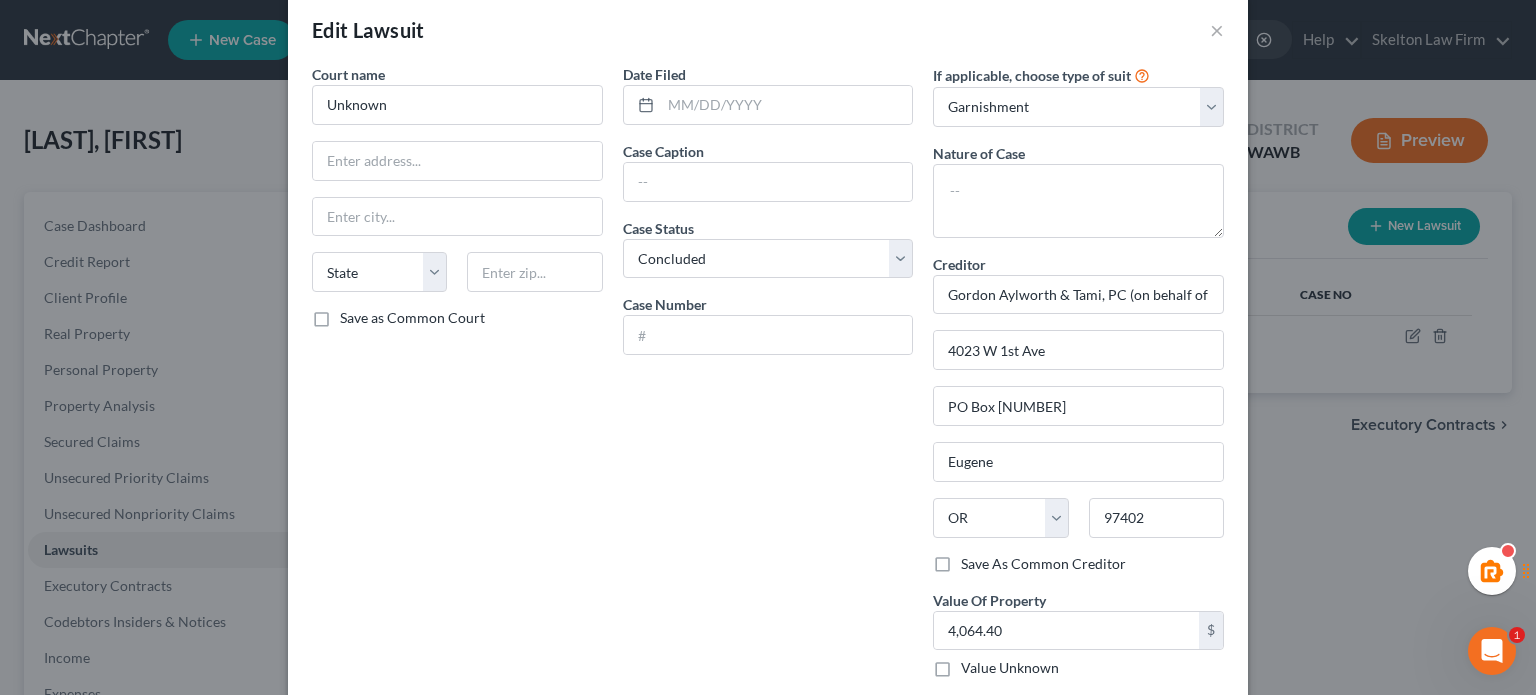scroll, scrollTop: 0, scrollLeft: 0, axis: both 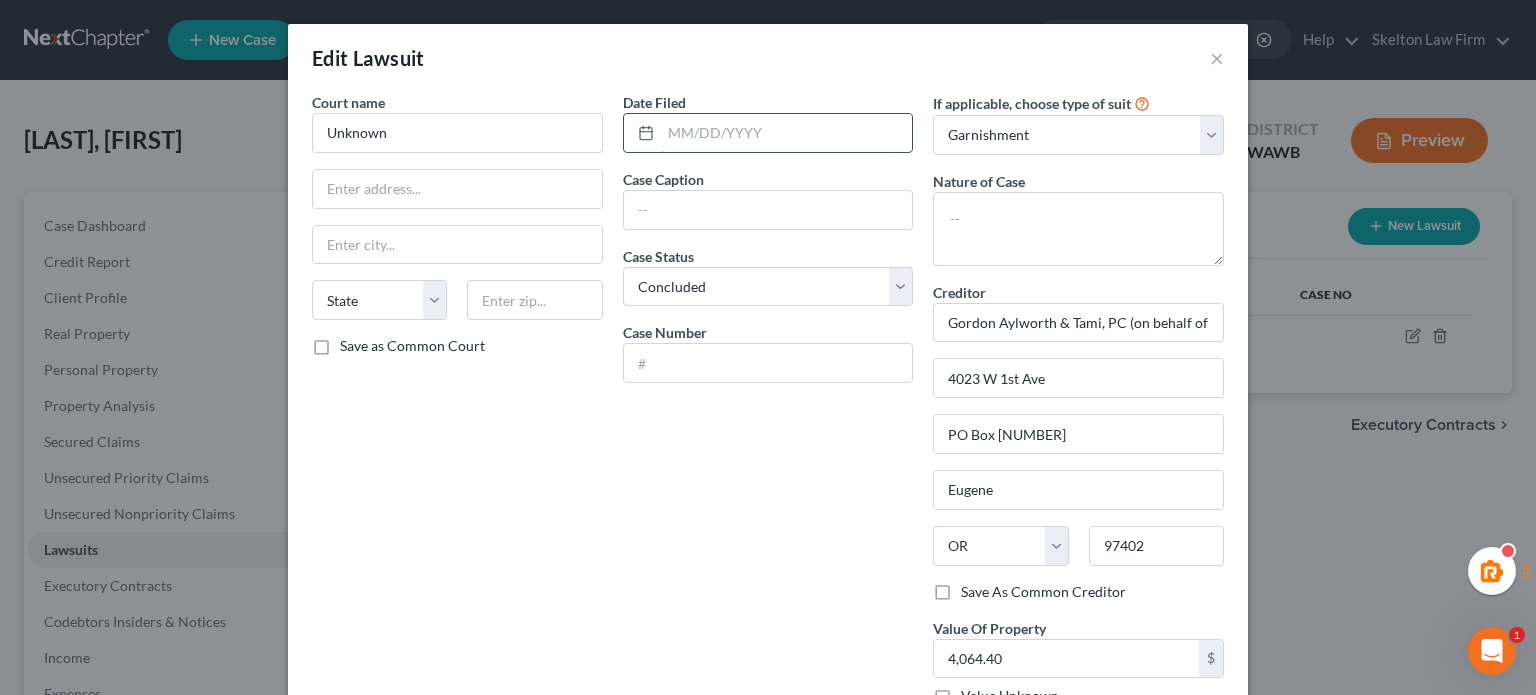 click at bounding box center (787, 133) 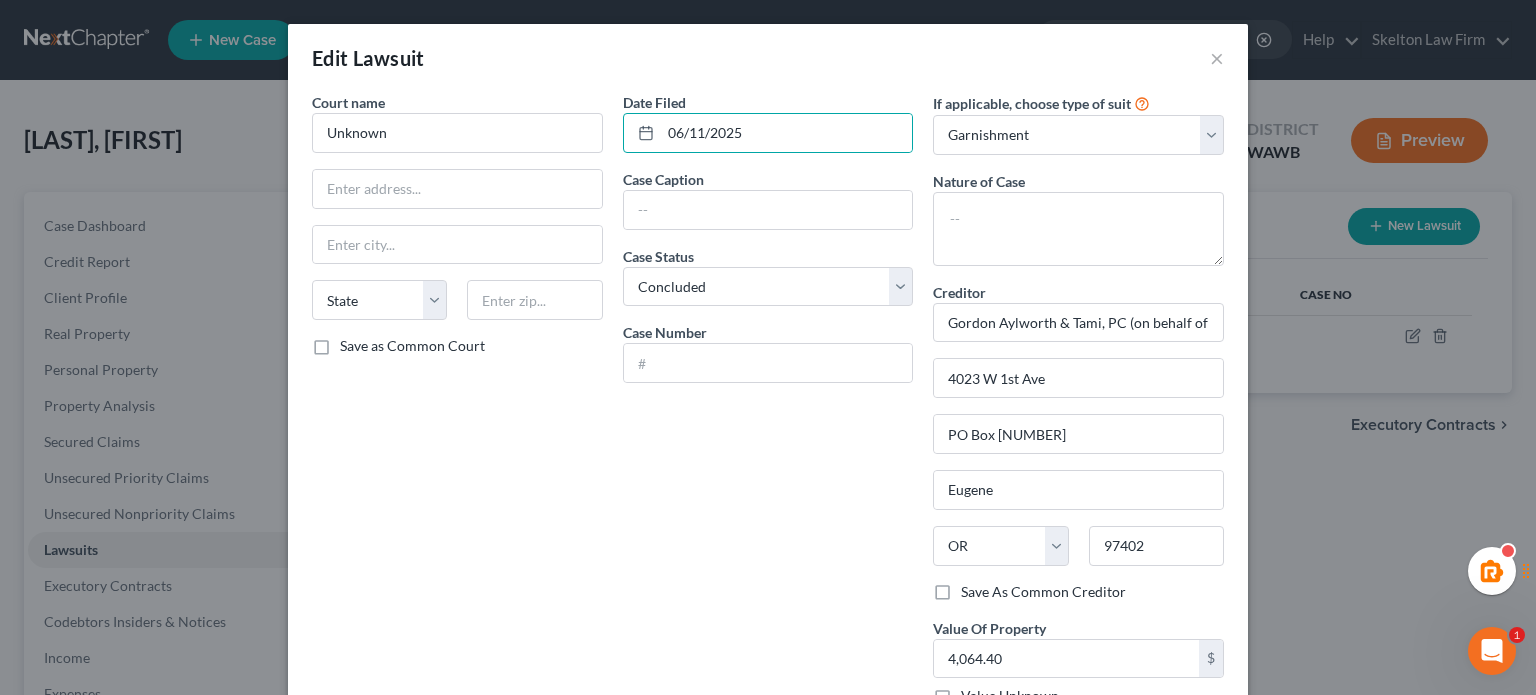 drag, startPoint x: 812, startPoint y: 516, endPoint x: 921, endPoint y: 404, distance: 156.285 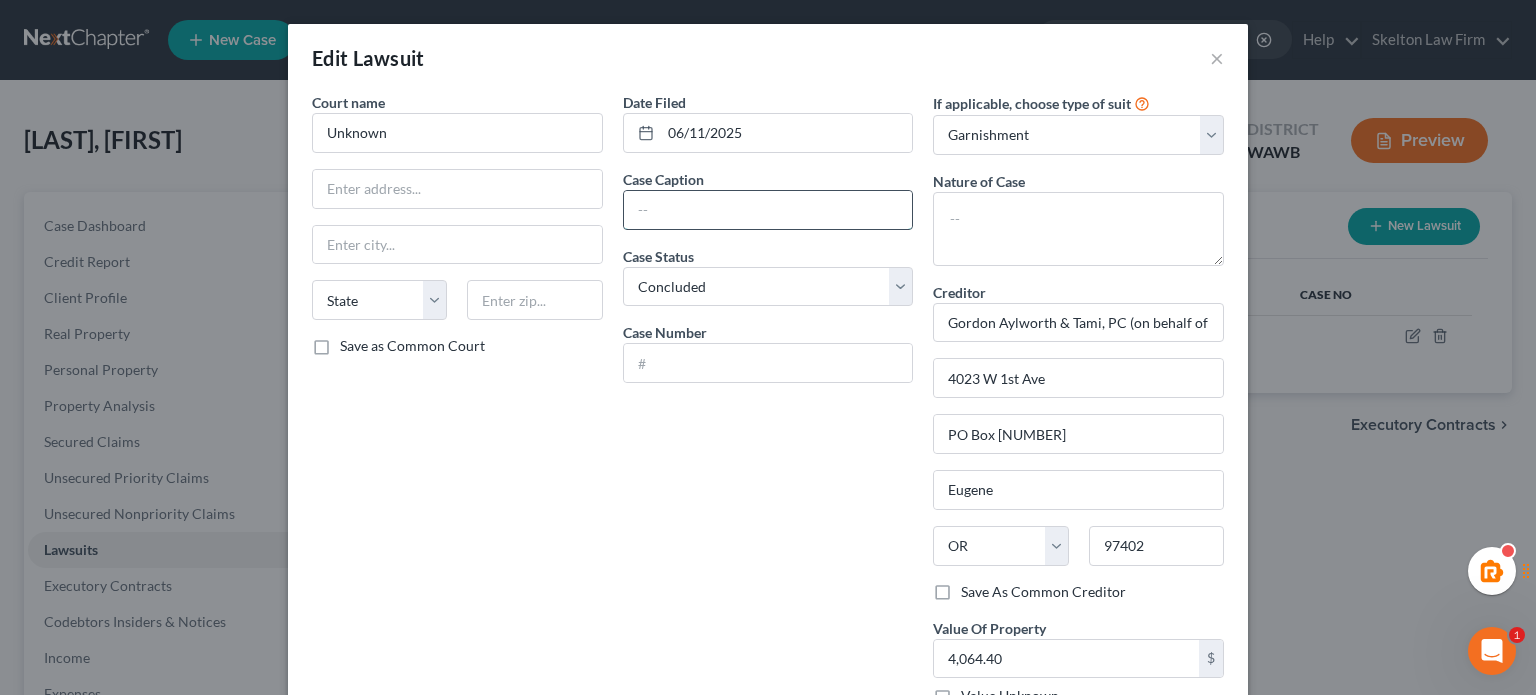 click at bounding box center [768, 210] 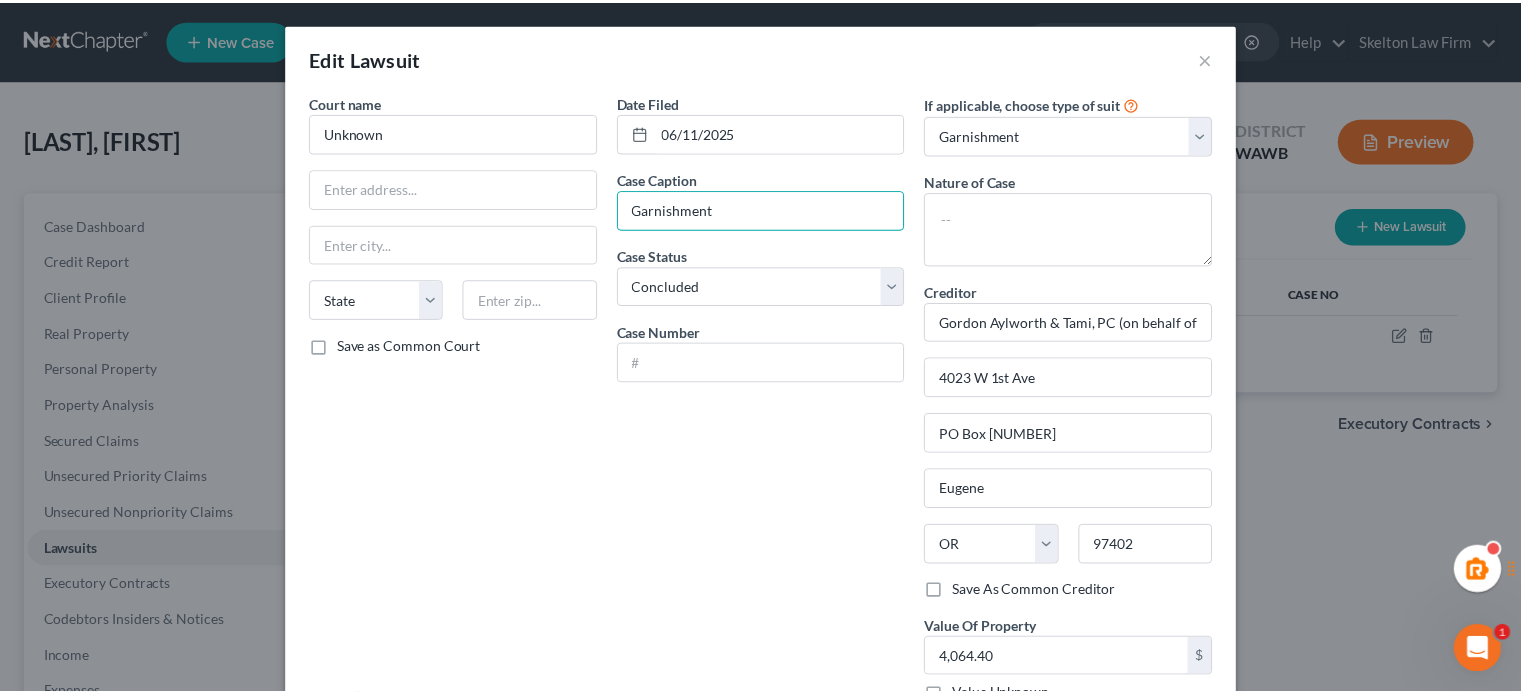 scroll, scrollTop: 210, scrollLeft: 0, axis: vertical 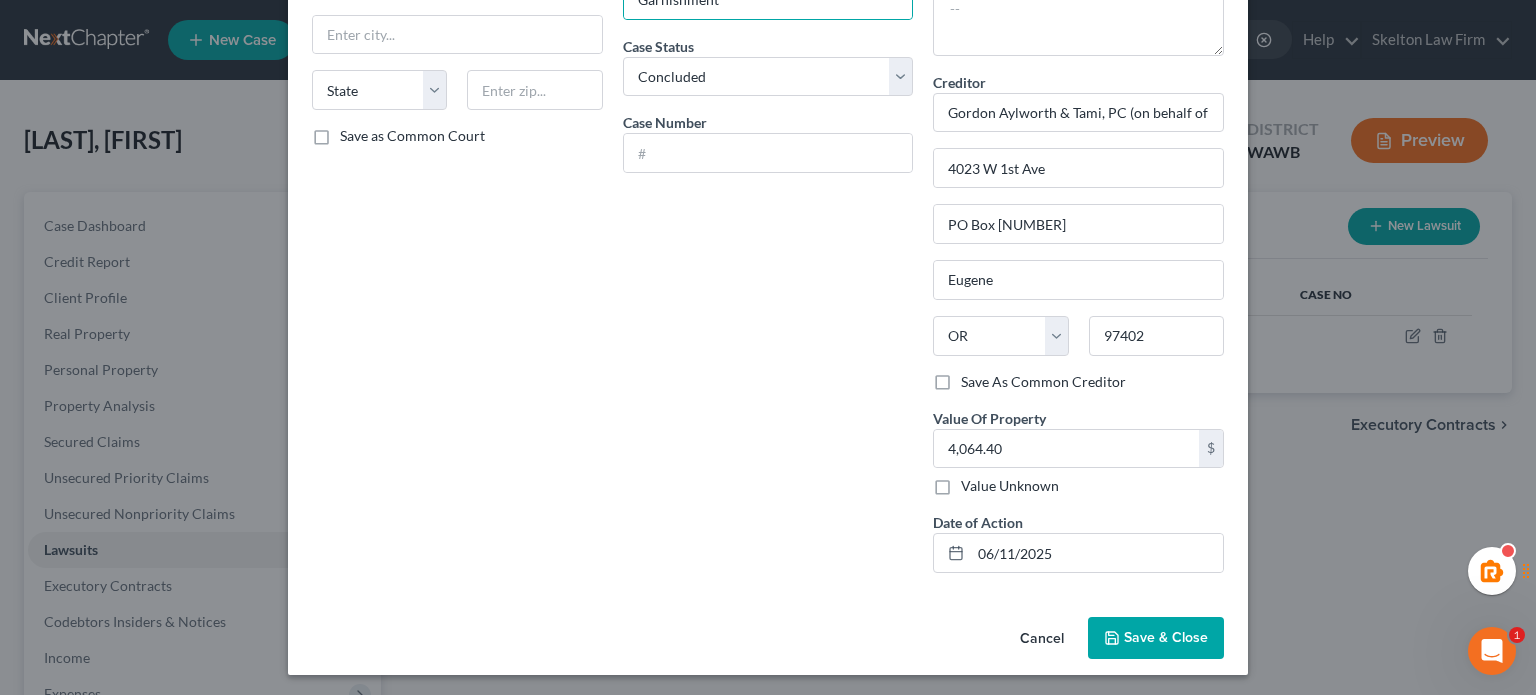 click on "Save & Close" at bounding box center (1166, 637) 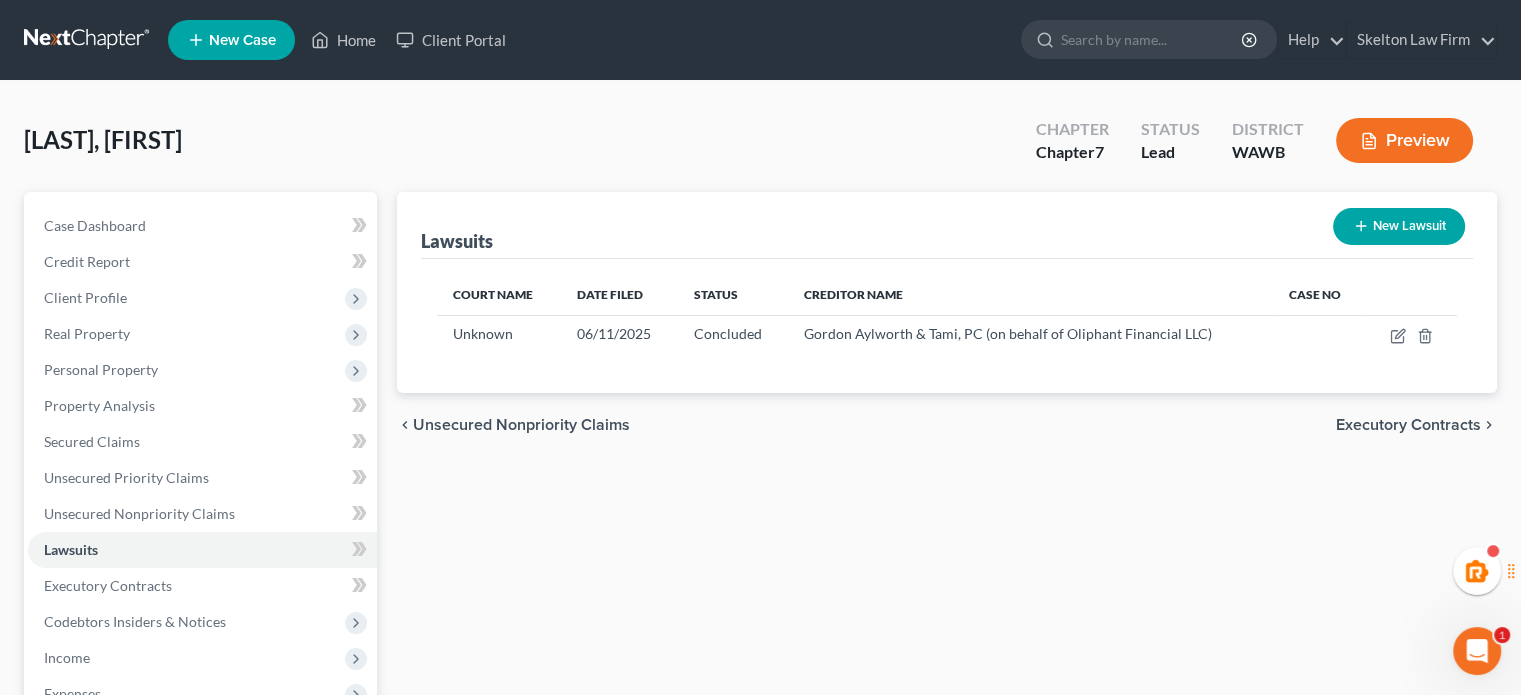 scroll, scrollTop: 333, scrollLeft: 0, axis: vertical 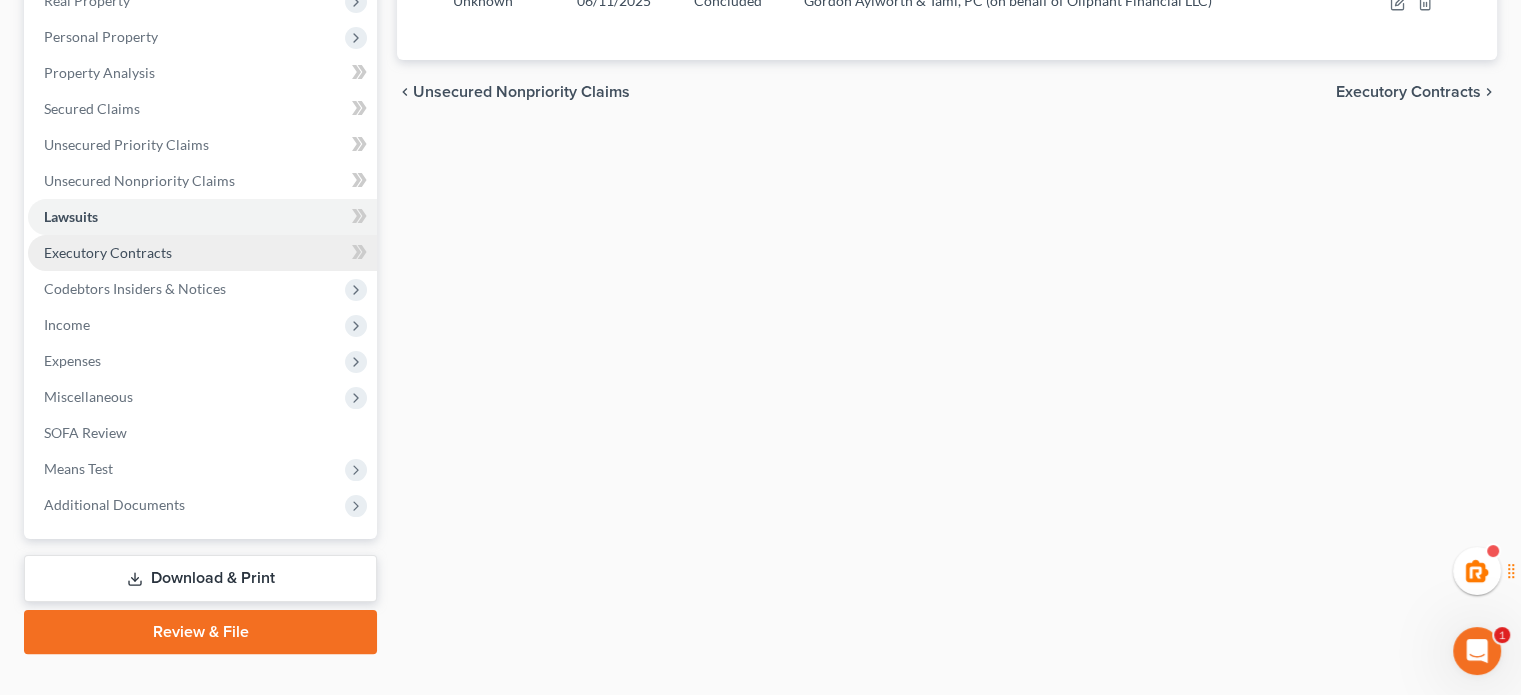 click on "Executory Contracts" at bounding box center [108, 252] 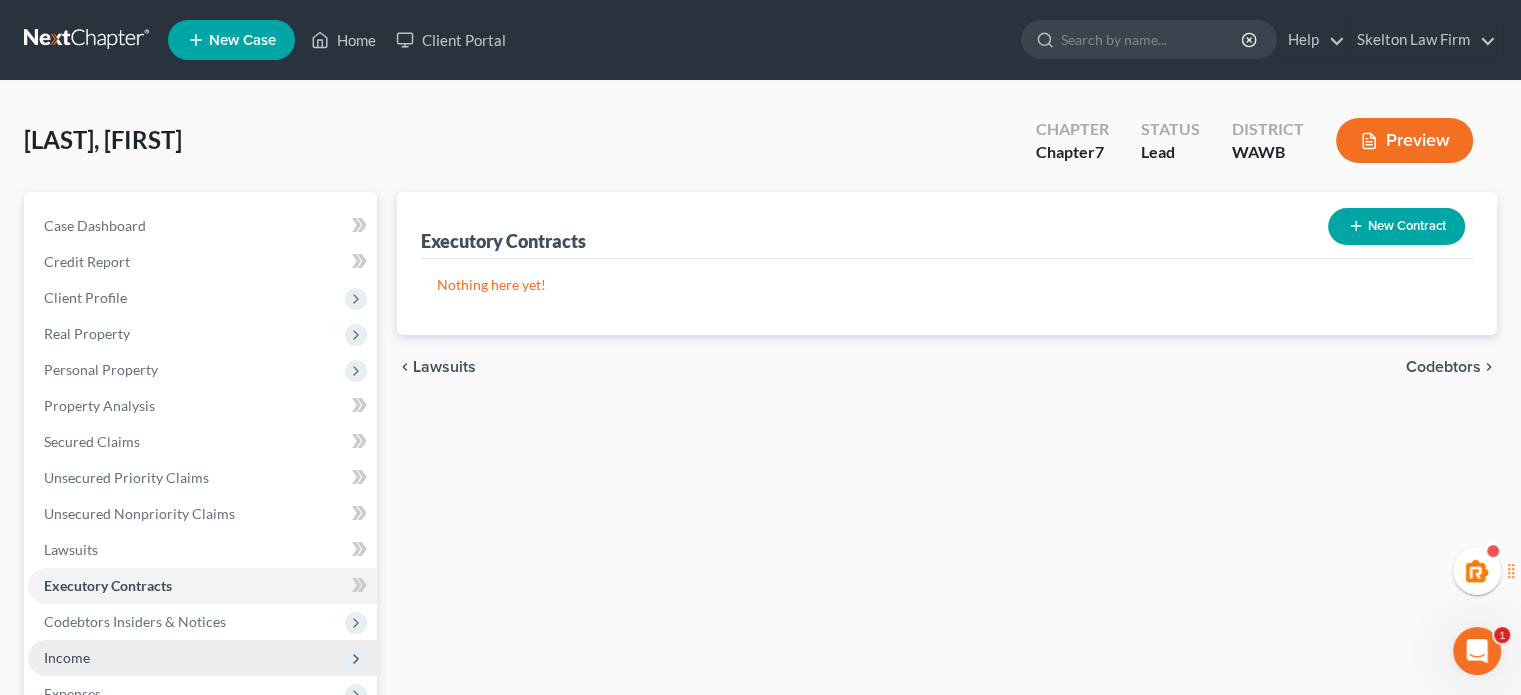 scroll, scrollTop: 333, scrollLeft: 0, axis: vertical 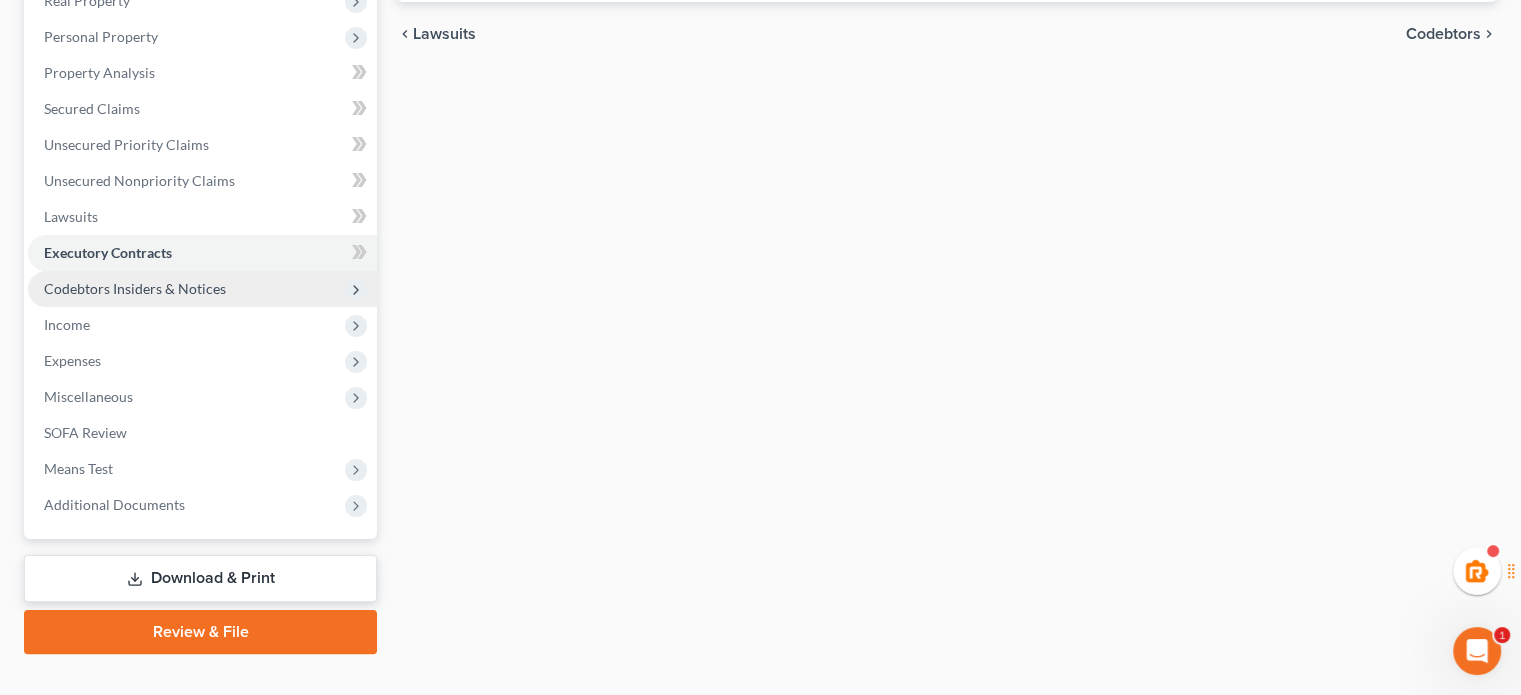 click on "Codebtors Insiders & Notices" at bounding box center (202, 289) 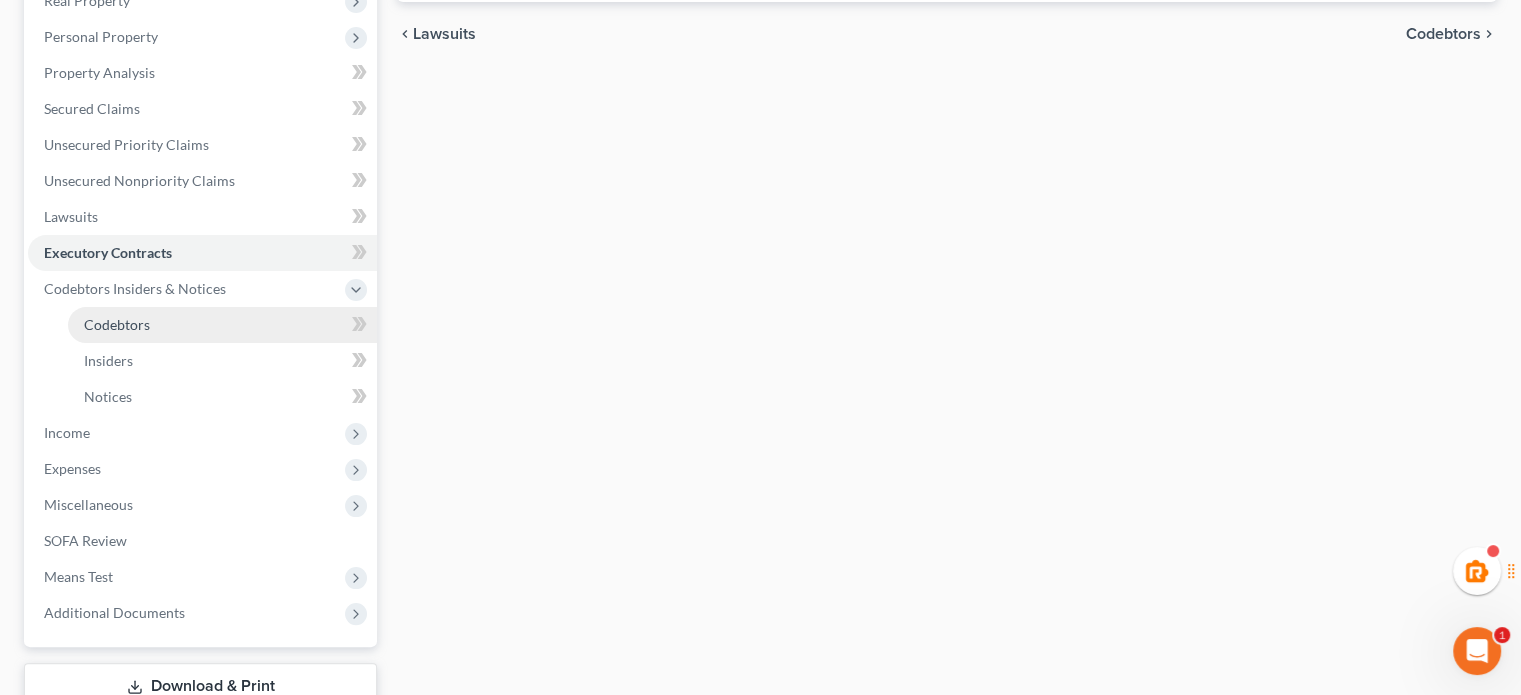 click on "Codebtors" at bounding box center (222, 325) 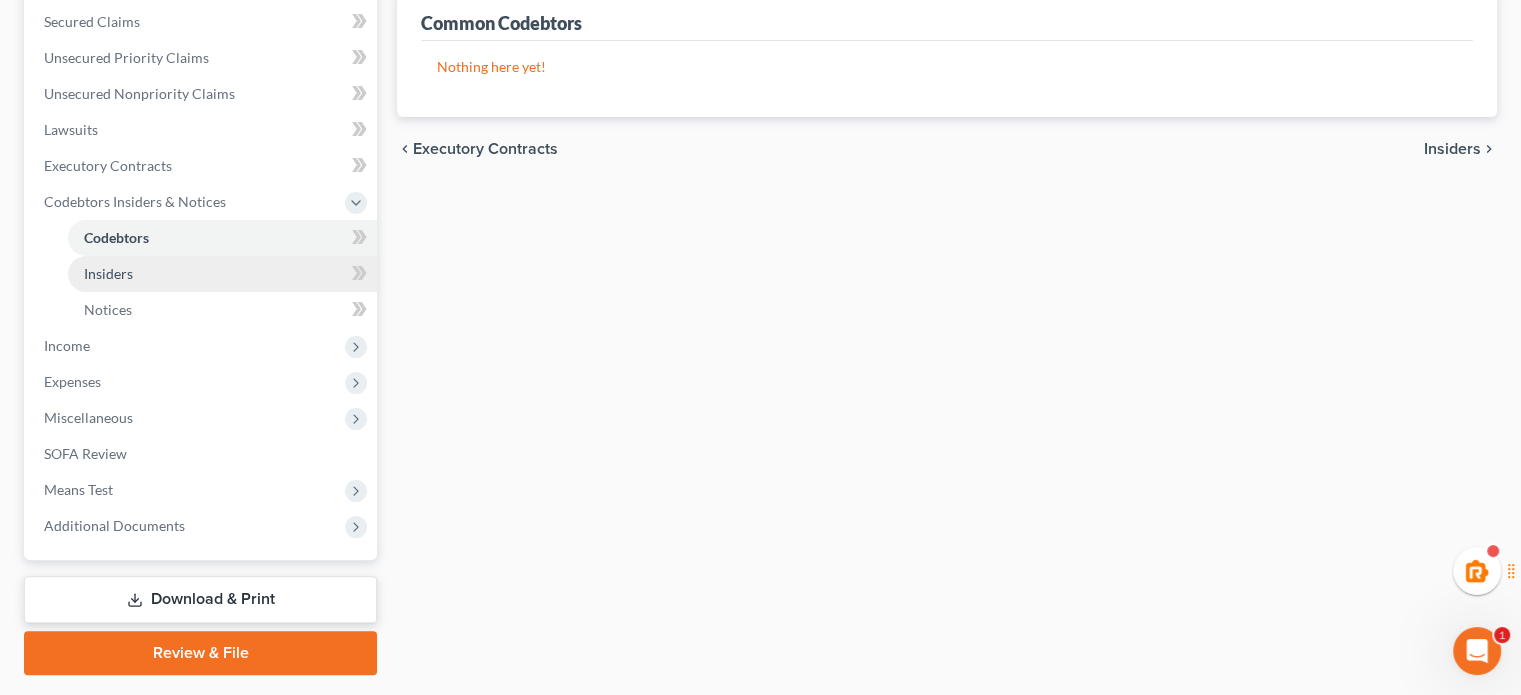 scroll, scrollTop: 474, scrollLeft: 0, axis: vertical 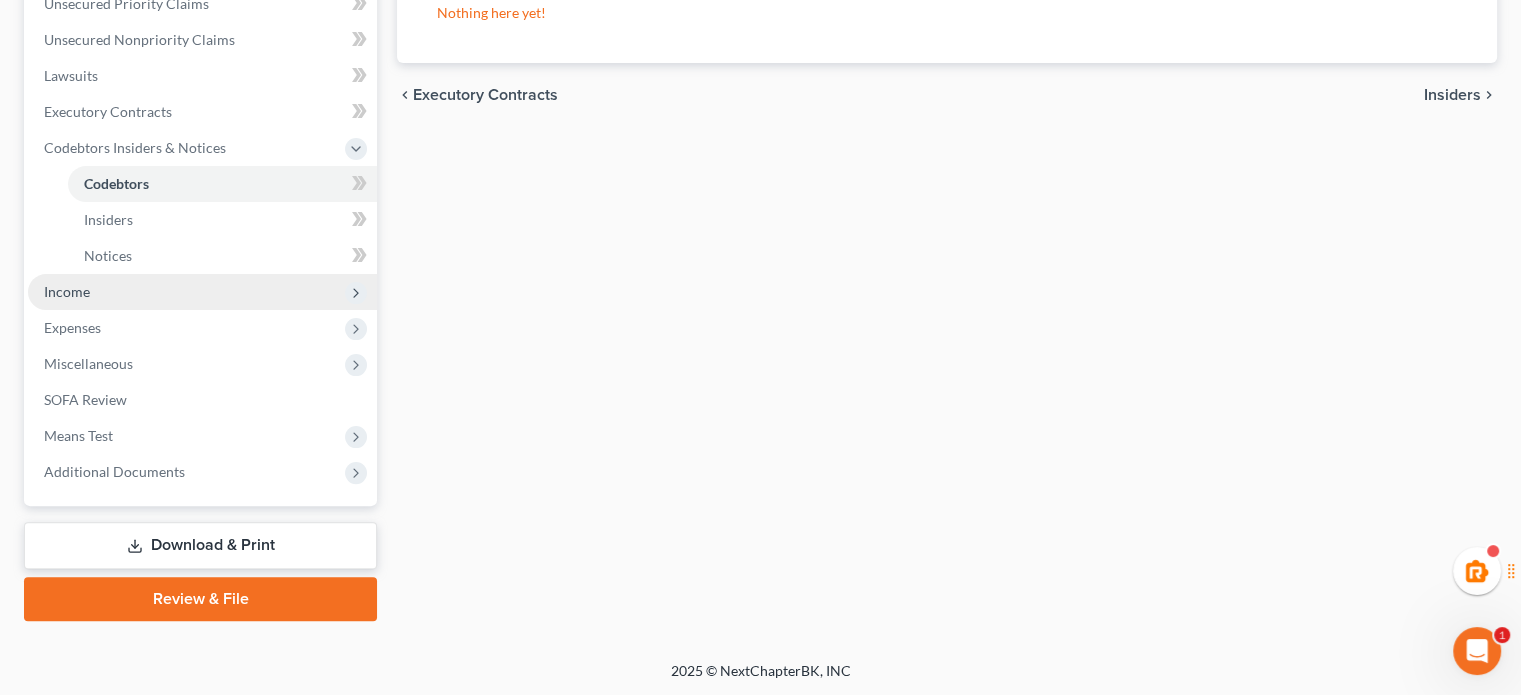 click on "Income" at bounding box center [202, 292] 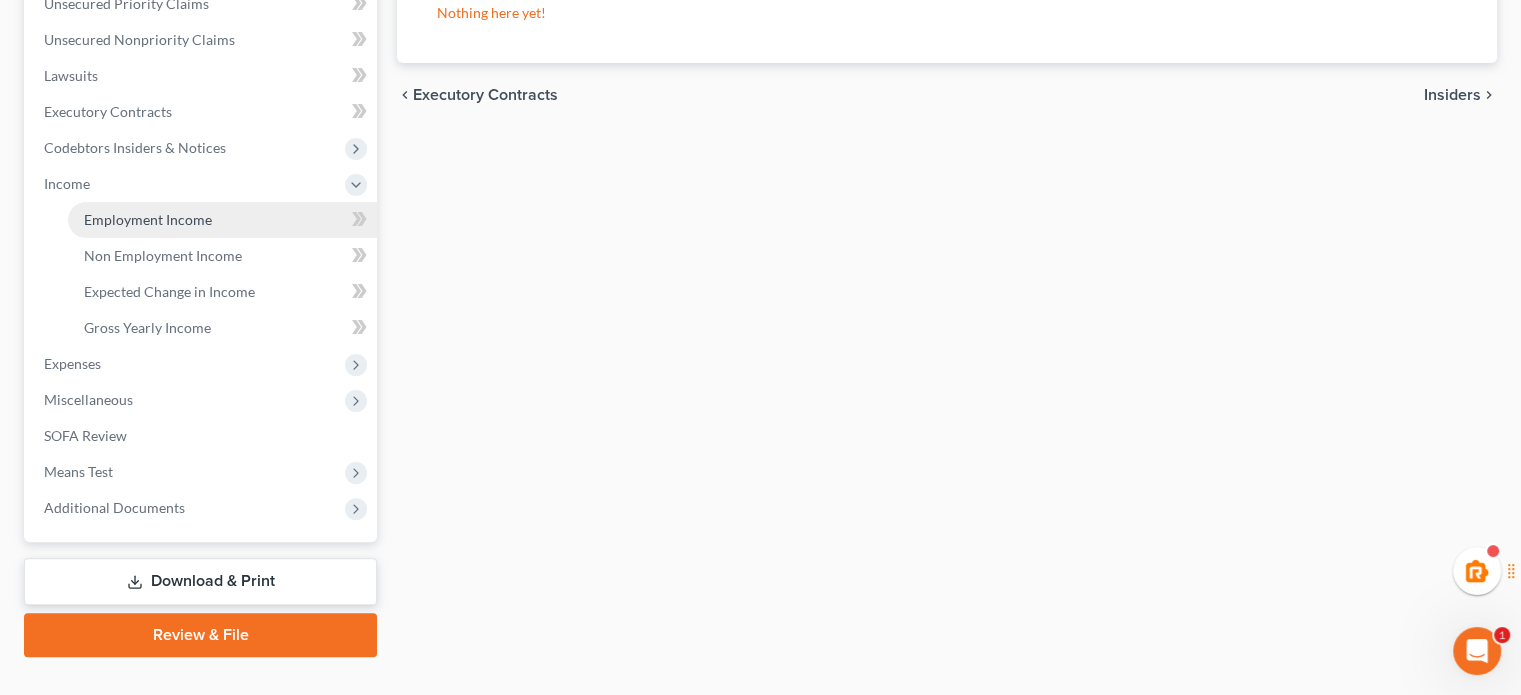 click on "Employment Income" at bounding box center [148, 219] 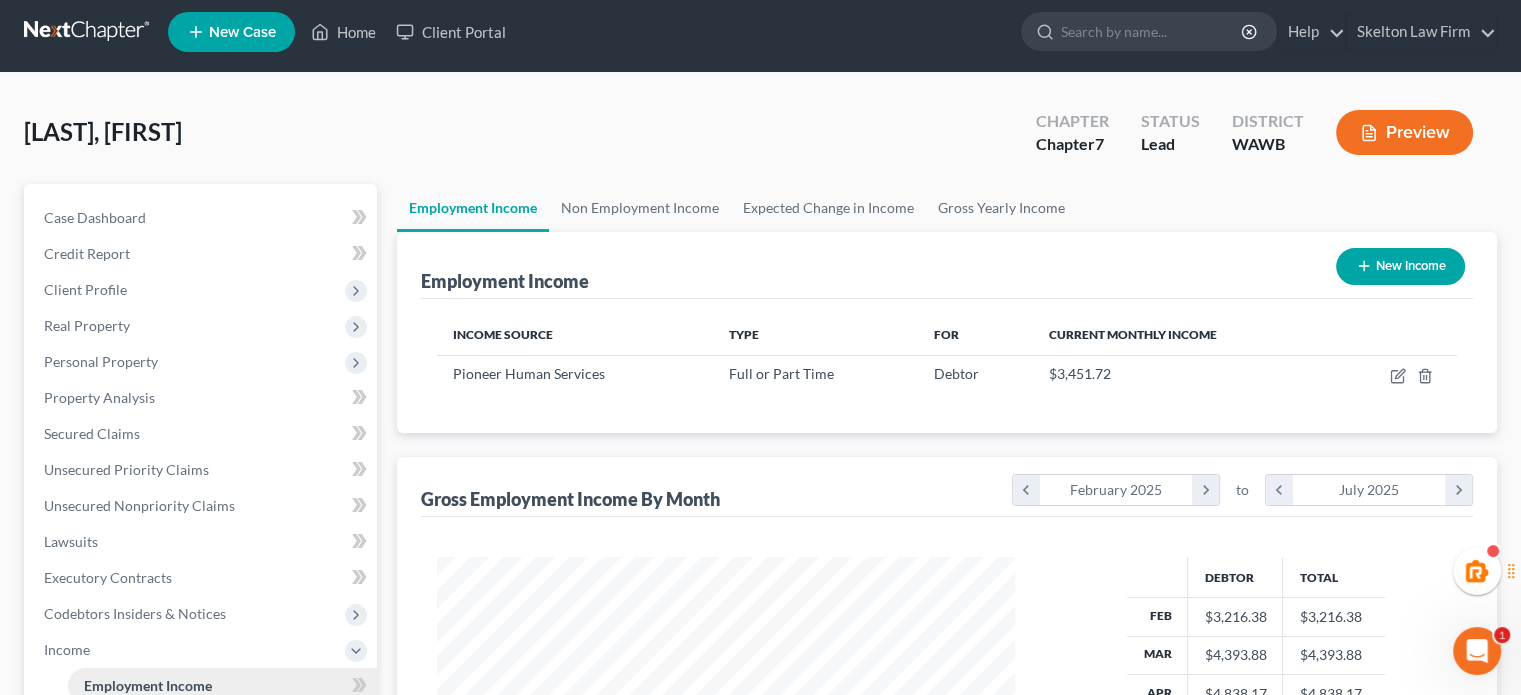 scroll, scrollTop: 0, scrollLeft: 0, axis: both 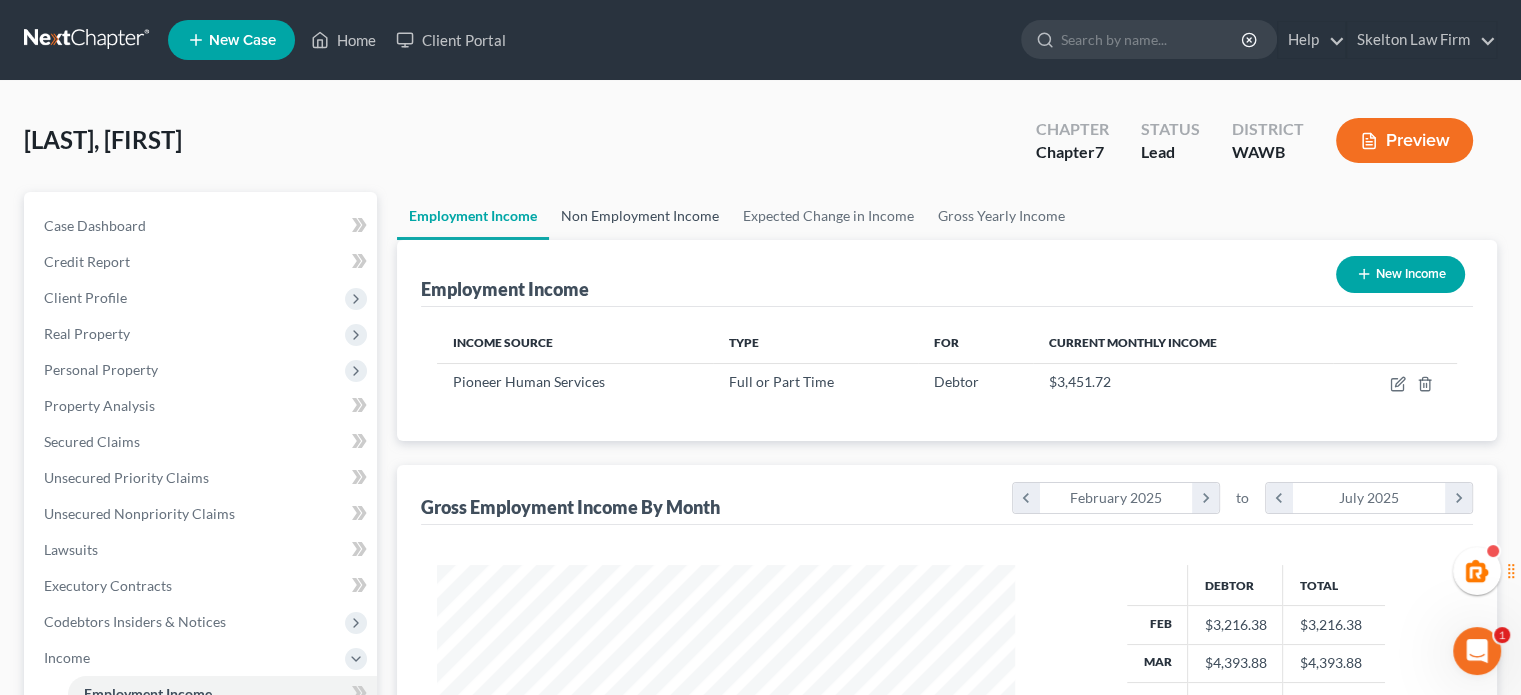 click on "Non Employment Income" at bounding box center [640, 216] 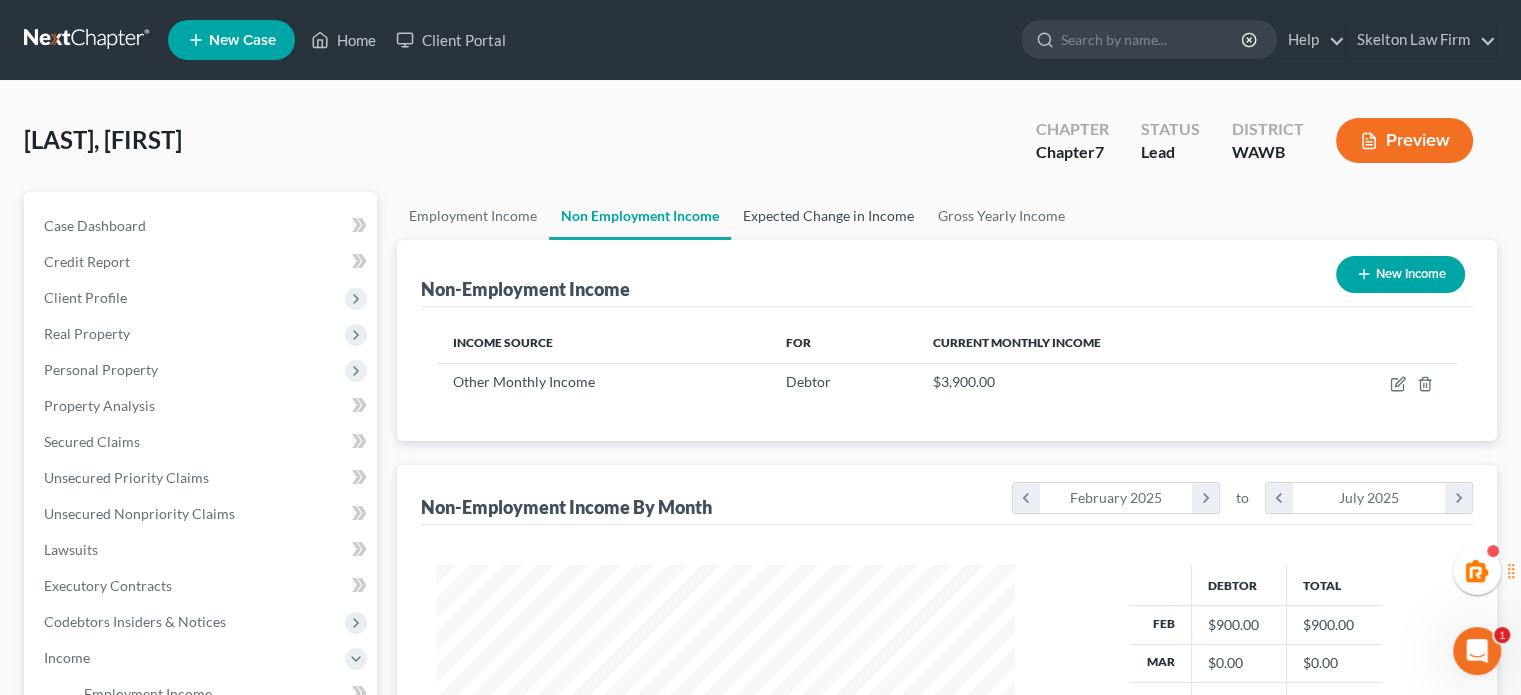 scroll, scrollTop: 999643, scrollLeft: 999381, axis: both 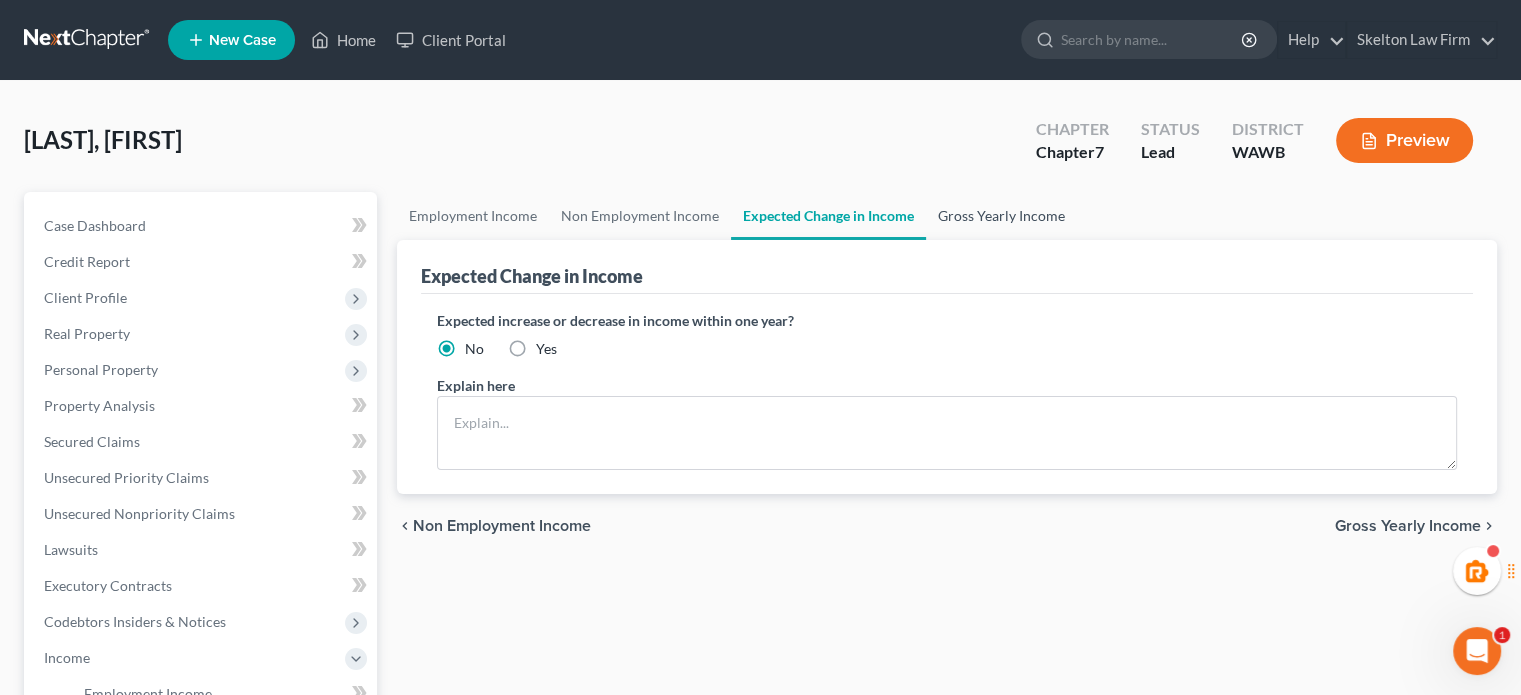click on "Gross Yearly Income" at bounding box center (1001, 216) 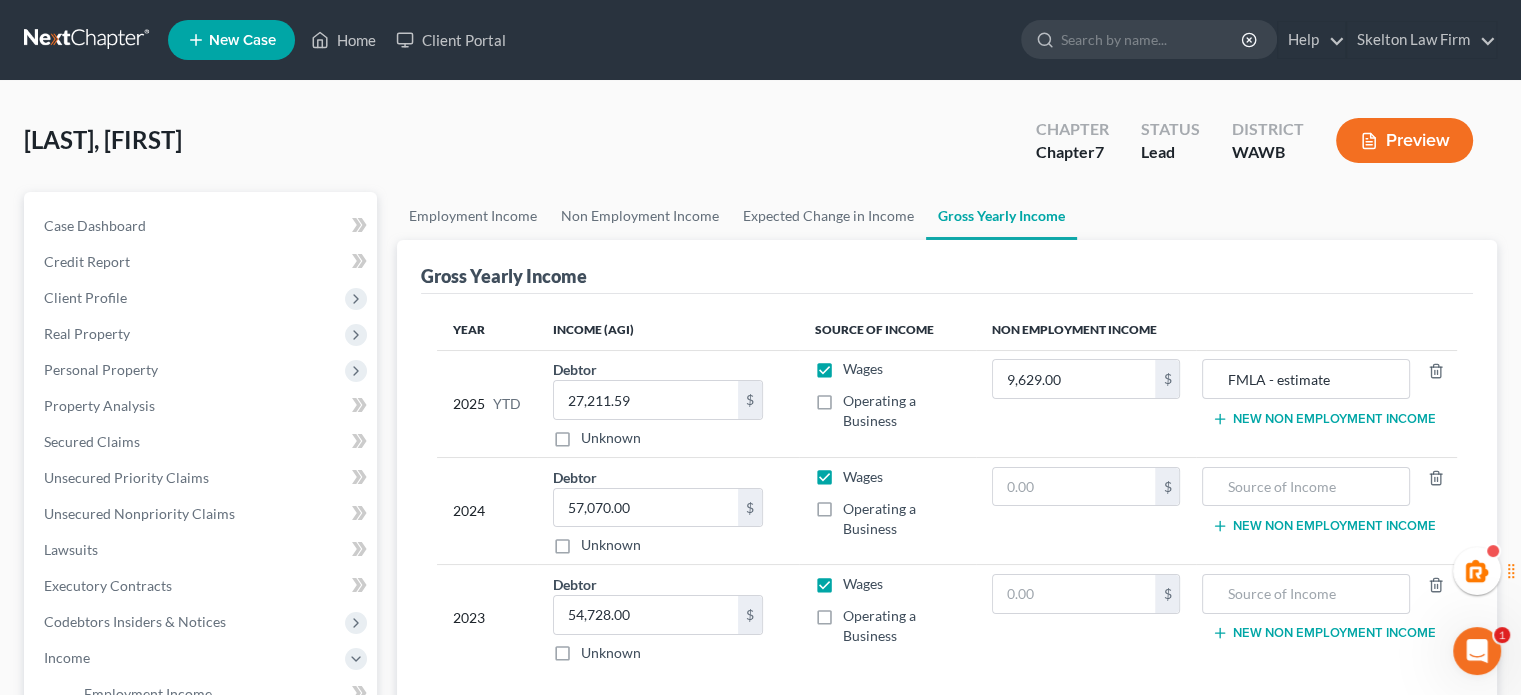 scroll, scrollTop: 333, scrollLeft: 0, axis: vertical 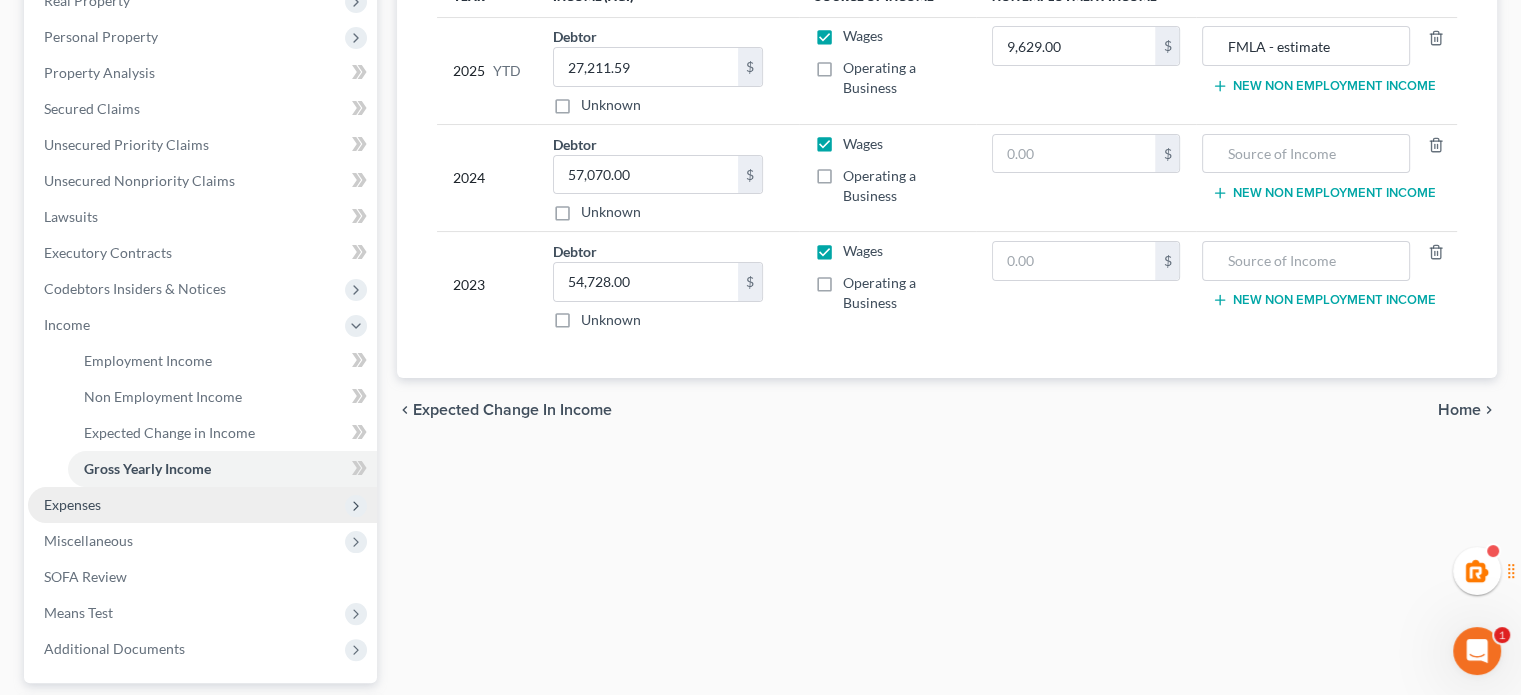 click on "Expenses" at bounding box center (202, 505) 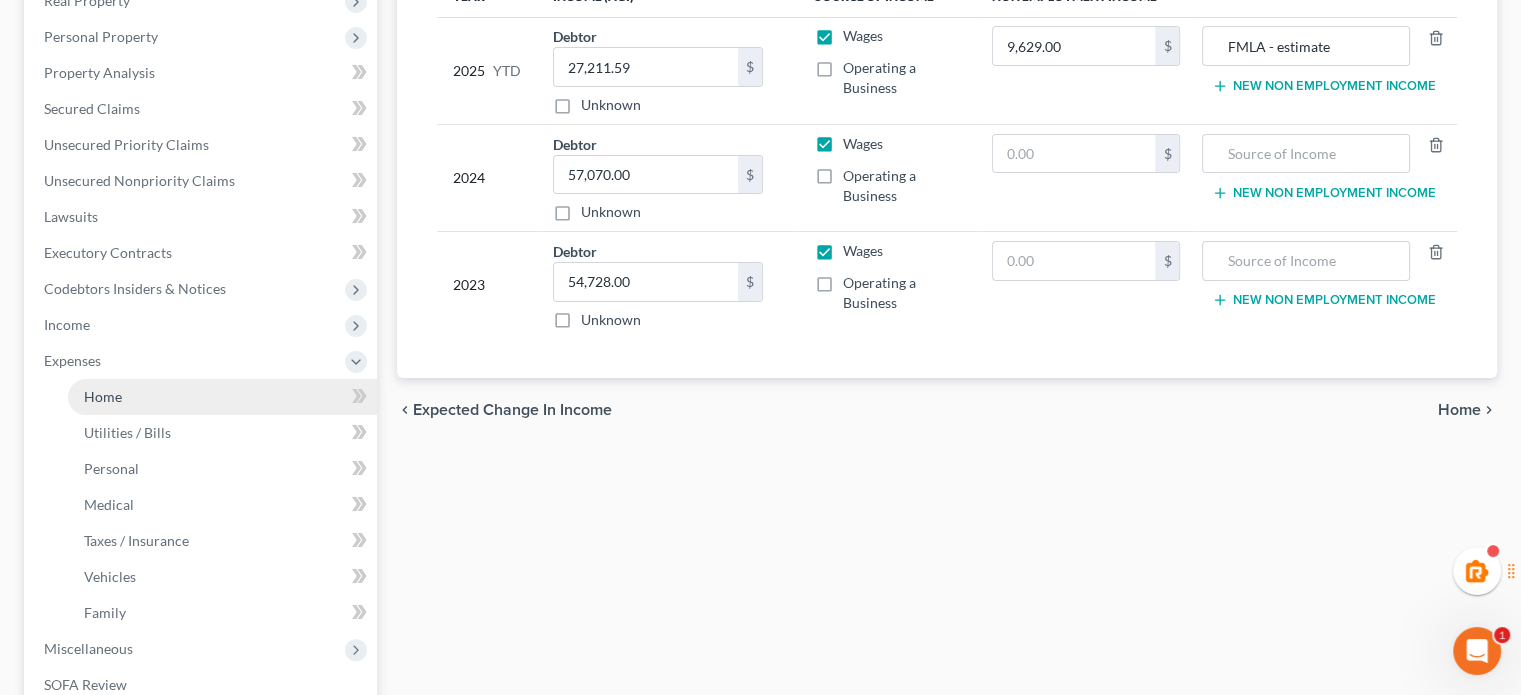 click on "Home" at bounding box center [222, 397] 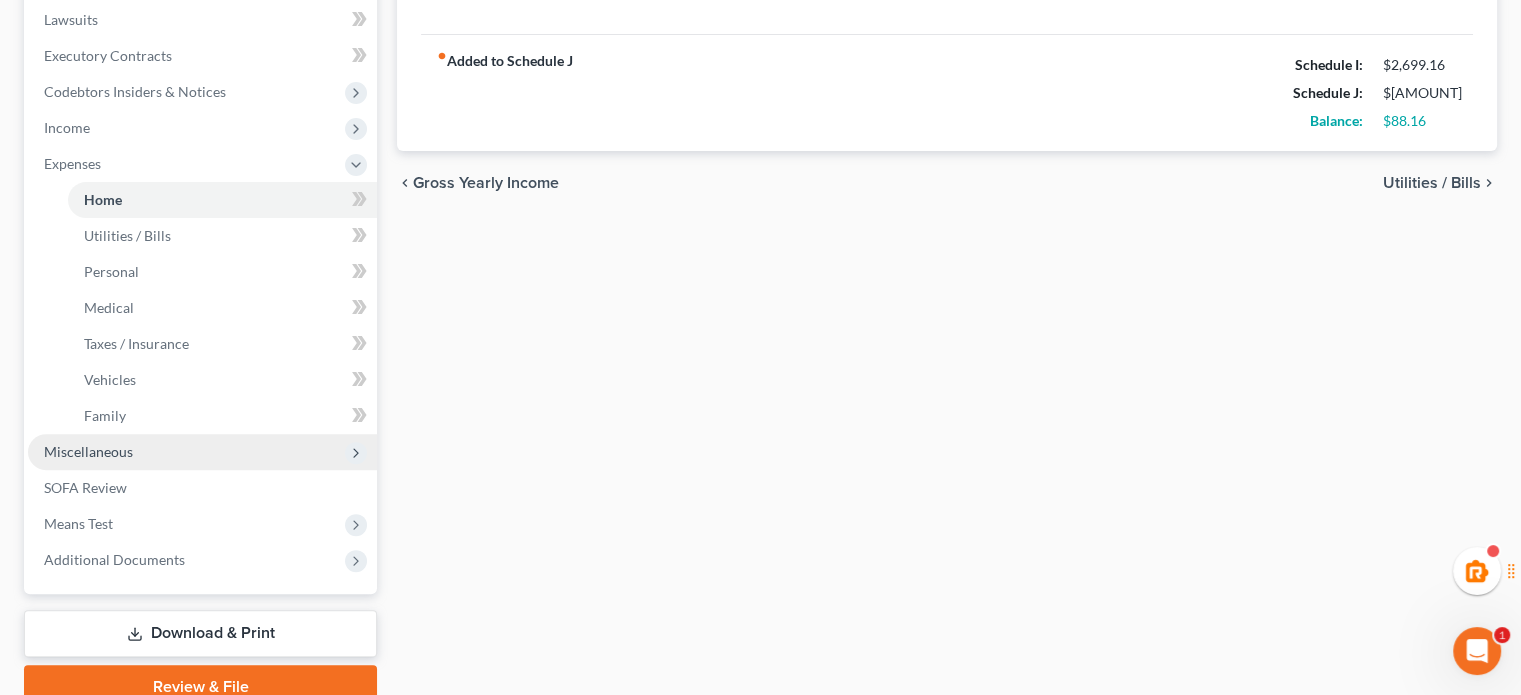 scroll, scrollTop: 618, scrollLeft: 0, axis: vertical 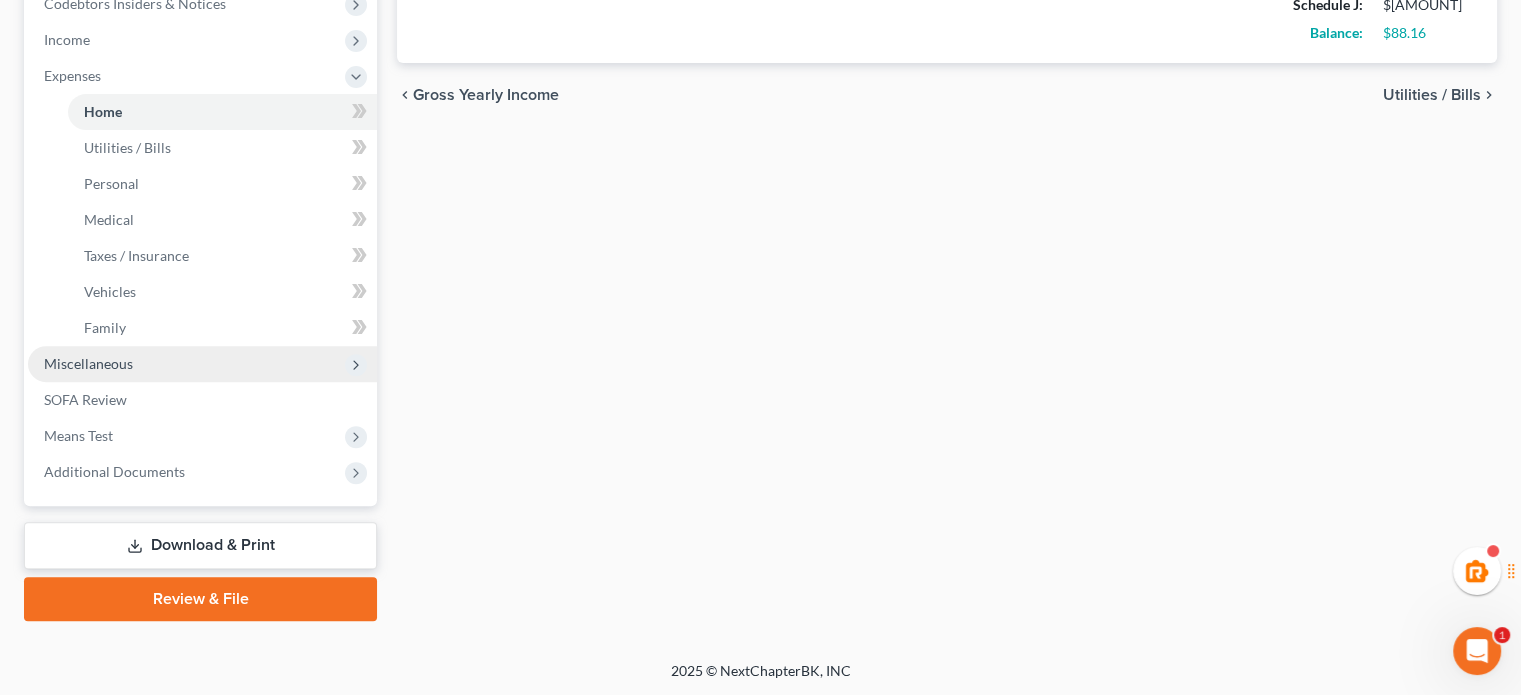 click on "Miscellaneous" at bounding box center [202, 364] 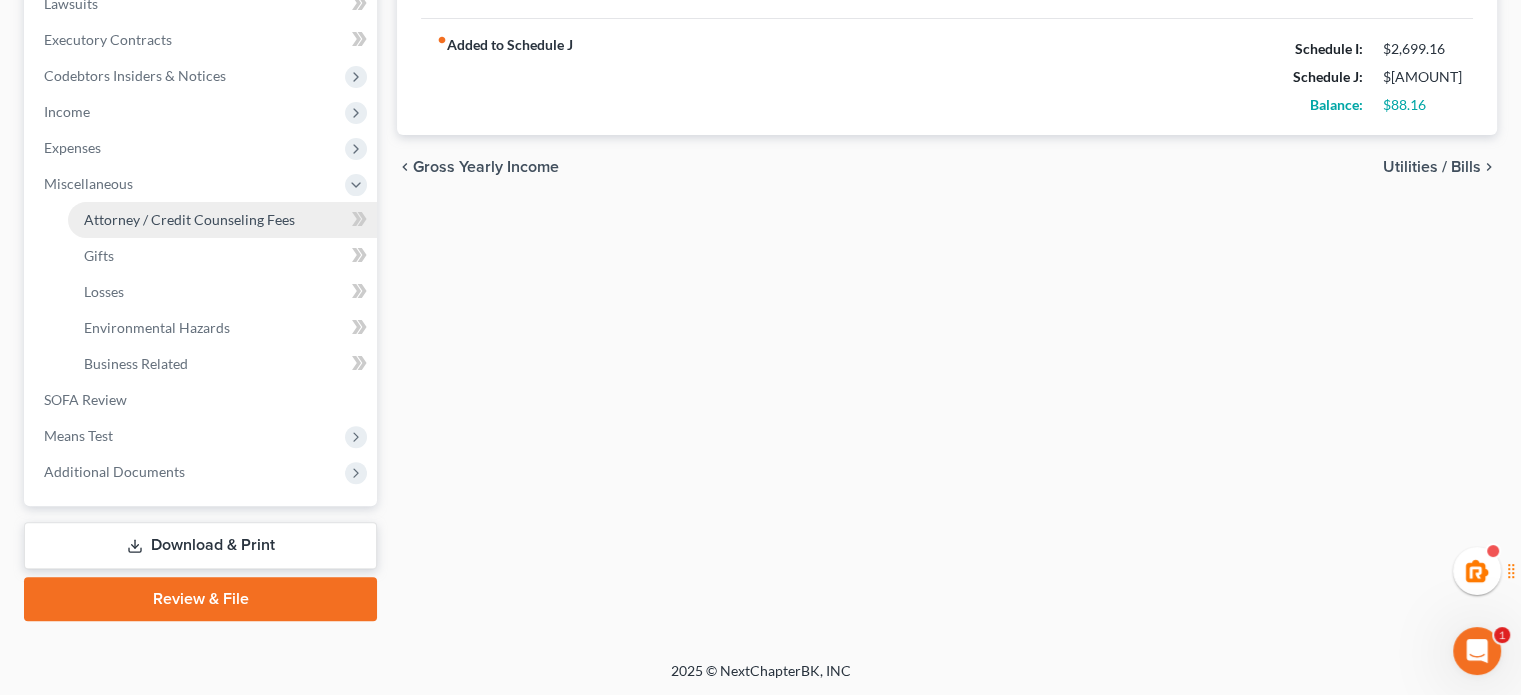 click on "Attorney / Credit Counseling Fees" at bounding box center (222, 220) 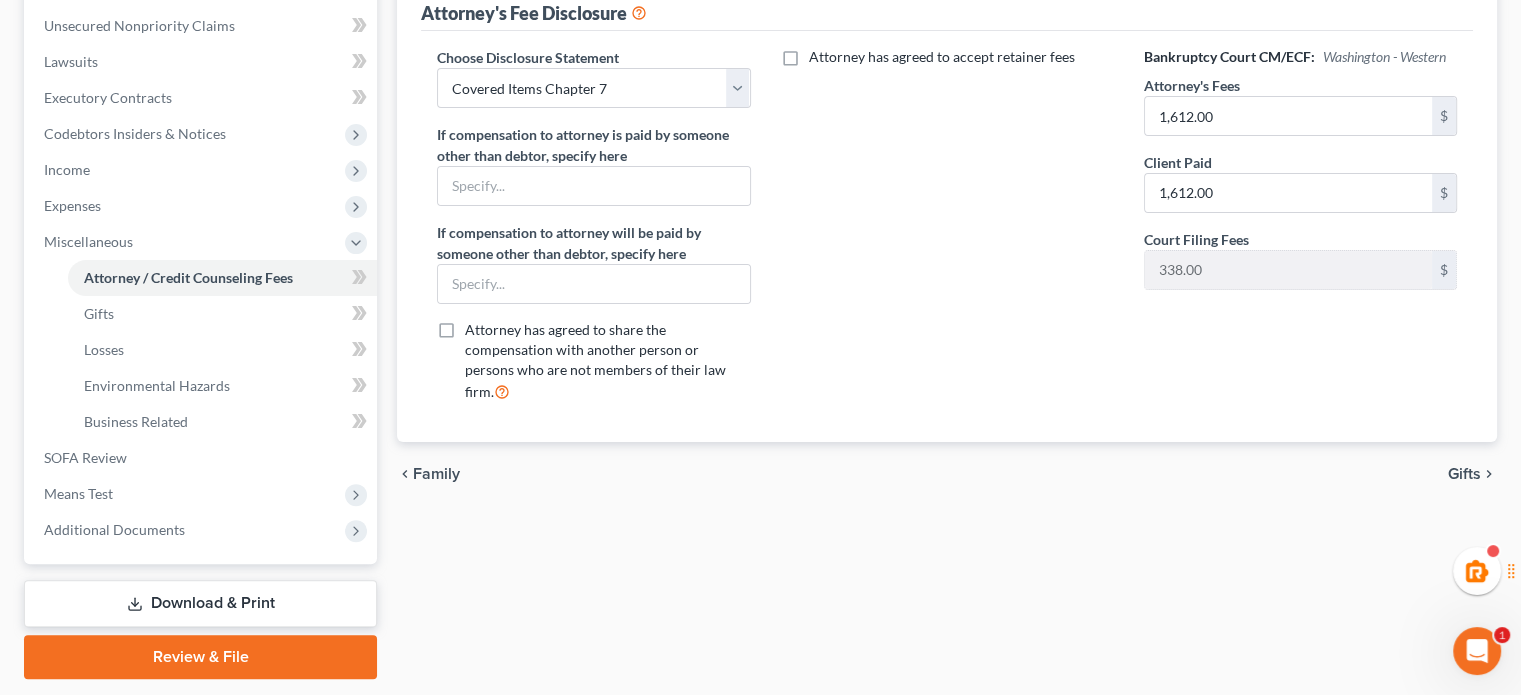 scroll, scrollTop: 546, scrollLeft: 0, axis: vertical 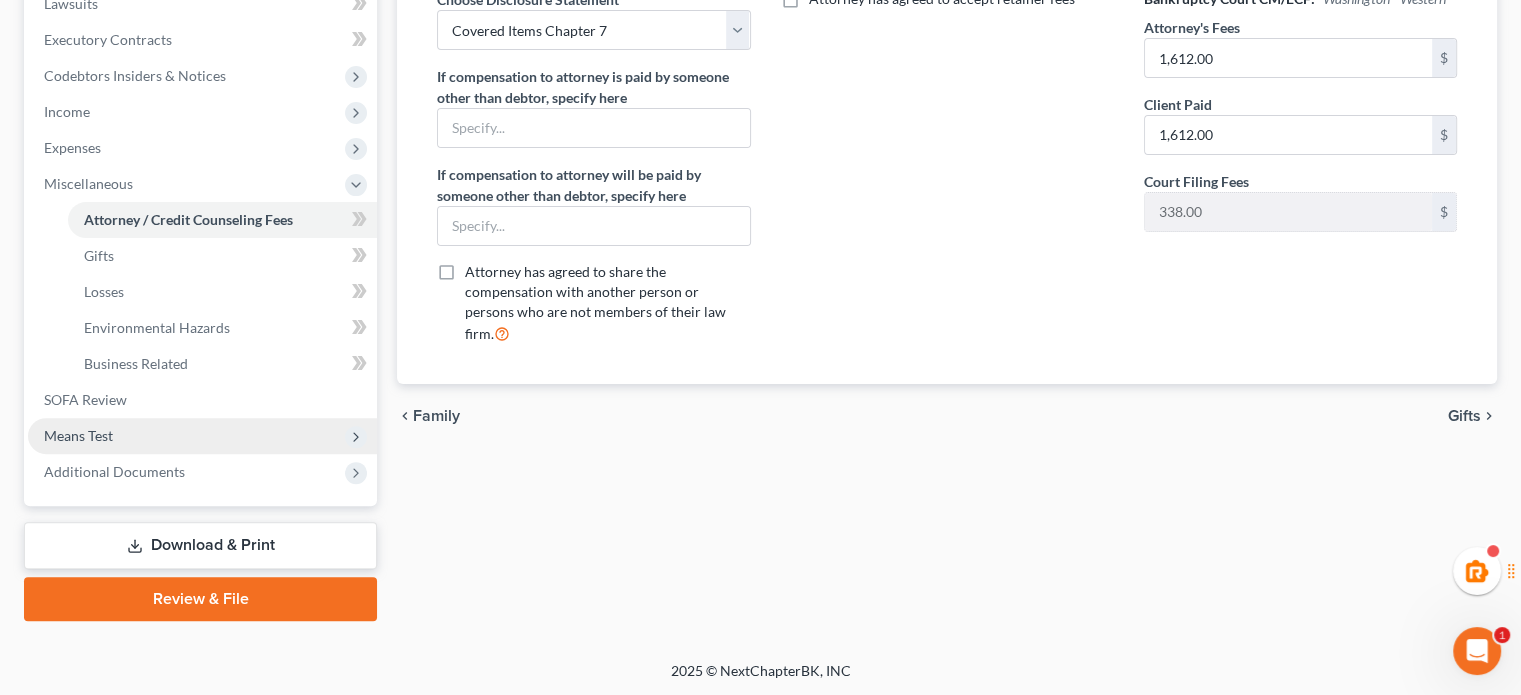 click on "Means Test" at bounding box center (78, 435) 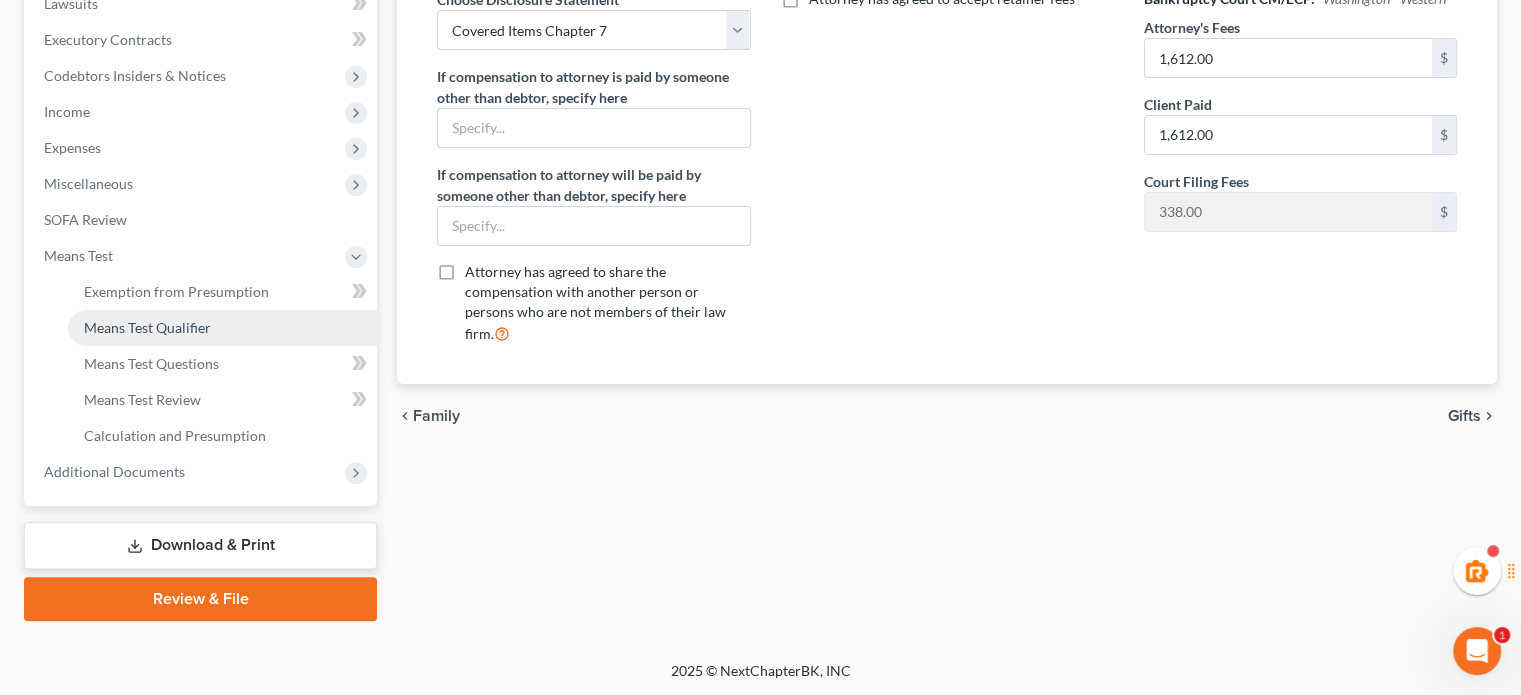 click on "Means Test Qualifier" at bounding box center (147, 327) 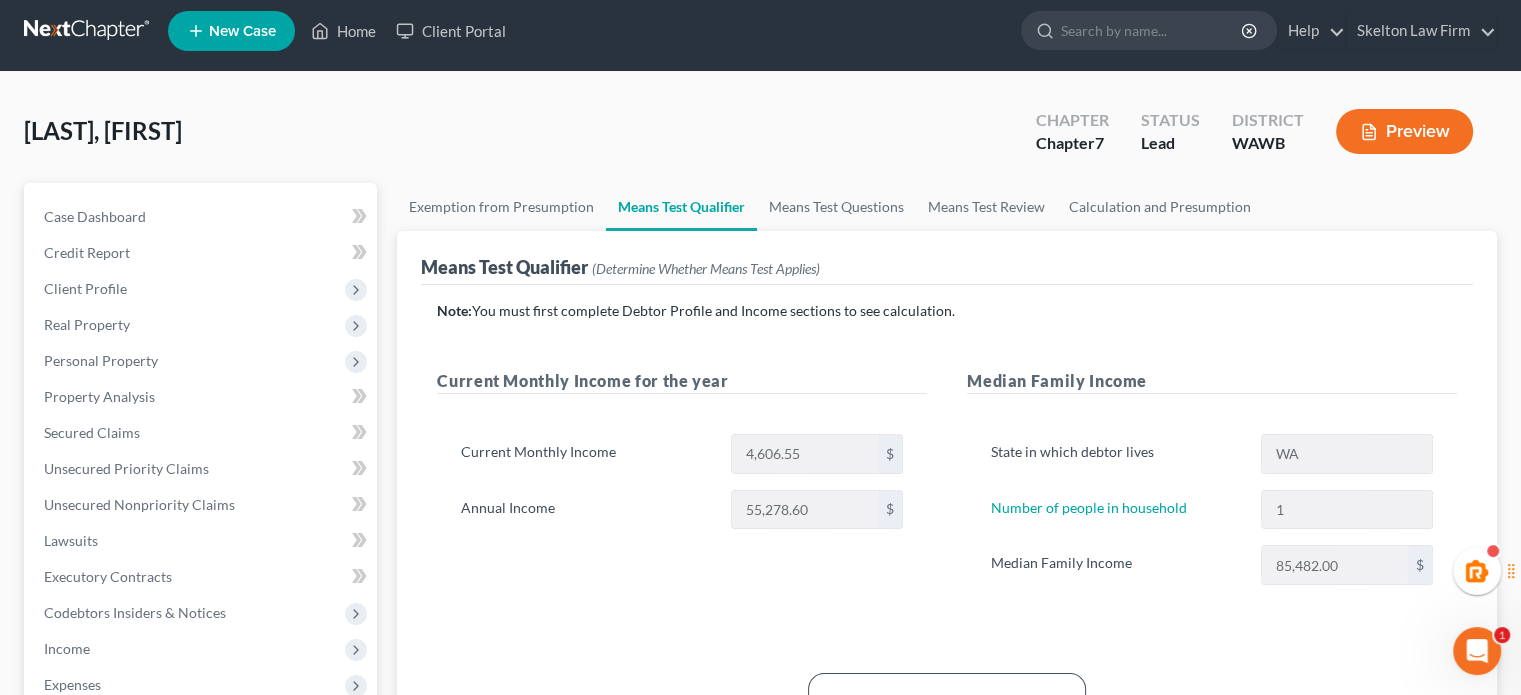 scroll, scrollTop: 0, scrollLeft: 0, axis: both 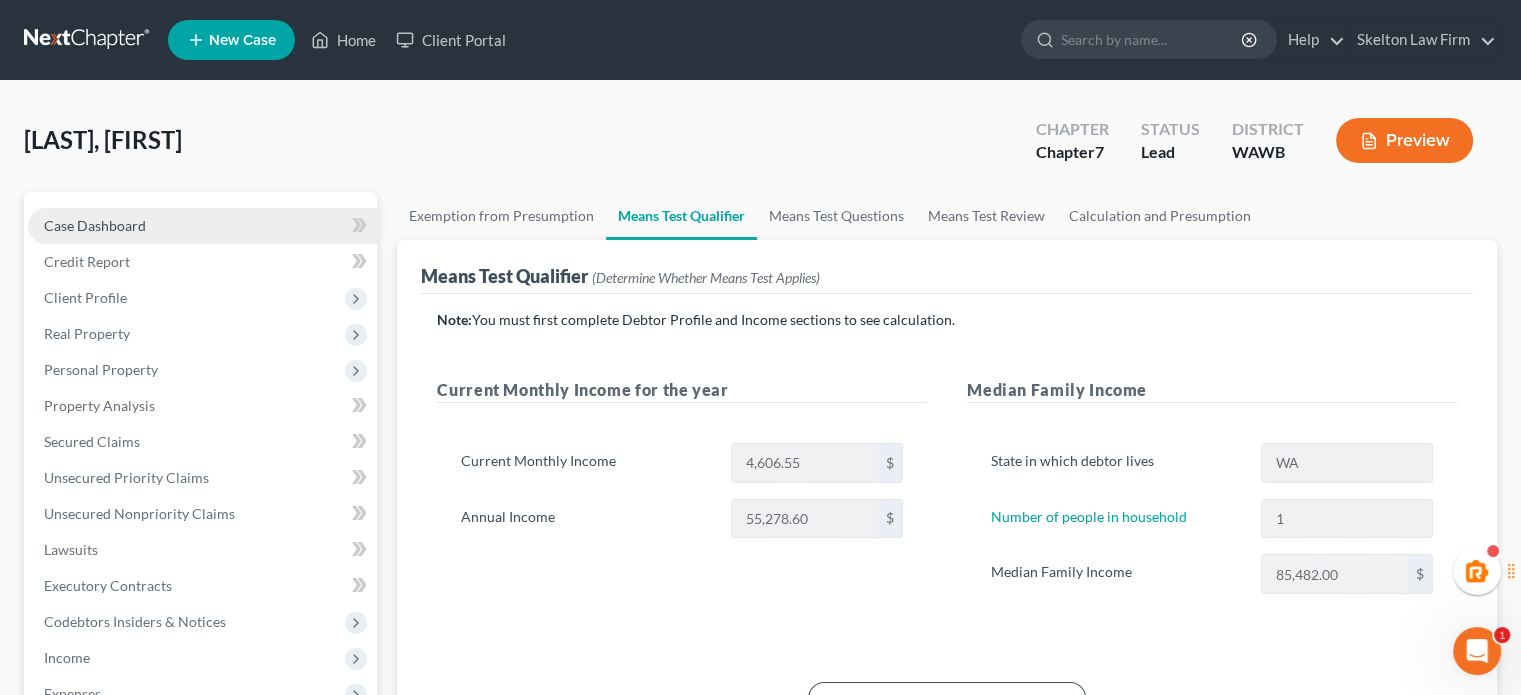 click on "Case Dashboard" at bounding box center (202, 226) 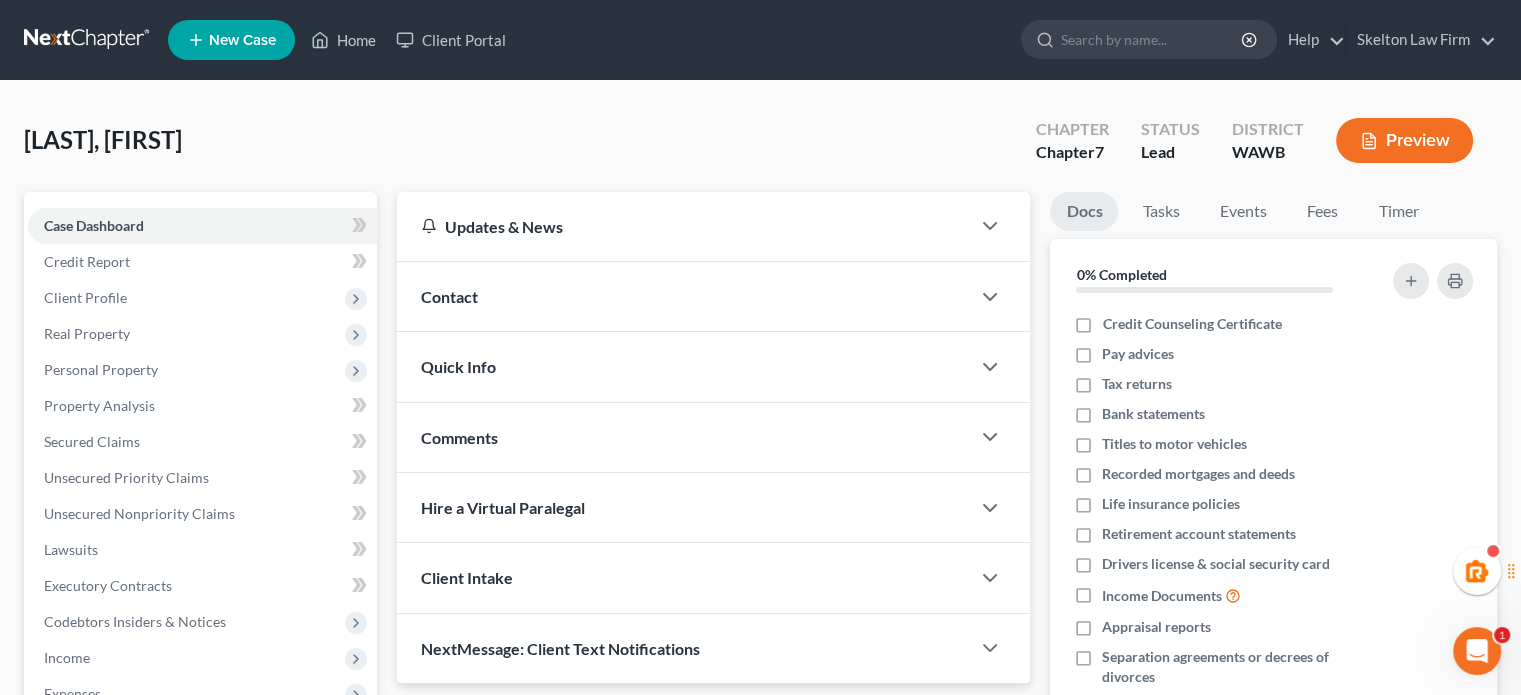 click at bounding box center (88, 40) 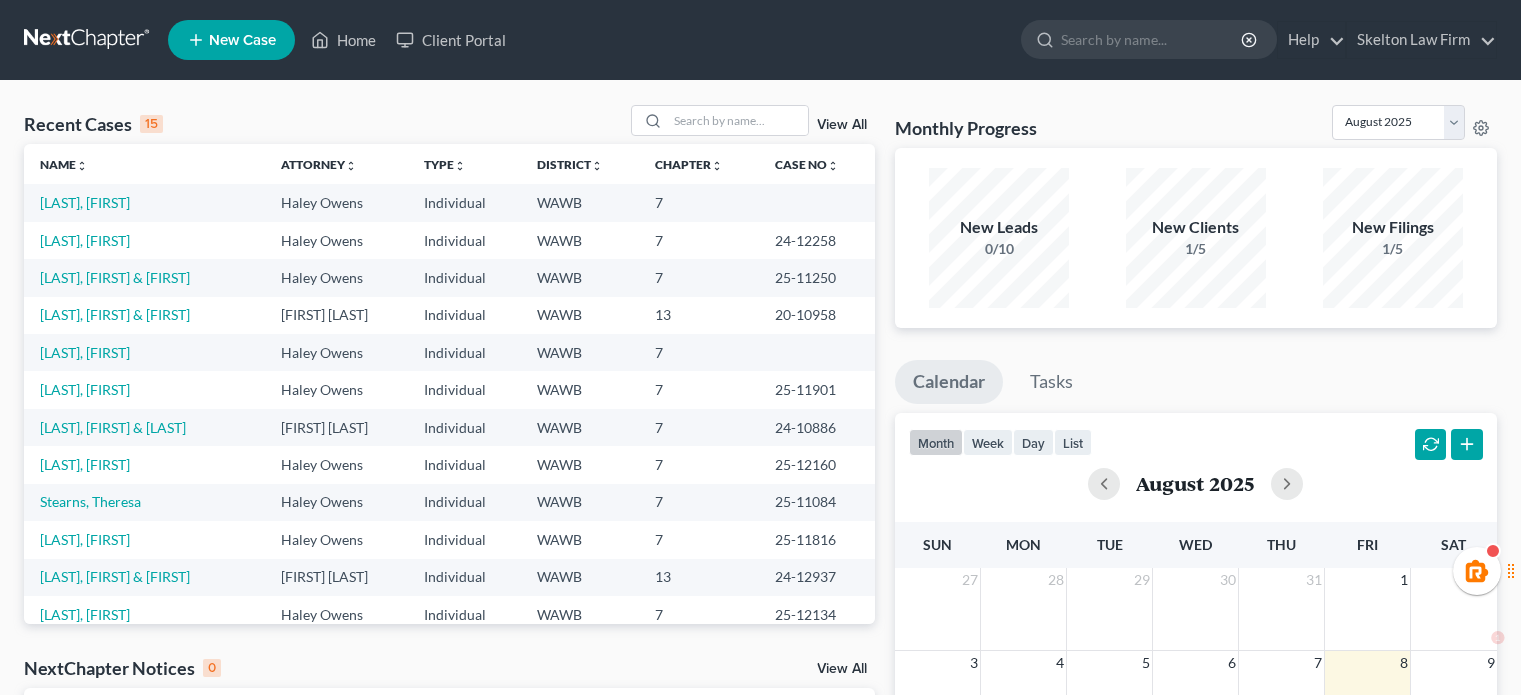 scroll, scrollTop: 0, scrollLeft: 0, axis: both 